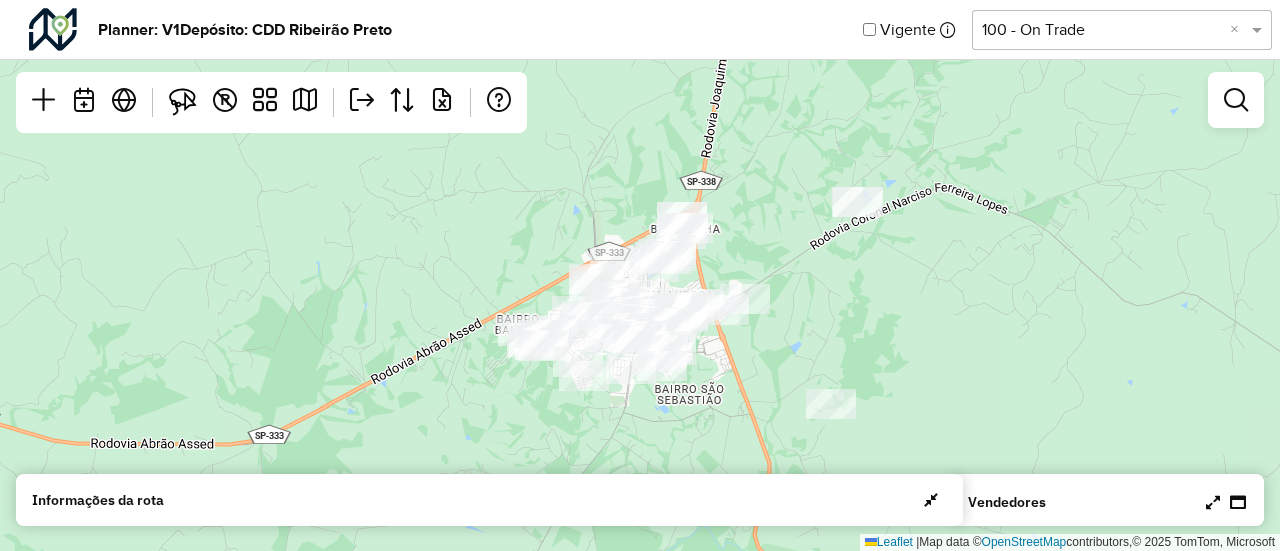 scroll, scrollTop: 0, scrollLeft: 0, axis: both 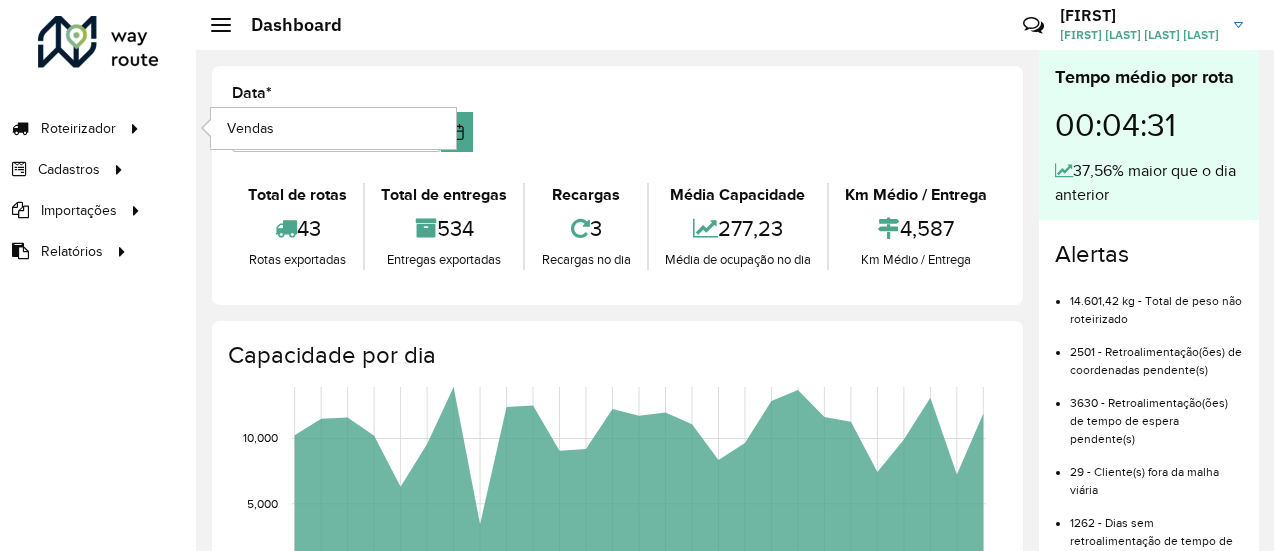 click on "Roteirizador Vendas" 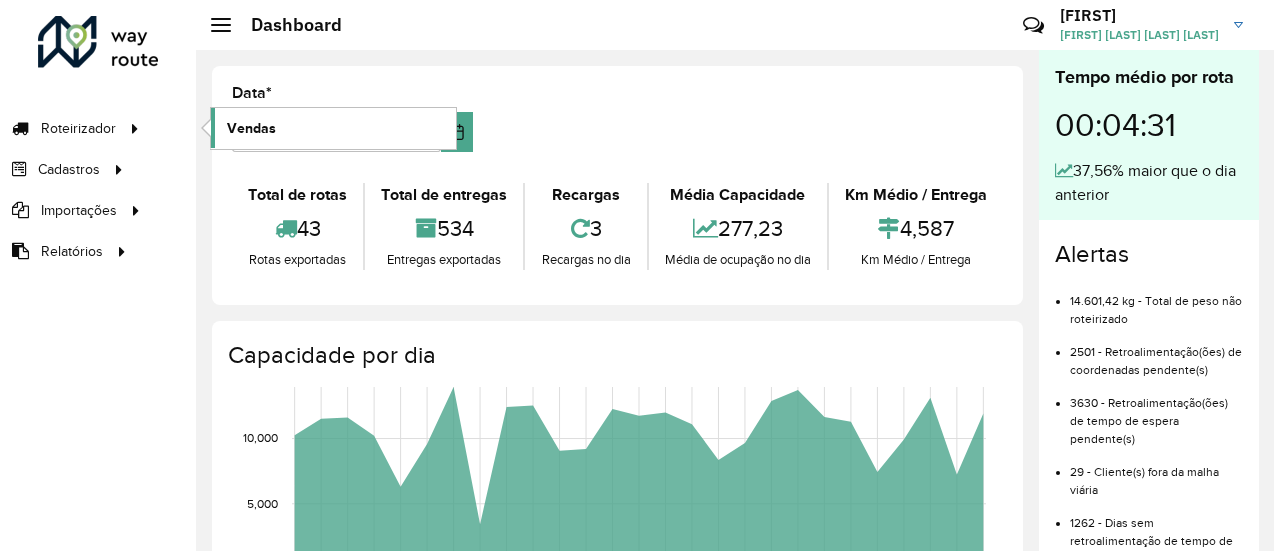 click on "Vendas" 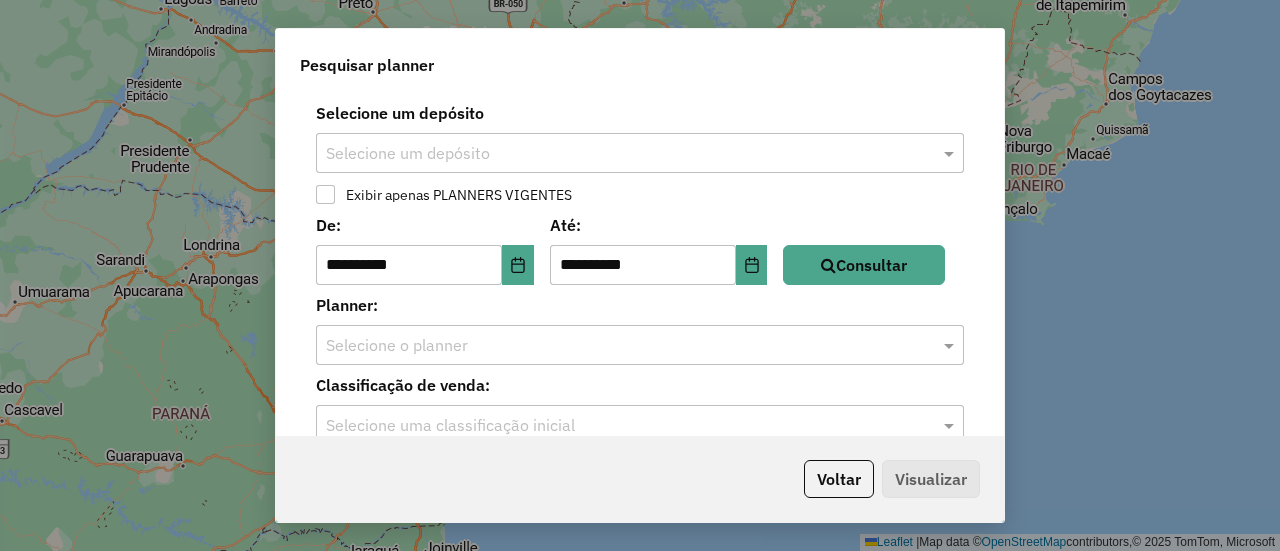 scroll, scrollTop: 0, scrollLeft: 0, axis: both 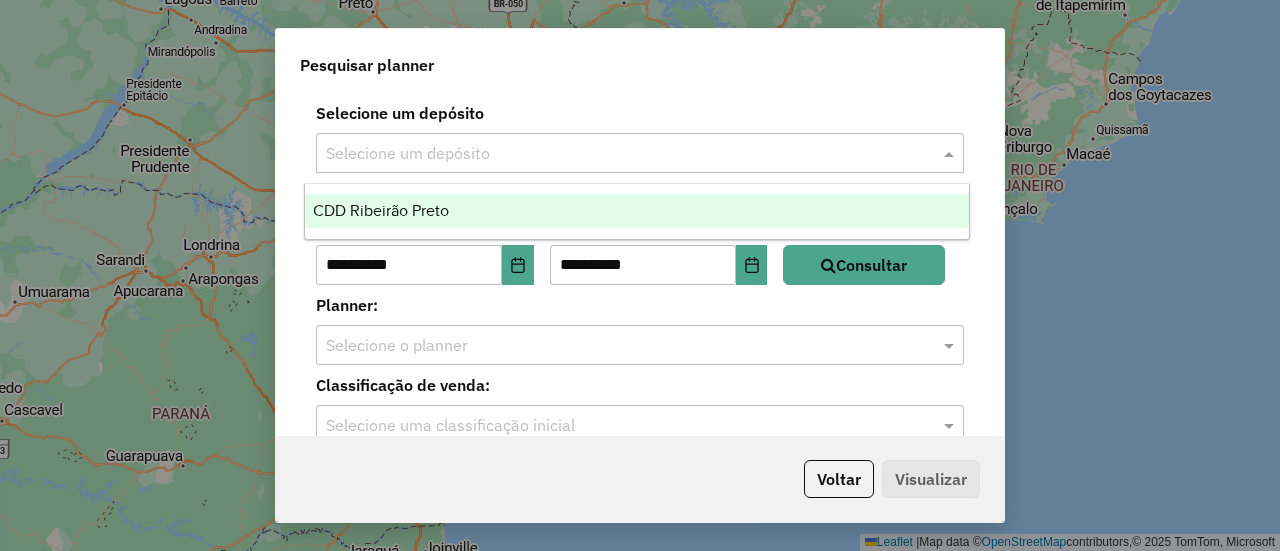 click on "CDD Ribeirão Preto" at bounding box center [636, 211] 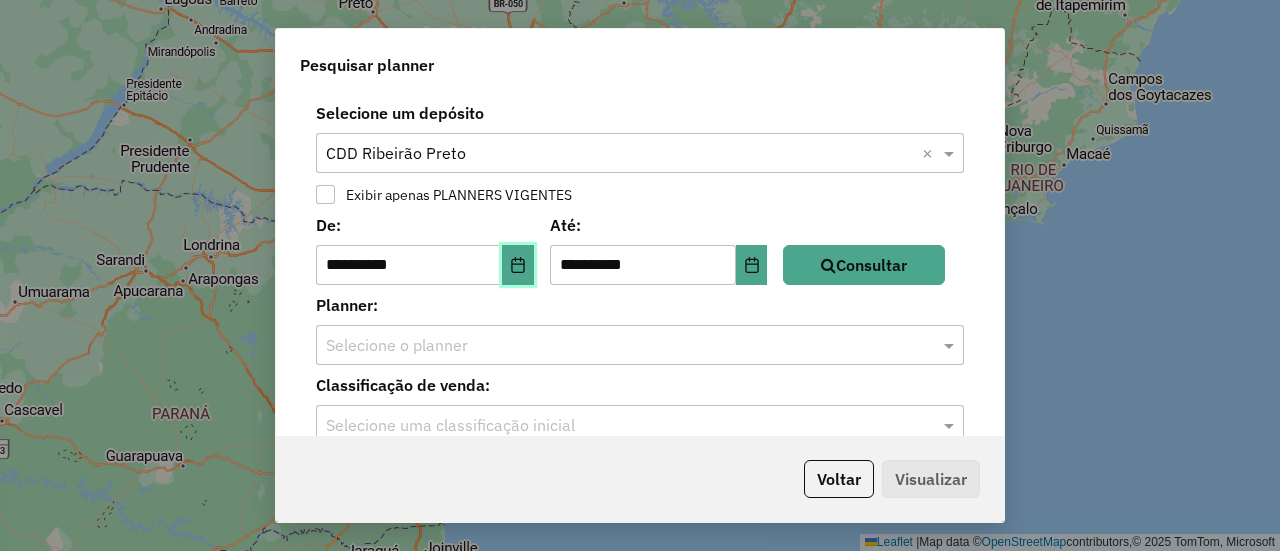 click 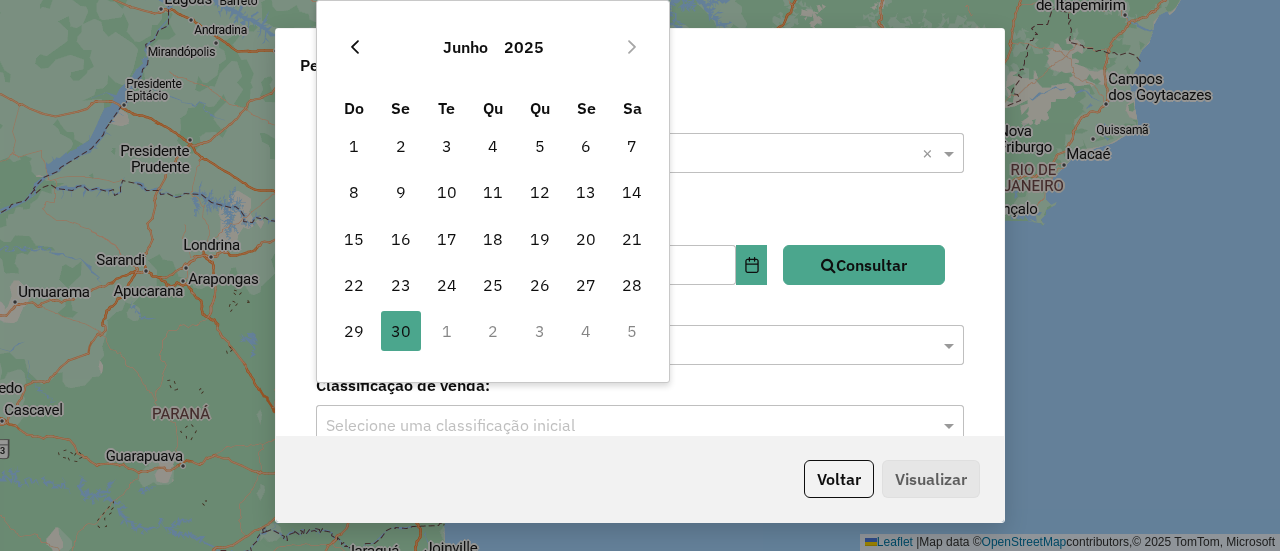 click at bounding box center [355, 47] 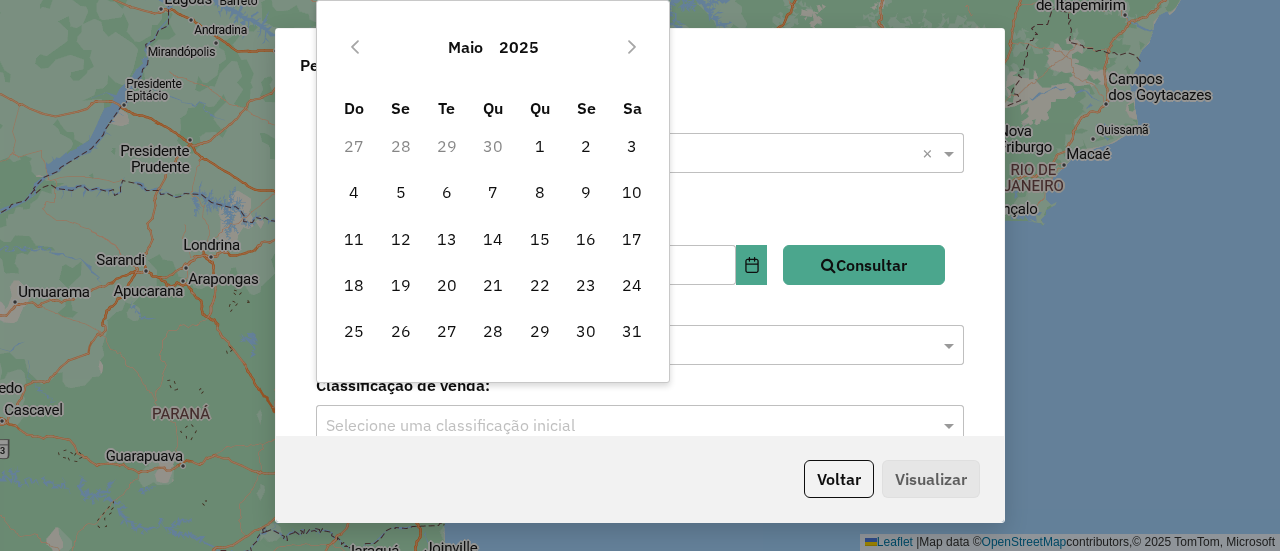 click at bounding box center (355, 47) 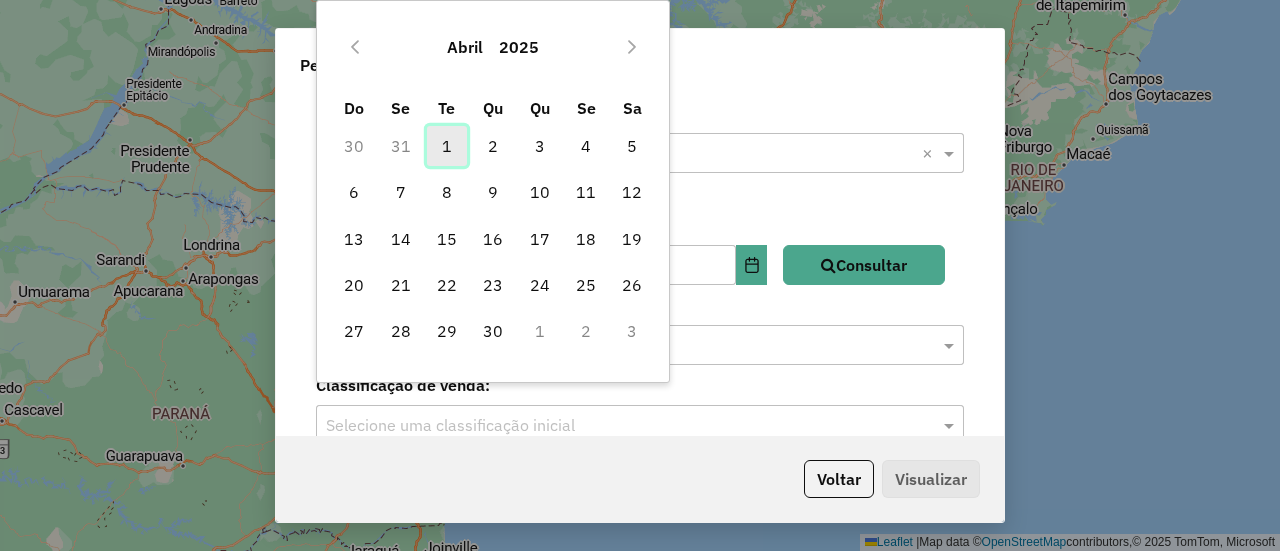 click on "1" at bounding box center (447, 146) 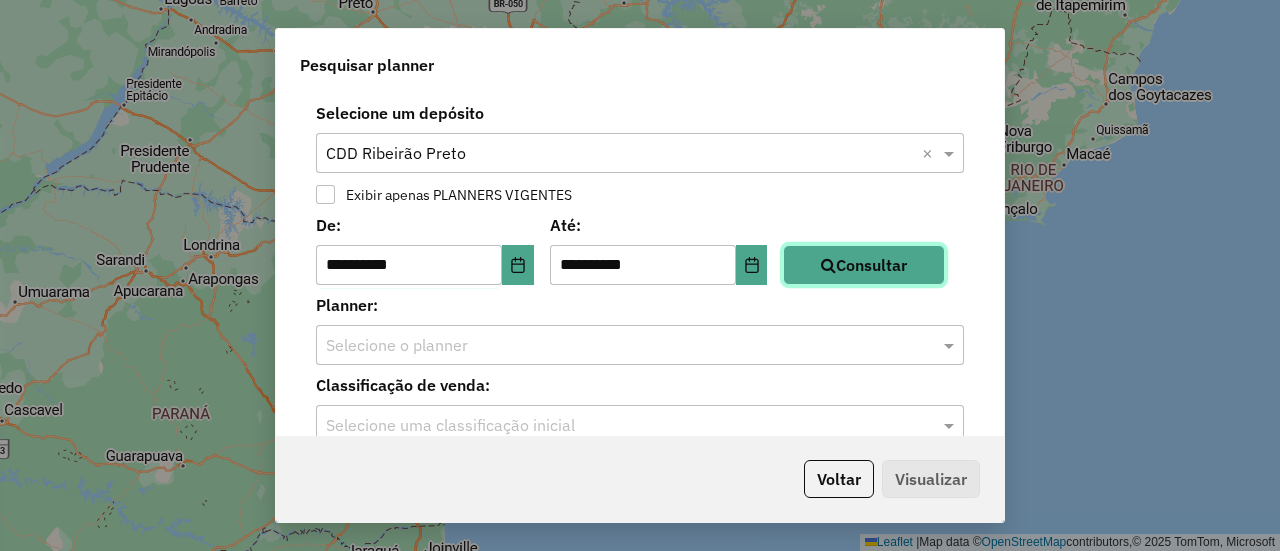 click on "Consultar" 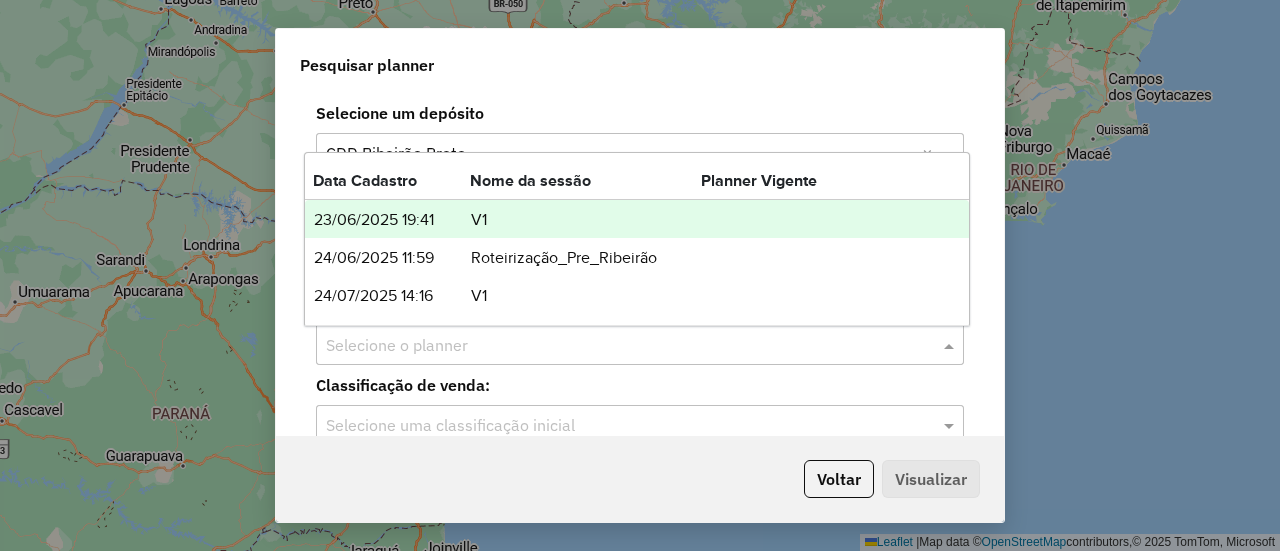 click 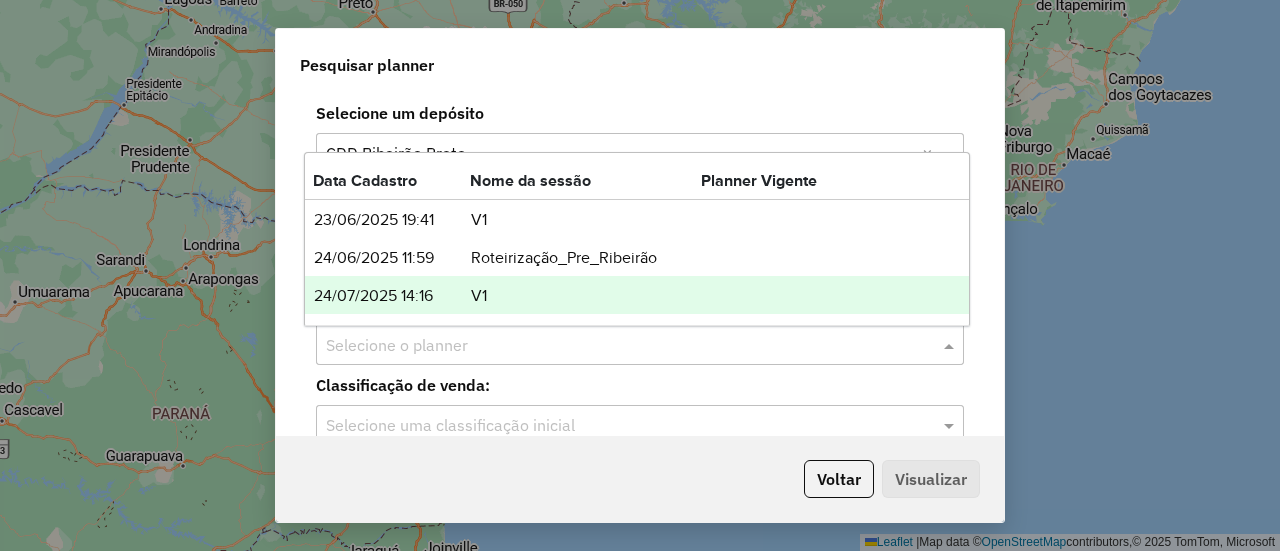 click at bounding box center [761, 296] 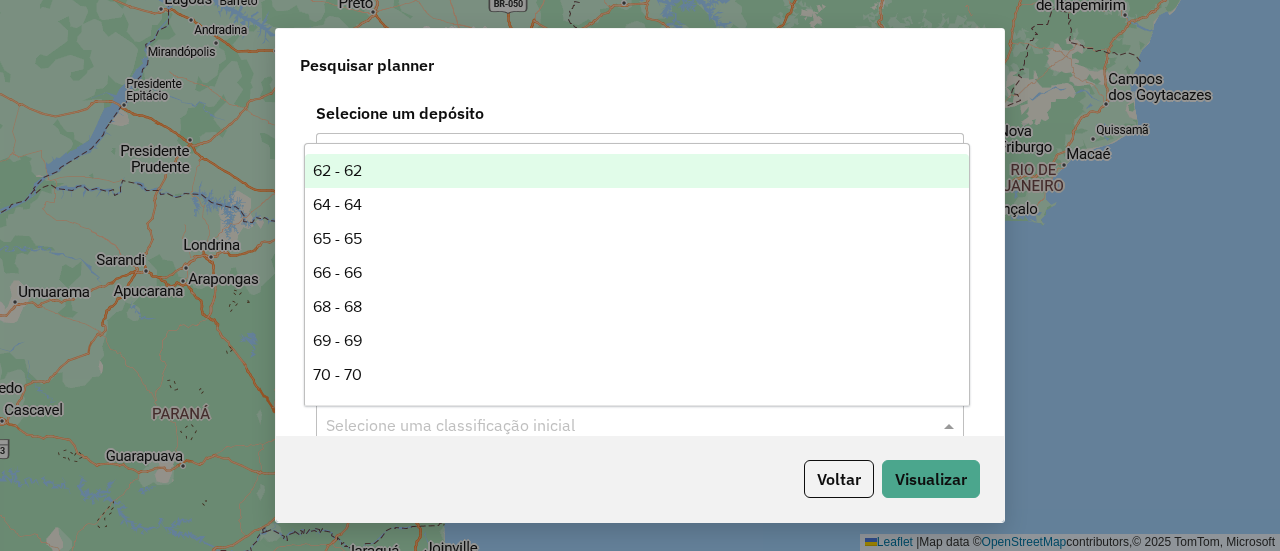 click 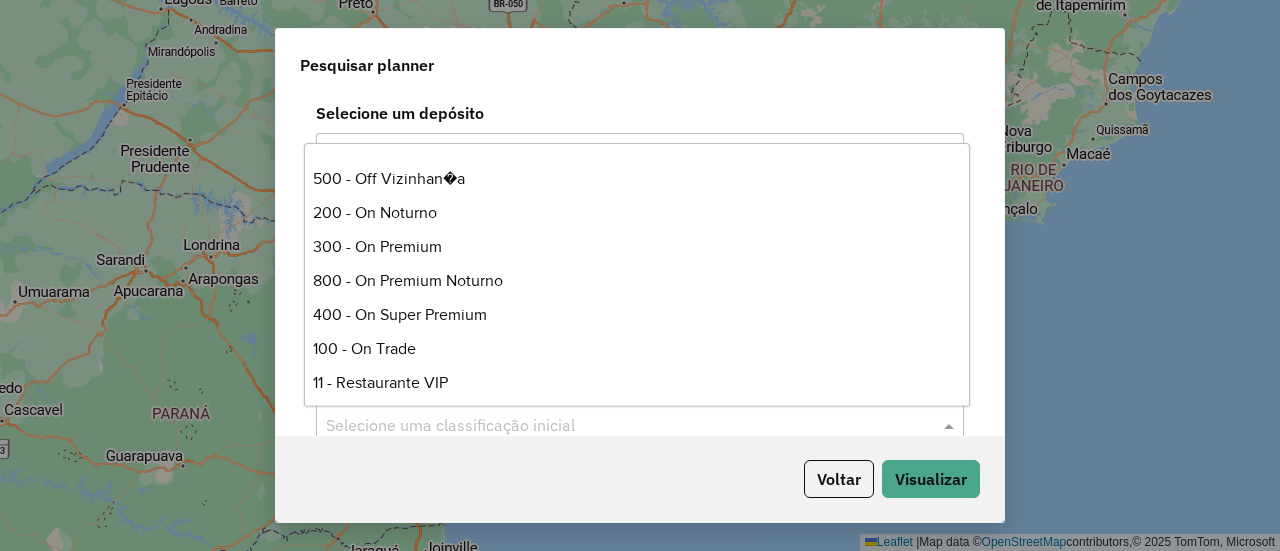scroll, scrollTop: 685, scrollLeft: 0, axis: vertical 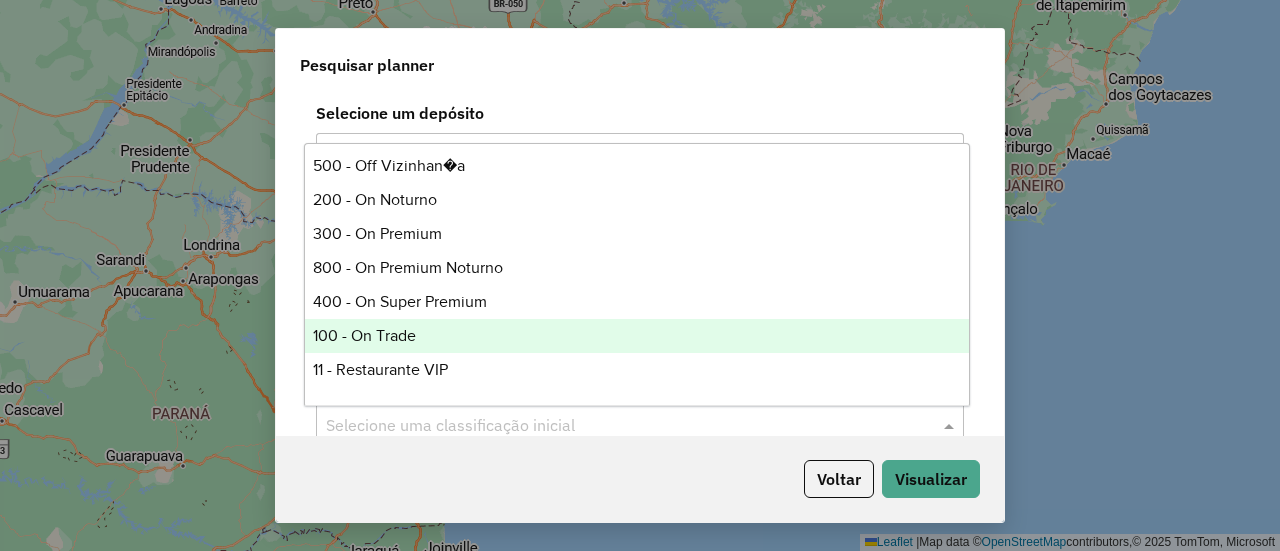 click on "100 - On Trade" at bounding box center (636, 336) 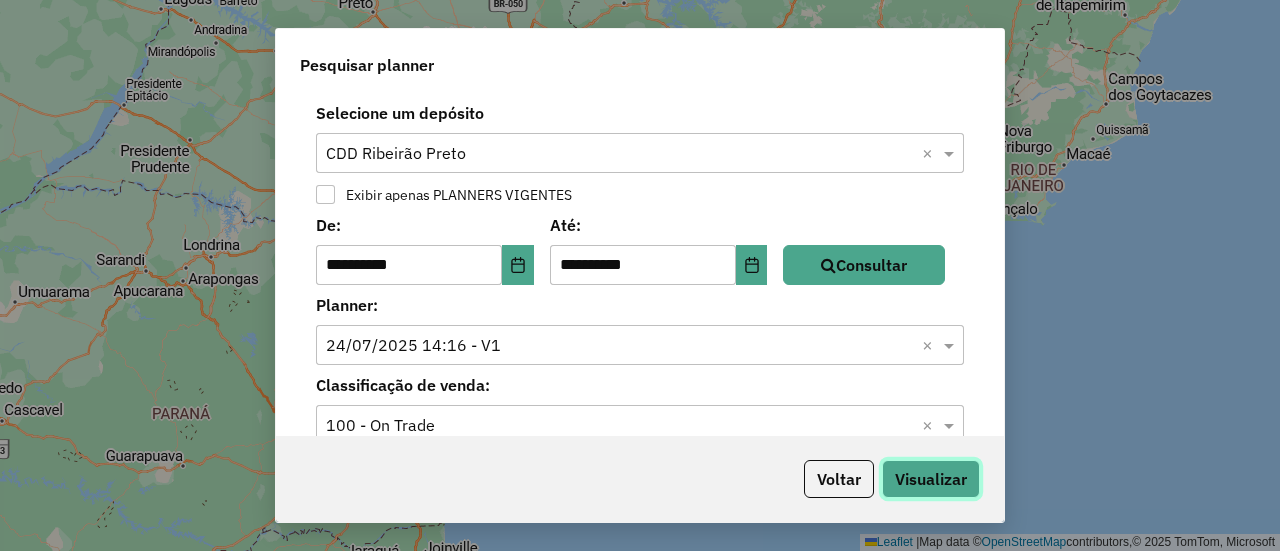 click on "Visualizar" 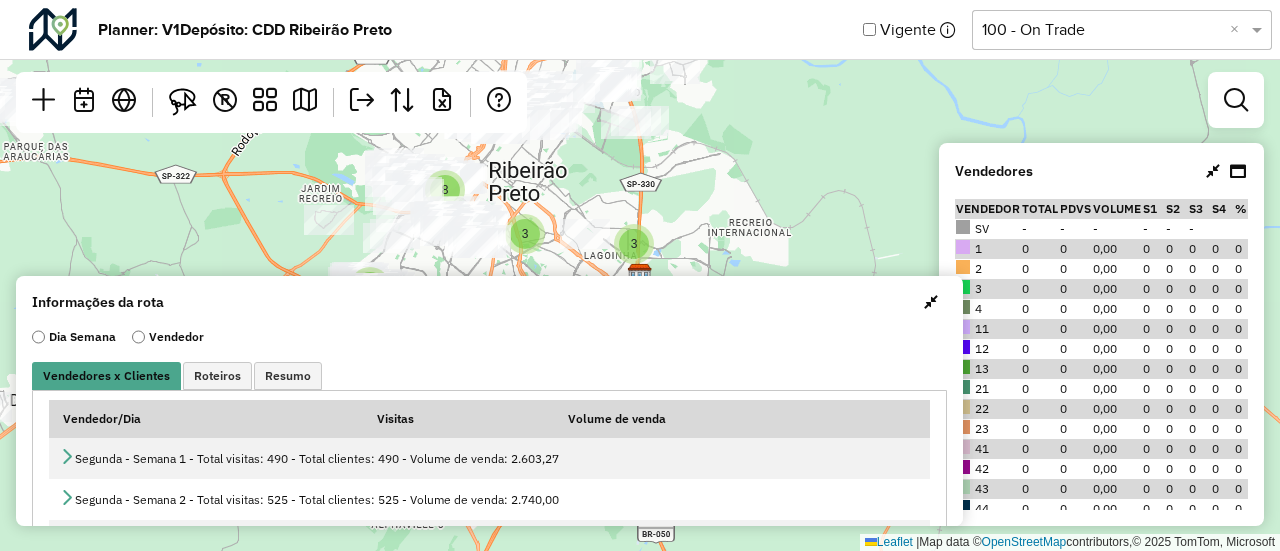 click at bounding box center (931, 302) 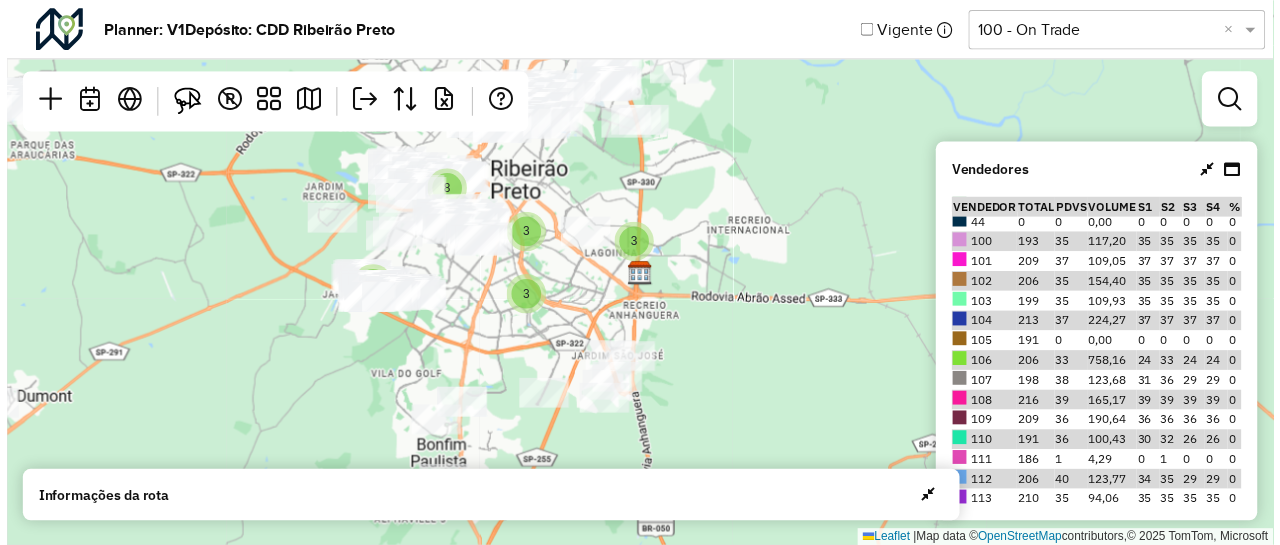 scroll, scrollTop: 292, scrollLeft: 0, axis: vertical 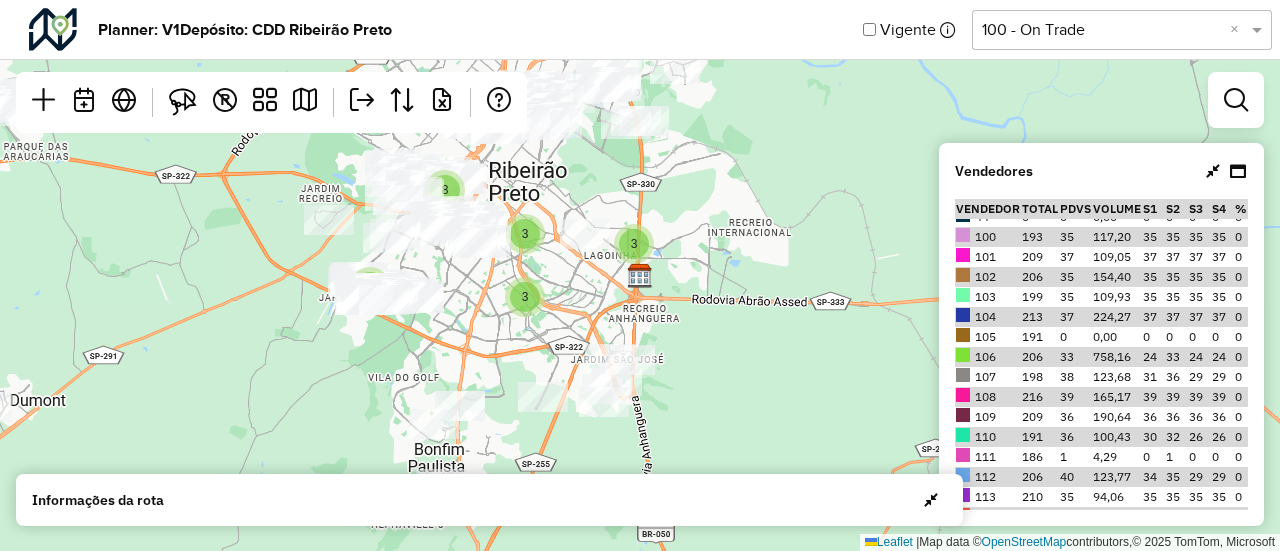 click at bounding box center [1236, 100] 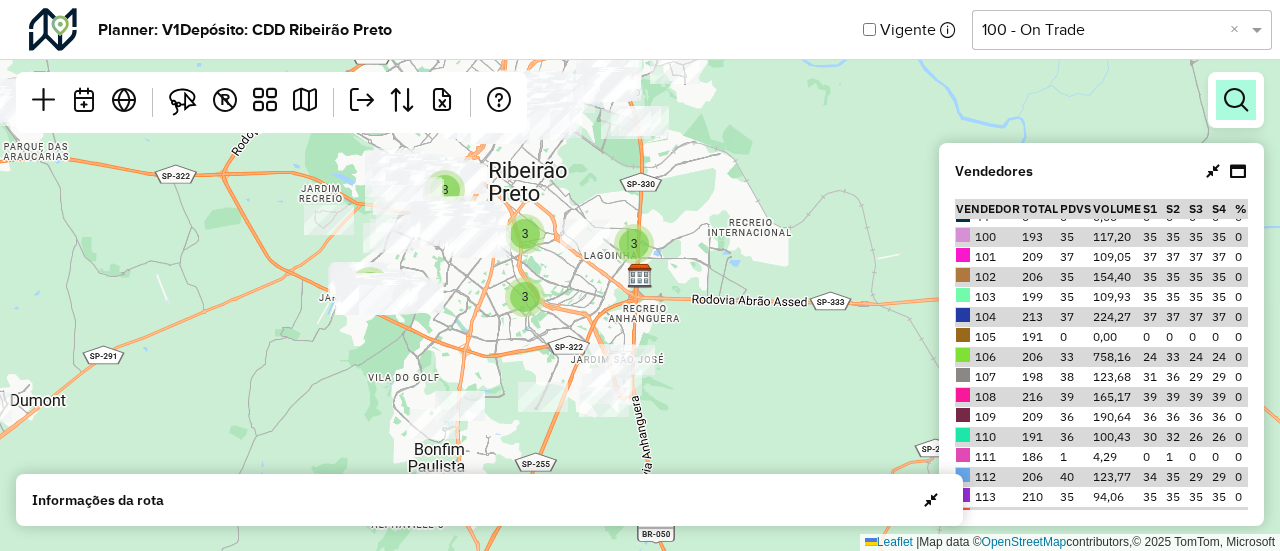 click at bounding box center [1236, 100] 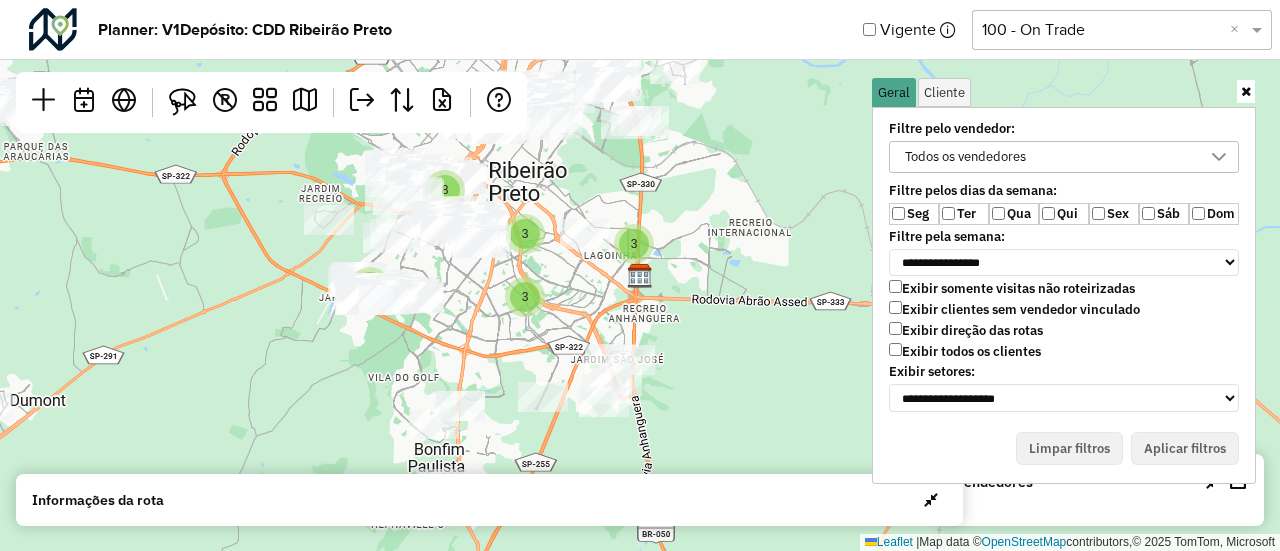 click on "Ter" at bounding box center [964, 214] 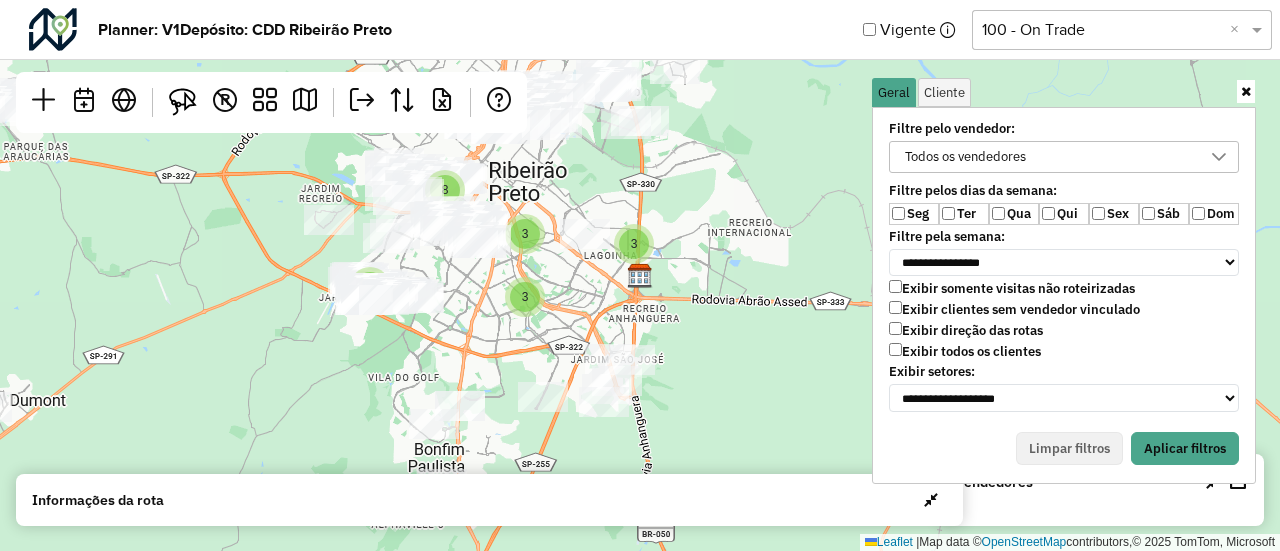 click 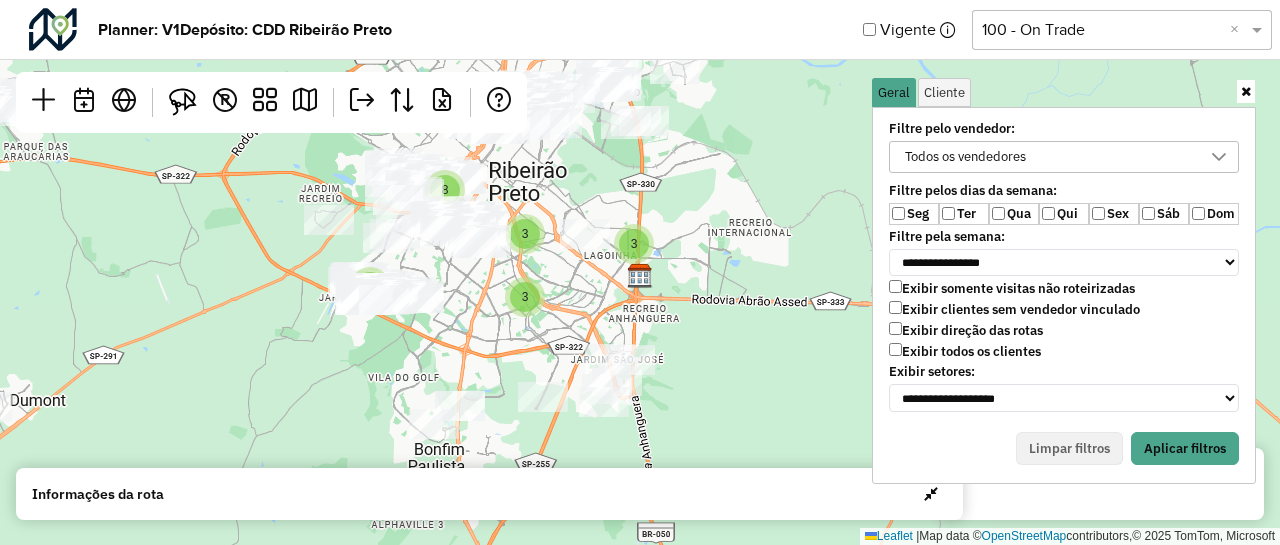 scroll, scrollTop: 10, scrollLeft: 74, axis: both 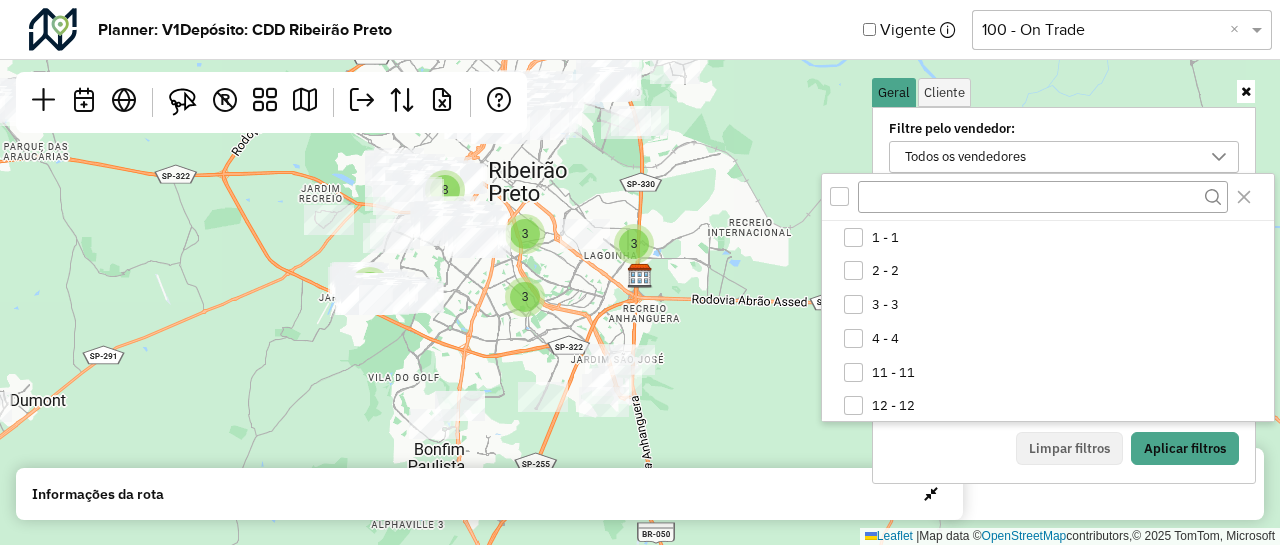click 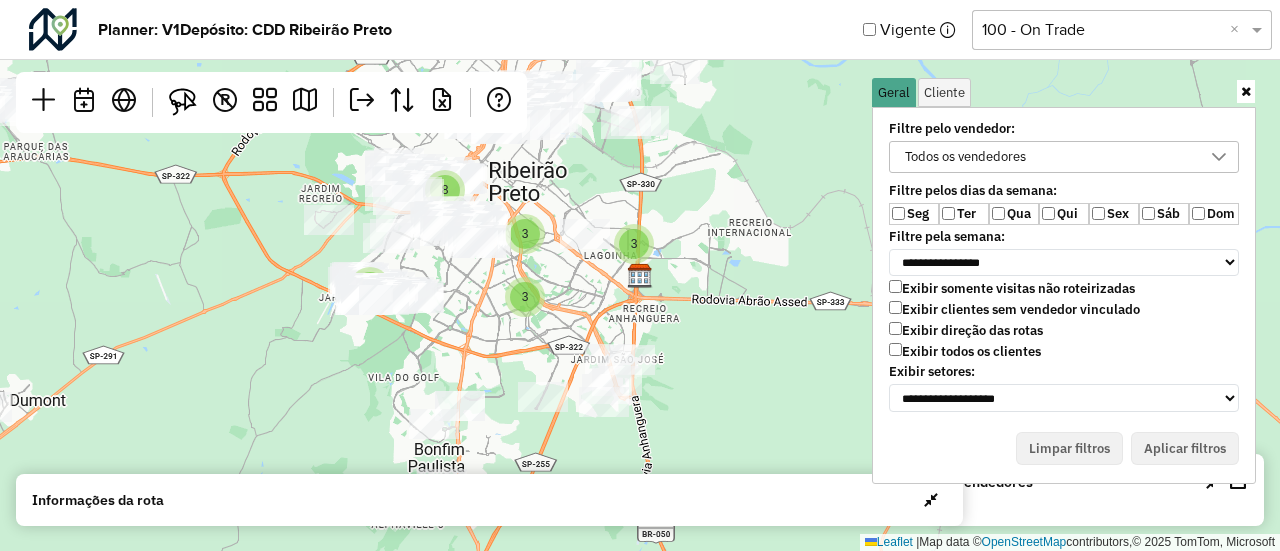 click on "Ter" at bounding box center (964, 214) 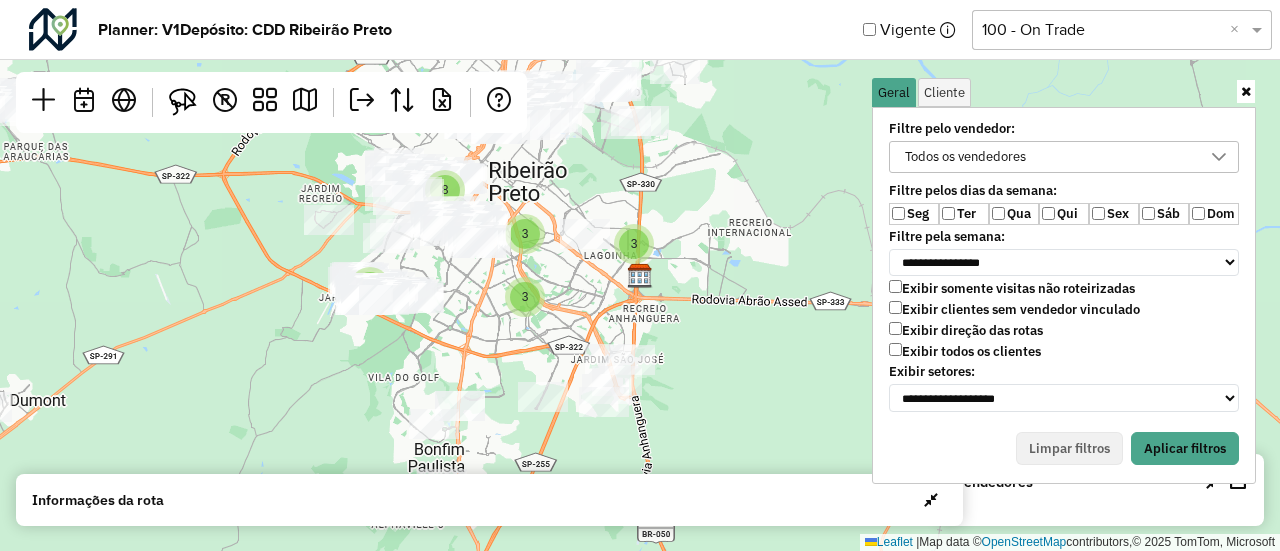 click on "Todos os vendedores" at bounding box center (1049, 157) 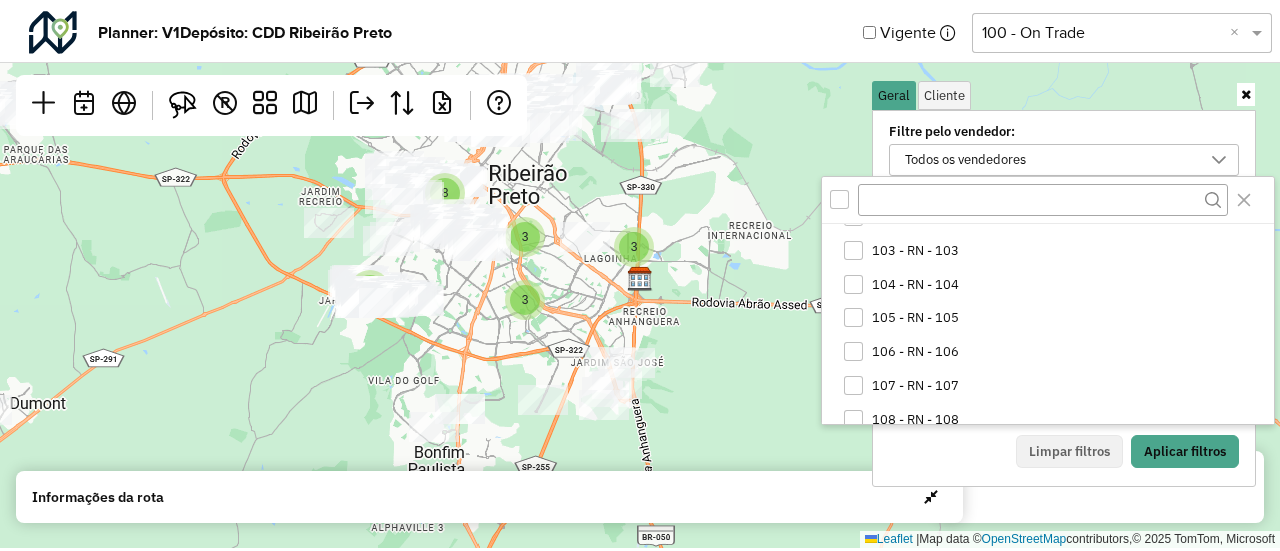 scroll, scrollTop: 647, scrollLeft: 0, axis: vertical 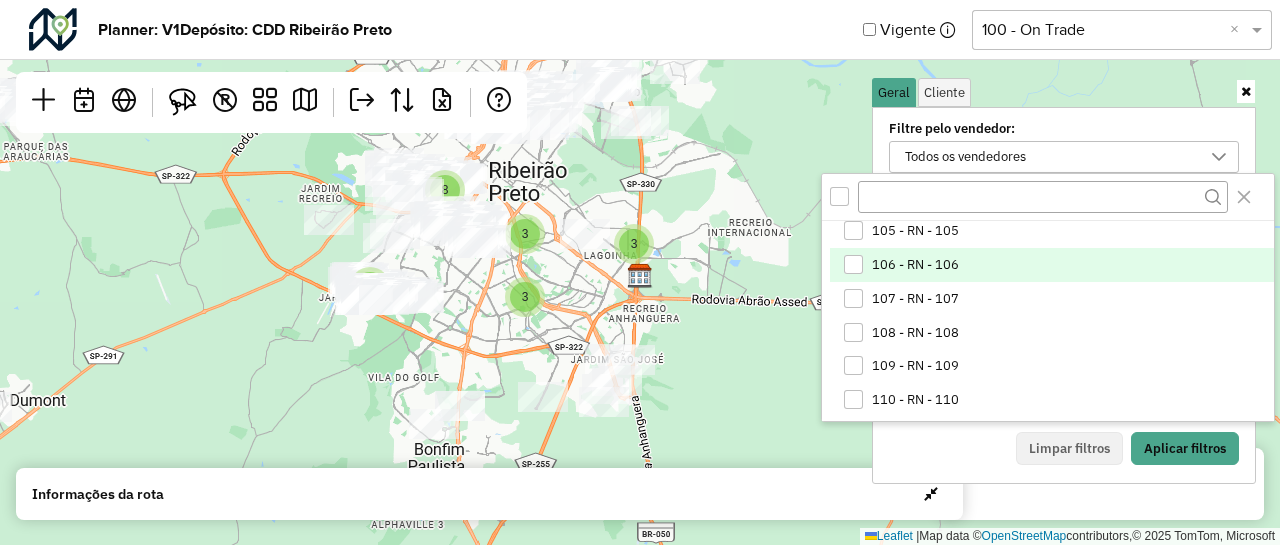 click on "106 - RN - 106" at bounding box center [1051, 265] 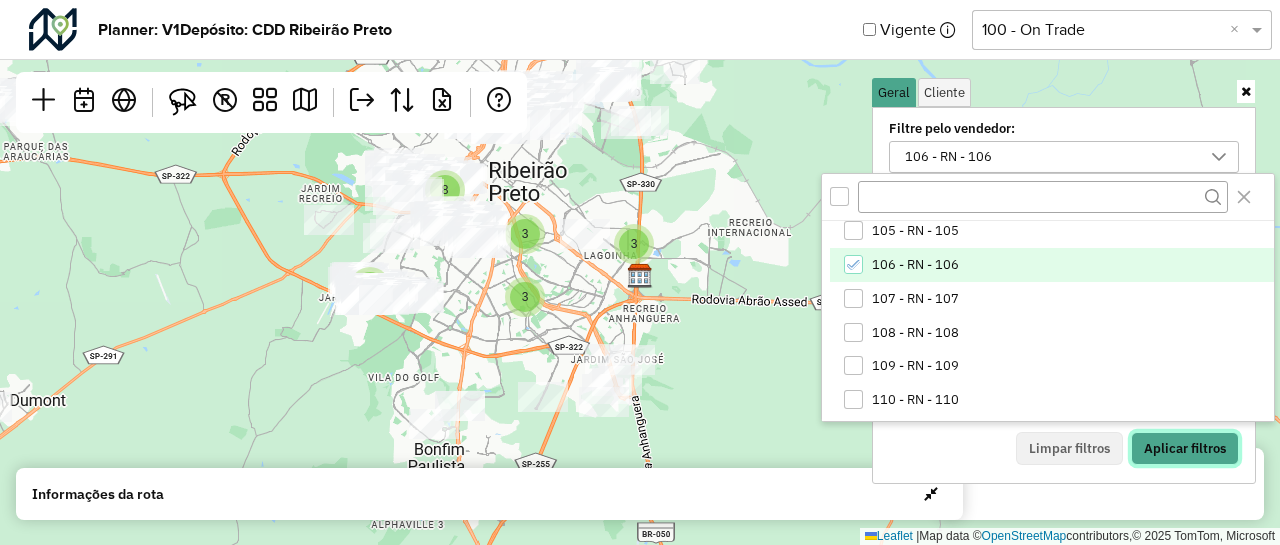 click on "Aplicar filtros" at bounding box center (1185, 449) 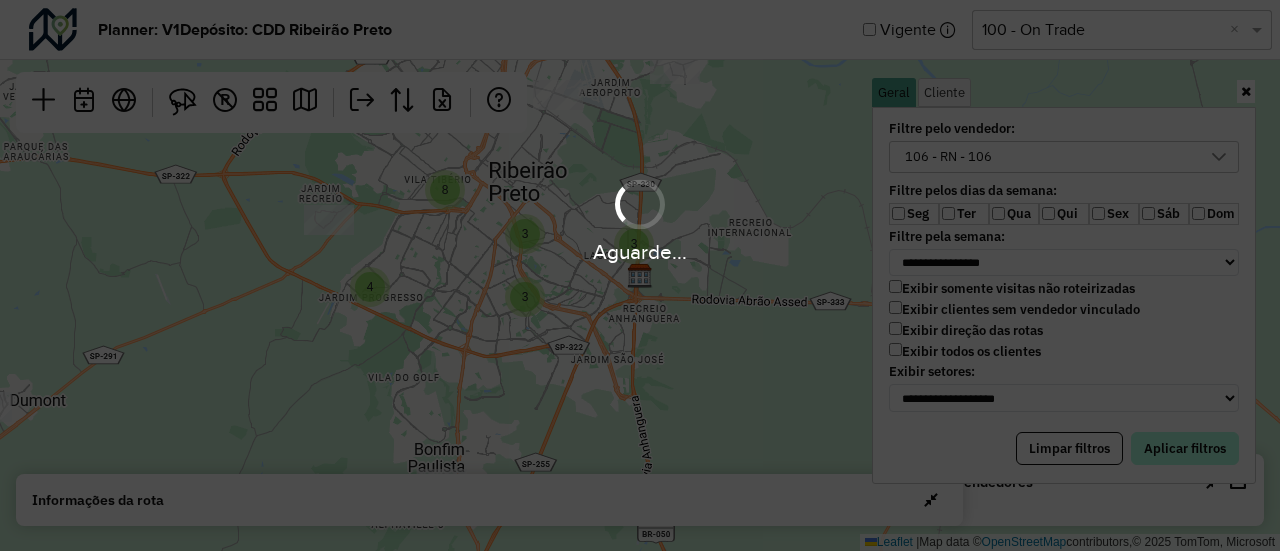 scroll, scrollTop: 220, scrollLeft: 0, axis: vertical 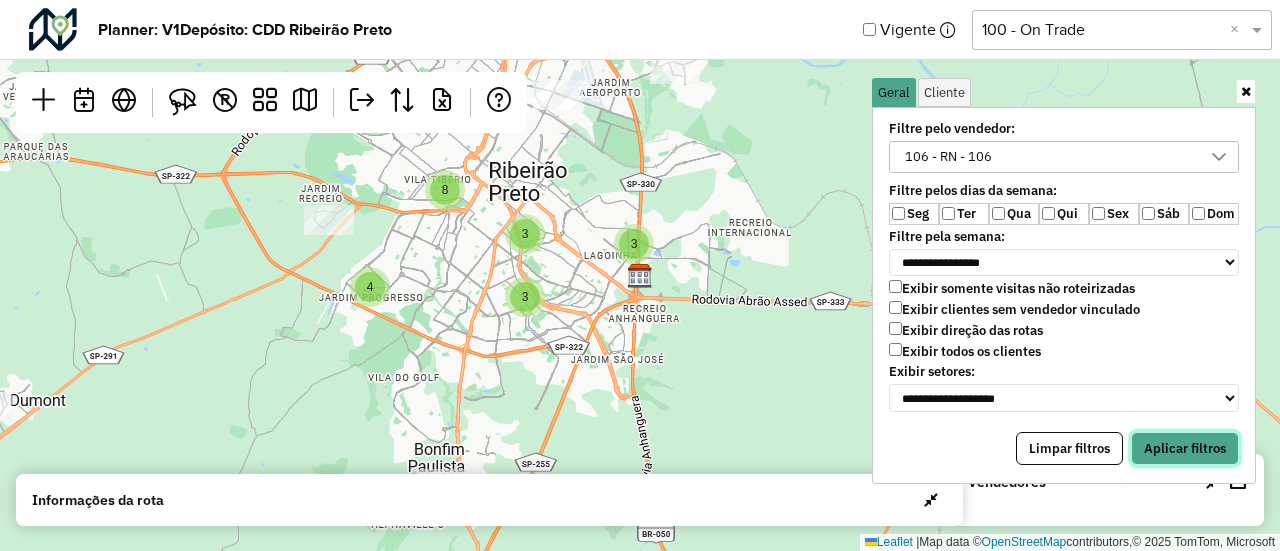 click on "Aplicar filtros" at bounding box center (1185, 449) 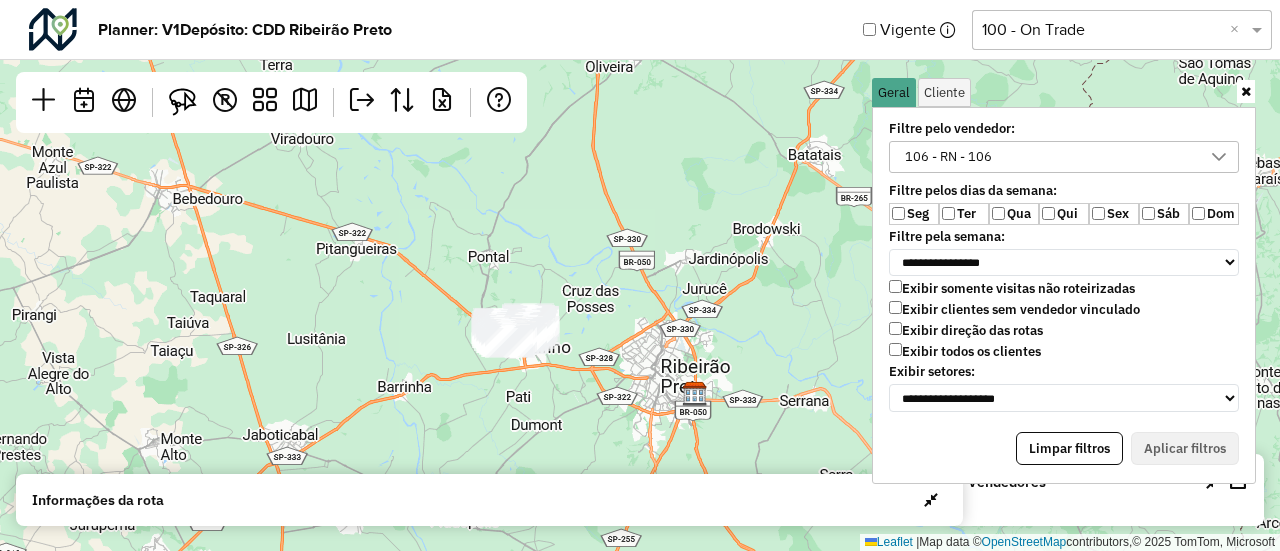 drag, startPoint x: 529, startPoint y: 261, endPoint x: 582, endPoint y: 345, distance: 99.32271 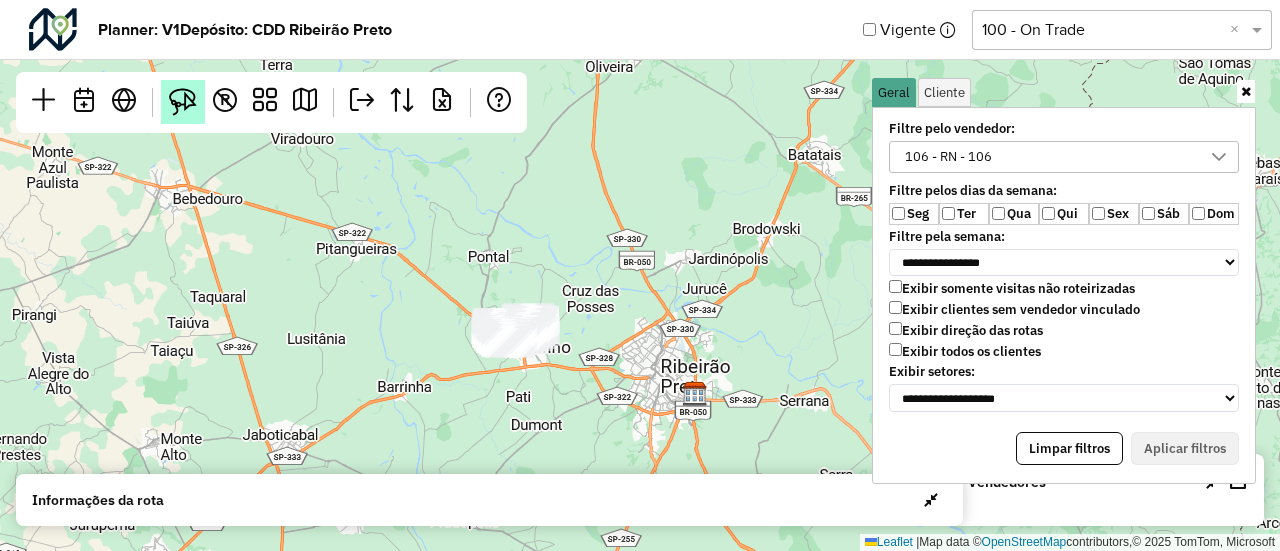 click at bounding box center [183, 102] 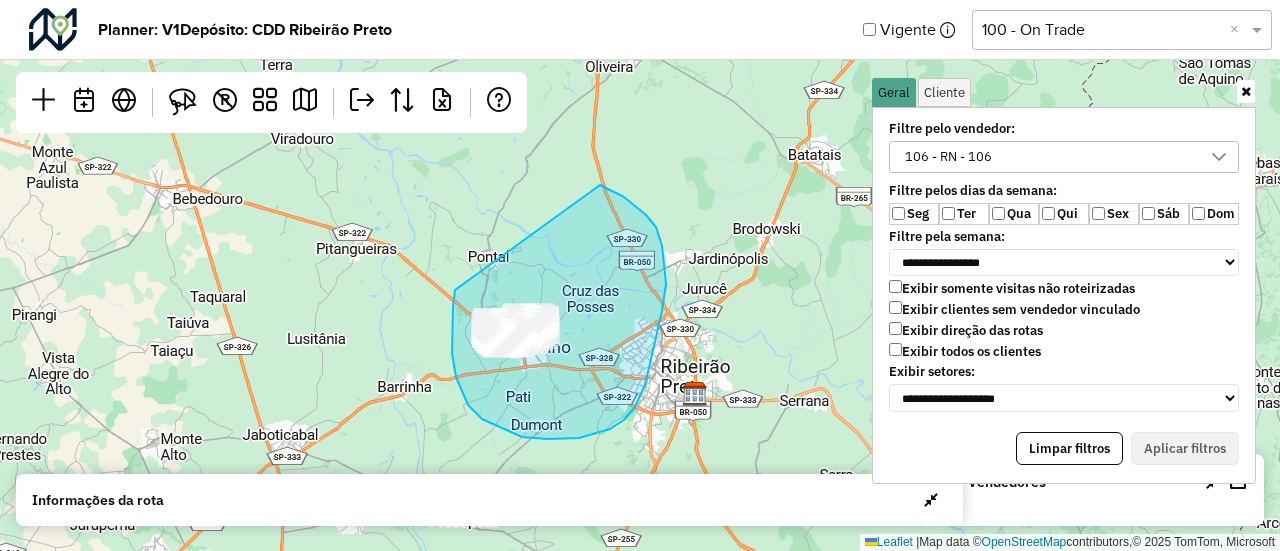 drag, startPoint x: 455, startPoint y: 290, endPoint x: 550, endPoint y: 165, distance: 157.00319 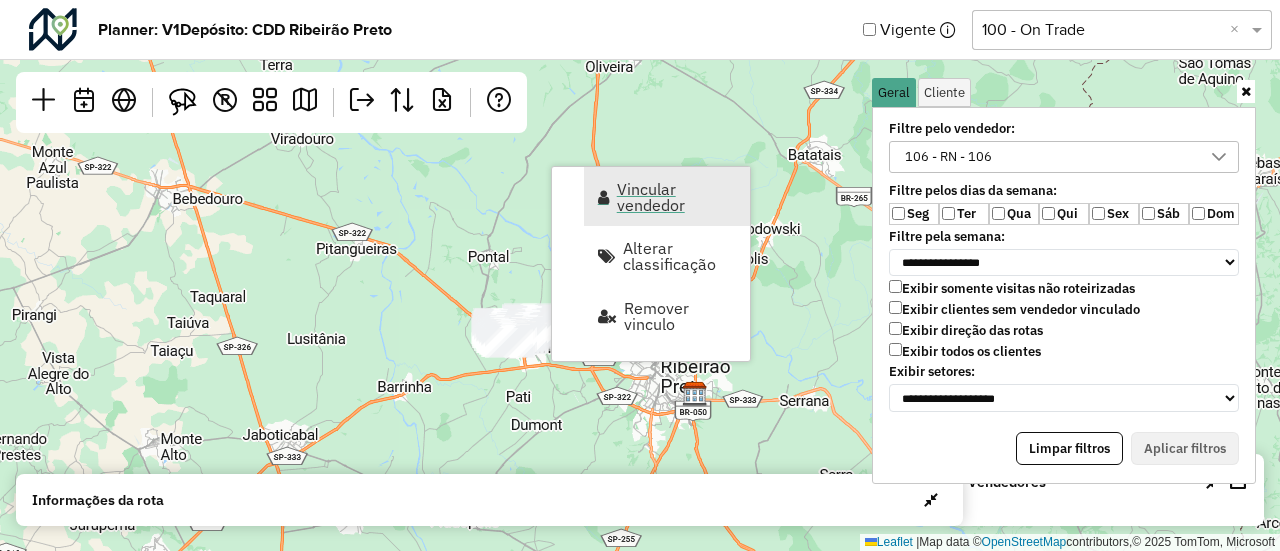 click on "Vincular vendedor" at bounding box center (667, 196) 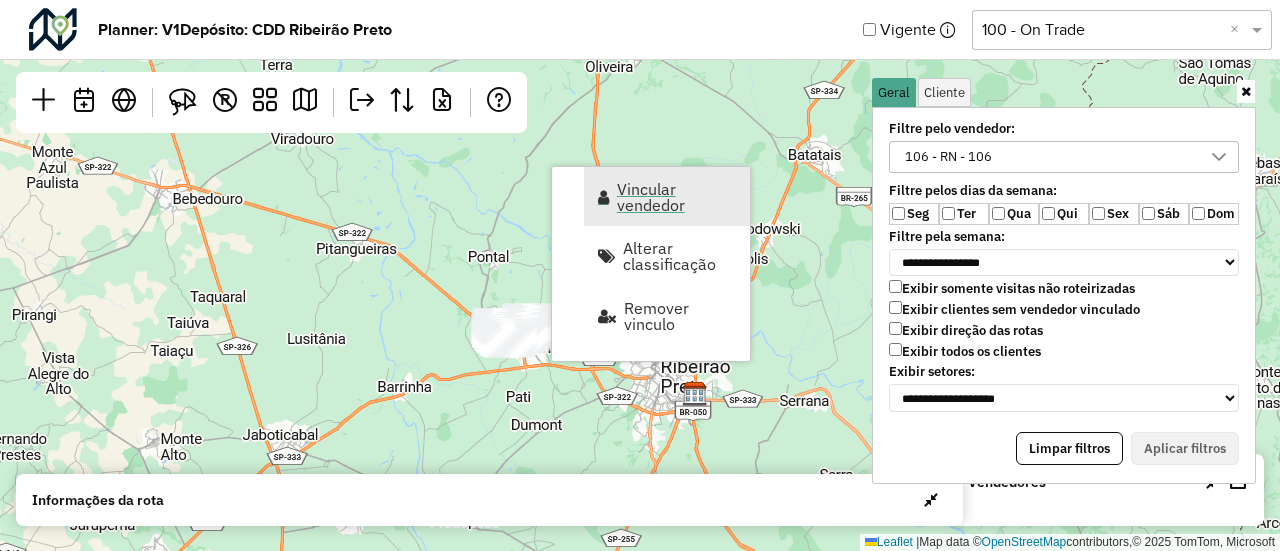 select on "*********" 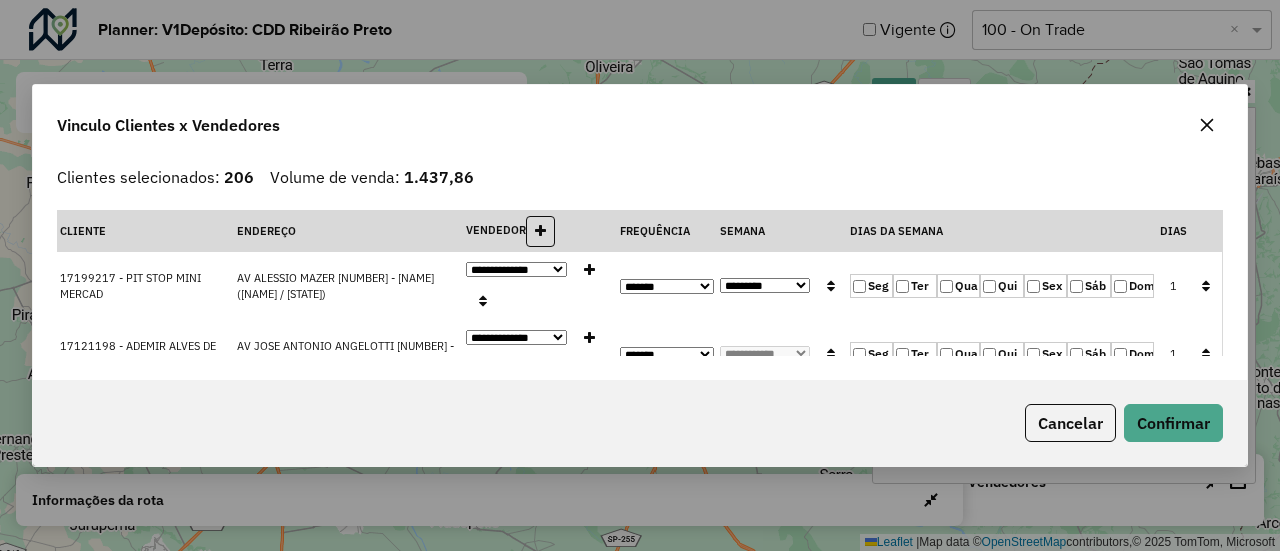 click on "**********" 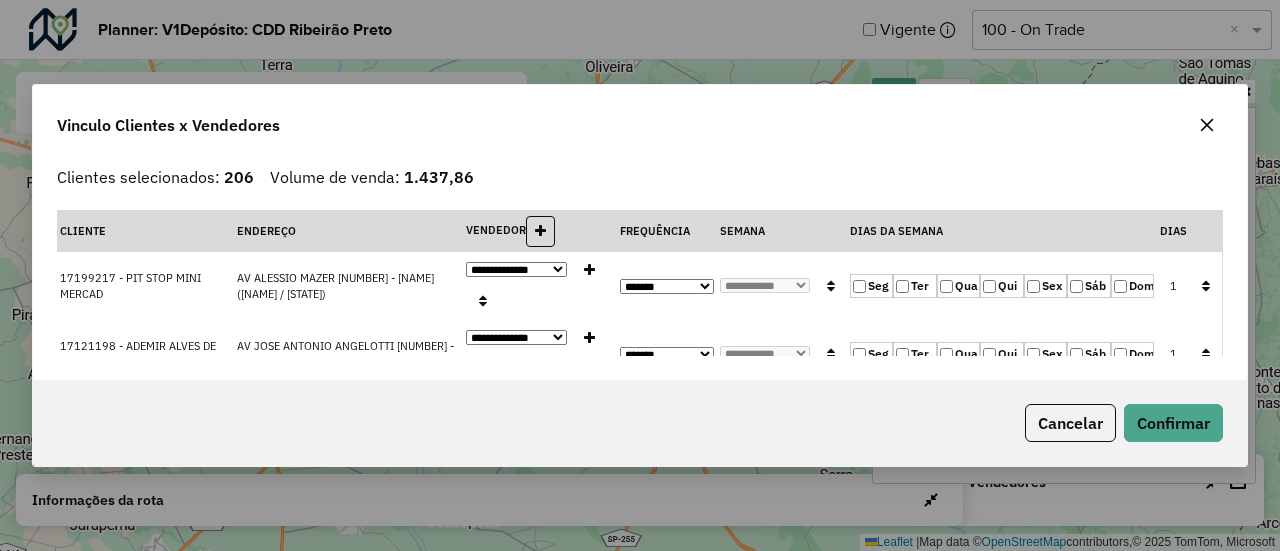 click 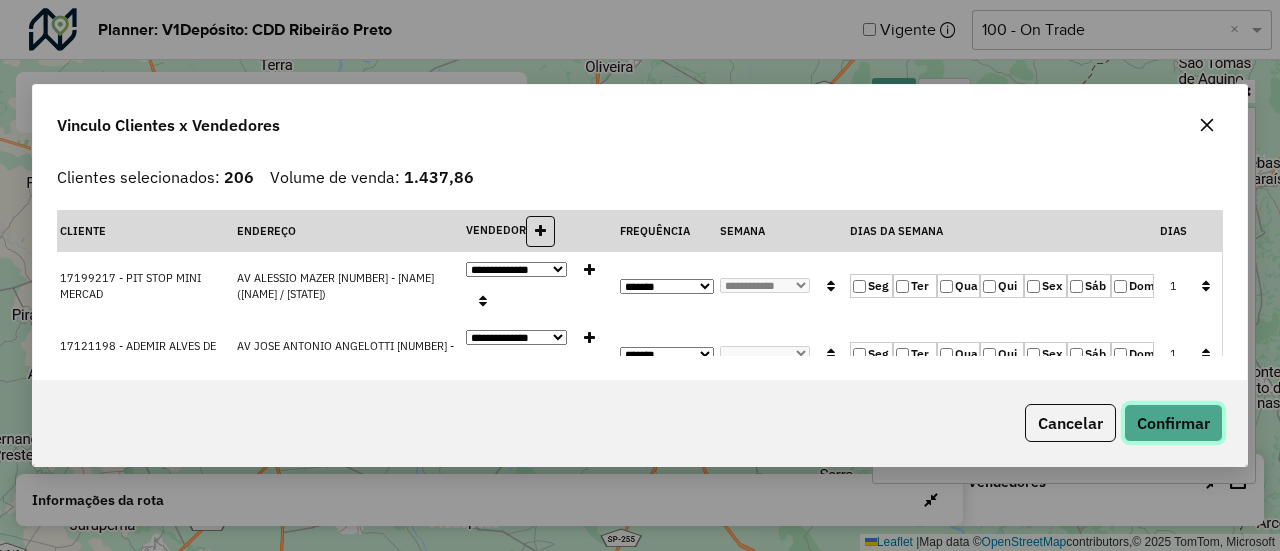 click on "Confirmar" 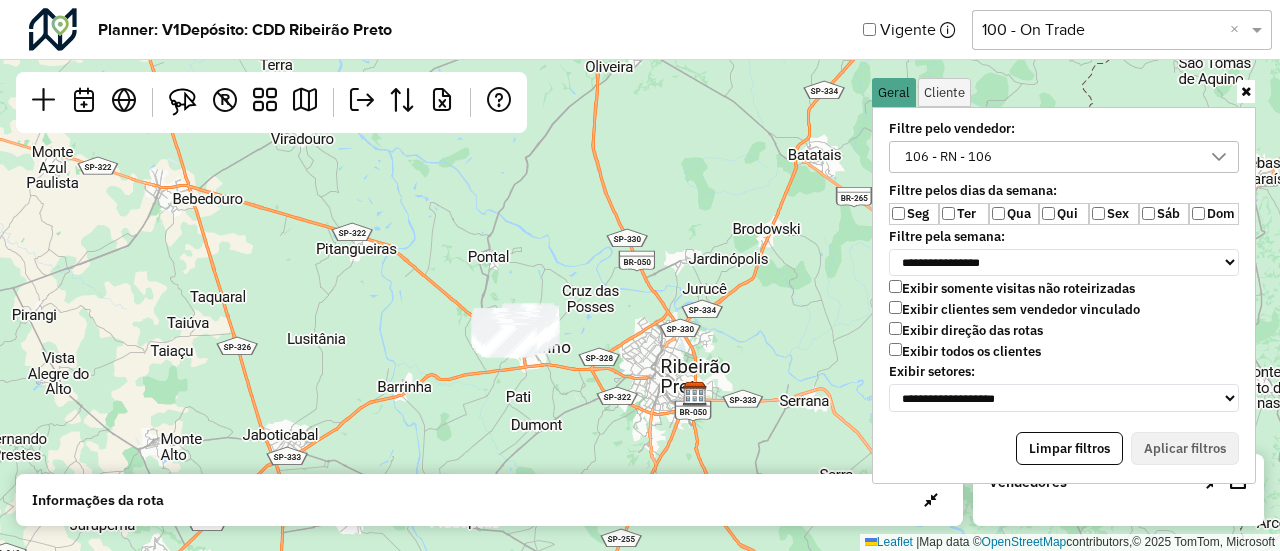 click at bounding box center [1246, 91] 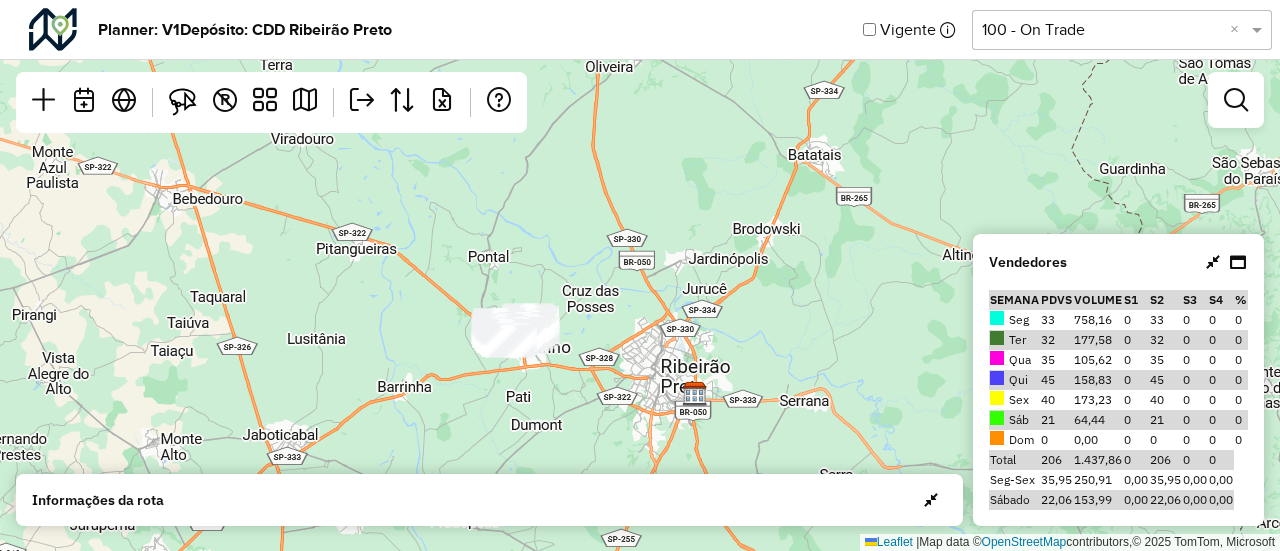 scroll, scrollTop: 0, scrollLeft: 0, axis: both 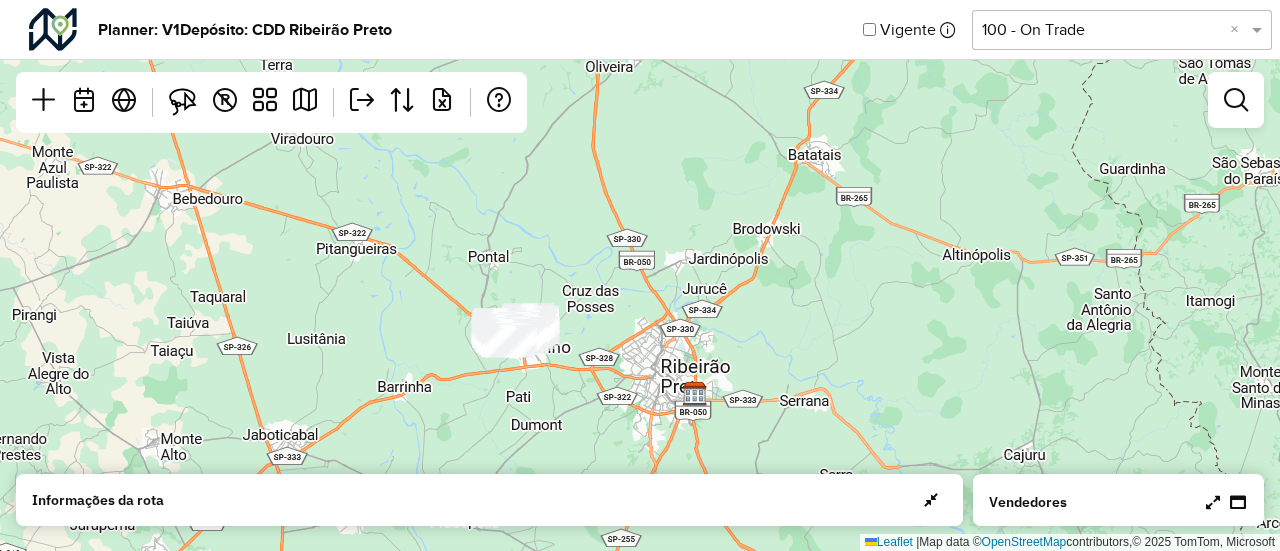 click at bounding box center (1226, 502) 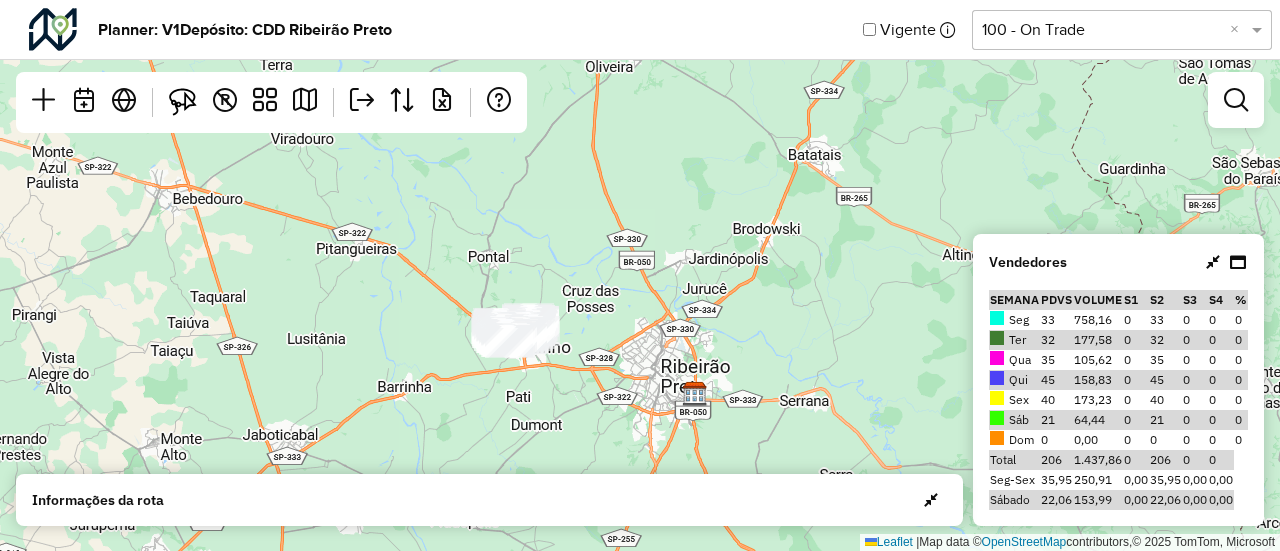 click on "Leaflet   |  Map data ©  OpenStreetMap  contributors,© 2025 TomTom, Microsoft" 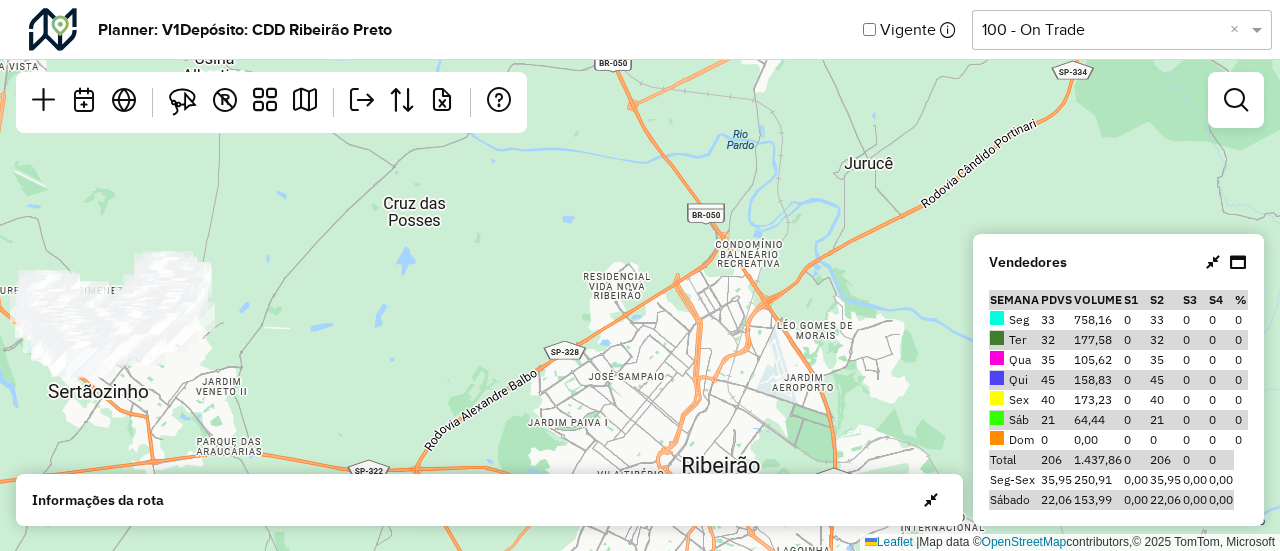 drag, startPoint x: 354, startPoint y: 257, endPoint x: 735, endPoint y: 238, distance: 381.47345 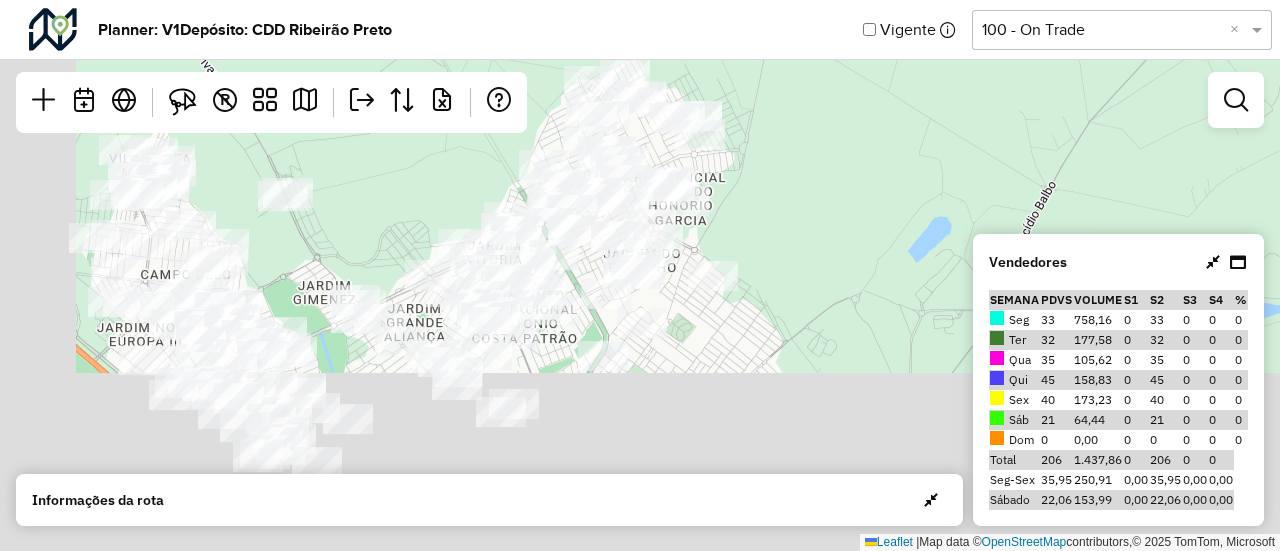 drag, startPoint x: 571, startPoint y: 308, endPoint x: 791, endPoint y: 42, distance: 345.1898 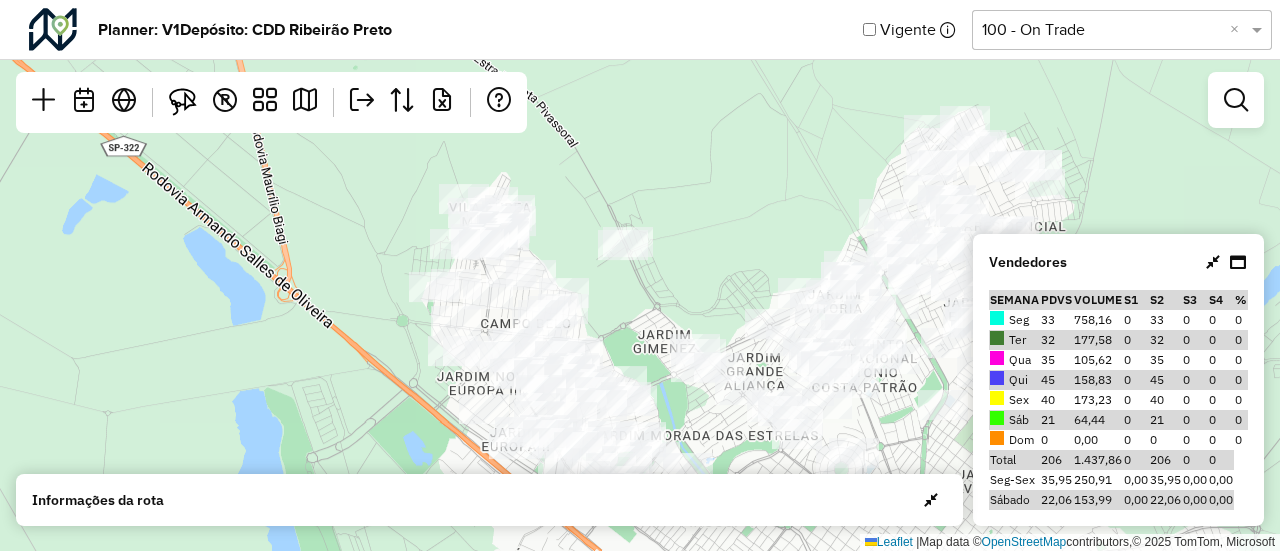 drag, startPoint x: 734, startPoint y: 223, endPoint x: 1054, endPoint y: 272, distance: 323.72983 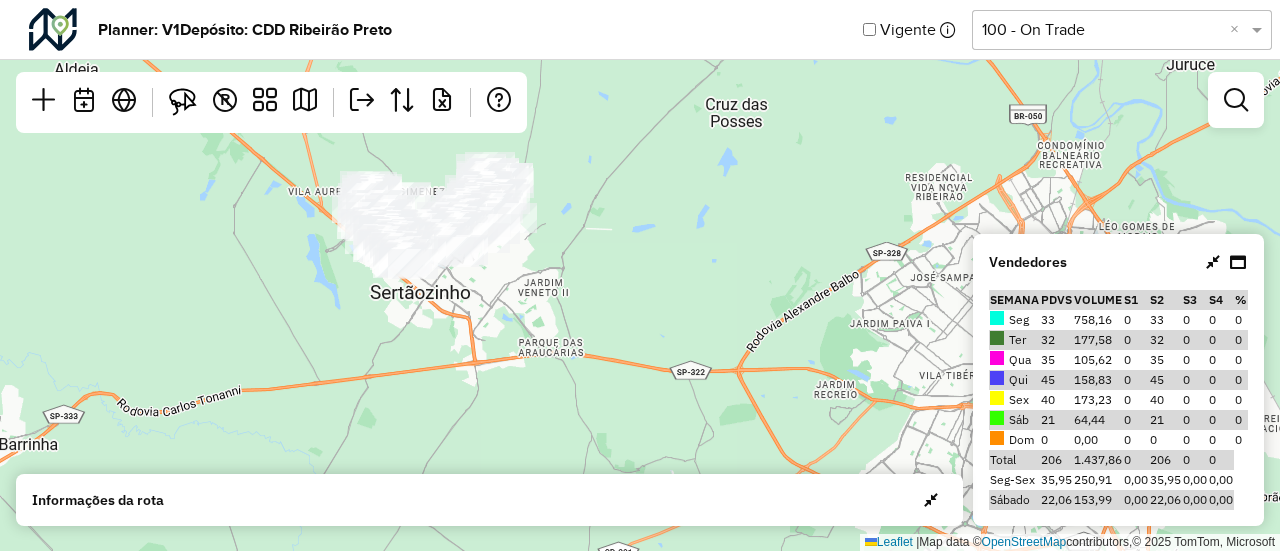 drag, startPoint x: 608, startPoint y: 285, endPoint x: 668, endPoint y: 265, distance: 63.245552 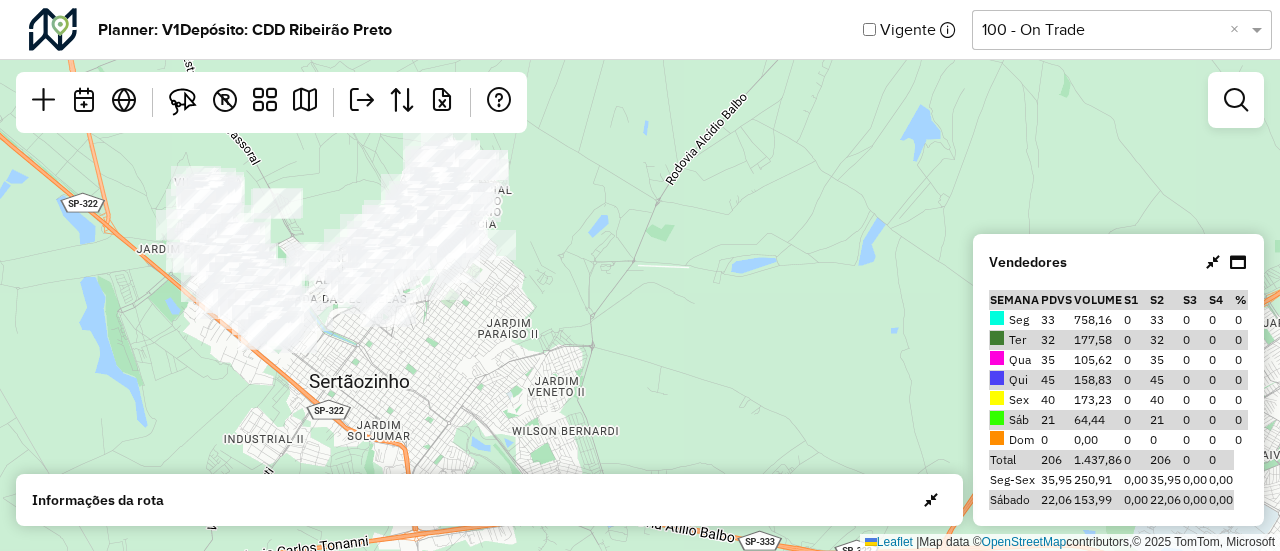 drag, startPoint x: 668, startPoint y: 265, endPoint x: 1050, endPoint y: 473, distance: 434.95746 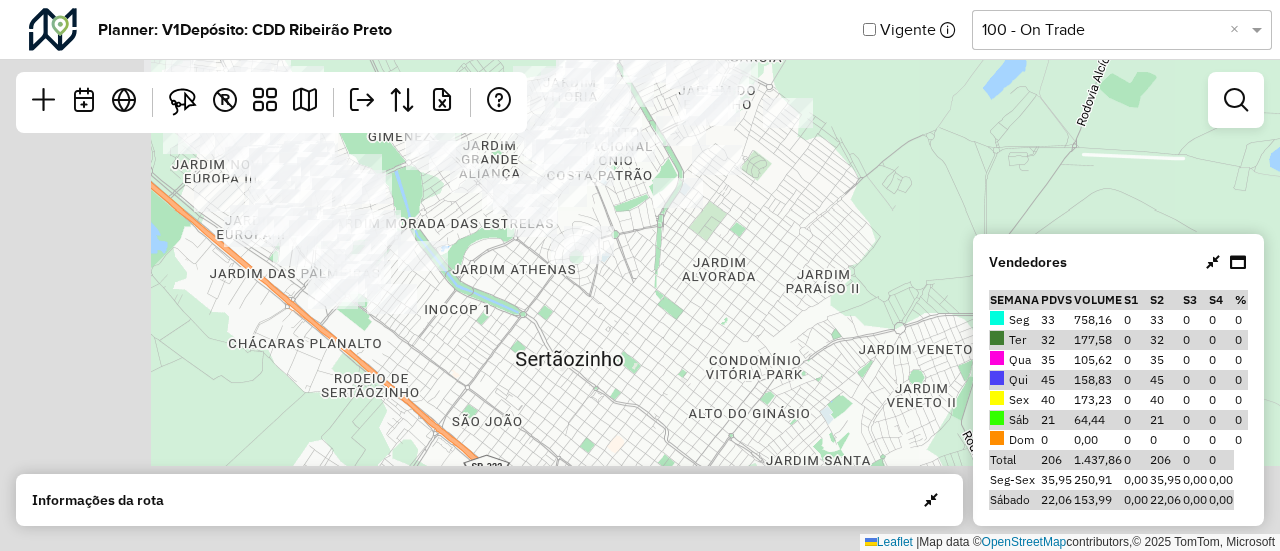 drag, startPoint x: 890, startPoint y: 343, endPoint x: 1107, endPoint y: 108, distance: 319.8656 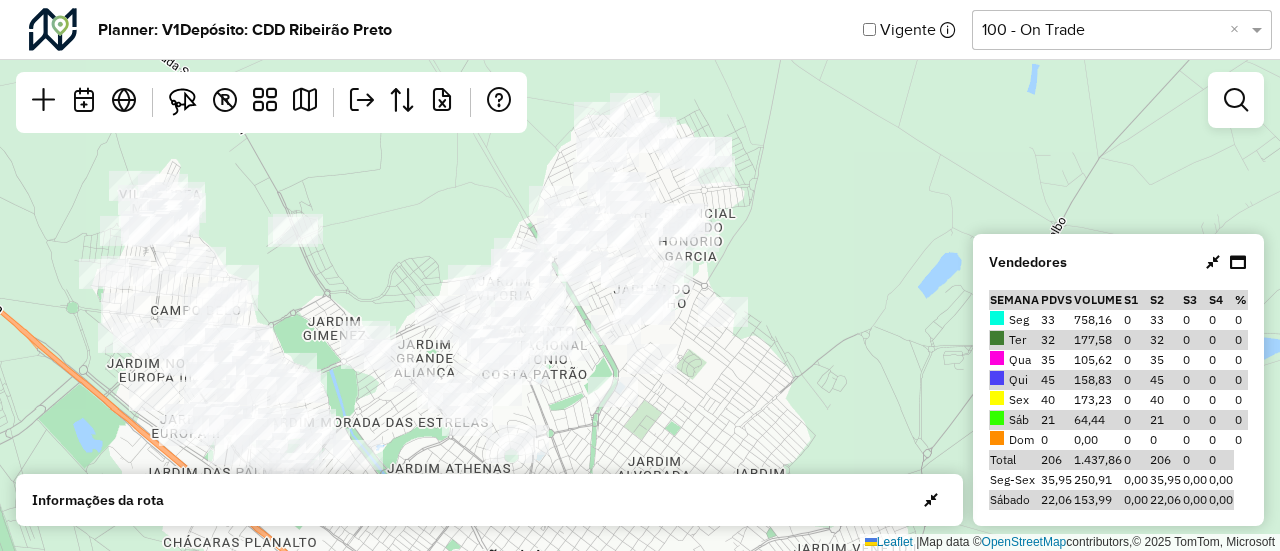 drag, startPoint x: 882, startPoint y: 283, endPoint x: 817, endPoint y: 482, distance: 209.3466 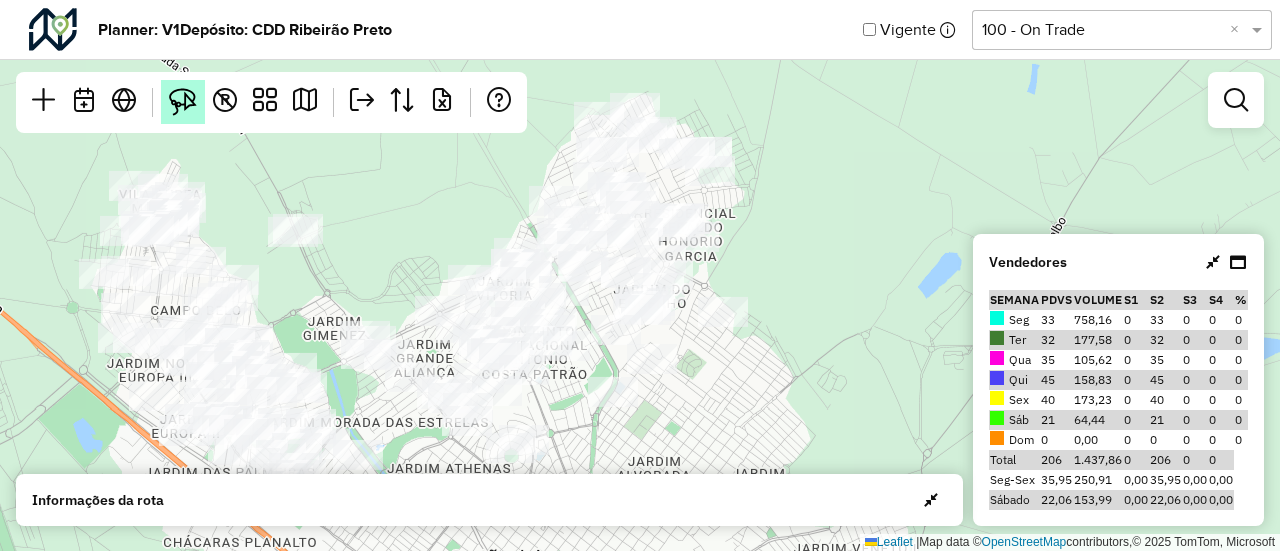 click at bounding box center [183, 102] 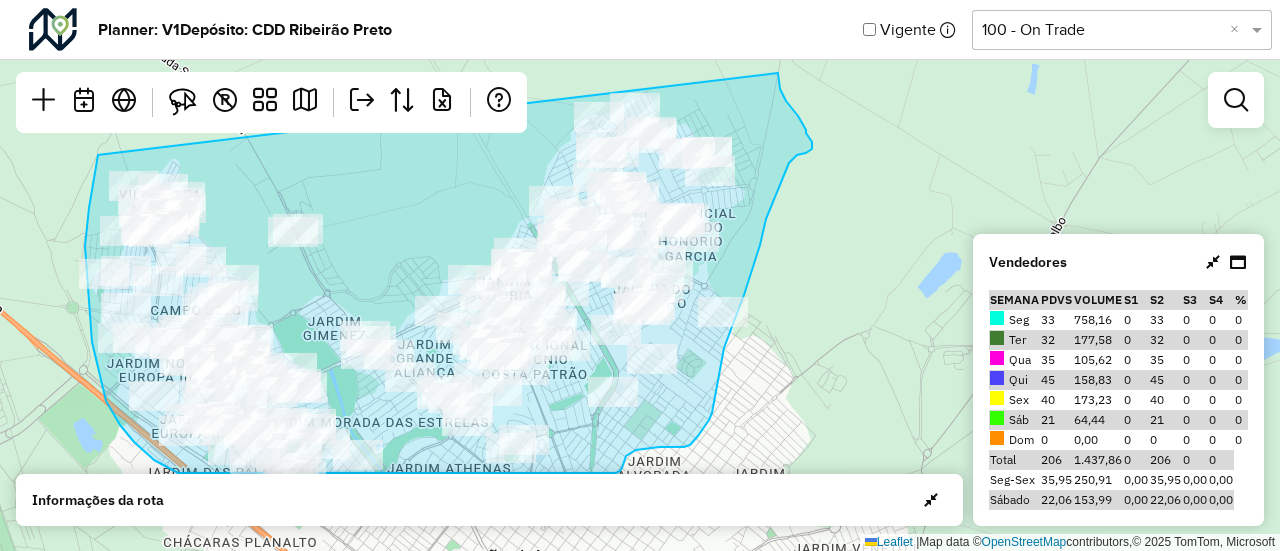 drag, startPoint x: 98, startPoint y: 155, endPoint x: 777, endPoint y: 73, distance: 683.9335 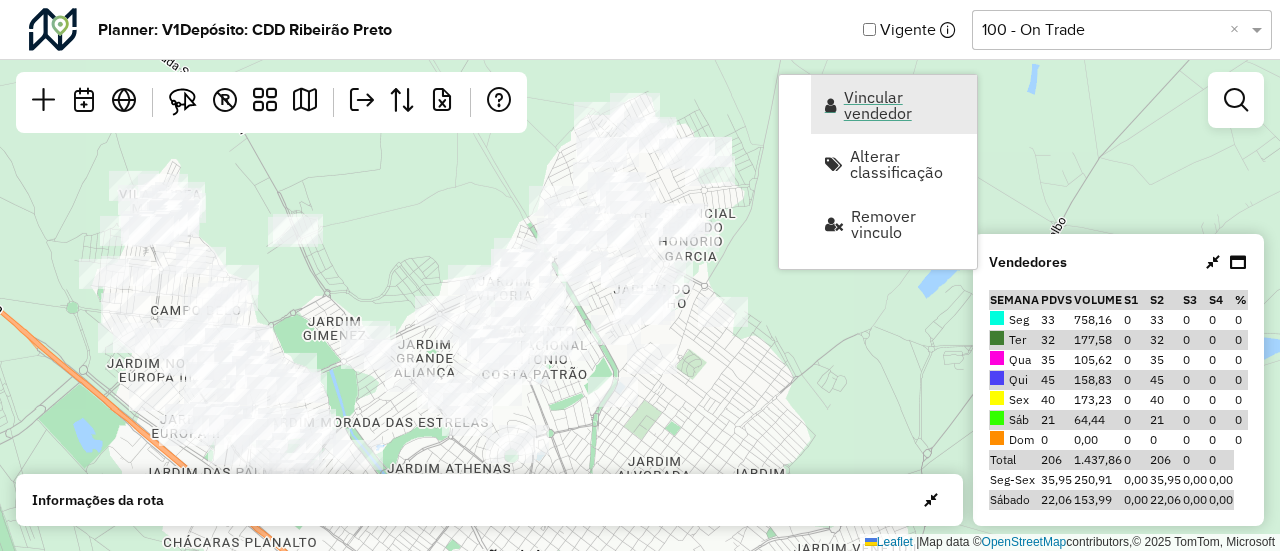 click on "Vincular vendedor" at bounding box center (904, 105) 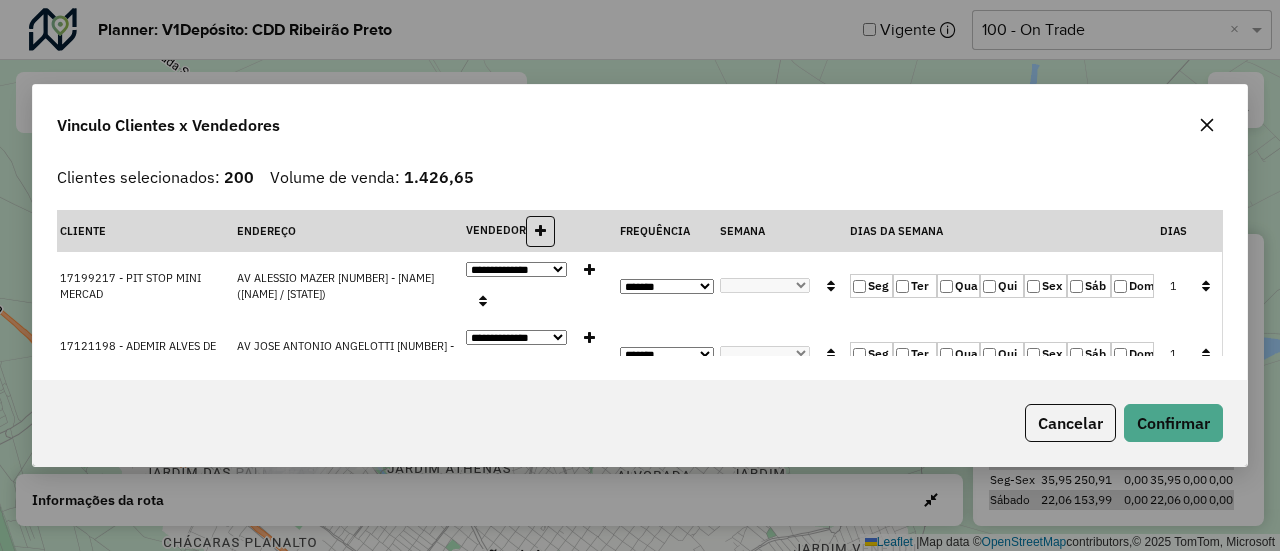 click on "Sáb" 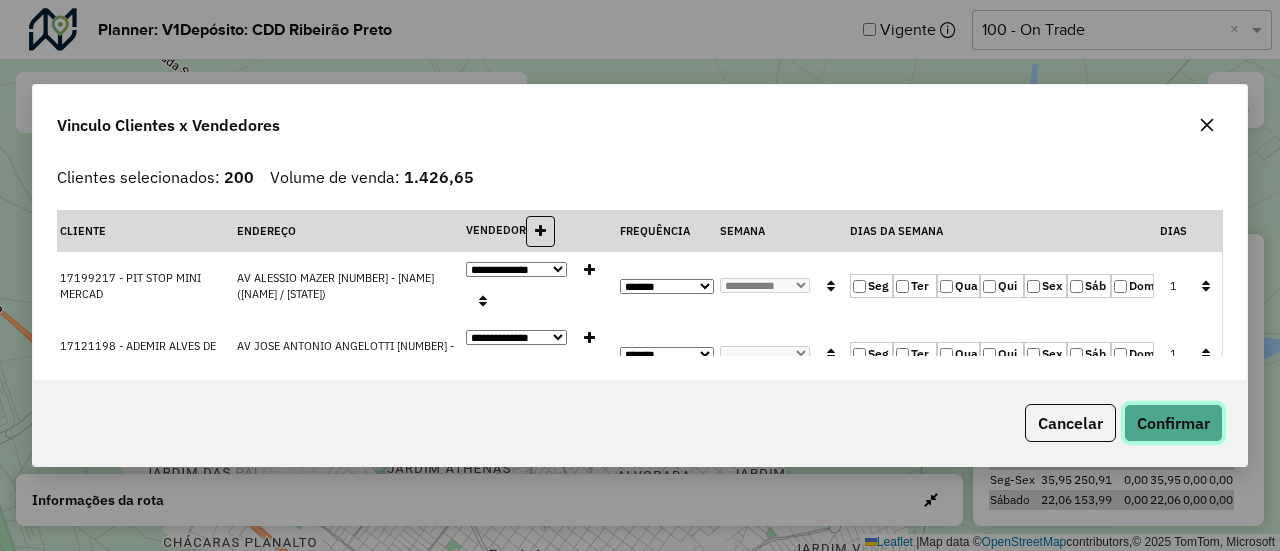 click on "Confirmar" 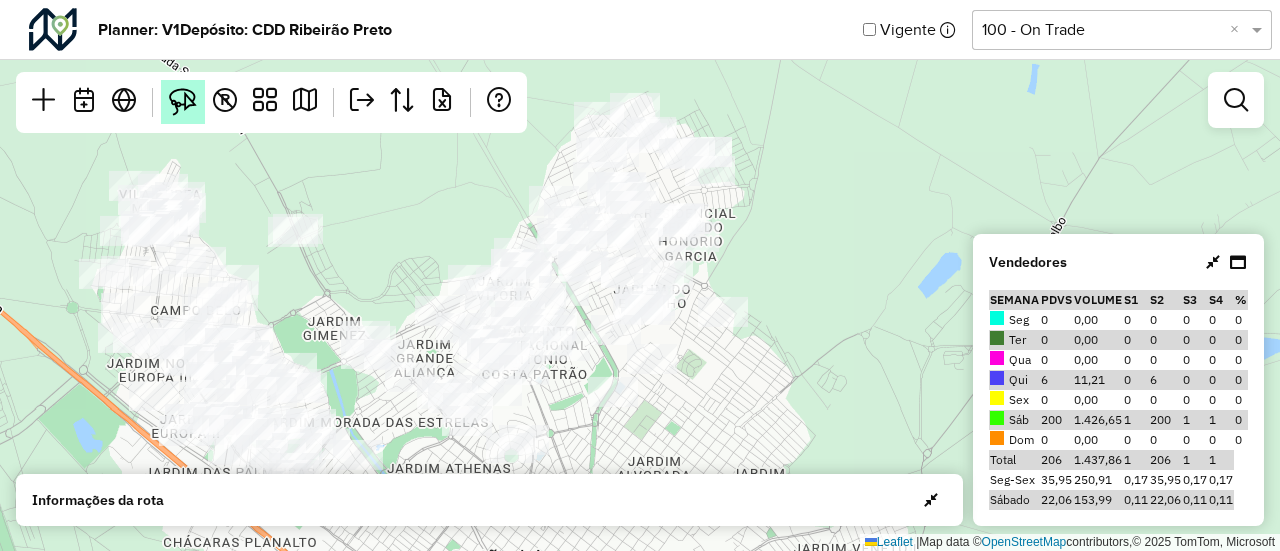 click at bounding box center (183, 102) 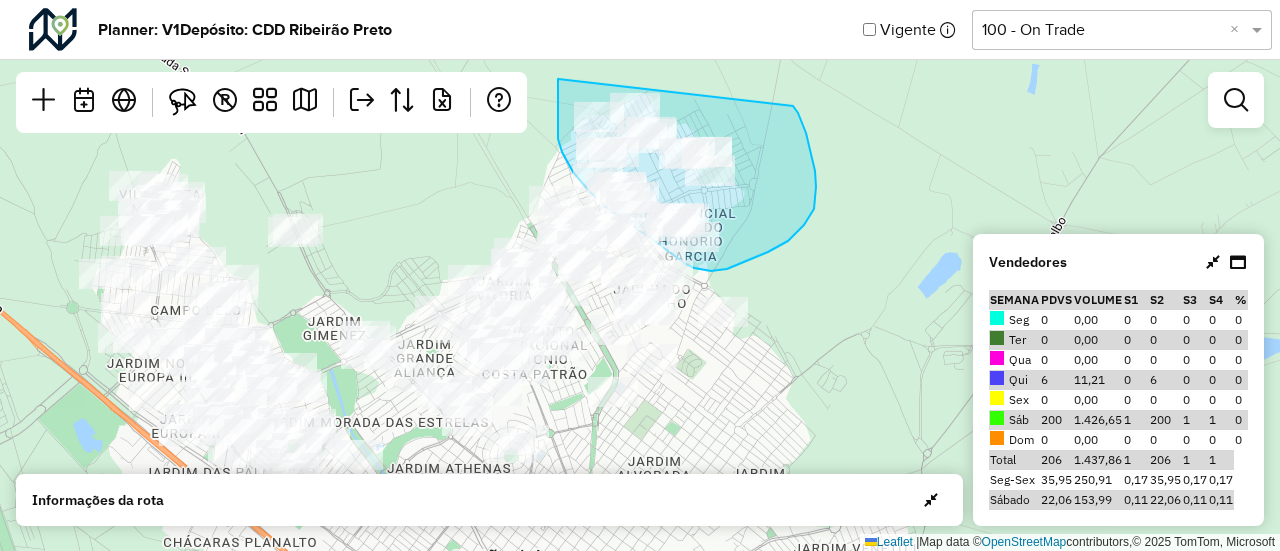 drag, startPoint x: 558, startPoint y: 79, endPoint x: 786, endPoint y: 97, distance: 228.70943 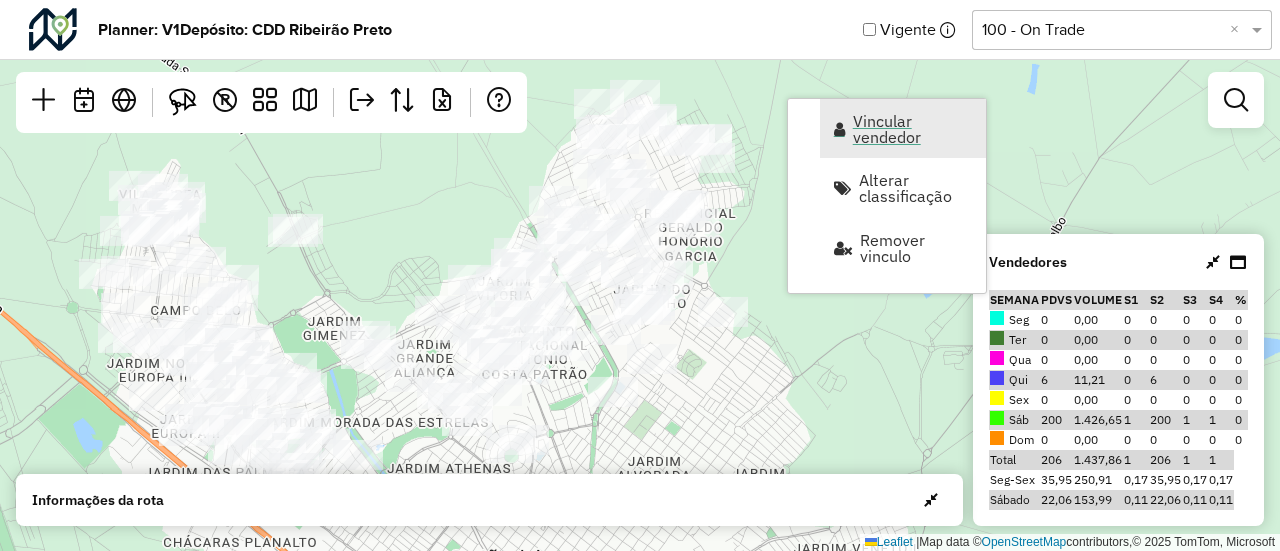 click on "Vincular vendedor" at bounding box center [913, 129] 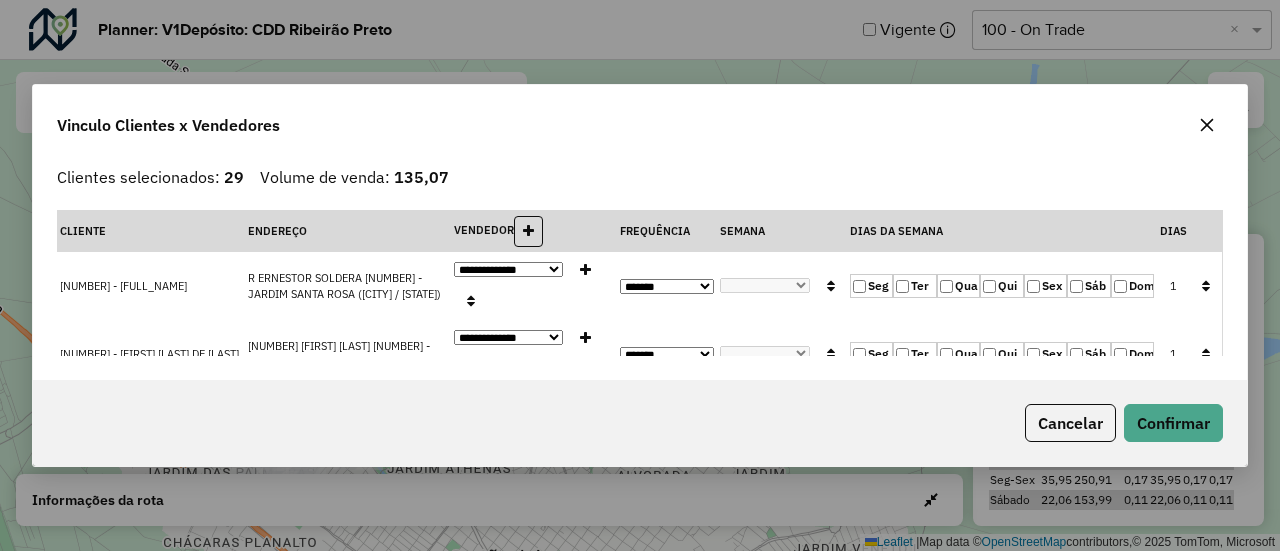 click 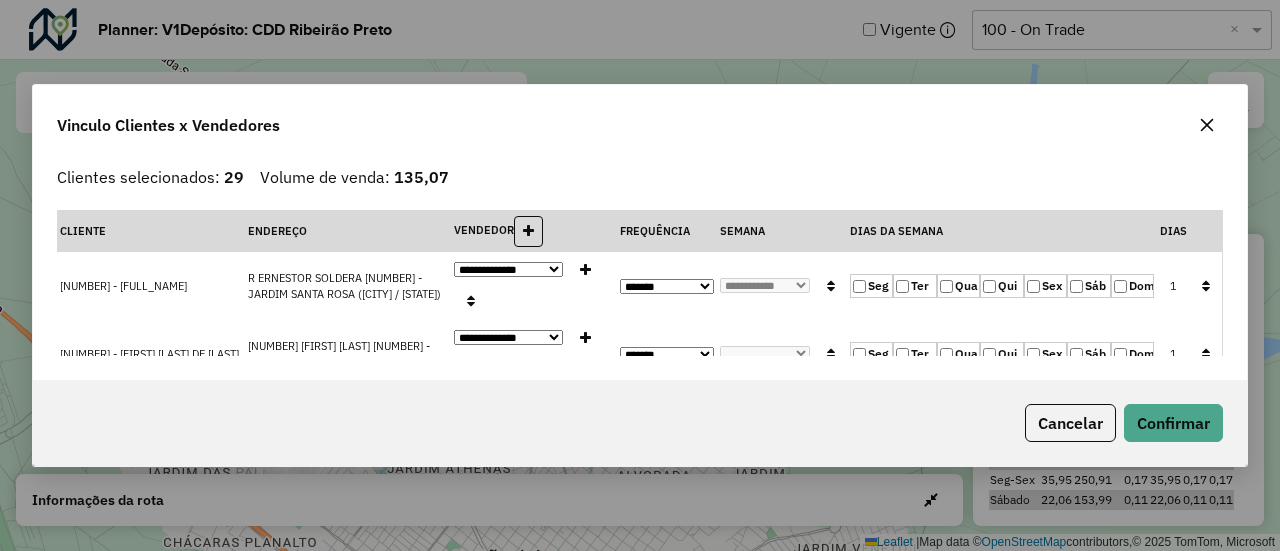 click 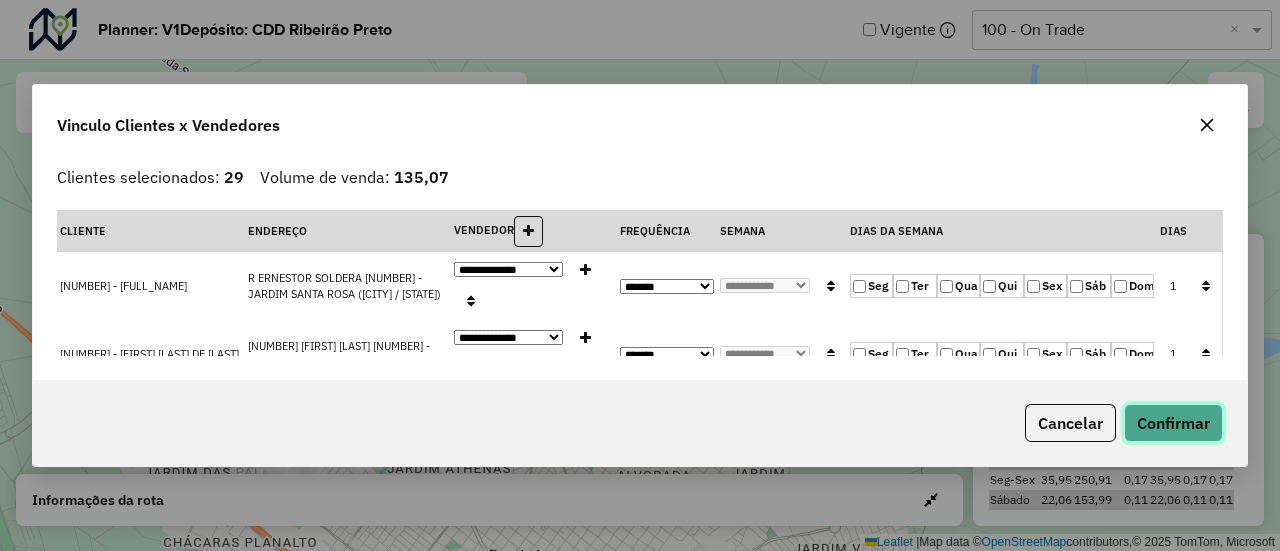 click on "Confirmar" 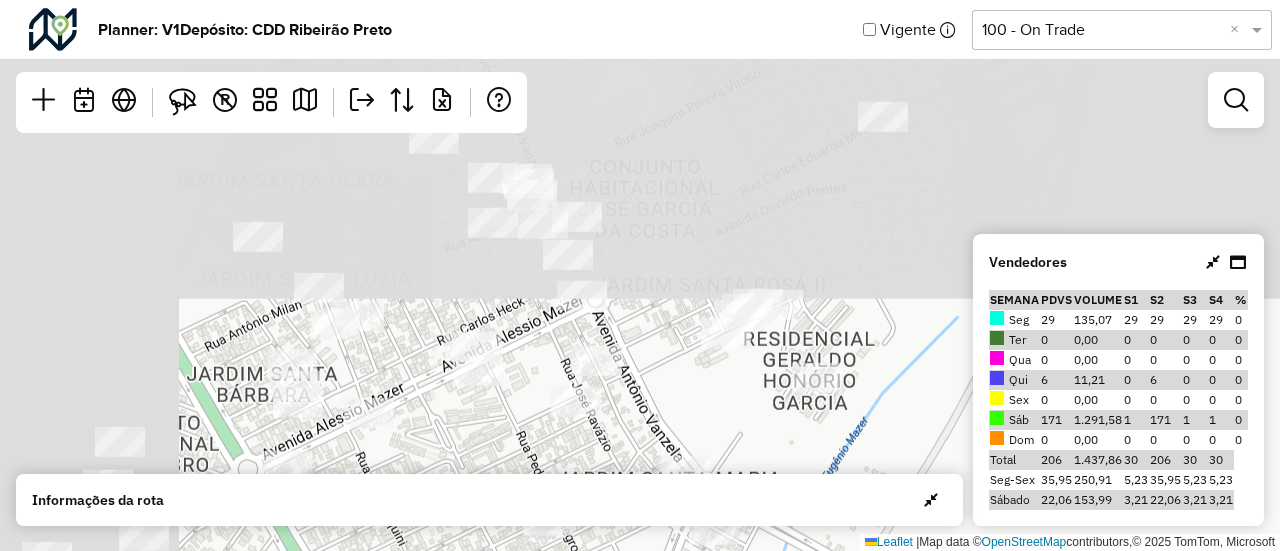 drag, startPoint x: 713, startPoint y: 247, endPoint x: 1025, endPoint y: 580, distance: 456.32553 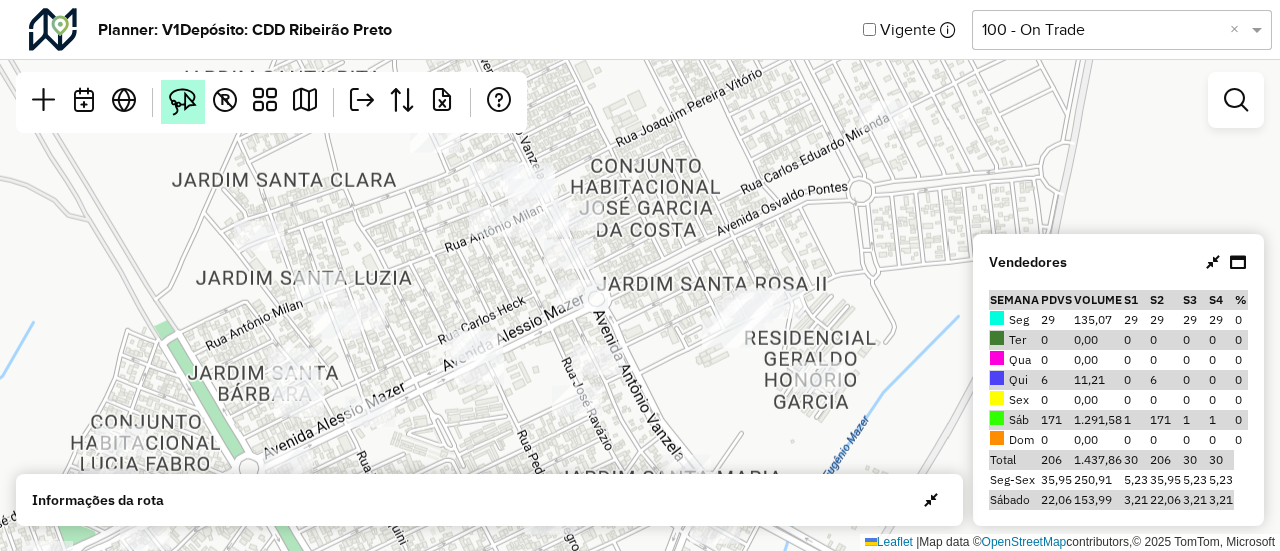 click at bounding box center [183, 102] 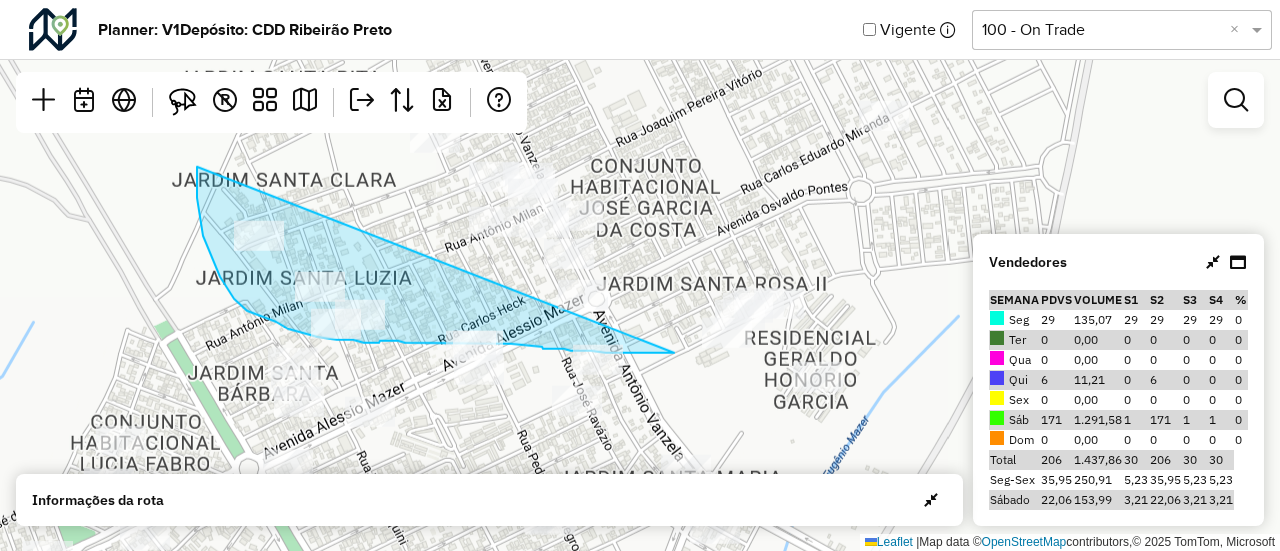 drag, startPoint x: 197, startPoint y: 167, endPoint x: 688, endPoint y: 353, distance: 525.0495 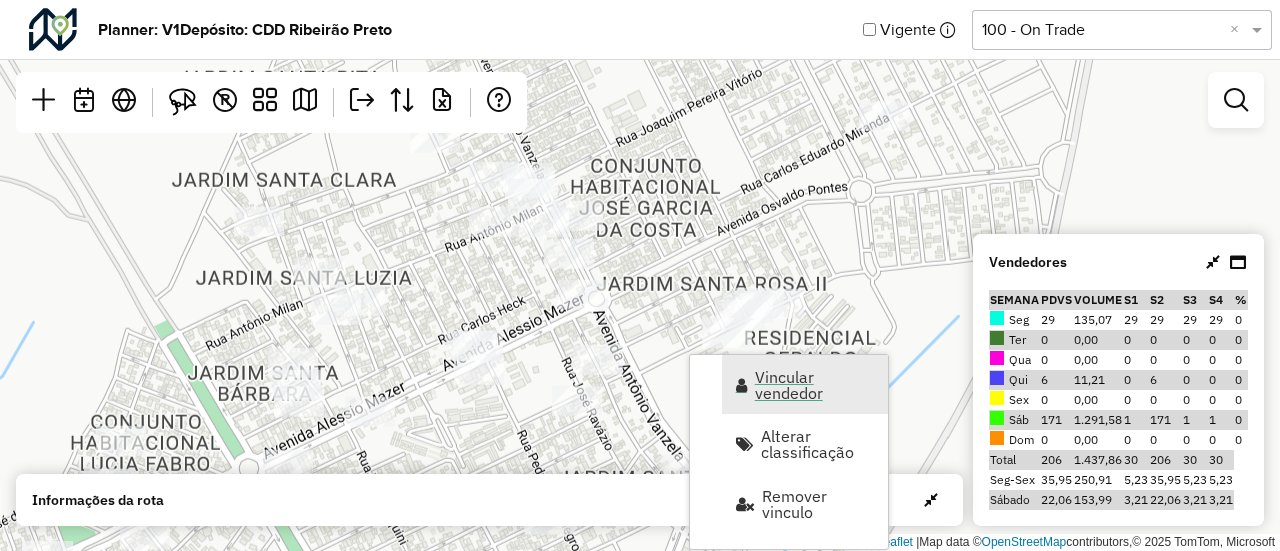 click on "Vincular vendedor" at bounding box center [815, 385] 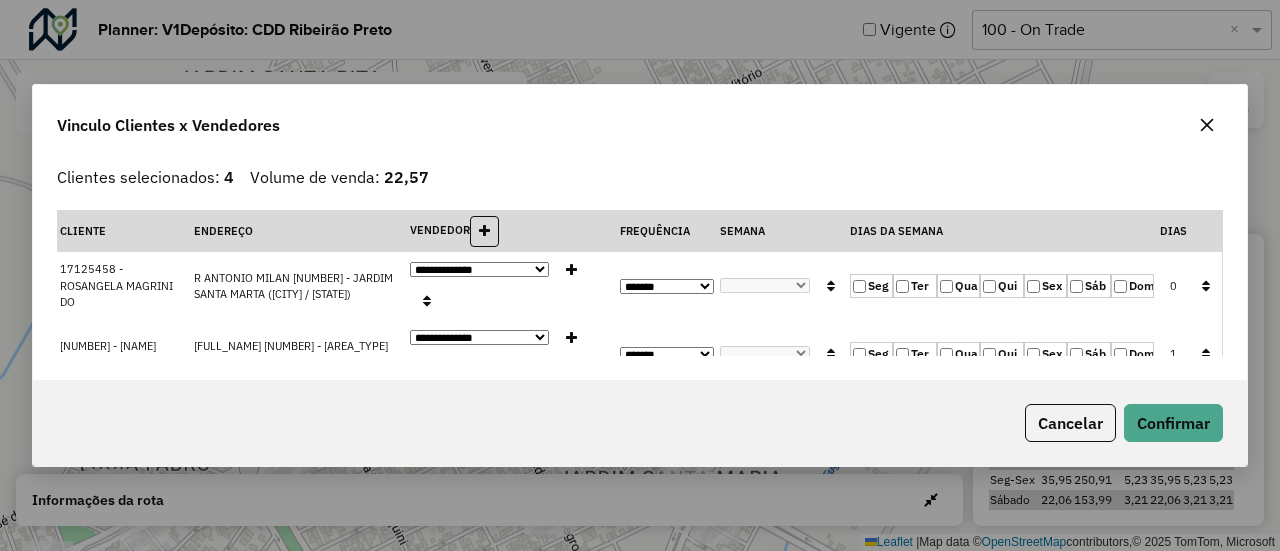 click on "Seg" 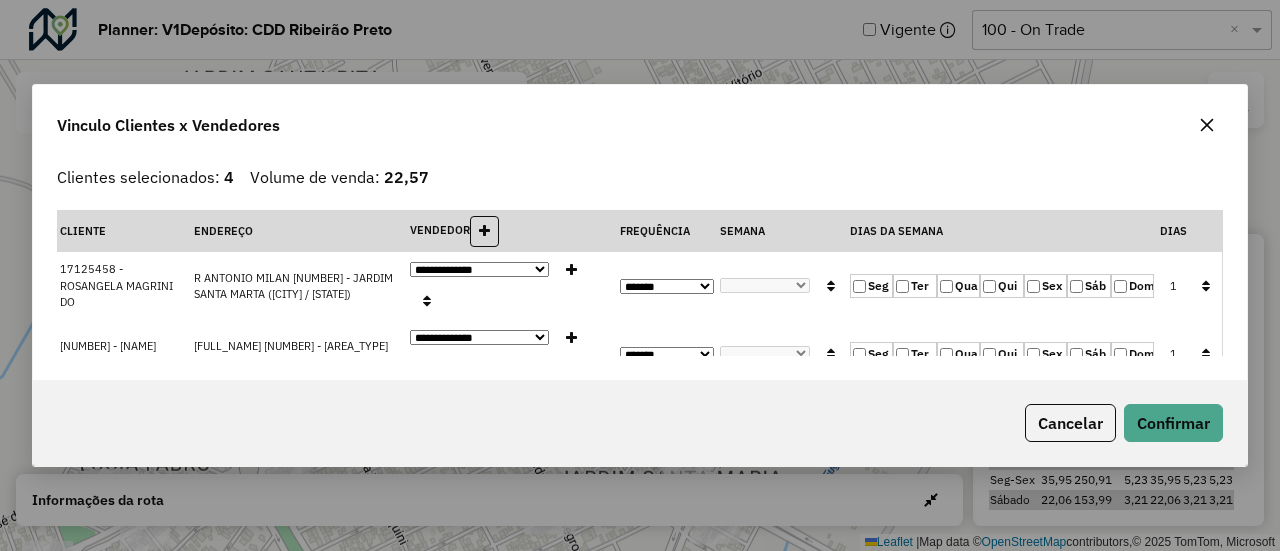 click 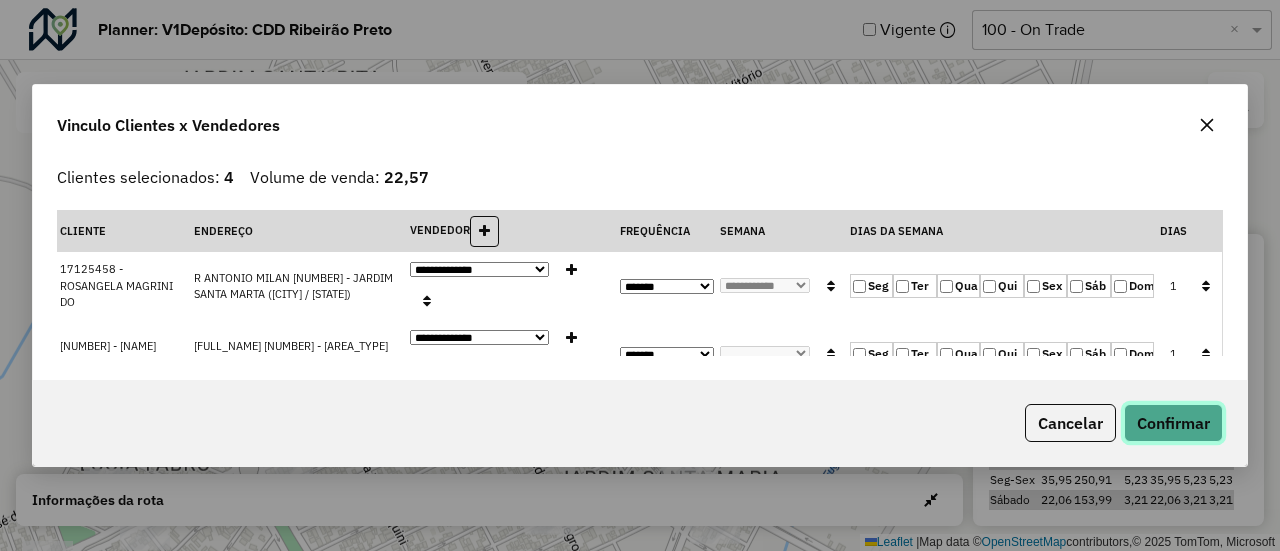 click on "Confirmar" 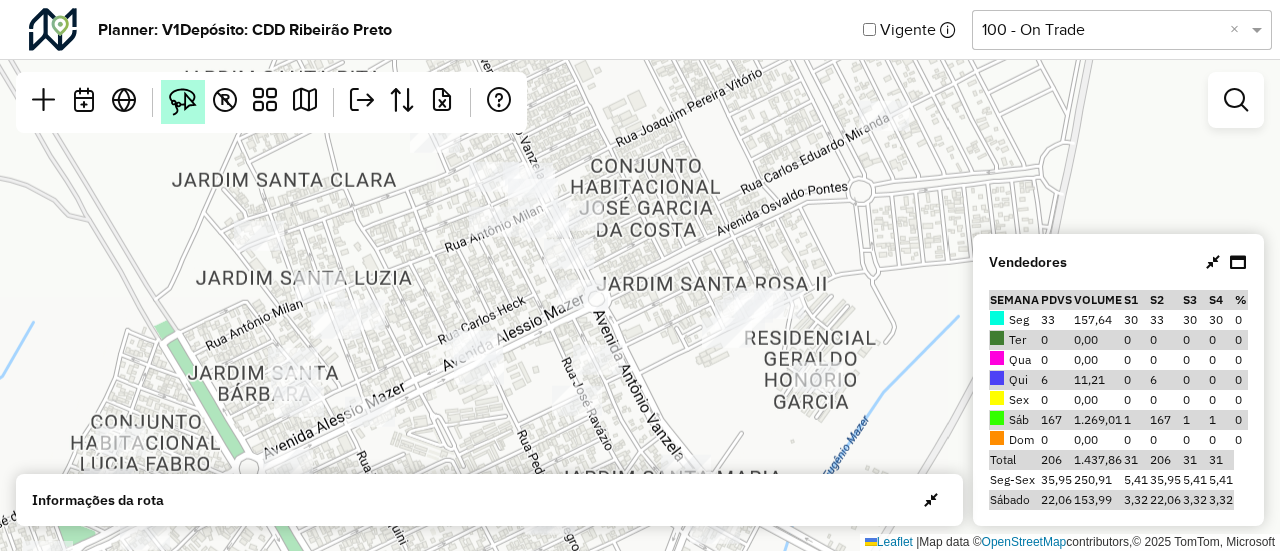 click at bounding box center [183, 102] 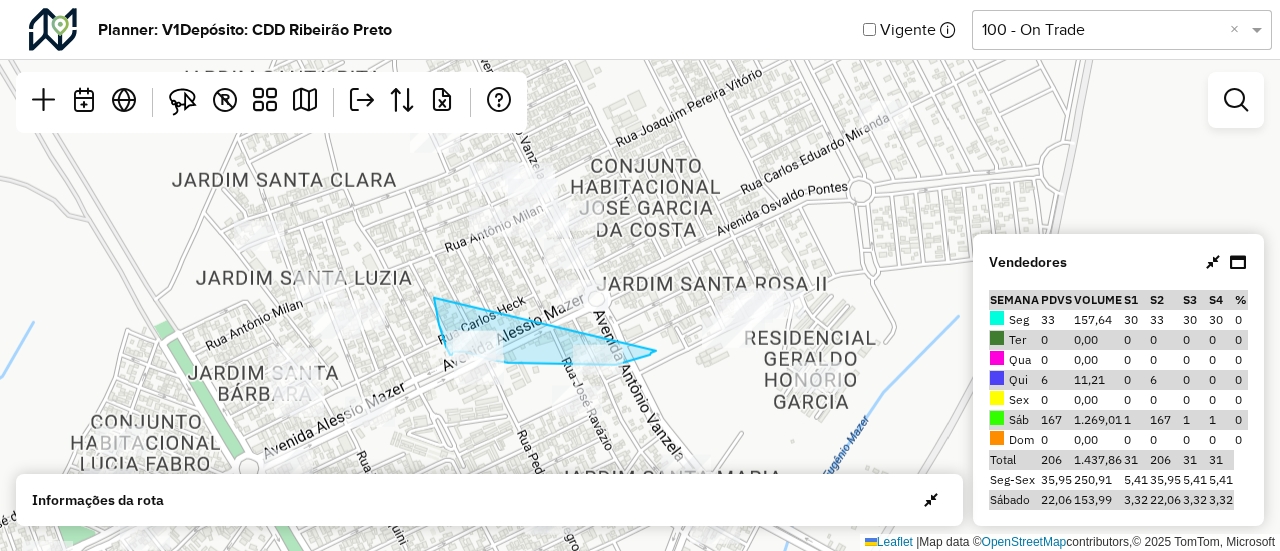 drag, startPoint x: 434, startPoint y: 298, endPoint x: 656, endPoint y: 351, distance: 228.2389 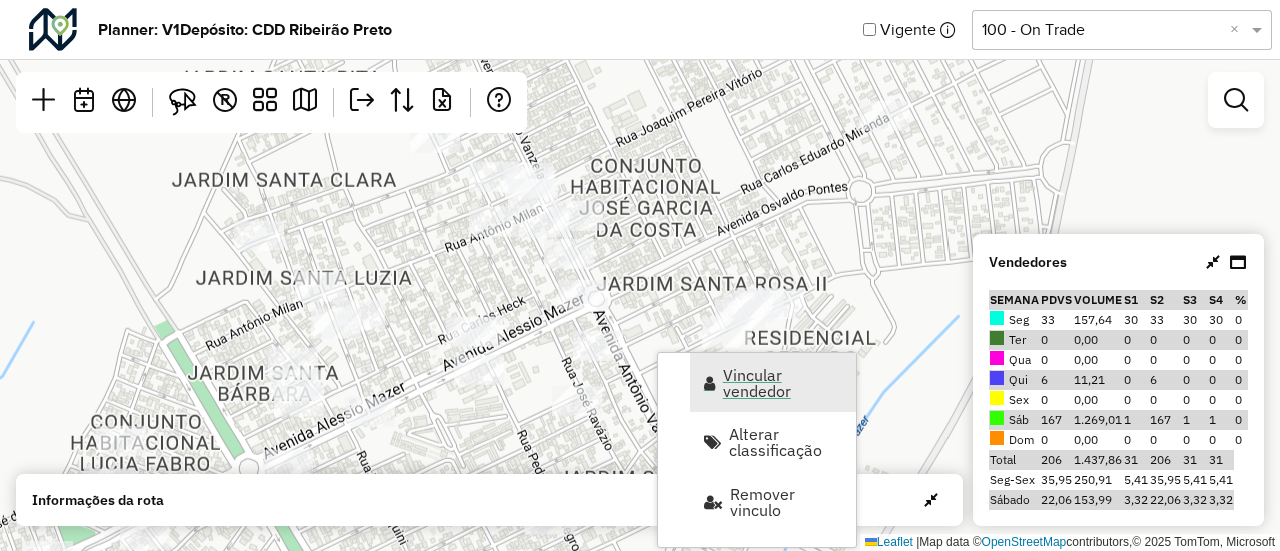 click on "Vincular vendedor" at bounding box center [783, 383] 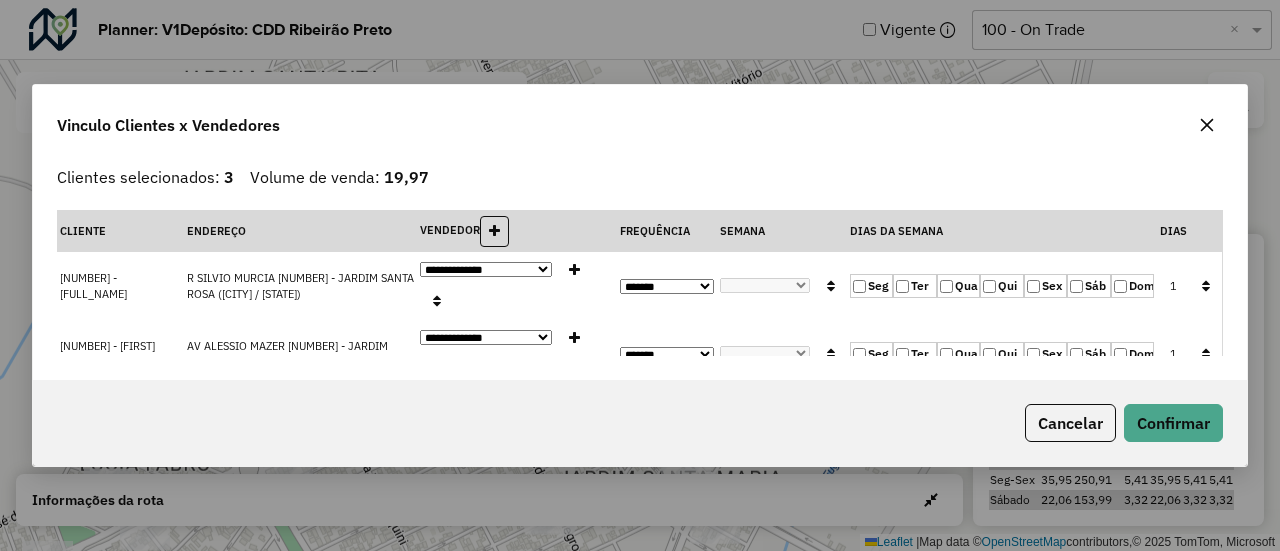 click 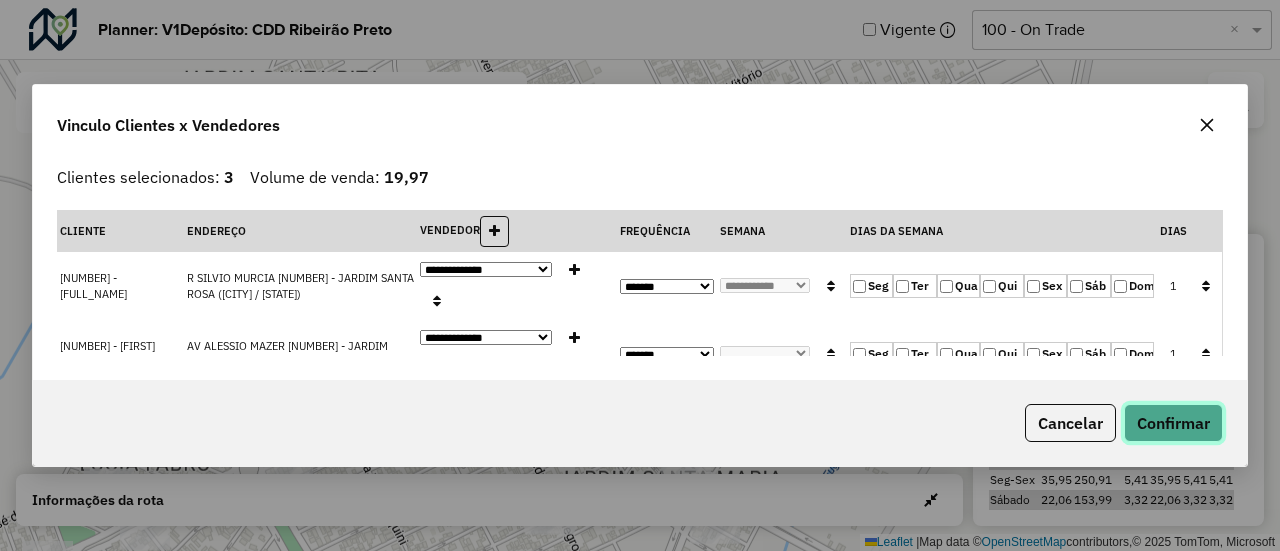 click on "Confirmar" 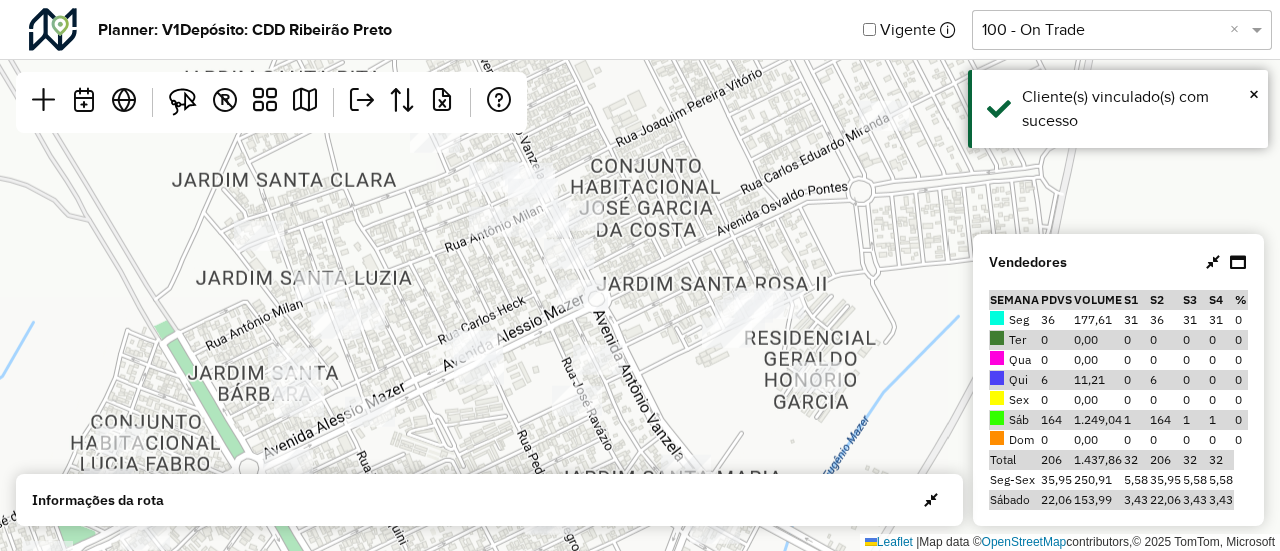 click at bounding box center [1213, 262] 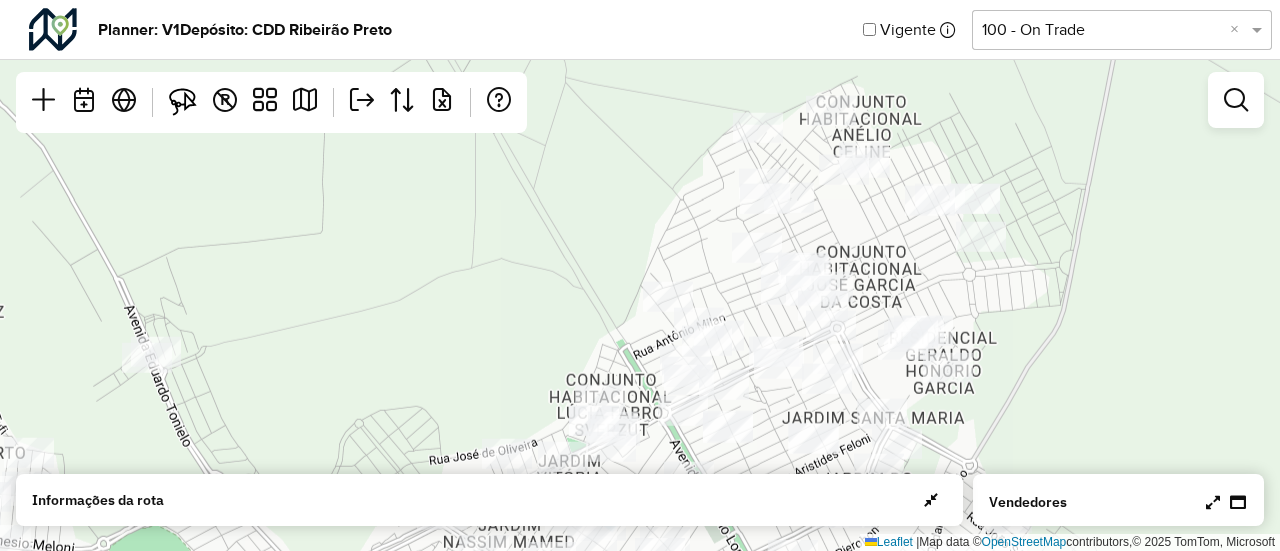 drag, startPoint x: 894, startPoint y: 277, endPoint x: 986, endPoint y: 317, distance: 100.31949 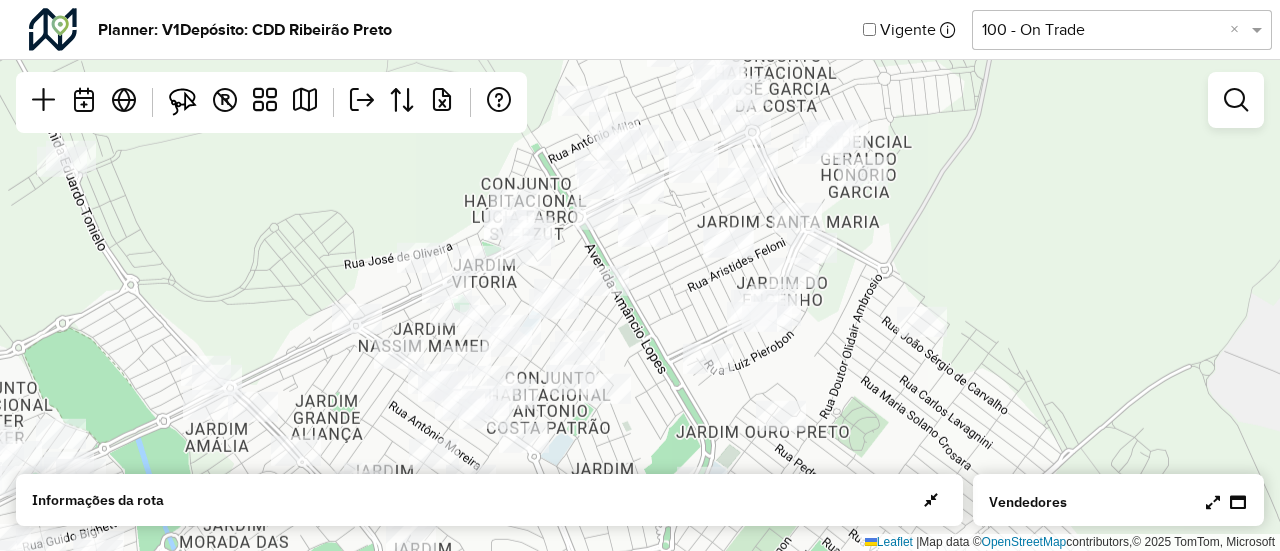 drag, startPoint x: 884, startPoint y: 197, endPoint x: 835, endPoint y: 220, distance: 54.129475 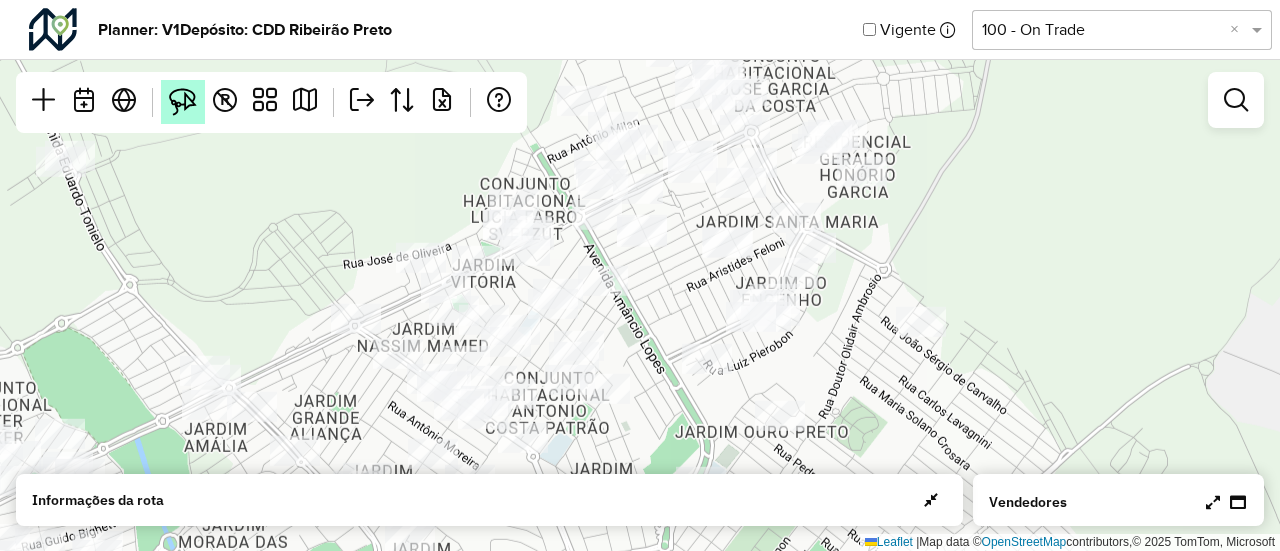 click at bounding box center (183, 102) 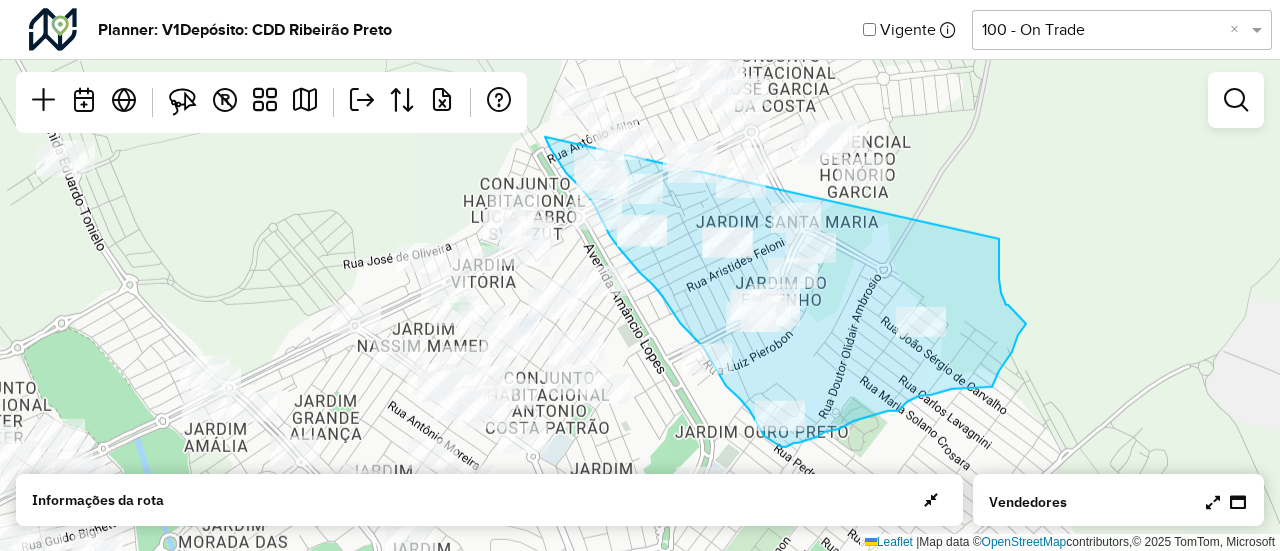 drag, startPoint x: 545, startPoint y: 137, endPoint x: 999, endPoint y: 239, distance: 465.3171 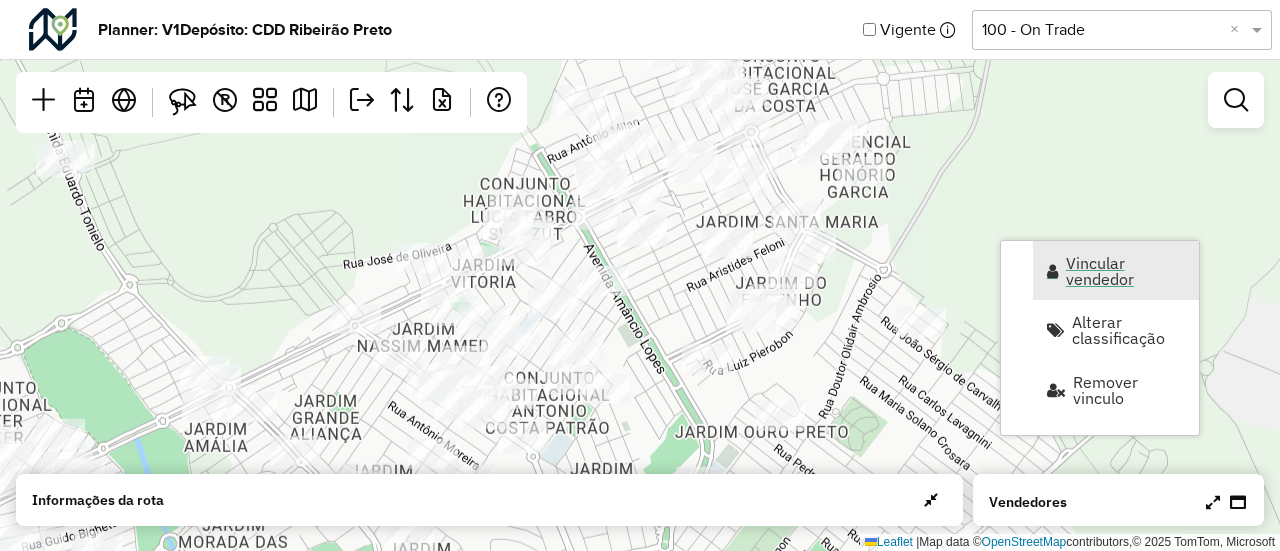 click on "Vincular vendedor" at bounding box center (1116, 270) 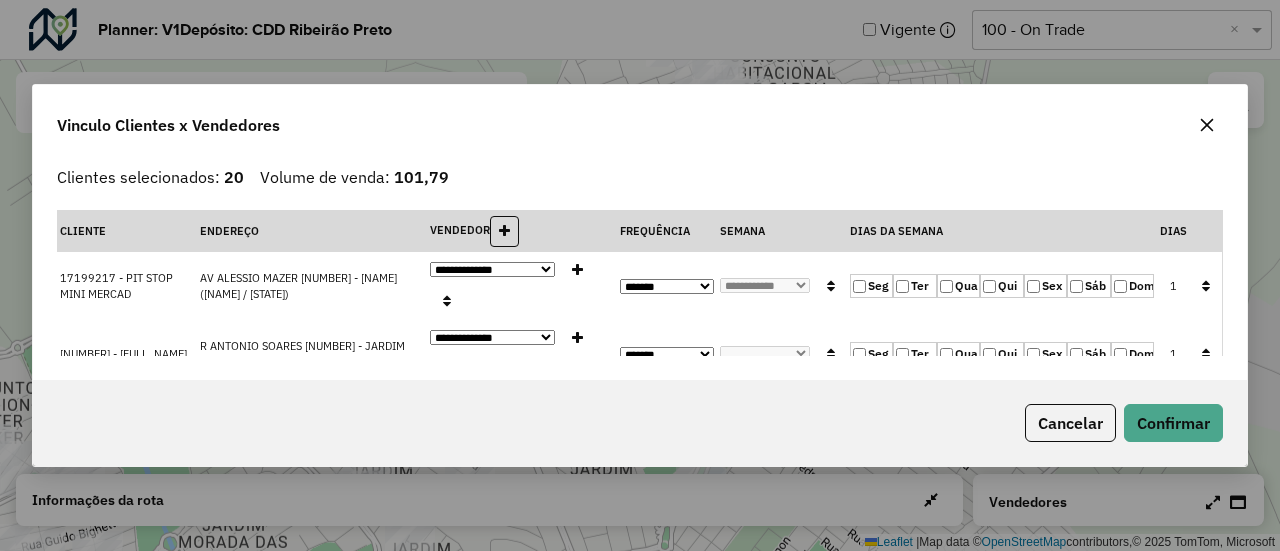click 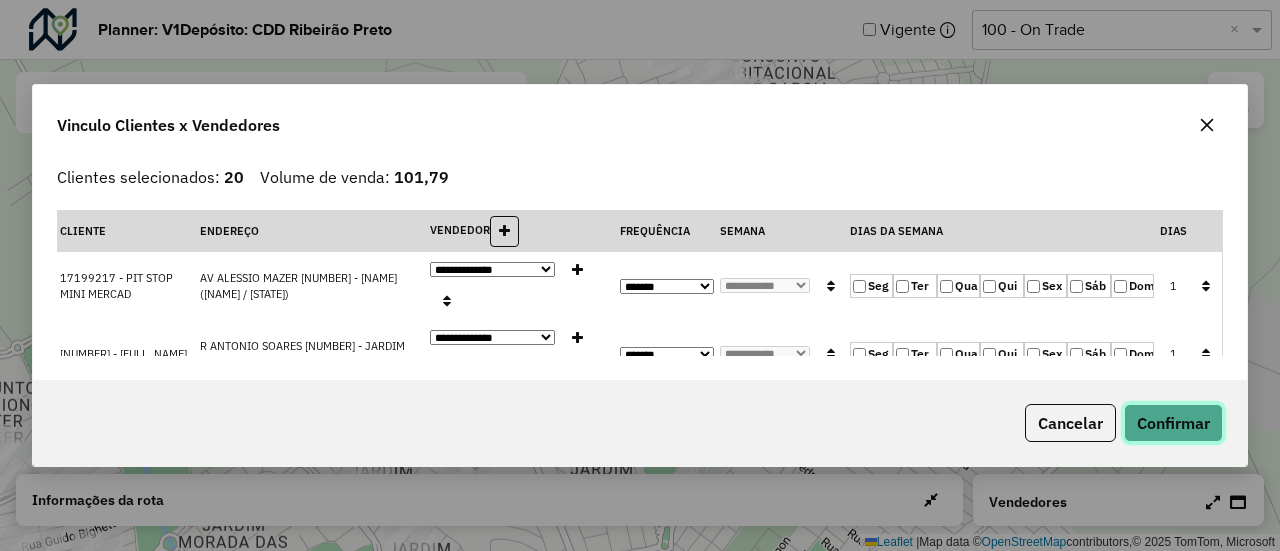 click on "Confirmar" 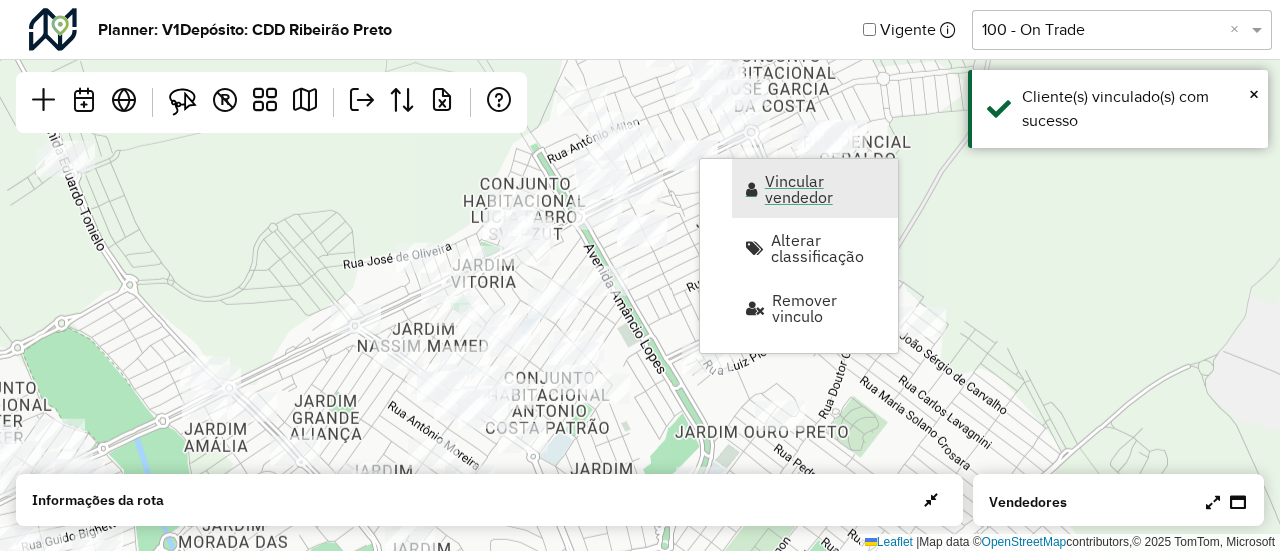 click on "Vincular vendedor" at bounding box center (825, 189) 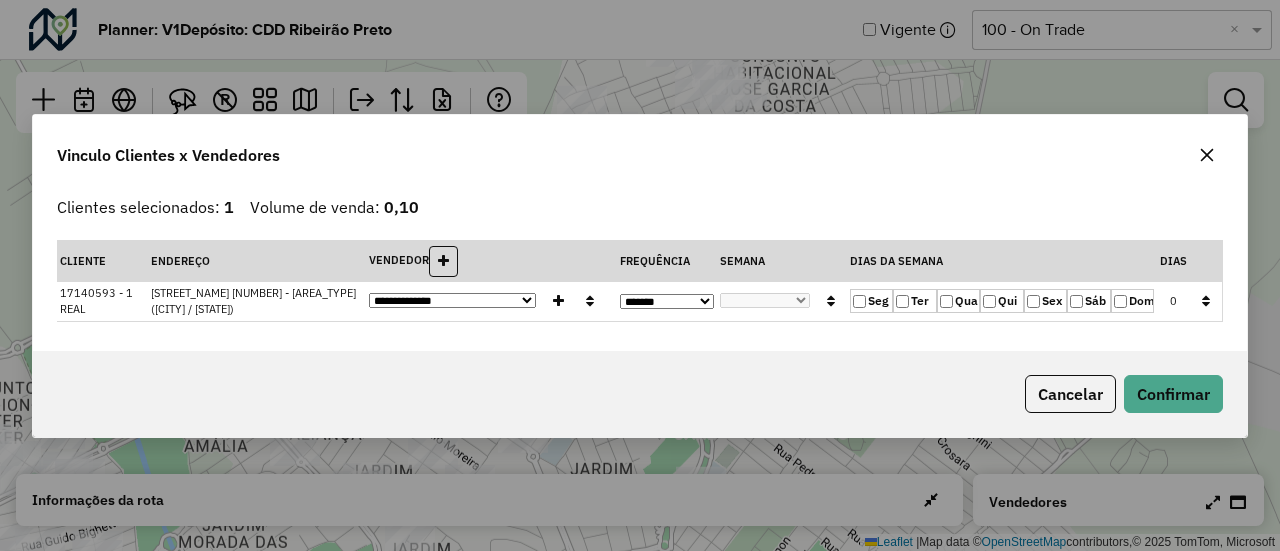 click on "Ter" 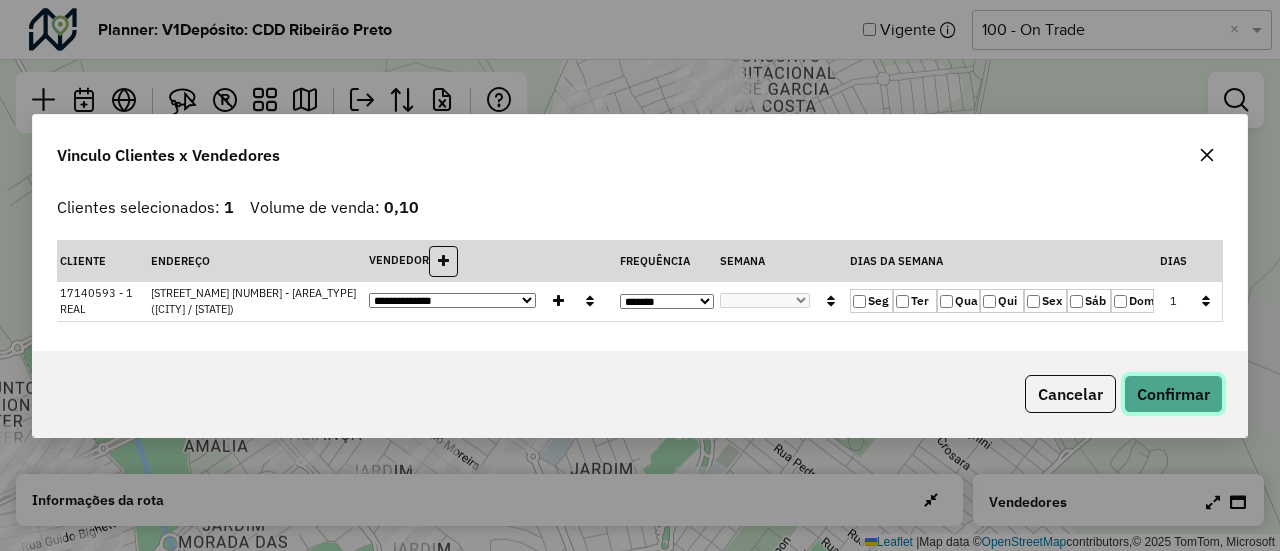 click on "Confirmar" 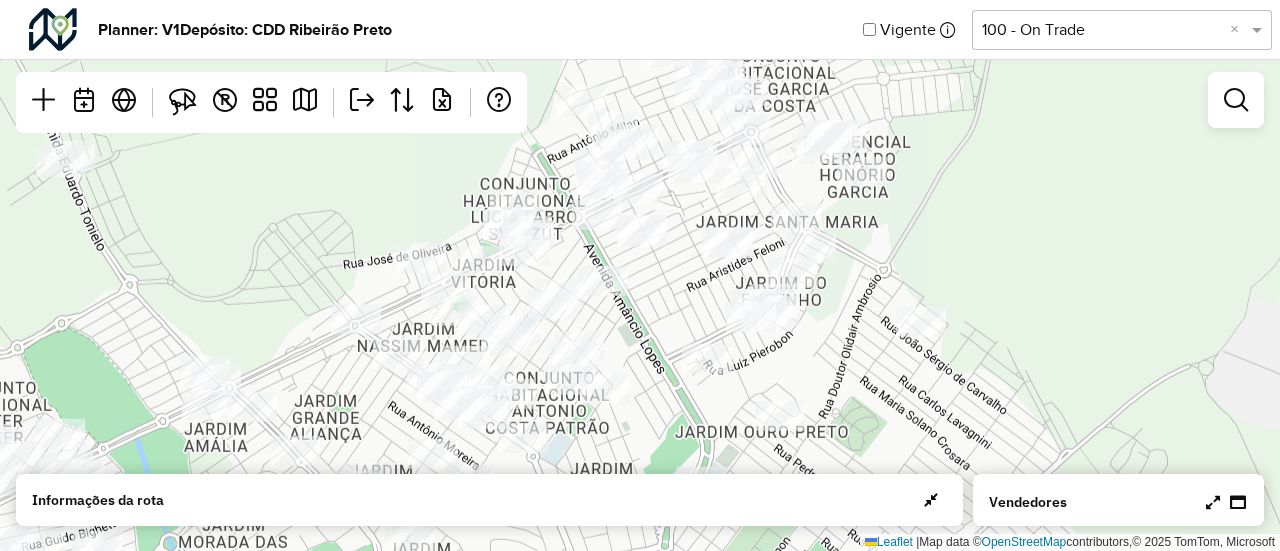 click at bounding box center [1213, 502] 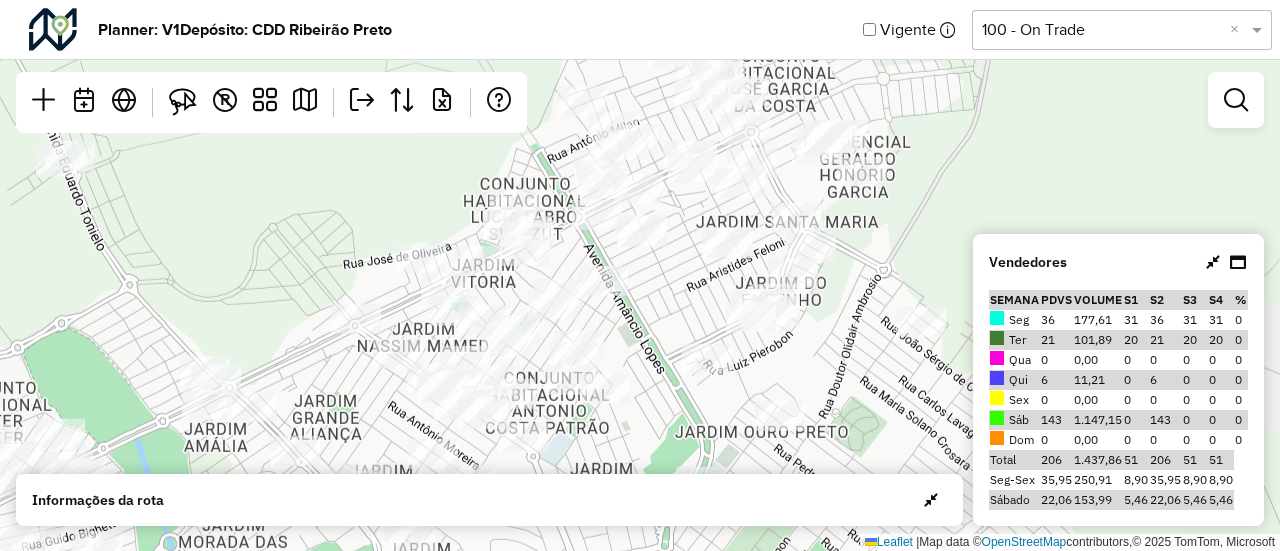 click at bounding box center [1213, 262] 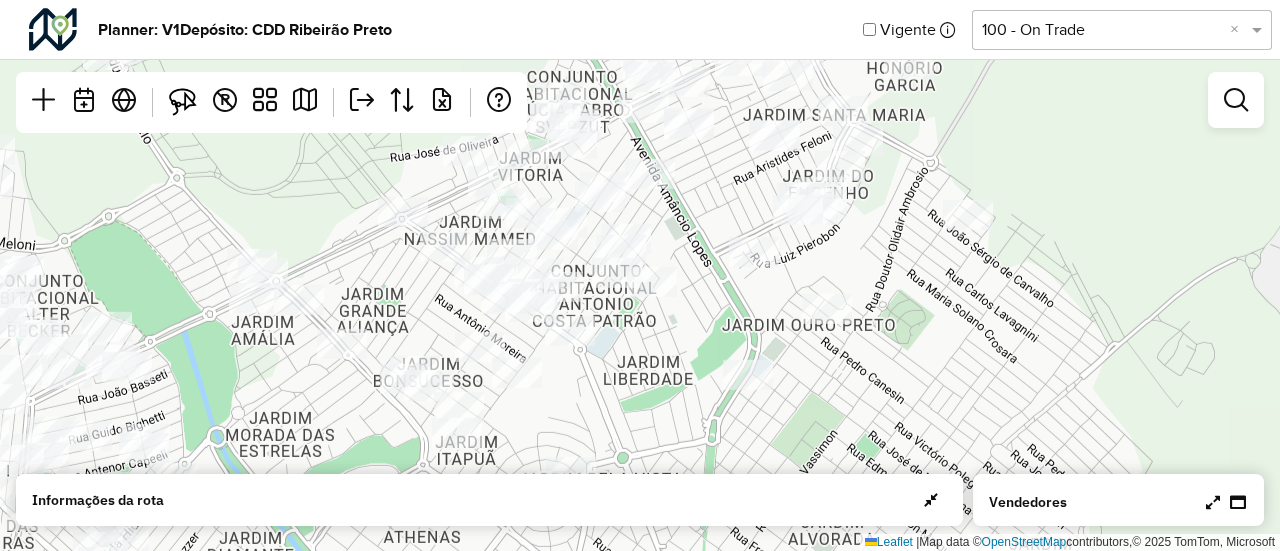 drag, startPoint x: 862, startPoint y: 237, endPoint x: 932, endPoint y: 139, distance: 120.432556 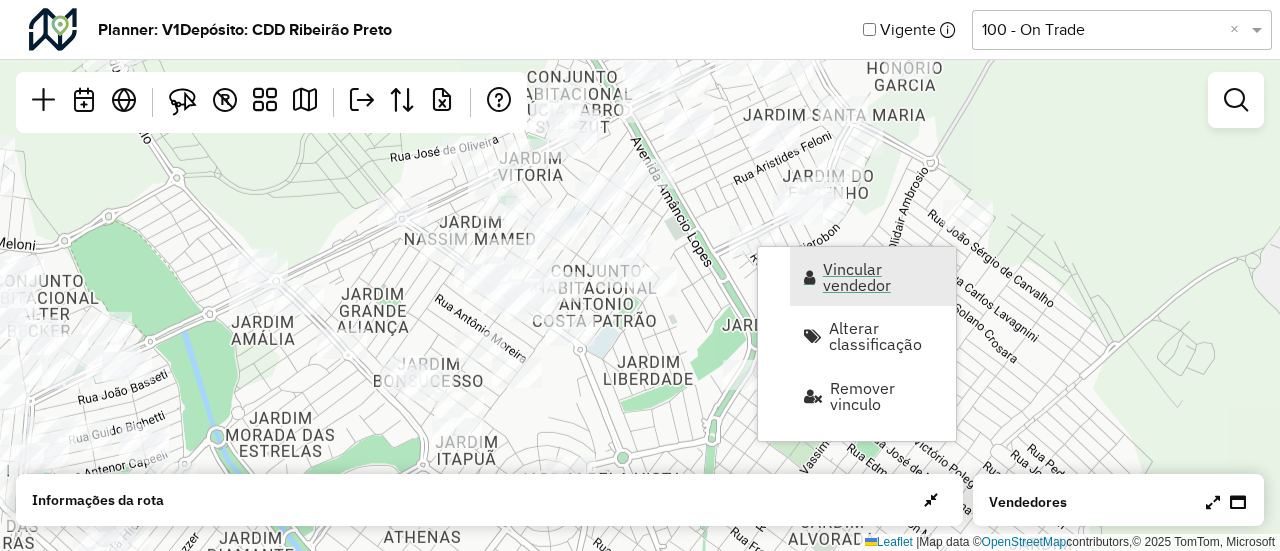 click at bounding box center [809, 277] 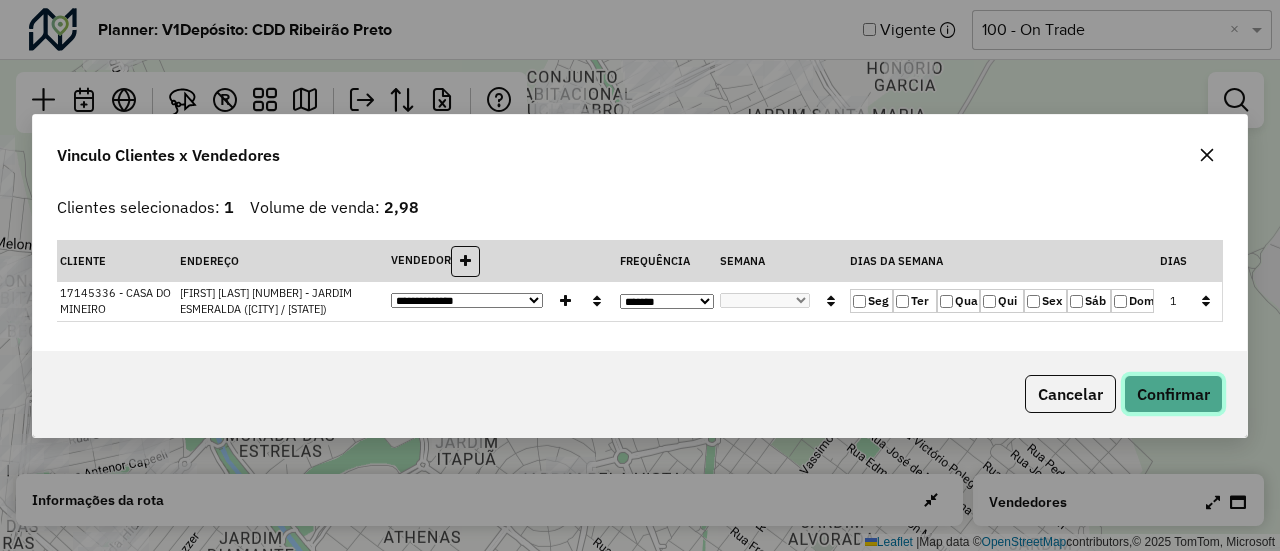 click on "Confirmar" 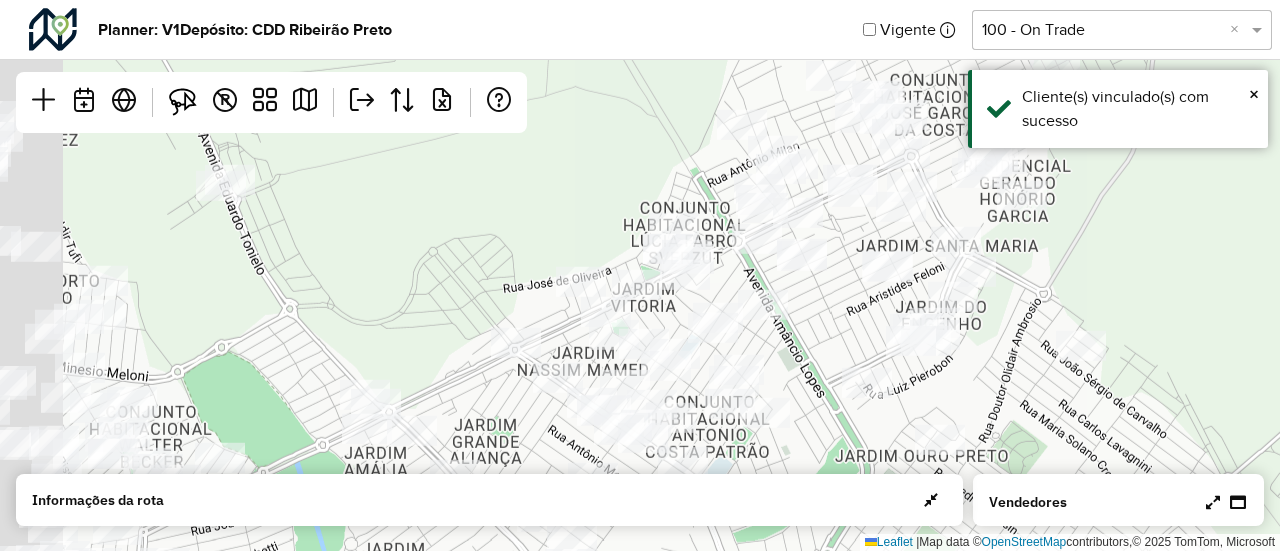 drag, startPoint x: 960, startPoint y: 319, endPoint x: 1074, endPoint y: 449, distance: 172.9046 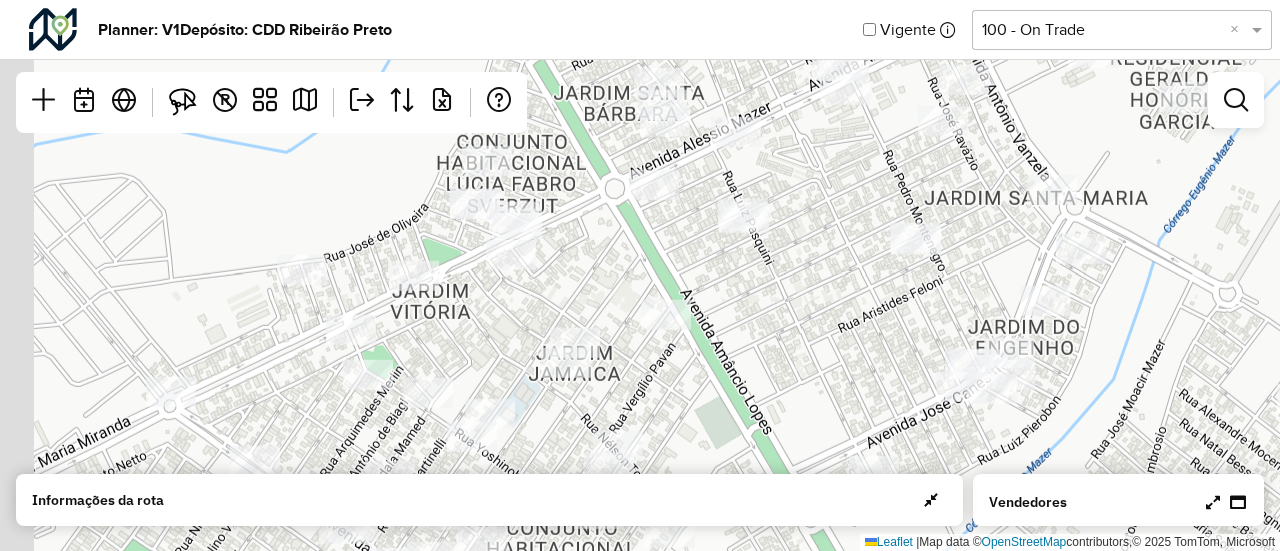 drag, startPoint x: 902, startPoint y: 294, endPoint x: 1023, endPoint y: 332, distance: 126.82665 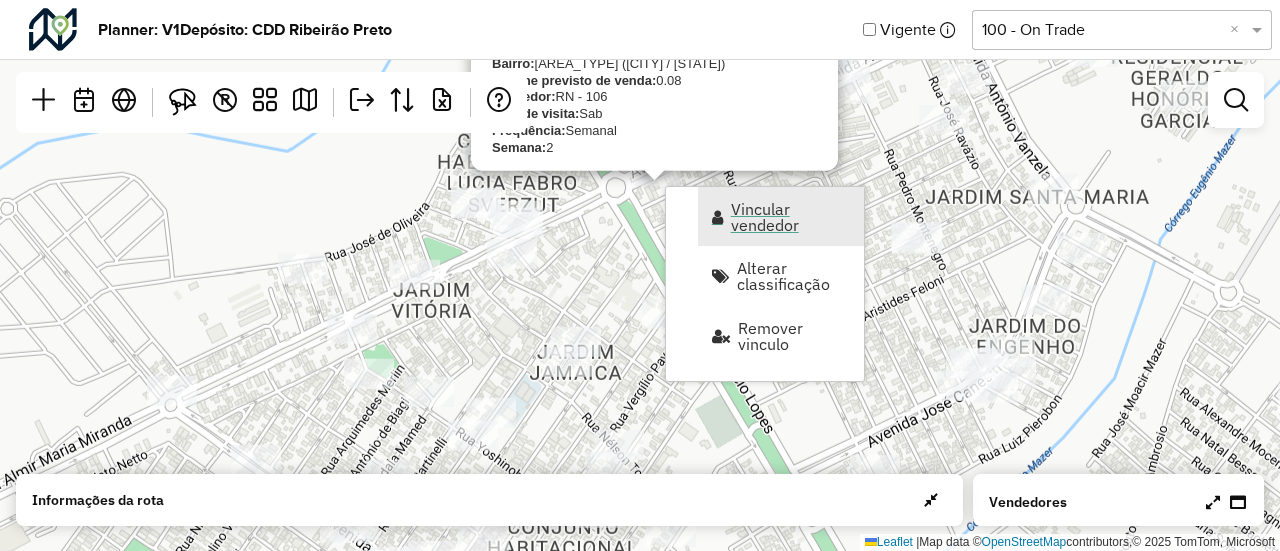 click at bounding box center [717, 217] 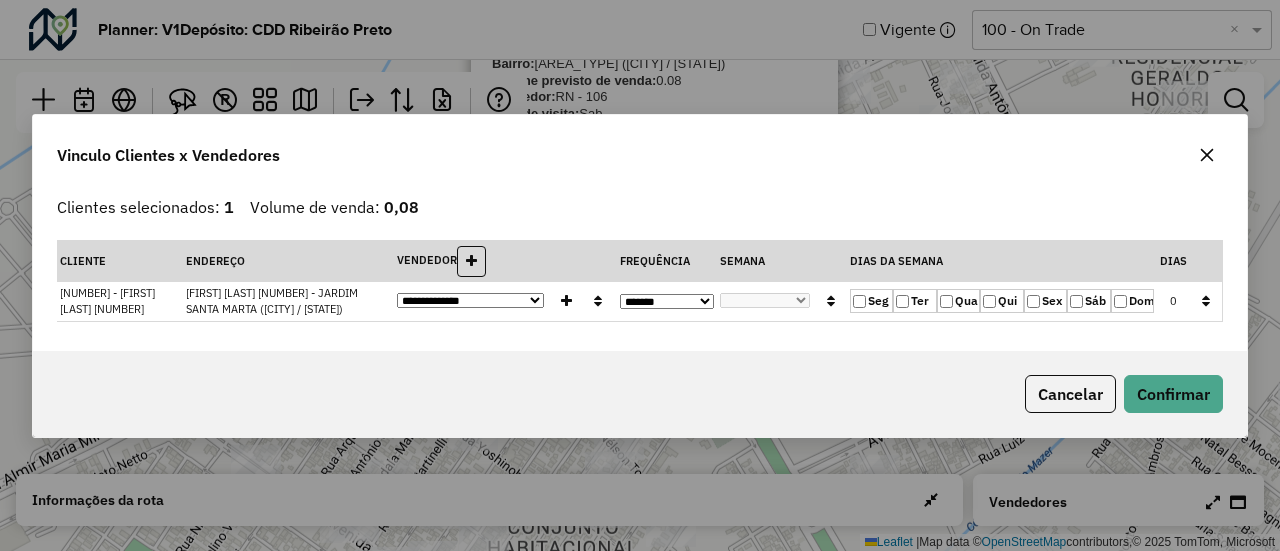 click on "Ter" 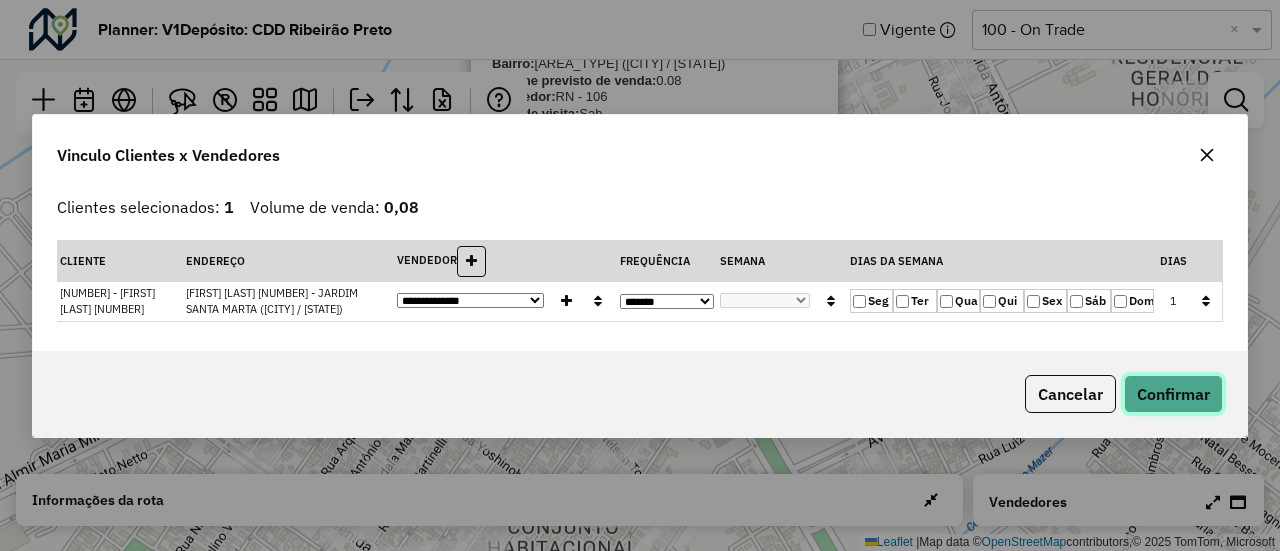 click on "Confirmar" 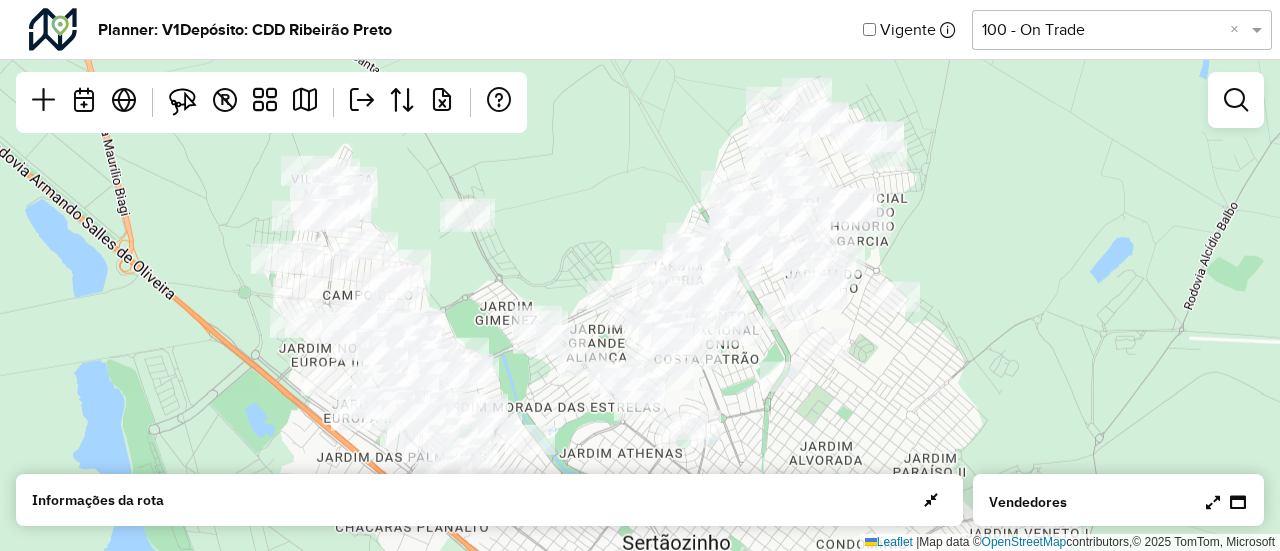 drag, startPoint x: 924, startPoint y: 345, endPoint x: 938, endPoint y: 259, distance: 87.13208 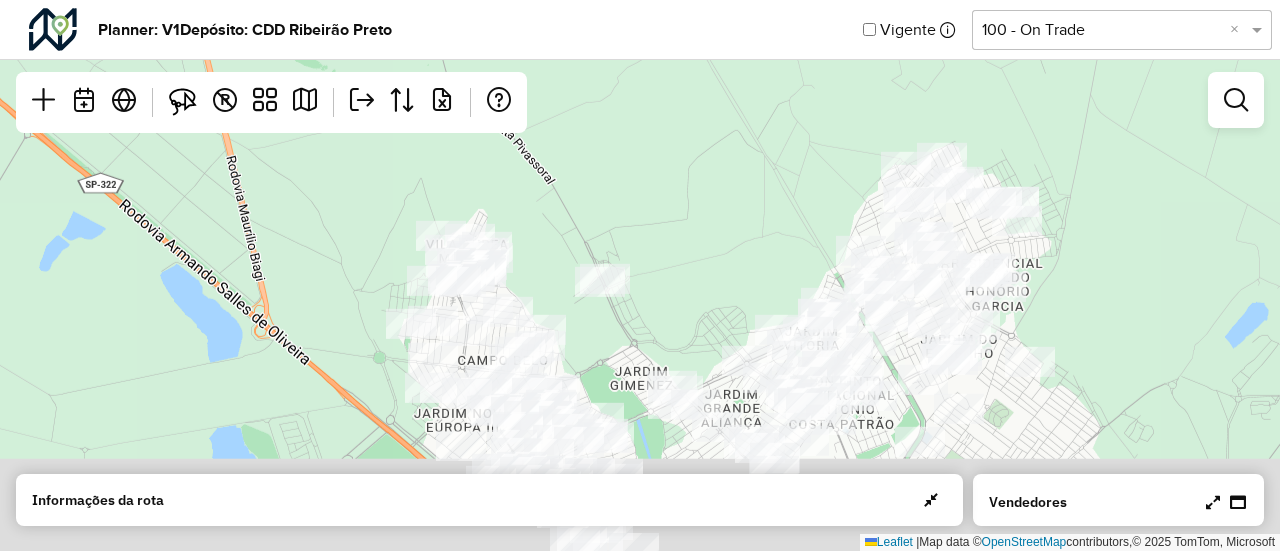 click 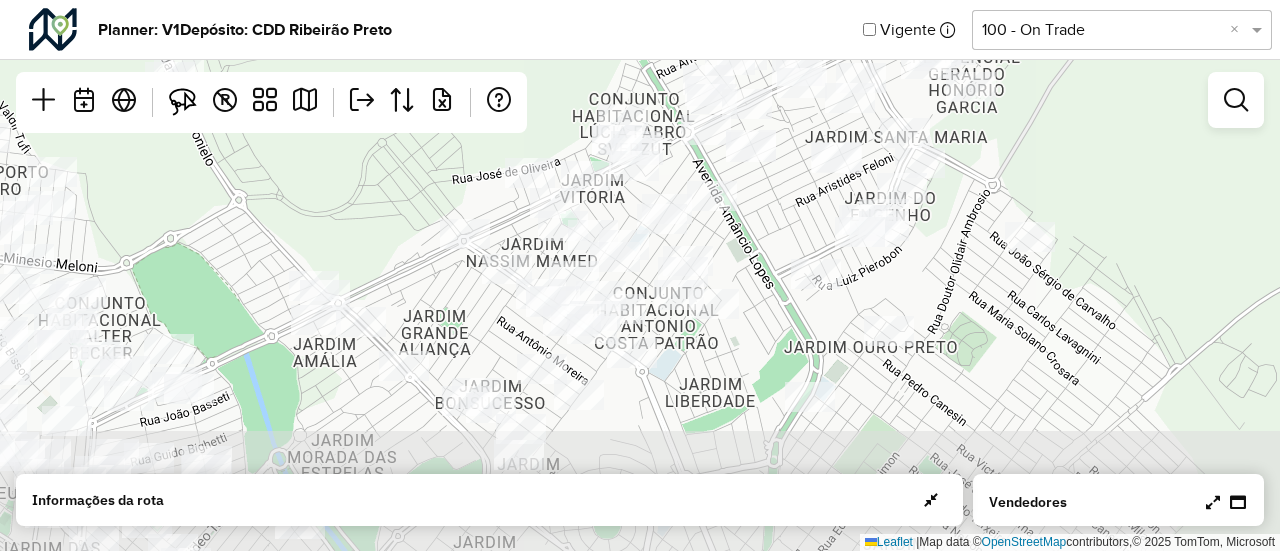 drag, startPoint x: 959, startPoint y: 281, endPoint x: 919, endPoint y: 17, distance: 267.01312 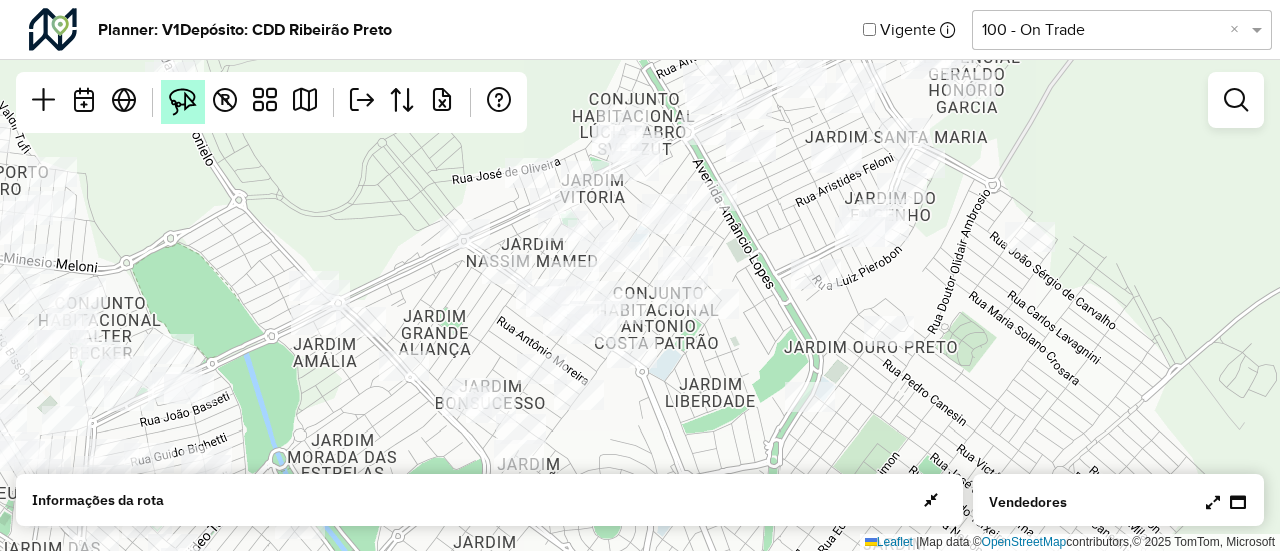 click at bounding box center (183, 102) 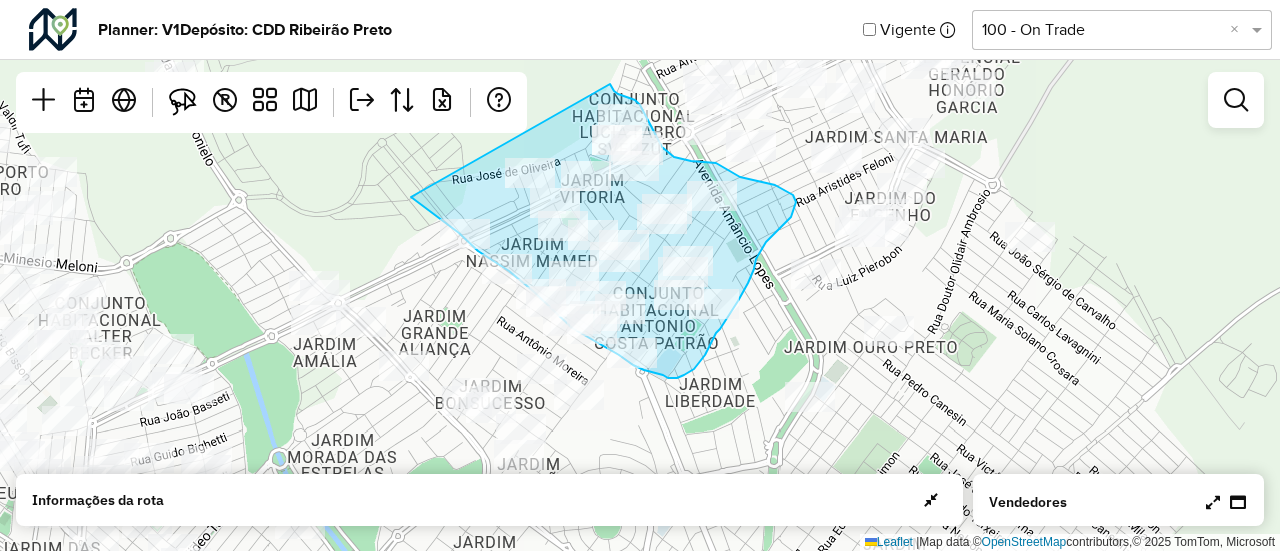 drag, startPoint x: 411, startPoint y: 197, endPoint x: 610, endPoint y: 85, distance: 228.3528 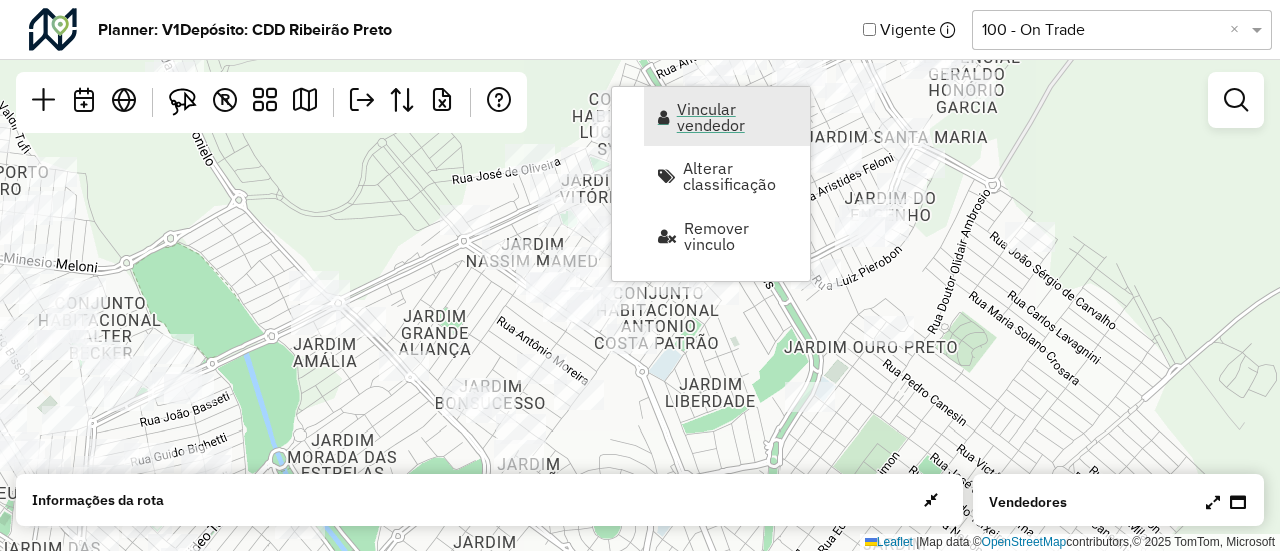 click on "Vincular vendedor" at bounding box center [737, 117] 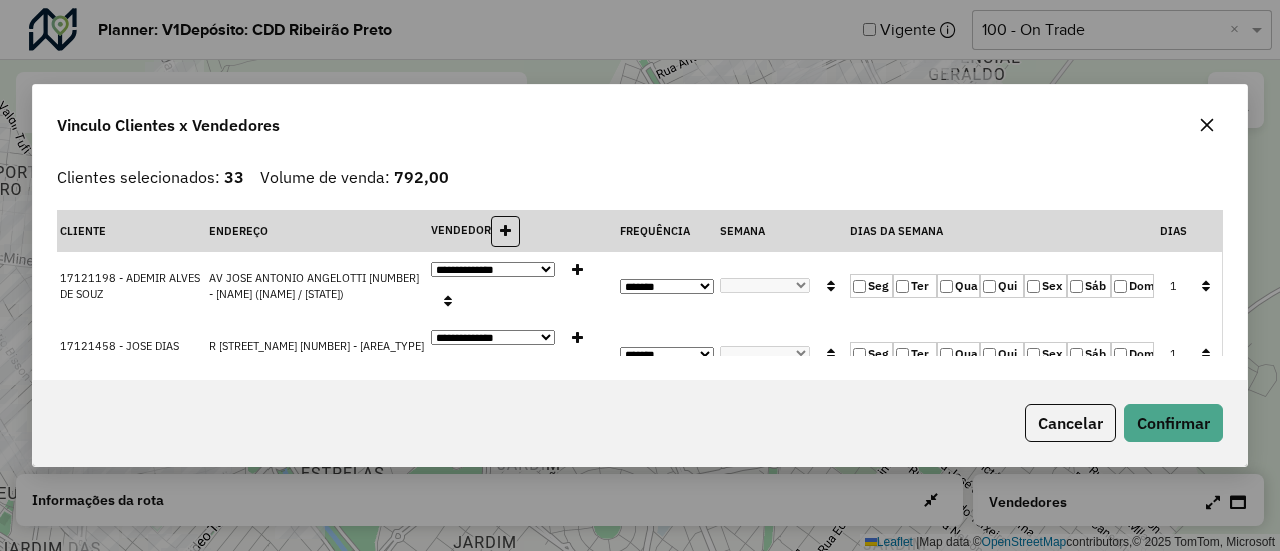 click 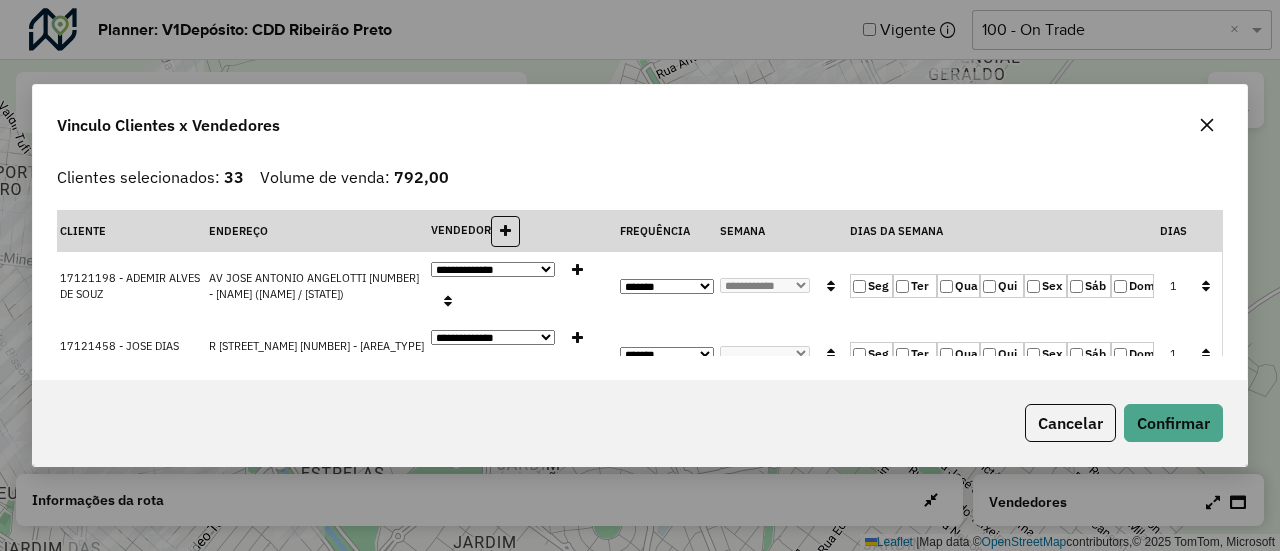 click 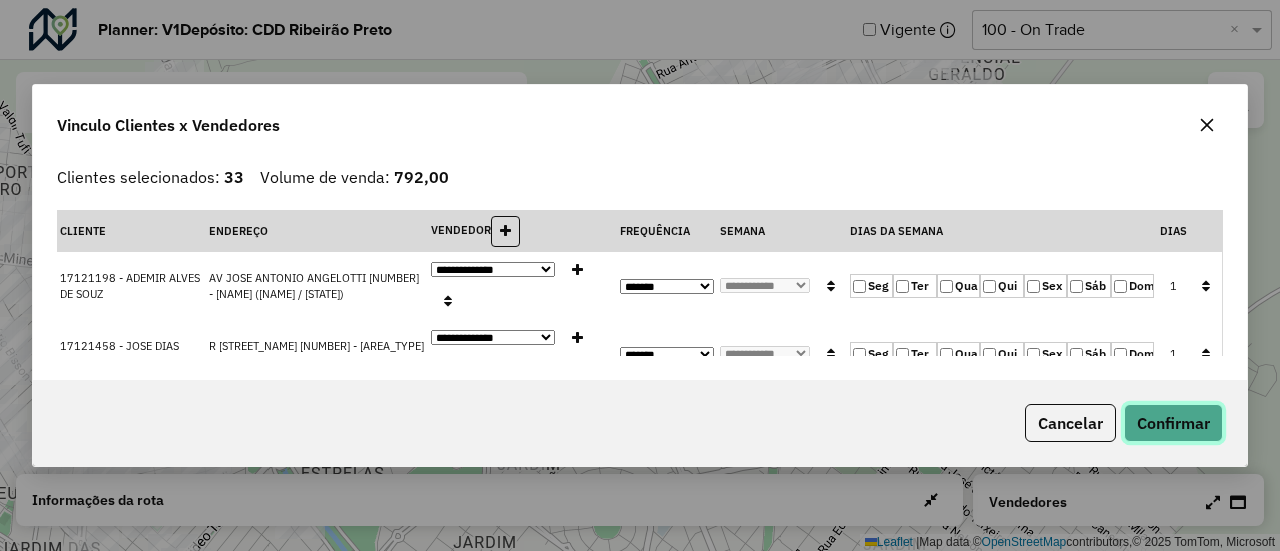 click on "Confirmar" 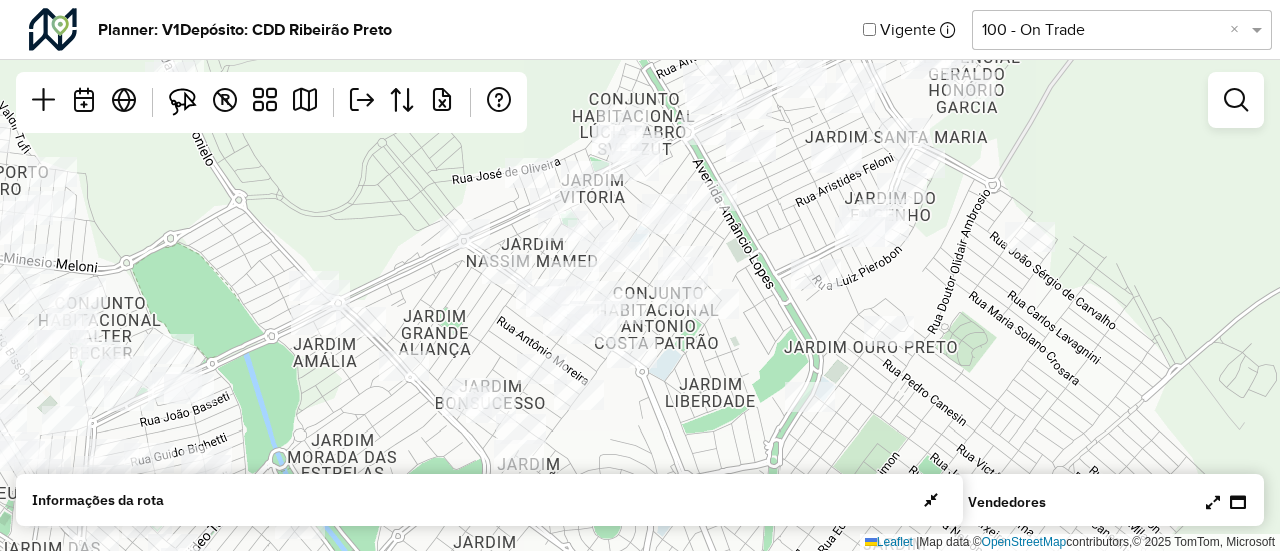 click at bounding box center (1213, 502) 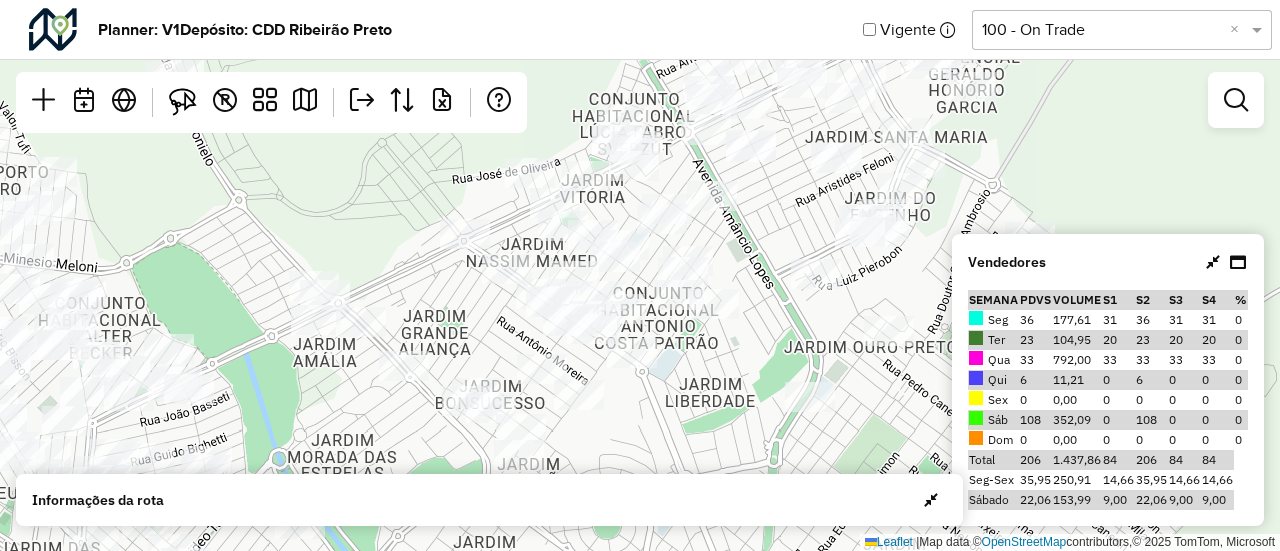 click on "Leaflet   |  Map data ©  OpenStreetMap  contributors,© 2025 TomTom, Microsoft" 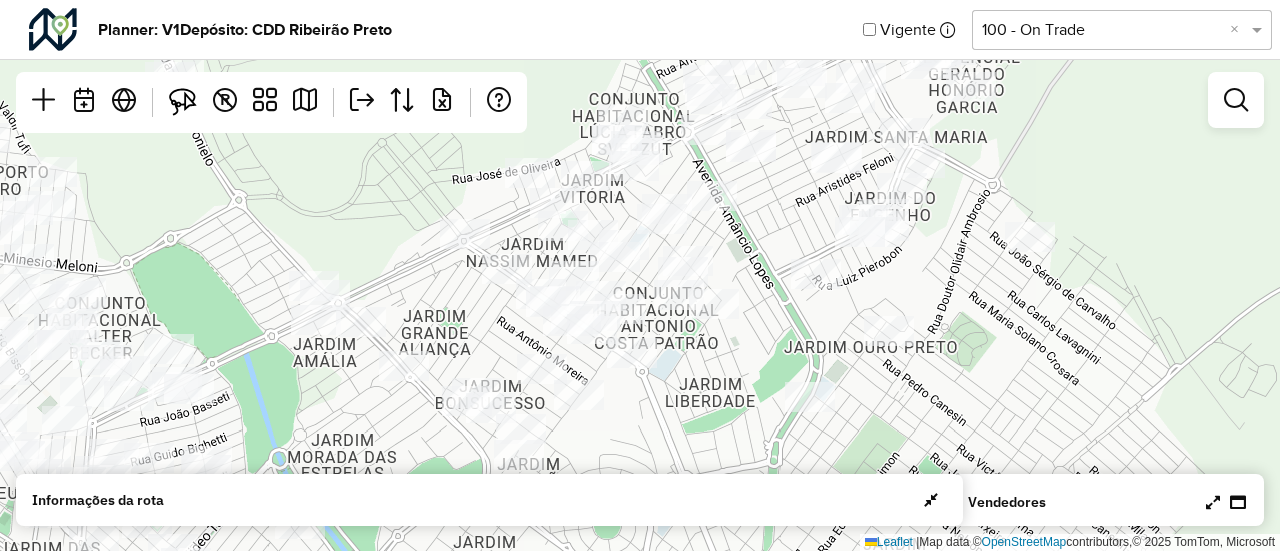 click on "Leaflet   |  Map data ©  OpenStreetMap  contributors,© 2025 TomTom, Microsoft" 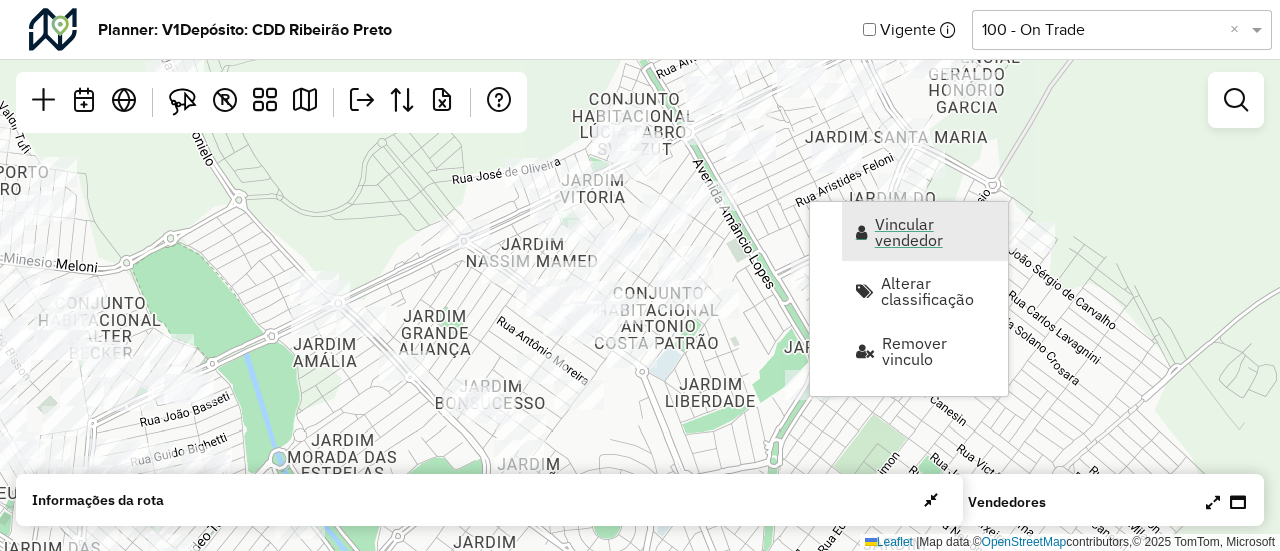 click on "Vincular vendedor" at bounding box center (935, 232) 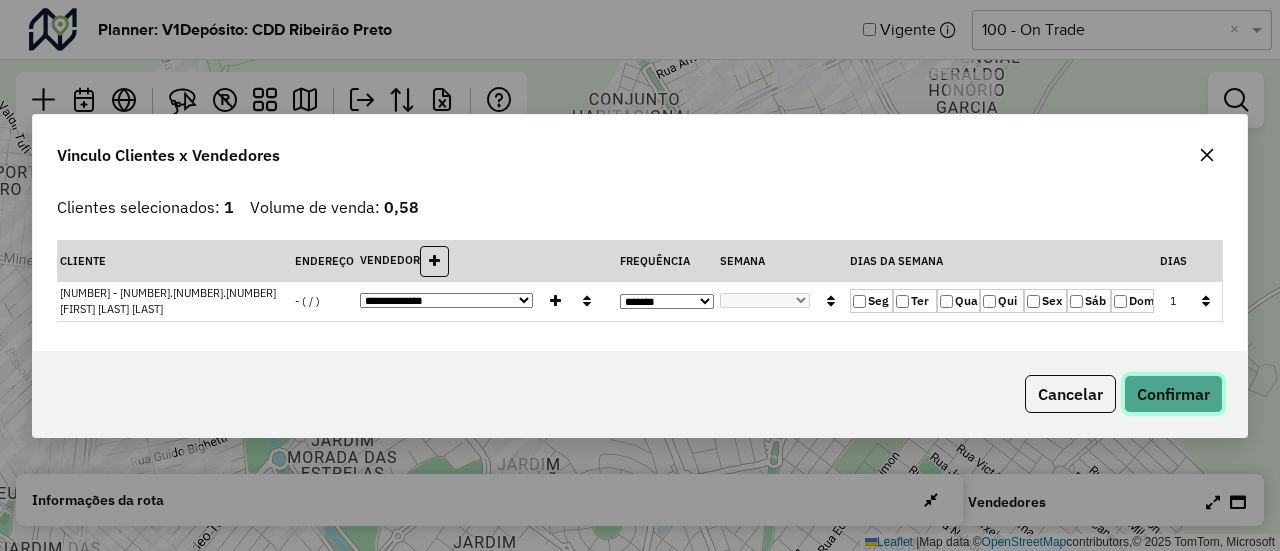 click on "Confirmar" 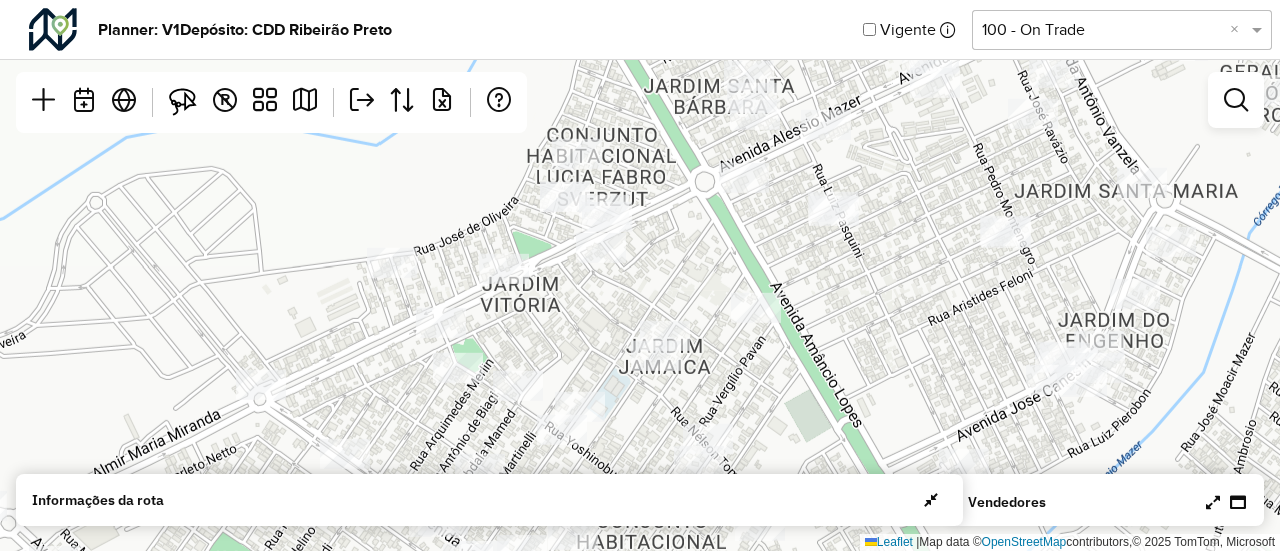 click on "Aguarde...  Pop-up bloqueado!  Seu navegador bloqueou automáticamente a abertura de uma nova janela.   Acesse as configurações e adicione o endereço do sistema a lista de permissão.   Fechar   Planner: V1   Depósito: CDD Ribeirão Preto   Vigente  Selecione uma opção  100 - On Trade  ×  Leaflet   |  Map data ©  OpenStreetMap  contributors,© 2025 TomTom, Microsoft R Vendedores  Semana  PDVs Volume S1 S2 S3 S4 %  Seg 36 177,61 31 36 31 31 0  Ter 24 105,53 20 24 20 20 0  Qua 33 792,00 33 33 33 33 0  Qui 6 11,21 0 6 0 0 0  Sex 0 0,00 0 0 0 0 0  Sáb 107 351,51 0 107 0 0 0  Dom 0 0,00 0 0 0 0 0 Total 206 1.437,86 84 206 84 84 Seg-Sex  35,95  250,91 14,66 35,95 14,66 14,66 Sábado  22,06  153,99 9,00 22,06 9,00 9,00 Informações da rota  Dia Semana   Vendedor  Vendedores x Clientes Roteiros Resumo Vendedor/Dia Visitas Volume de venda  Segunda - Semana 1 - Total visitas: 31 - Total clientes: 31 - Volume de venda: 162,27  Vendedor/Dia Visitas Tempo total em rota Início Fim Tempo retorno 3705" at bounding box center (640, 275) 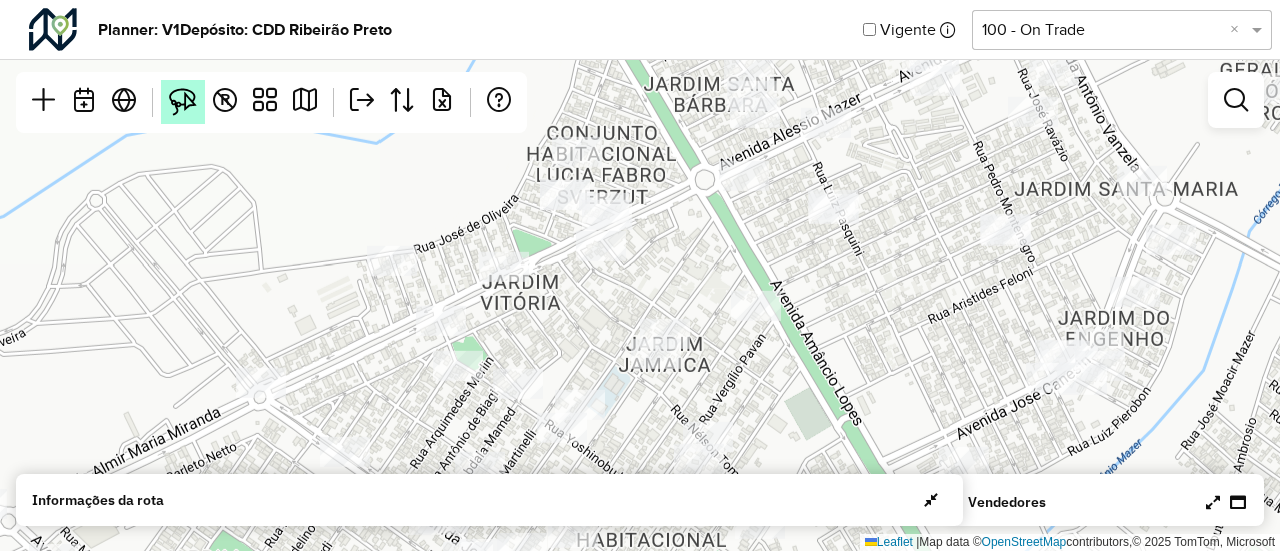 click at bounding box center [183, 102] 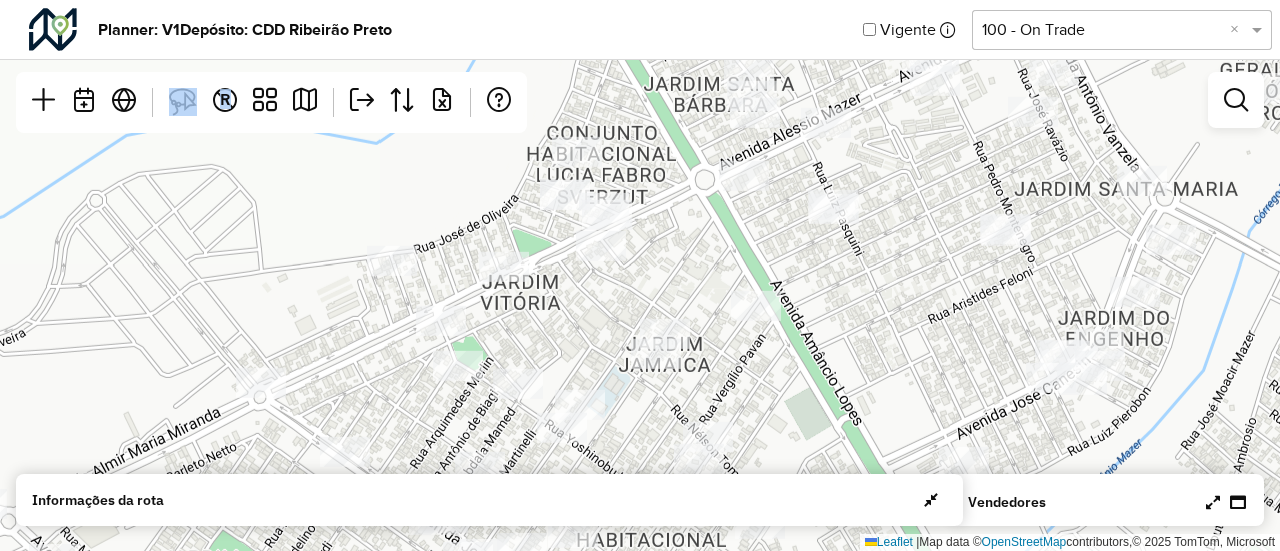 drag, startPoint x: 520, startPoint y: 129, endPoint x: 604, endPoint y: 262, distance: 157.30544 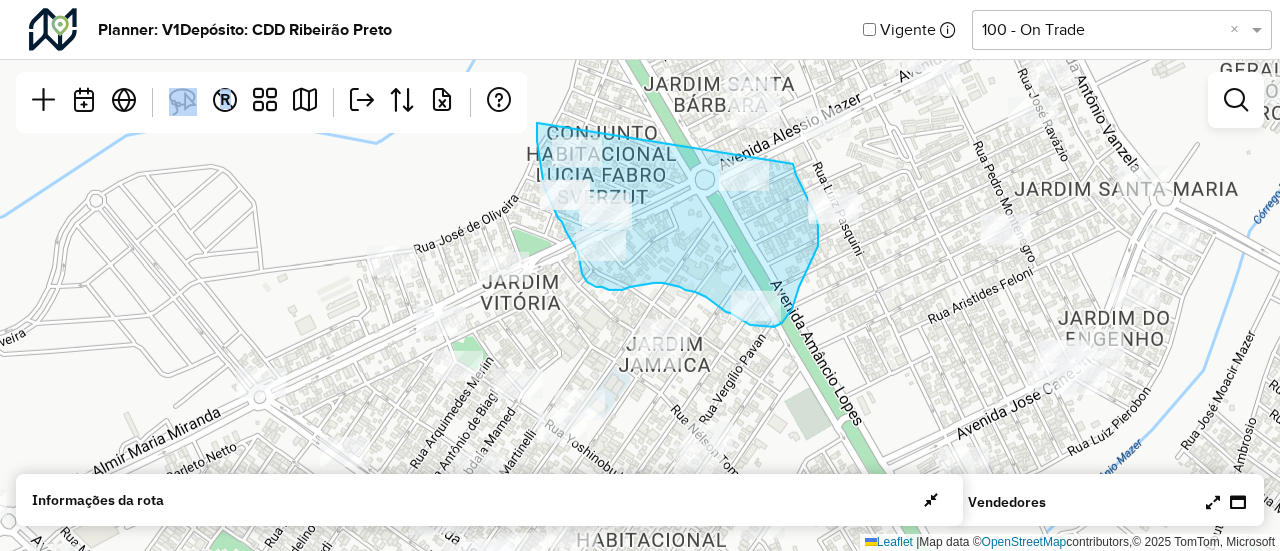 drag, startPoint x: 537, startPoint y: 123, endPoint x: 792, endPoint y: 153, distance: 256.75864 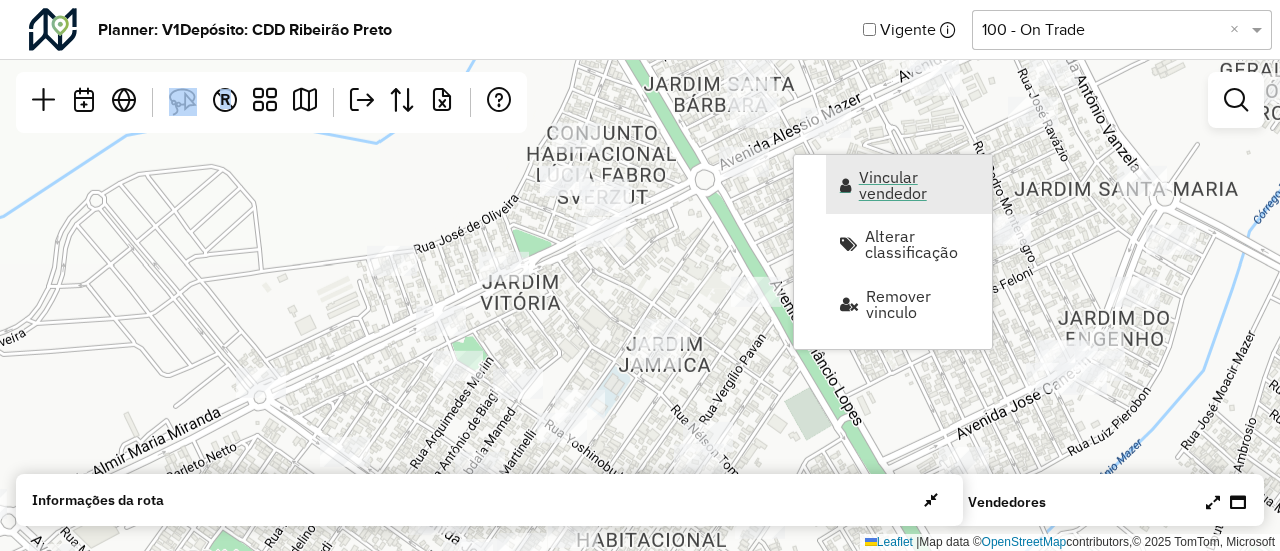 click on "Vincular vendedor" at bounding box center (919, 185) 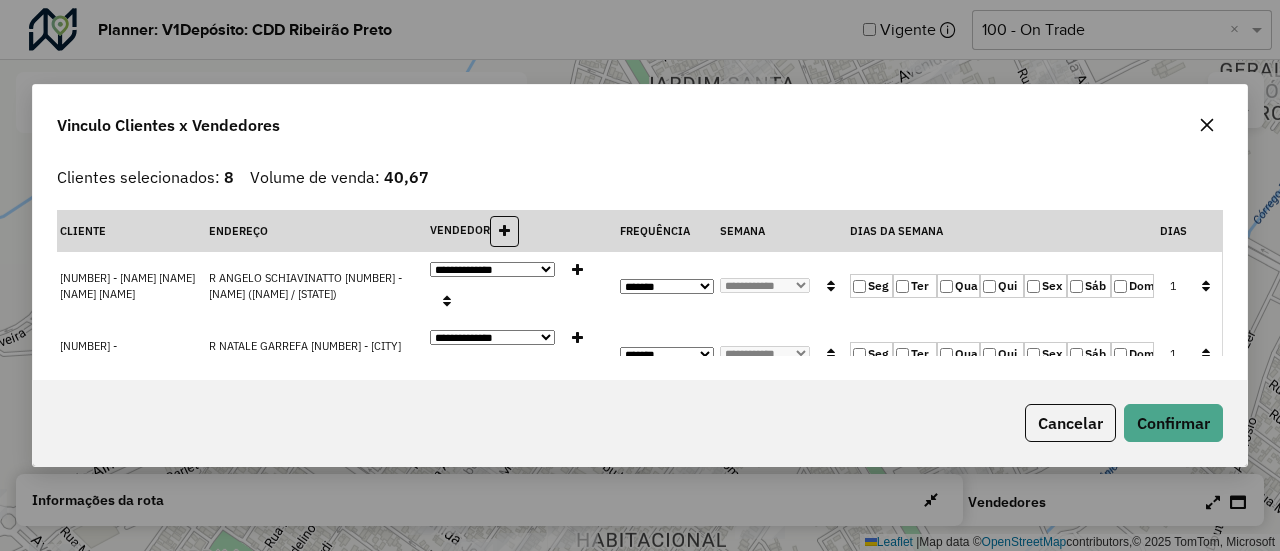 click 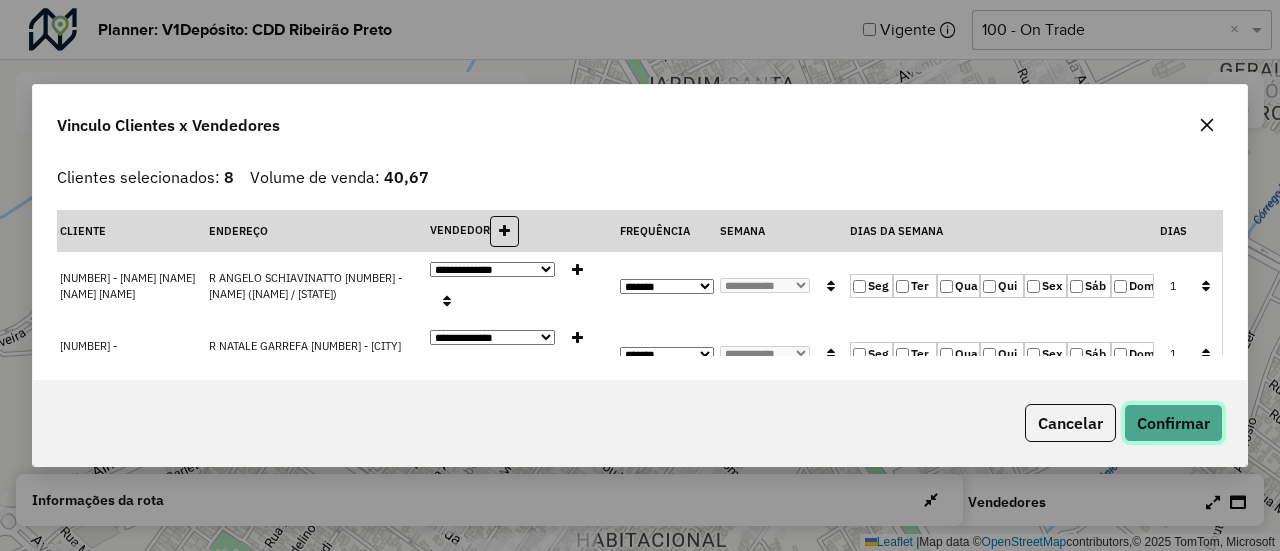 click on "Confirmar" 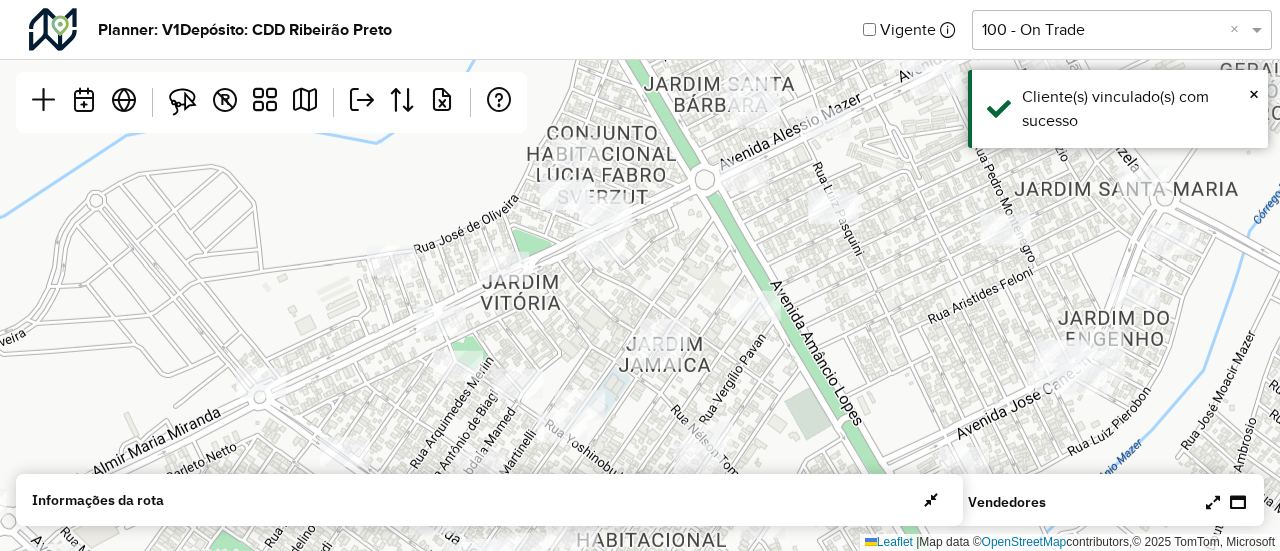 click at bounding box center (1226, 502) 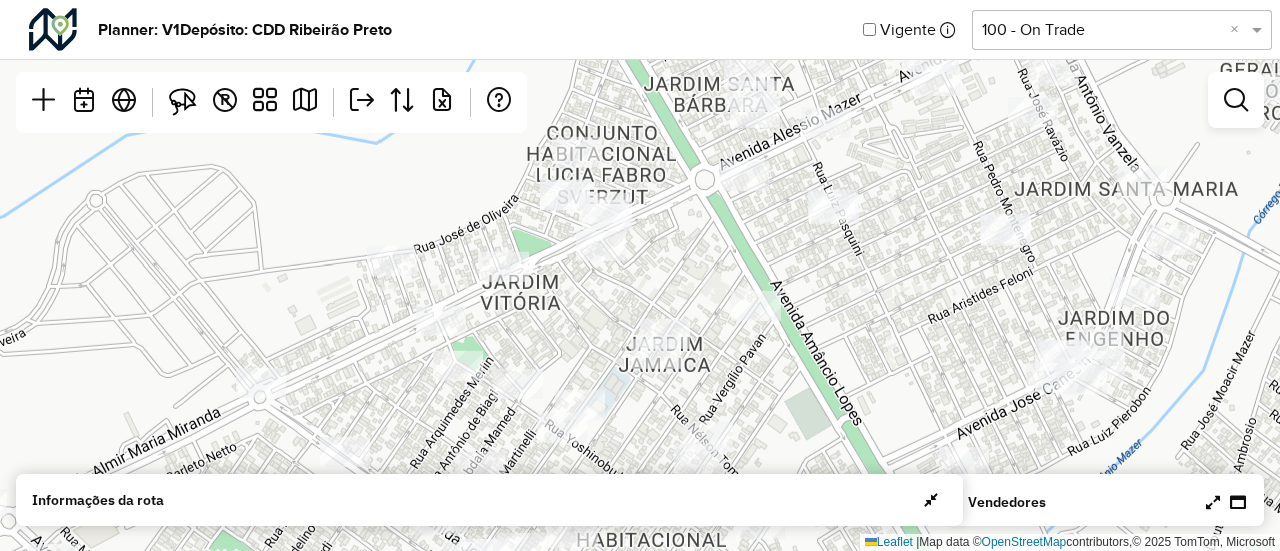 click at bounding box center (1213, 502) 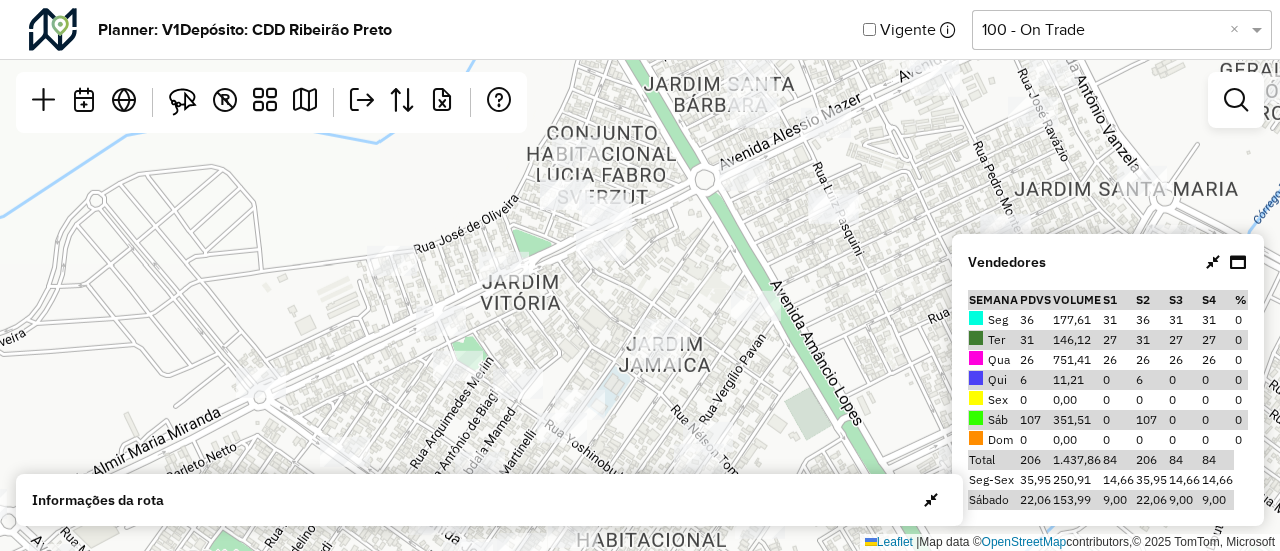 click at bounding box center (1213, 262) 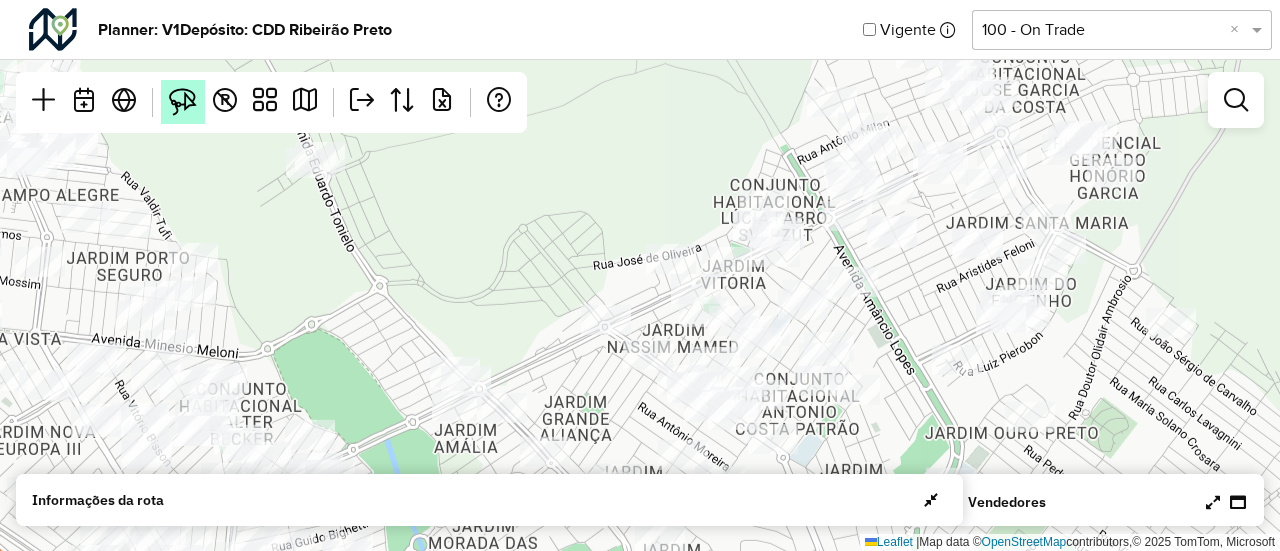 click at bounding box center [183, 102] 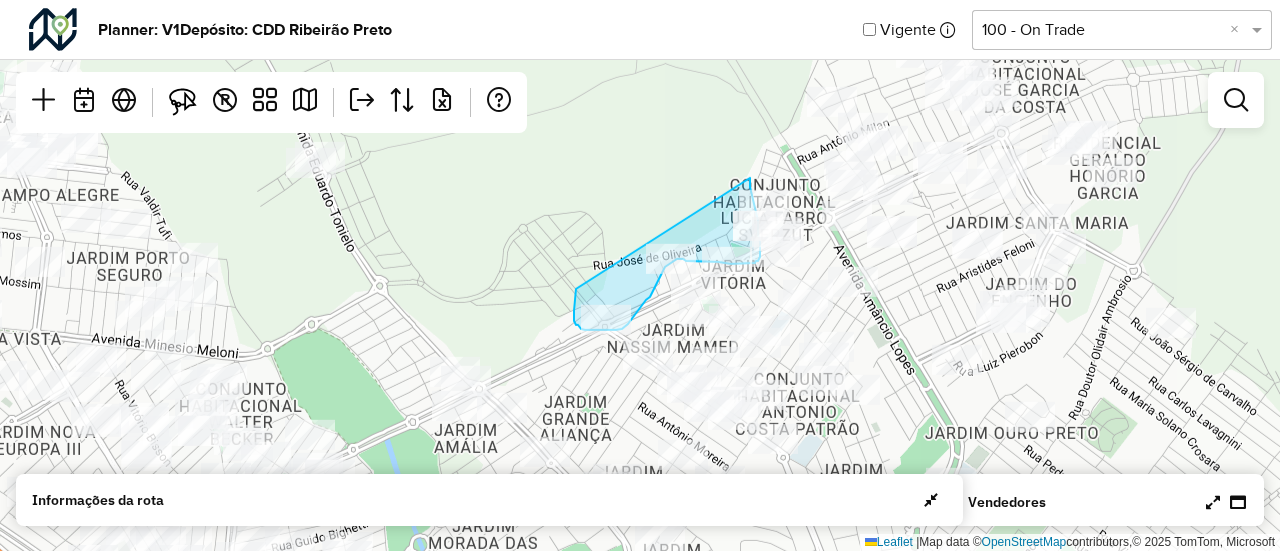 drag, startPoint x: 576, startPoint y: 289, endPoint x: 750, endPoint y: 180, distance: 205.3217 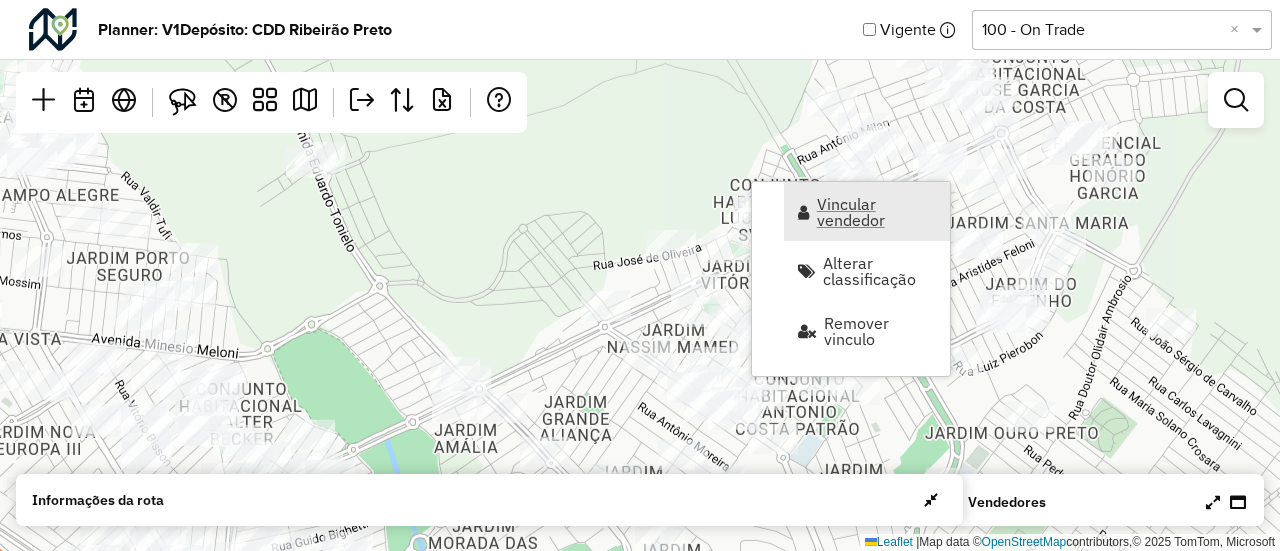 click on "Vincular vendedor" at bounding box center [877, 212] 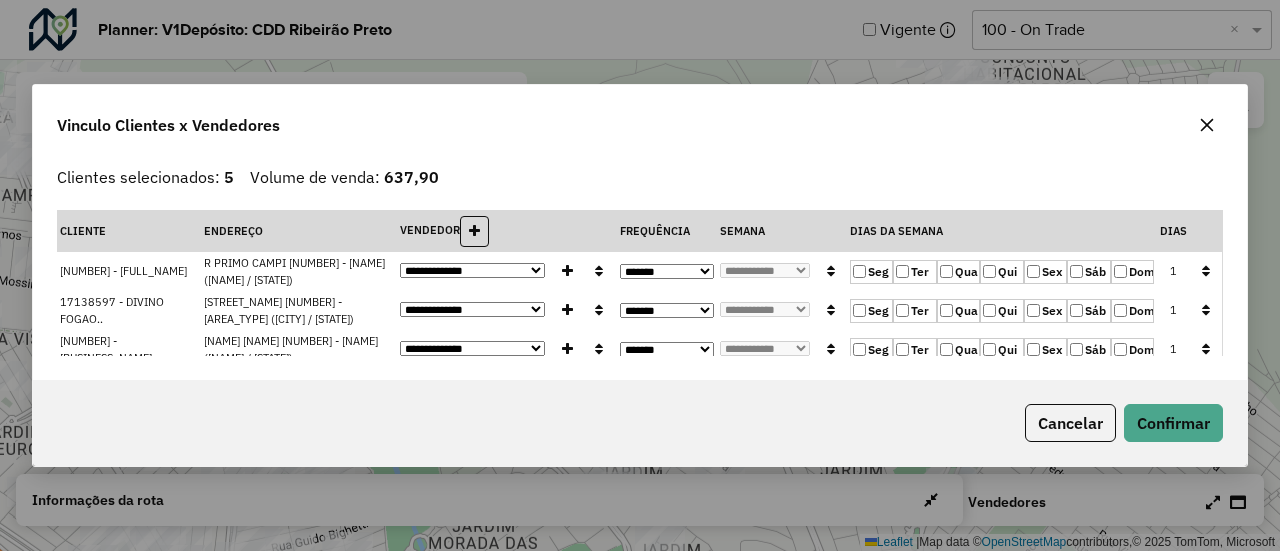 click 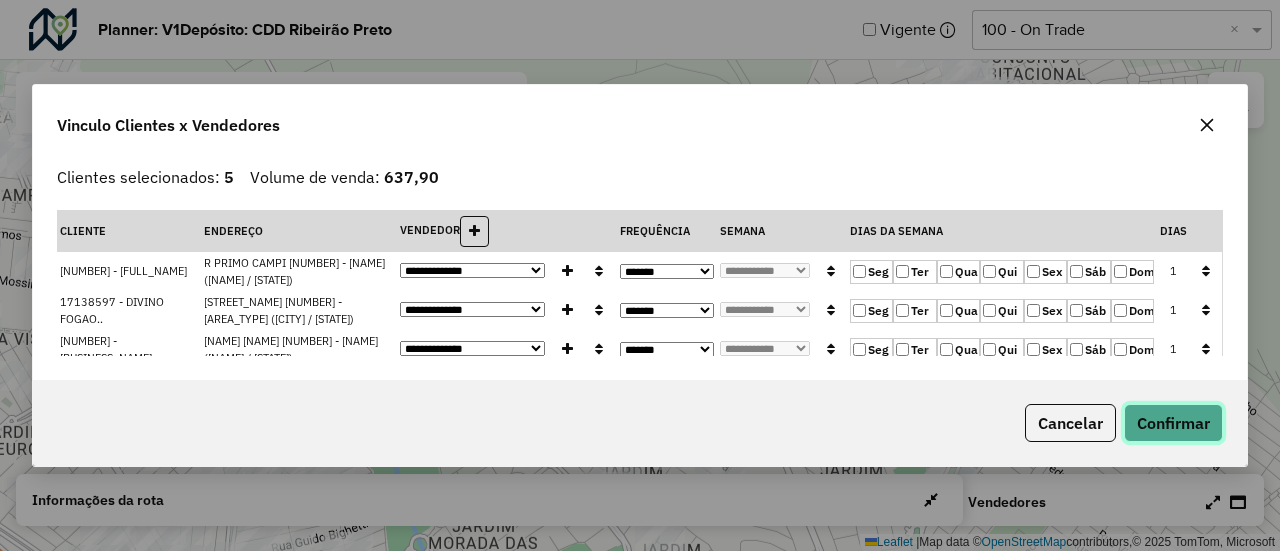 click on "Confirmar" 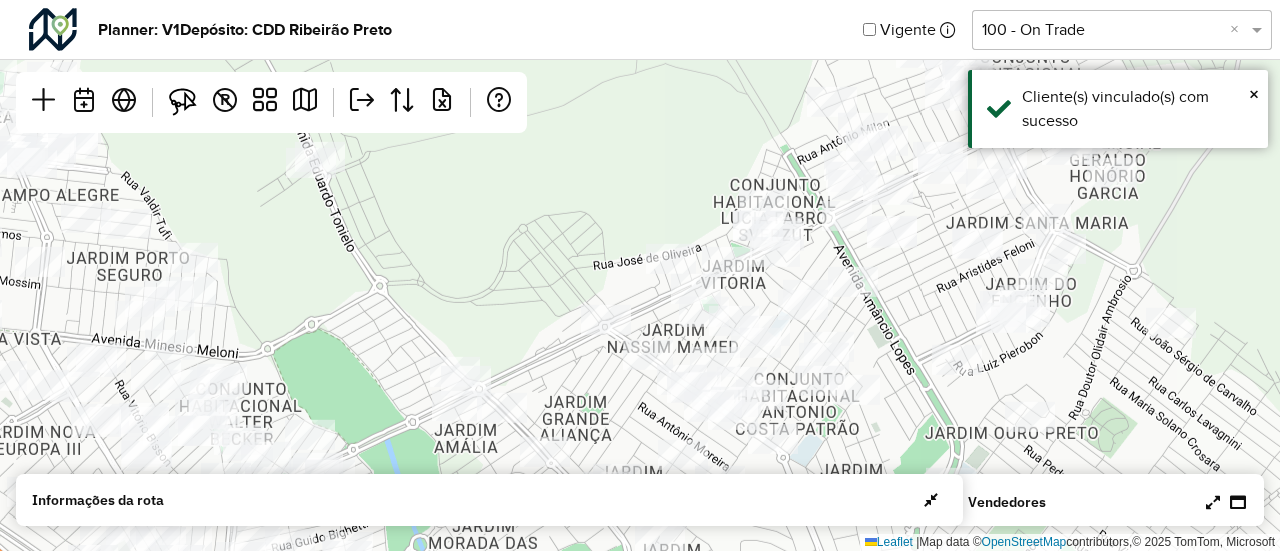 click at bounding box center [1213, 502] 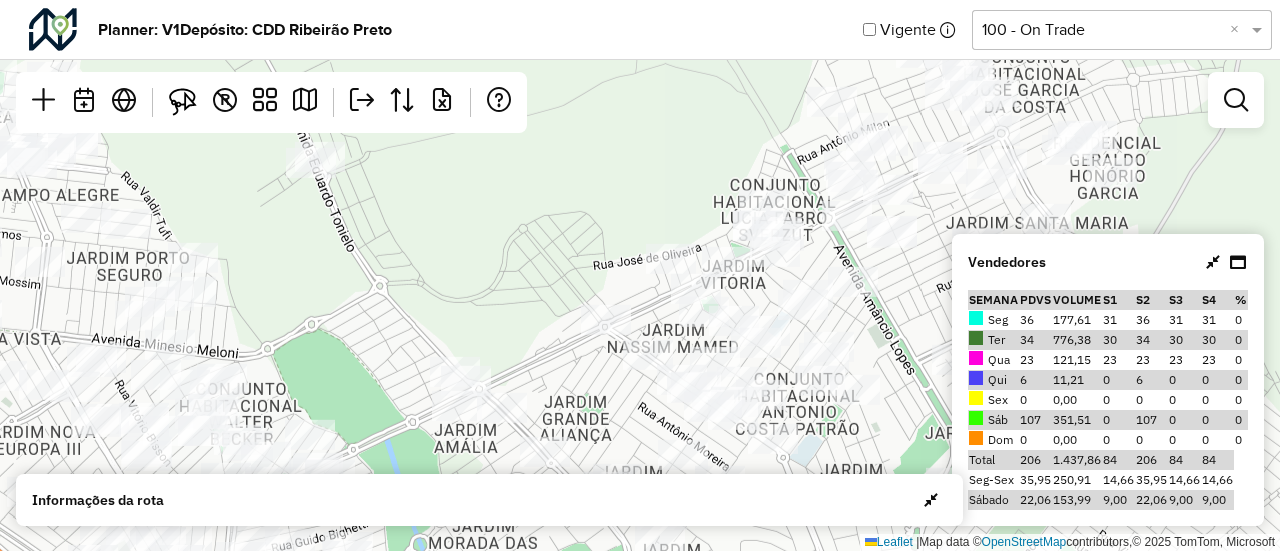 click on "Leaflet   |  Map data ©  OpenStreetMap  contributors,© 2025 TomTom, Microsoft" 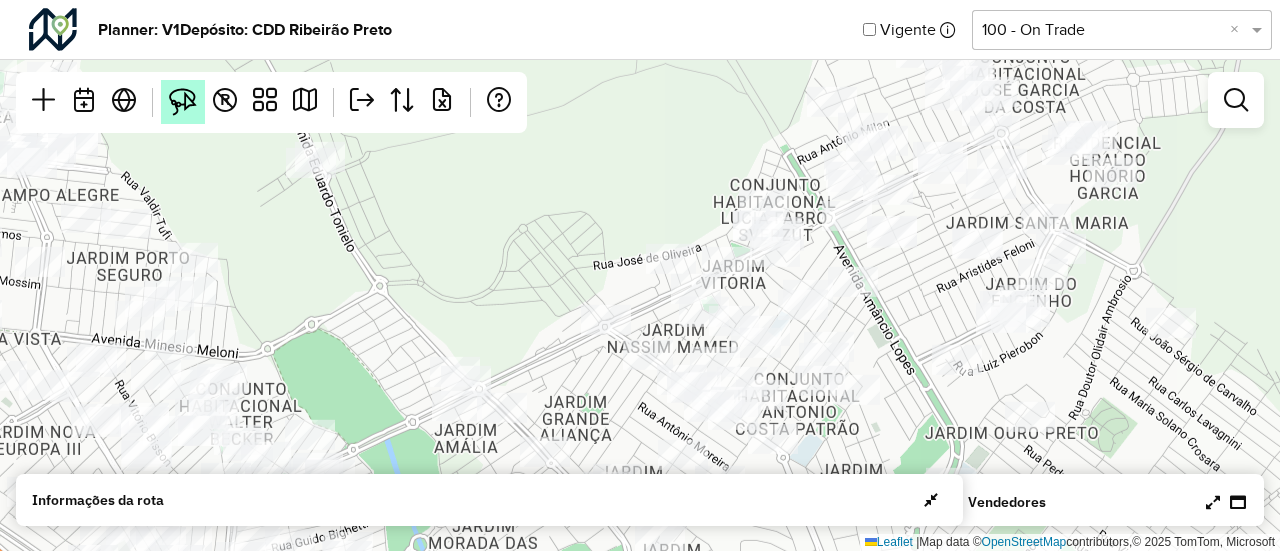 click at bounding box center (183, 102) 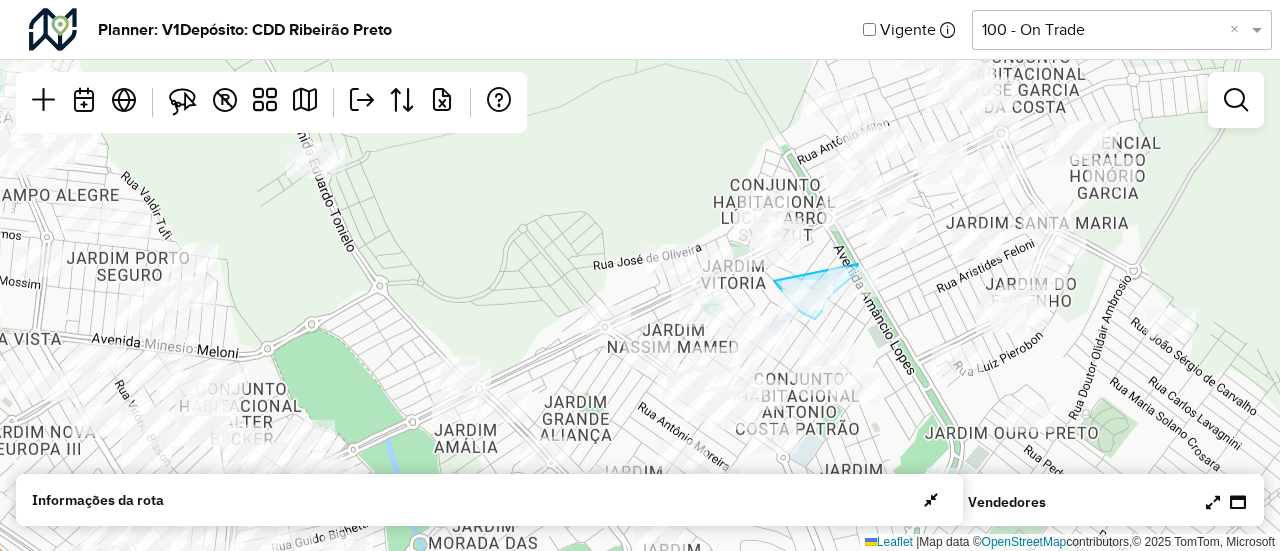 drag, startPoint x: 774, startPoint y: 281, endPoint x: 858, endPoint y: 255, distance: 87.93179 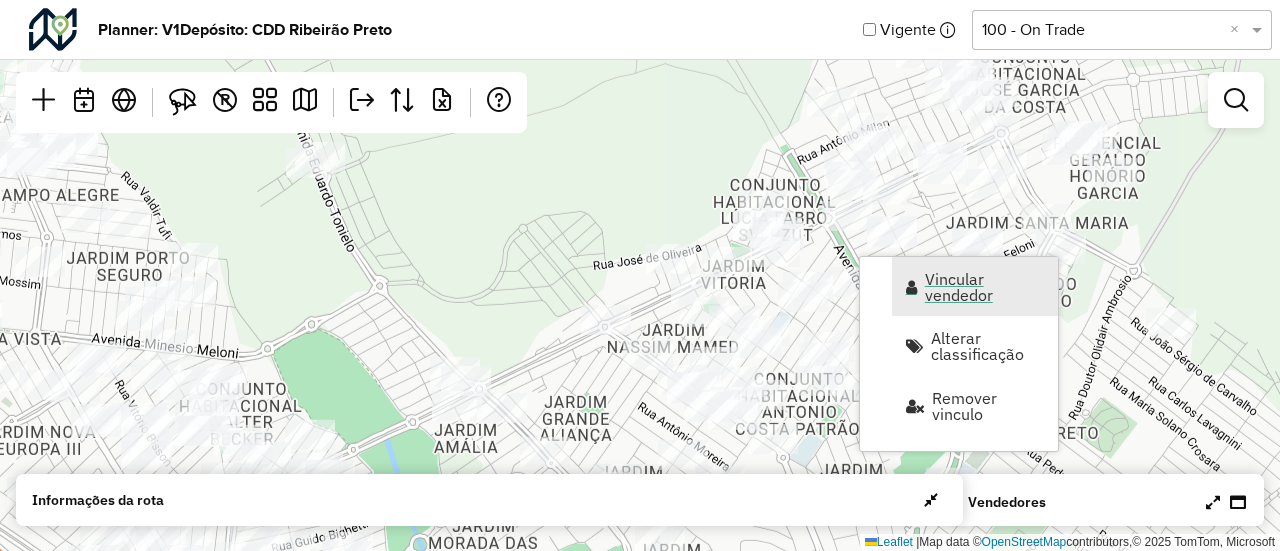 click on "Vincular vendedor" at bounding box center (985, 287) 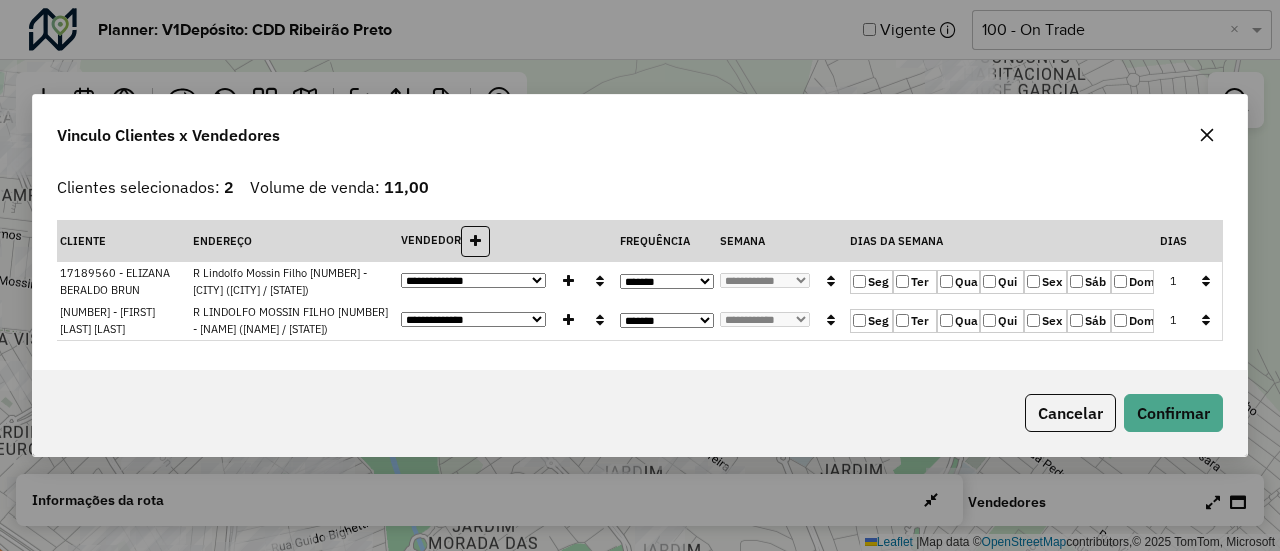 click 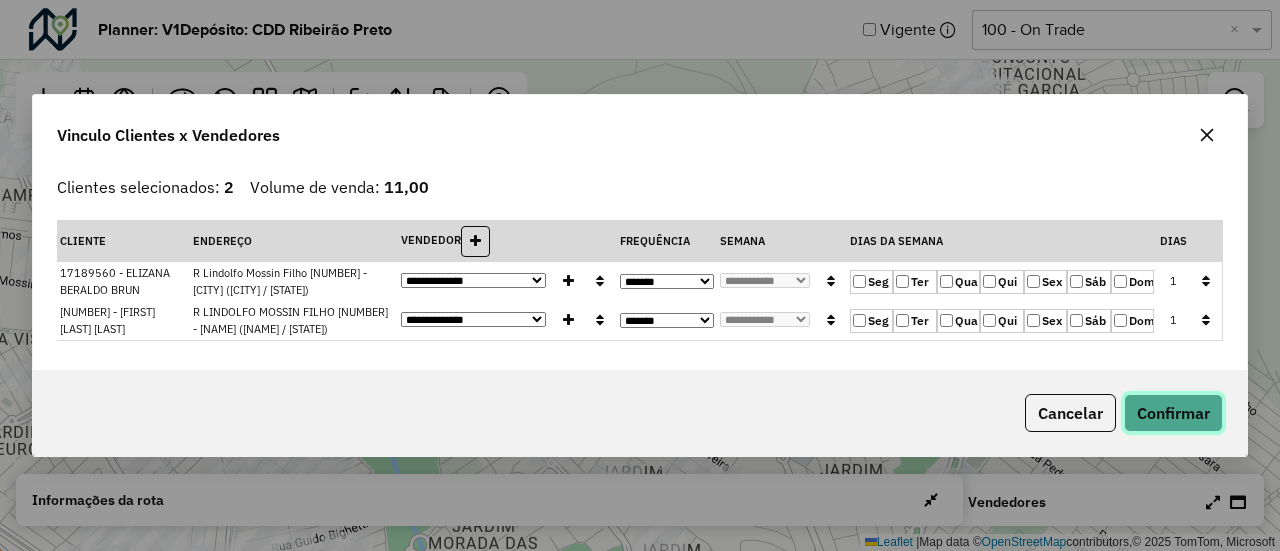 click on "Confirmar" 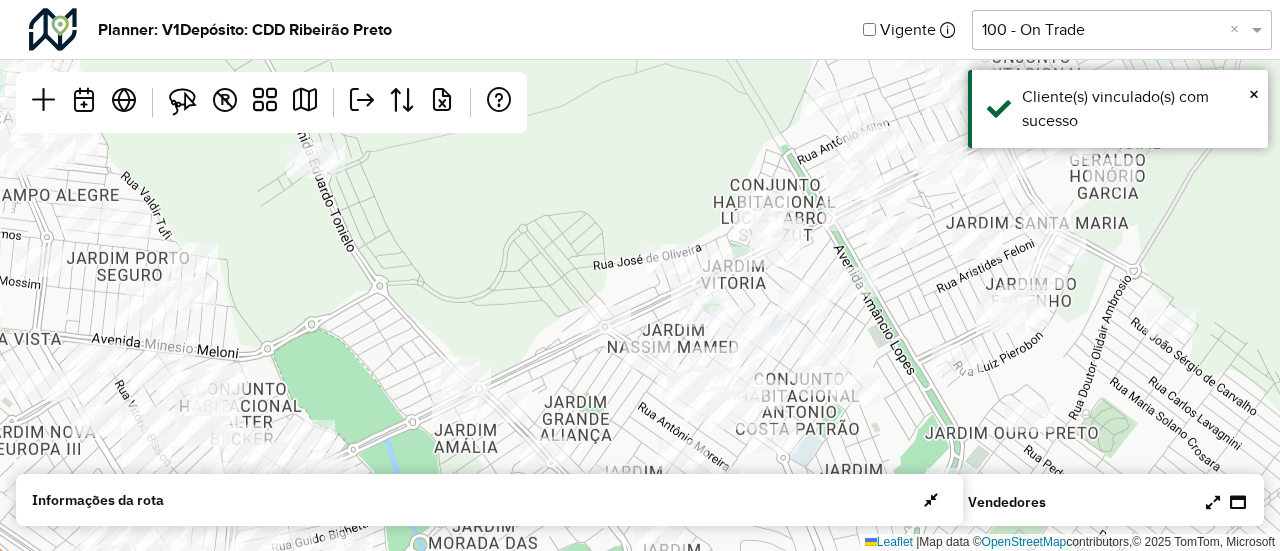 click at bounding box center [1226, 502] 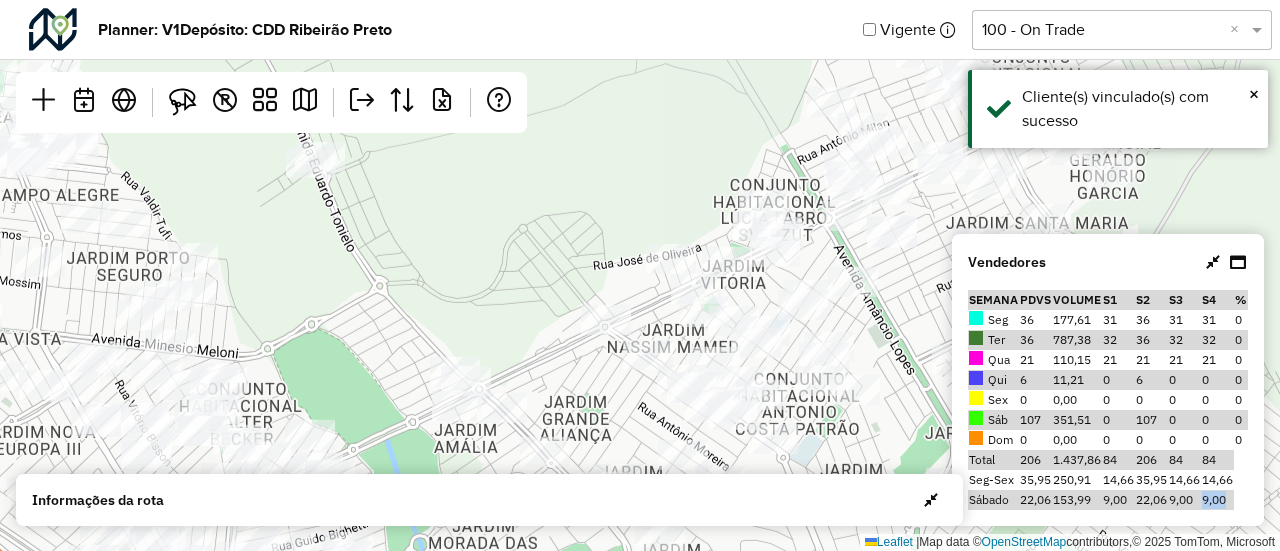 click on "9,00" at bounding box center [1217, 500] 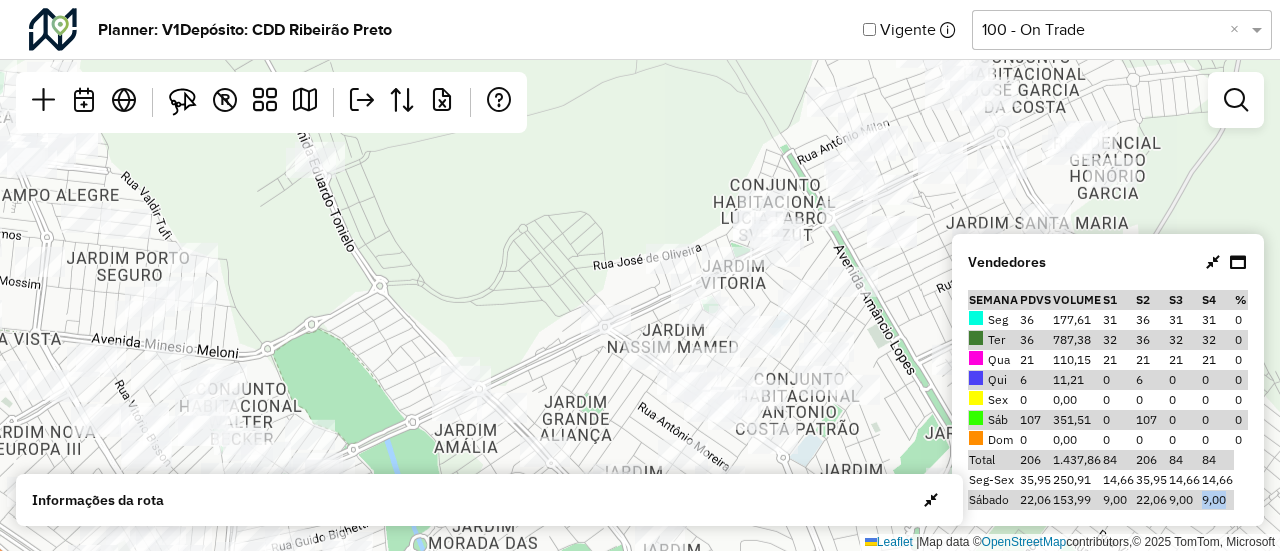 click on "9,00" at bounding box center (1217, 500) 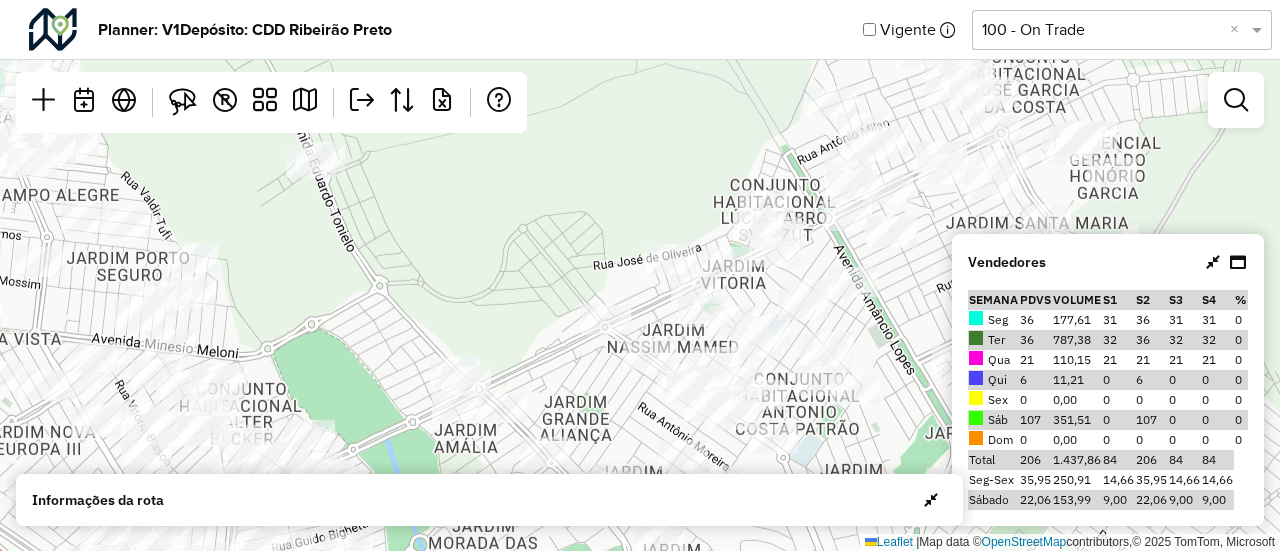 click at bounding box center [1213, 262] 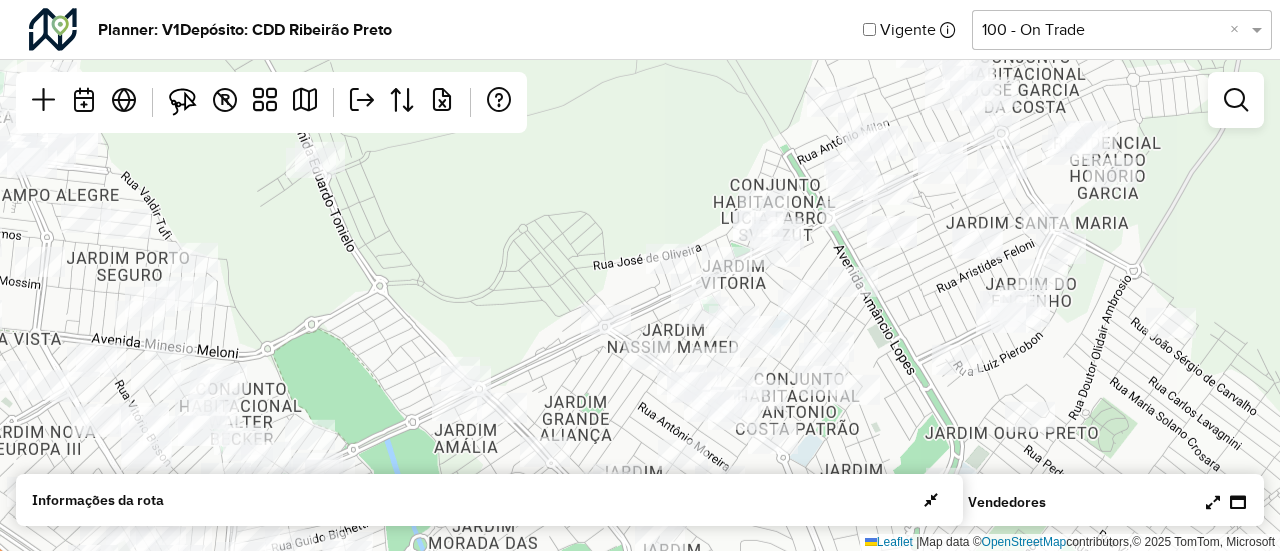 click on "Leaflet   |  Map data ©  OpenStreetMap  contributors,© 2025 TomTom, Microsoft" 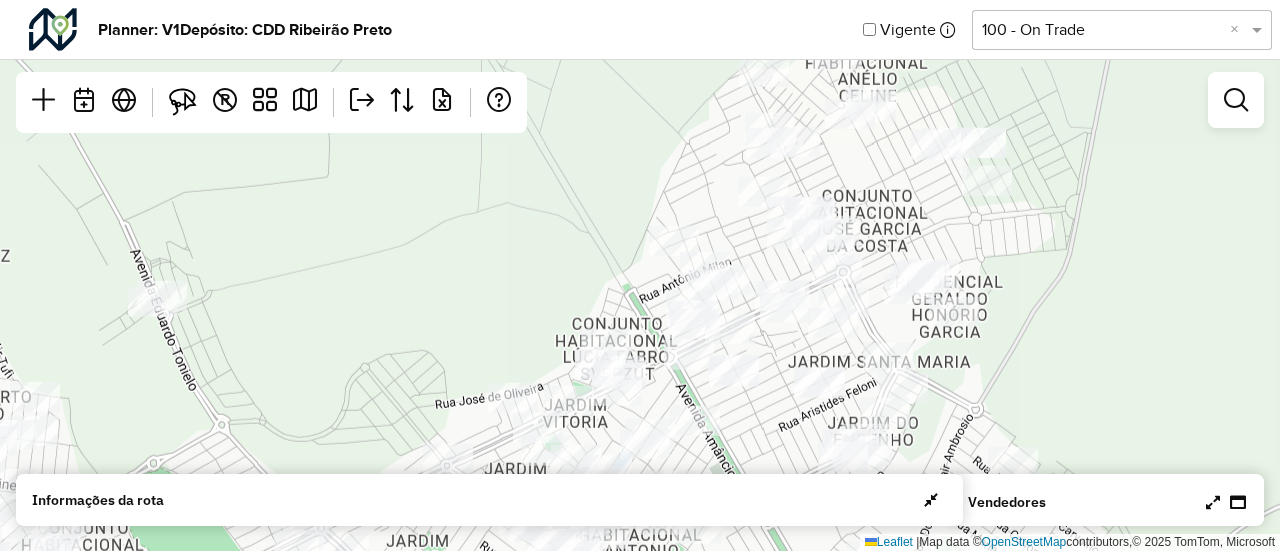 drag, startPoint x: 1034, startPoint y: 240, endPoint x: 892, endPoint y: 353, distance: 181.47452 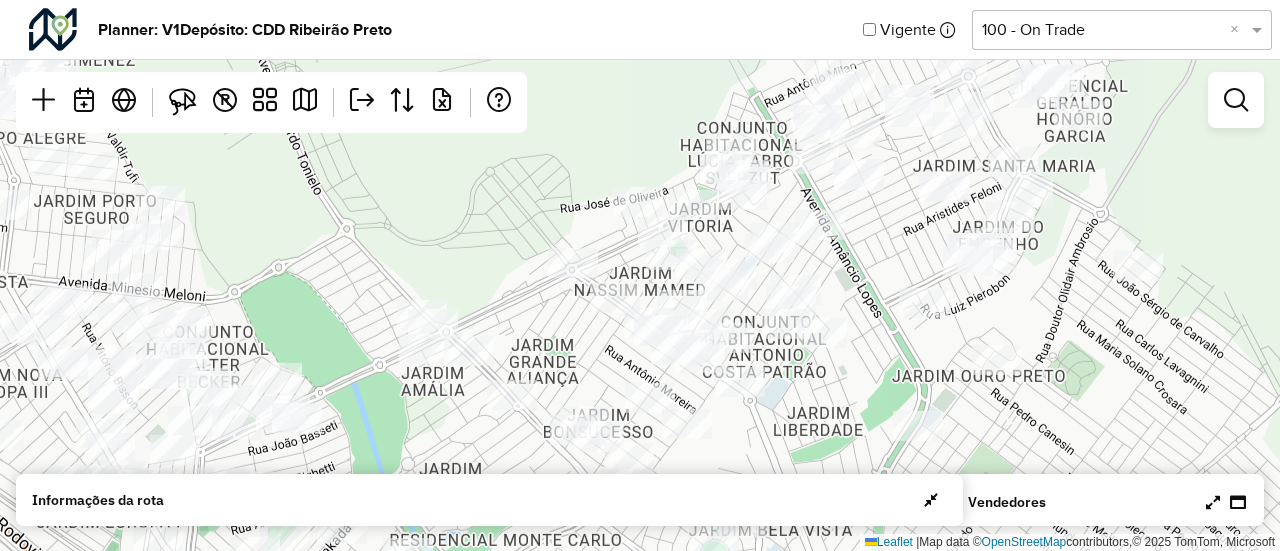 drag, startPoint x: 816, startPoint y: 317, endPoint x: 925, endPoint y: 147, distance: 201.94305 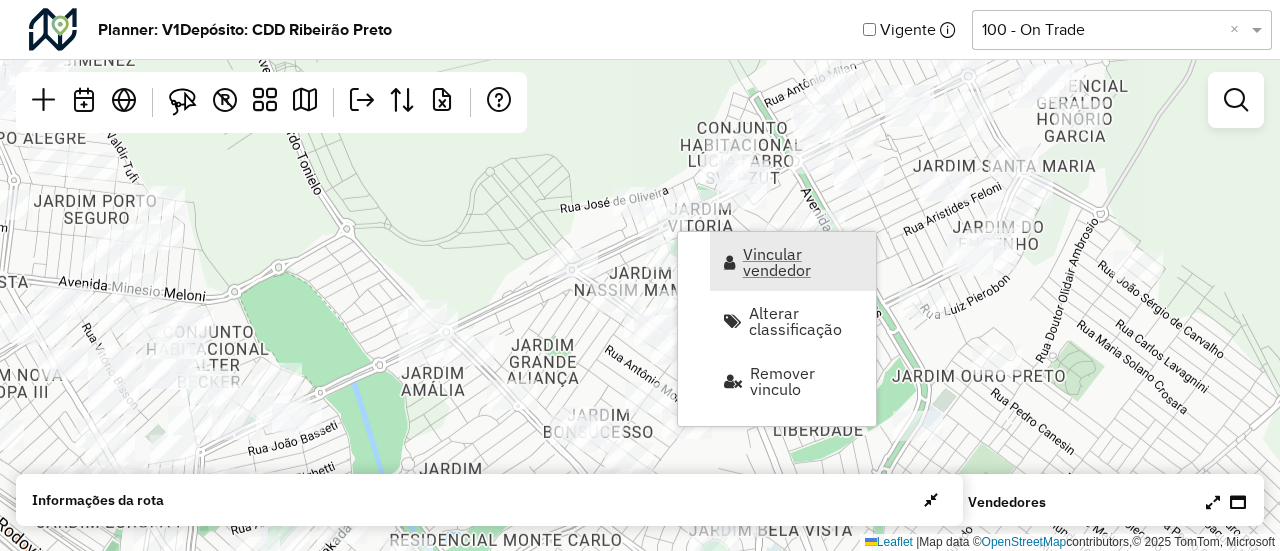 click on "Vincular vendedor" at bounding box center (793, 261) 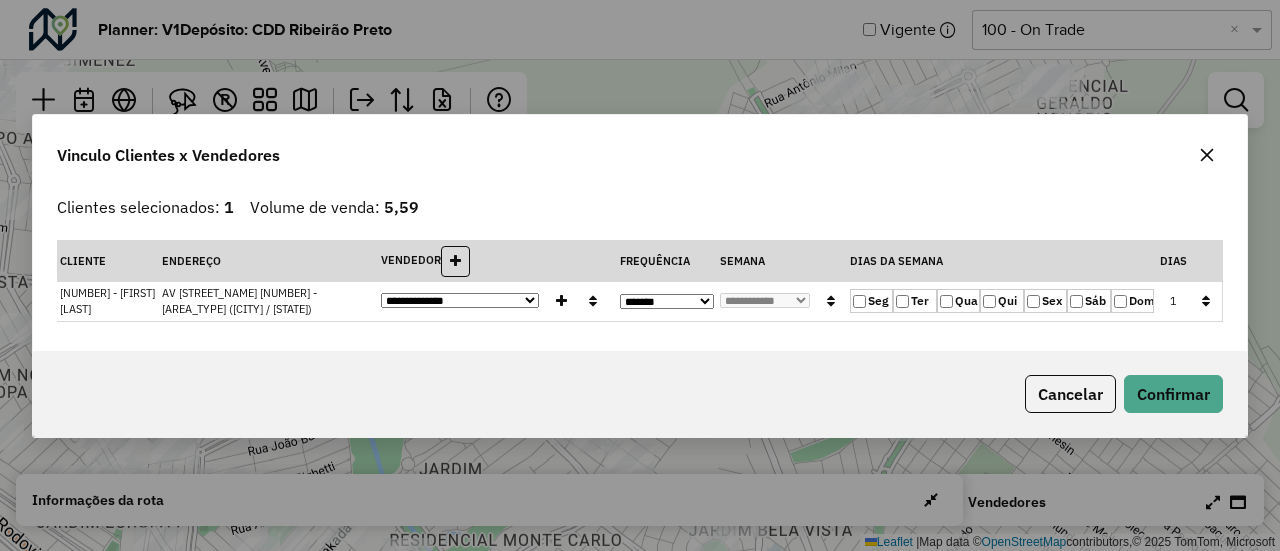 click on "Qua" 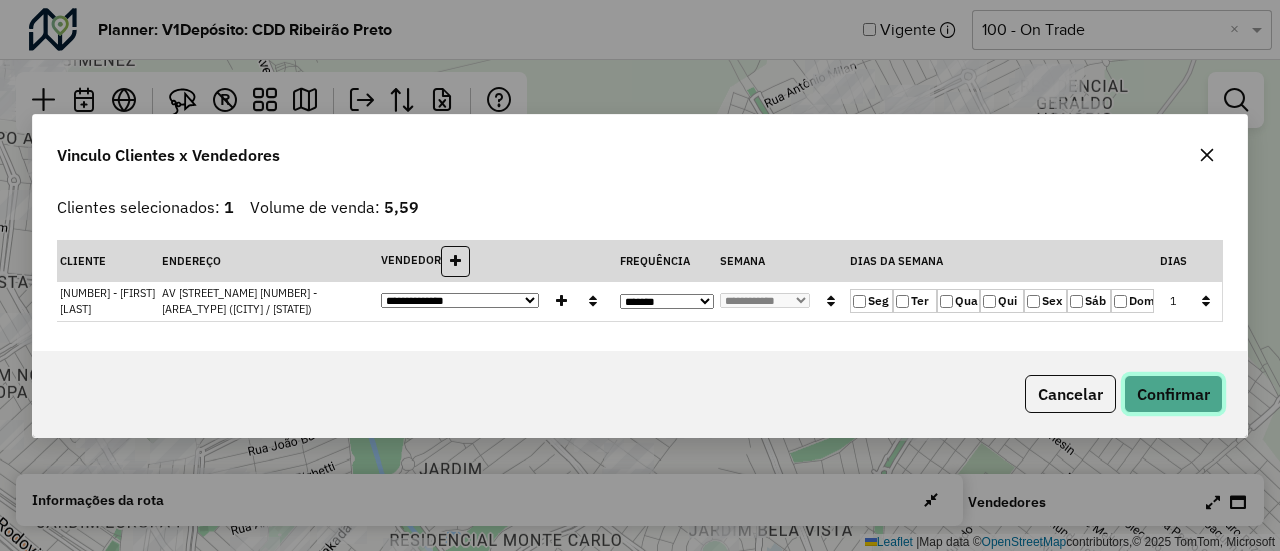 click on "Confirmar" 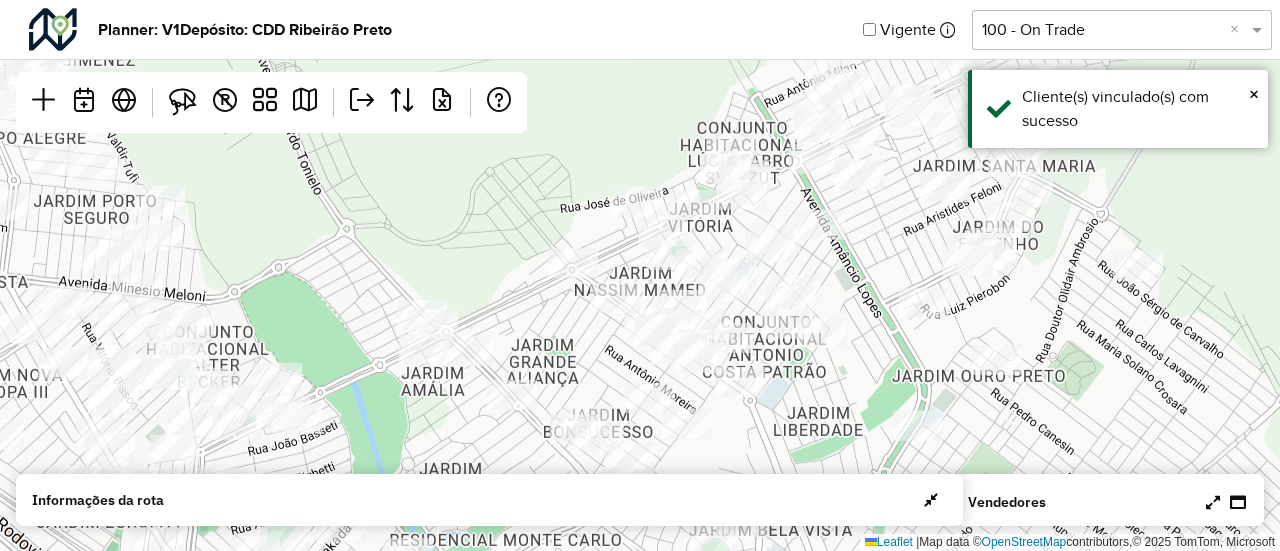 click at bounding box center (1213, 502) 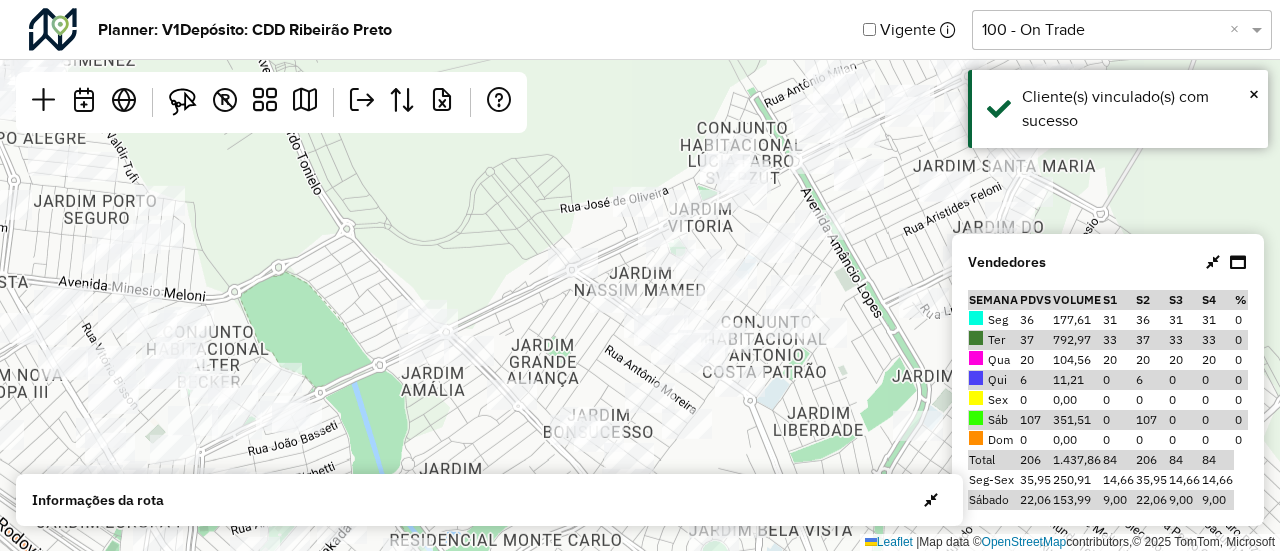 click on "9,00" at bounding box center [1217, 500] 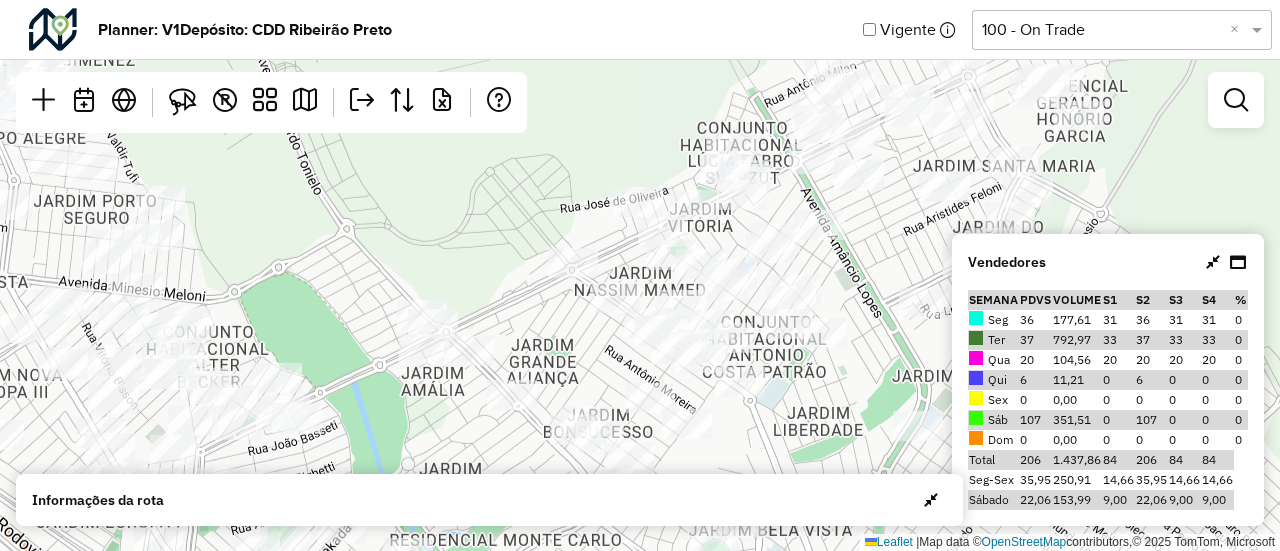 click at bounding box center (1213, 262) 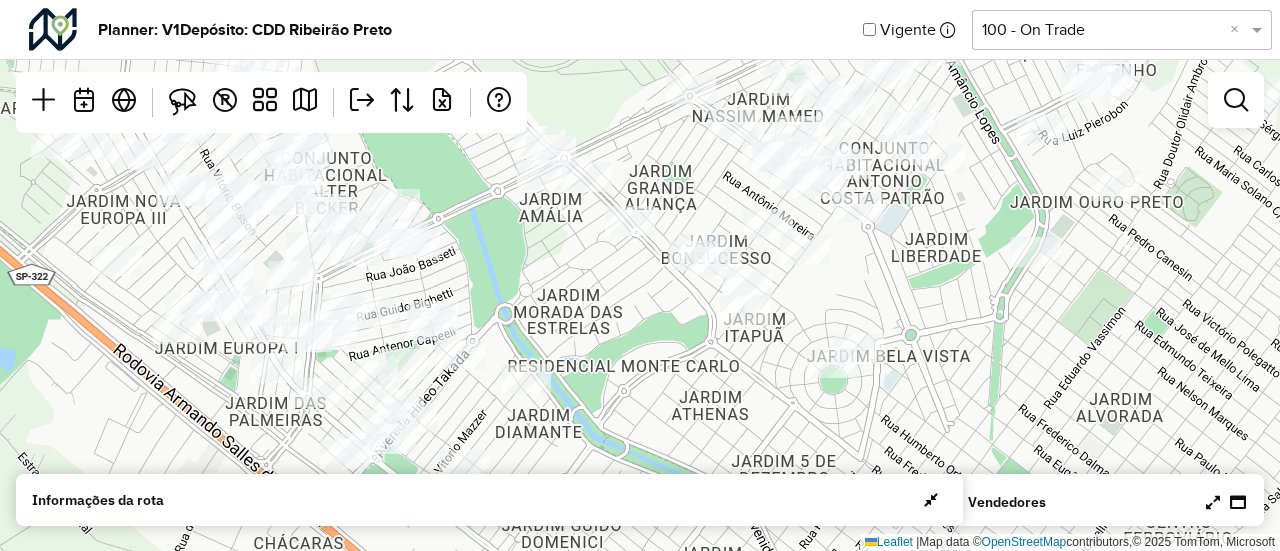 drag, startPoint x: 1078, startPoint y: 287, endPoint x: 1196, endPoint y: 111, distance: 211.8962 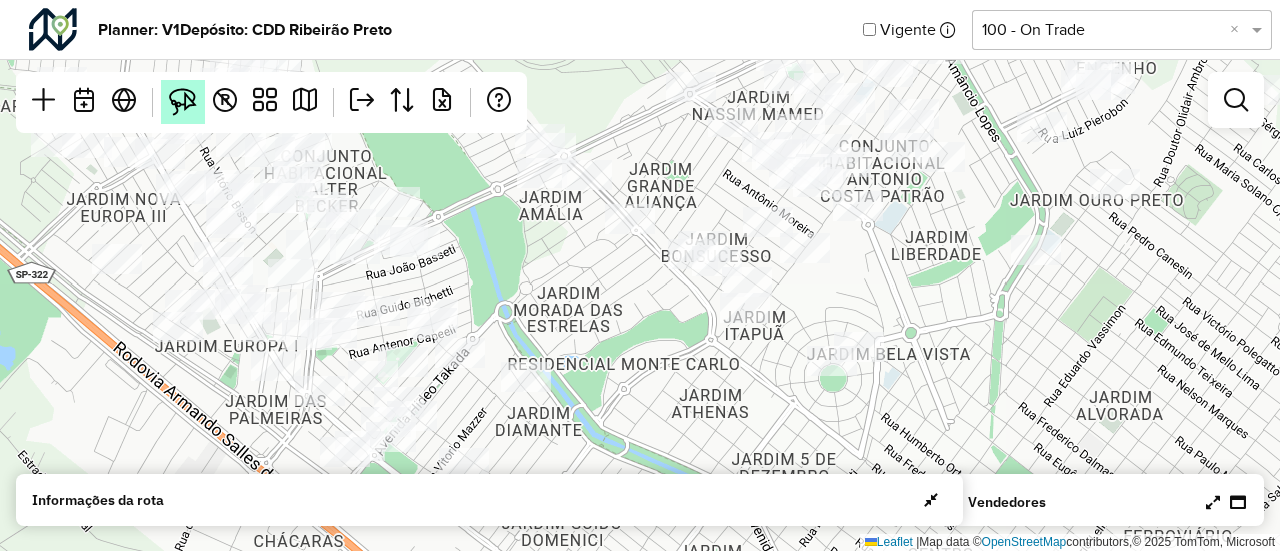 click at bounding box center (183, 102) 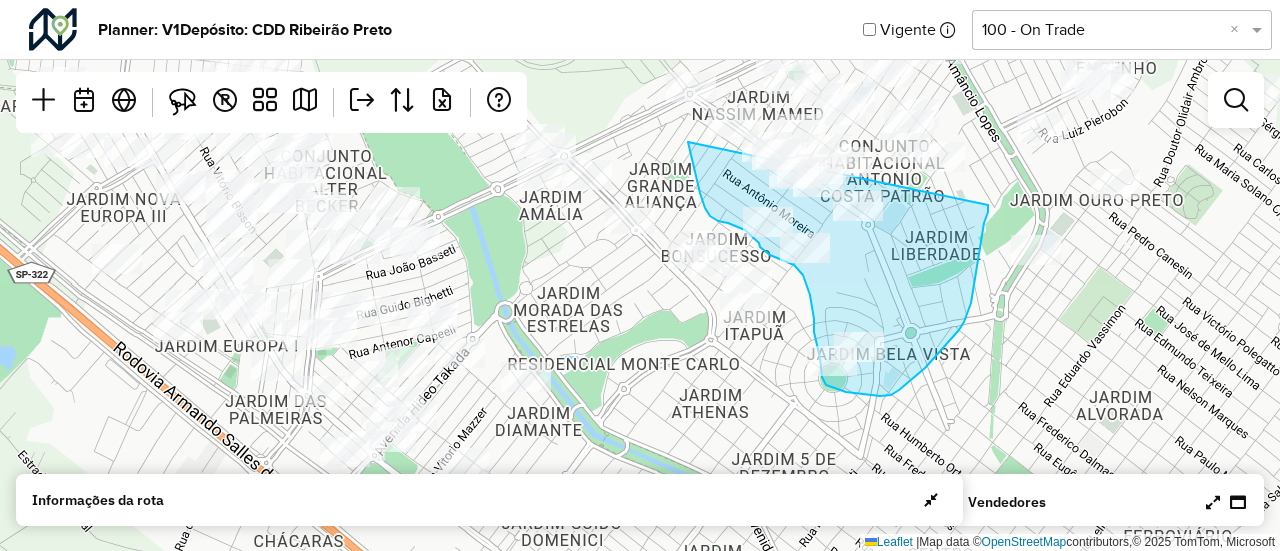 drag, startPoint x: 688, startPoint y: 142, endPoint x: 988, endPoint y: 205, distance: 306.54364 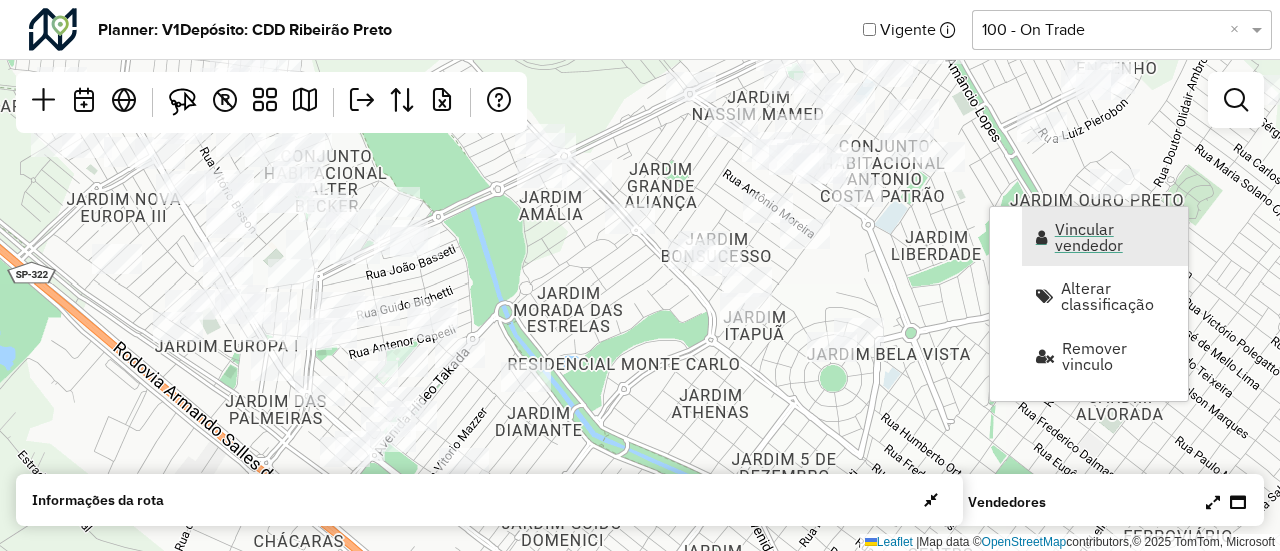 click on "Vincular vendedor" at bounding box center (1115, 237) 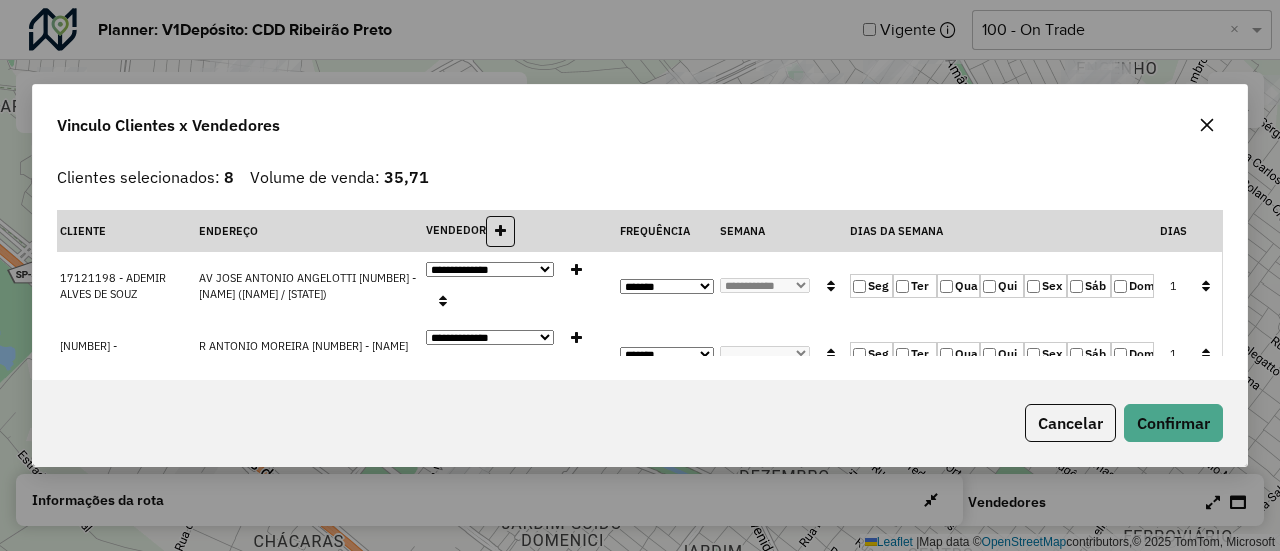 click 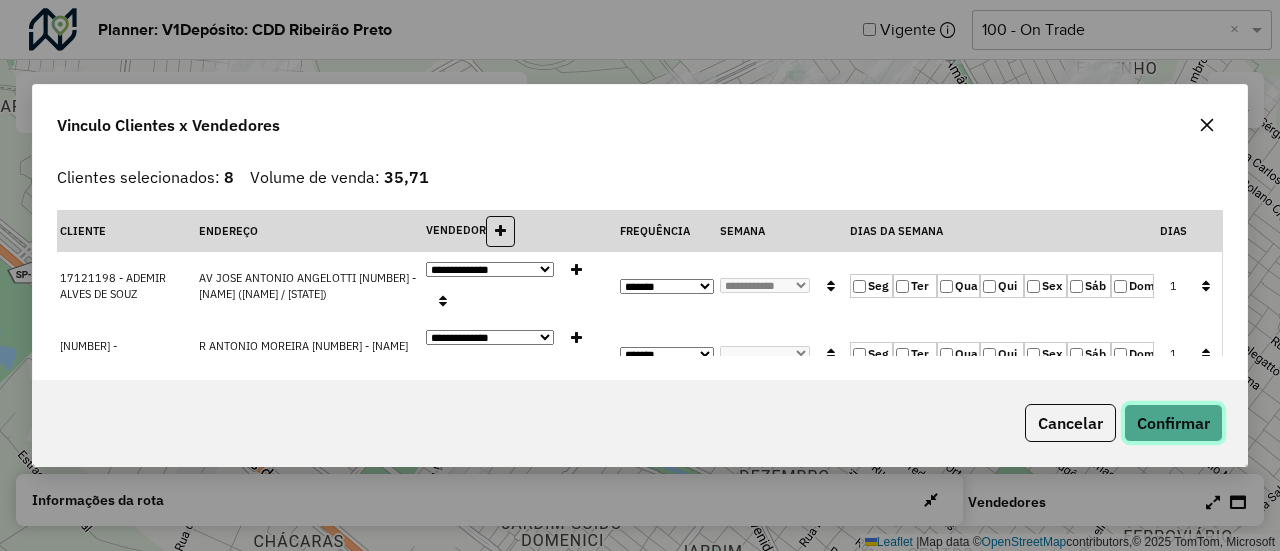 click on "Confirmar" 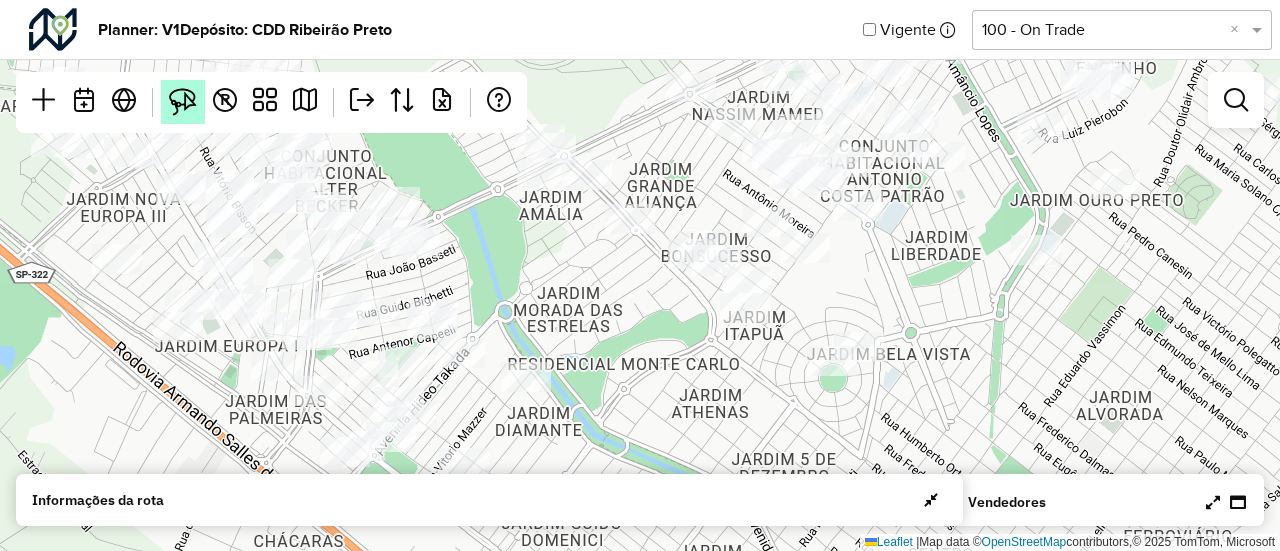 click at bounding box center (183, 102) 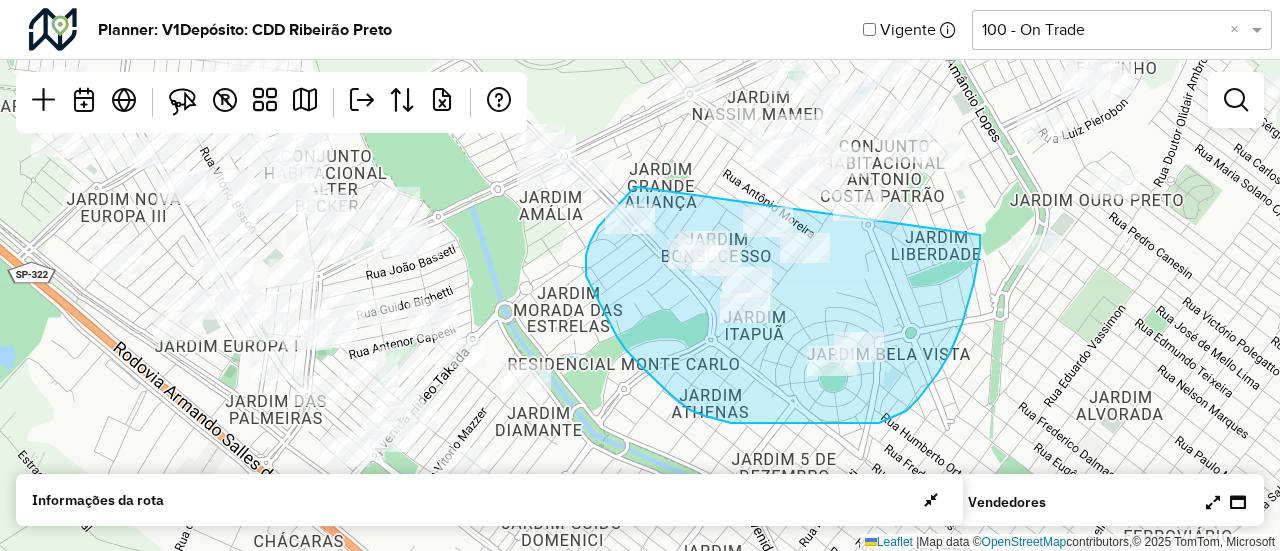 drag, startPoint x: 637, startPoint y: 187, endPoint x: 944, endPoint y: 182, distance: 307.0407 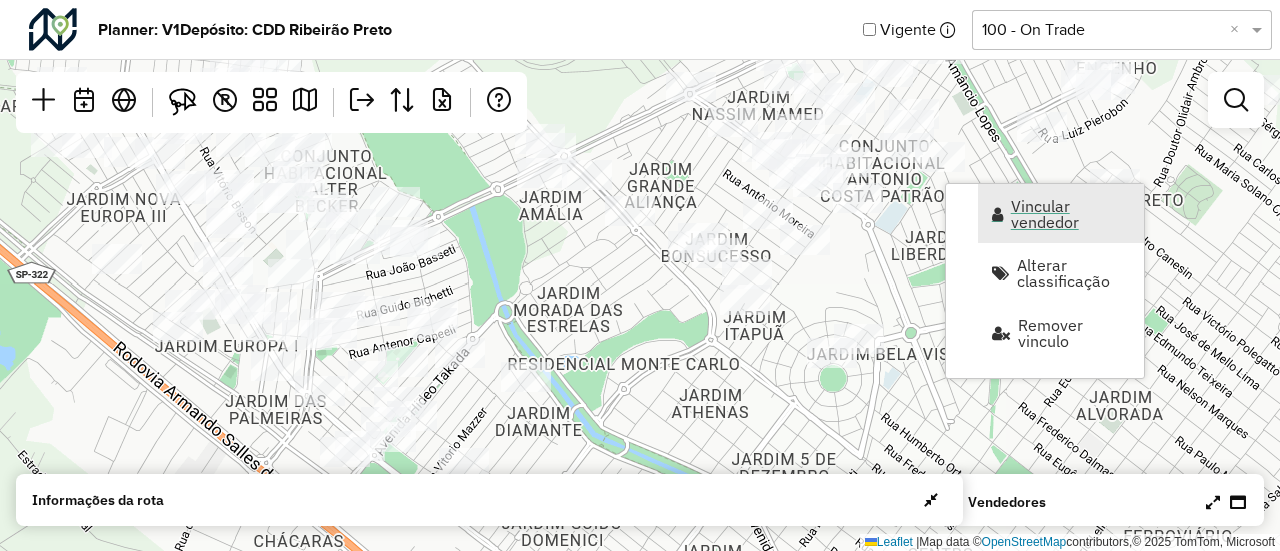 click on "Vincular vendedor" at bounding box center [1071, 214] 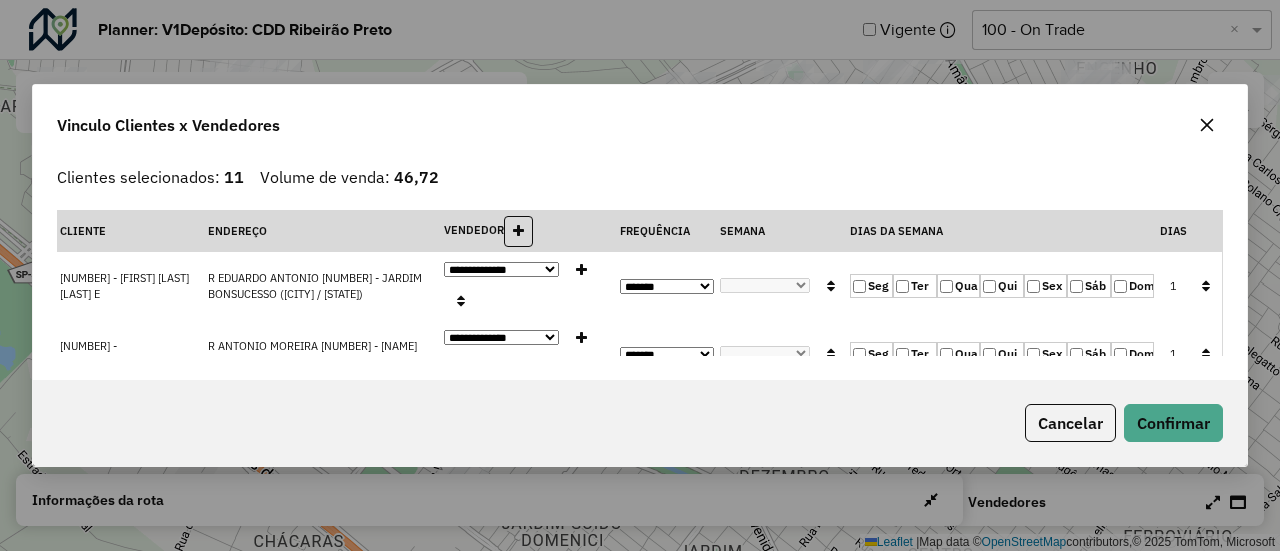 click 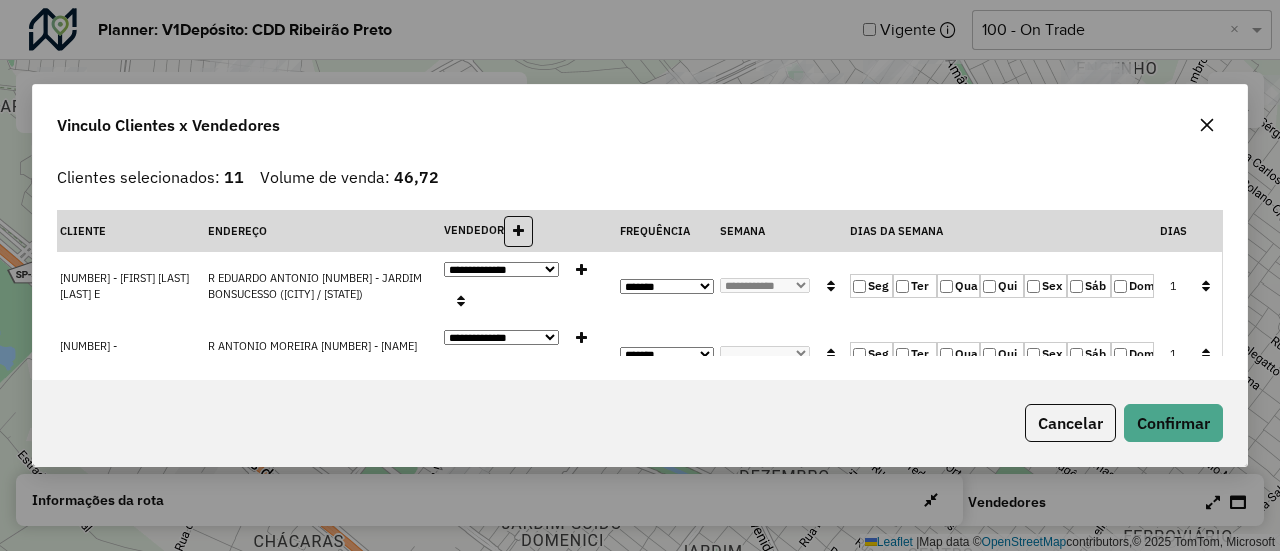 click 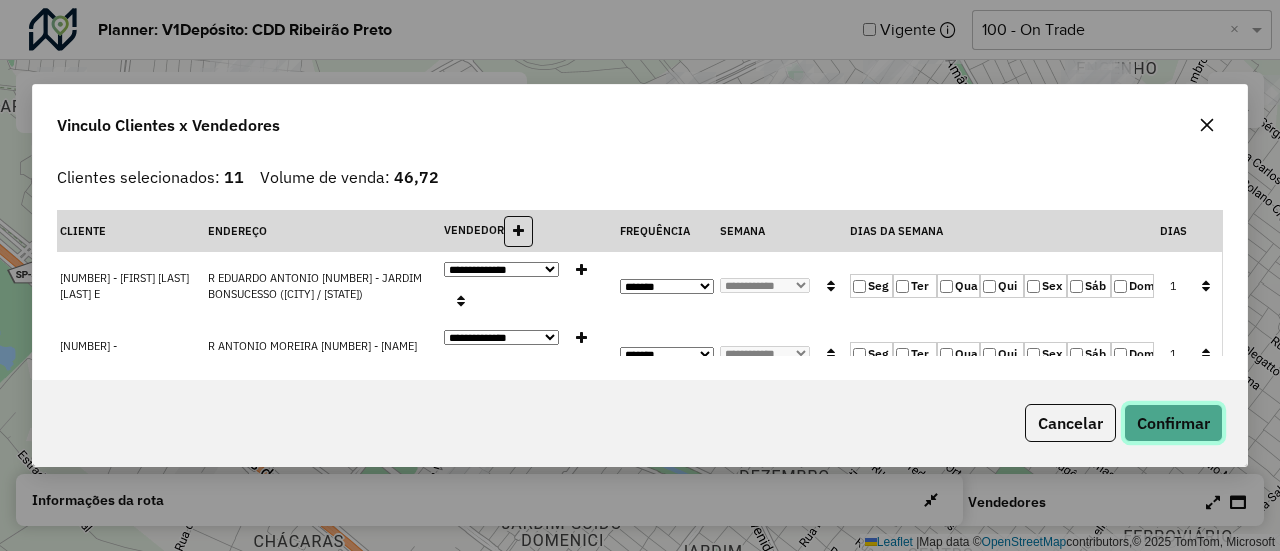 click on "Confirmar" 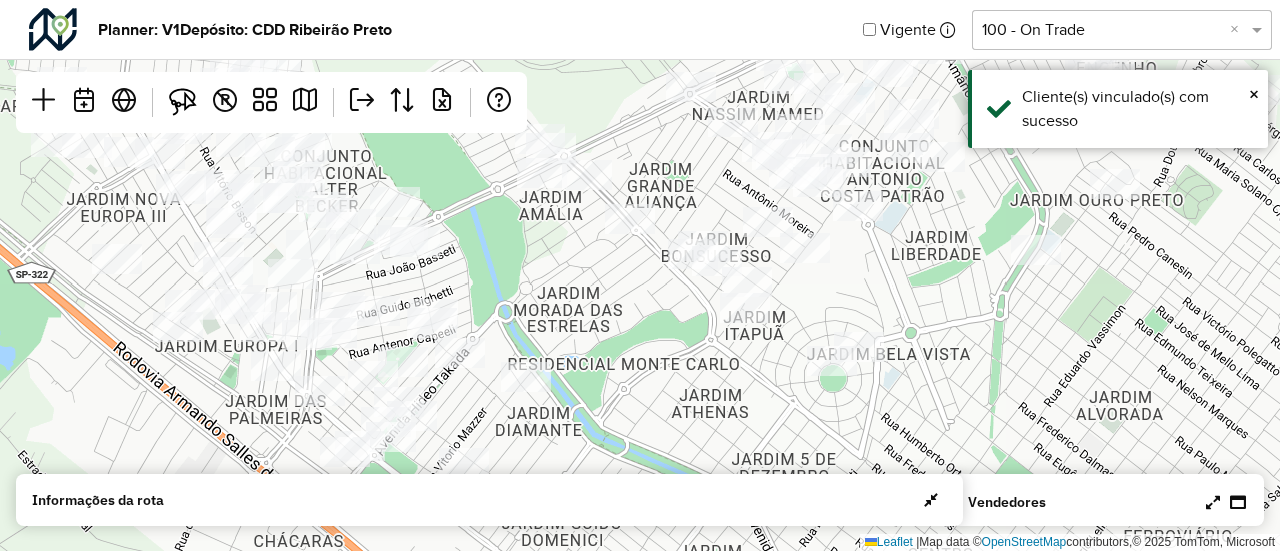 click on "Vendedores  Semana  PDVs Volume S1 S2 S3 S4 %  Seg 36 177,61 31 36 31 31 0  Ter 37 792,97 33 37 33 33 0  Qua 30 150,48 30 30 30 30 0  Qui 6 11,21 0 6 0 0 0  Sex 0 0,00 0 0 0 0 0  Sáb 97 305,59 0 97 0 0 0  Dom 0 0,00 0 0 0 0 0 Total 206 1.437,86 94 206 94 94 Seg-Sex  35,95  250,91 16,40 35,95 16,40 16,40 Sábado  22,06  153,99 10,07 22,06 10,07 10,07" at bounding box center [1108, 500] 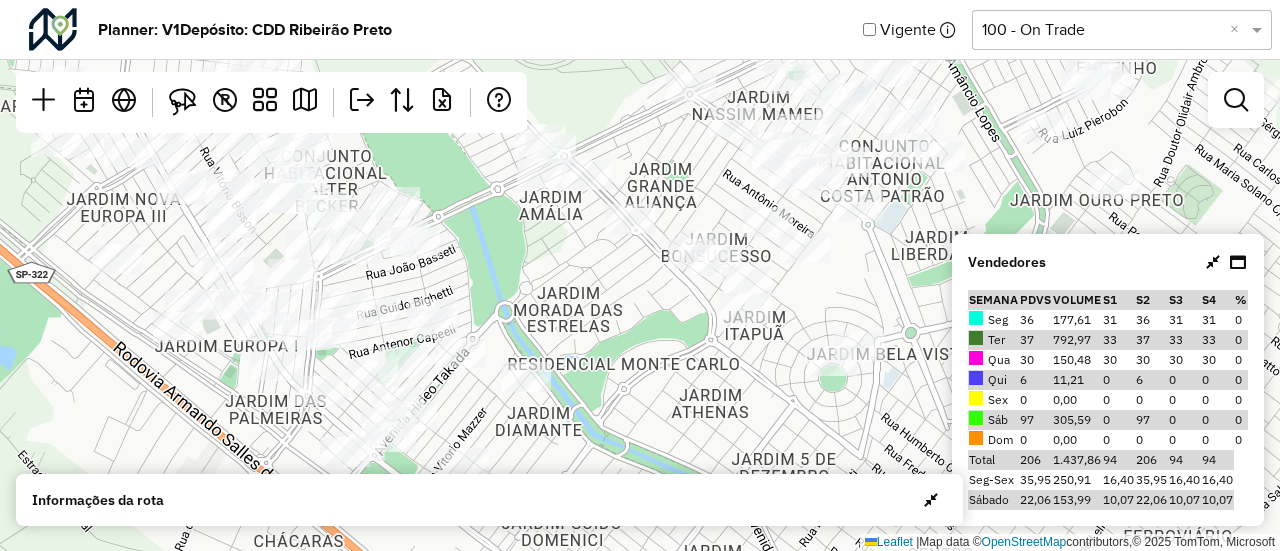 click on "10,07" at bounding box center [1217, 500] 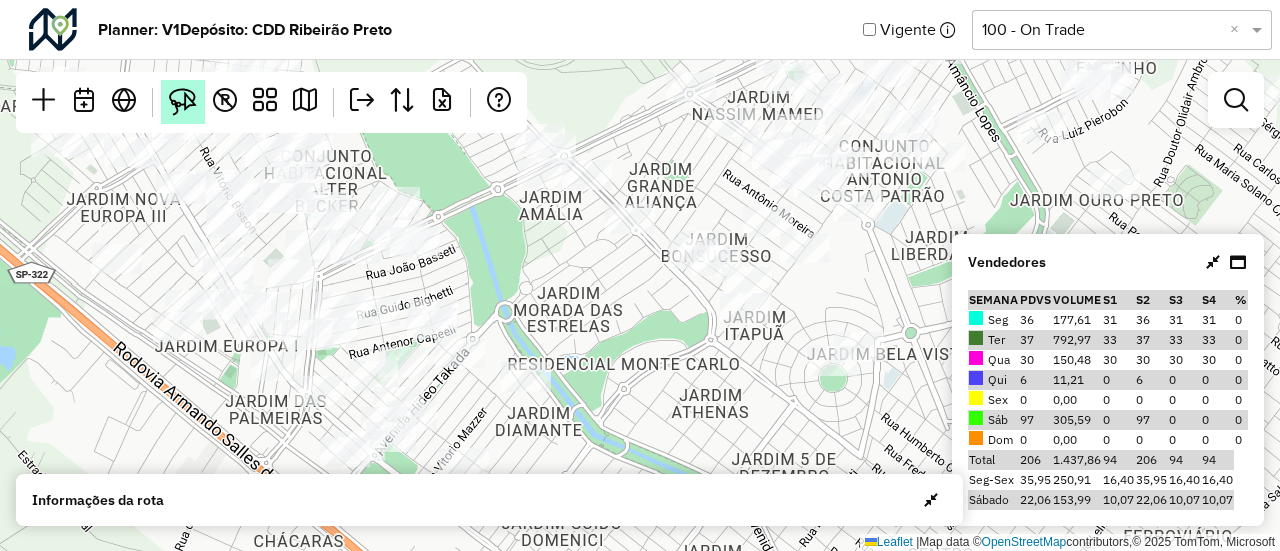 click at bounding box center (183, 102) 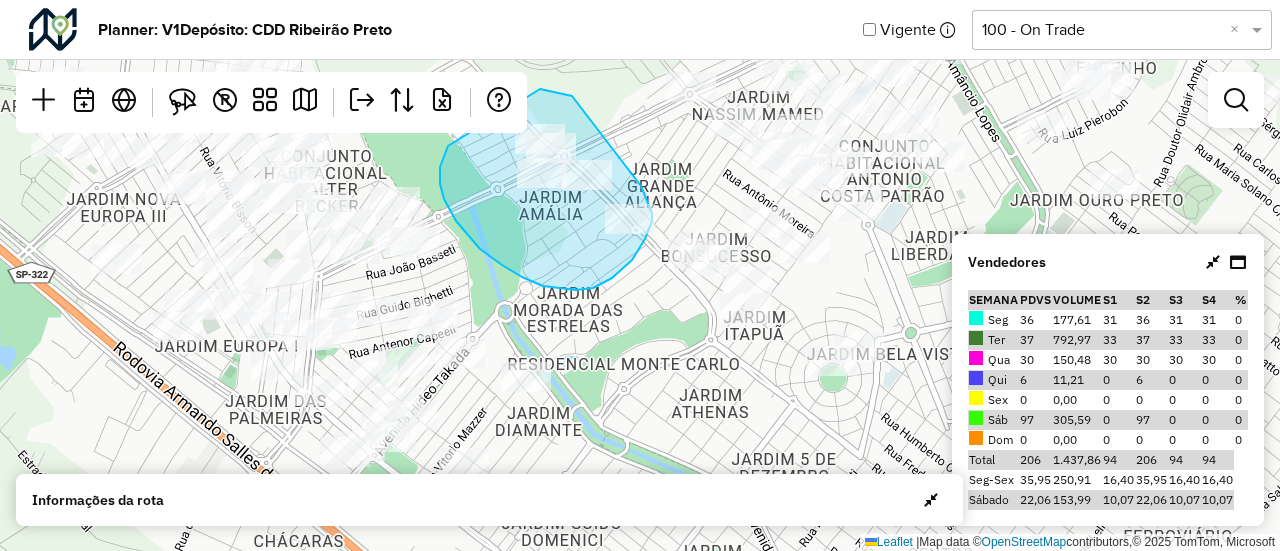 drag, startPoint x: 572, startPoint y: 96, endPoint x: 634, endPoint y: 166, distance: 93.50936 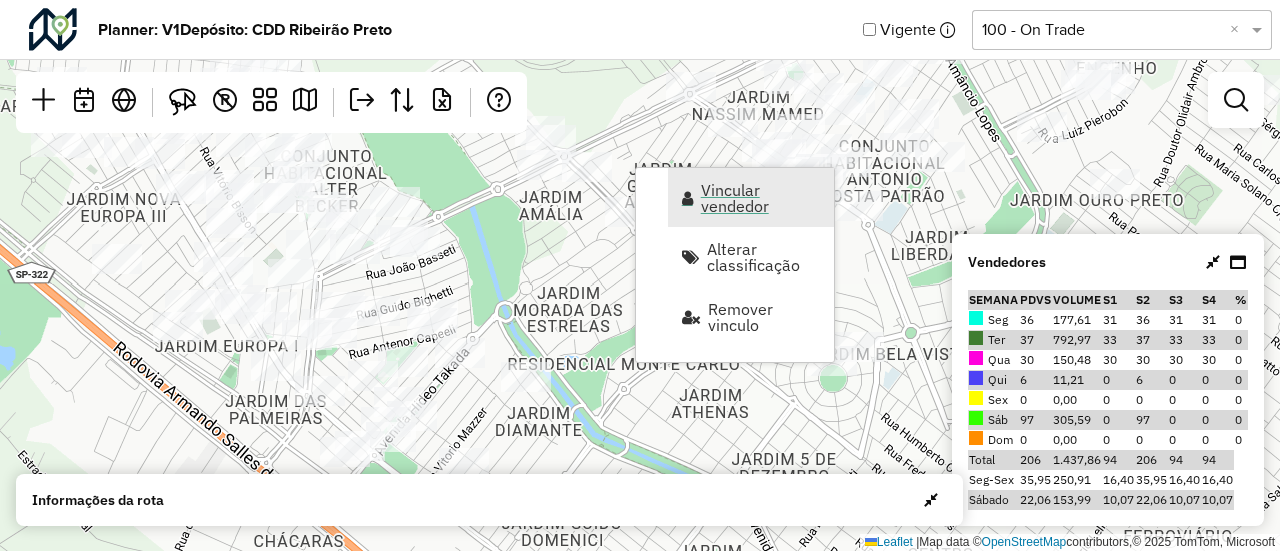 click on "Vincular vendedor" at bounding box center [761, 198] 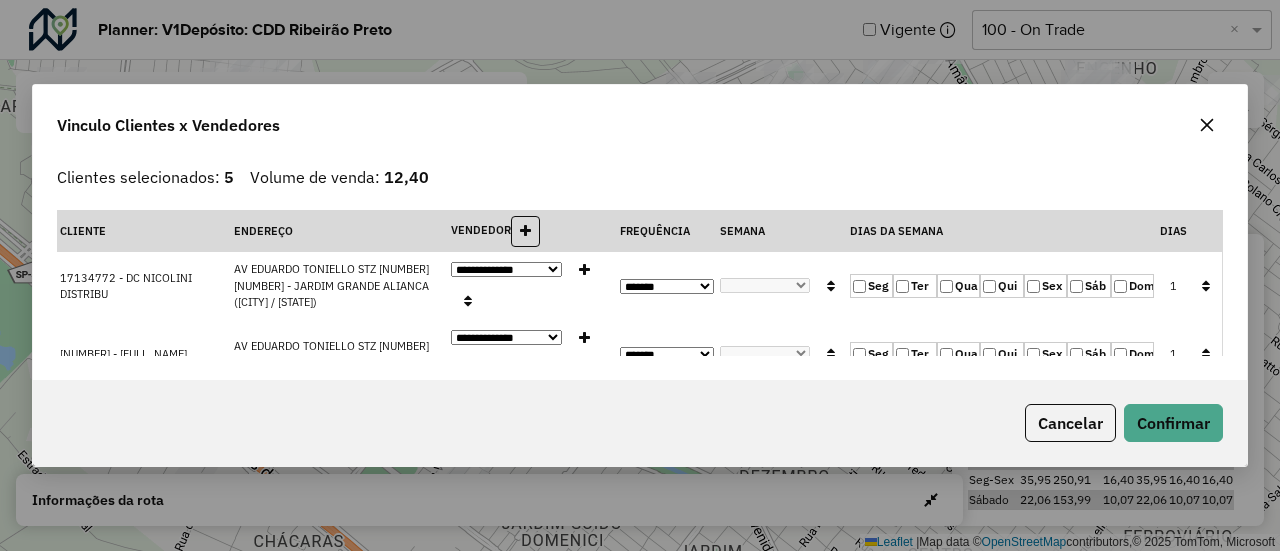 click 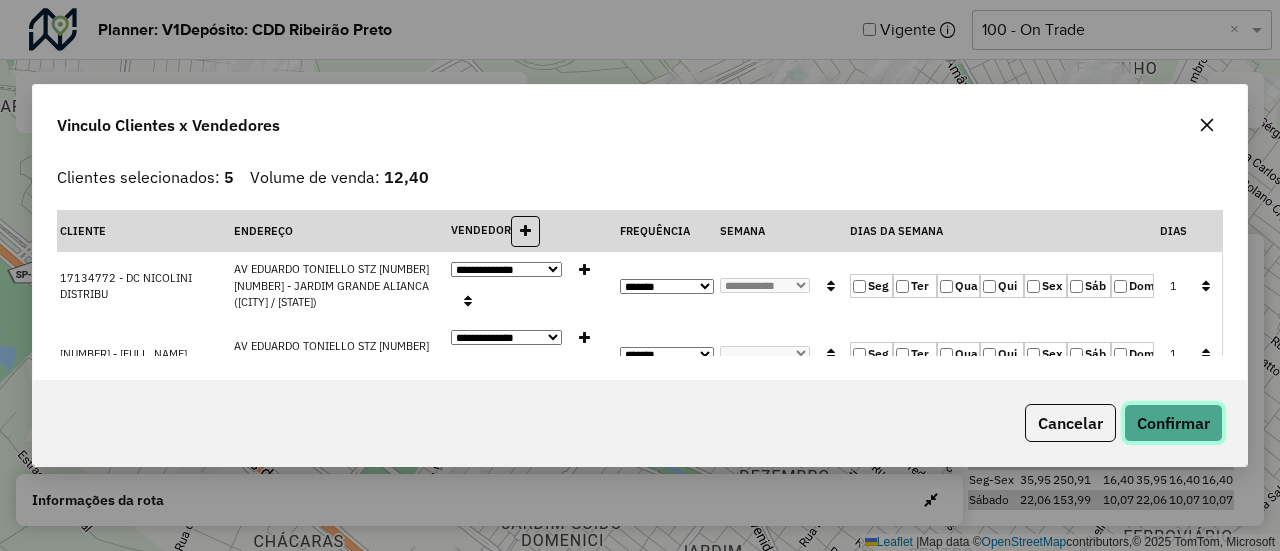 click on "Confirmar" 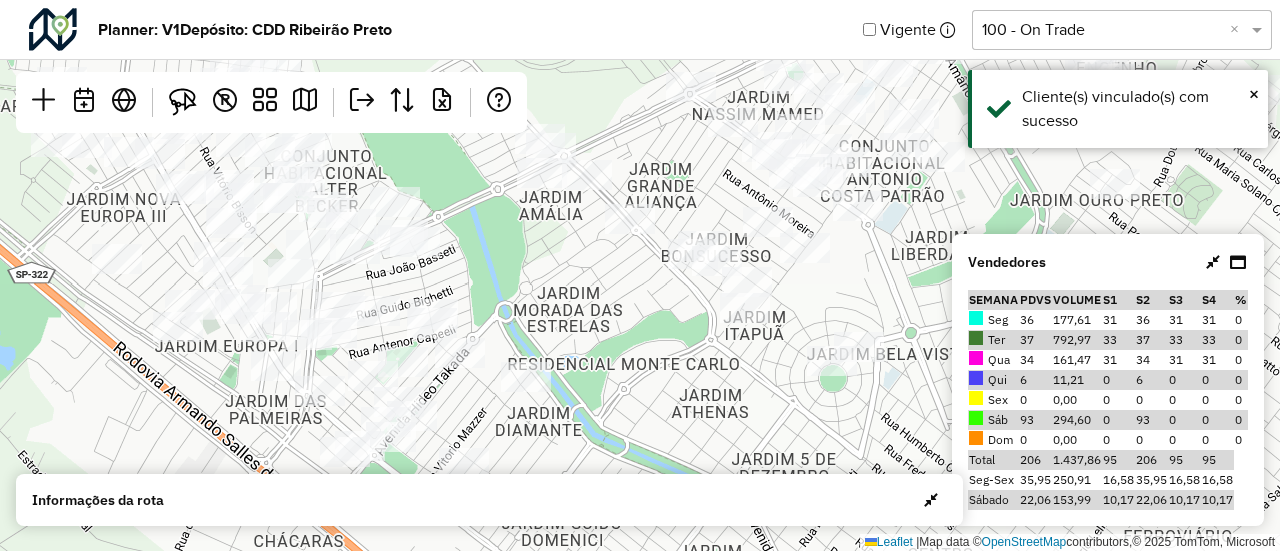 click at bounding box center [1213, 262] 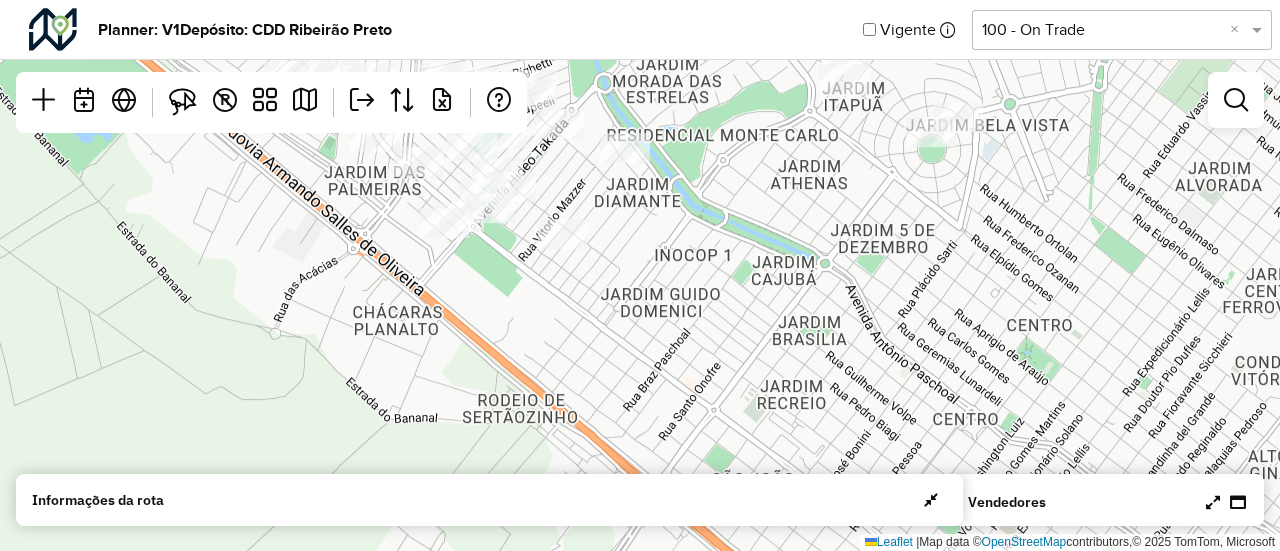 drag, startPoint x: 899, startPoint y: 315, endPoint x: 998, endPoint y: 86, distance: 249.48346 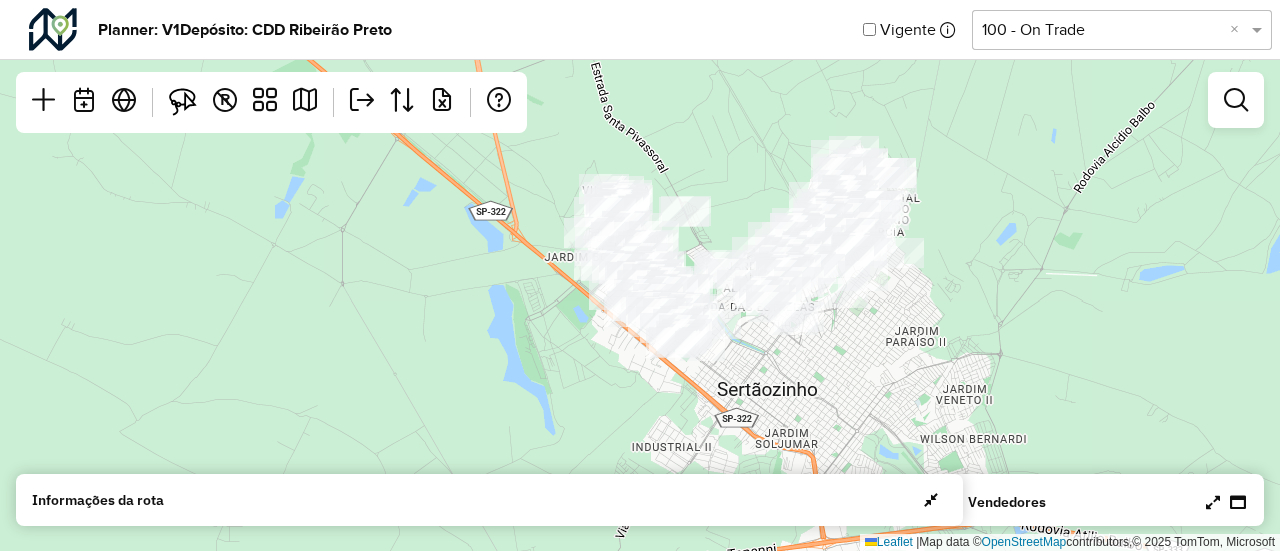 drag, startPoint x: 992, startPoint y: 134, endPoint x: 804, endPoint y: 357, distance: 291.67276 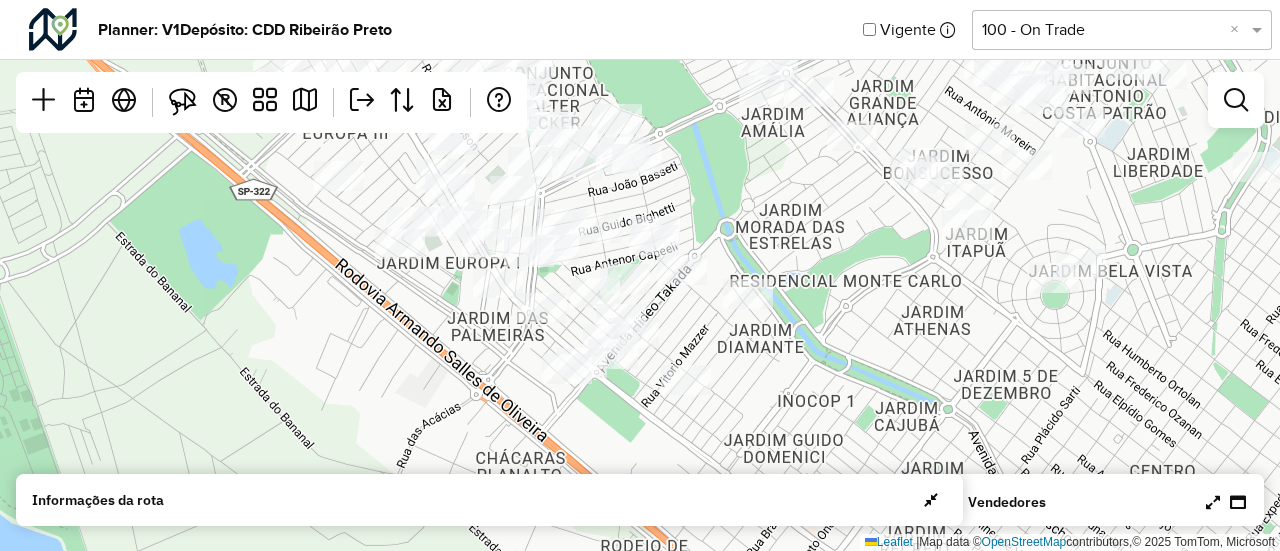 drag, startPoint x: 792, startPoint y: 333, endPoint x: 1088, endPoint y: 396, distance: 302.63013 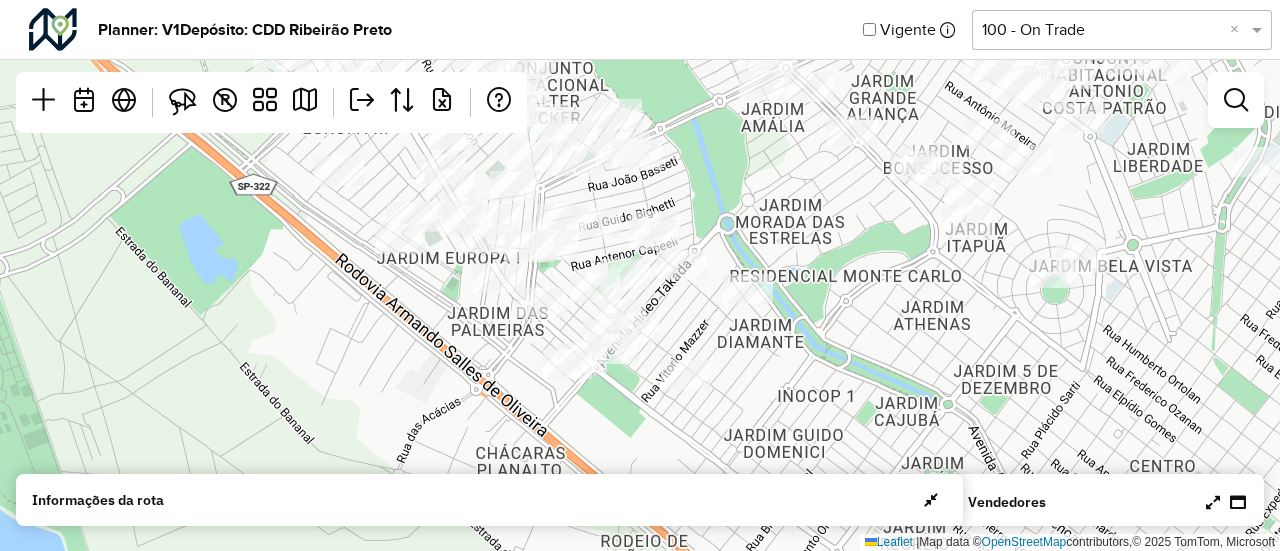 click at bounding box center (1213, 502) 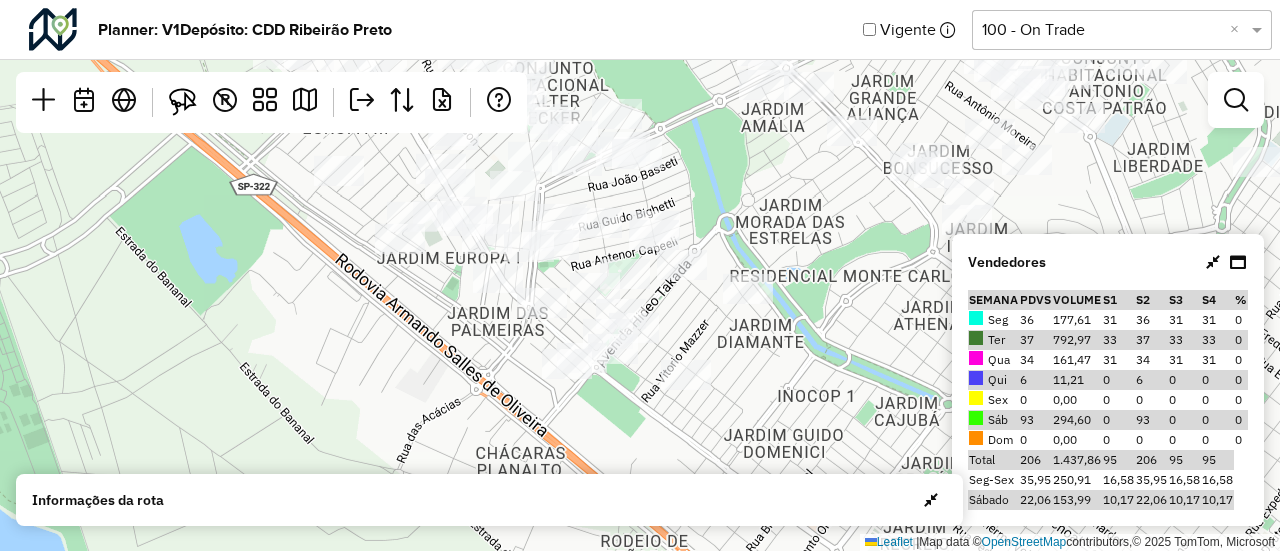 click on "Leaflet   |  Map data ©  OpenStreetMap  contributors,© 2025 TomTom, Microsoft" 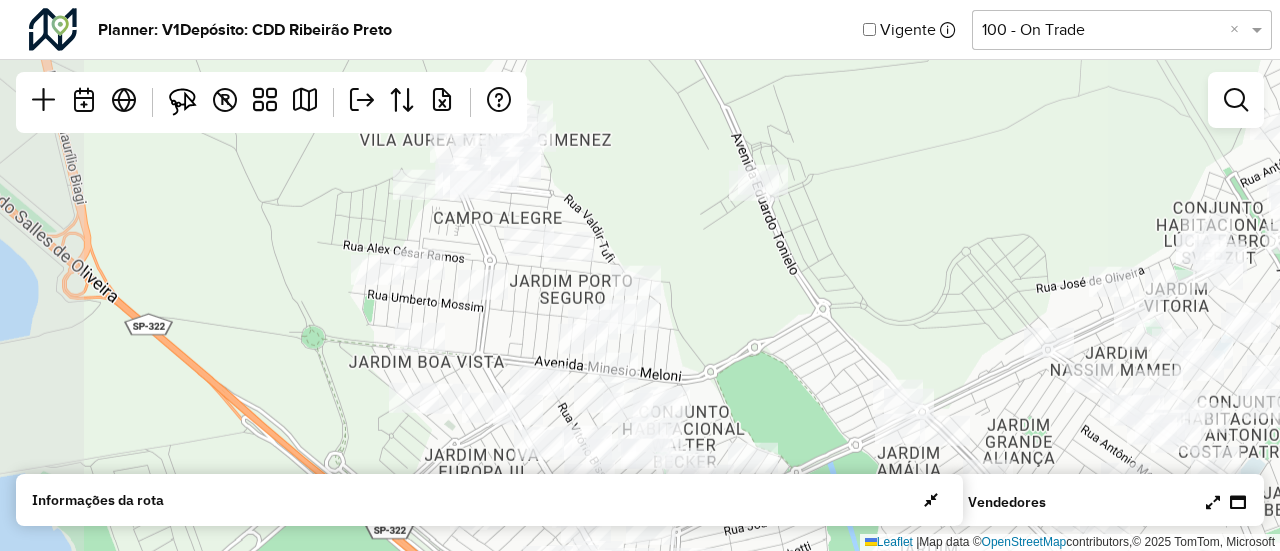 click on "Aguarde...  Pop-up bloqueado!  Seu navegador bloqueou automáticamente a abertura de uma nova janela.   Acesse as configurações e adicione o endereço do sistema a lista de permissão.   Fechar   Planner: V1   Depósito: CDD Ribeirão Preto   Vigente  Selecione uma opção  100 - On Trade  ×  Leaflet   |  Map data ©  OpenStreetMap  contributors,© 2025 TomTom, Microsoft R Vendedores  Semana  PDVs Volume S1 S2 S3 S4 %  Seg 36 177,61 31 36 31 31 0  Ter 37 792,97 33 37 33 33 0  Qua 34 161,47 31 34 31 31 0  Qui 6 11,21 0 6 0 0 0  Sex 0 0,00 0 0 0 0 0  Sáb 93 294,60 0 93 0 0 0  Dom 0 0,00 0 0 0 0 0 Total 206 1.437,86 95 206 95 95 Seg-Sex  35,95  250,91 16,58 35,95 16,58 16,58 Sábado  22,06  153,99 10,17 22,06 10,17 10,17 Informações da rota  Dia Semana   Vendedor  Vendedores x Clientes Roteiros Resumo Vendedor/Dia Visitas Volume de venda  Segunda - Semana 1 - Total visitas: 31 - Total clientes: 31 - Volume de venda: 162,27  Vendedor/Dia Visitas Tempo total em rota Início Fim Tempo retorno 3705" at bounding box center (640, 275) 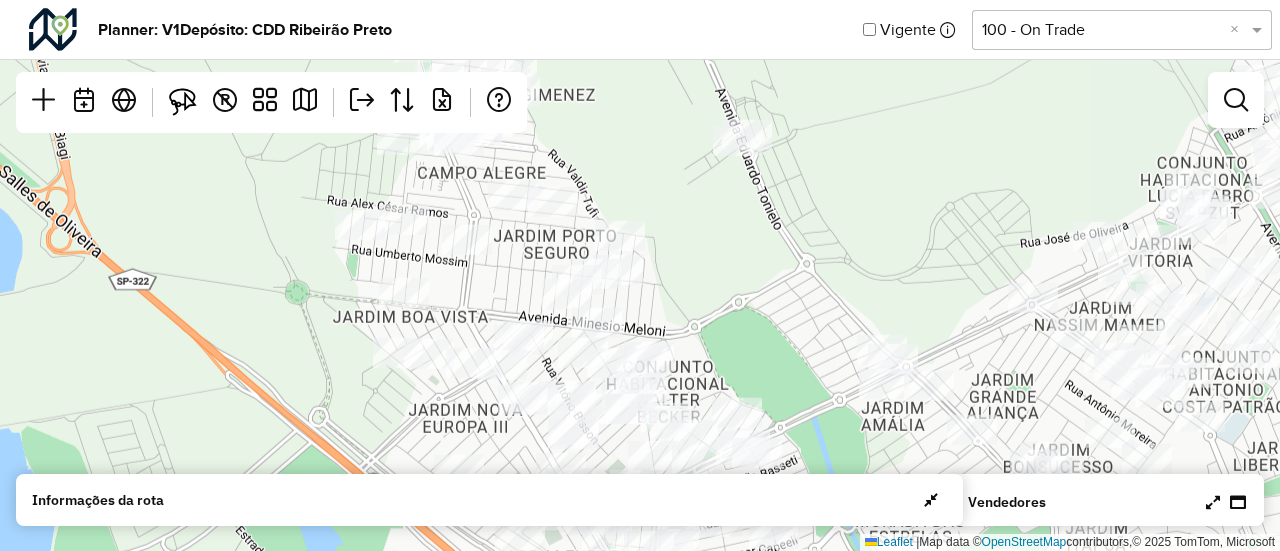 drag, startPoint x: 1032, startPoint y: 297, endPoint x: 934, endPoint y: 235, distance: 115.965515 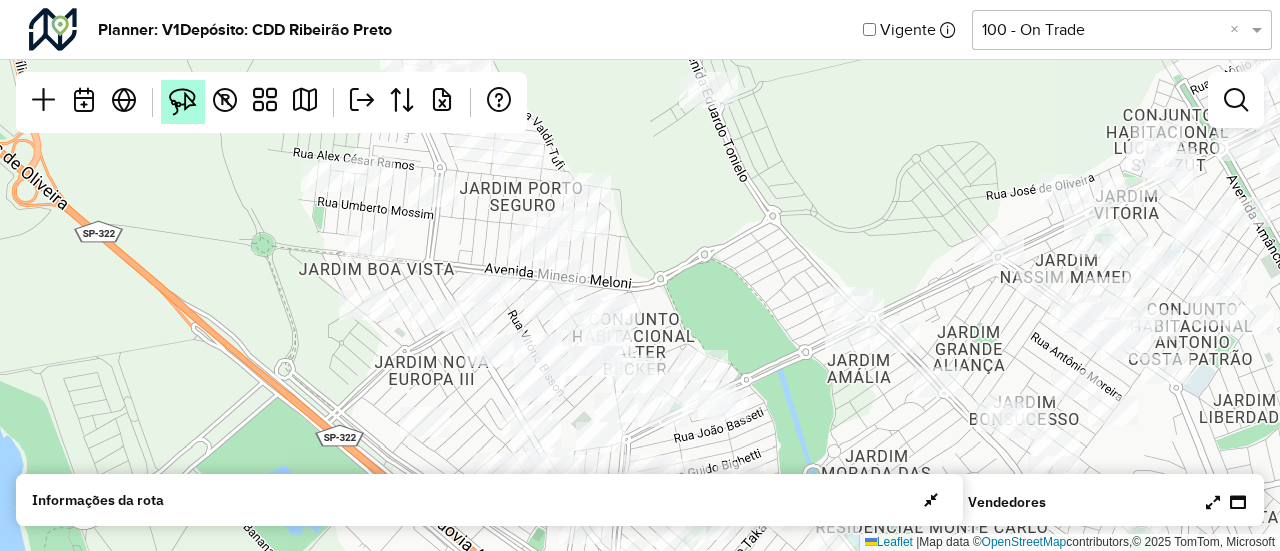 click at bounding box center [183, 102] 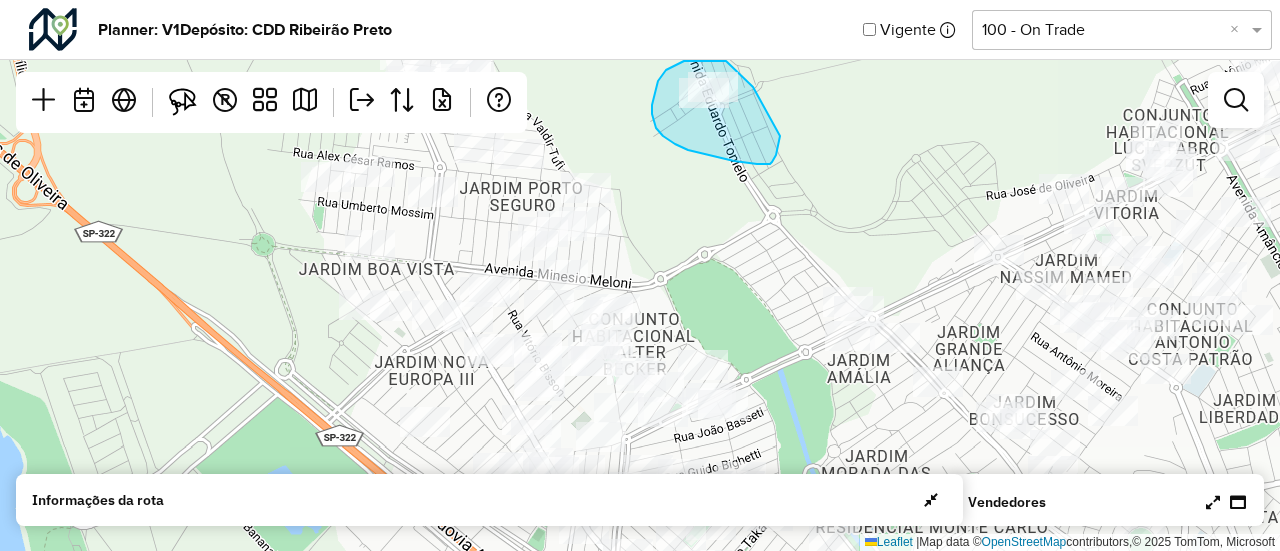drag, startPoint x: 753, startPoint y: 87, endPoint x: 780, endPoint y: 136, distance: 55.946404 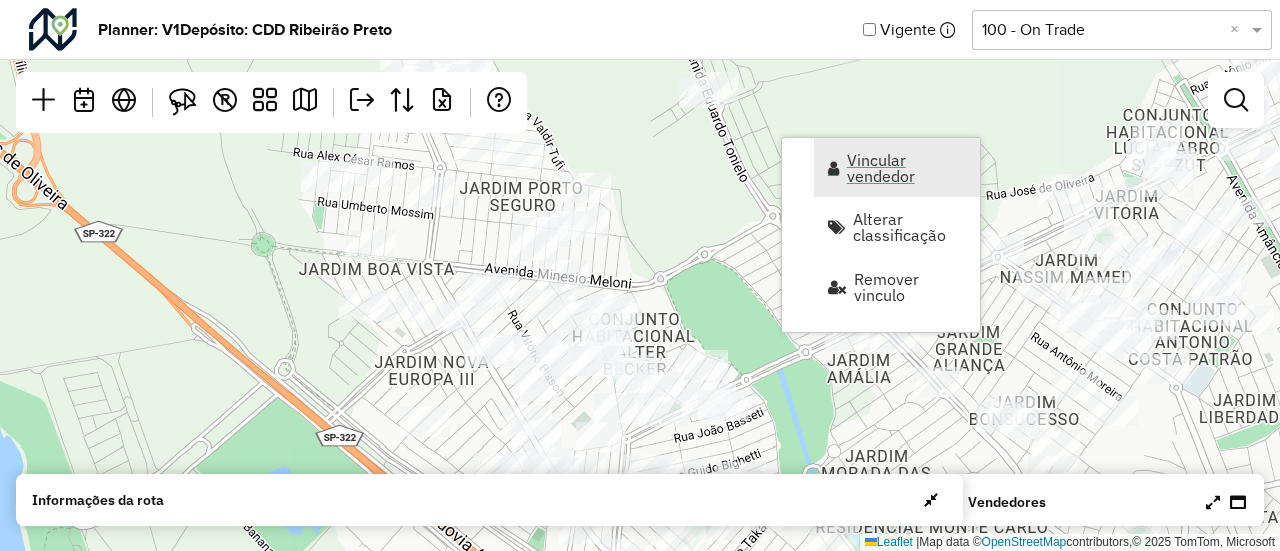 click on "Vincular vendedor" at bounding box center [907, 168] 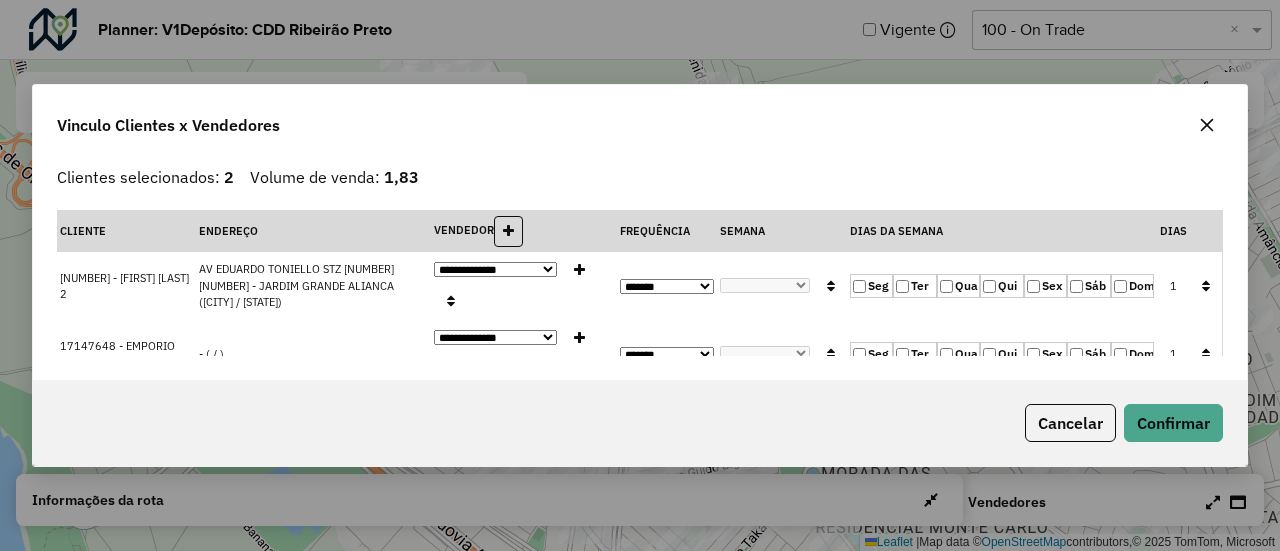 click 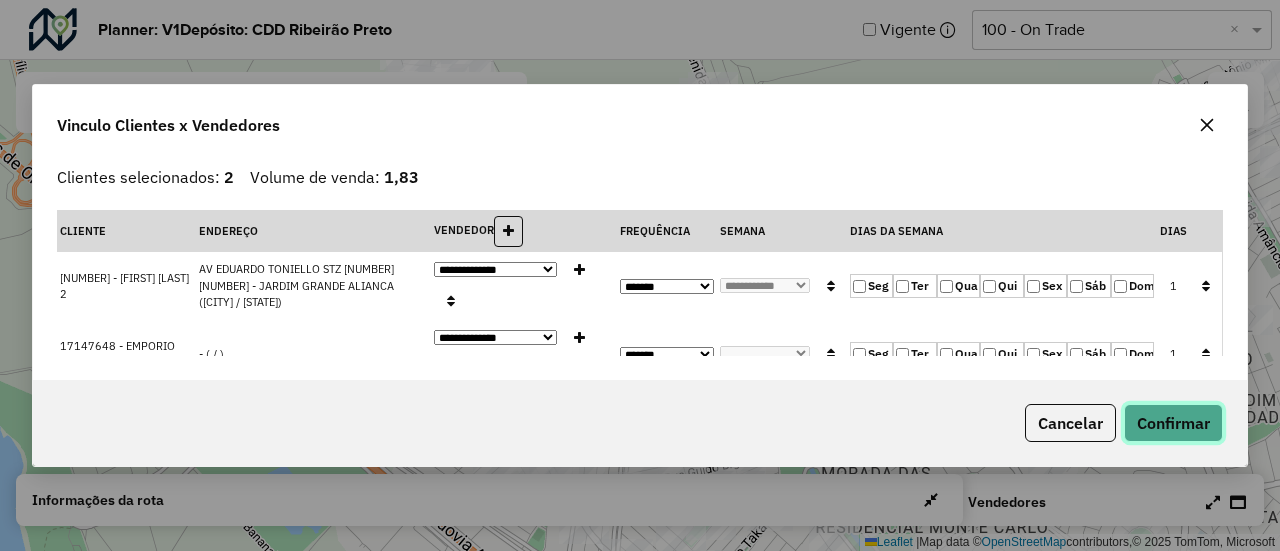 click on "Confirmar" 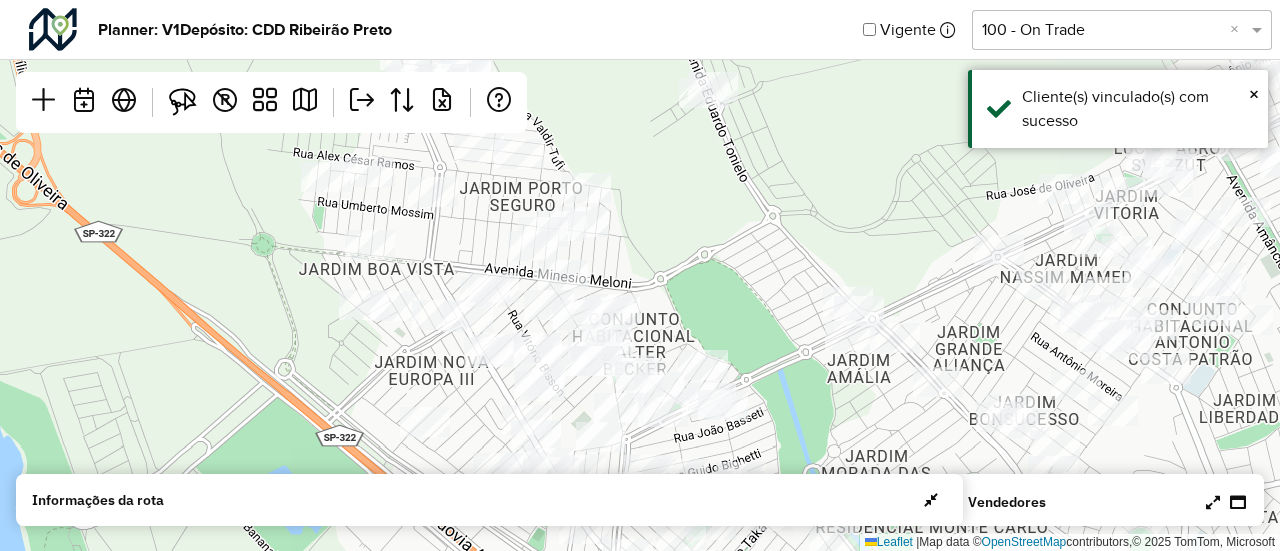 click at bounding box center [1213, 502] 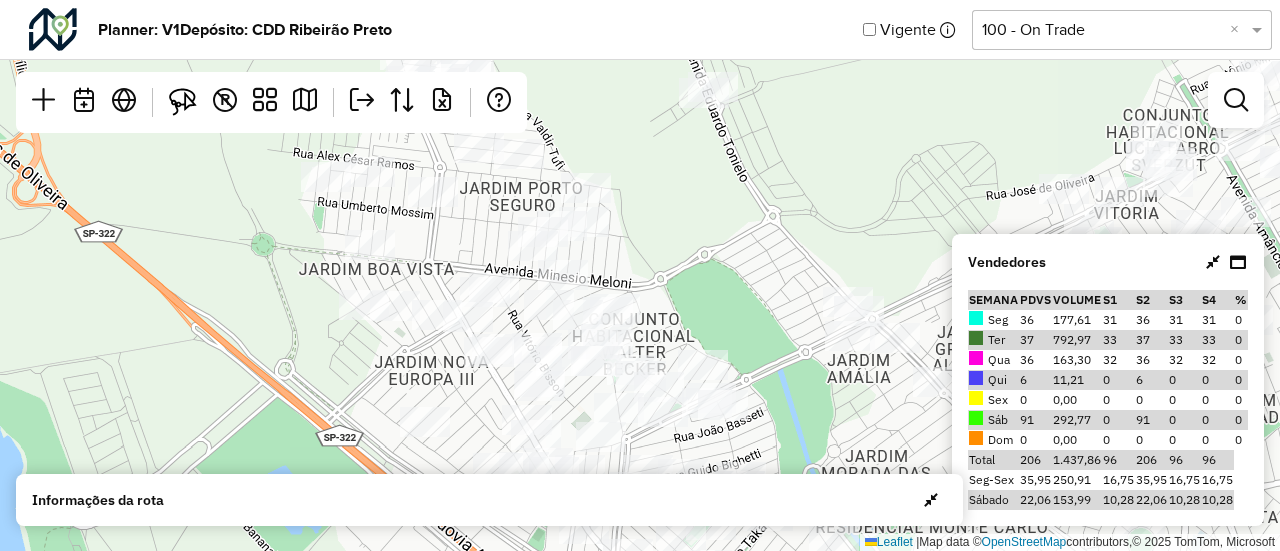 click at bounding box center [1213, 262] 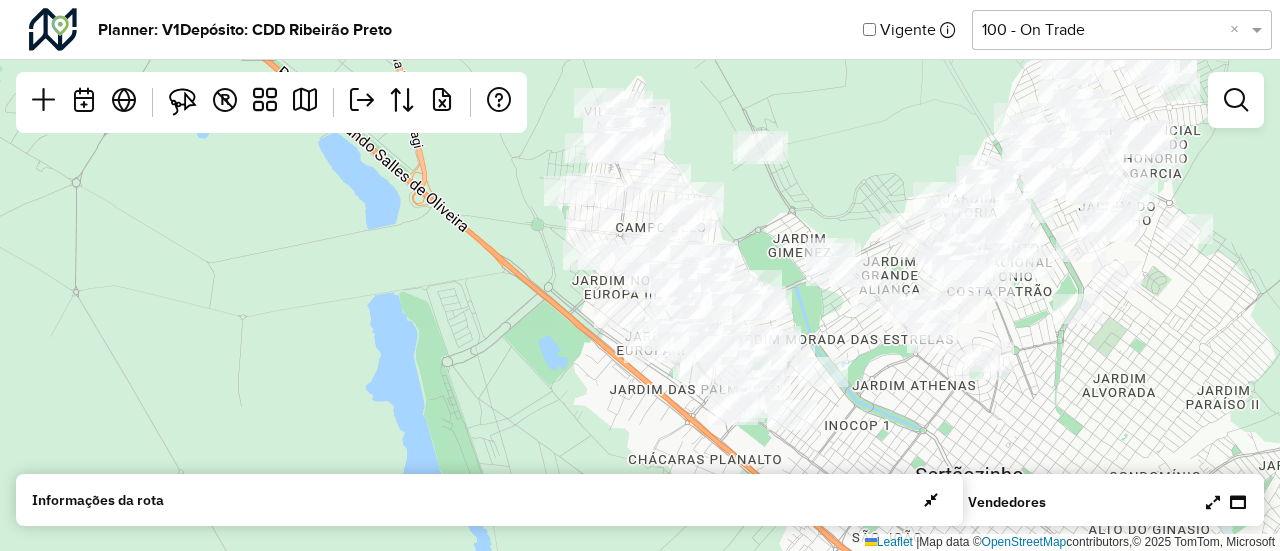 click 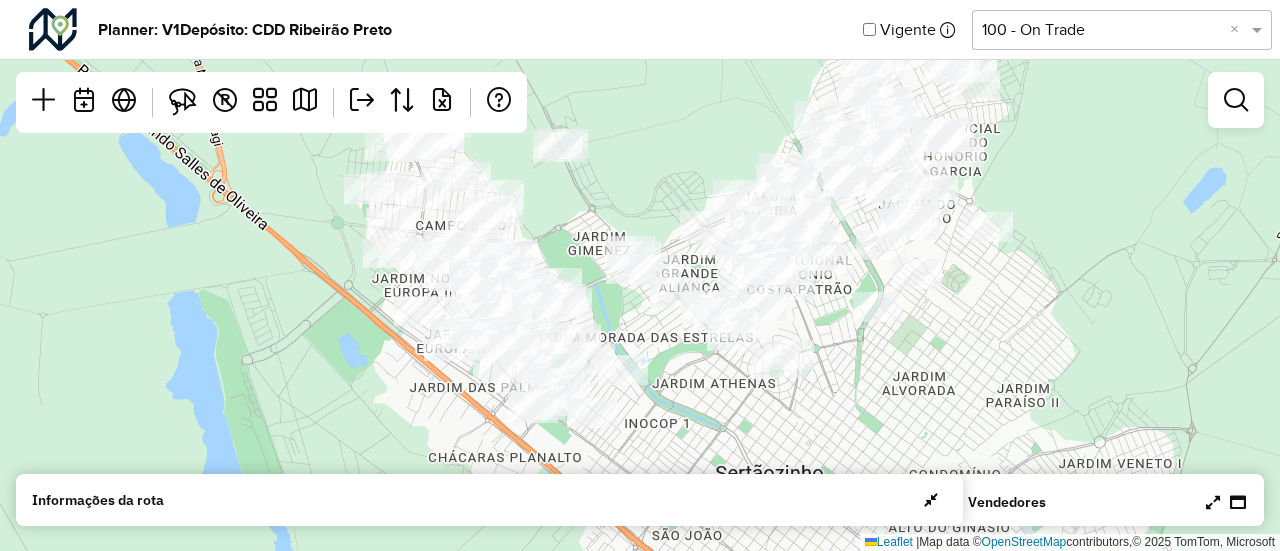 drag, startPoint x: 1014, startPoint y: 289, endPoint x: 838, endPoint y: 273, distance: 176.72577 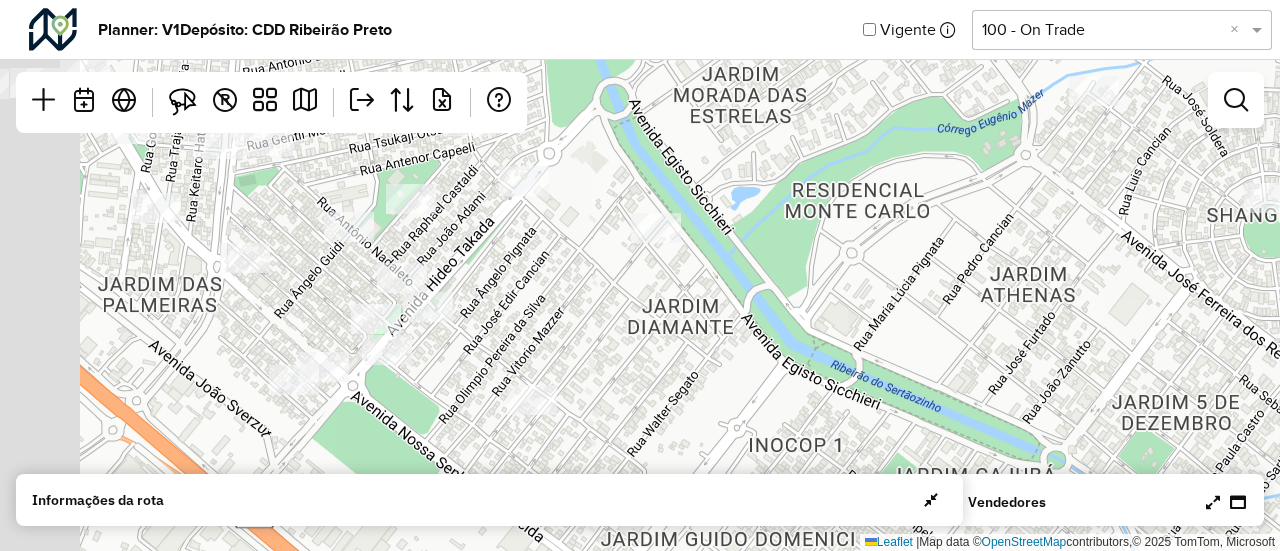 drag, startPoint x: 732, startPoint y: 370, endPoint x: 1047, endPoint y: 383, distance: 315.26813 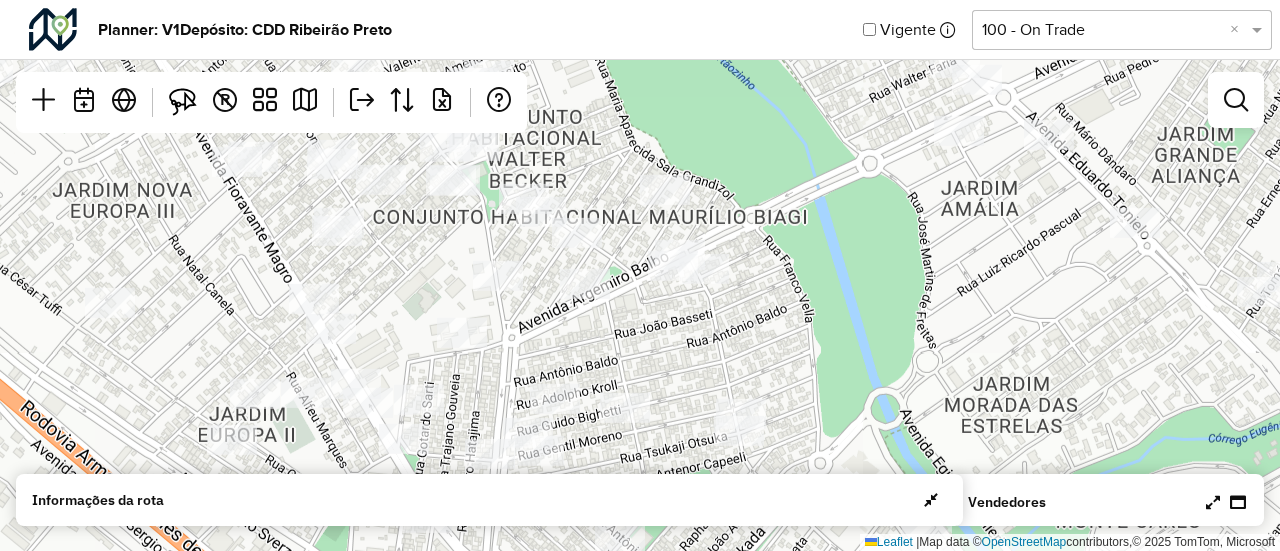 drag, startPoint x: 948, startPoint y: 289, endPoint x: 1221, endPoint y: 598, distance: 412.3227 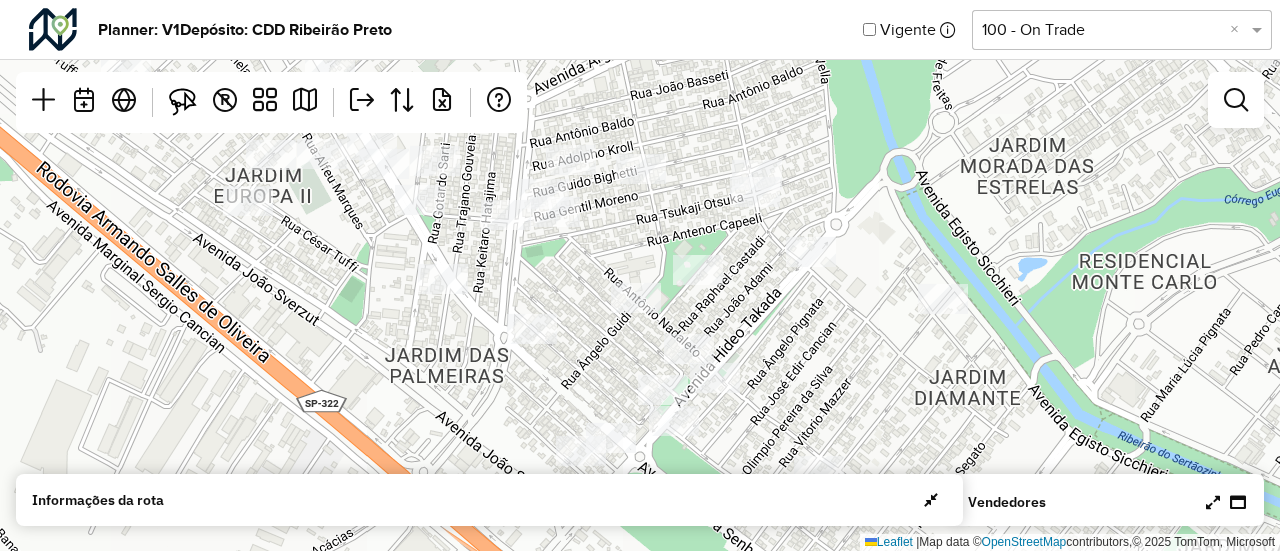 drag, startPoint x: 1201, startPoint y: 349, endPoint x: 1210, endPoint y: 110, distance: 239.1694 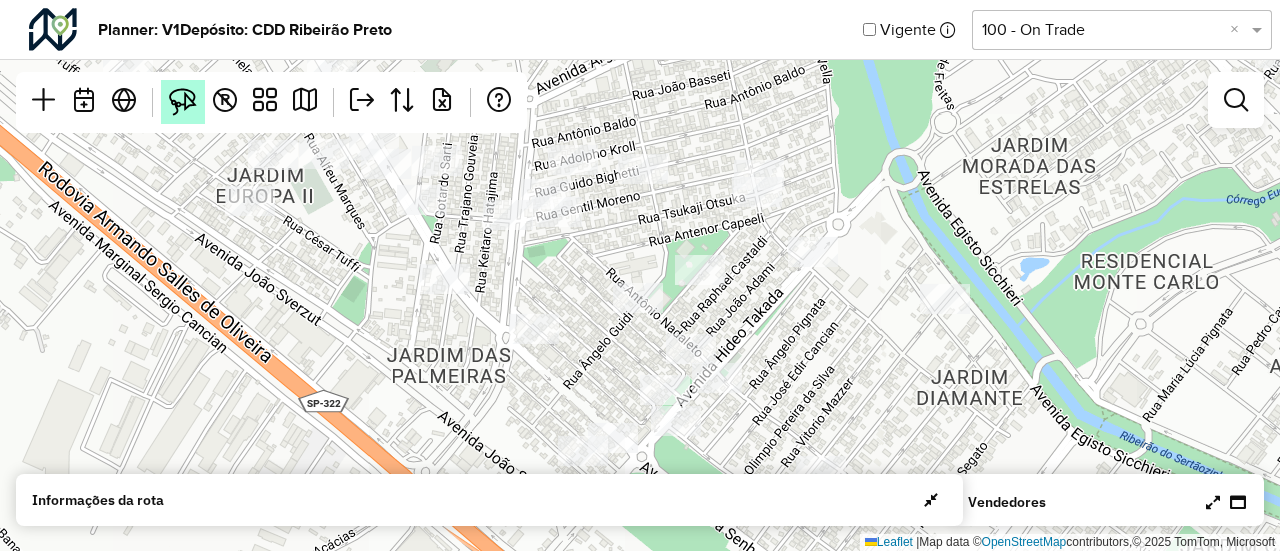 click at bounding box center [183, 102] 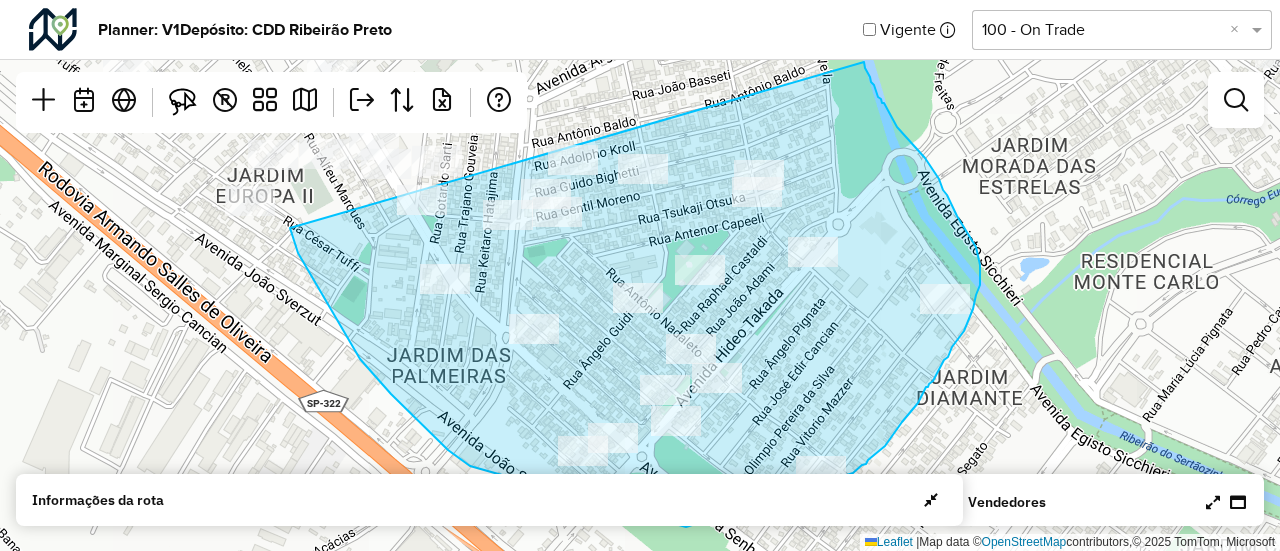 drag, startPoint x: 290, startPoint y: 228, endPoint x: 864, endPoint y: 63, distance: 597.2445 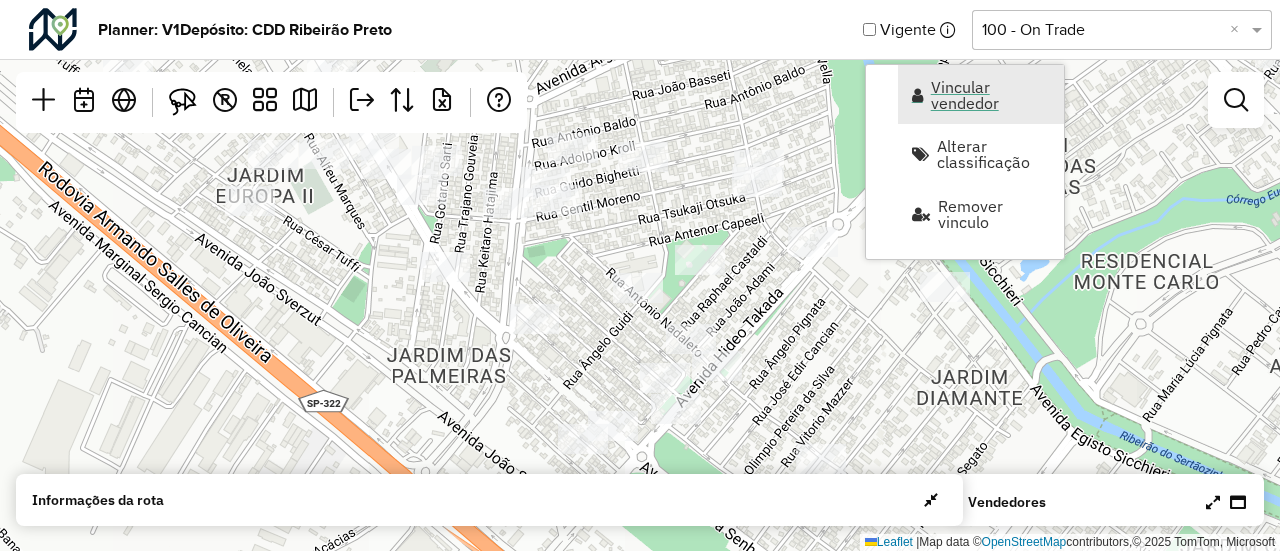 click on "Vincular vendedor" at bounding box center (991, 95) 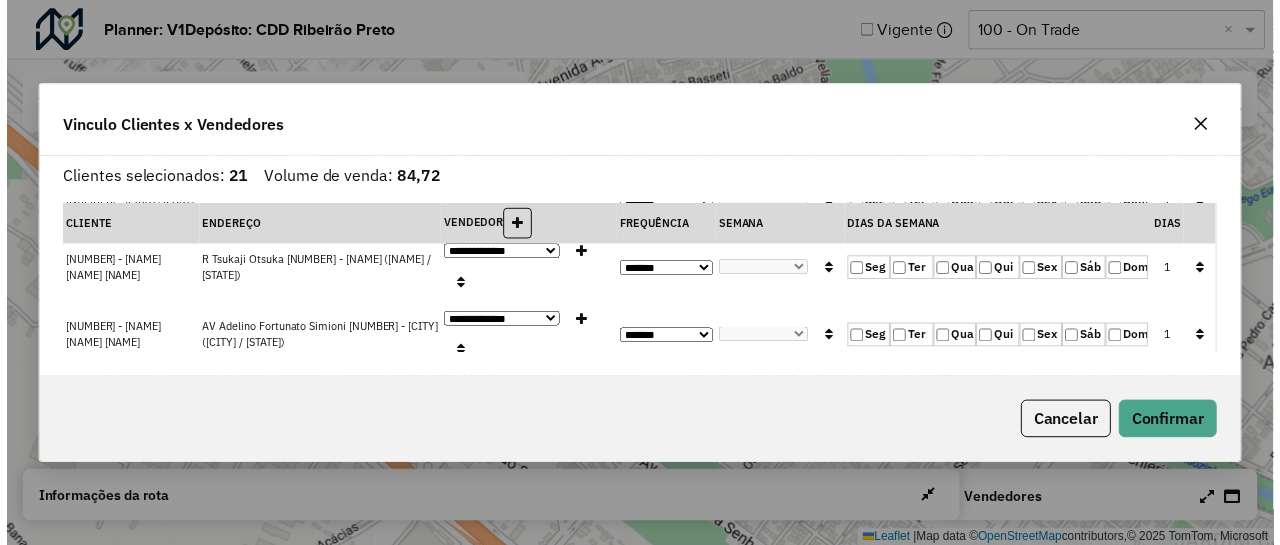 scroll, scrollTop: 0, scrollLeft: 0, axis: both 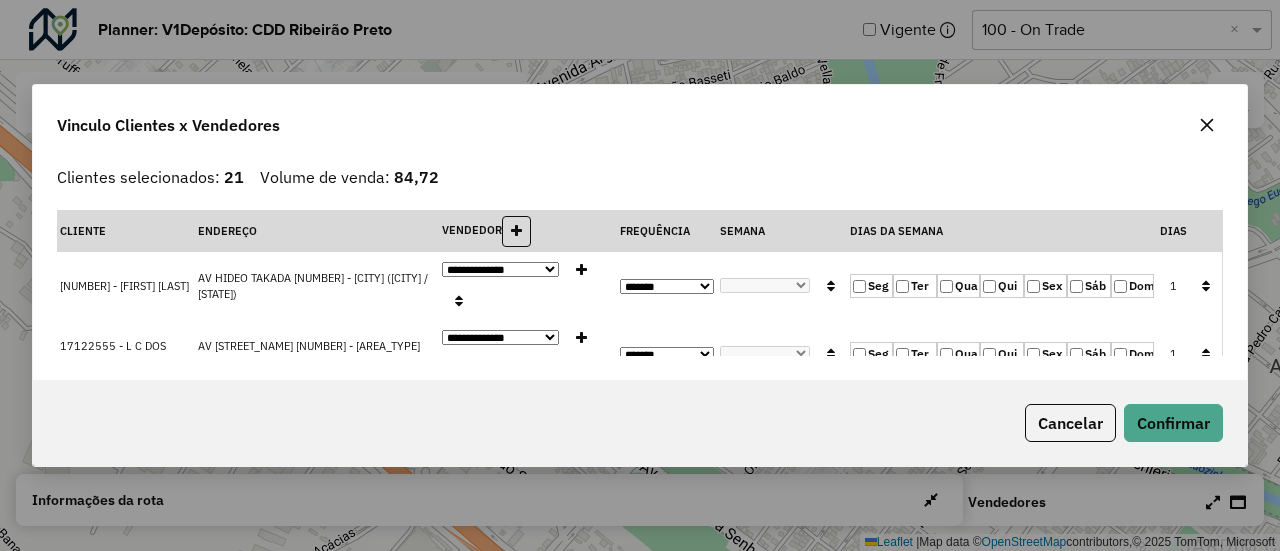 click 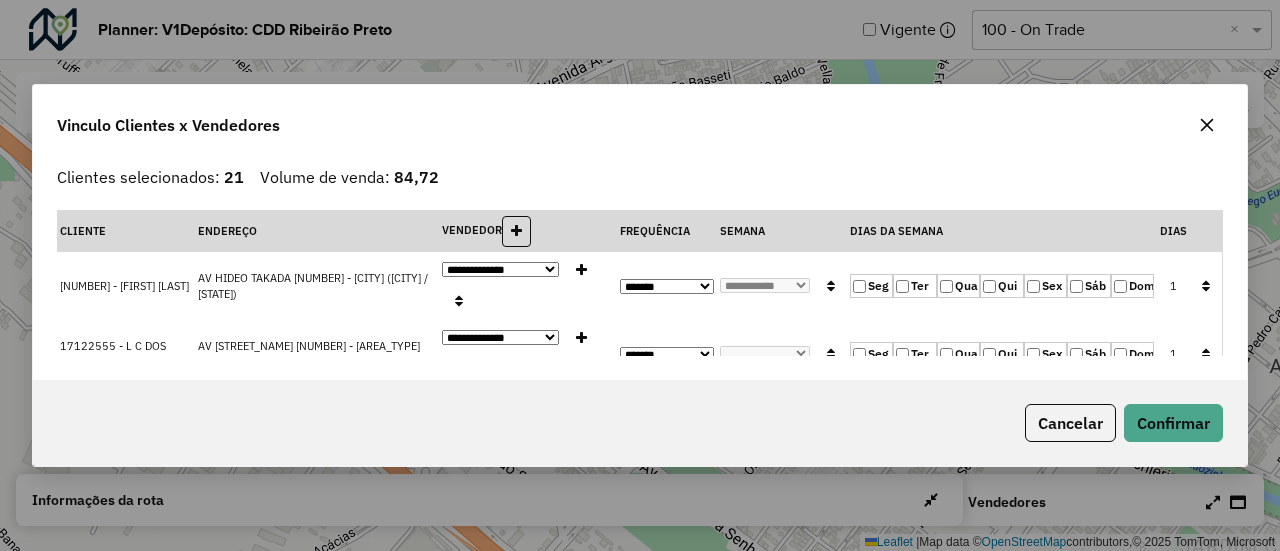 click 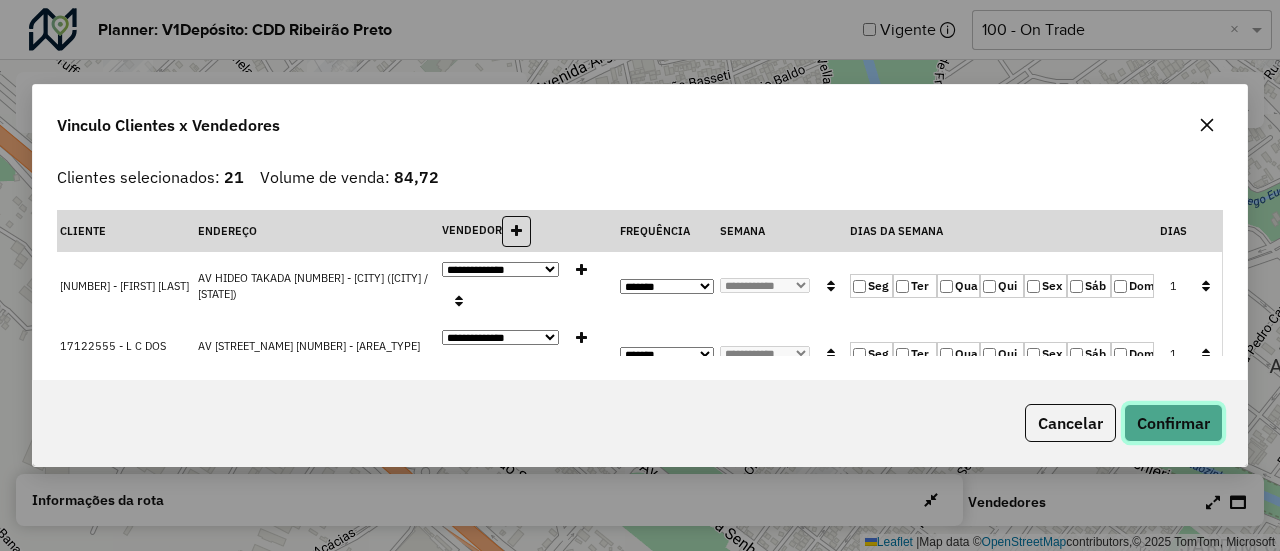 click on "Confirmar" 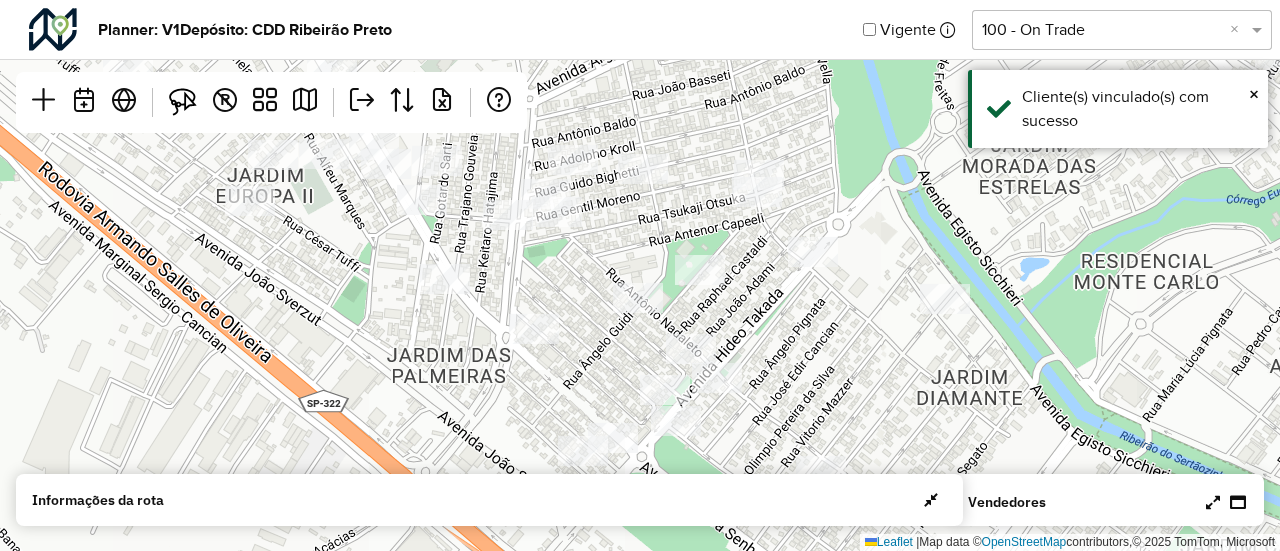 click at bounding box center (1213, 502) 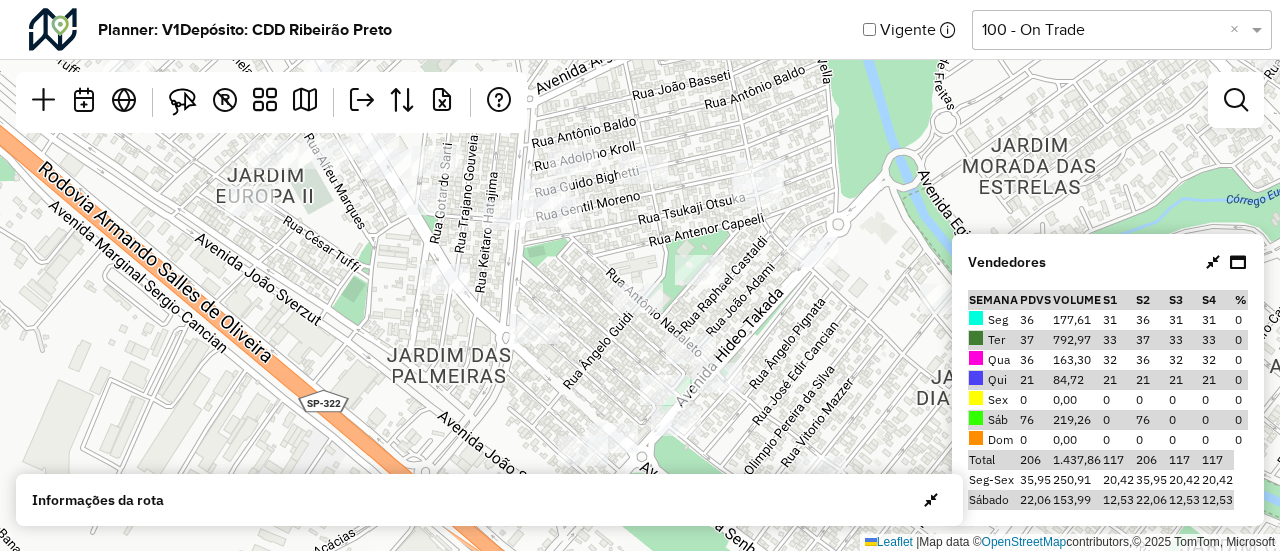 click at bounding box center [1213, 262] 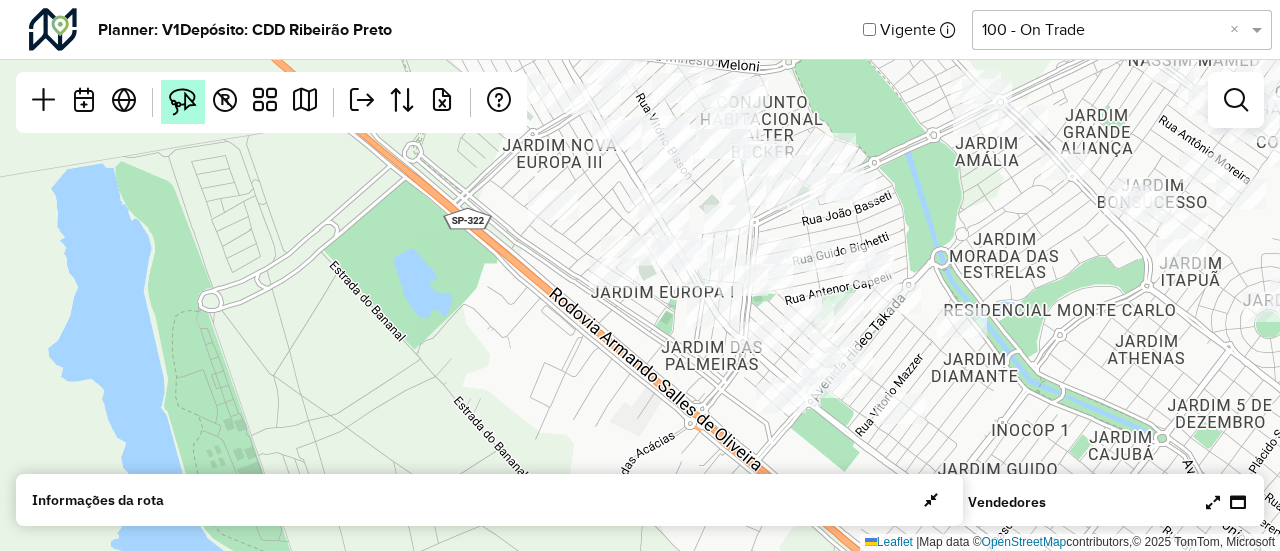 click at bounding box center [183, 102] 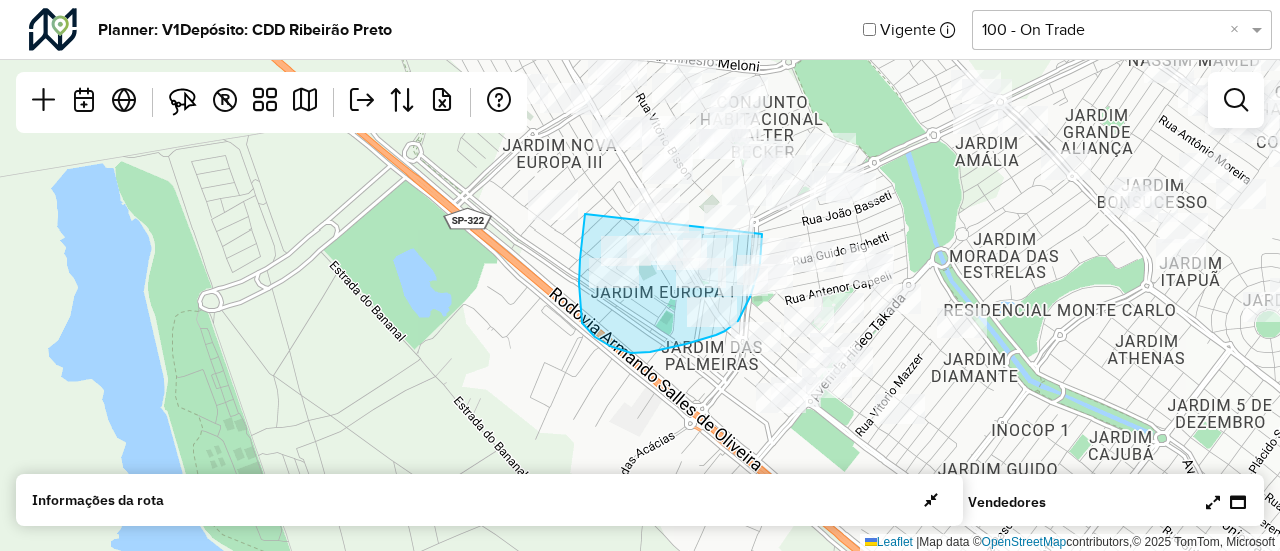 drag, startPoint x: 585, startPoint y: 214, endPoint x: 761, endPoint y: 234, distance: 177.13272 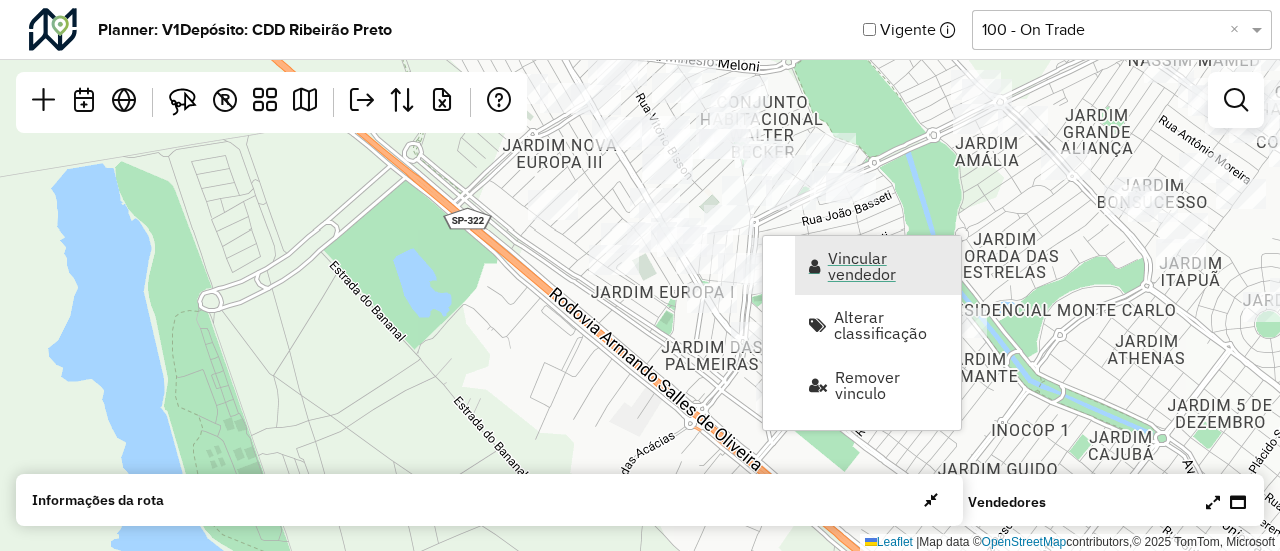 click on "Vincular vendedor" at bounding box center (888, 266) 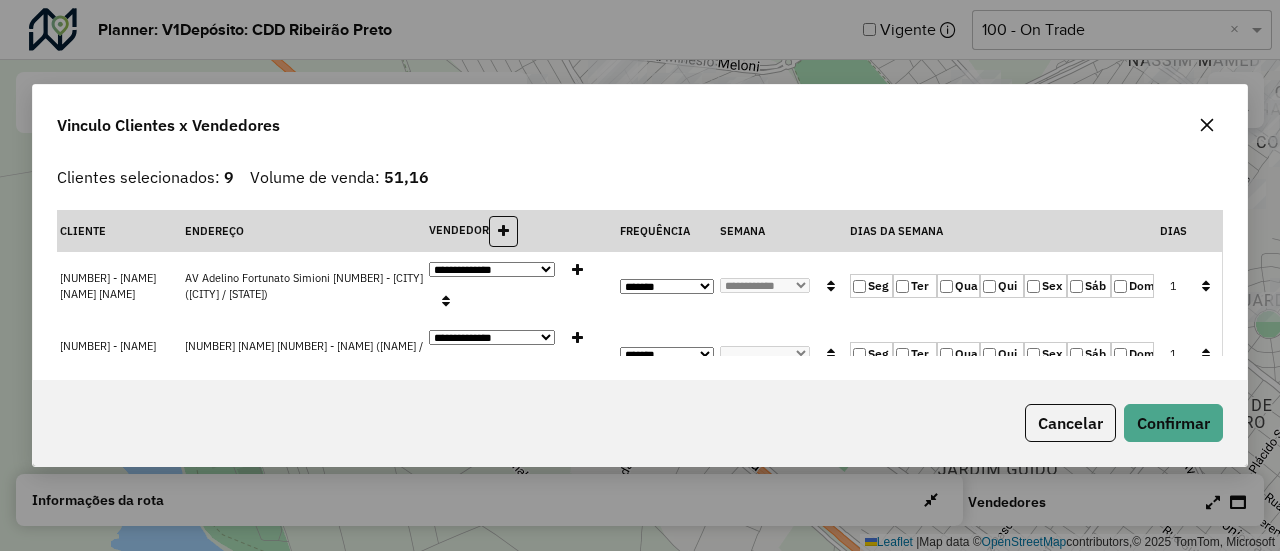 click 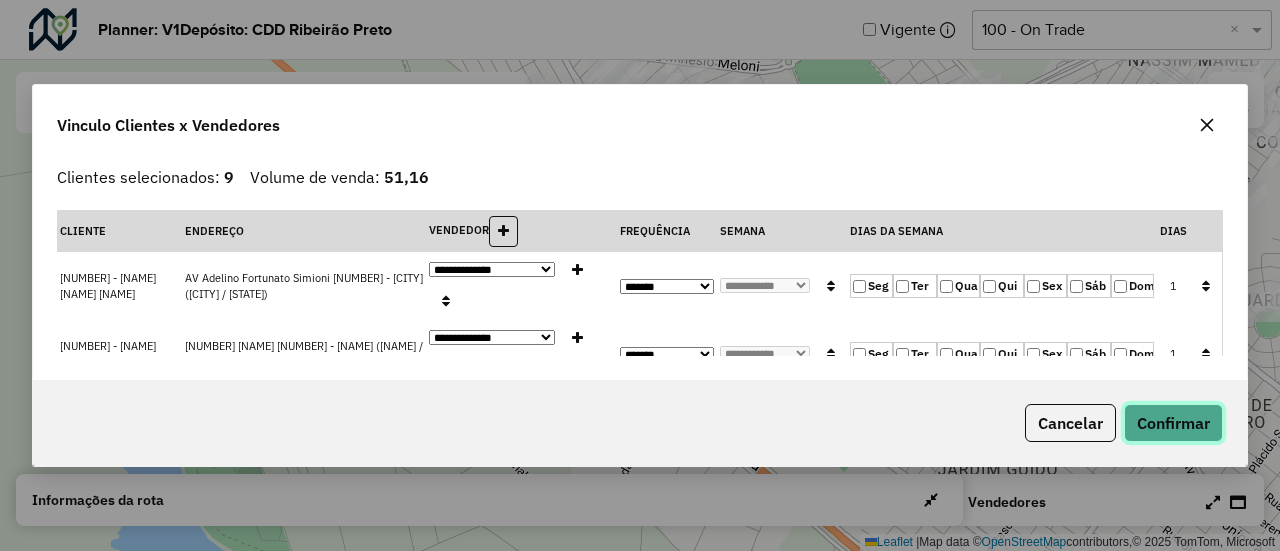 click on "Confirmar" 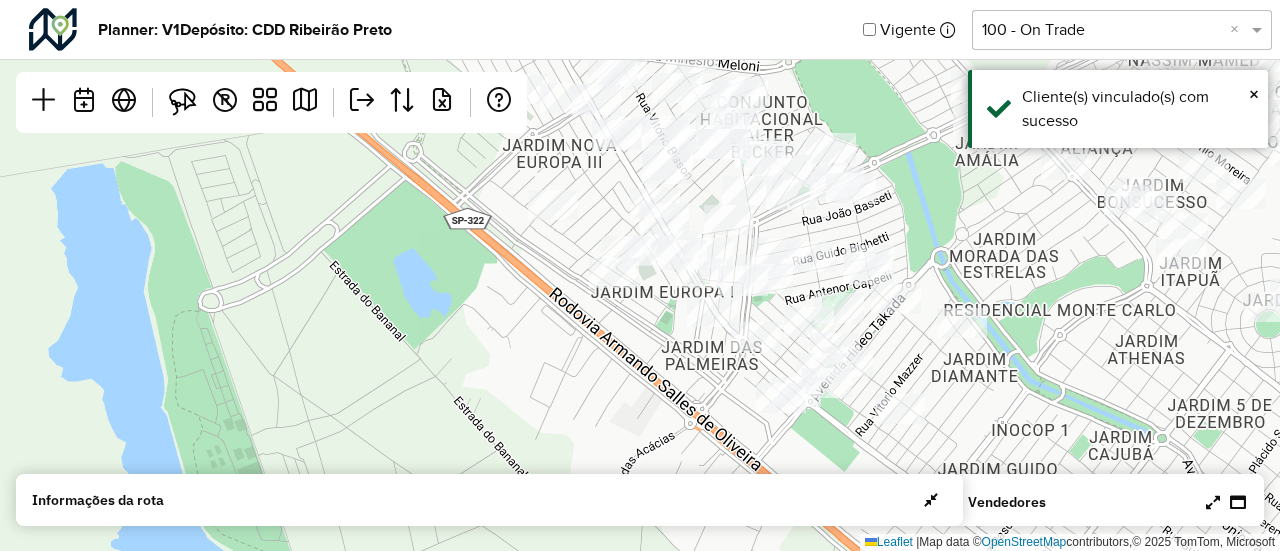 click at bounding box center (1213, 502) 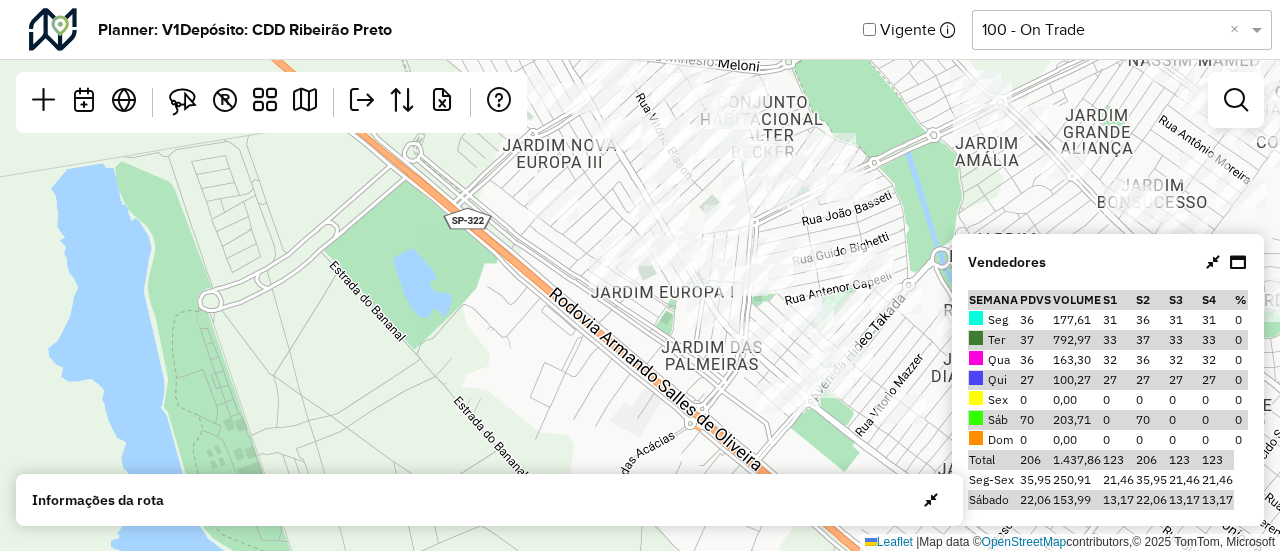 click at bounding box center (1213, 262) 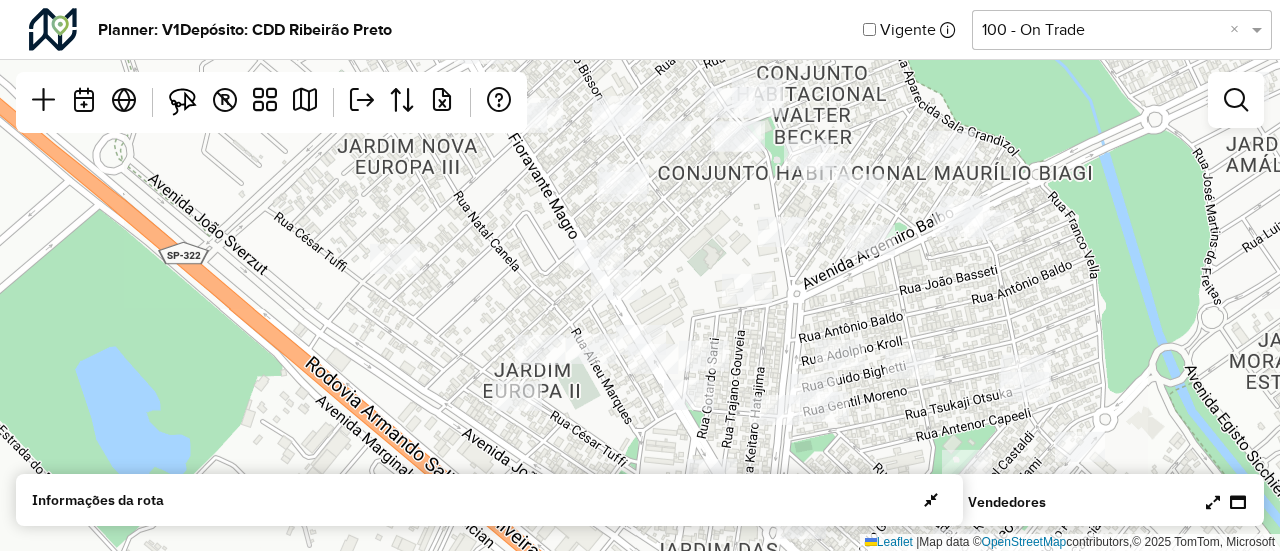 drag, startPoint x: 866, startPoint y: 275, endPoint x: 1140, endPoint y: 399, distance: 300.75238 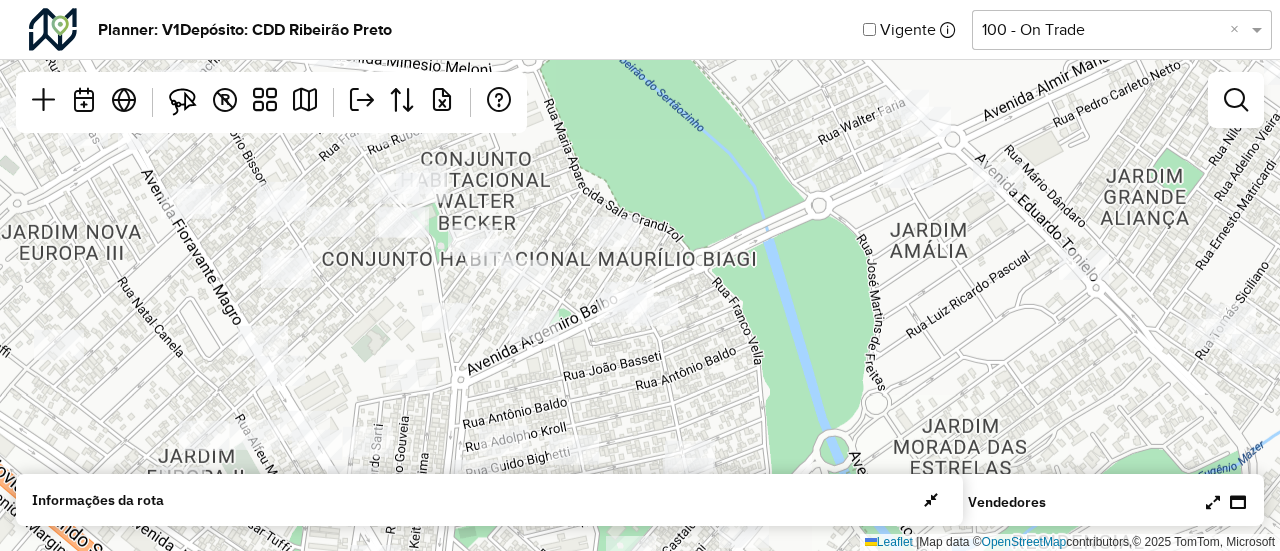 click on "Planner: V1   Depósito: CDD Ribeirão Preto   Vigente  Selecione uma opção  100 - On Trade  ×  Leaflet   |  Map data ©  OpenStreetMap  contributors,© 2025 TomTom, Microsoft R Vendedores  Semana  PDVs Volume S1 S2 S3 S4 %  Seg 36 177,61 31 36 31 31 0  Ter 37 792,97 33 37 33 33 0  Qua 36 163,30 32 36 32 32 0  Qui 27 100,27 27 27 27 27 0  Sex 0 0,00 0 0 0 0 0  Sáb 70 203,71 0 70 0 0 0  Dom 0 0,00 0 0 0 0 0 Total 206 1.437,86 123 206 123 123 Seg-Sex  35,95  250,91 21,46 35,95 21,46 21,46 Sábado  22,06  153,99 13,17 22,06 13,17 13,17 Informações da rota  Dia Semana   Vendedor  Vendedores x Clientes Roteiros Resumo Vendedor/Dia Visitas Volume de venda  Segunda - Semana 1 - Total visitas: 31 - Total clientes: 31 - Volume de venda: 162,27   Segunda - Semana 2 - Total visitas: 36 - Total clientes: 36 - Volume de venda: 177,61   Segunda - Semana 3 - Total visitas: 31 - Total clientes: 31 - Volume de venda: 162,27   Segunda - Semana 4 - Total visitas: 31 - Total clientes: 31 - Volume de venda: 162,27  Visitas" 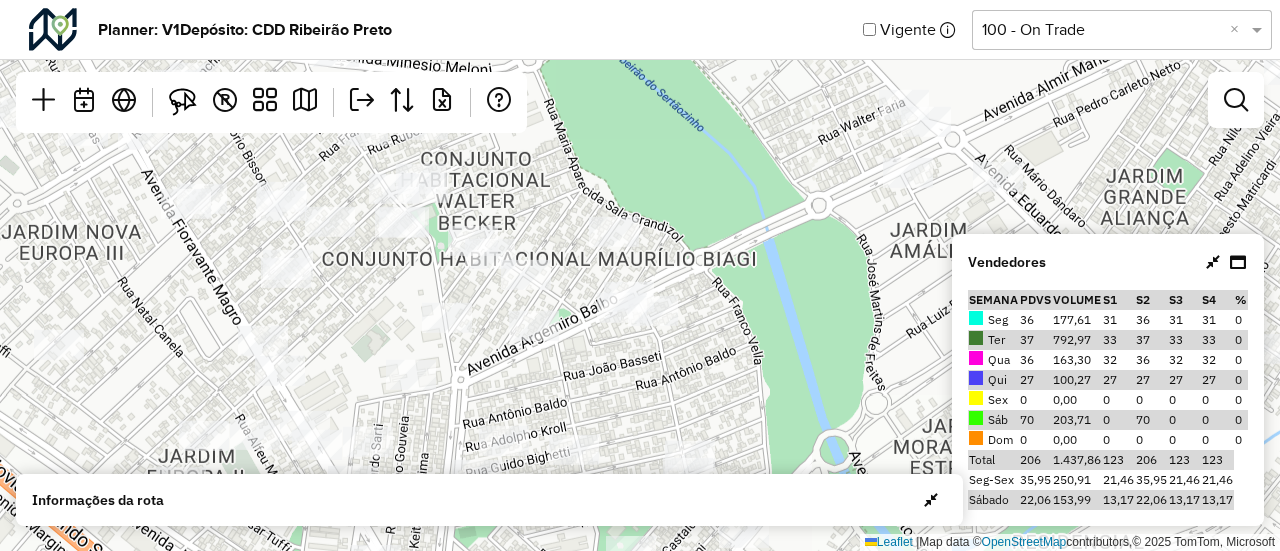 click at bounding box center [1213, 262] 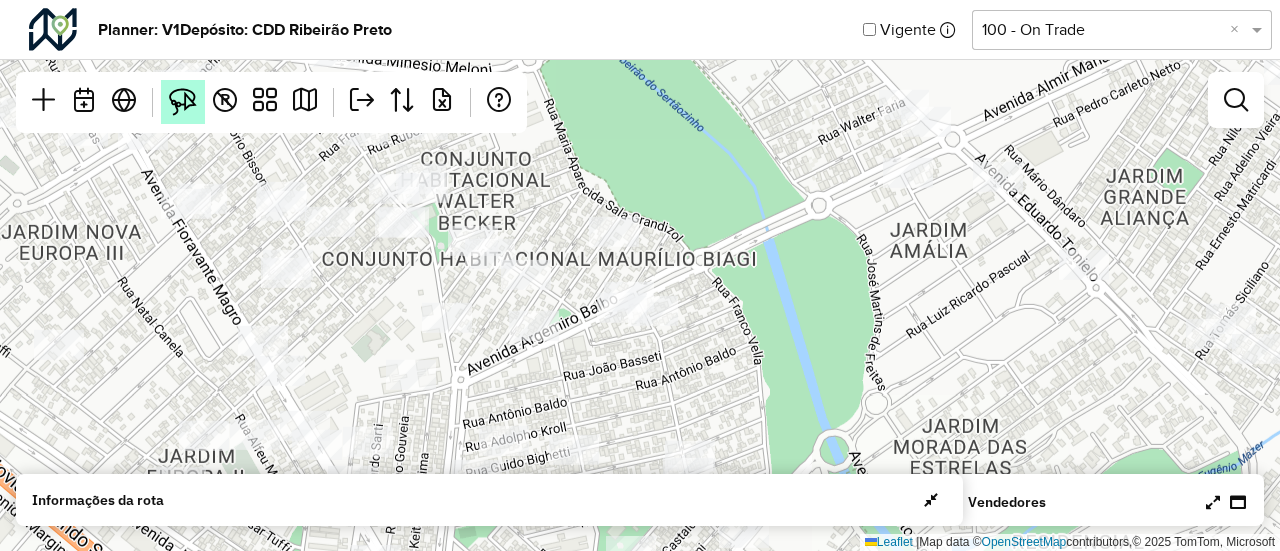 click at bounding box center [183, 102] 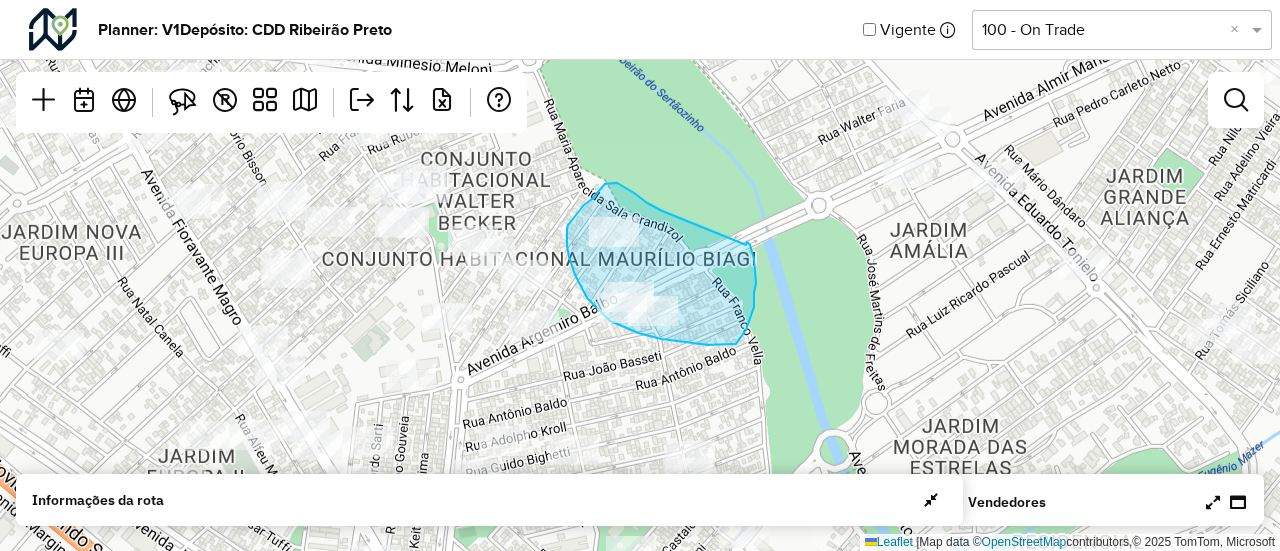 drag, startPoint x: 662, startPoint y: 211, endPoint x: 746, endPoint y: 245, distance: 90.62009 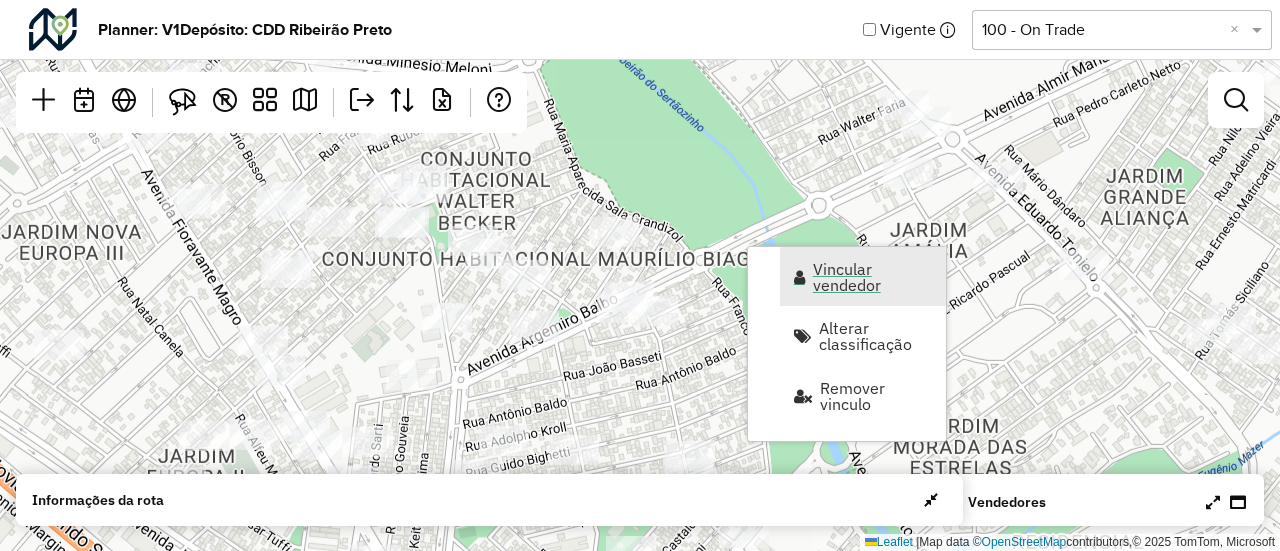 click on "Vincular vendedor" at bounding box center (873, 277) 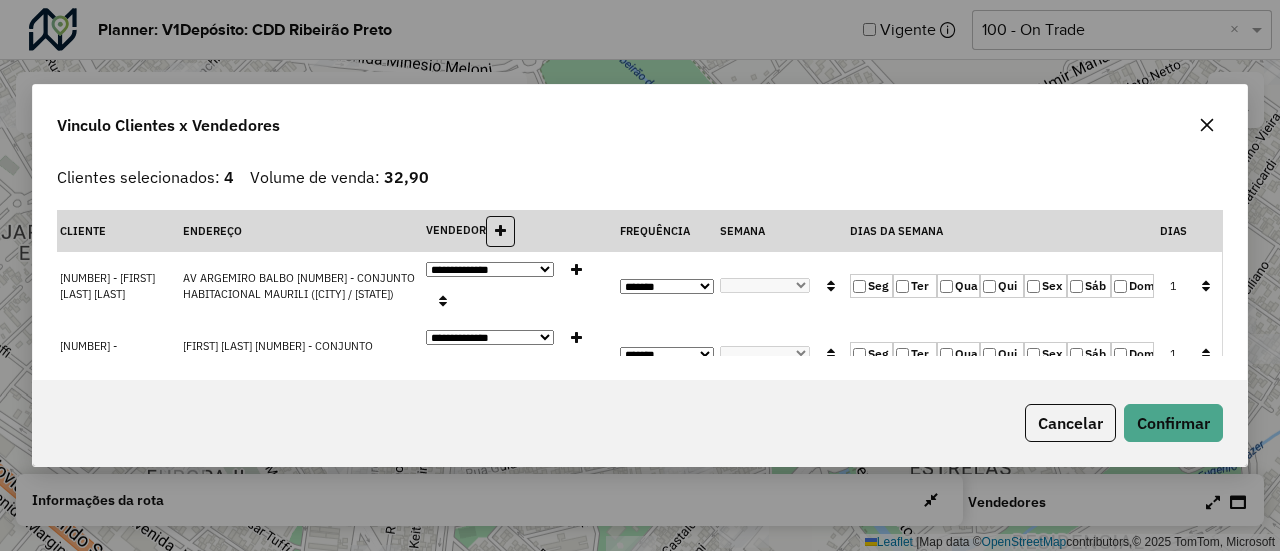 click 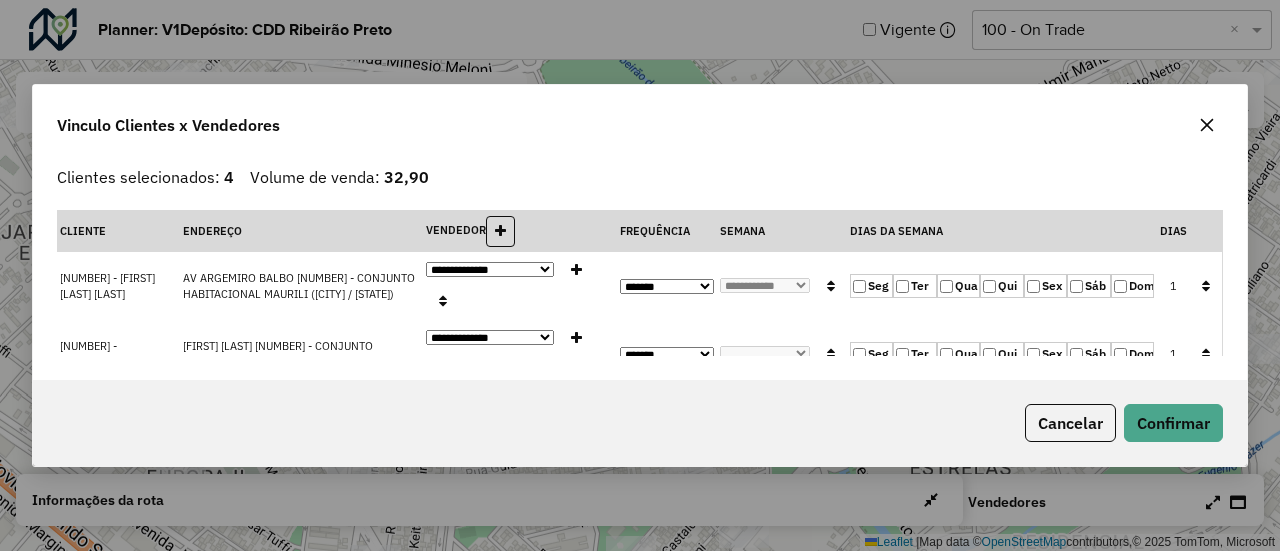 click 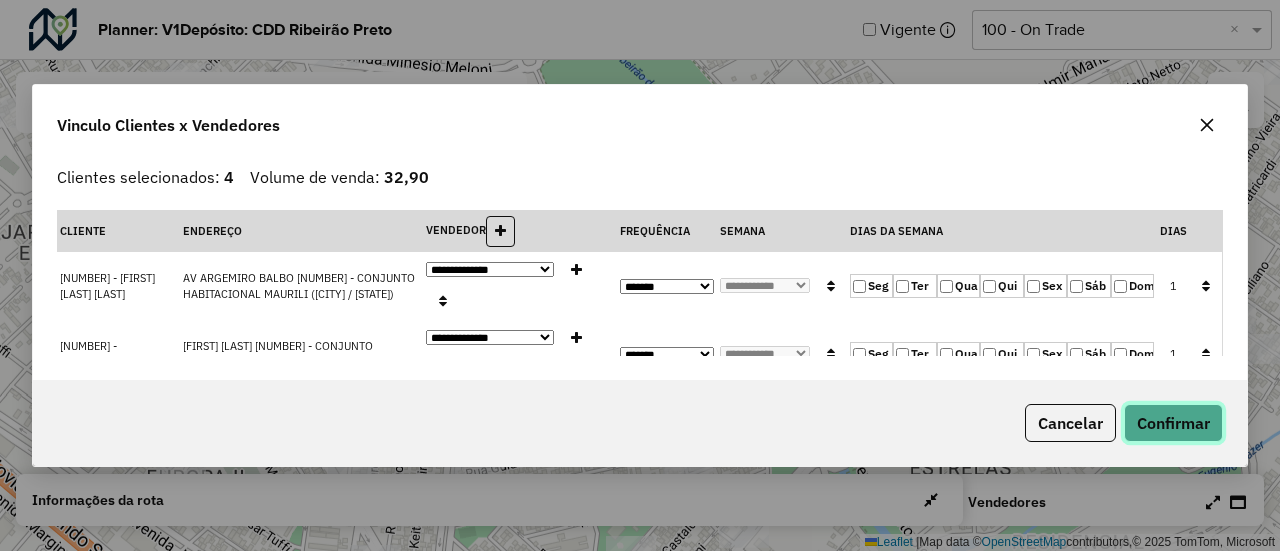 click on "Confirmar" 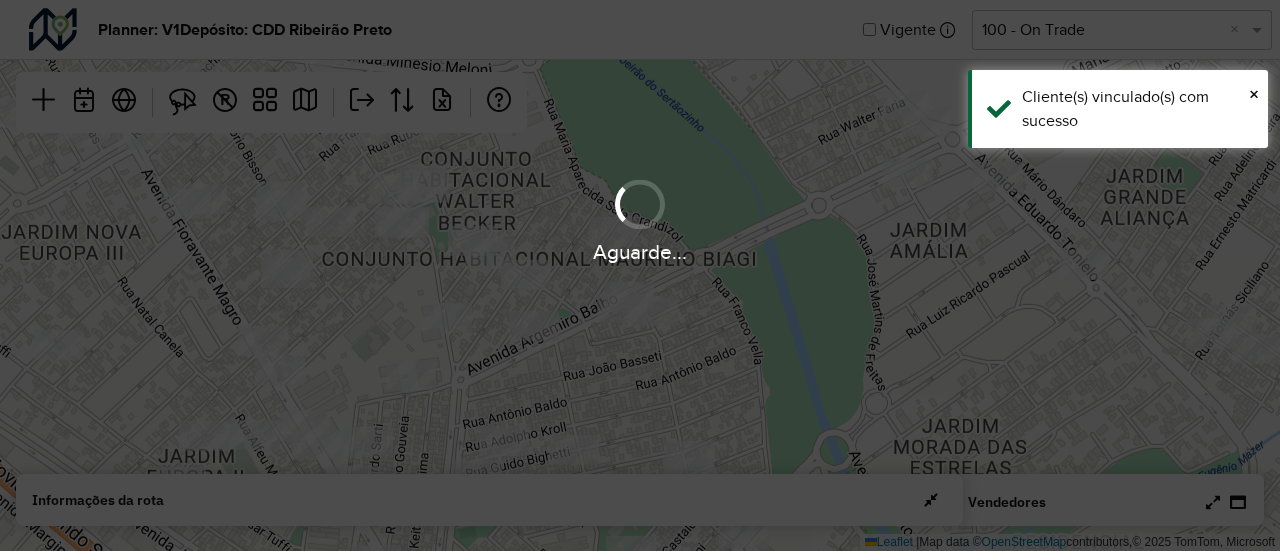 click on "Aguarde..." at bounding box center (640, 275) 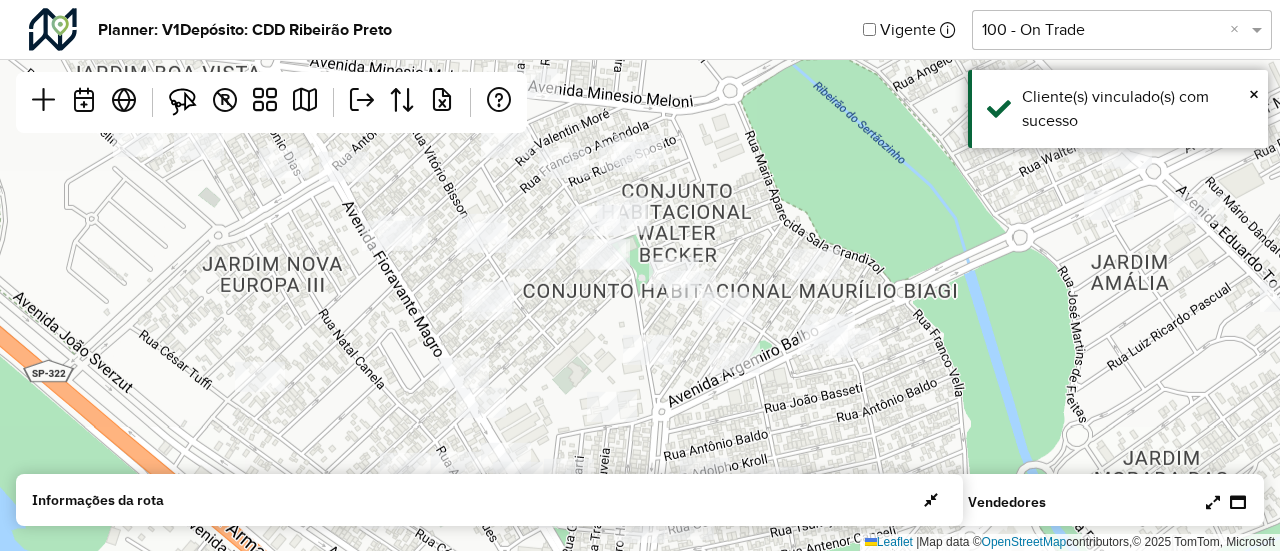 drag, startPoint x: 727, startPoint y: 327, endPoint x: 933, endPoint y: 361, distance: 208.78697 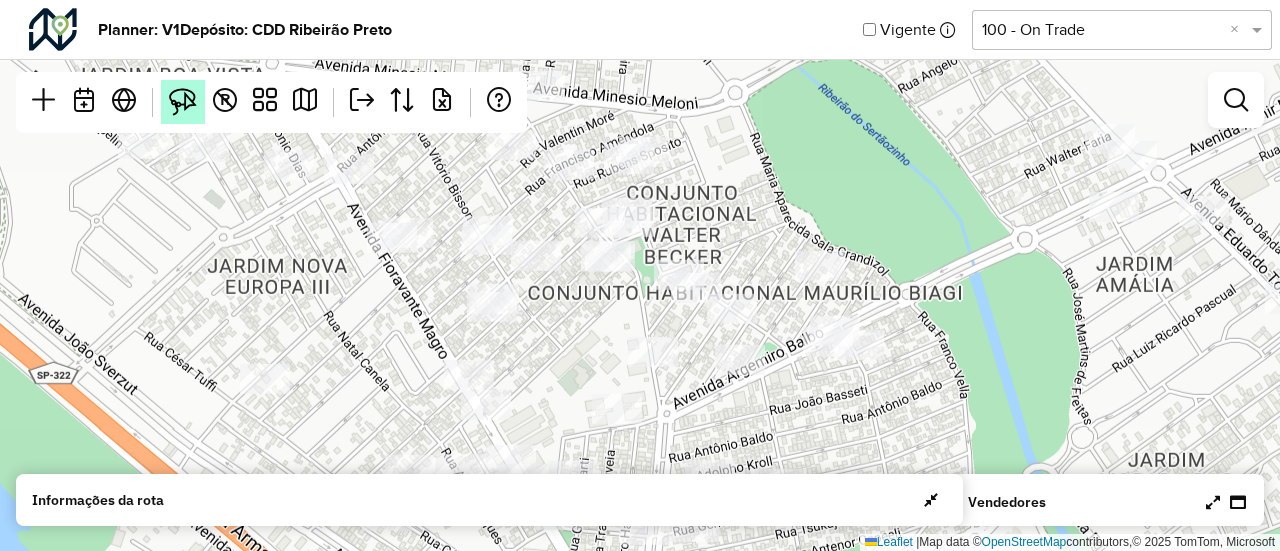 click at bounding box center (183, 102) 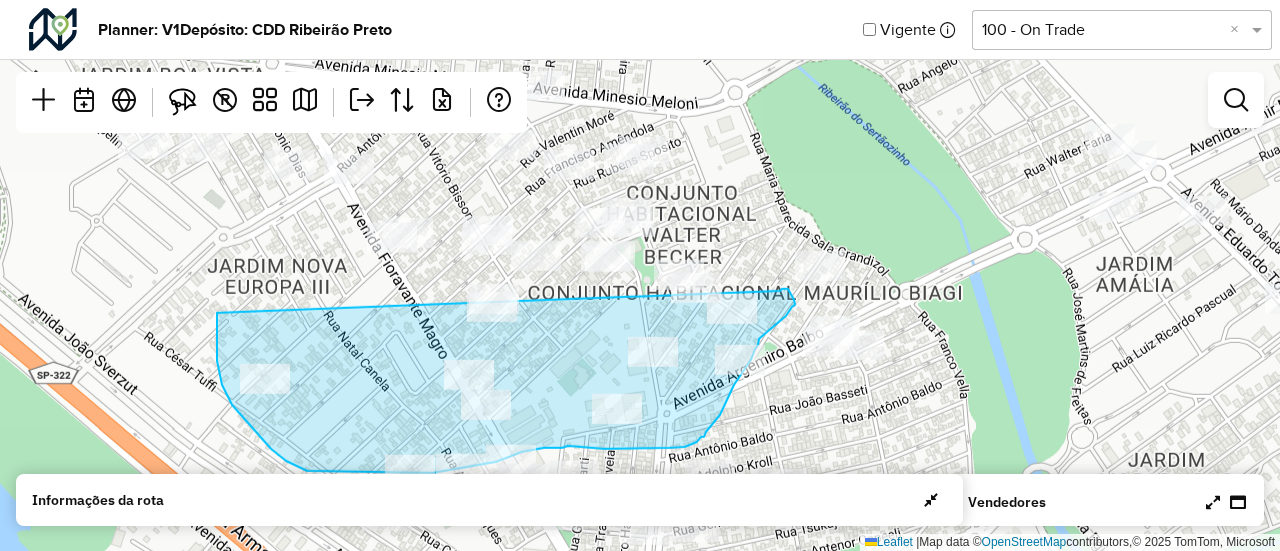 drag, startPoint x: 217, startPoint y: 313, endPoint x: 780, endPoint y: 291, distance: 563.4297 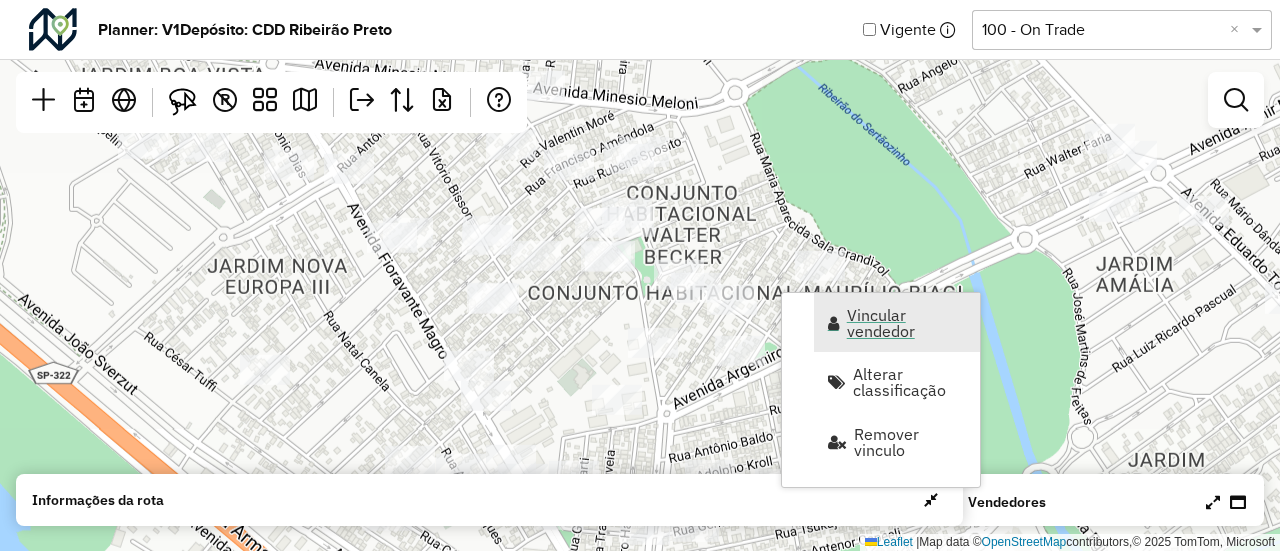 click on "Vincular vendedor" at bounding box center (907, 323) 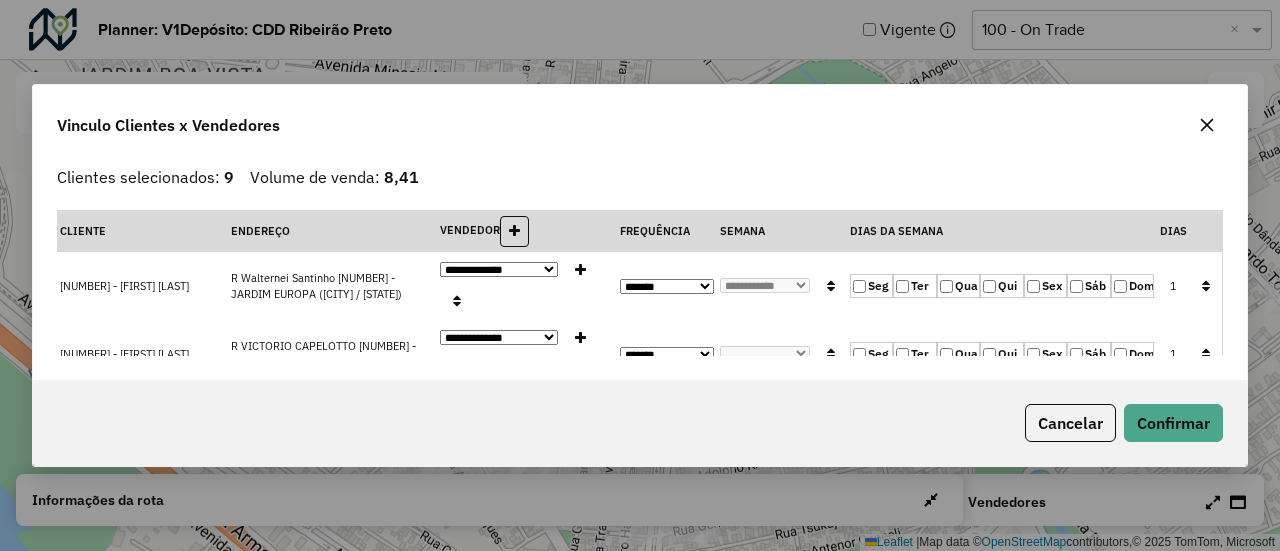 click 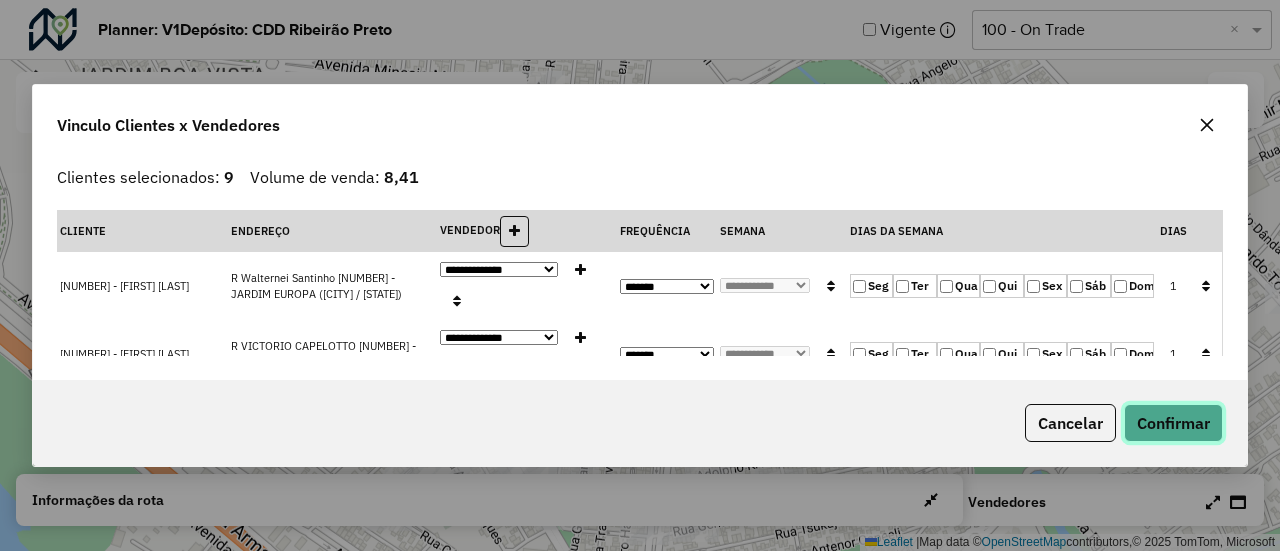 click on "Confirmar" 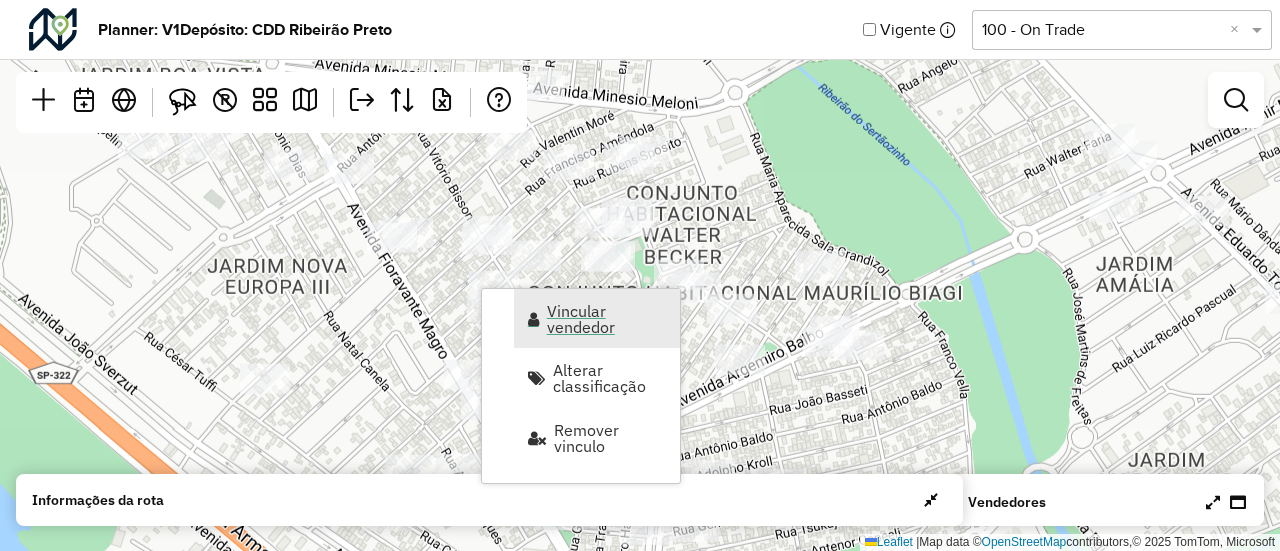click on "Vincular vendedor" at bounding box center (607, 319) 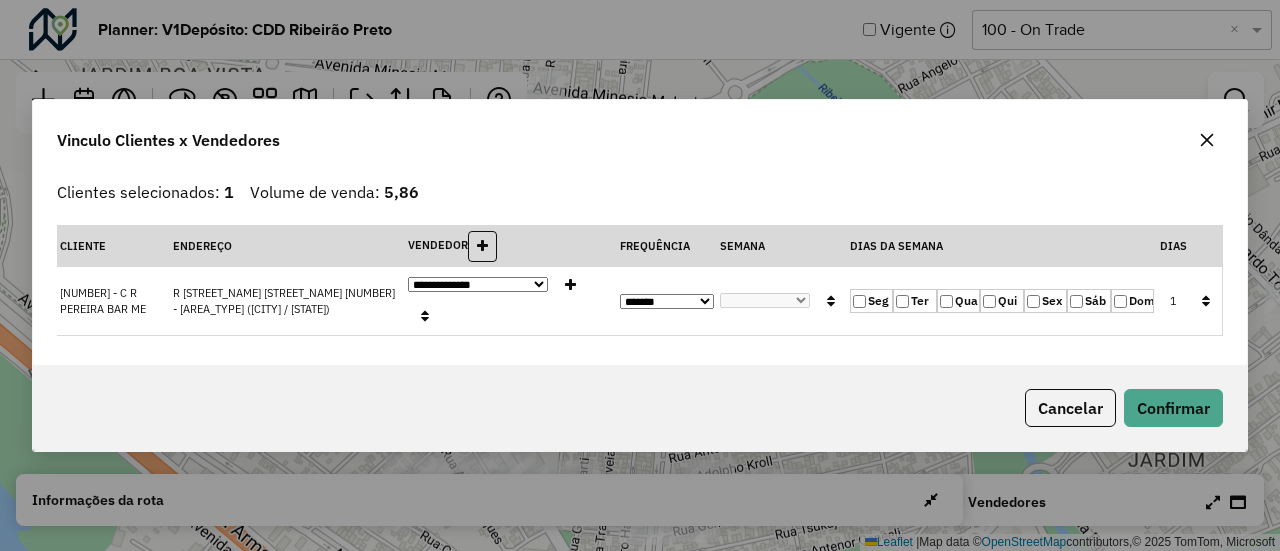 click 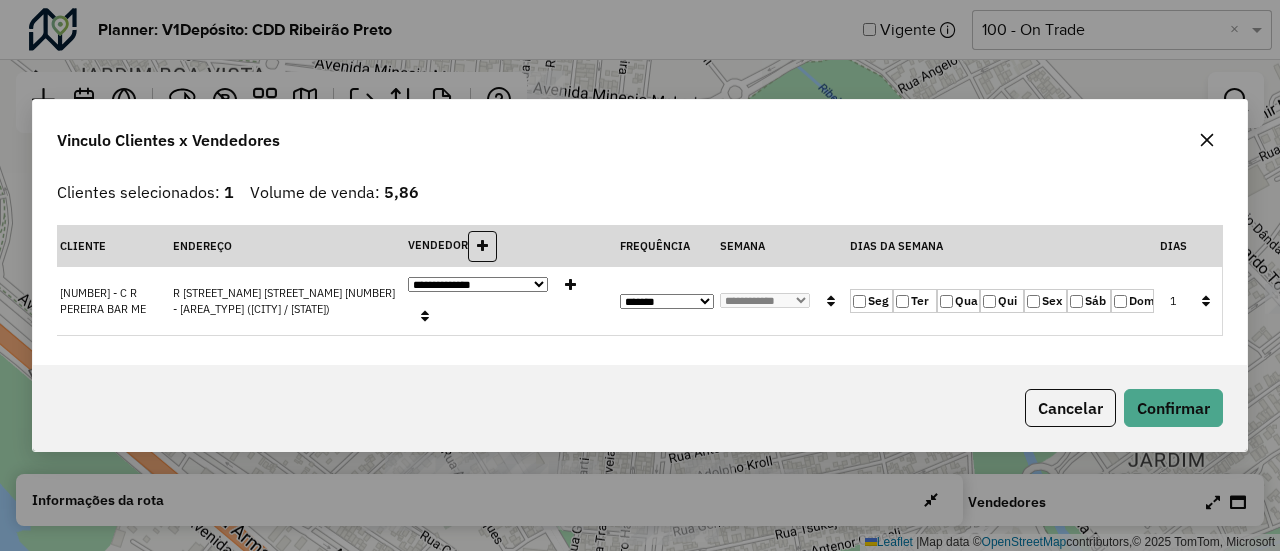 click 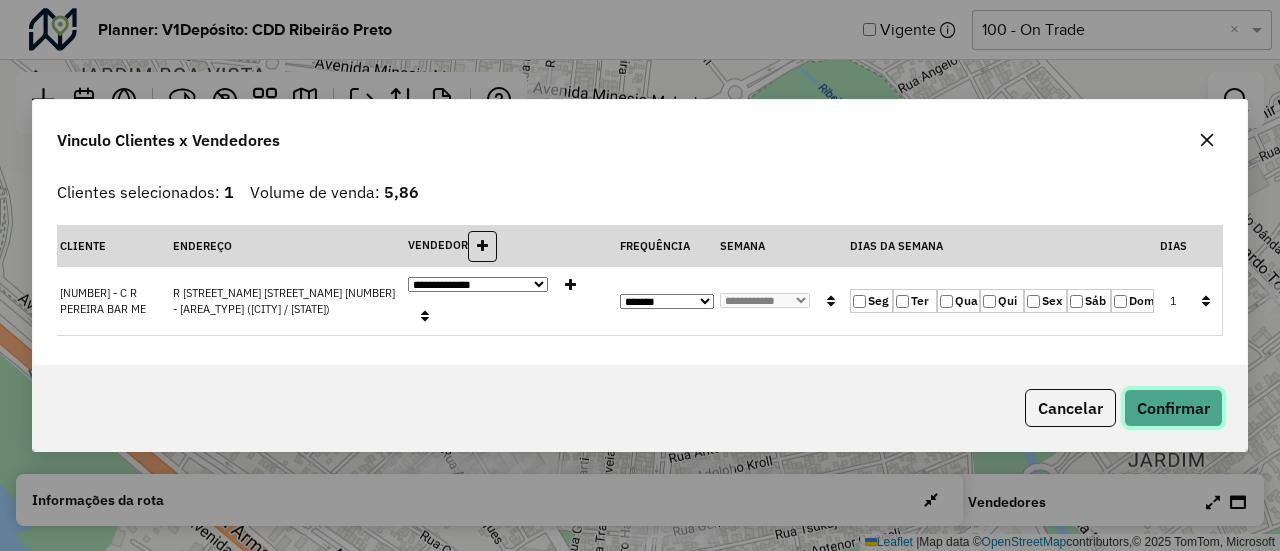 click on "Confirmar" 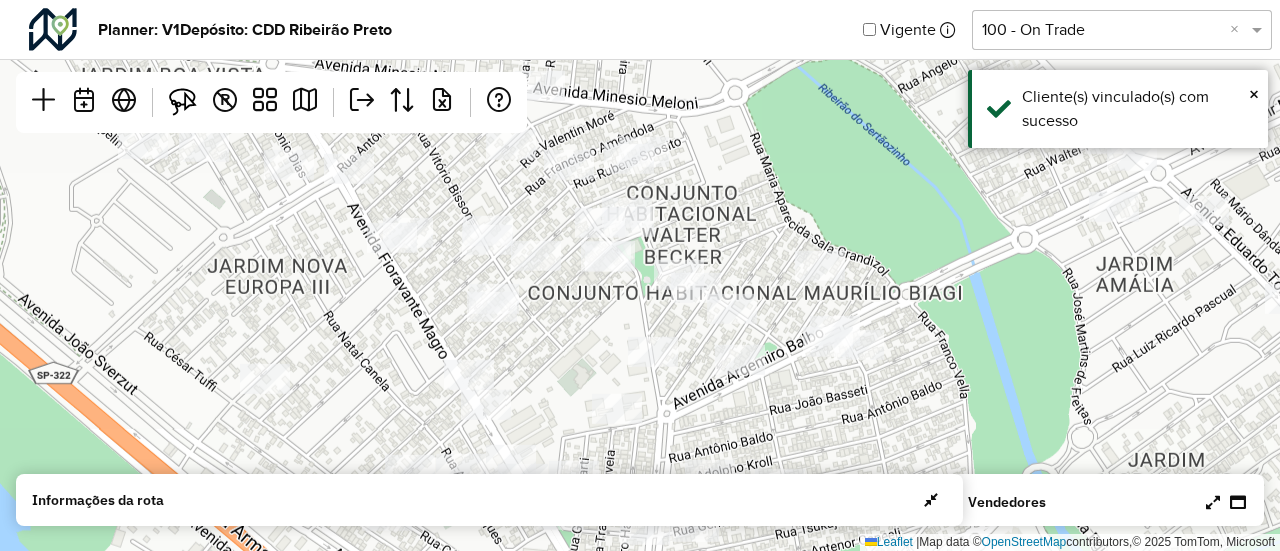 click at bounding box center [1213, 502] 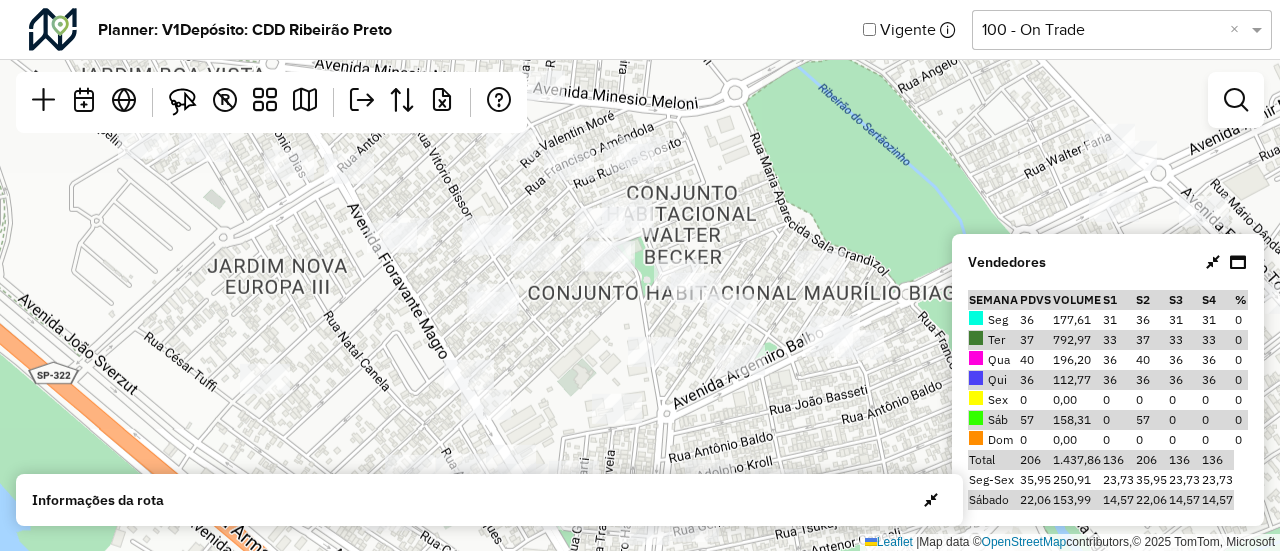 click at bounding box center [1213, 262] 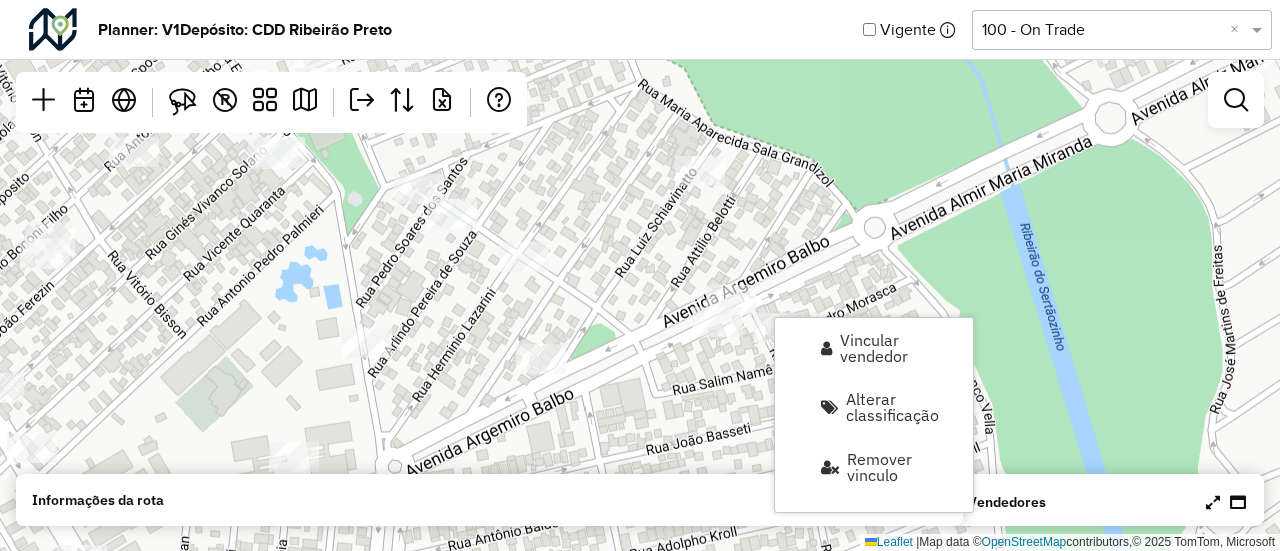 click on "Leaflet   |  Map data ©  OpenStreetMap  contributors,© 2025 TomTom, Microsoft" 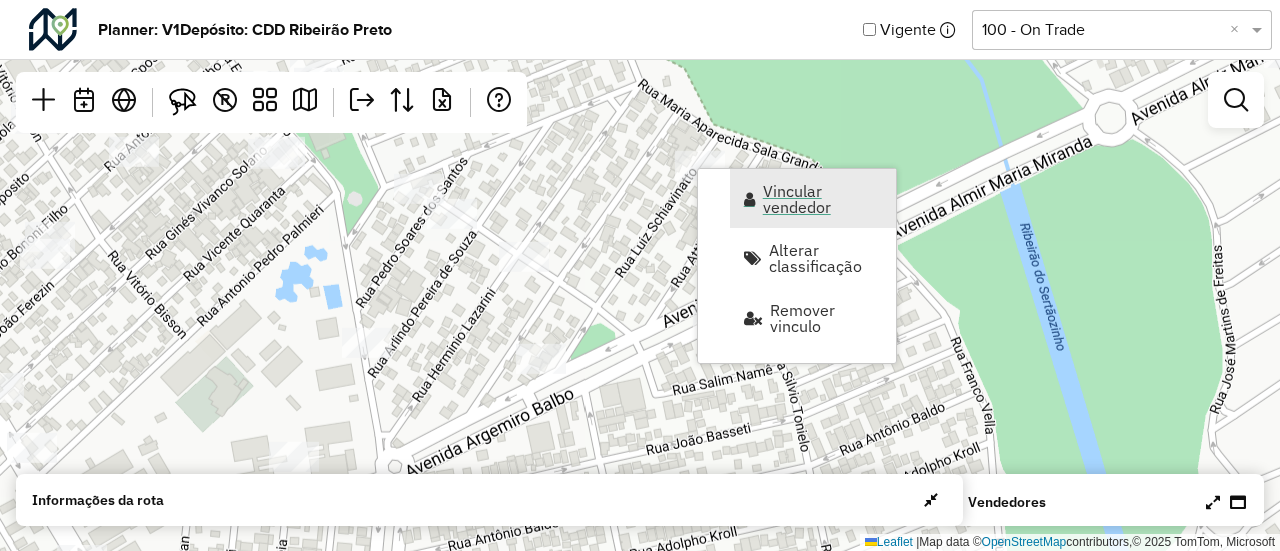 click on "Vincular vendedor" at bounding box center [823, 199] 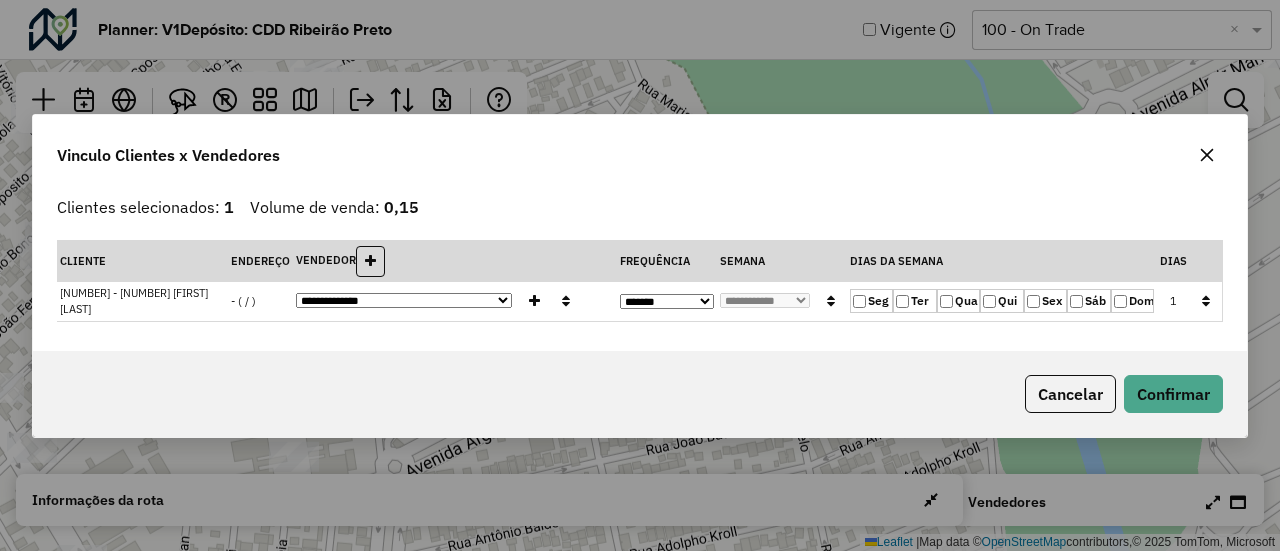 click on "Seg   Ter   Qua   Qui   Sex   Sáb   Dom" 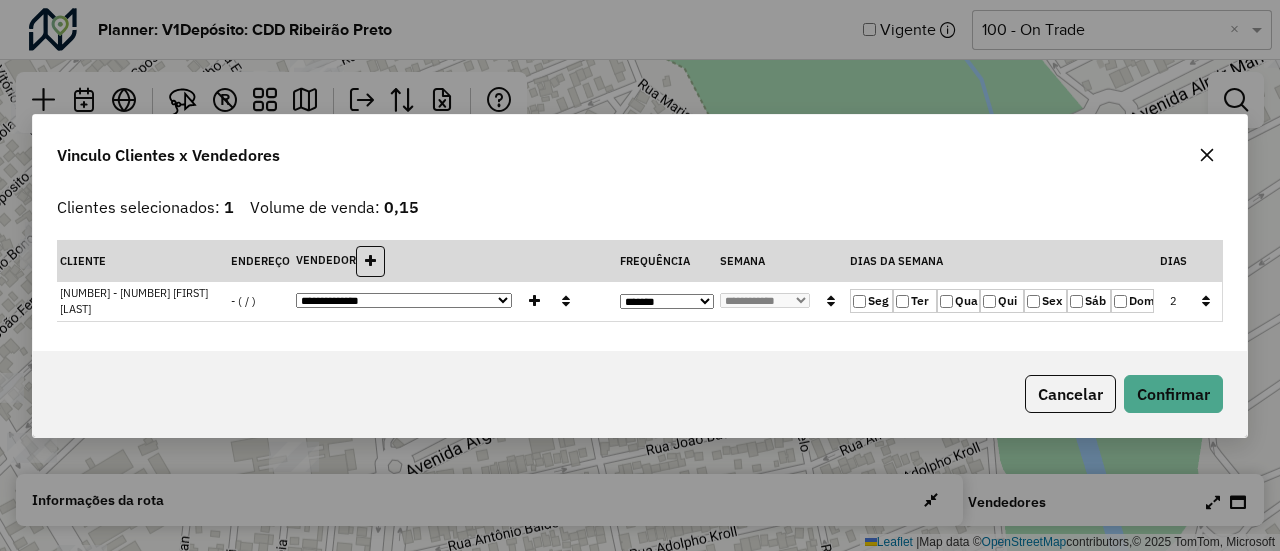 click on "Qua" 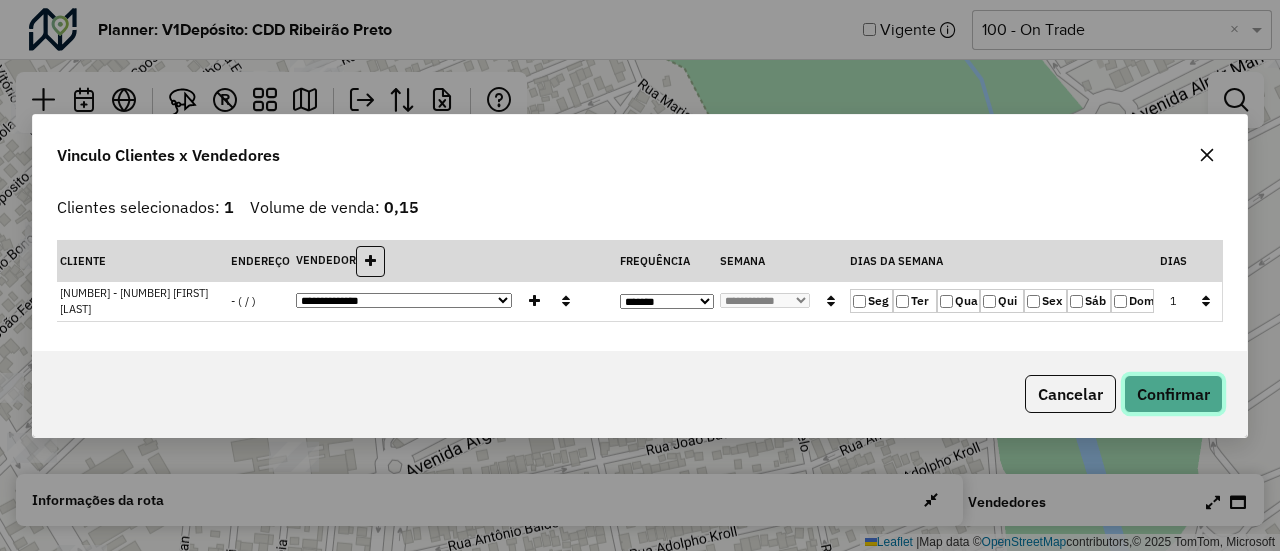 click on "Confirmar" 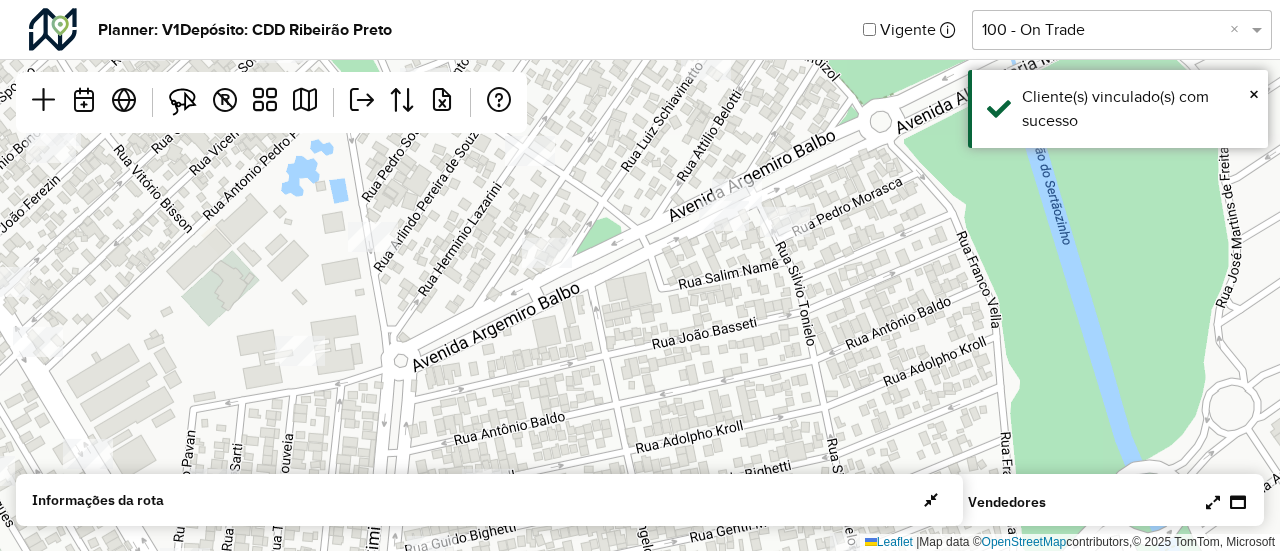 drag, startPoint x: 824, startPoint y: 367, endPoint x: 829, endPoint y: 263, distance: 104.120125 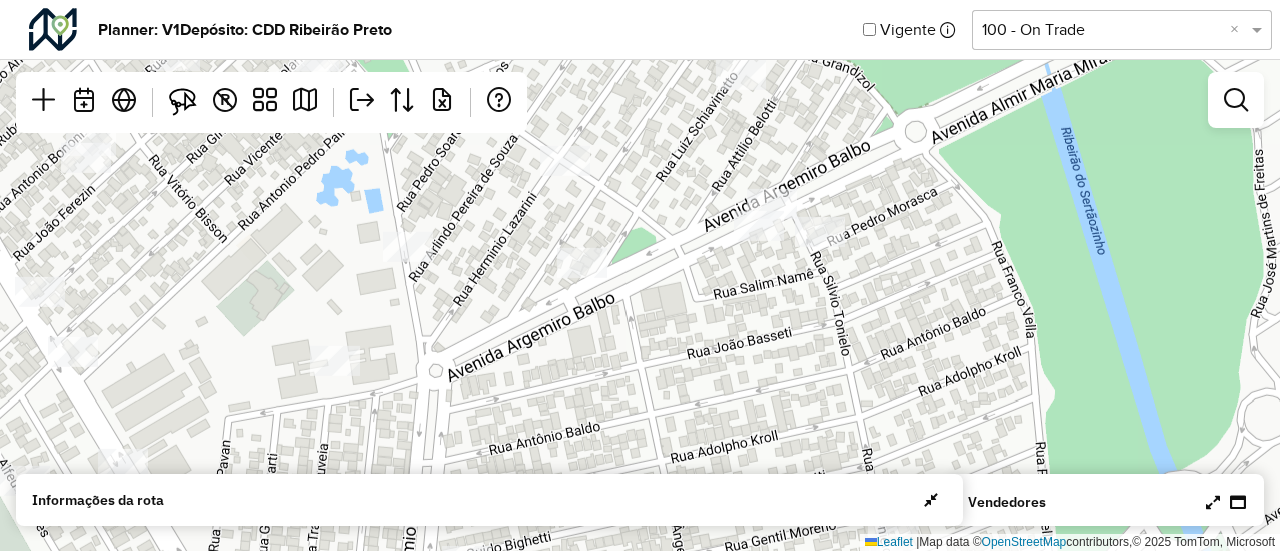 drag, startPoint x: 788, startPoint y: 271, endPoint x: 856, endPoint y: 296, distance: 72.44998 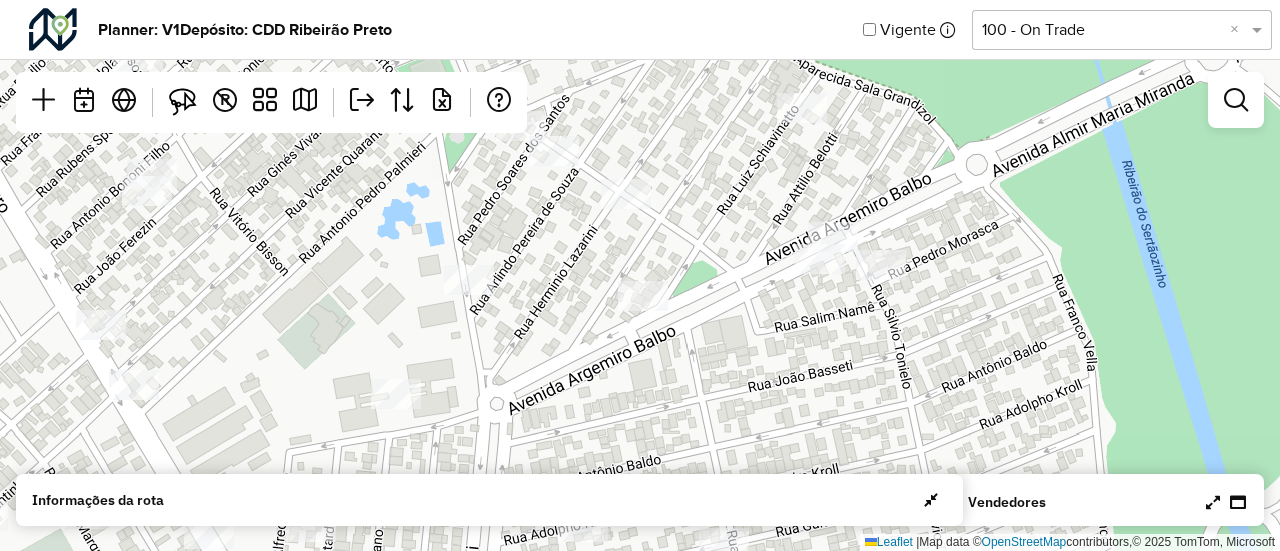 click at bounding box center (1213, 502) 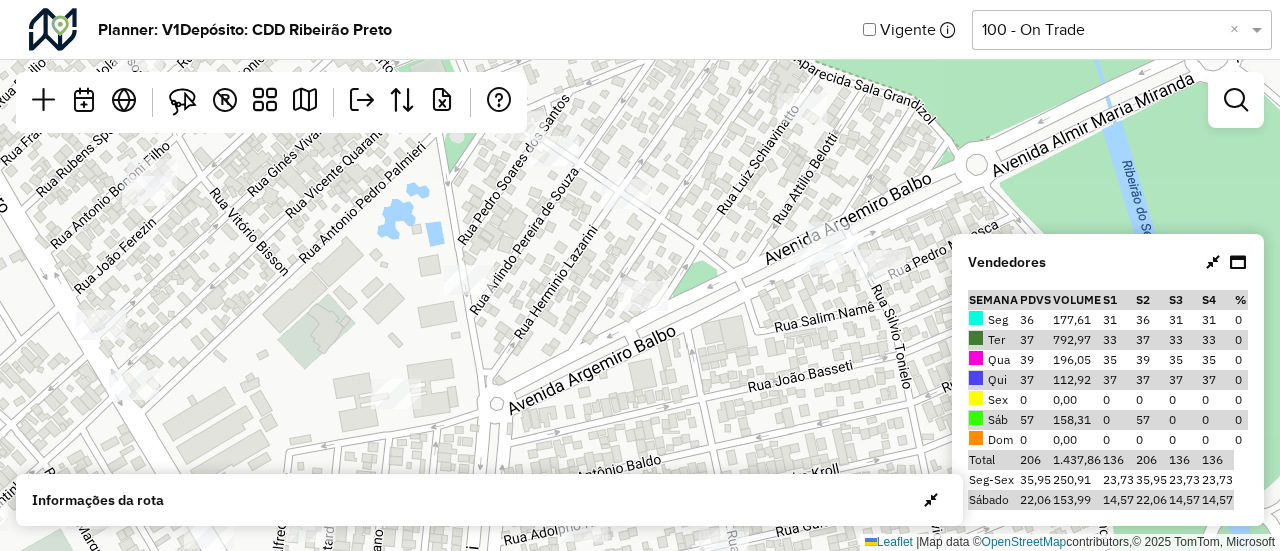 click at bounding box center (1213, 262) 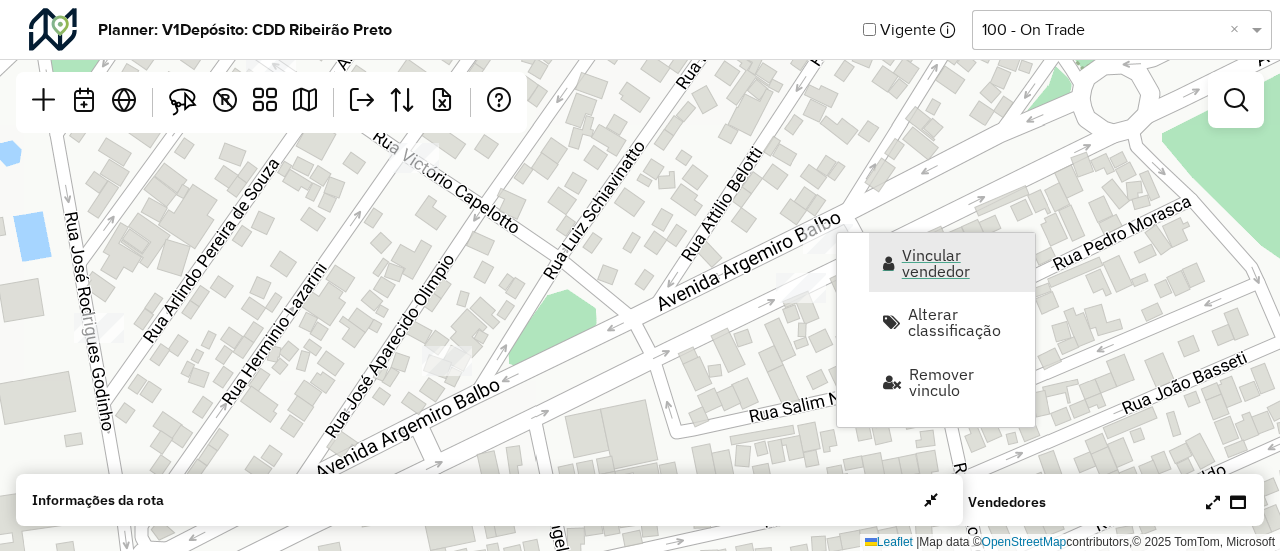 click on "Vincular vendedor" at bounding box center [962, 263] 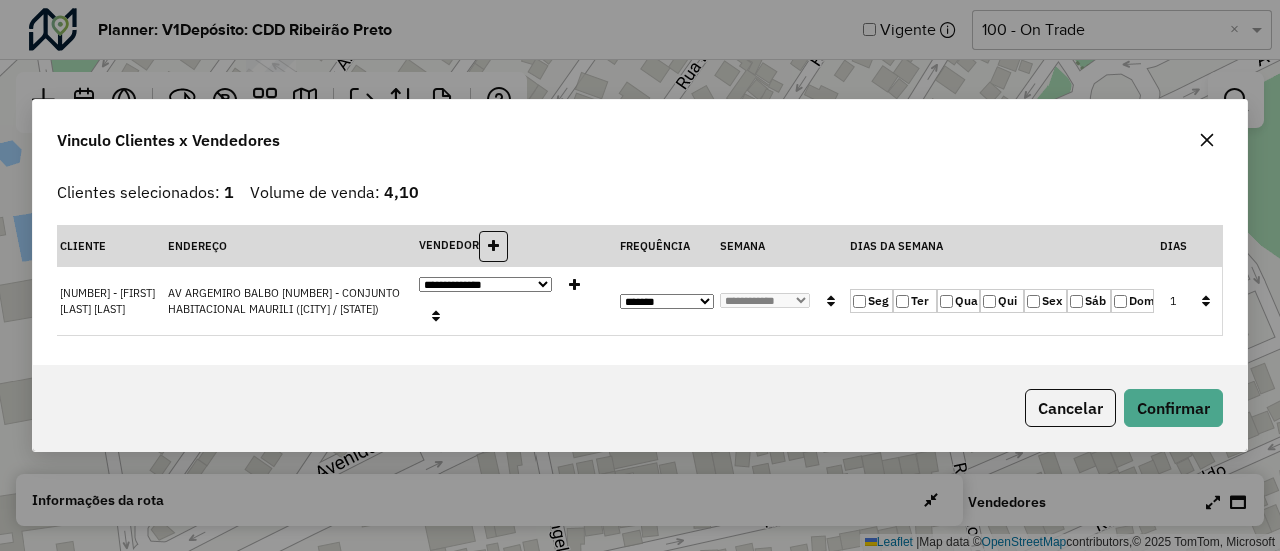 click on "Qua" 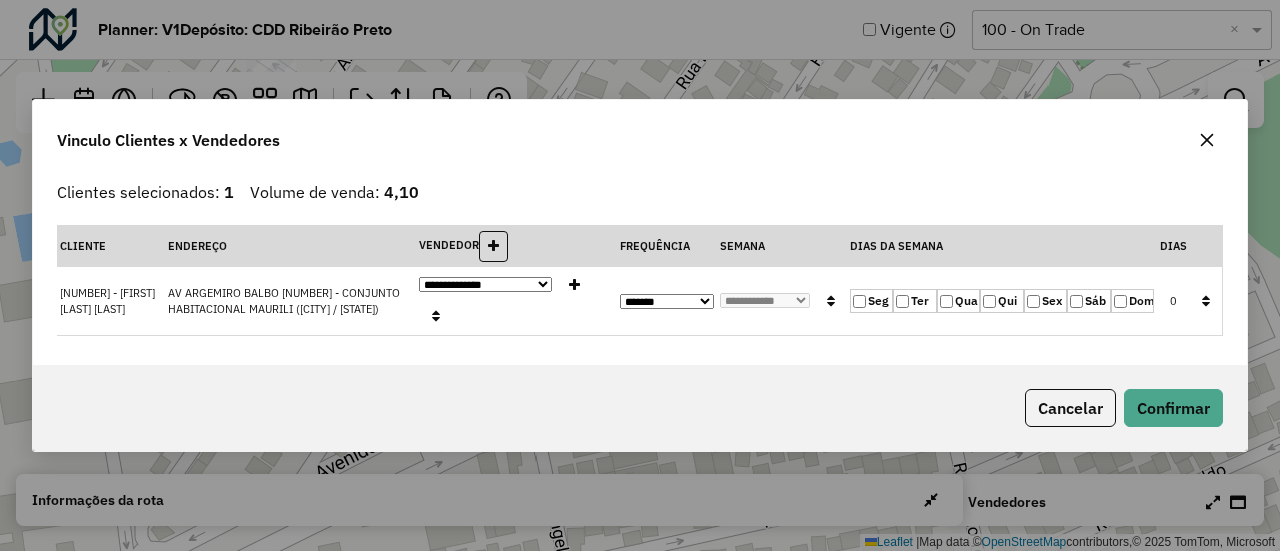 click on "Qui" 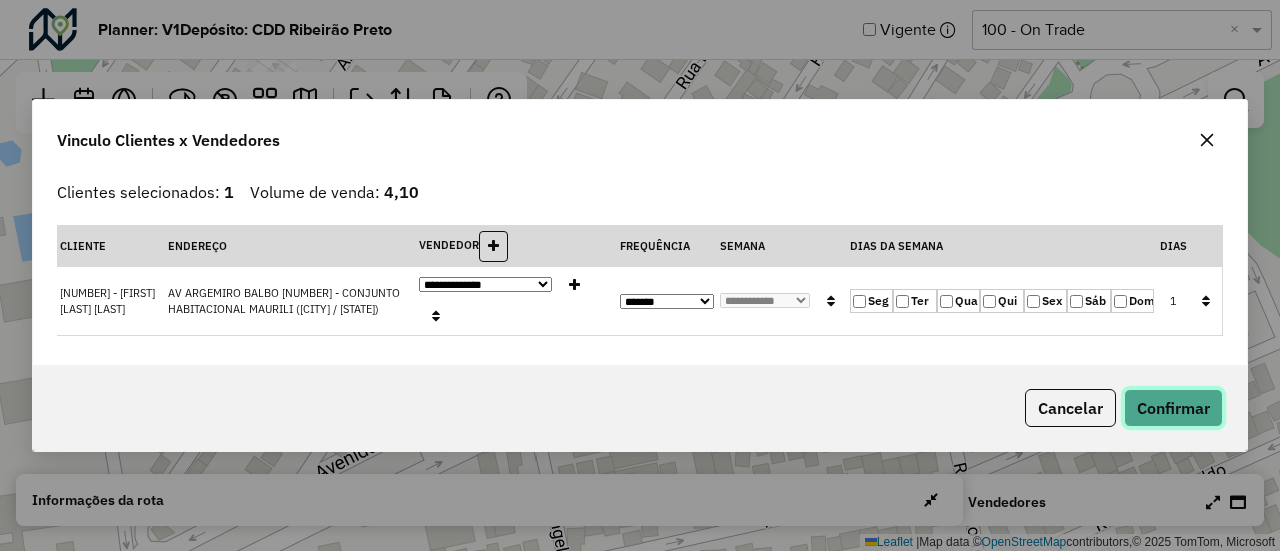 click on "Confirmar" 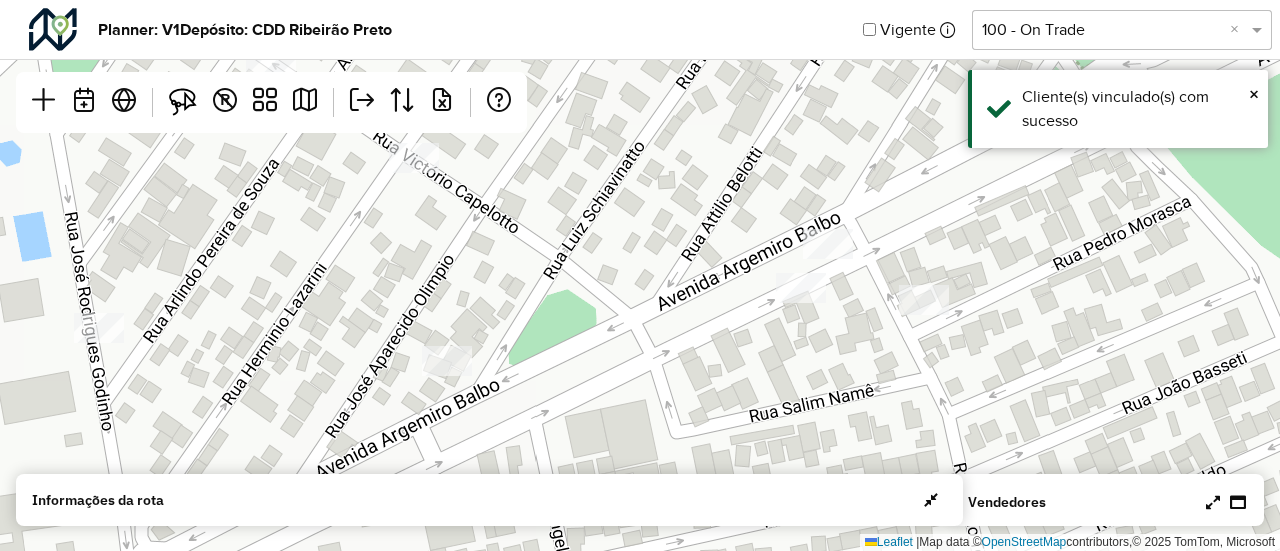 click at bounding box center [1213, 502] 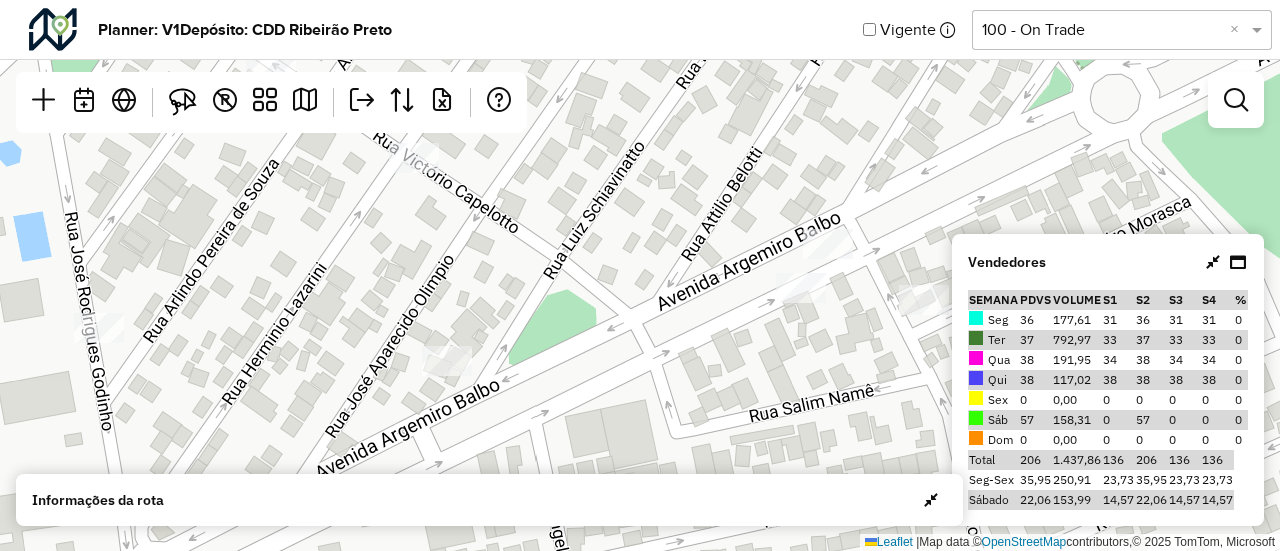 click at bounding box center [1213, 262] 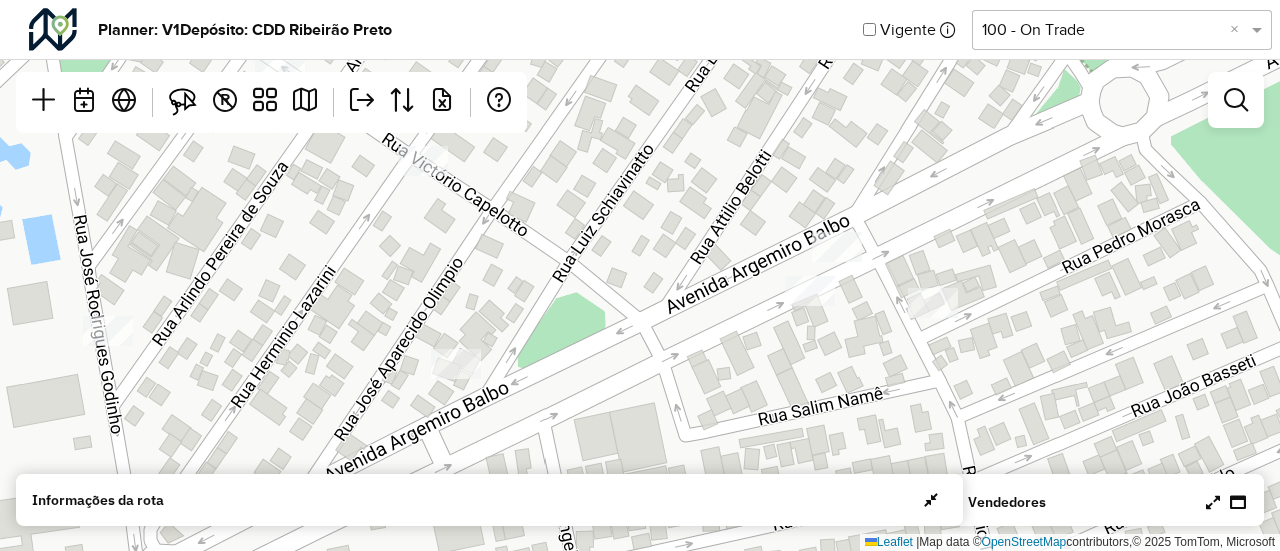 drag, startPoint x: 925, startPoint y: 259, endPoint x: 1088, endPoint y: 298, distance: 167.60072 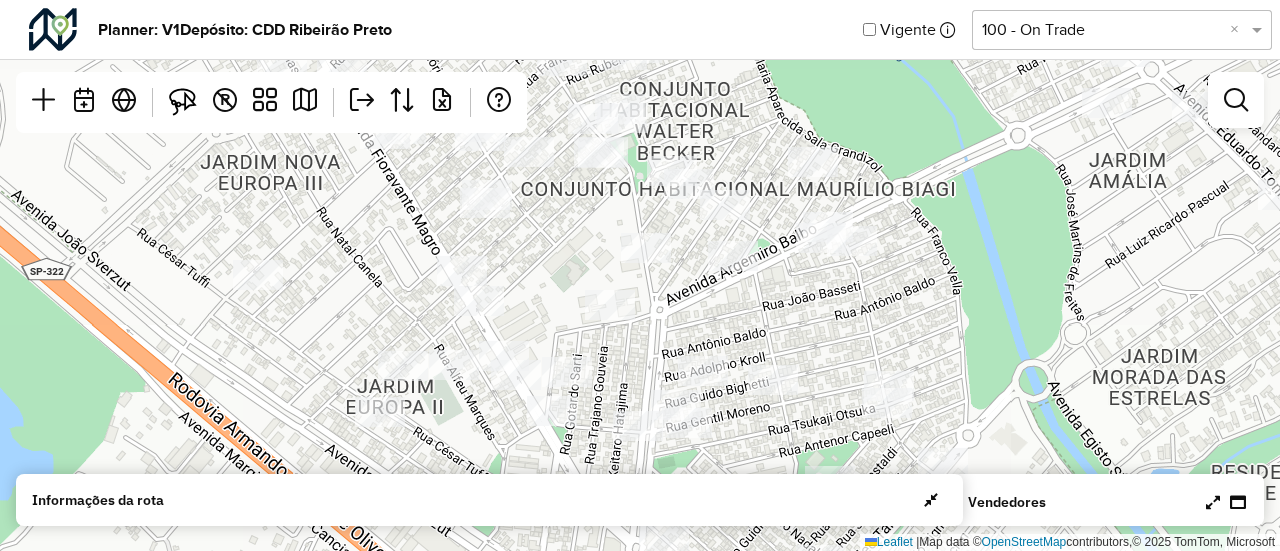 click at bounding box center (1213, 502) 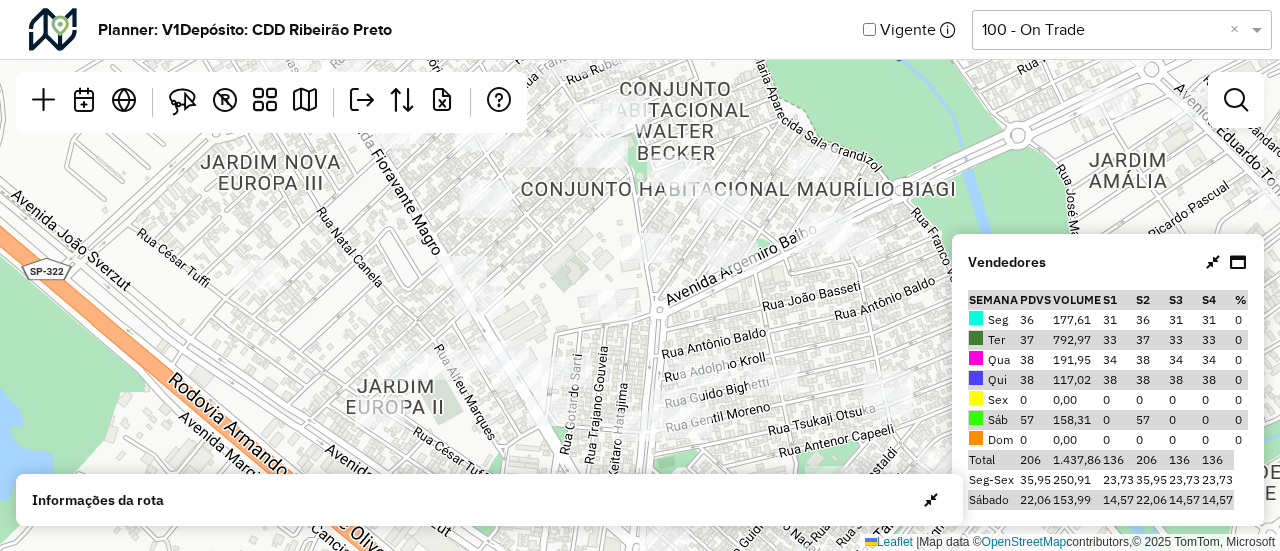 click on "Leaflet   |  Map data ©  OpenStreetMap  contributors,© 2025 TomTom, Microsoft" 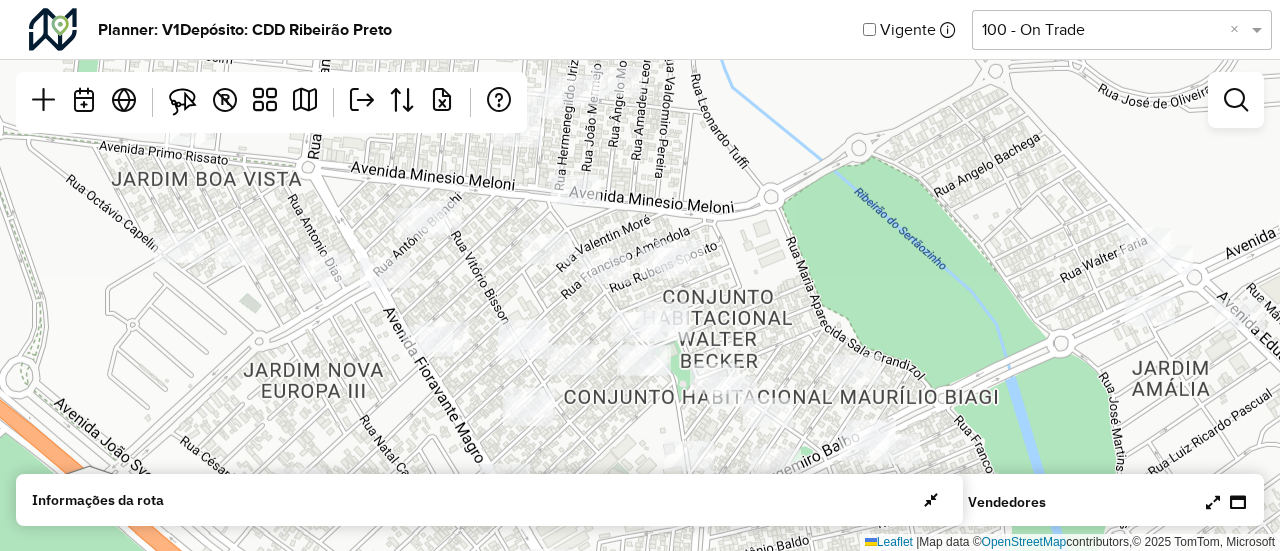 drag, startPoint x: 679, startPoint y: 293, endPoint x: 720, endPoint y: 501, distance: 212.00237 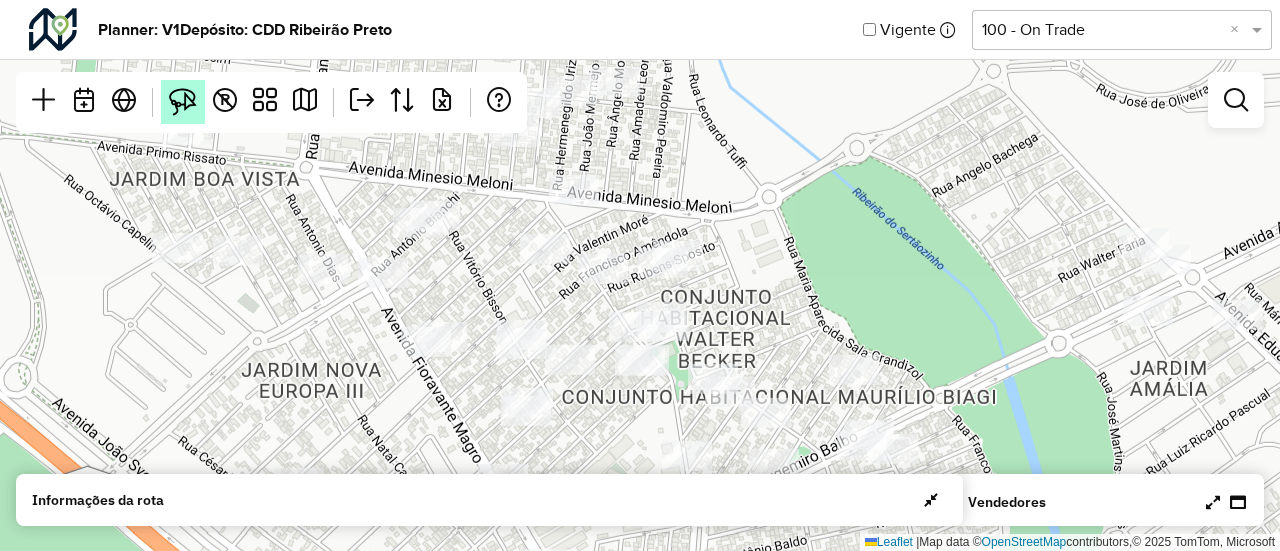 click at bounding box center [183, 102] 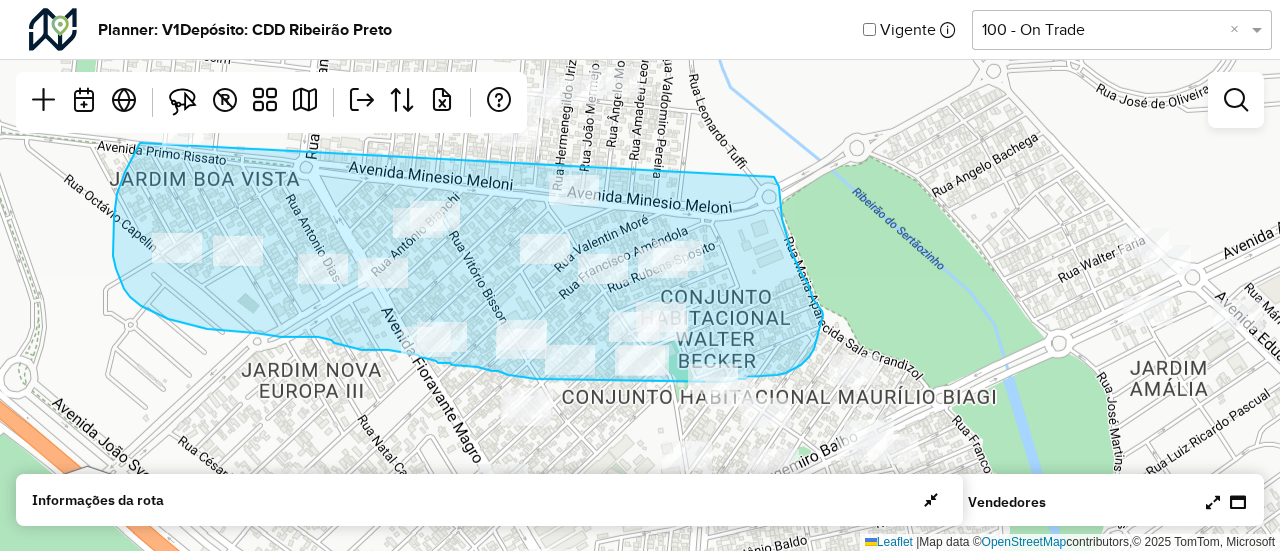 drag, startPoint x: 140, startPoint y: 143, endPoint x: 772, endPoint y: 173, distance: 632.7116 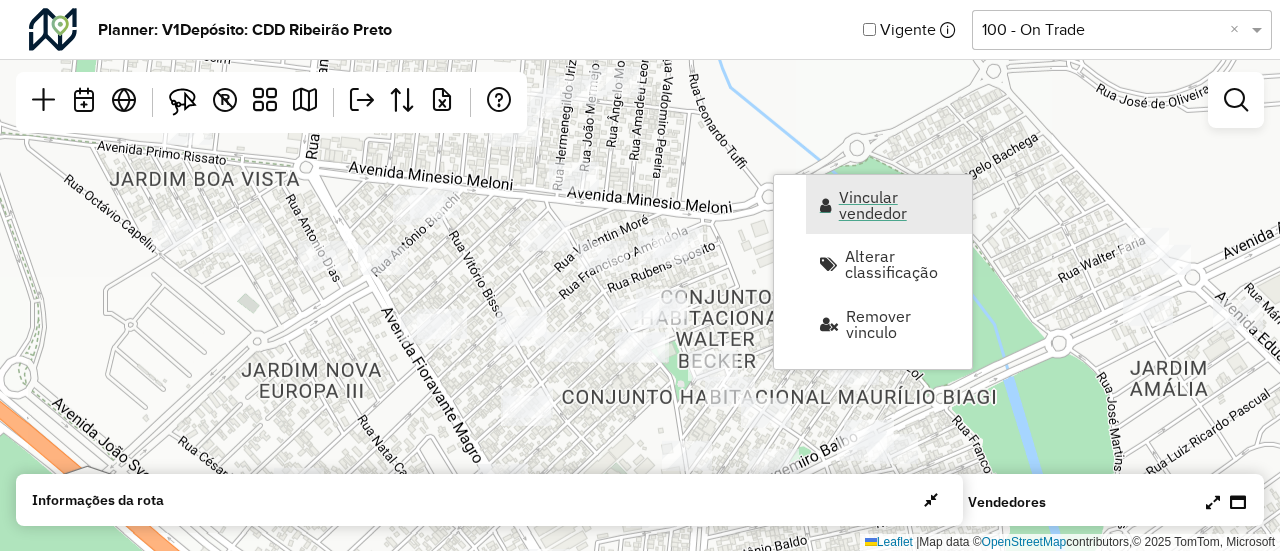 click on "Vincular vendedor" at bounding box center [899, 205] 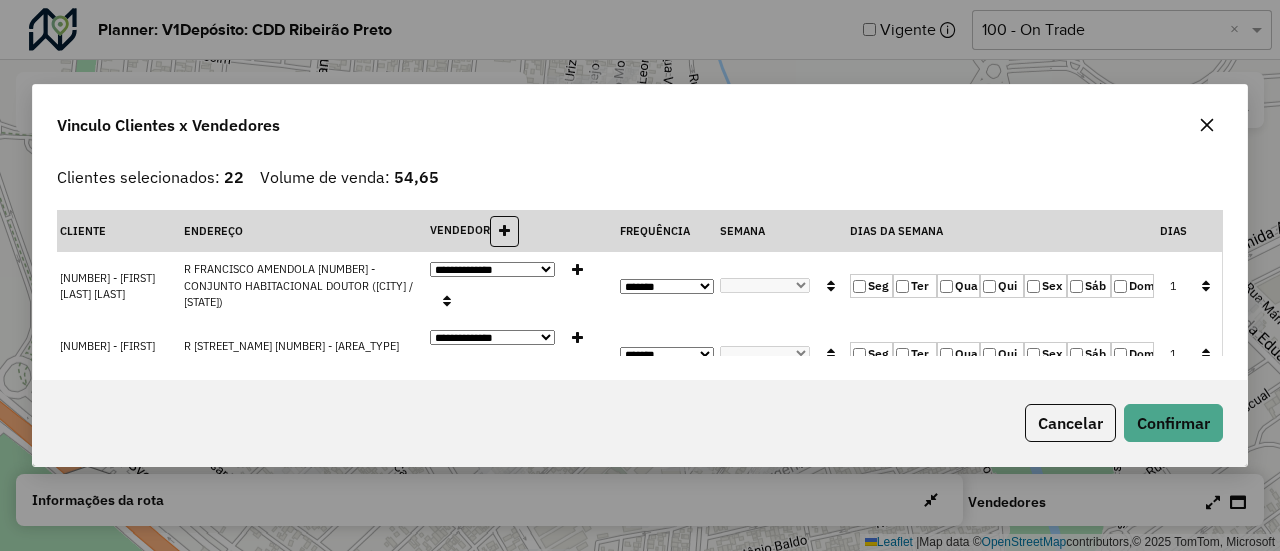 click 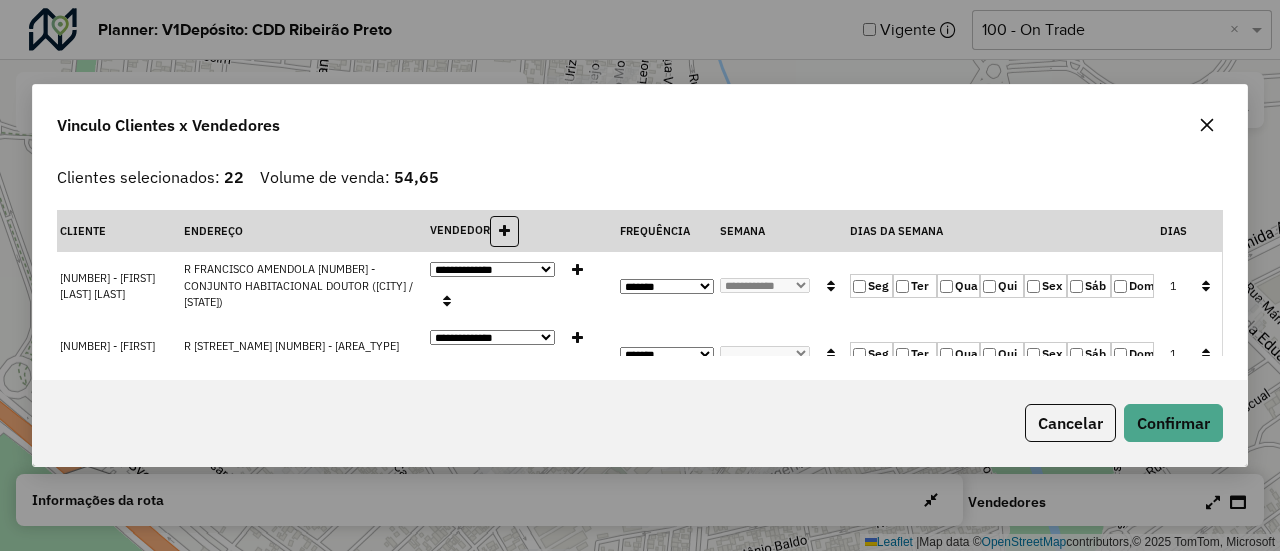 click 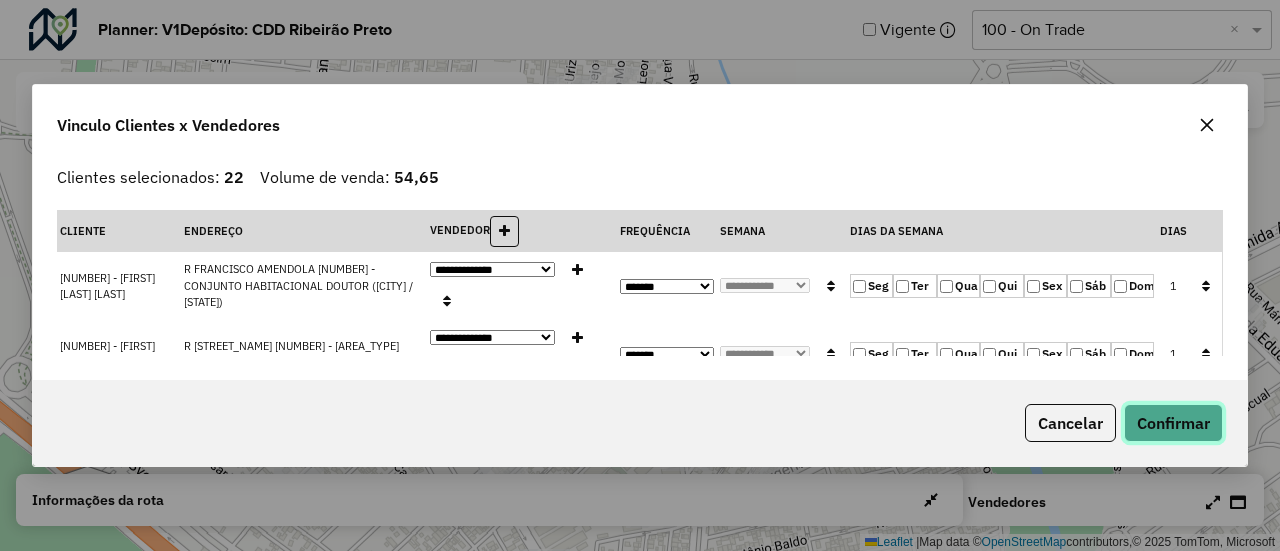 click on "Confirmar" 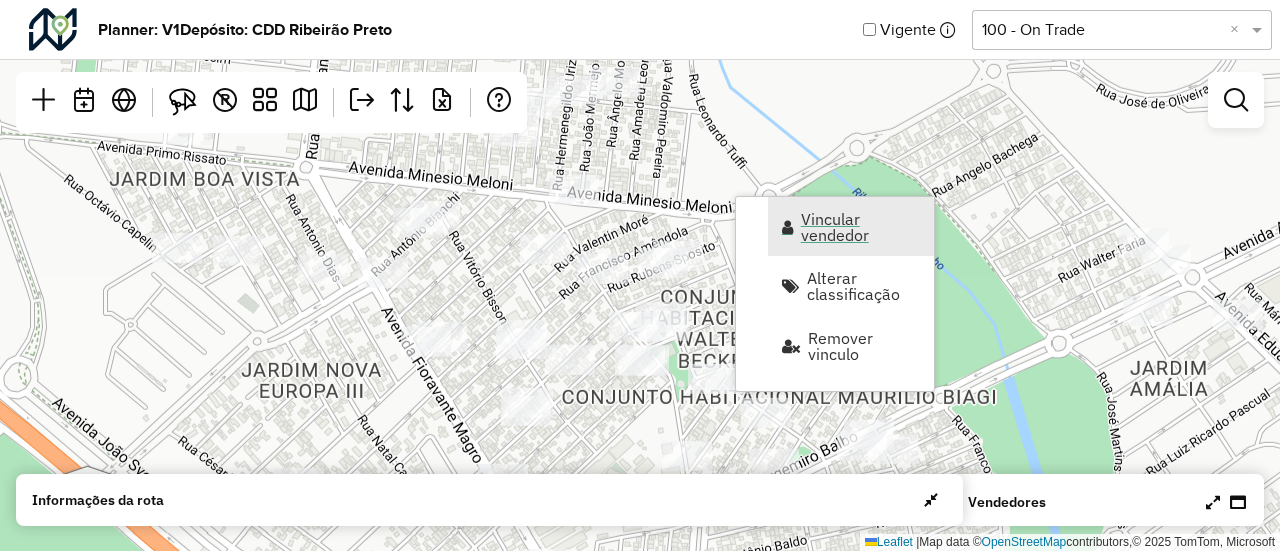 click on "Vincular vendedor" at bounding box center [861, 227] 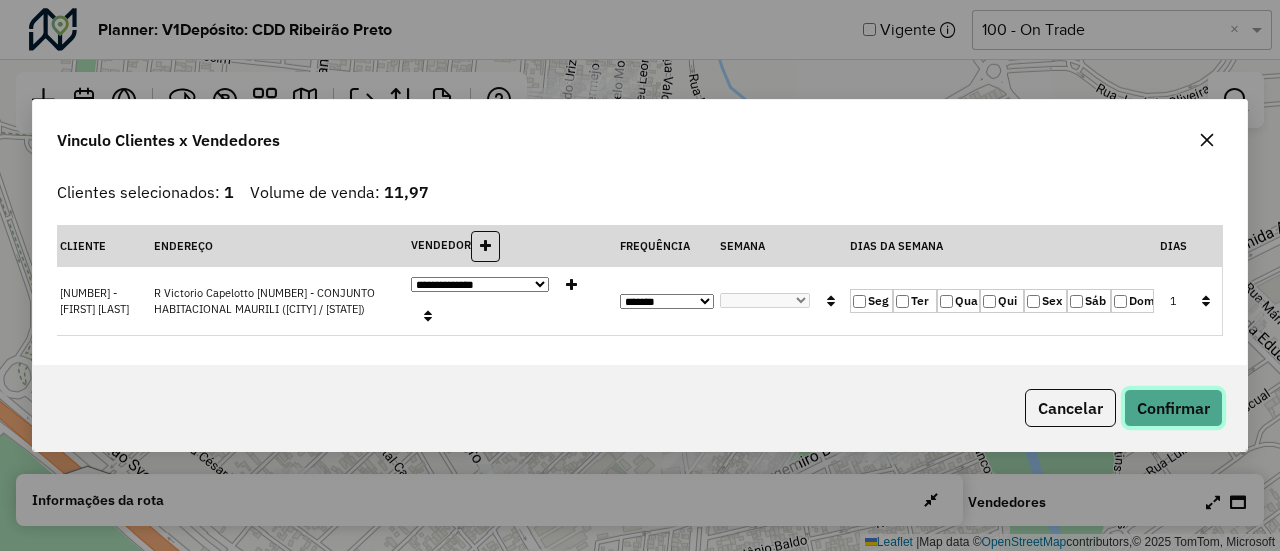 click on "Confirmar" 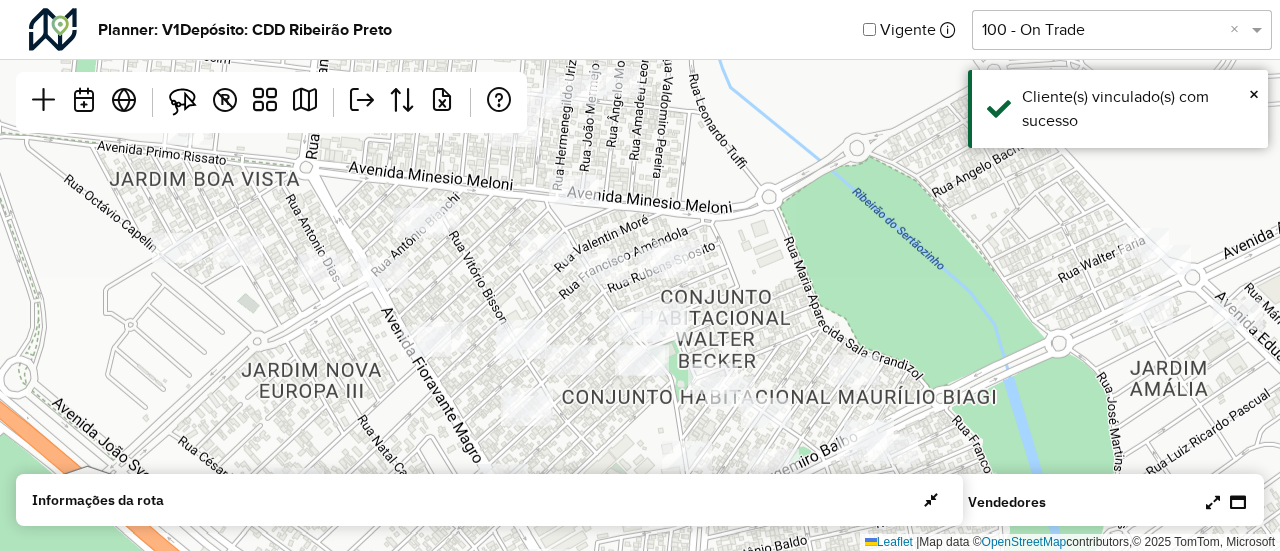 click at bounding box center (1213, 502) 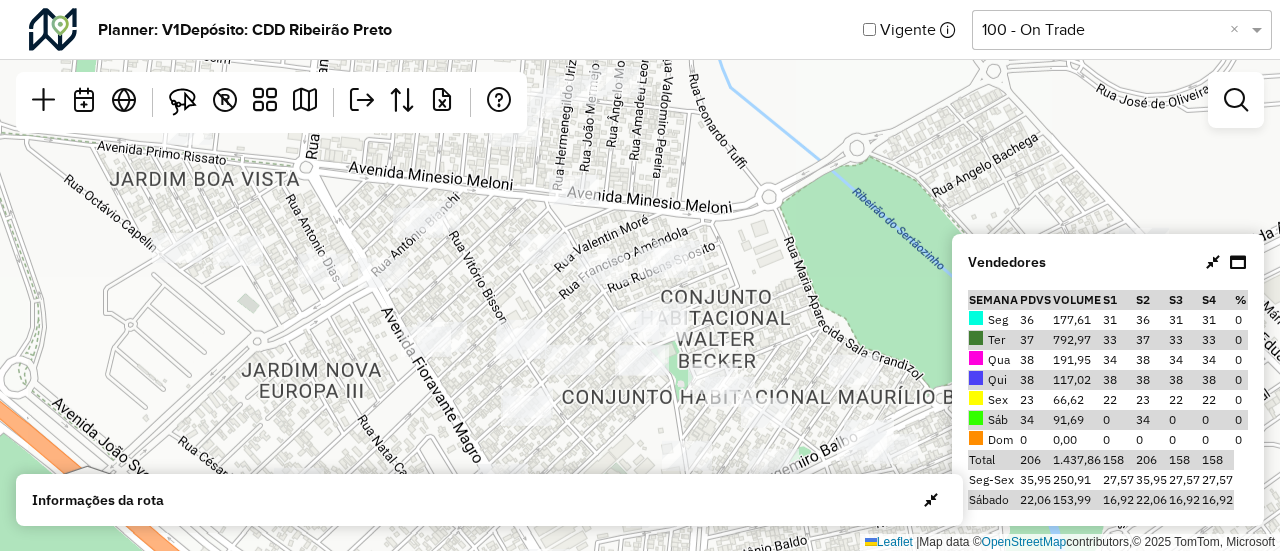 click at bounding box center (1213, 262) 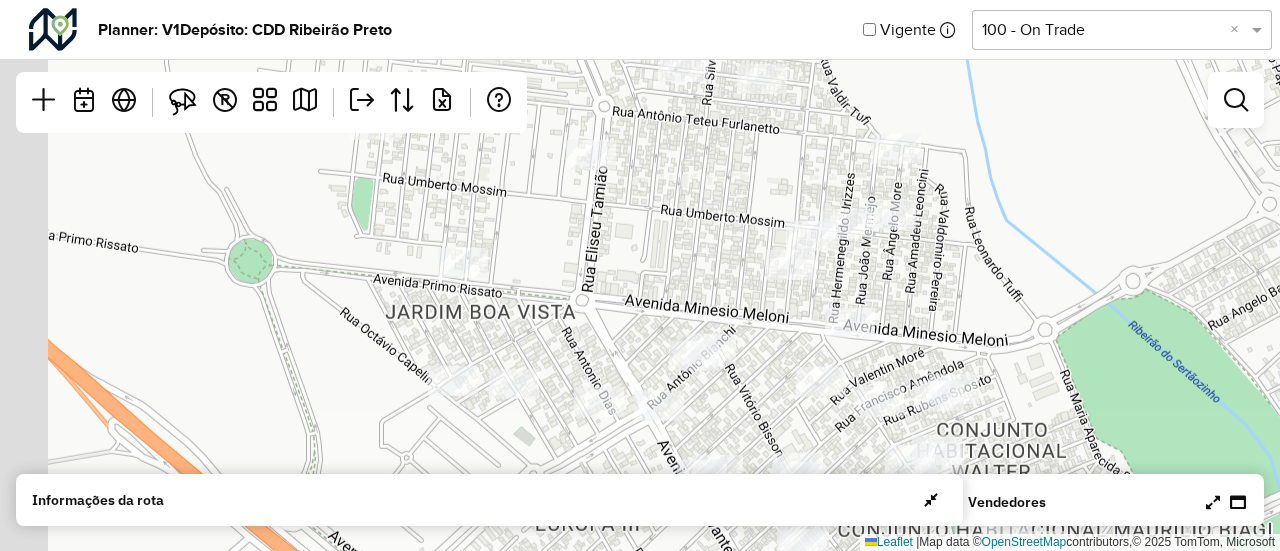 drag, startPoint x: 786, startPoint y: 252, endPoint x: 1064, endPoint y: 385, distance: 308.1769 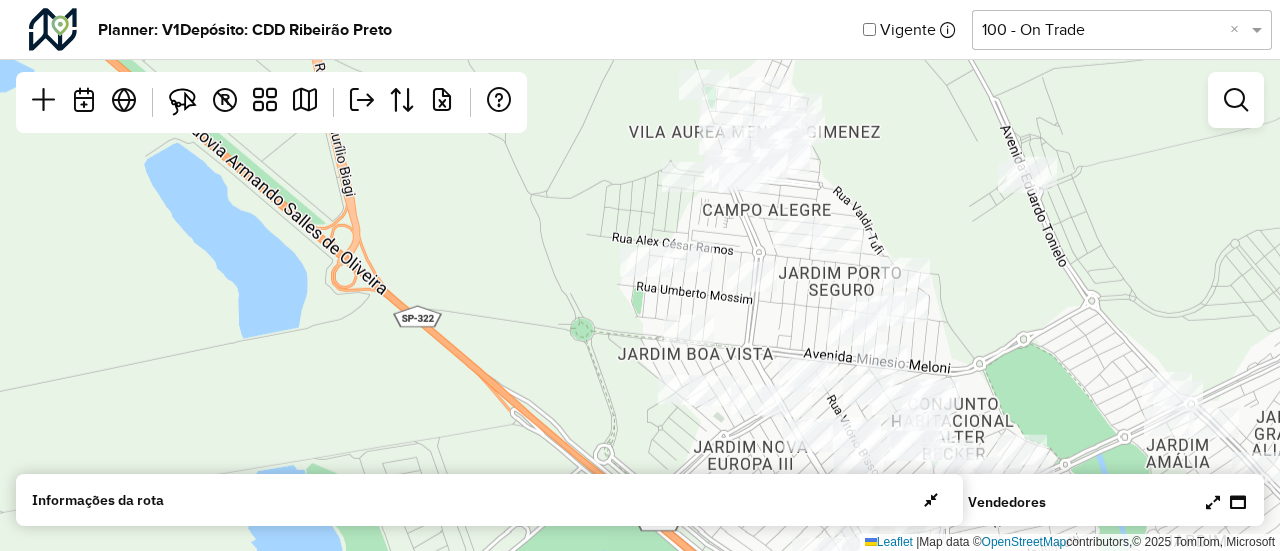 drag, startPoint x: 932, startPoint y: 353, endPoint x: 907, endPoint y: 374, distance: 32.649654 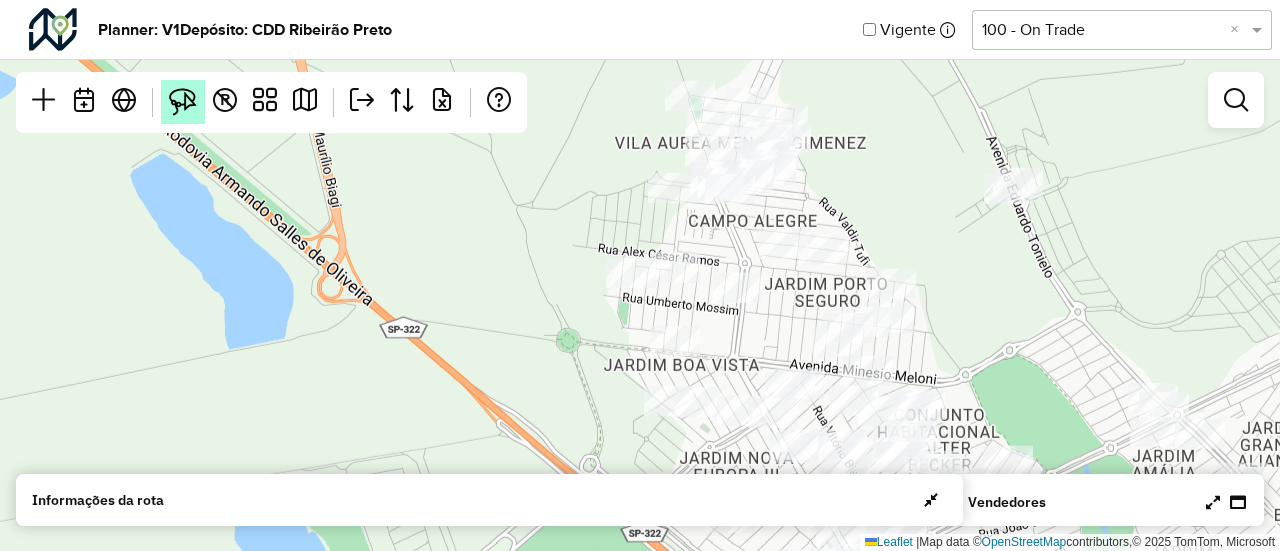 click at bounding box center (183, 102) 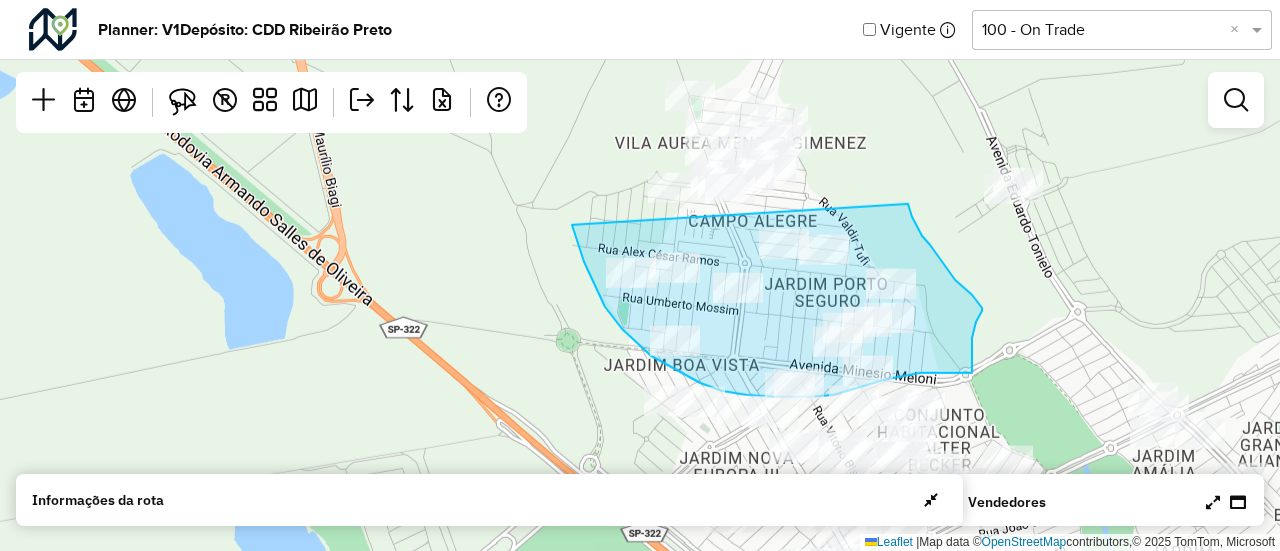 drag, startPoint x: 572, startPoint y: 225, endPoint x: 906, endPoint y: 202, distance: 334.791 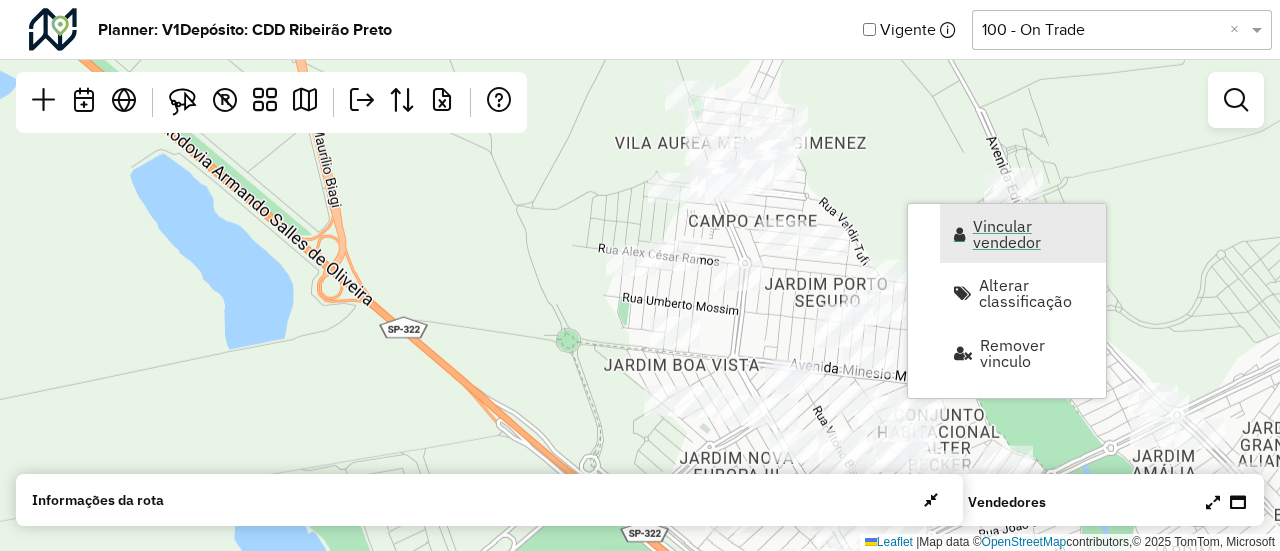 click on "Vincular vendedor" at bounding box center (1033, 234) 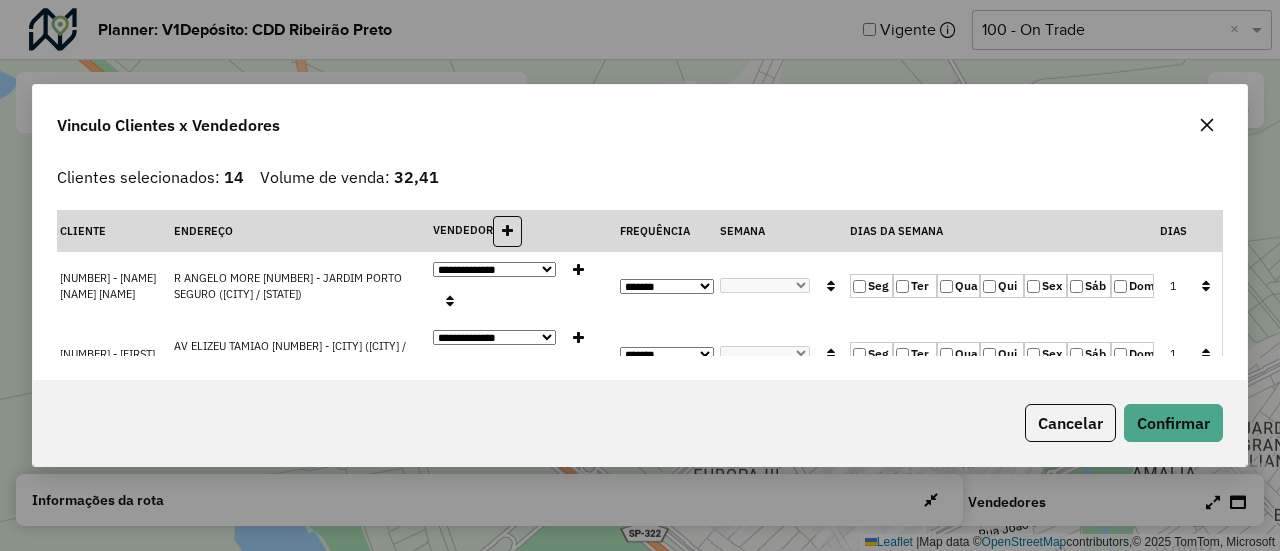 click on "Seg   Ter   Qua   Qui   Sex   Sáb   Dom" 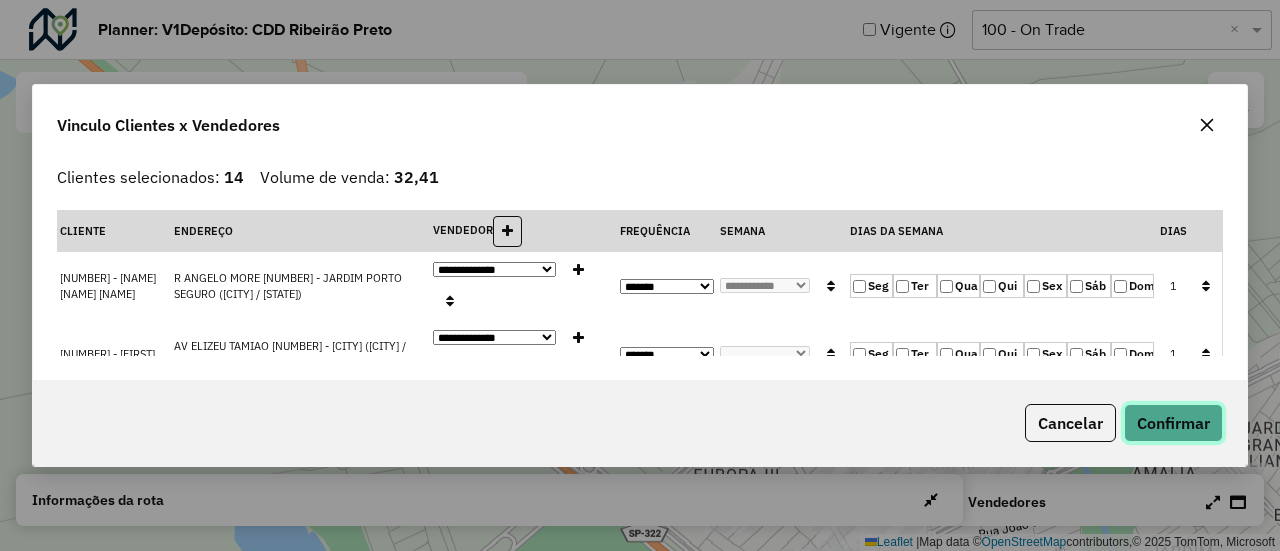 click on "Confirmar" 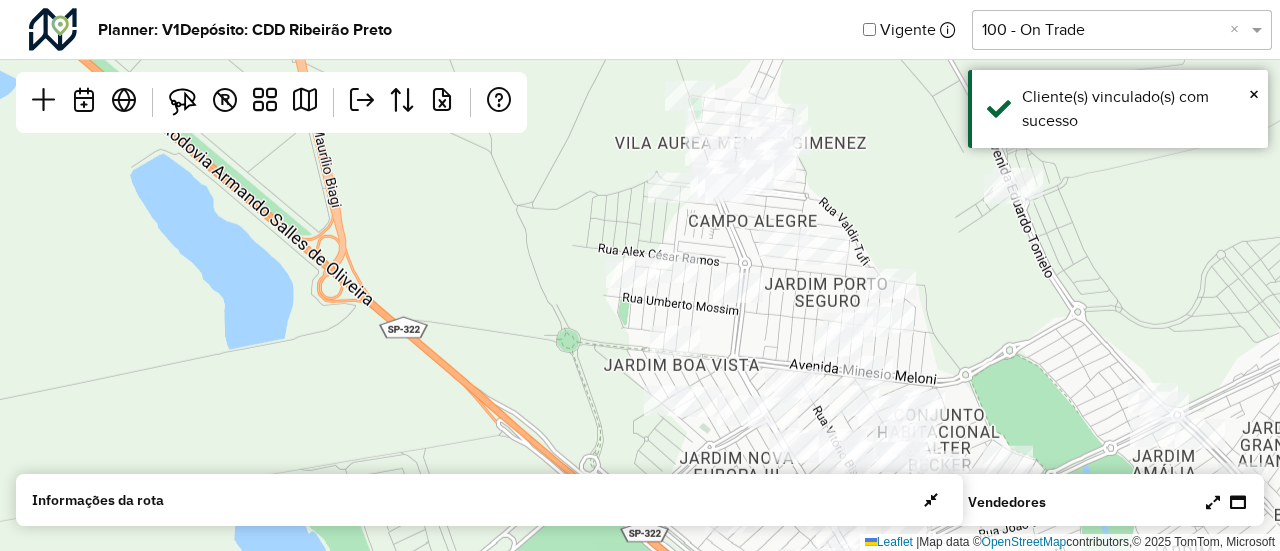click at bounding box center (1213, 502) 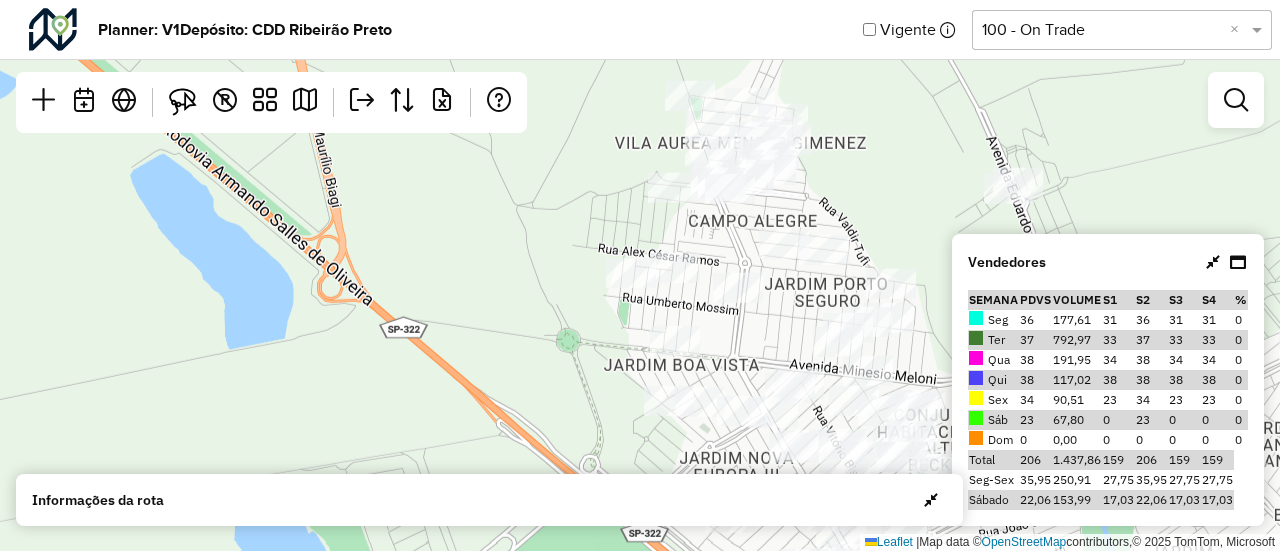 click at bounding box center [1213, 262] 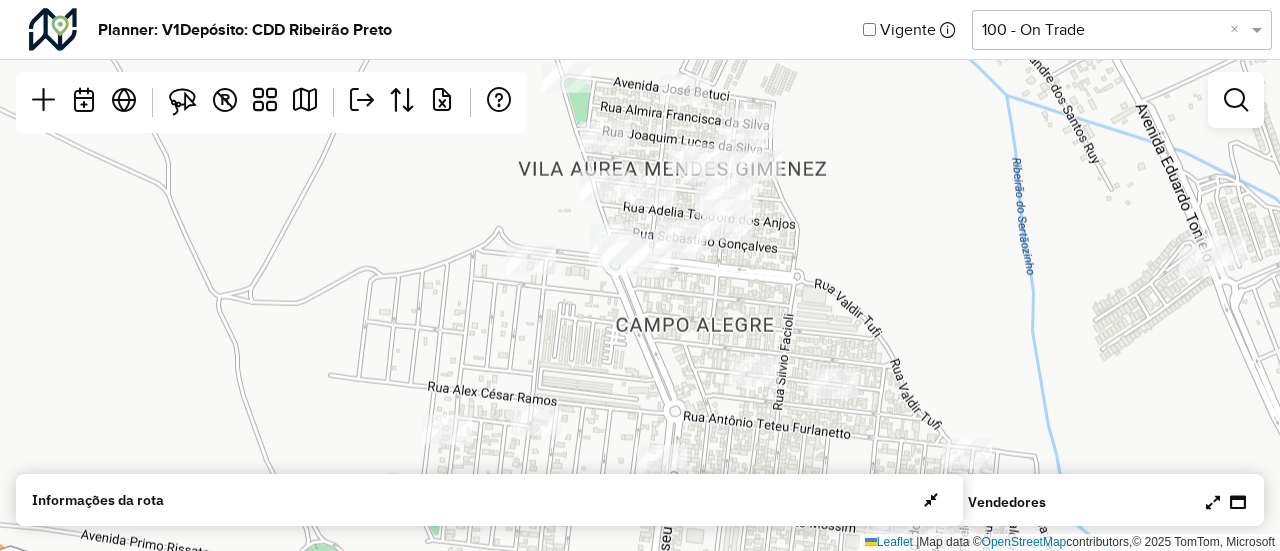 drag, startPoint x: 803, startPoint y: 242, endPoint x: 888, endPoint y: 420, distance: 197.25365 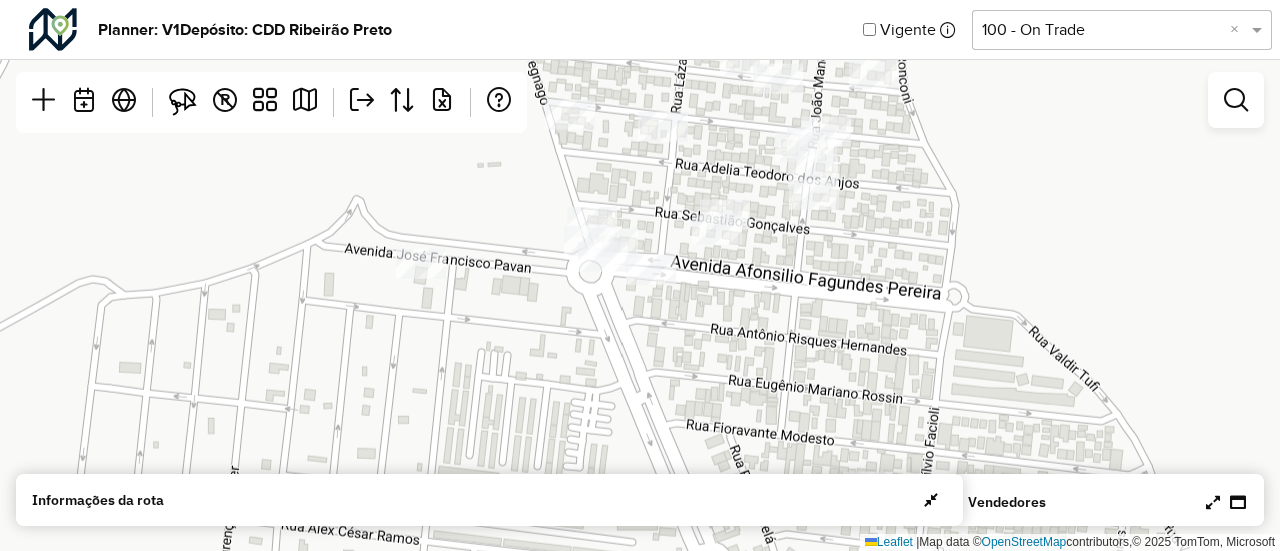 drag, startPoint x: 718, startPoint y: 242, endPoint x: 796, endPoint y: 226, distance: 79.624115 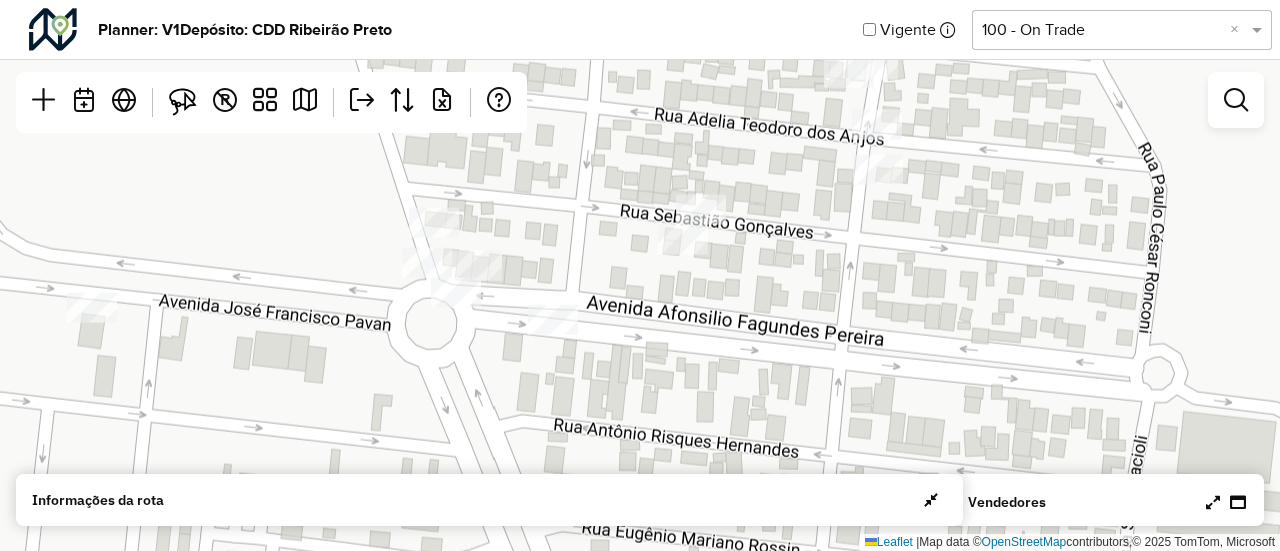 drag, startPoint x: 709, startPoint y: 300, endPoint x: 668, endPoint y: 366, distance: 77.698135 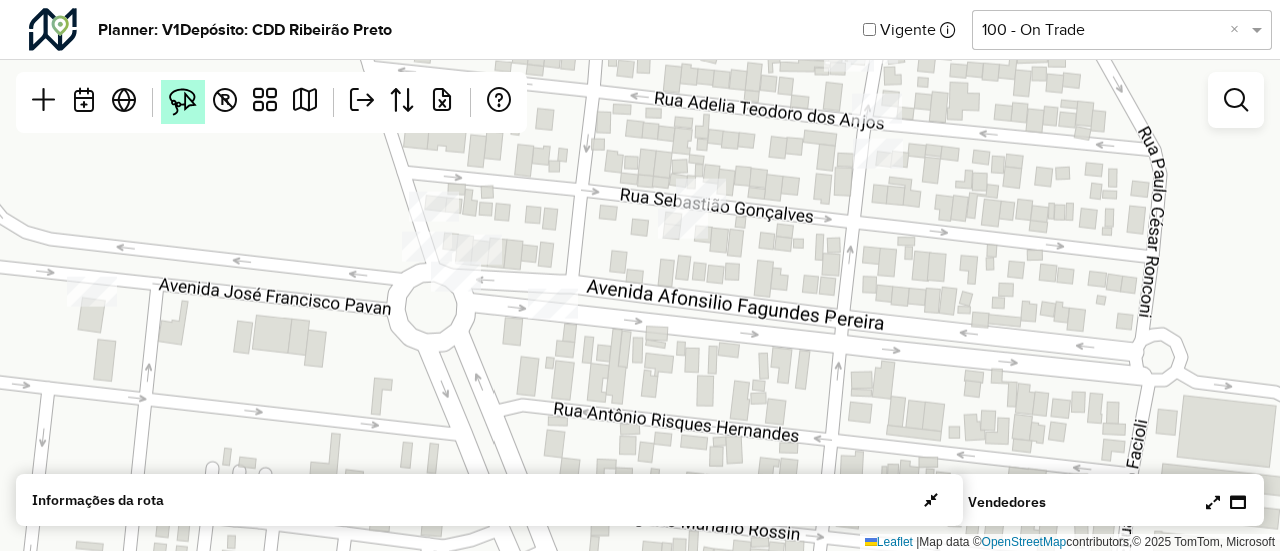 click at bounding box center [183, 102] 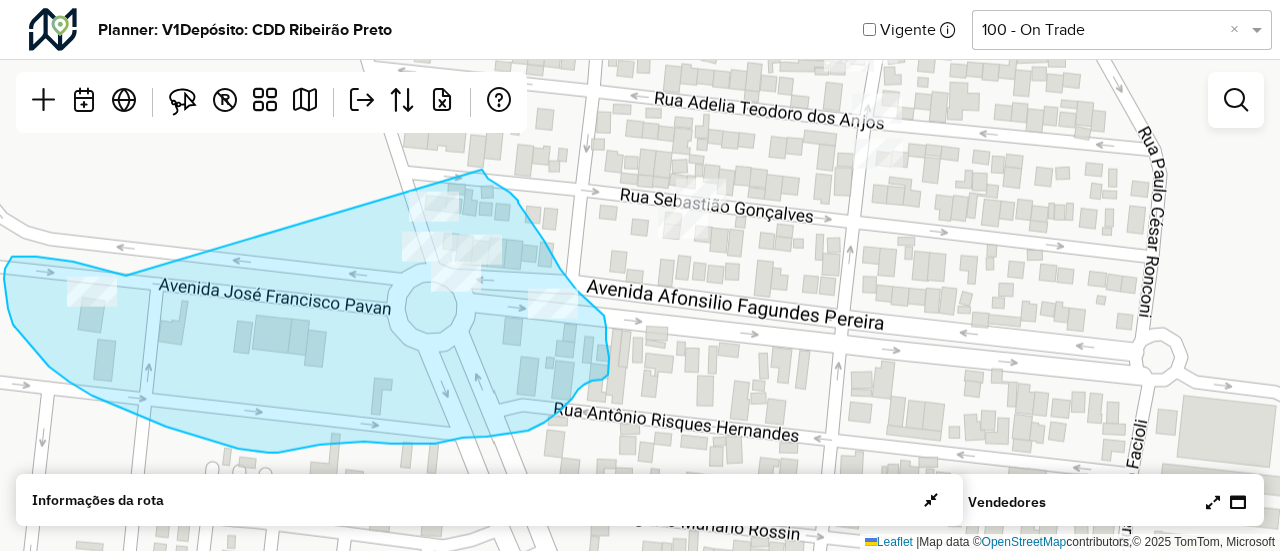 drag, startPoint x: 126, startPoint y: 276, endPoint x: 480, endPoint y: 167, distance: 370.40112 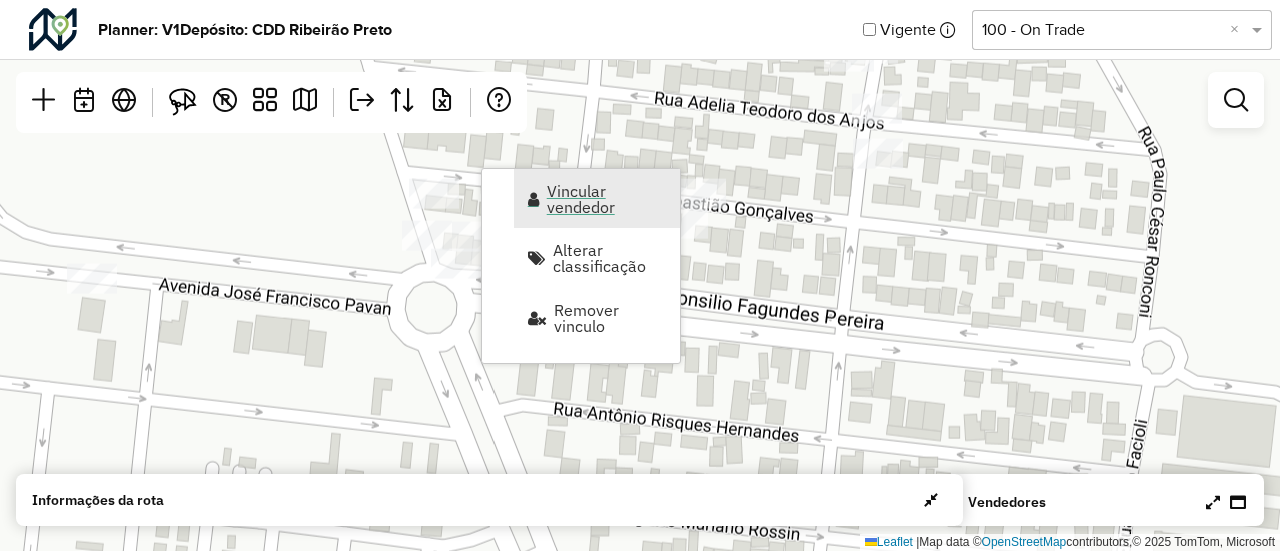click on "Vincular vendedor" at bounding box center [607, 199] 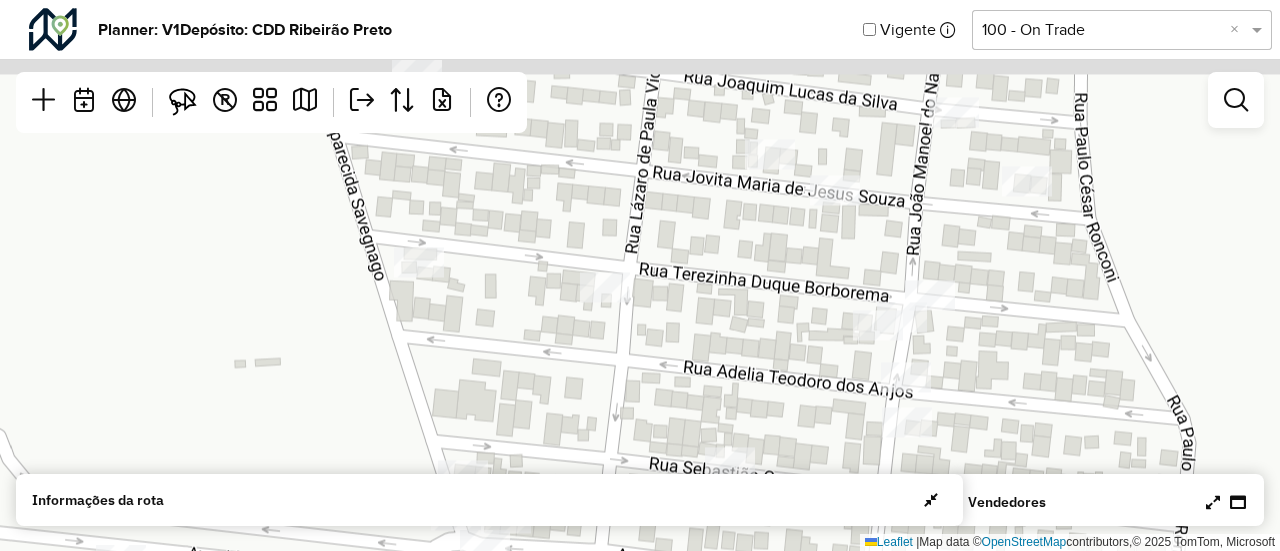 drag, startPoint x: 875, startPoint y: 320, endPoint x: 904, endPoint y: 590, distance: 271.55295 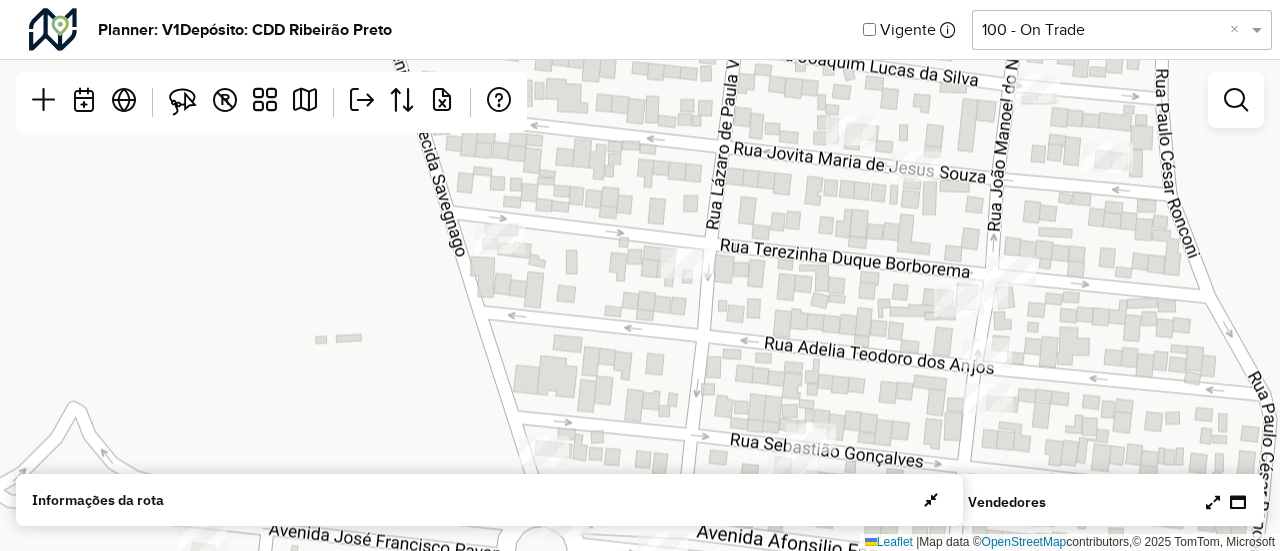 drag, startPoint x: 903, startPoint y: 257, endPoint x: 984, endPoint y: 198, distance: 100.20978 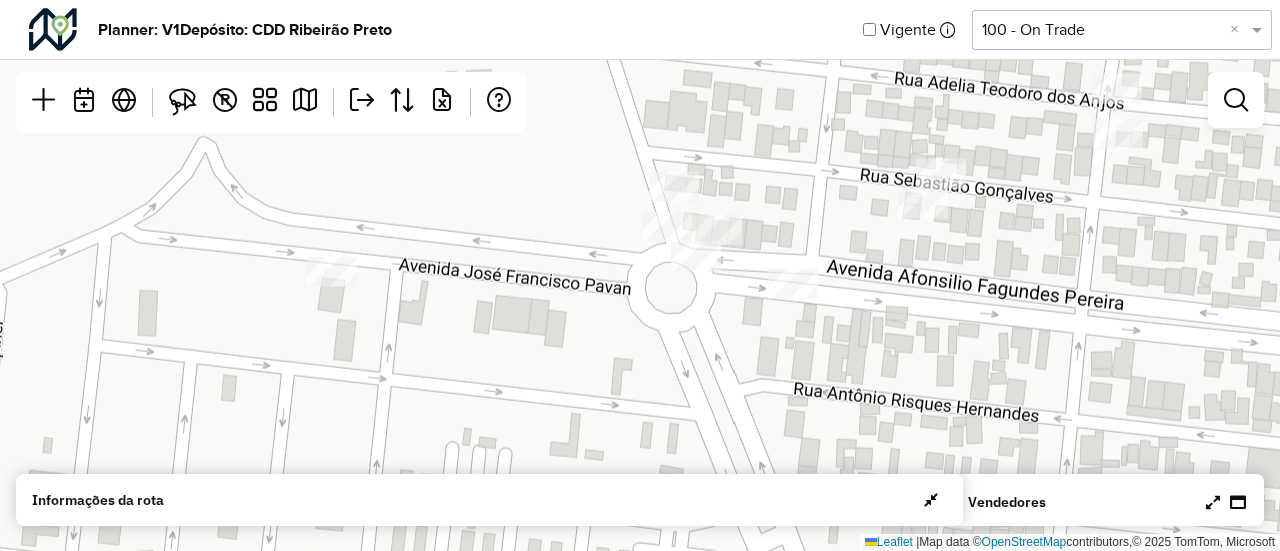 drag, startPoint x: 906, startPoint y: 234, endPoint x: 1022, endPoint y: 193, distance: 123.03252 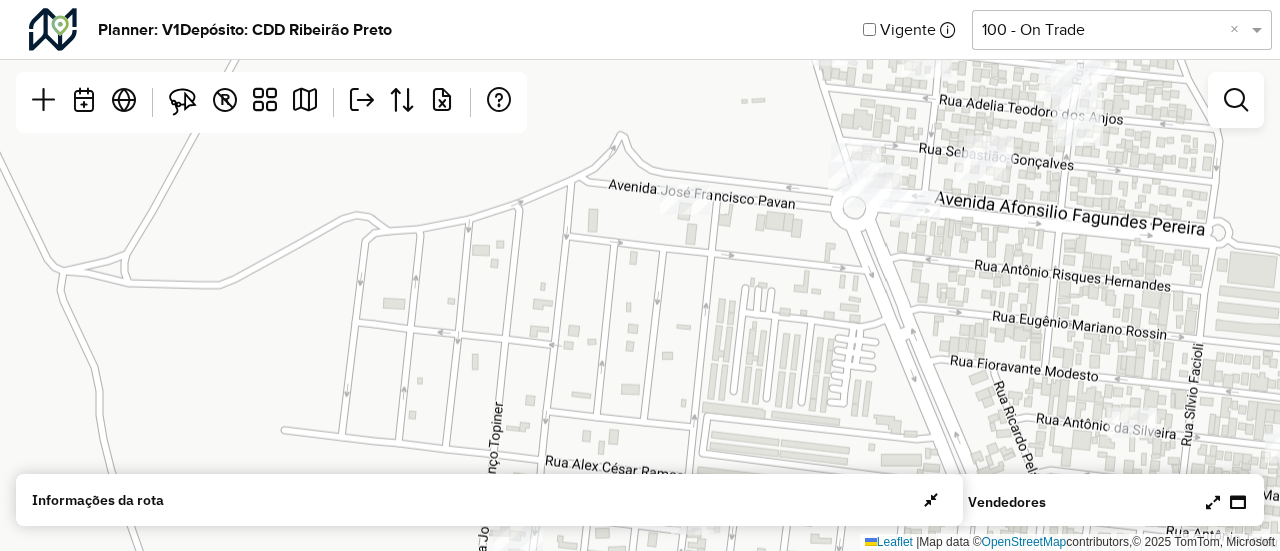 drag, startPoint x: 1006, startPoint y: 217, endPoint x: 1025, endPoint y: 187, distance: 35.510563 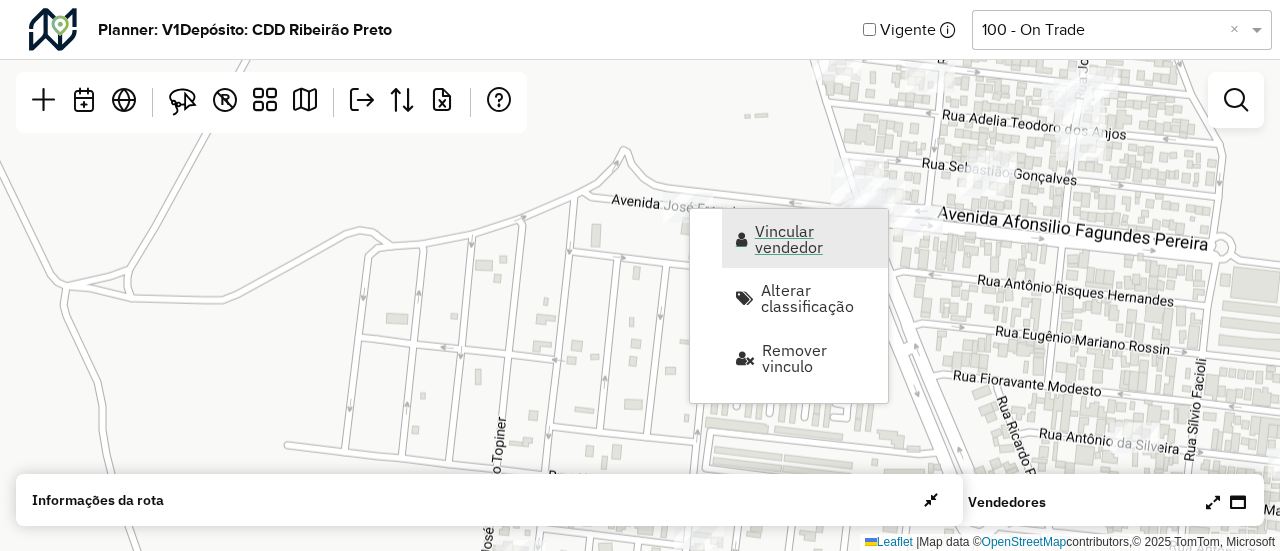 click on "Vincular vendedor" at bounding box center [805, 238] 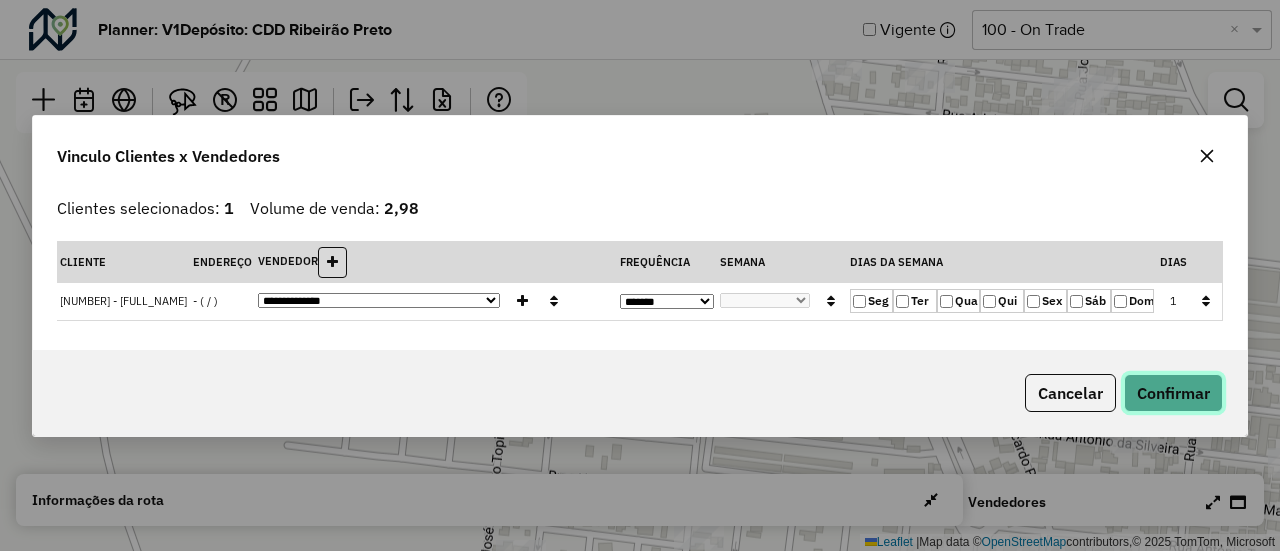 click on "Confirmar" 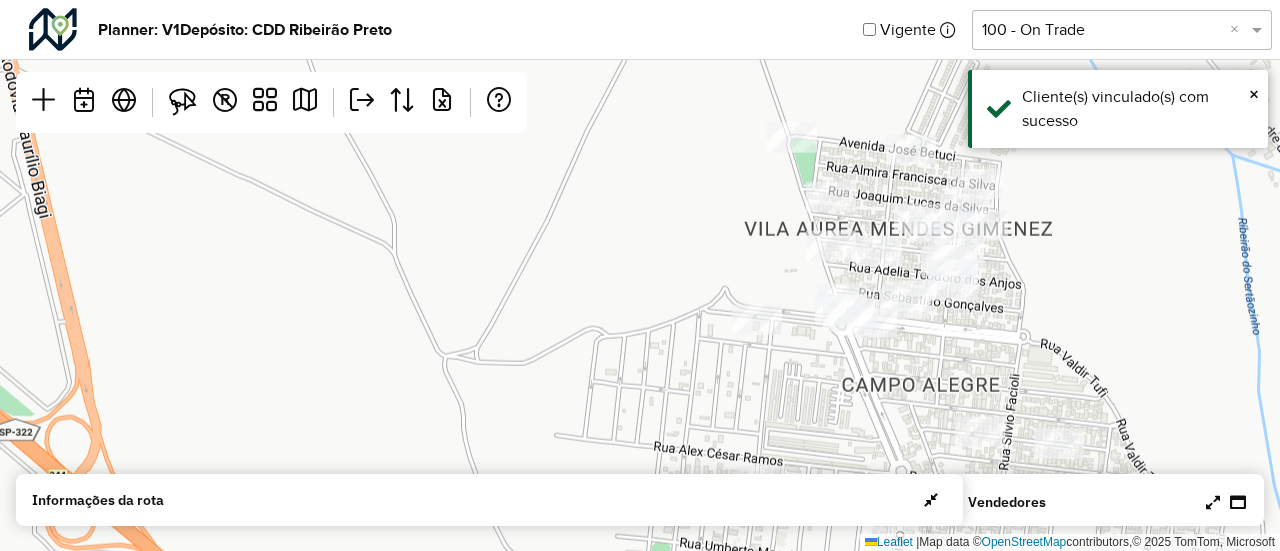 drag, startPoint x: 1122, startPoint y: 376, endPoint x: 926, endPoint y: 411, distance: 199.10048 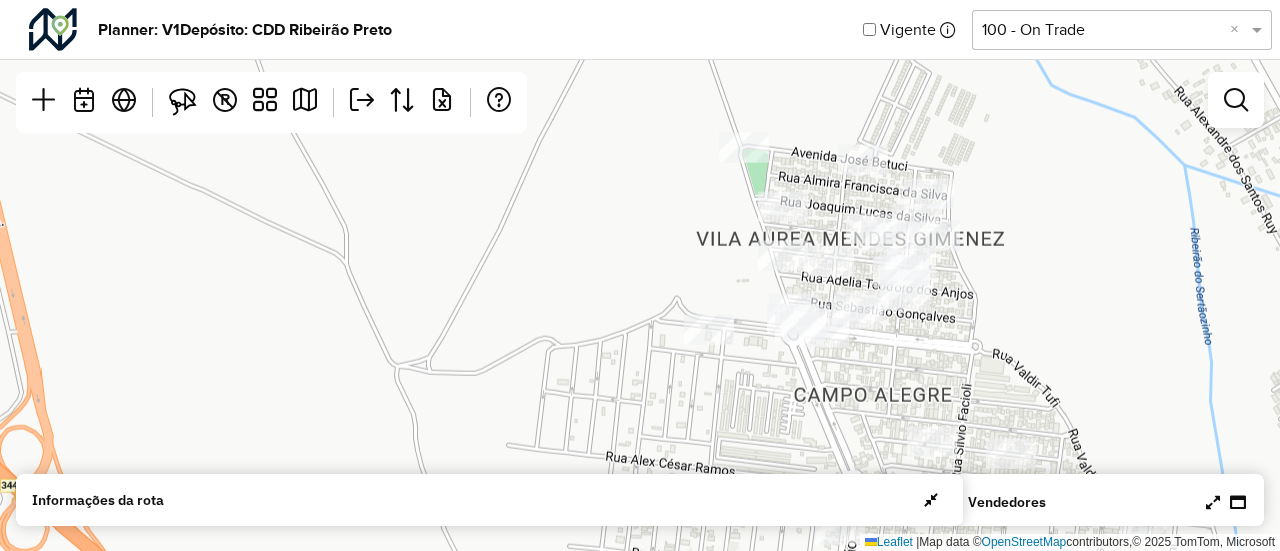 click at bounding box center [1226, 502] 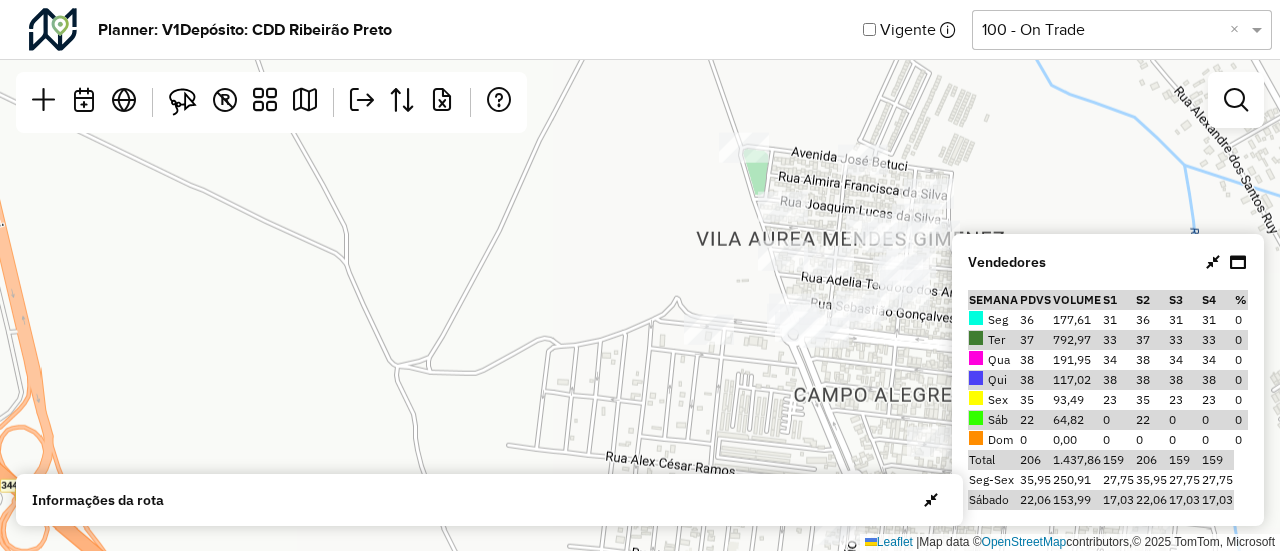 click at bounding box center [1213, 262] 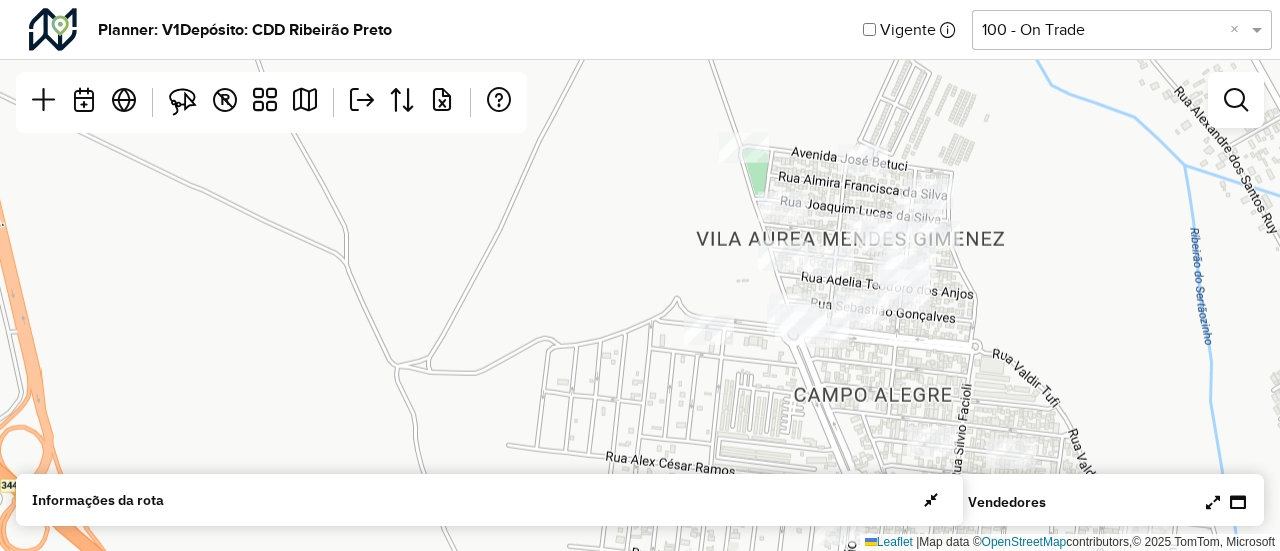 click at bounding box center (1213, 502) 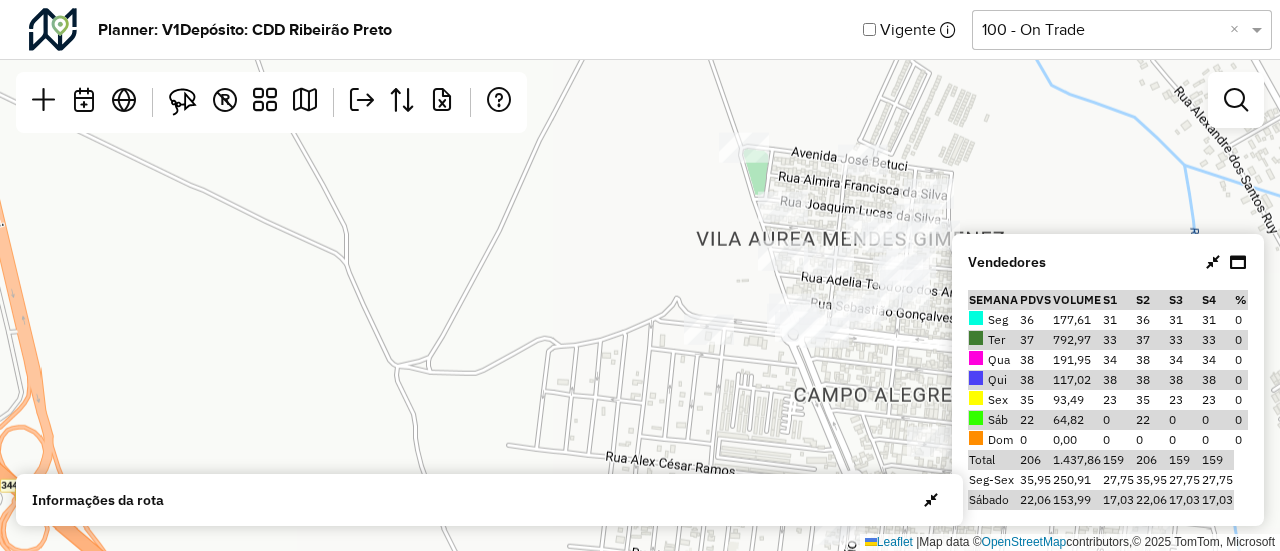 click at bounding box center (1213, 262) 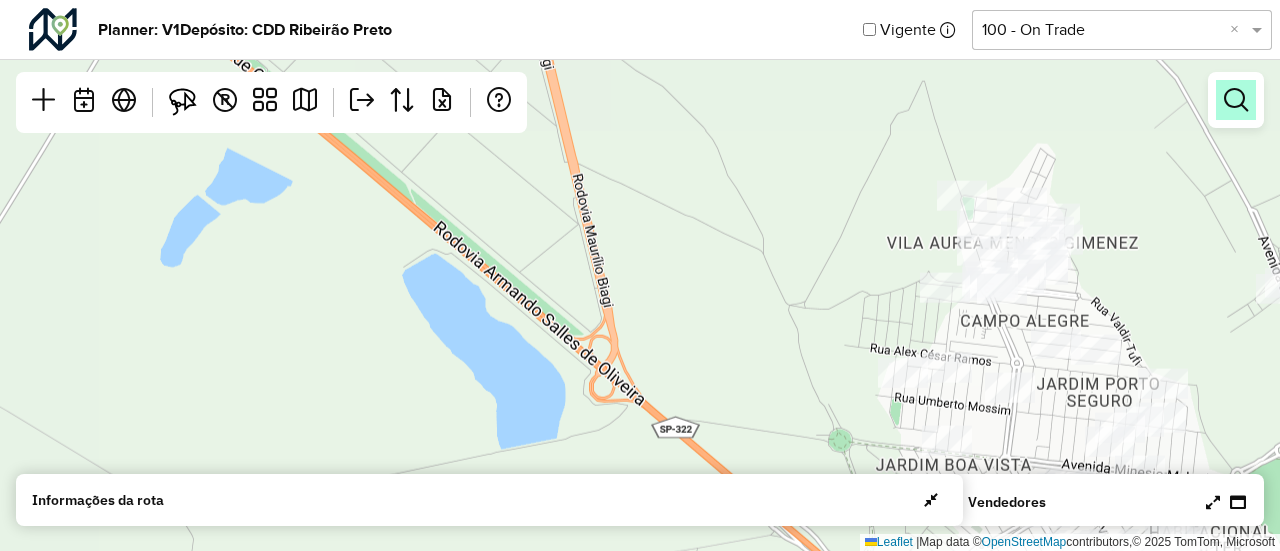 click at bounding box center [1236, 100] 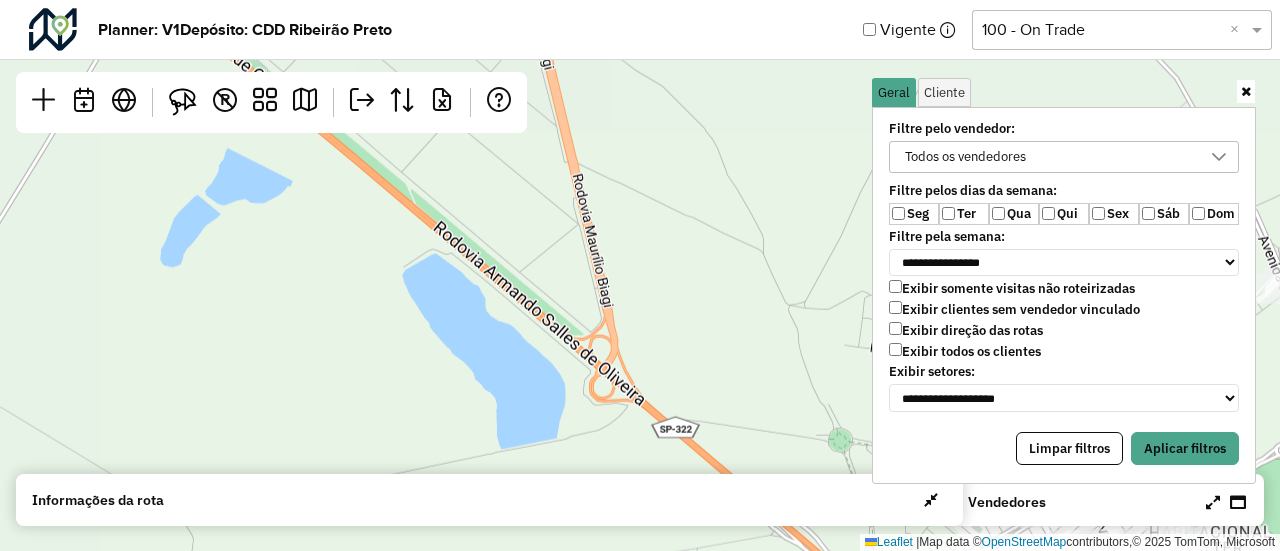 click on "Seg   Ter   Qua   Qui   Sex   Sáb   Dom" at bounding box center [1064, 214] 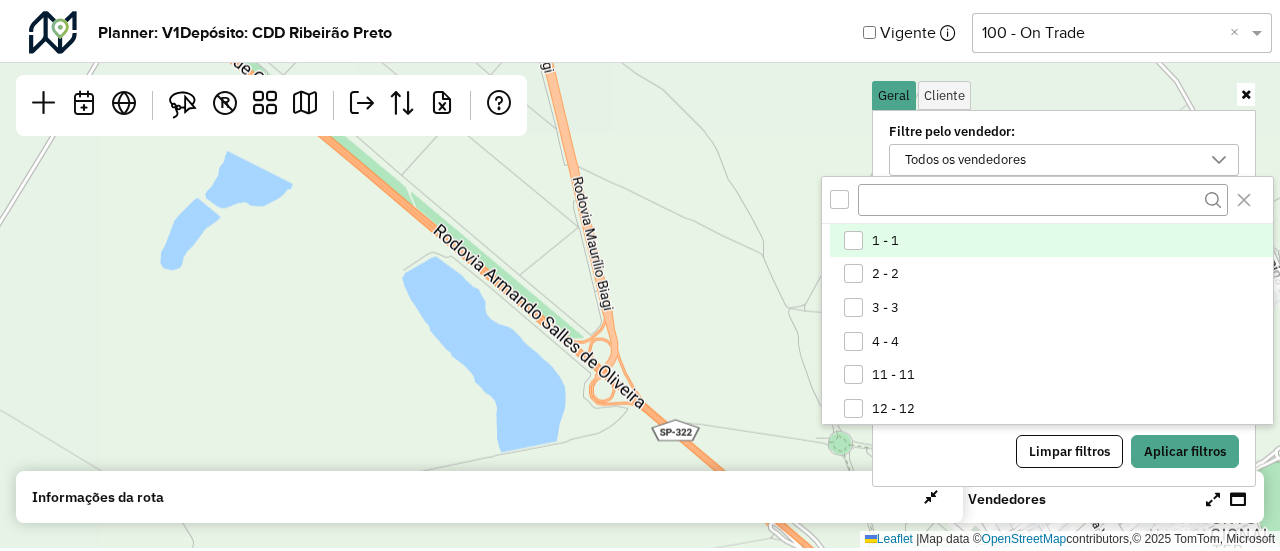 scroll, scrollTop: 10, scrollLeft: 74, axis: both 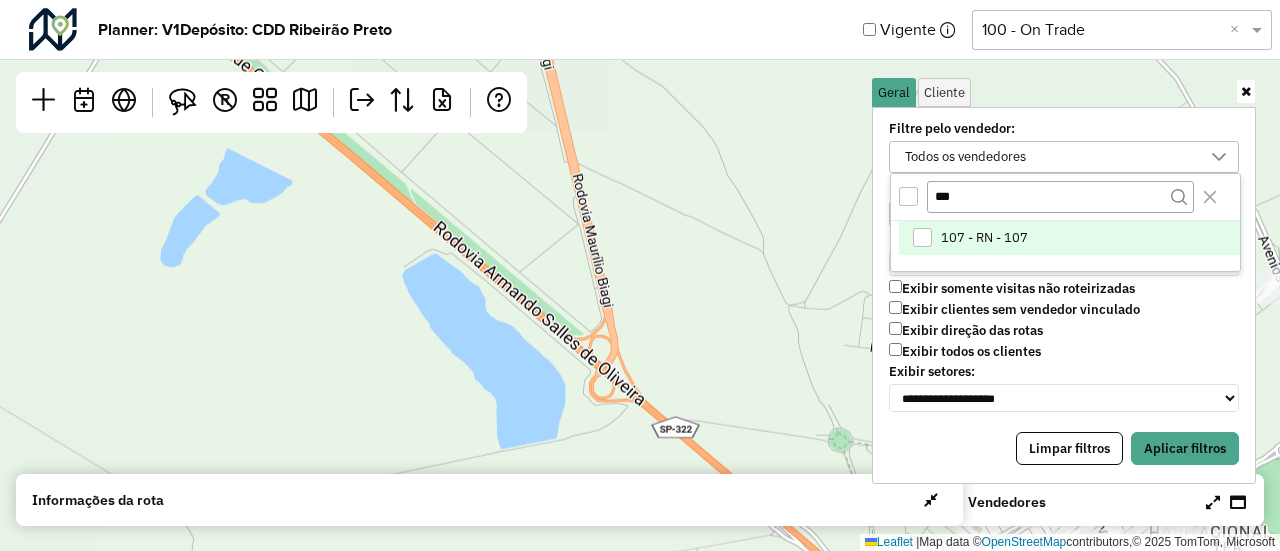click at bounding box center [922, 237] 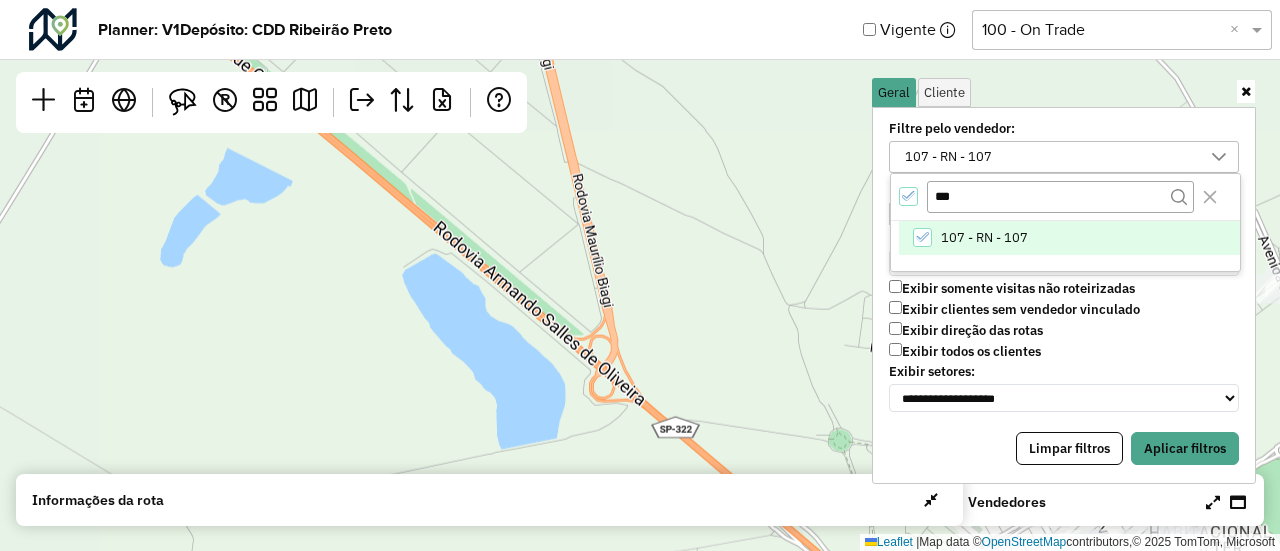 click at bounding box center (1219, 157) 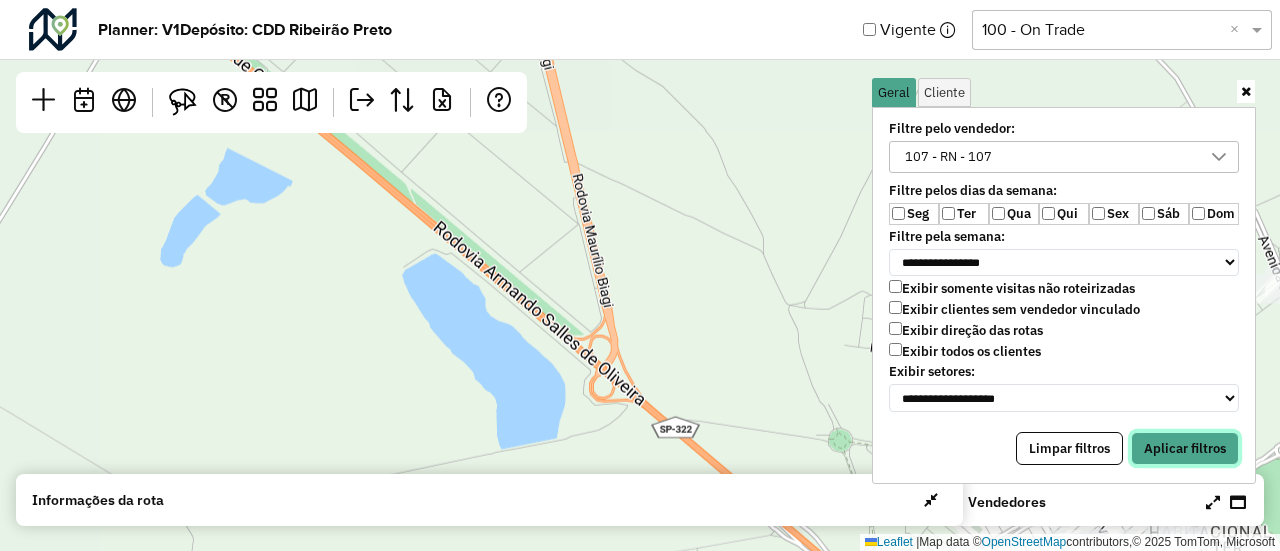 click on "Aplicar filtros" at bounding box center (1185, 449) 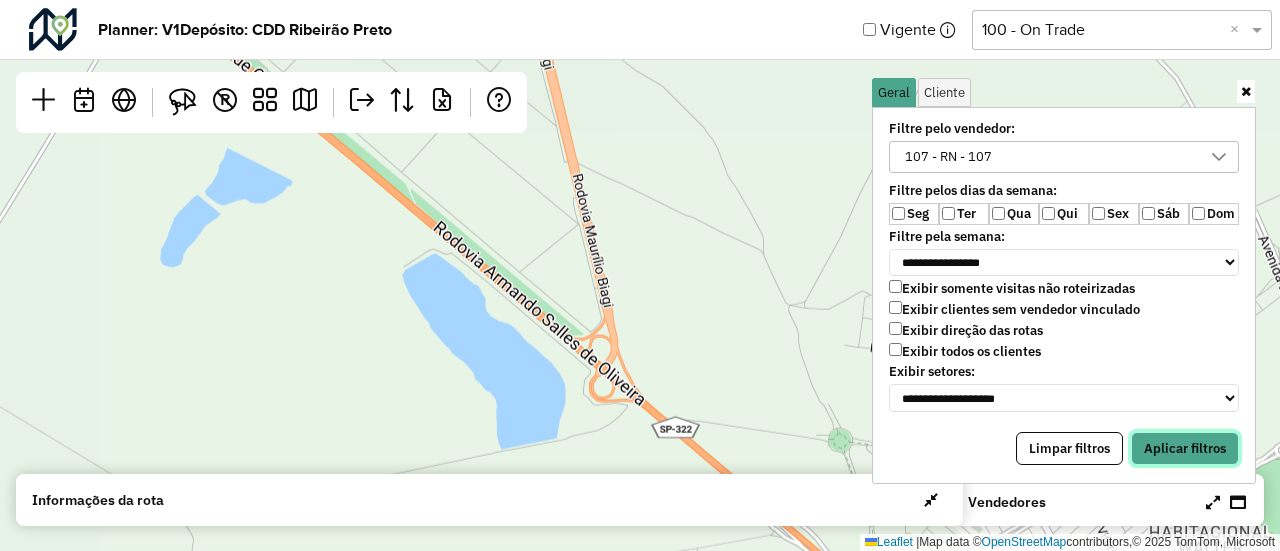 click on "Aplicar filtros" at bounding box center [1185, 449] 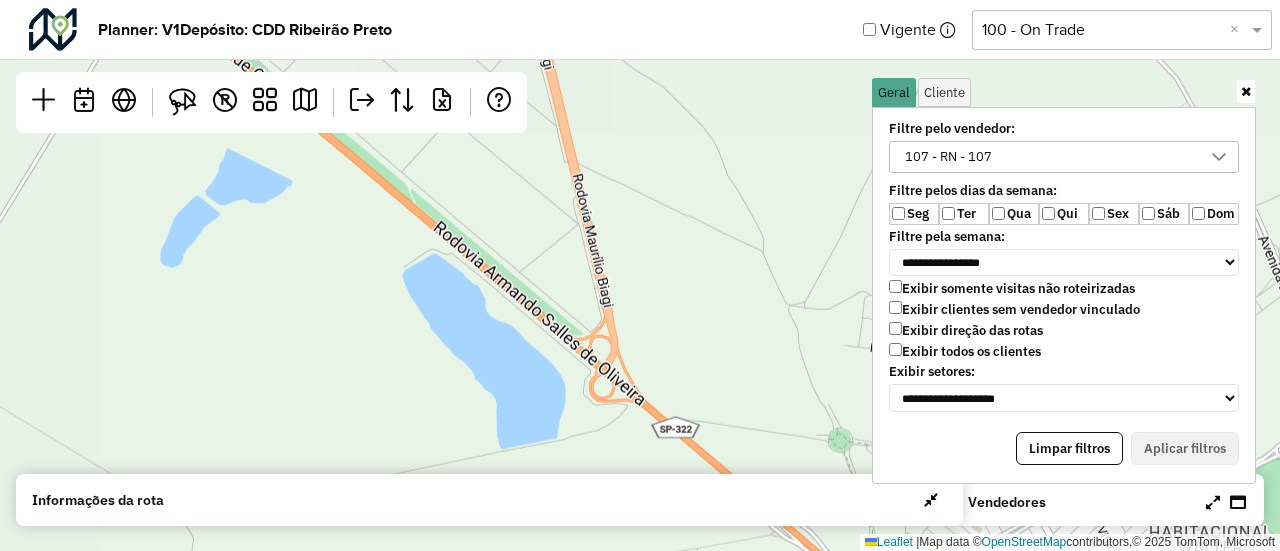 click at bounding box center (1246, 91) 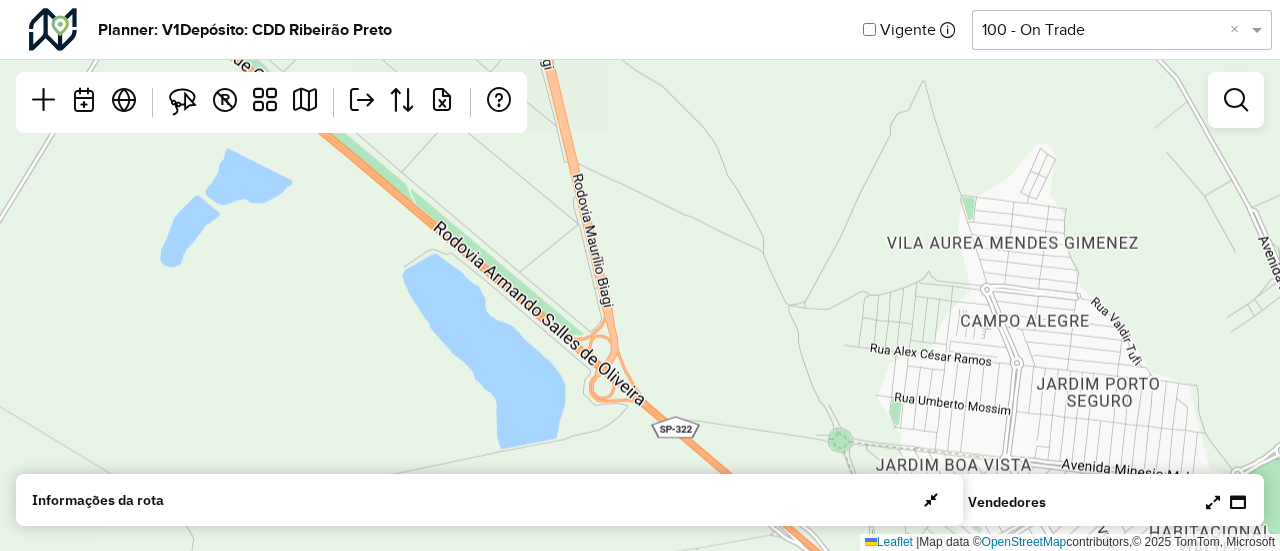 click at bounding box center [1213, 502] 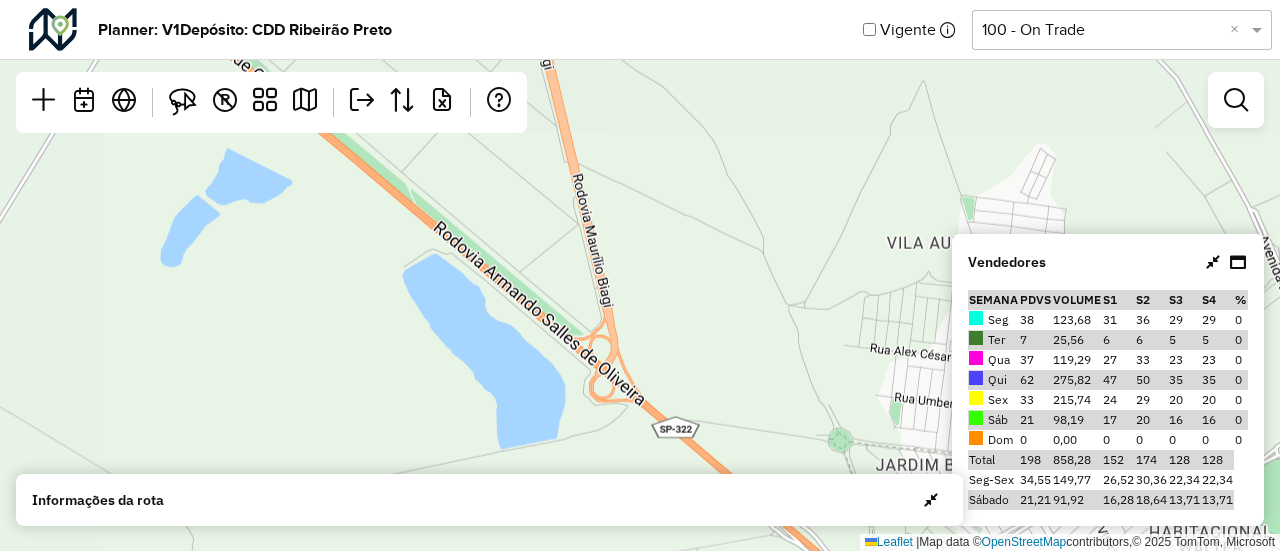 click at bounding box center (1226, 262) 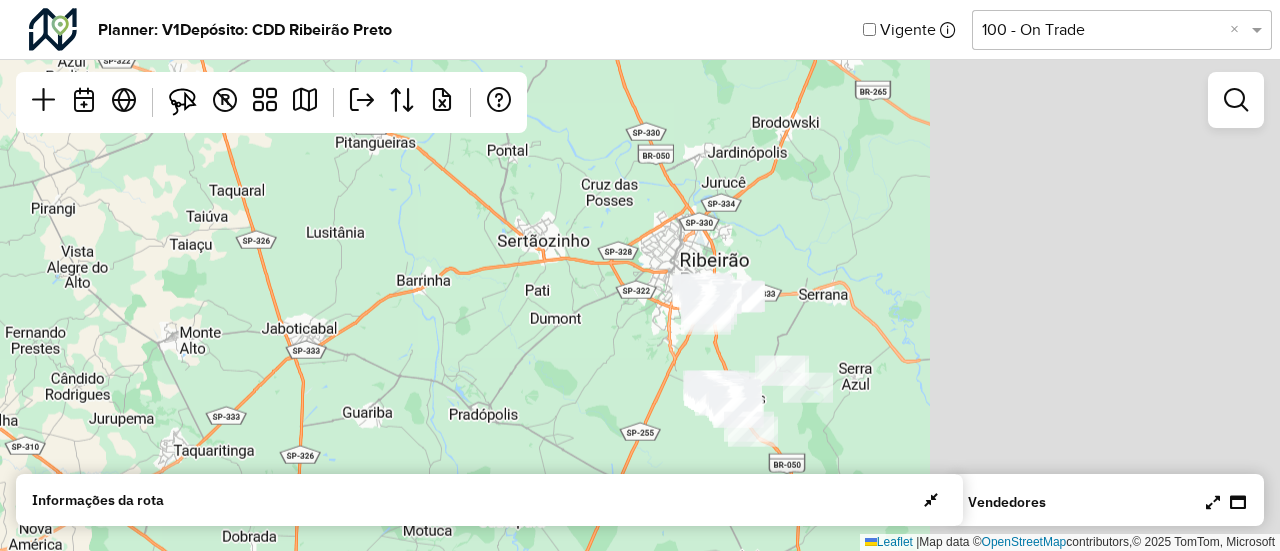 drag, startPoint x: 981, startPoint y: 295, endPoint x: 496, endPoint y: 239, distance: 488.2223 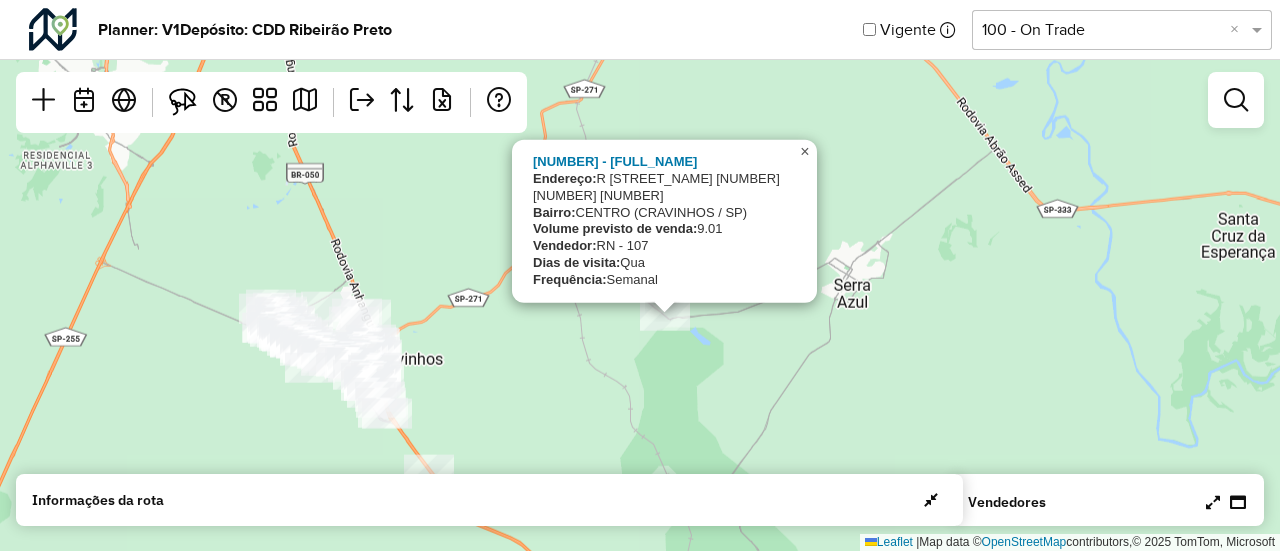 click on "×" 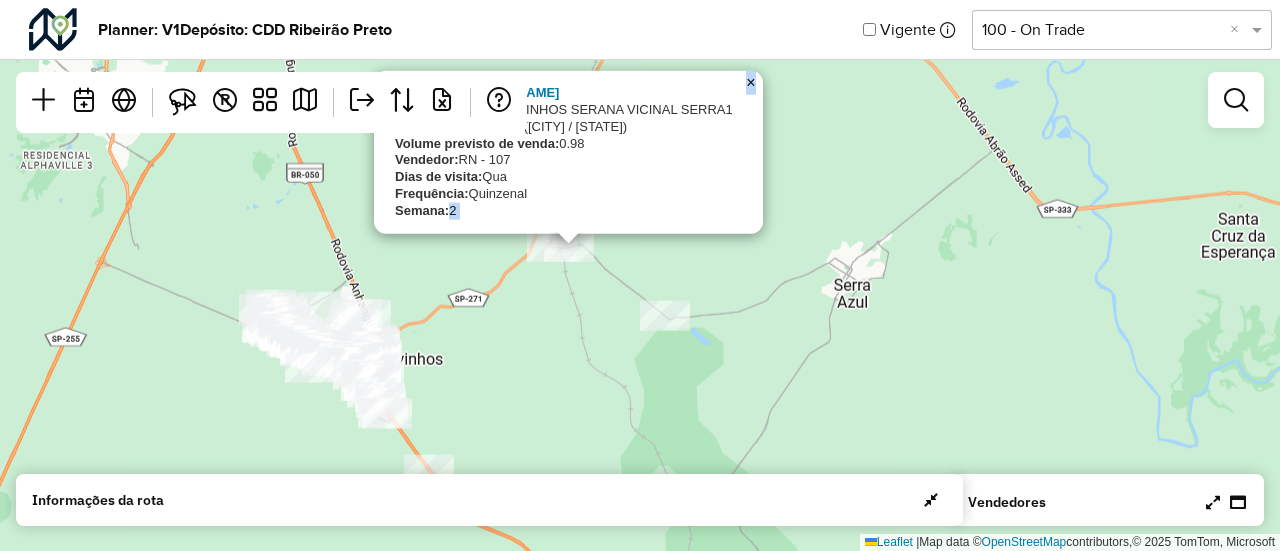 drag, startPoint x: 714, startPoint y: 221, endPoint x: 819, endPoint y: 334, distance: 154.25304 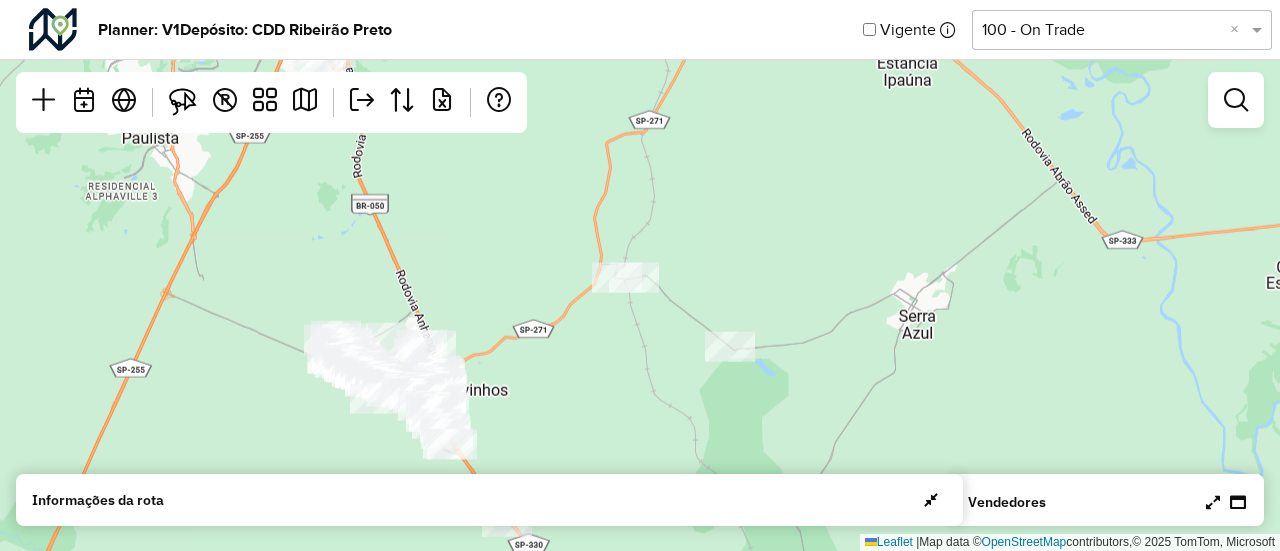 drag, startPoint x: 649, startPoint y: 198, endPoint x: 838, endPoint y: 289, distance: 209.76654 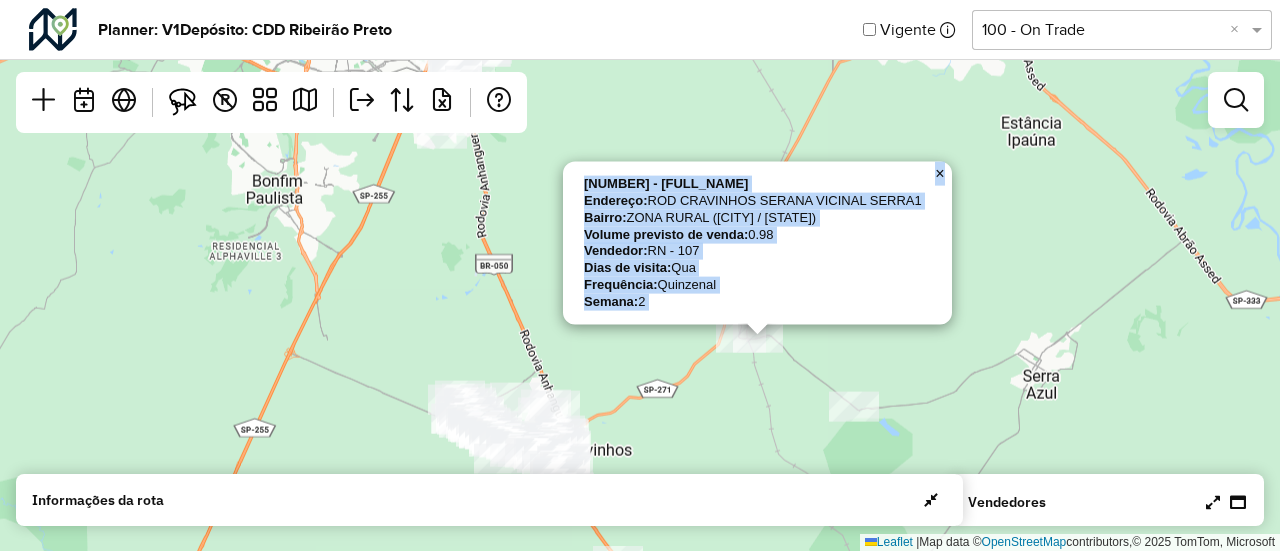 click on "×" 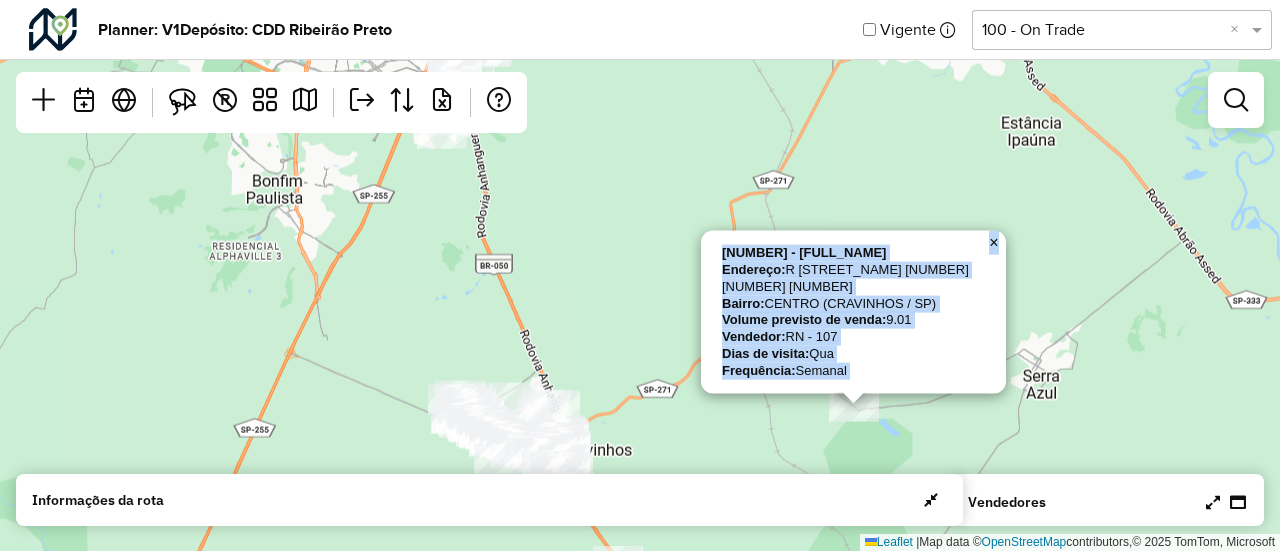 click on "×" 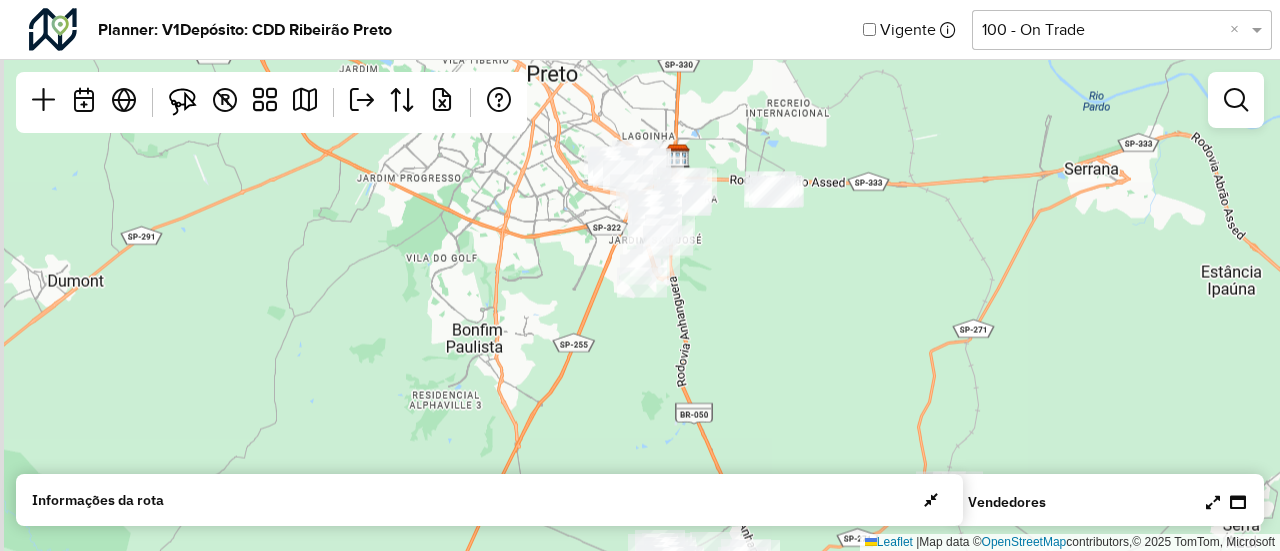 drag, startPoint x: 958, startPoint y: 248, endPoint x: 1170, endPoint y: 397, distance: 259.12354 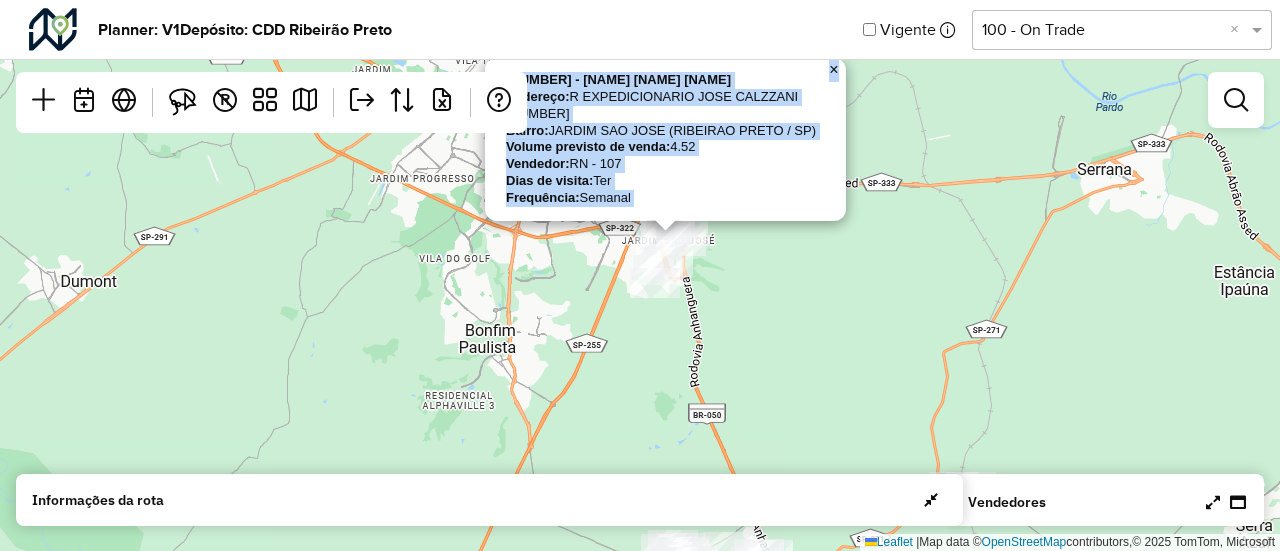 click on "17110790 - NOEMIA RODRIGUES DOS
Endereço:  R   EXPEDICIONARIO JOSE CALZZANI  25
Bairro:  JARDIM SAO JOSE (RIBEIRAO PRETO / SP)
Volume previsto de venda:  4.52
Vendedor:  RN - 107
Dias de visita:  Ter
Frequência:  Semanal
×  Leaflet   |  Map data ©  OpenStreetMap  contributors,© 2025 TomTom, Microsoft" 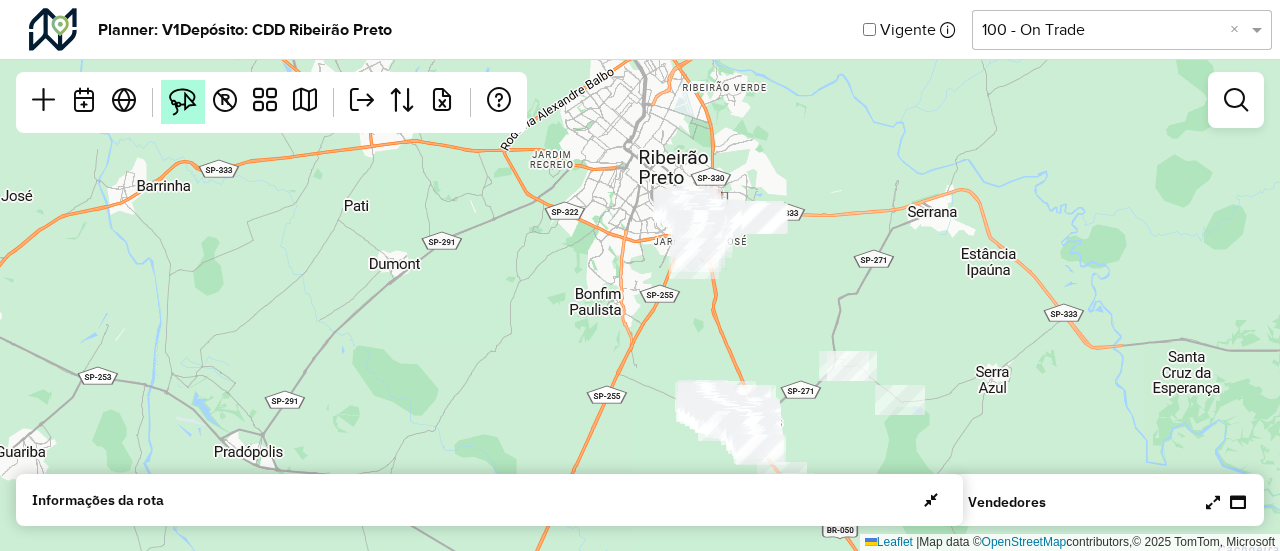 click at bounding box center [183, 102] 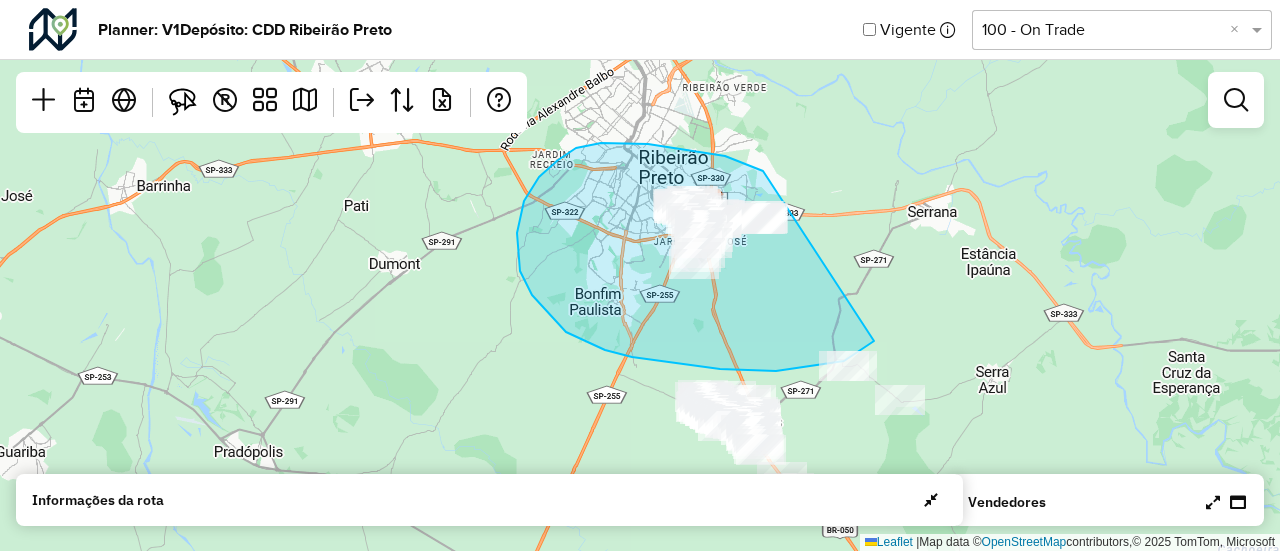 drag, startPoint x: 763, startPoint y: 171, endPoint x: 893, endPoint y: 148, distance: 132.01894 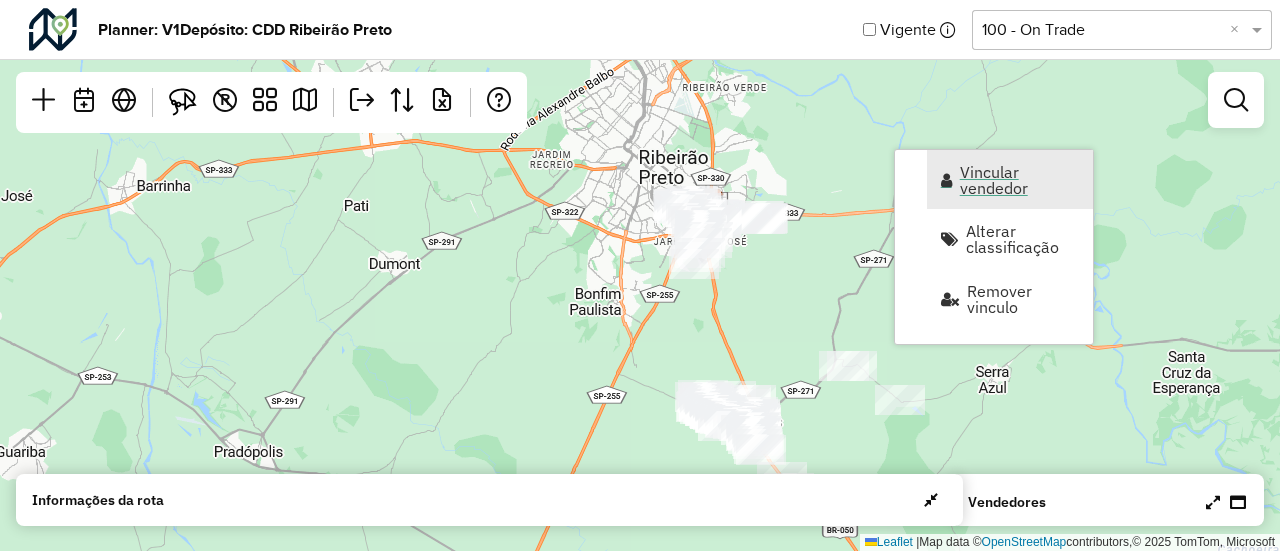 click on "Vincular vendedor" at bounding box center [1010, 179] 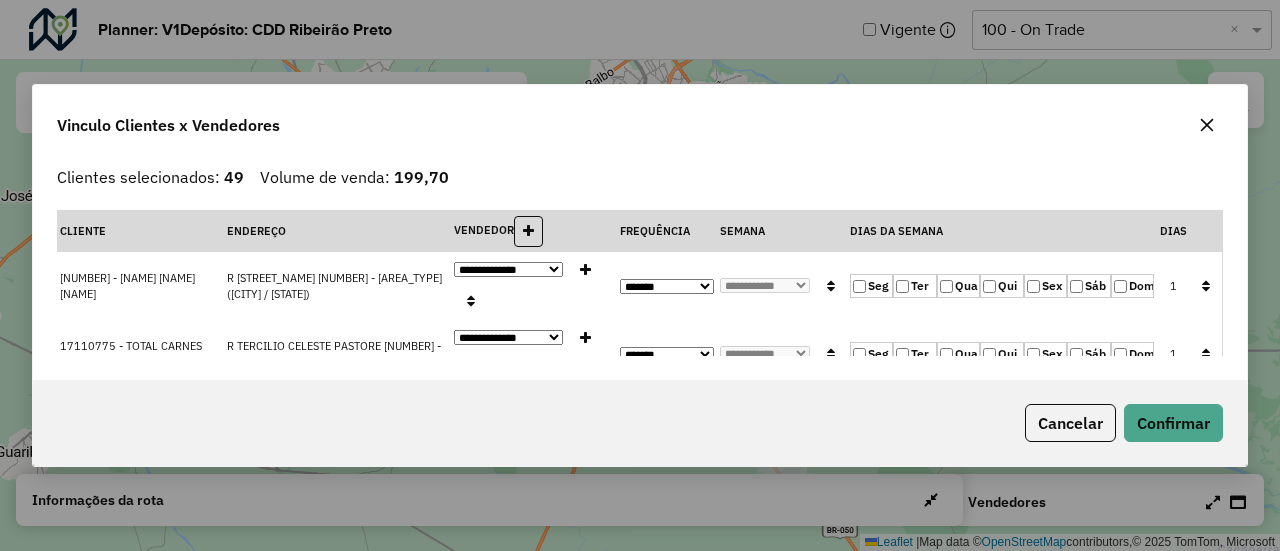 click 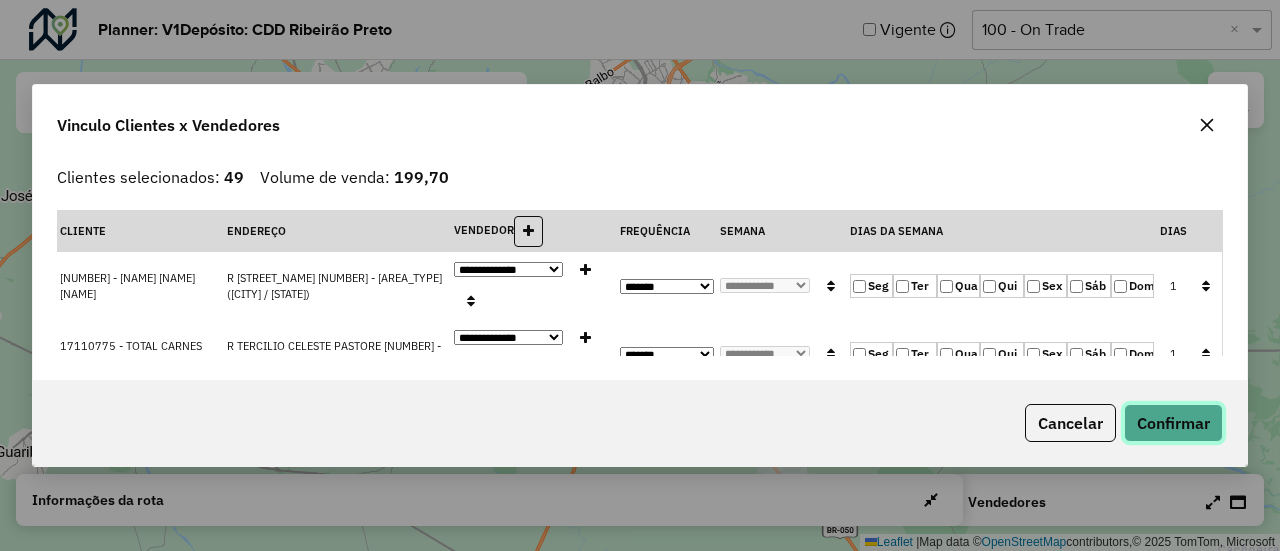 click on "Confirmar" 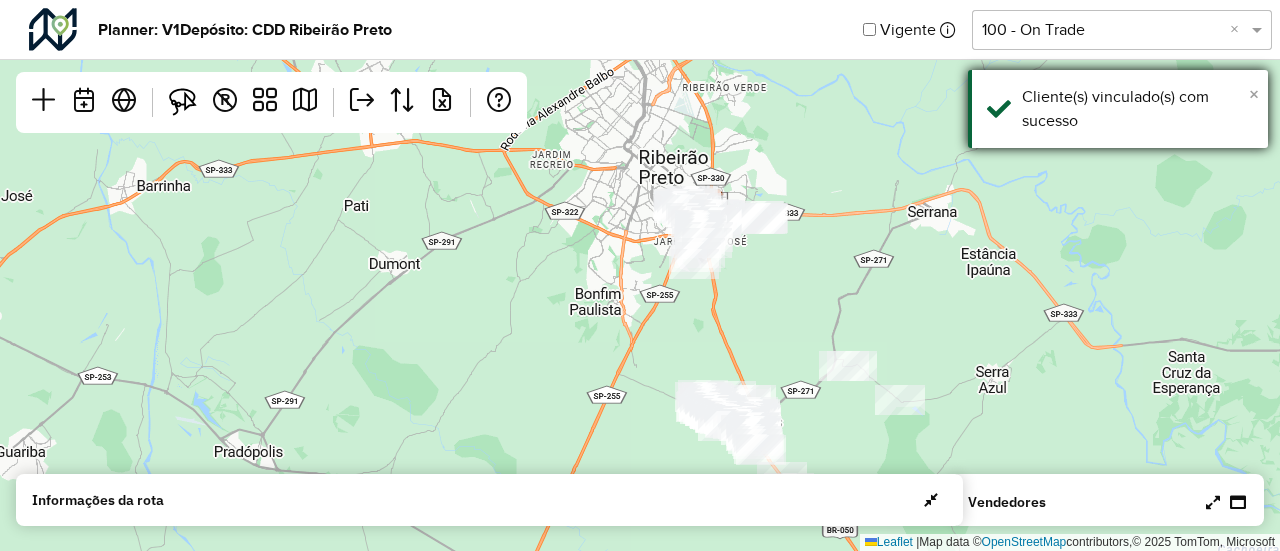 click on "×" at bounding box center [1254, 94] 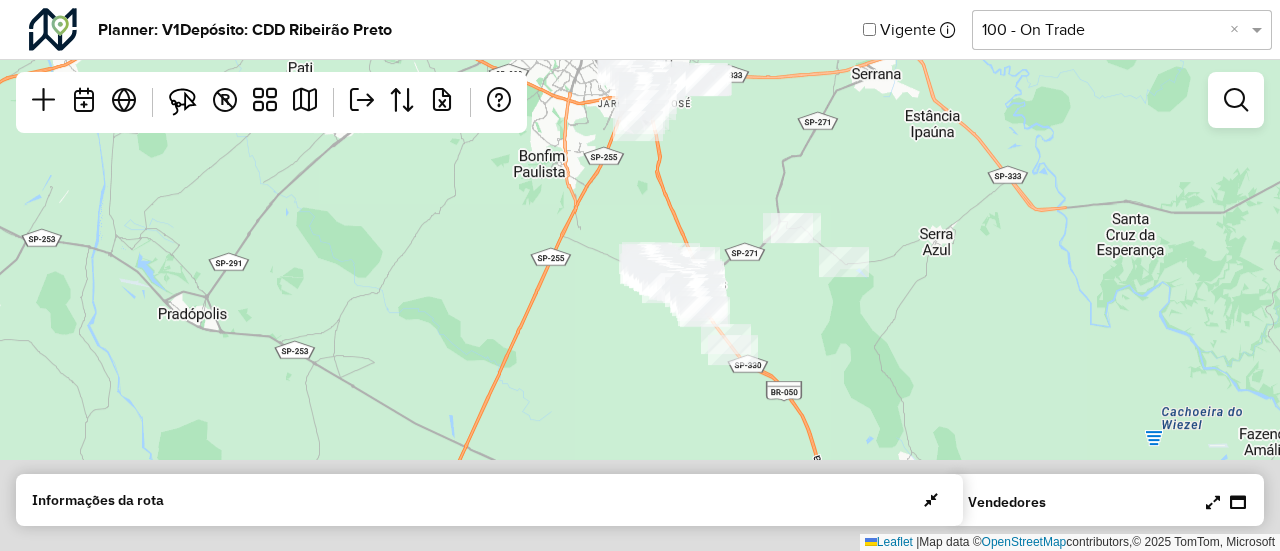 drag, startPoint x: 1146, startPoint y: 284, endPoint x: 1090, endPoint y: 146, distance: 148.92952 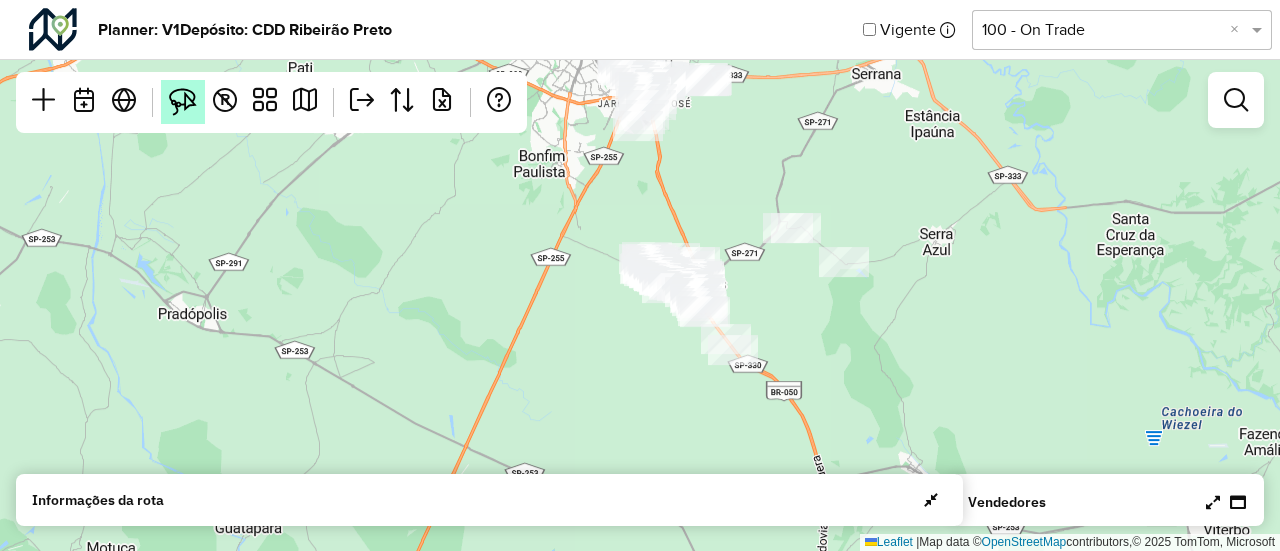click at bounding box center (183, 102) 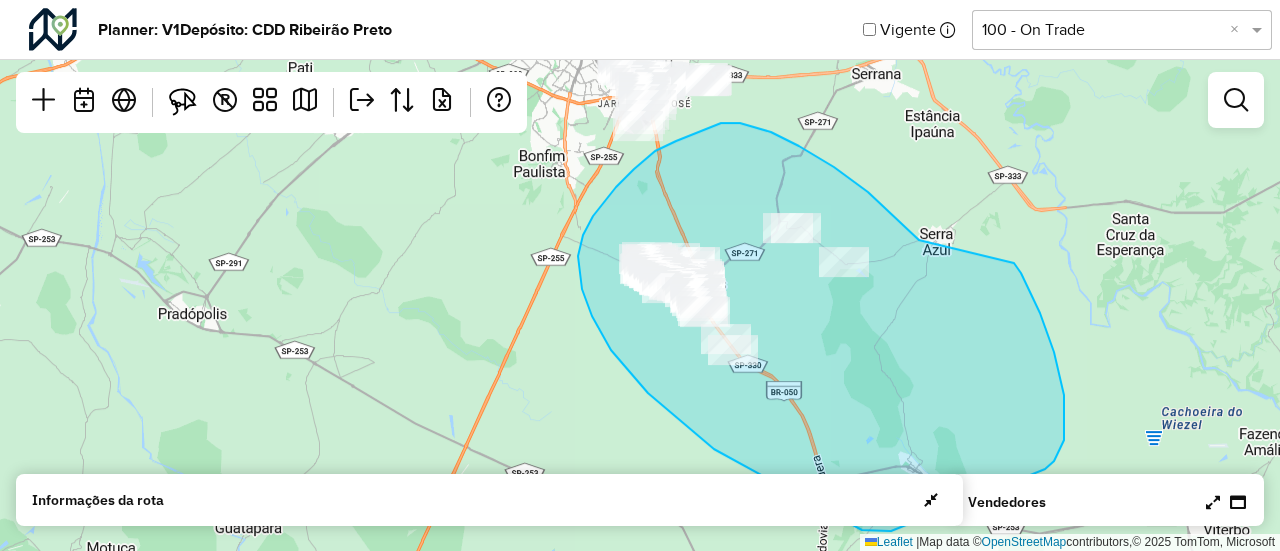 drag, startPoint x: 919, startPoint y: 240, endPoint x: 1008, endPoint y: 255, distance: 90.255196 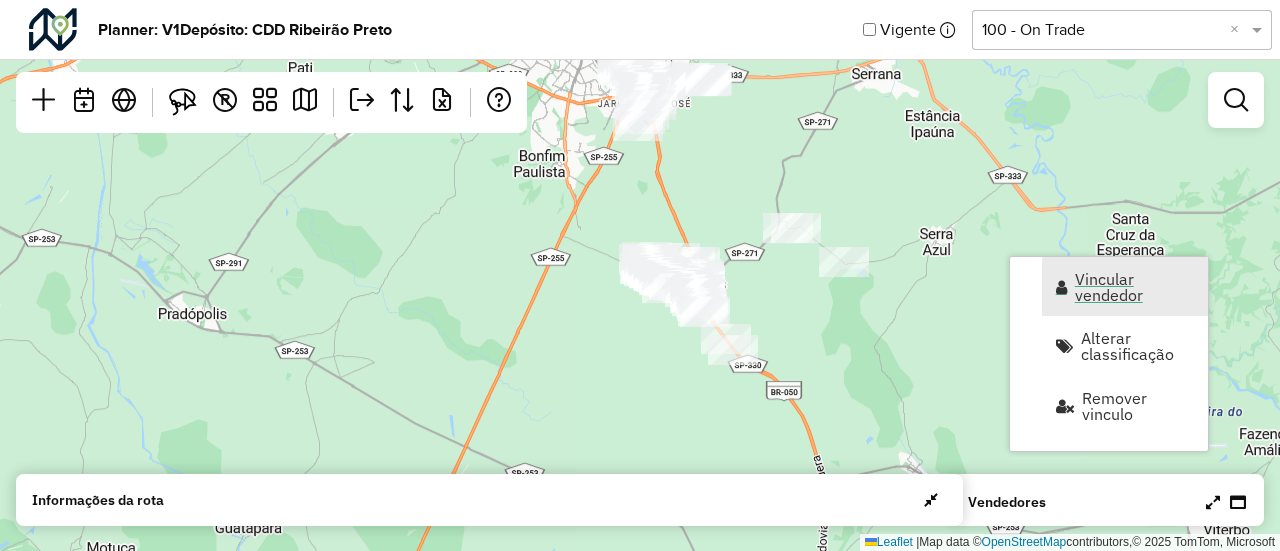 click on "Vincular vendedor" at bounding box center (1135, 287) 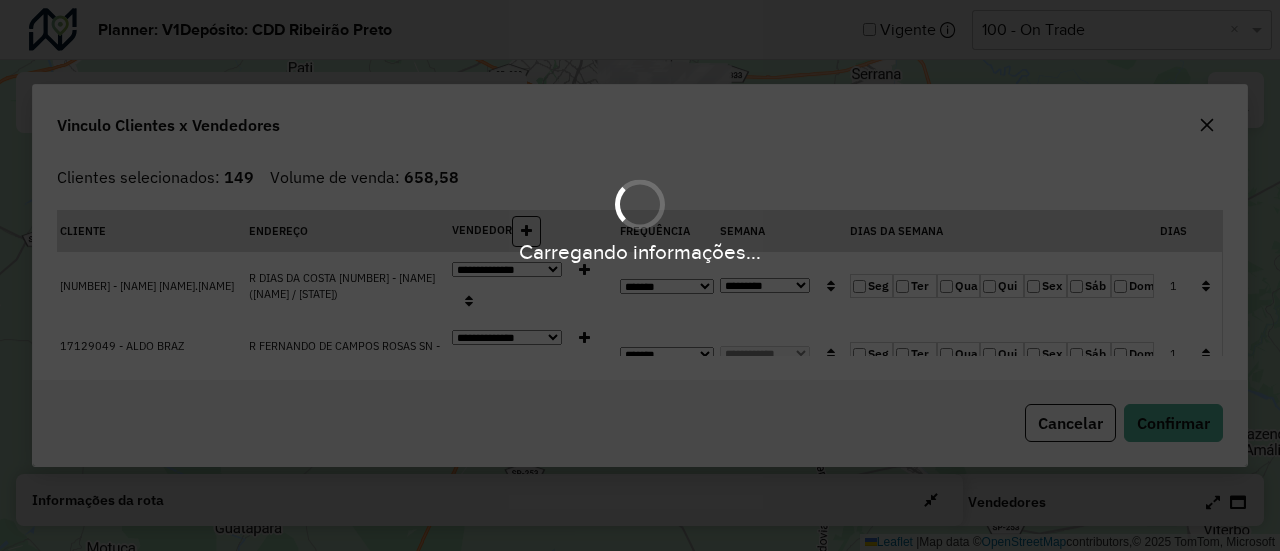 click on "Carregando informações..." at bounding box center (640, 275) 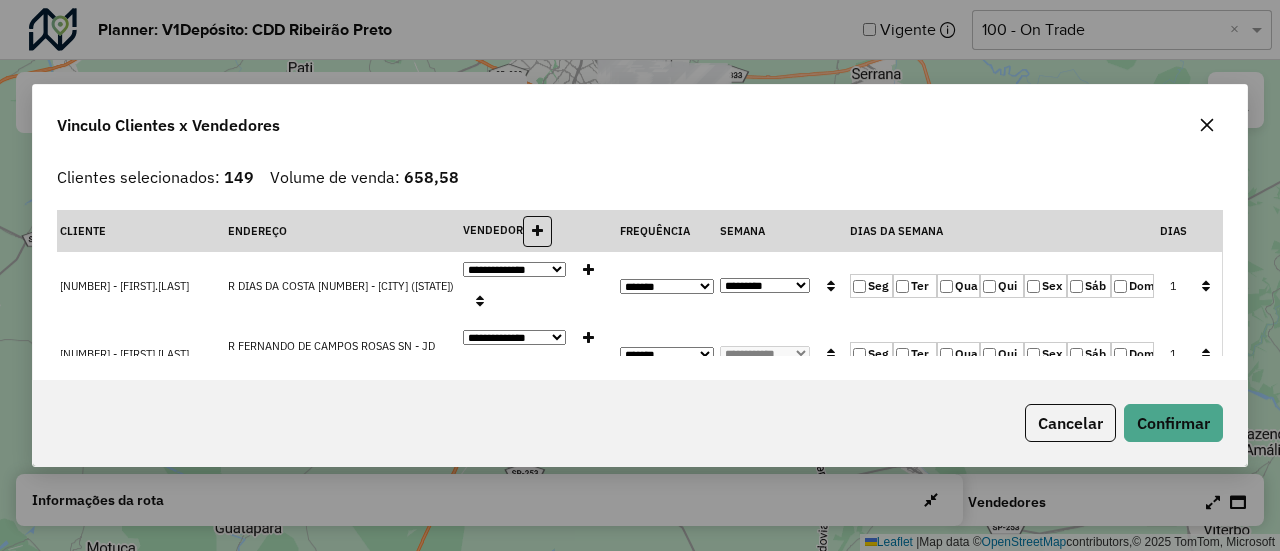 select on "*********" 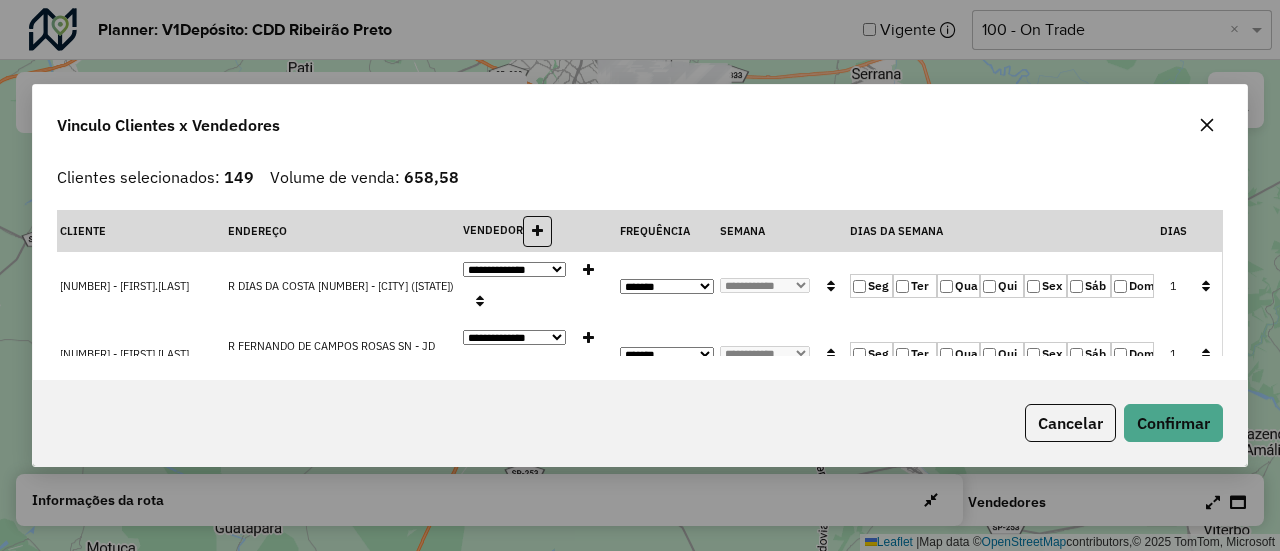 click 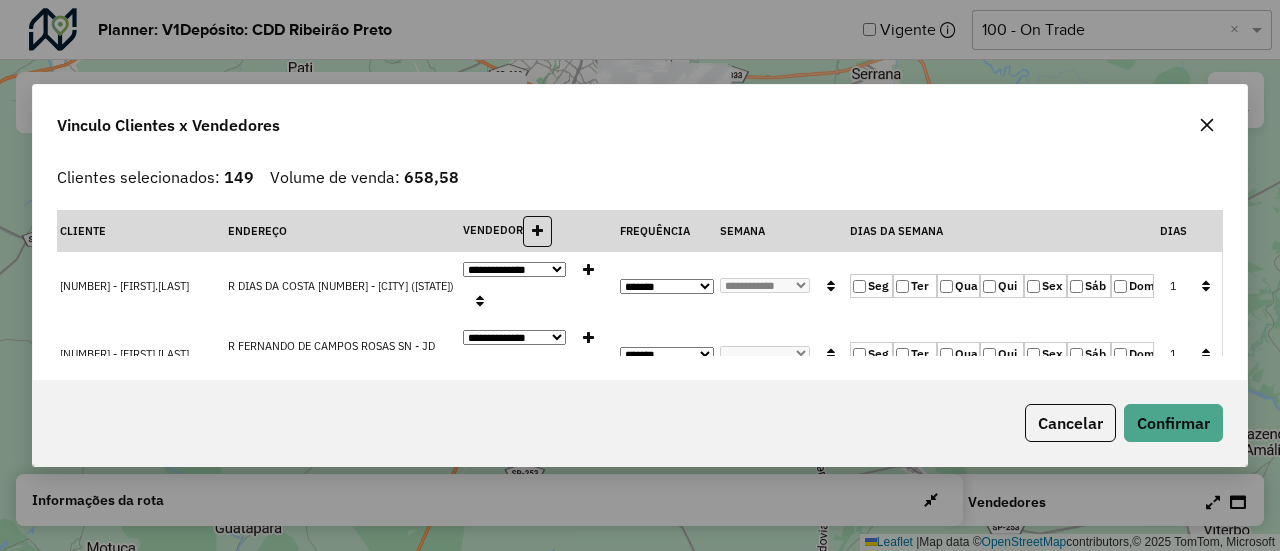 click 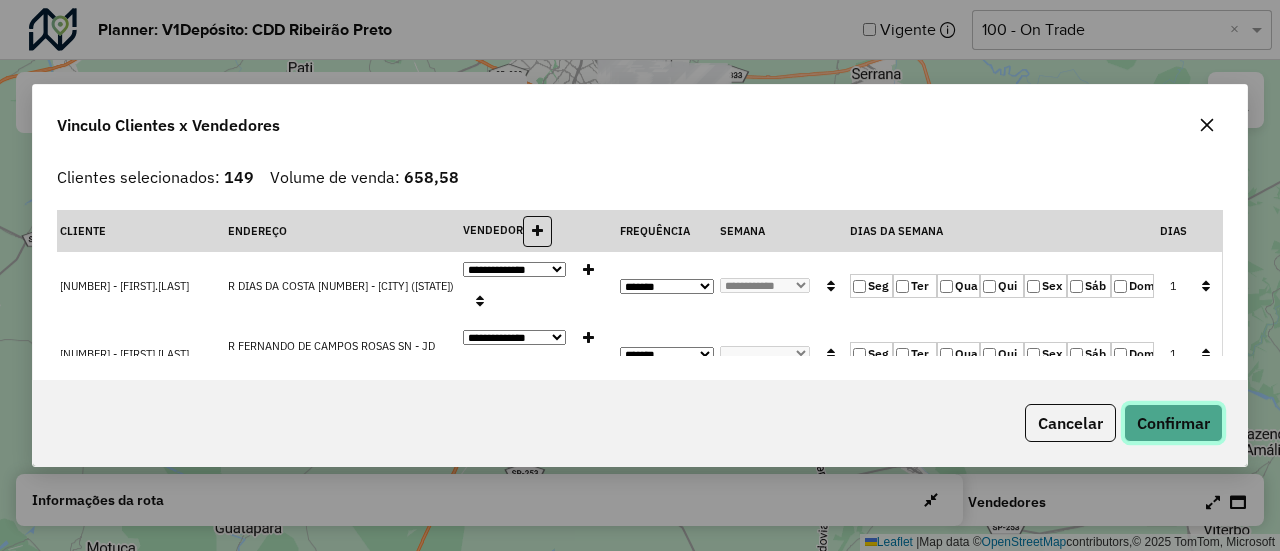 click on "Confirmar" 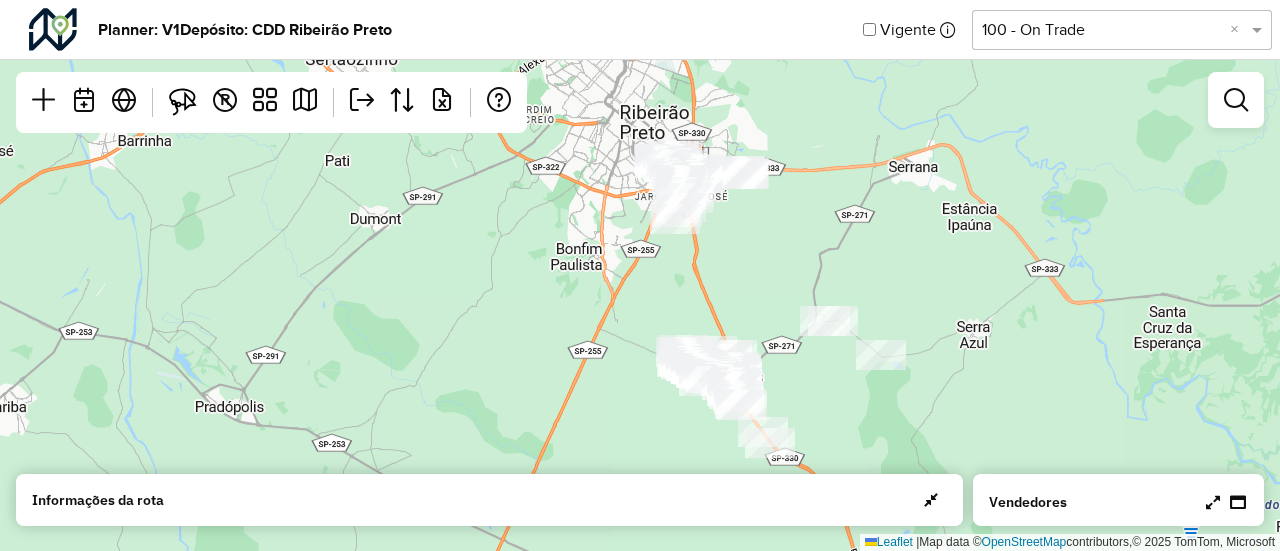 drag, startPoint x: 959, startPoint y: 337, endPoint x: 1054, endPoint y: 563, distance: 245.15506 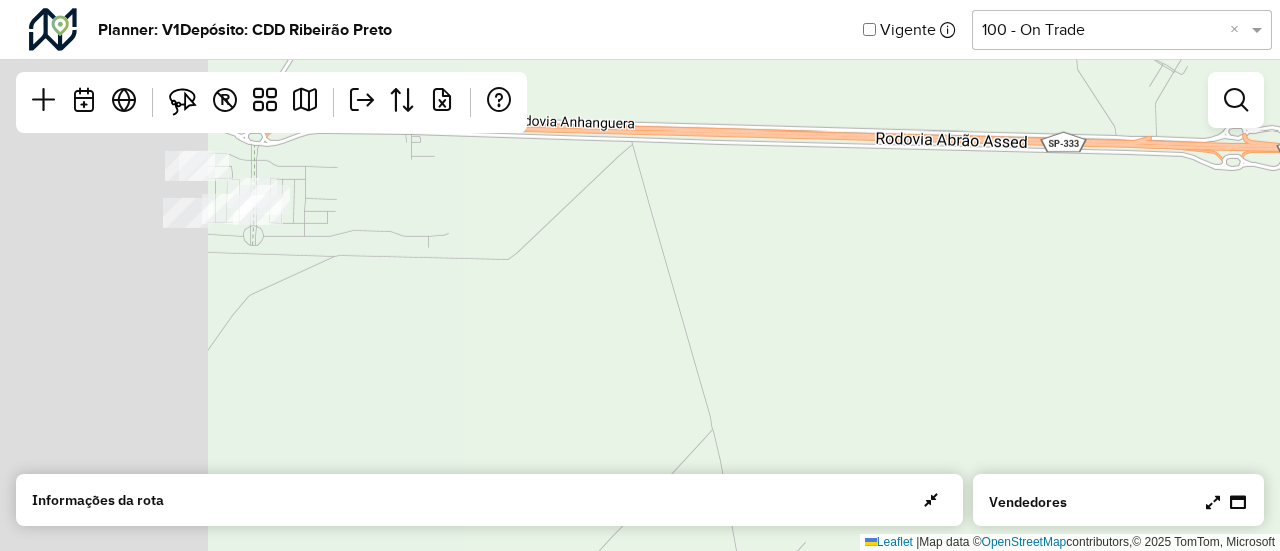 drag, startPoint x: 720, startPoint y: 278, endPoint x: 1250, endPoint y: 523, distance: 583.8878 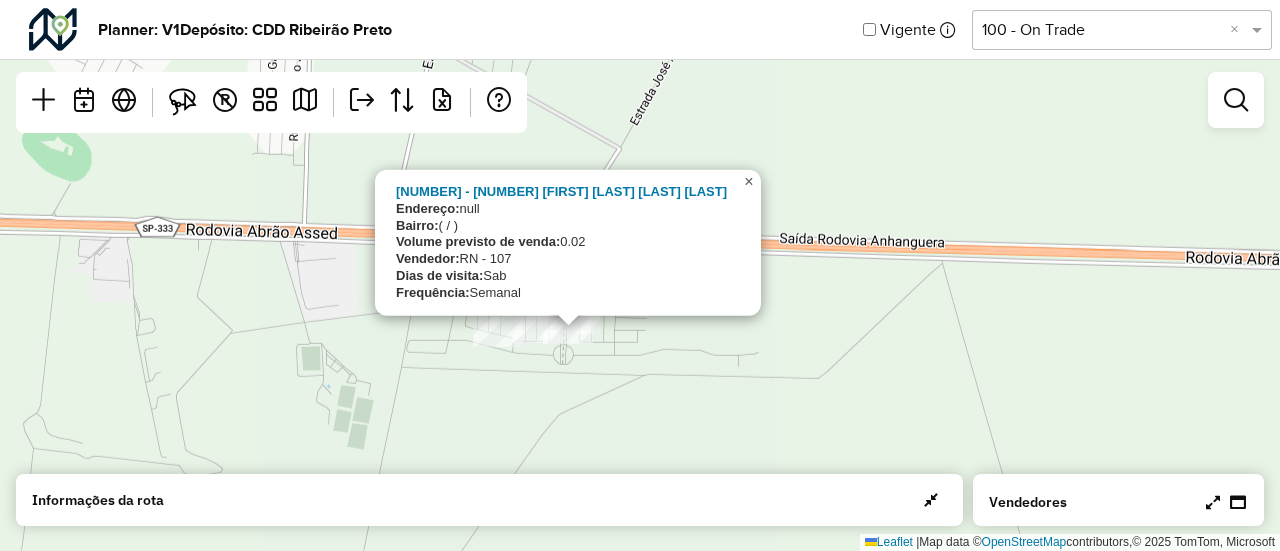 click on "×" 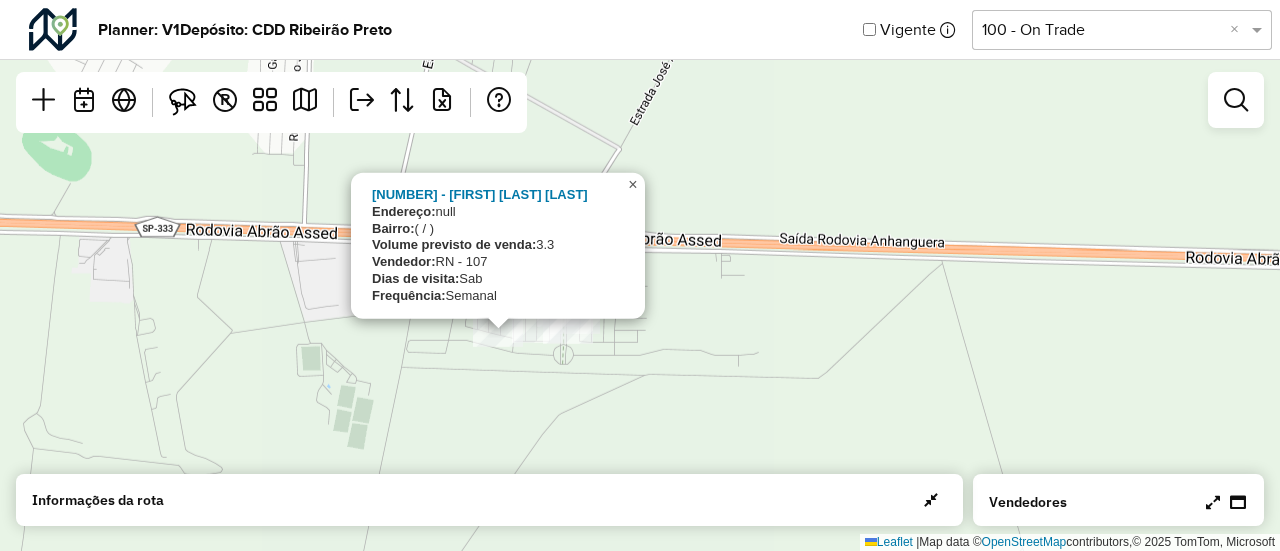 click on "×" 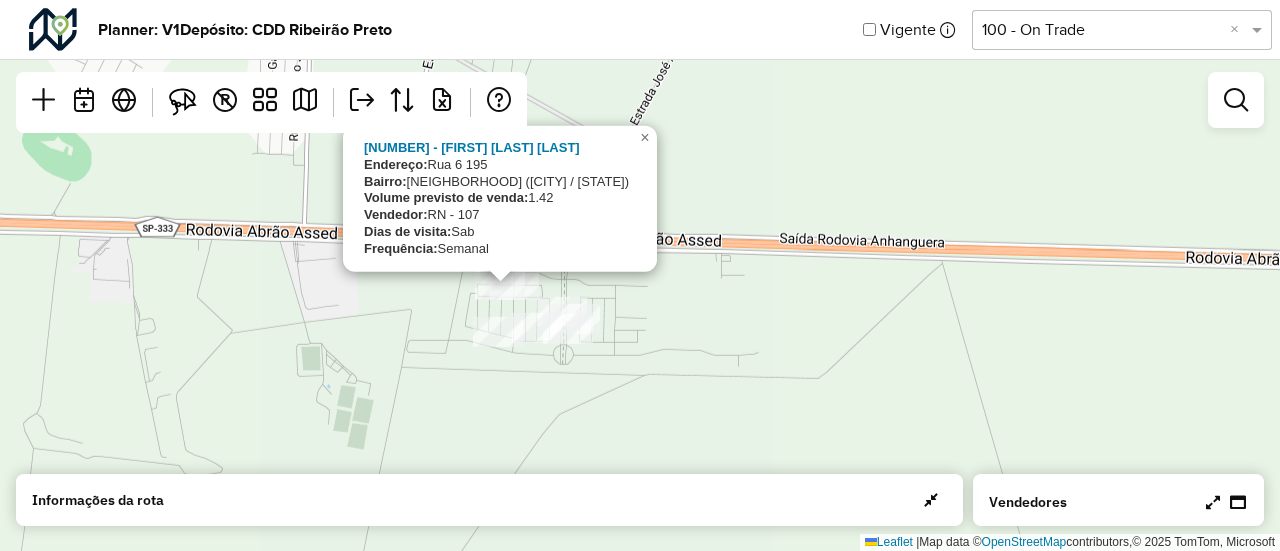 click on "[NUMBER] - [FIRST NAME] [LAST NAME] [LAST NAME]
Endereço:   [NEIGHBORHOOD] [NUMBER]
Bairro:  [NEIGHBORHOOD] ([CITY] / [STATE])
Volume previsto de venda:  [NUMBER]
Vendedor:  [CODE] - [NUMBER]
Dias de visita:  [DAY]
Frequência:  [FREQUENCY]
×  Leaflet   |  Map data ©  OpenStreetMap  contributors,© 2025 TomTom, Microsoft" 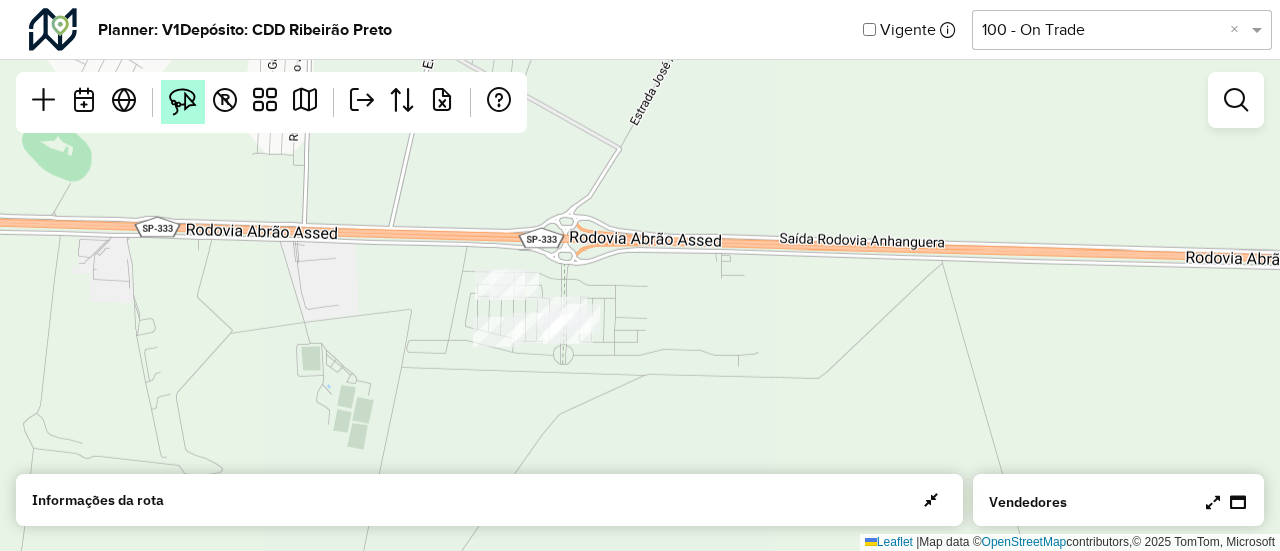 click at bounding box center (183, 102) 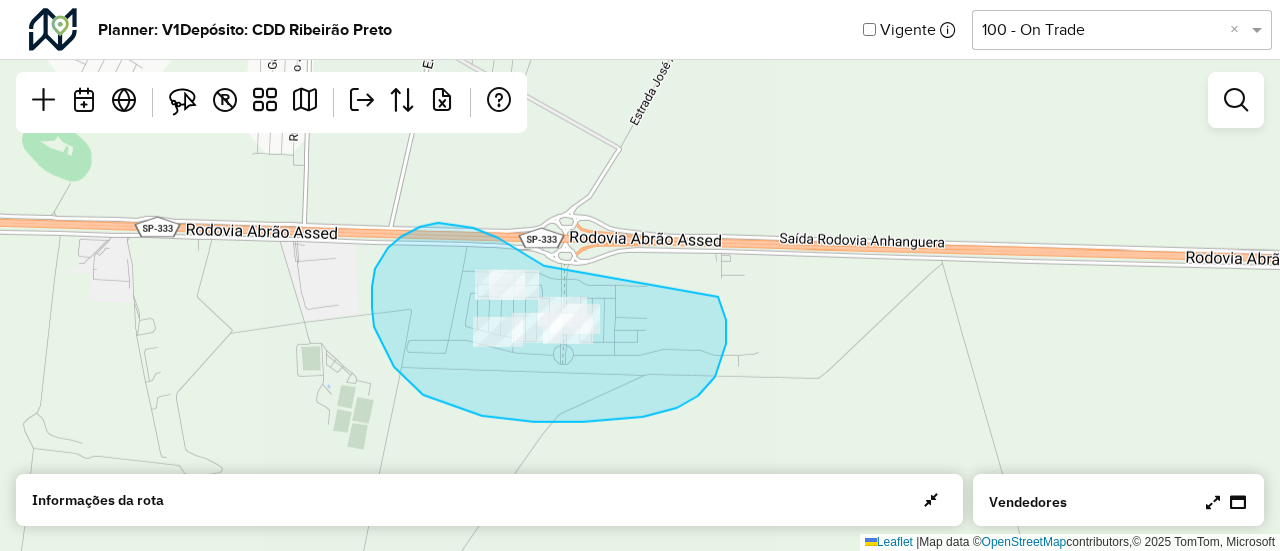 drag, startPoint x: 544, startPoint y: 266, endPoint x: 668, endPoint y: 235, distance: 127.81628 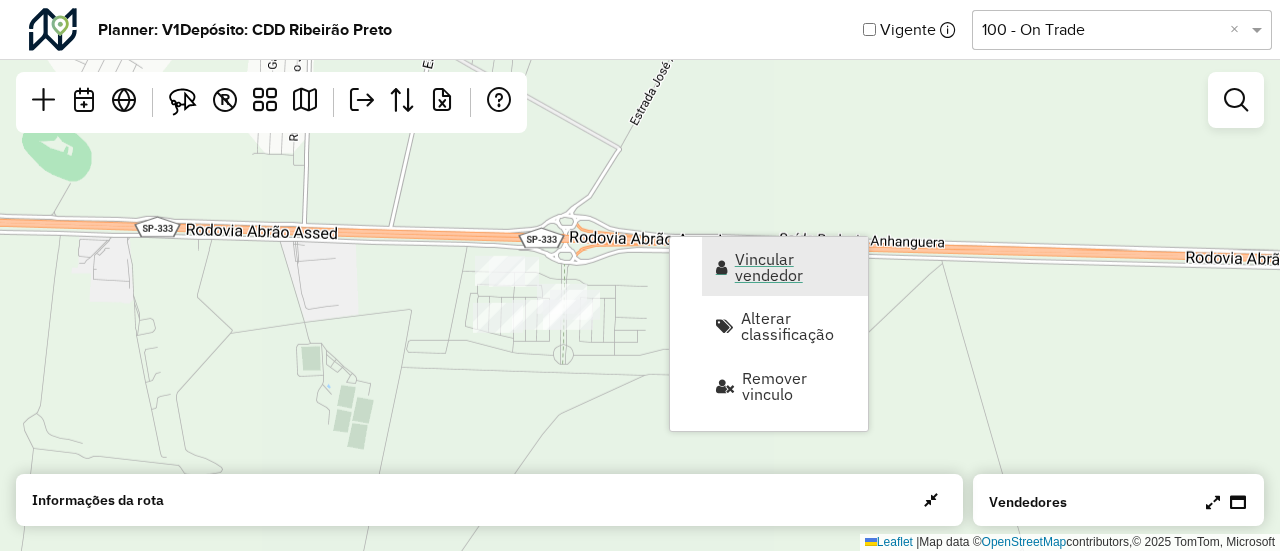 click on "Vincular vendedor" at bounding box center [795, 267] 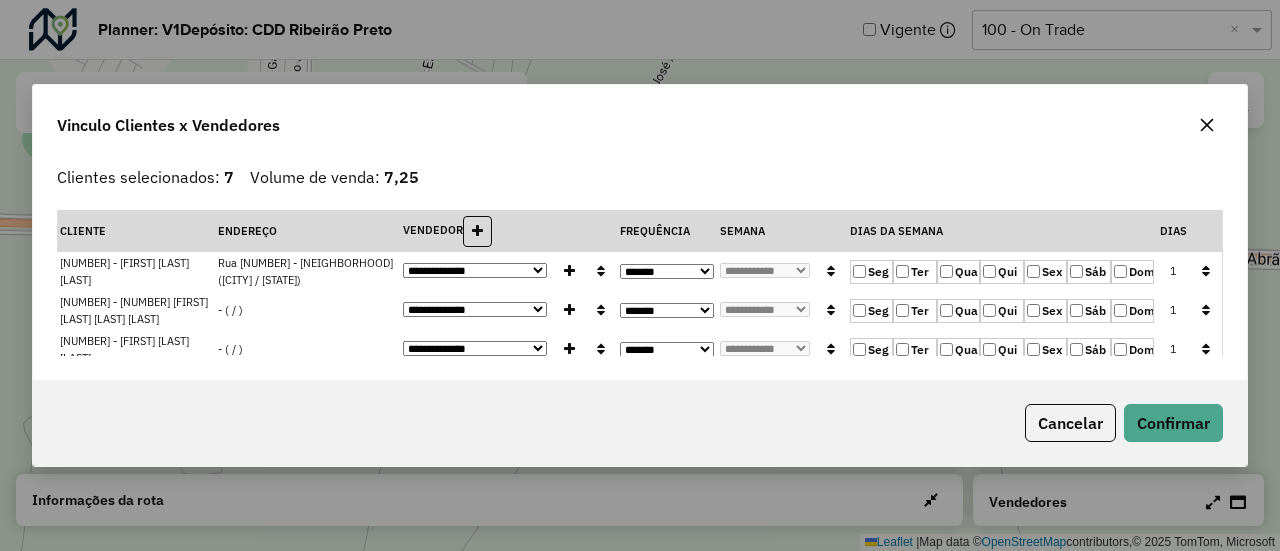 click 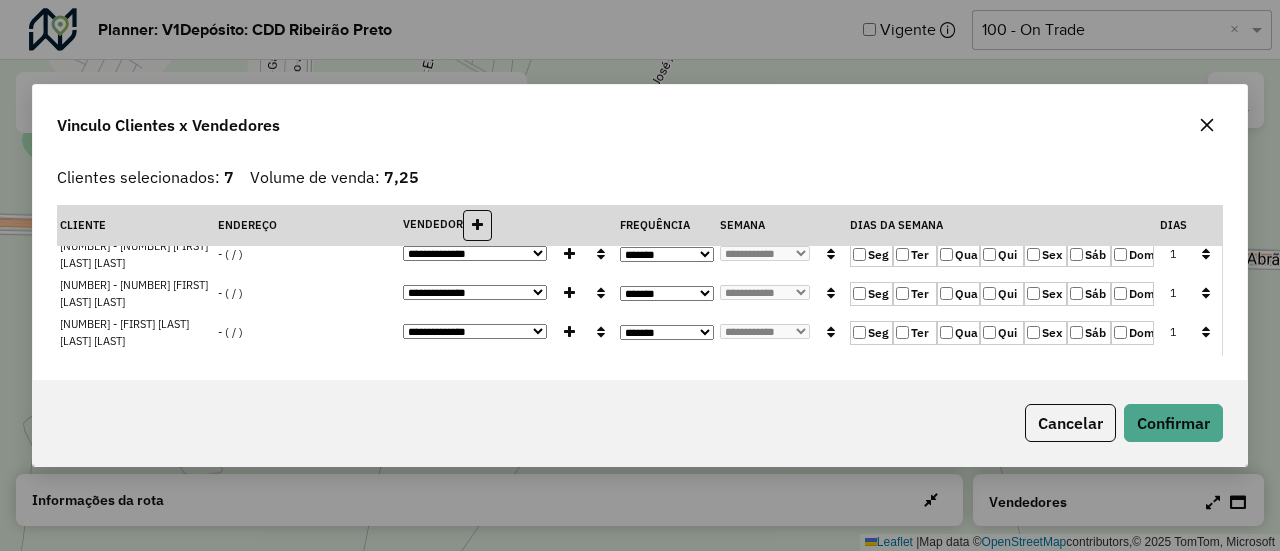 scroll, scrollTop: 173, scrollLeft: 0, axis: vertical 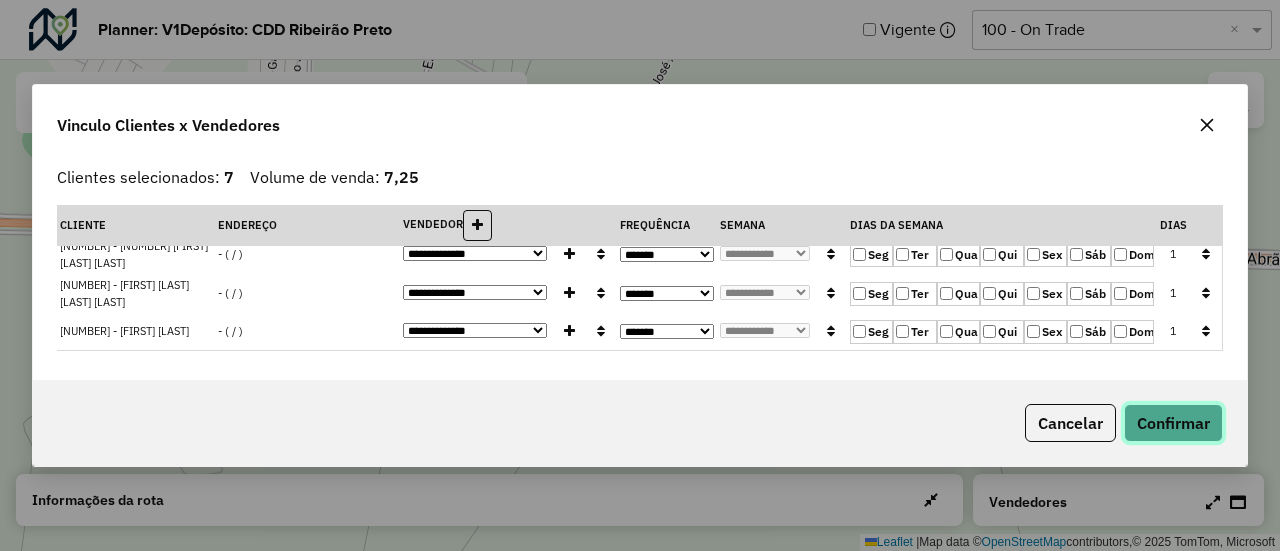 click on "Confirmar" 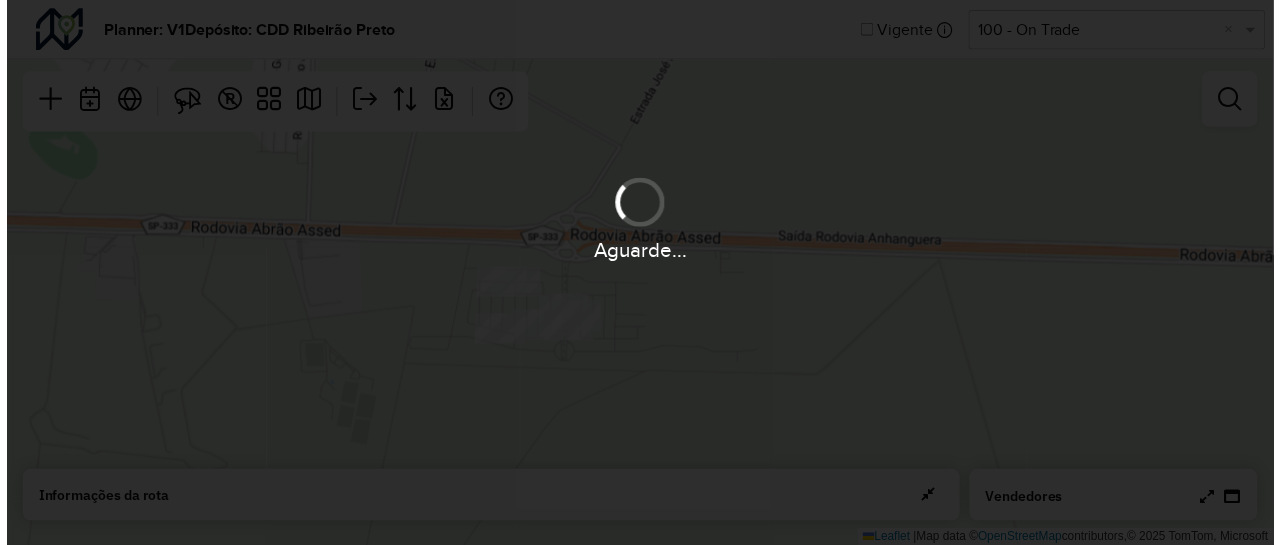 scroll, scrollTop: 0, scrollLeft: 0, axis: both 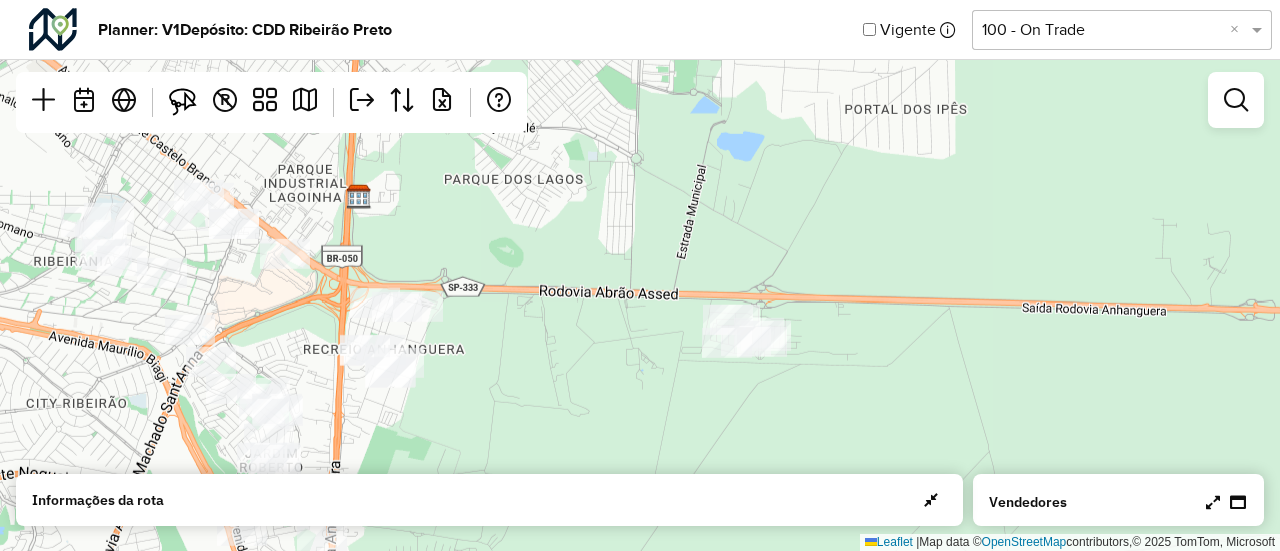 drag, startPoint x: 843, startPoint y: 319, endPoint x: 1135, endPoint y: 371, distance: 296.594 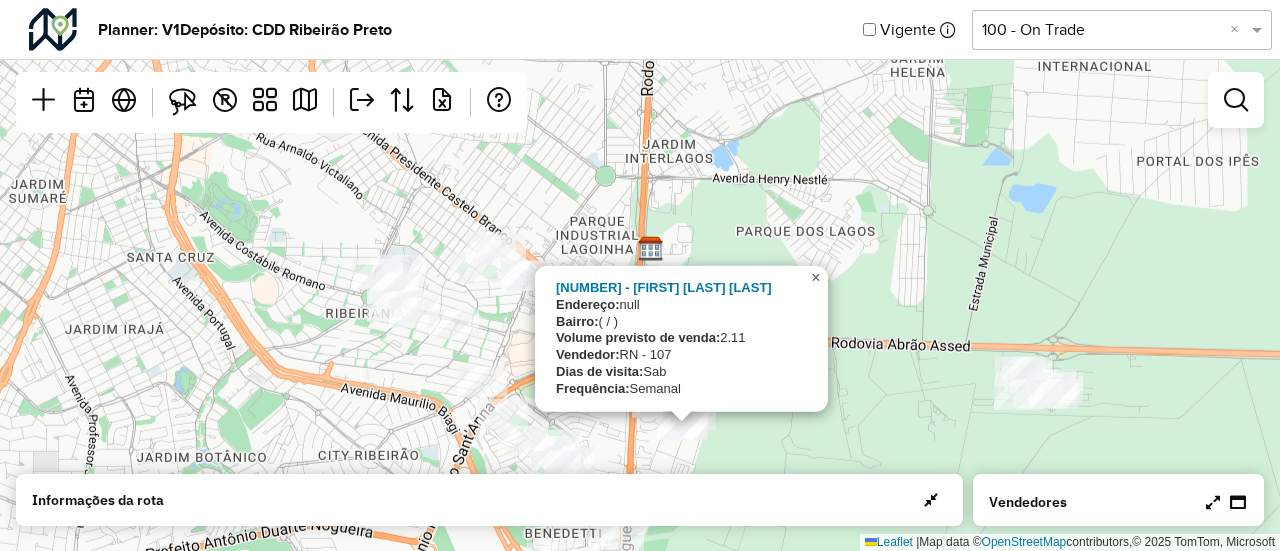 click on "×" 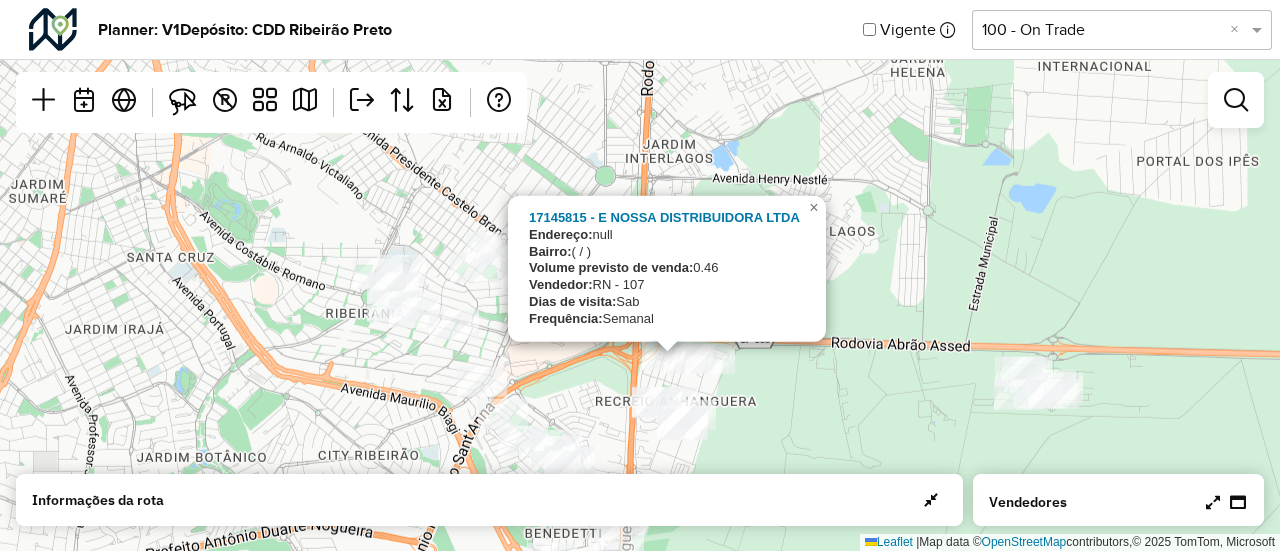 click on "[NUMBER] - [FIRST] [LAST] [LAST]
Endereço:  null
Bairro:   ([CITY] / [STATE])
Volume previsto de venda:  0.46
Vendedor:  RN - 107
Dias de visita:  Sab
Frequência:  Semanal
×  Leaflet   |  Map data ©  OpenStreetMap  contributors,© 2025 TomTom, Microsoft" 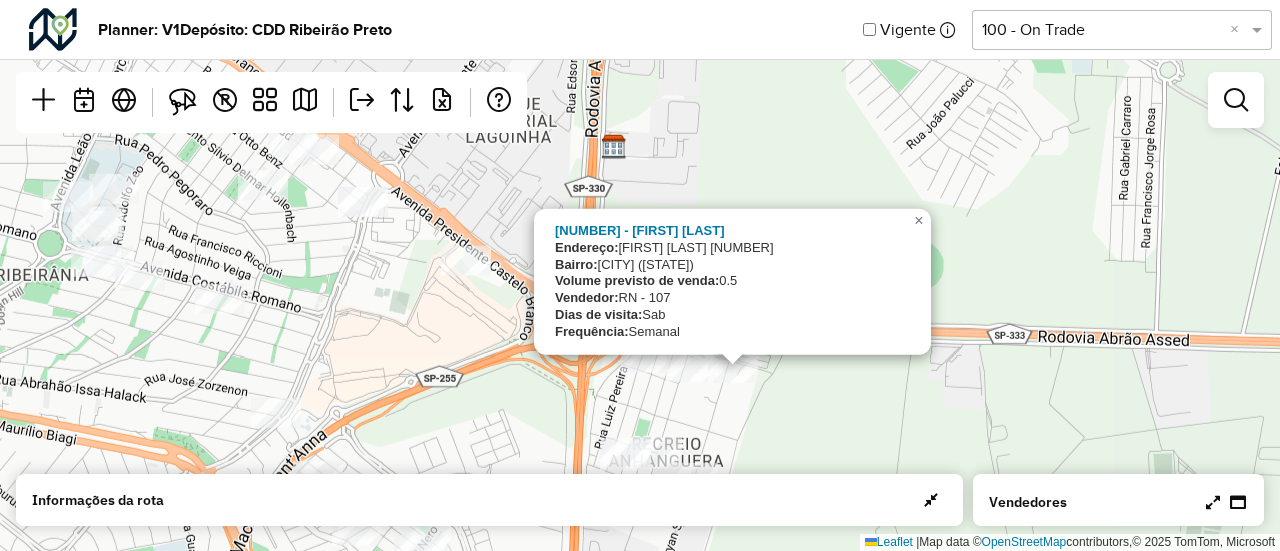click on "[NUMBER] - [FIRST] [LAST] [LAST]
Endereço:   MIRYAN STRAMBI [NUMBER]
Bairro:  RECREIO ANHANGUERA ([CITY] / [STATE])
Volume previsto de venda:  0.5
Vendedor:  RN - 107
Dias de visita:  Sab
Frequência:  Semanal
×  Leaflet   |  Map data ©  OpenStreetMap  contributors,© 2025 TomTom, Microsoft" 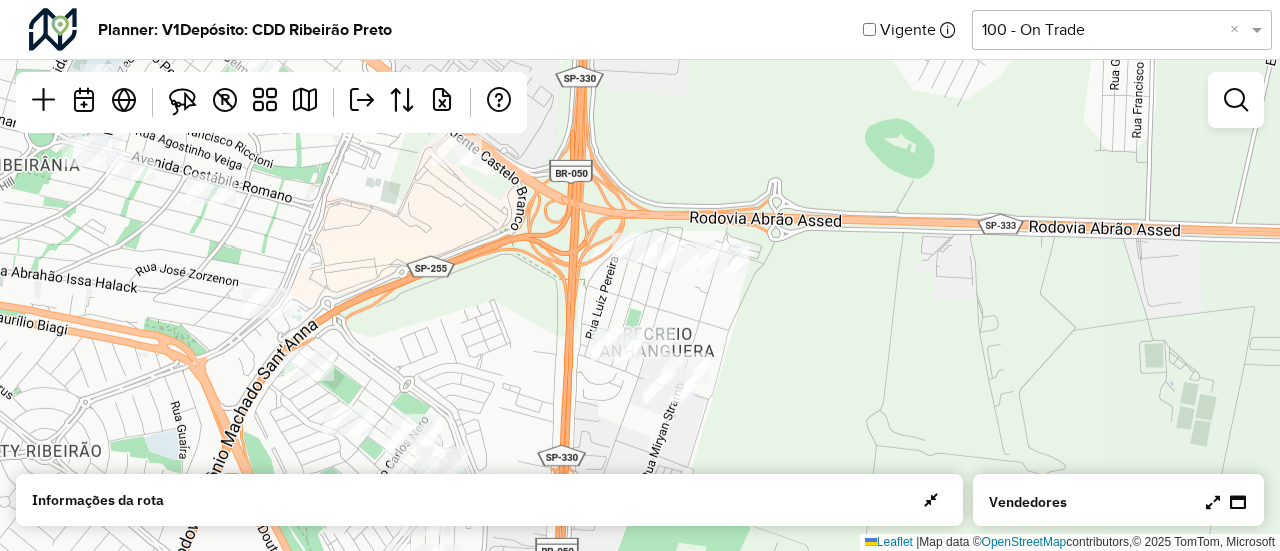 drag, startPoint x: 771, startPoint y: 406, endPoint x: 762, endPoint y: 295, distance: 111.364265 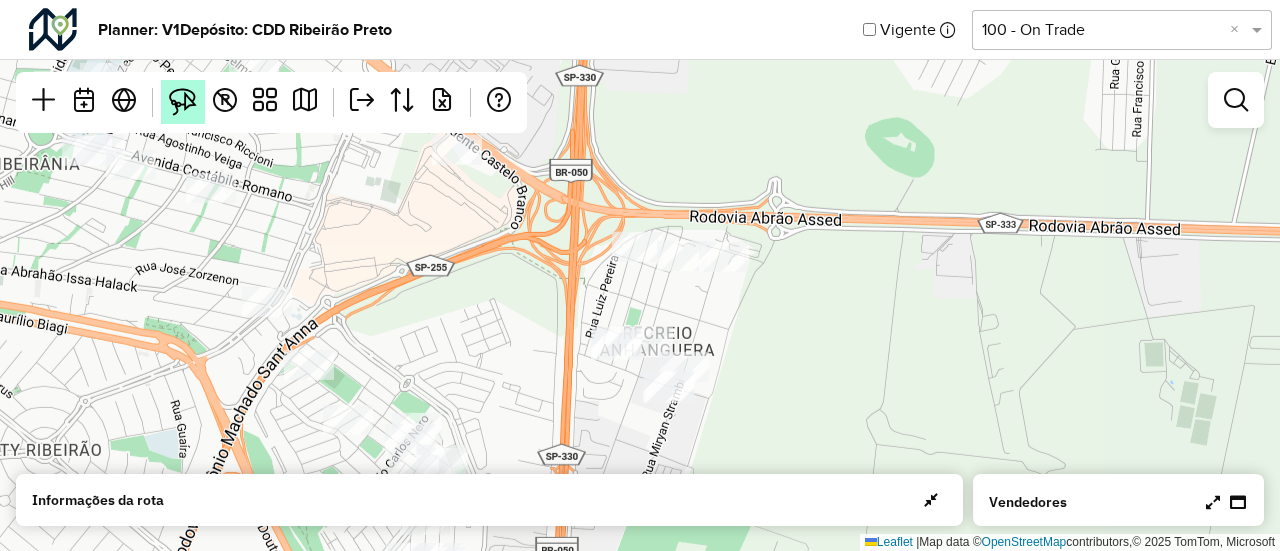 click at bounding box center [183, 102] 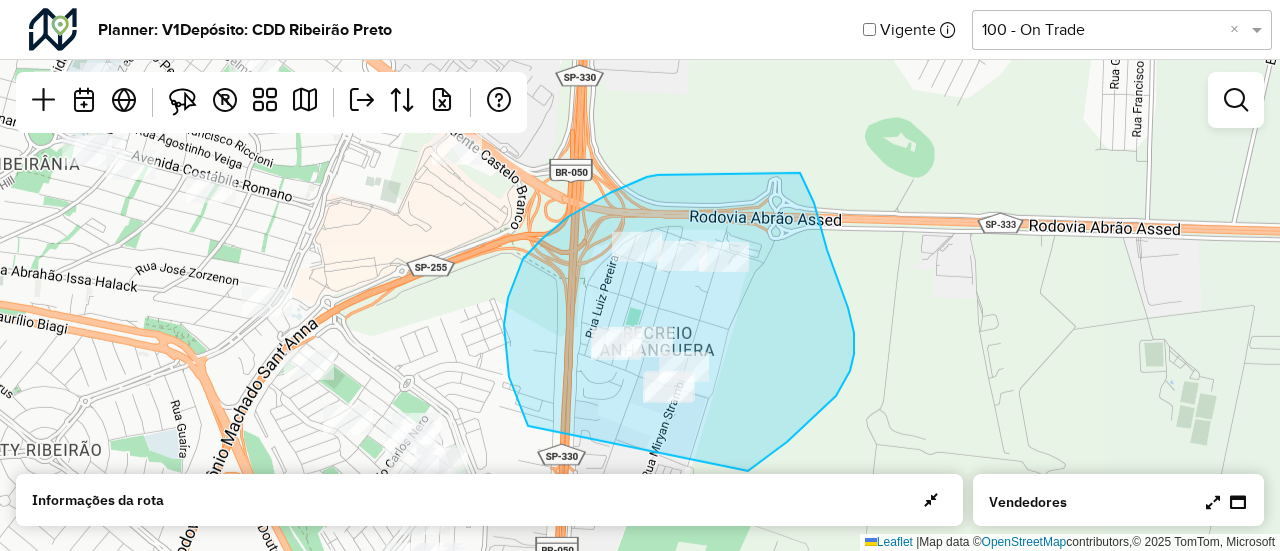 drag, startPoint x: 658, startPoint y: 175, endPoint x: 784, endPoint y: 152, distance: 128.082 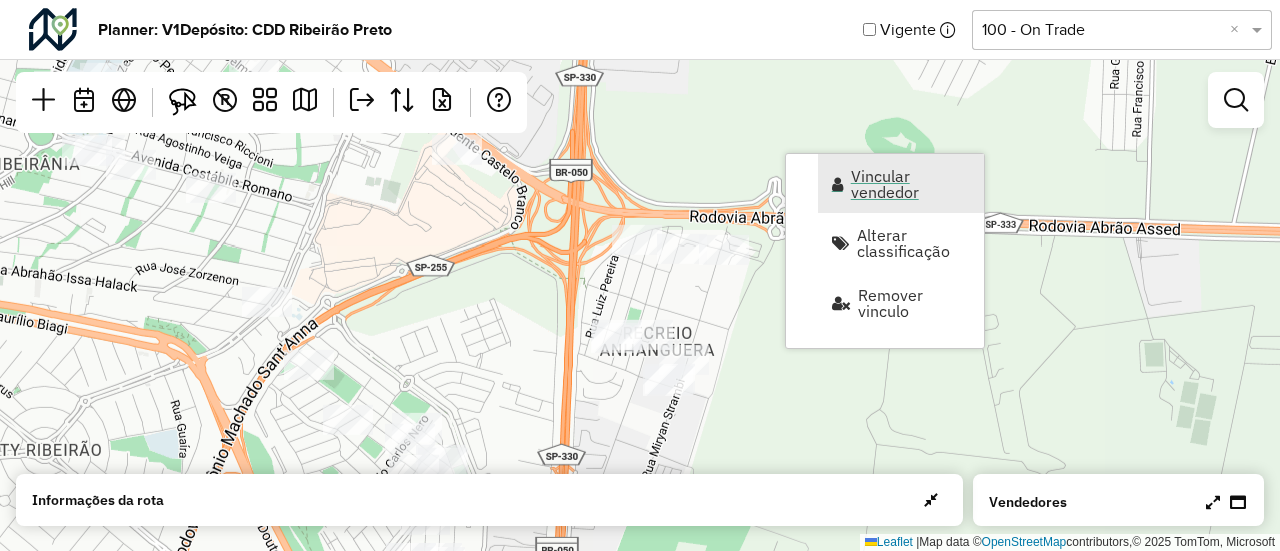 click on "Vincular vendedor" at bounding box center [911, 184] 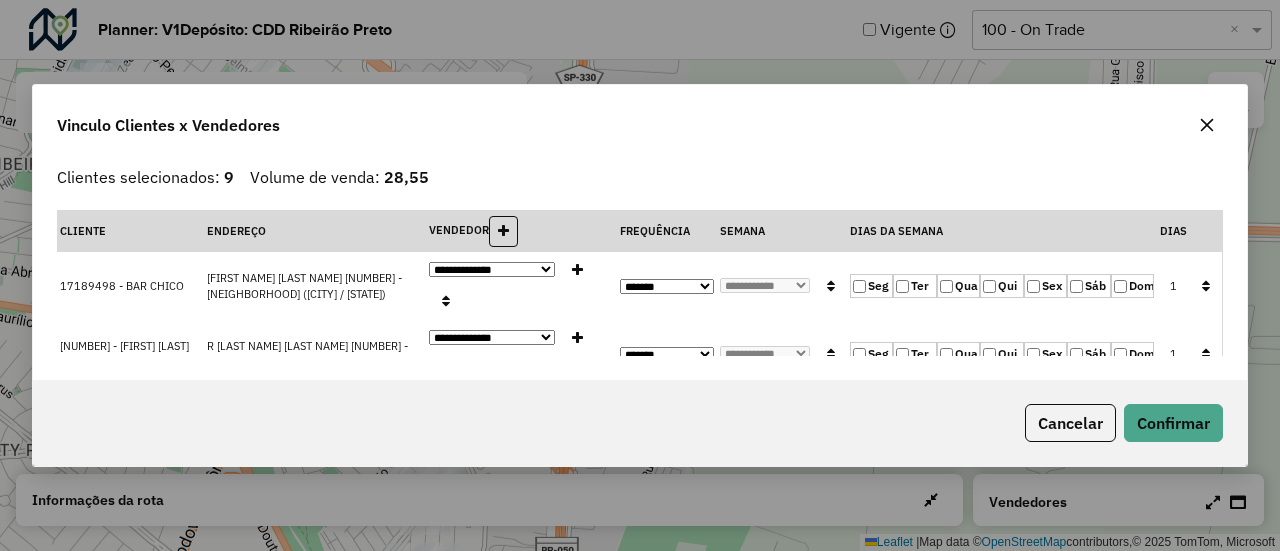 click 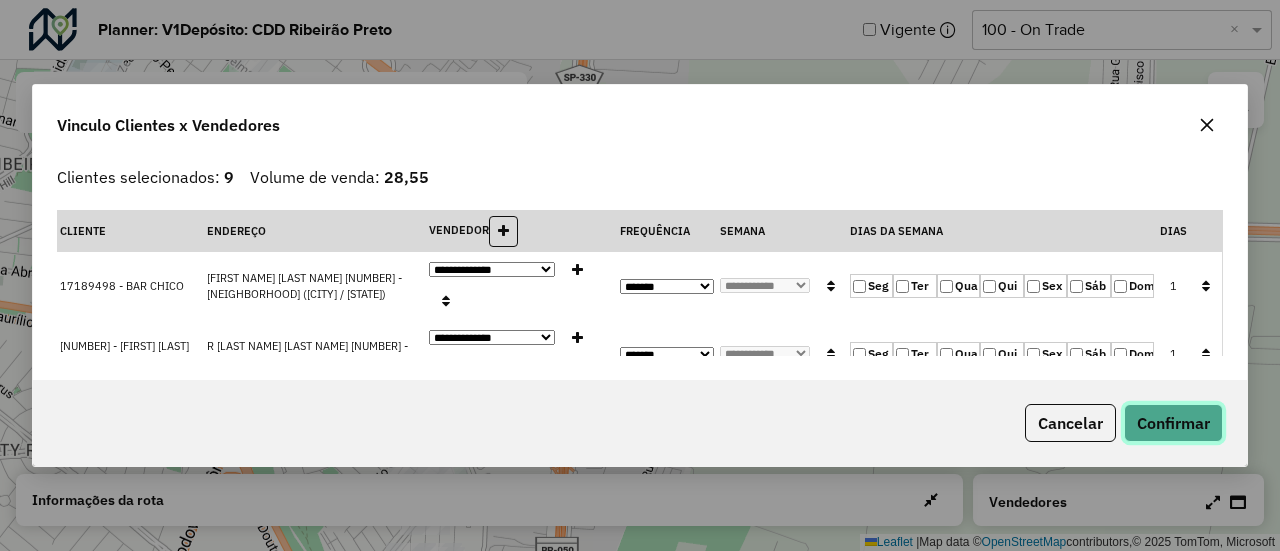 click on "Confirmar" 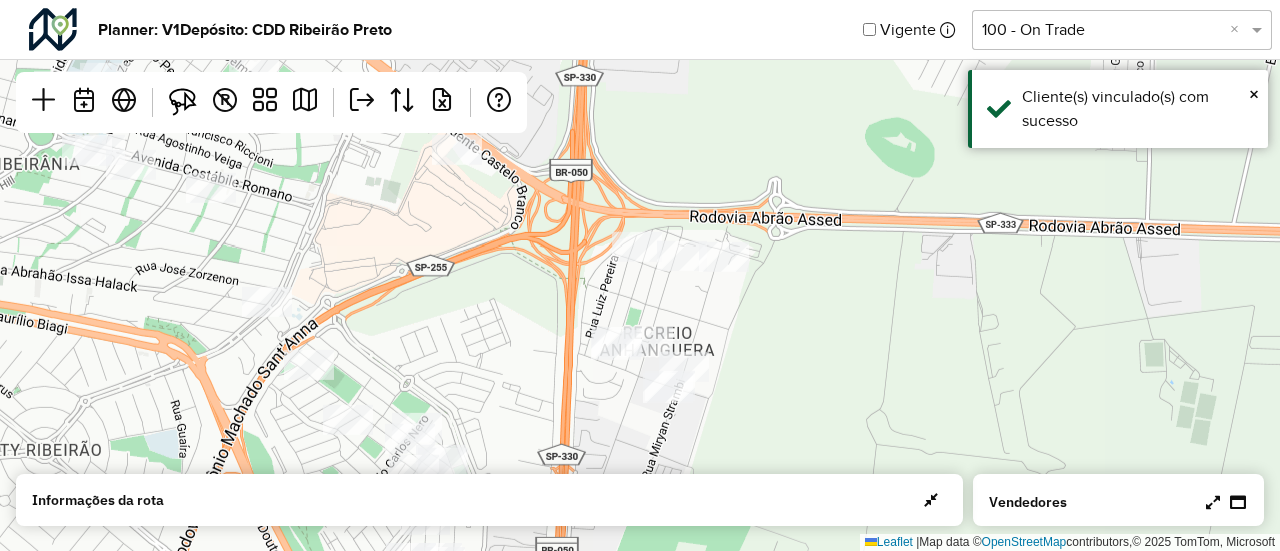 click on "Leaflet   |  Map data ©  OpenStreetMap  contributors,© 2025 TomTom, Microsoft" 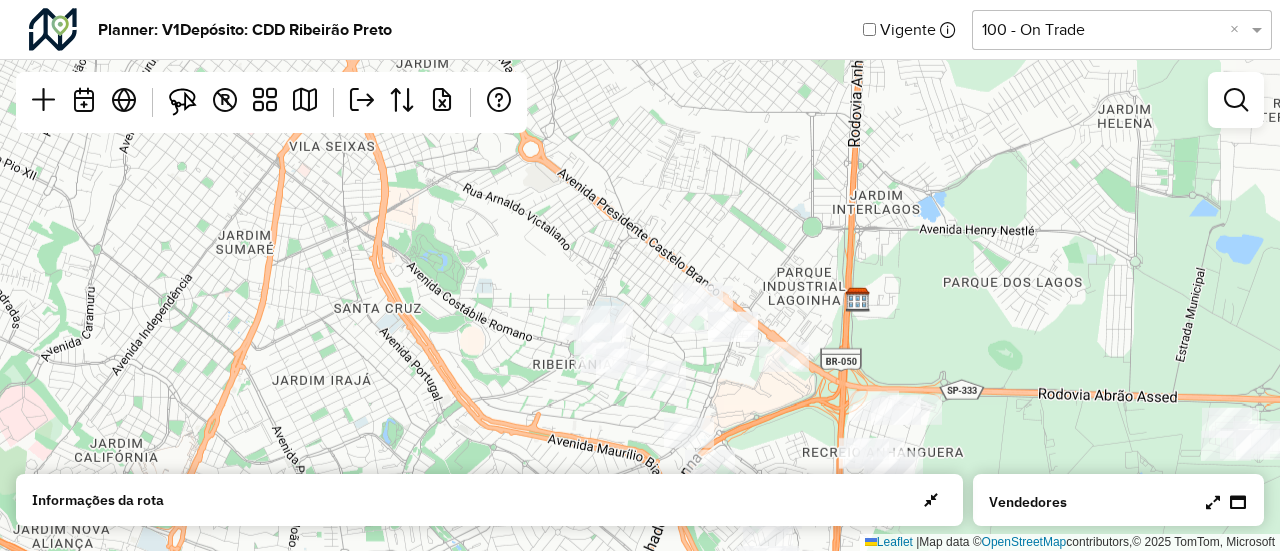 drag, startPoint x: 984, startPoint y: 327, endPoint x: 1031, endPoint y: 421, distance: 105.09519 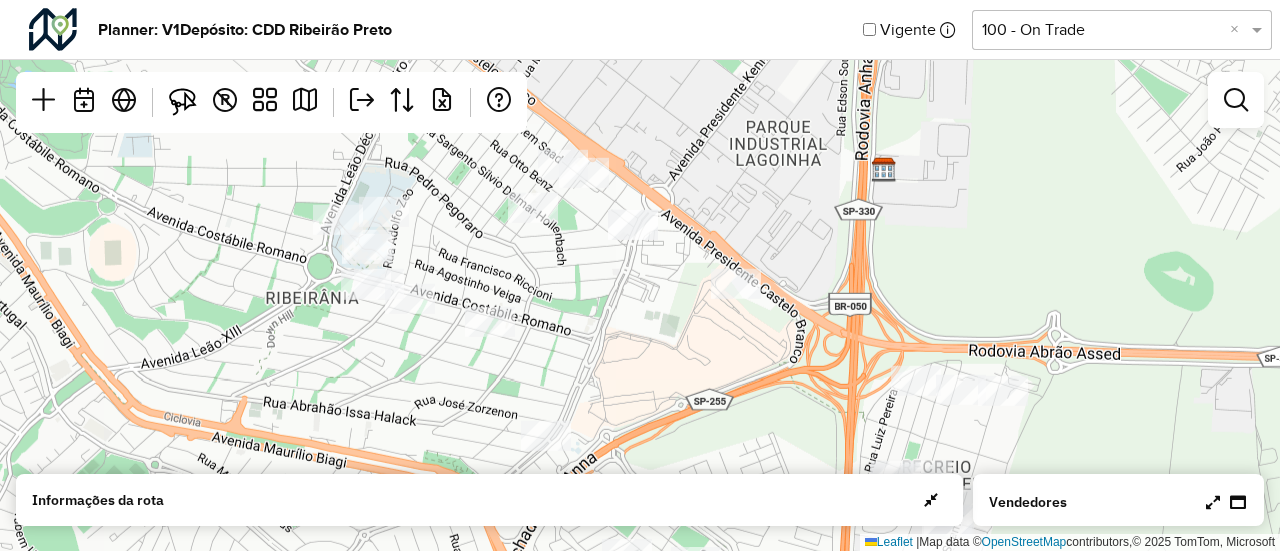 click at bounding box center [1213, 502] 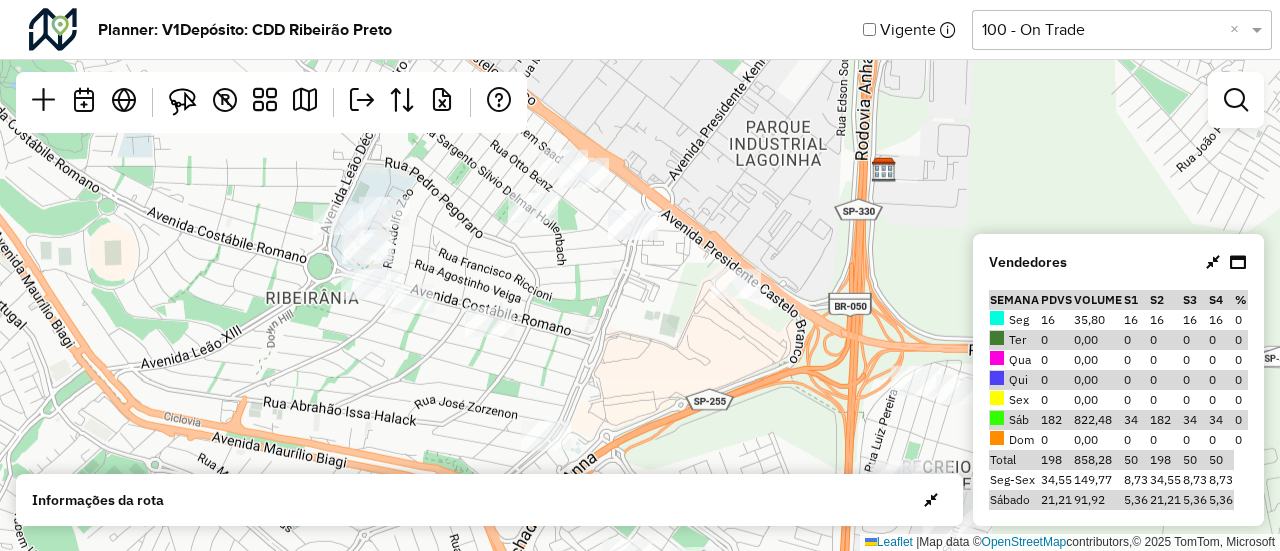 click at bounding box center (1213, 262) 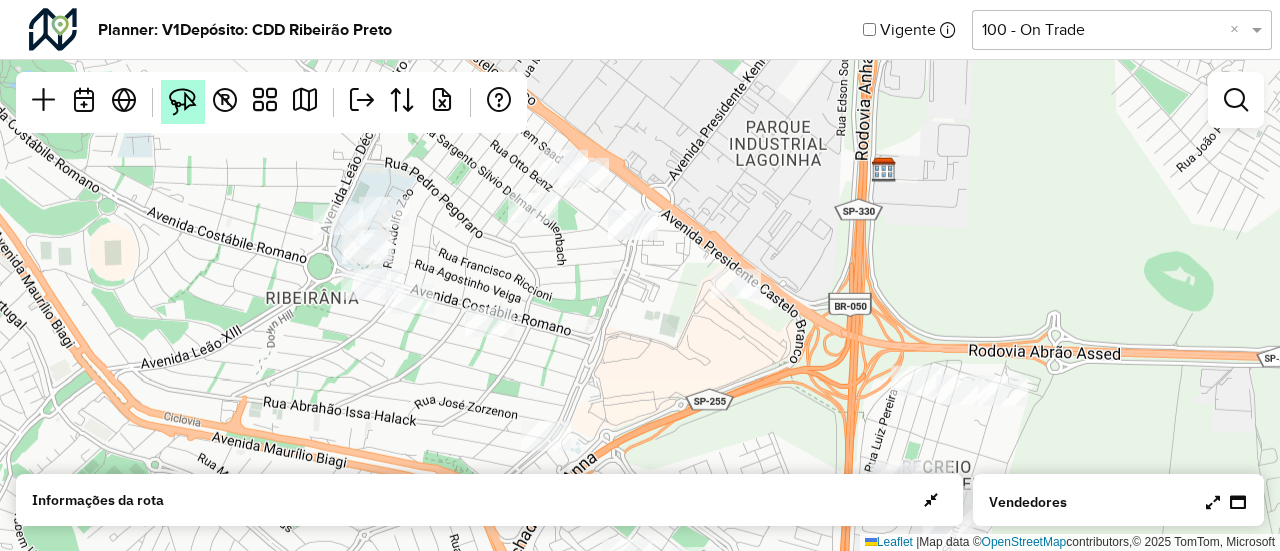 click at bounding box center [183, 102] 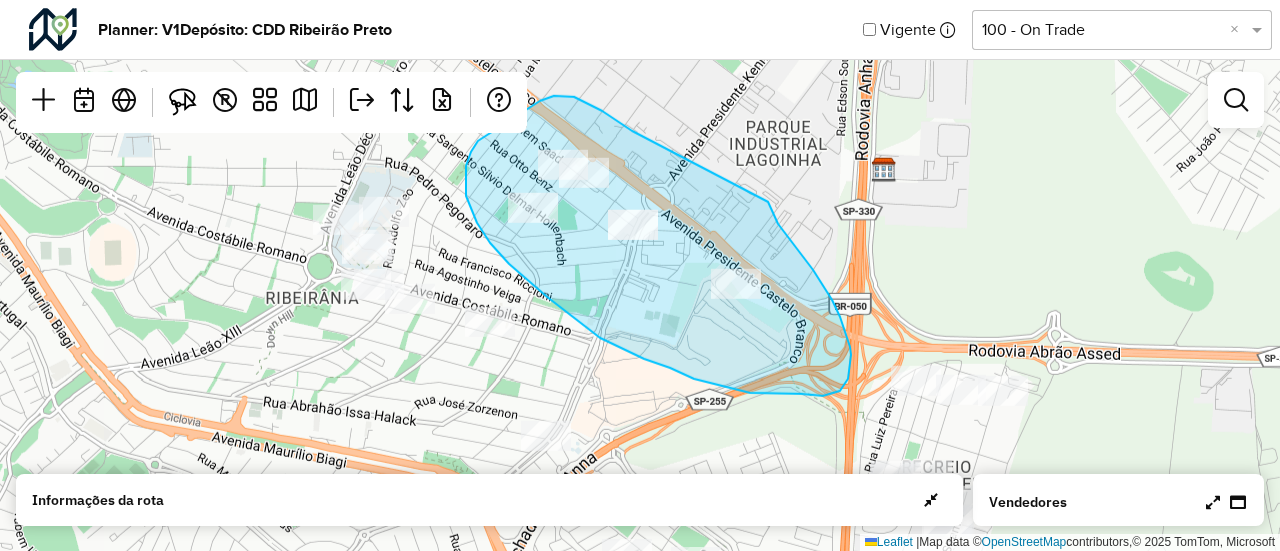 drag, startPoint x: 632, startPoint y: 131, endPoint x: 767, endPoint y: 201, distance: 152.06906 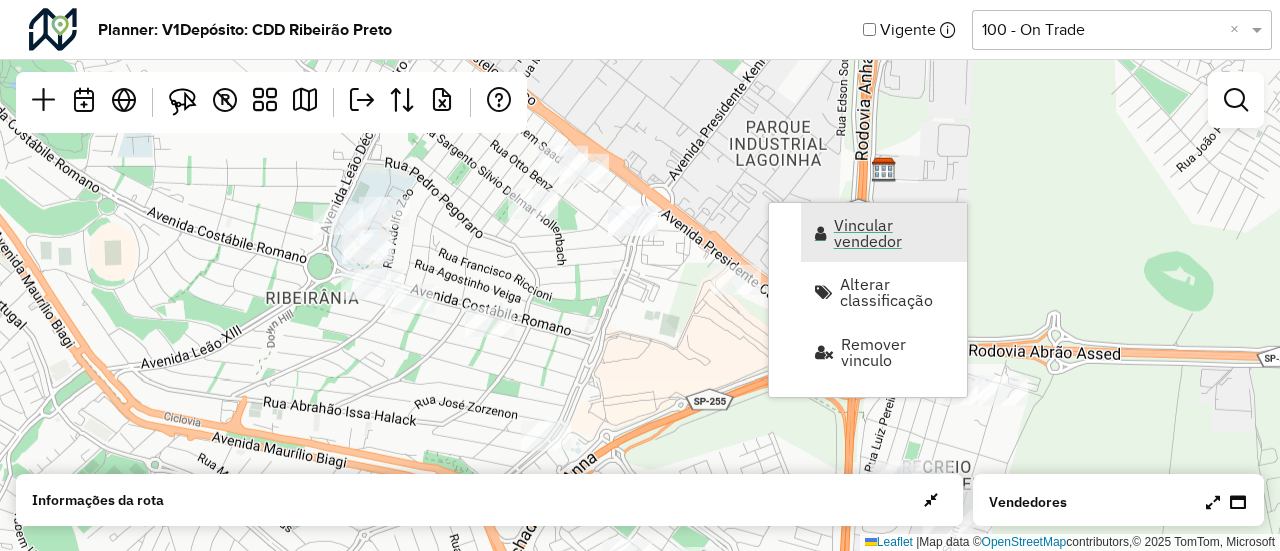 click on "Vincular vendedor" at bounding box center [894, 233] 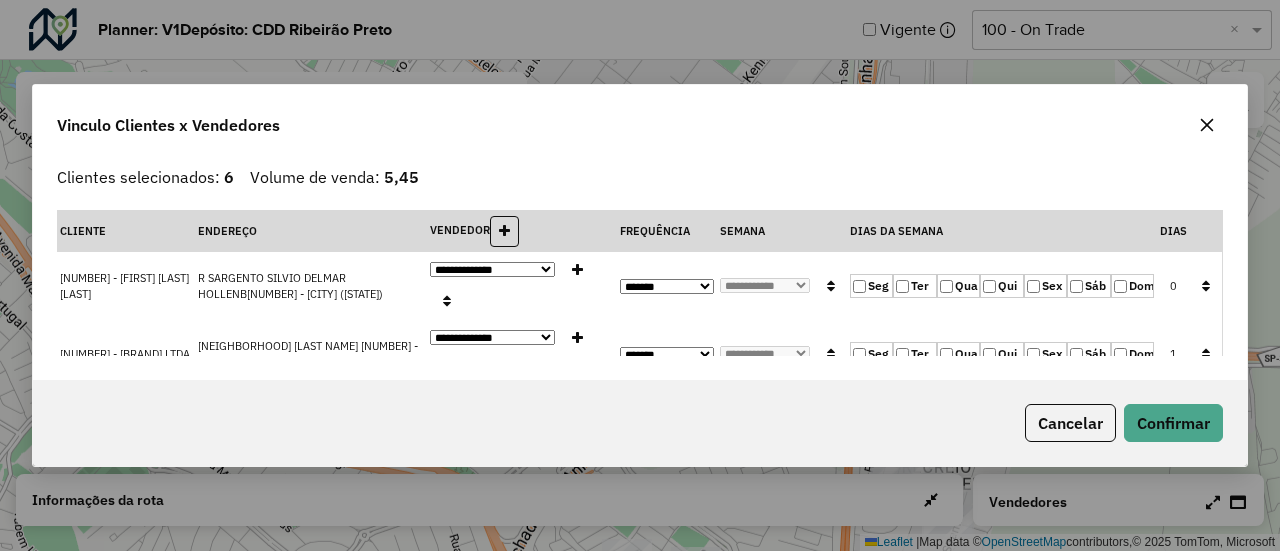 click on "Seg" 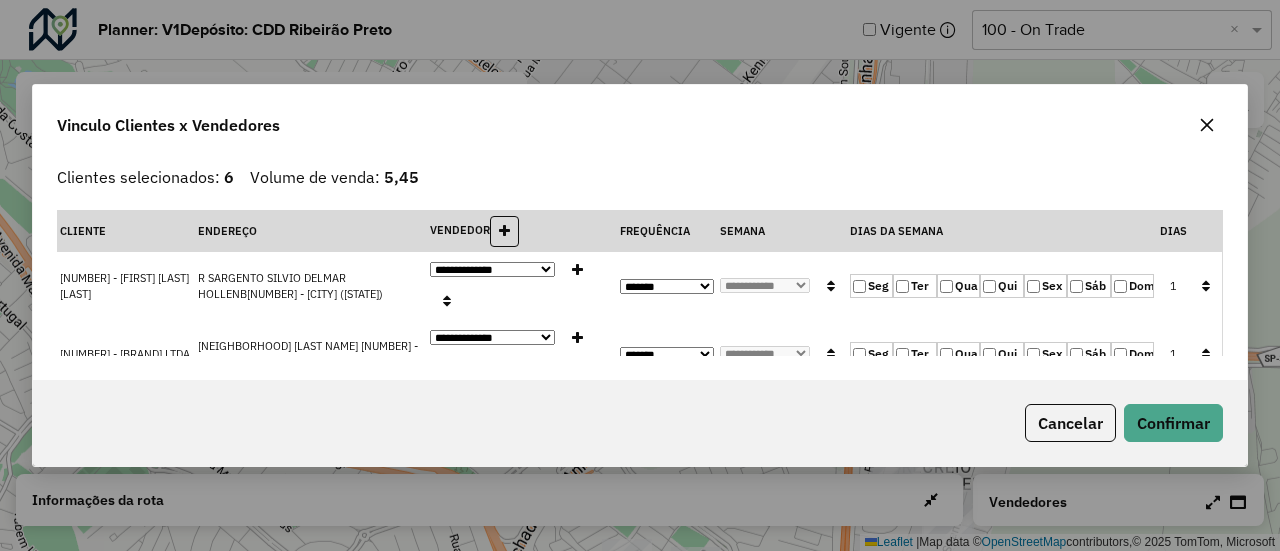 click 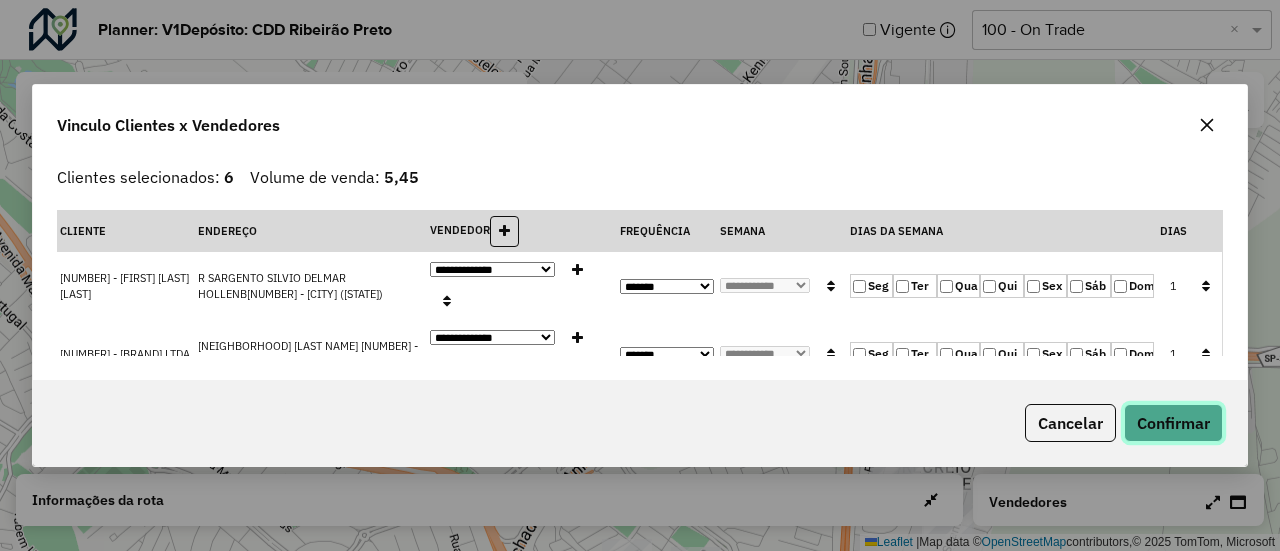 click on "Confirmar" 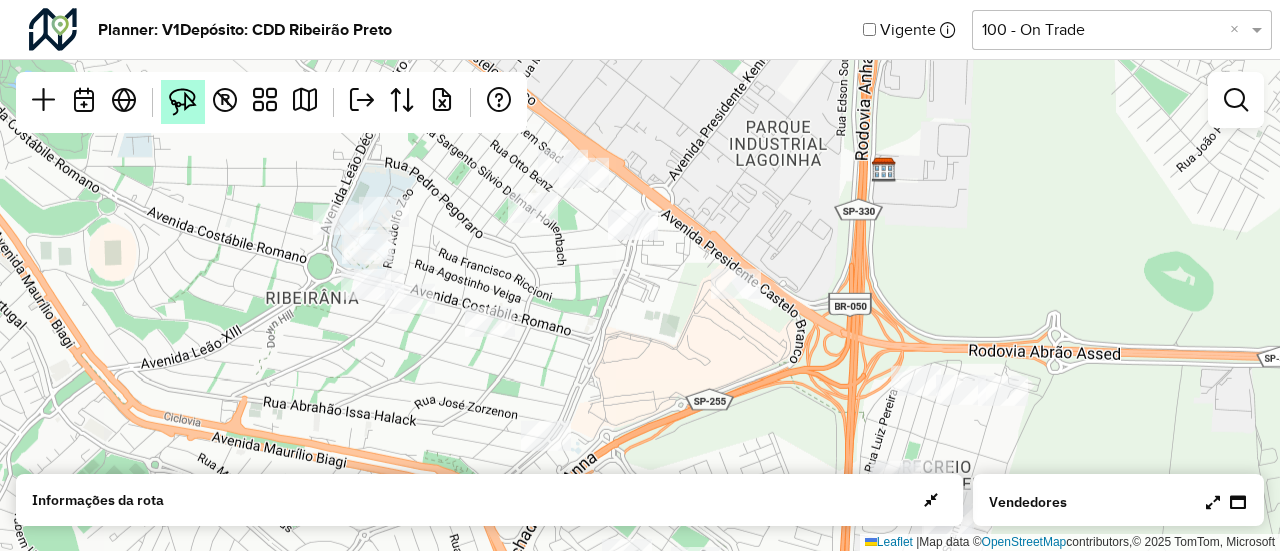 click at bounding box center (183, 102) 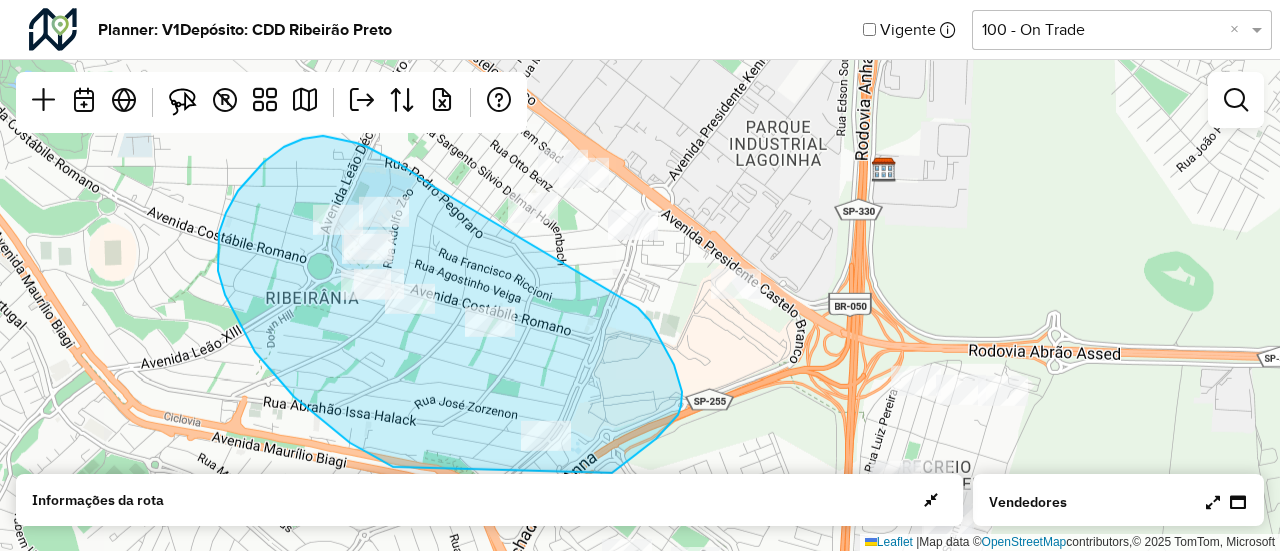drag, startPoint x: 434, startPoint y: 187, endPoint x: 634, endPoint y: 305, distance: 232.21542 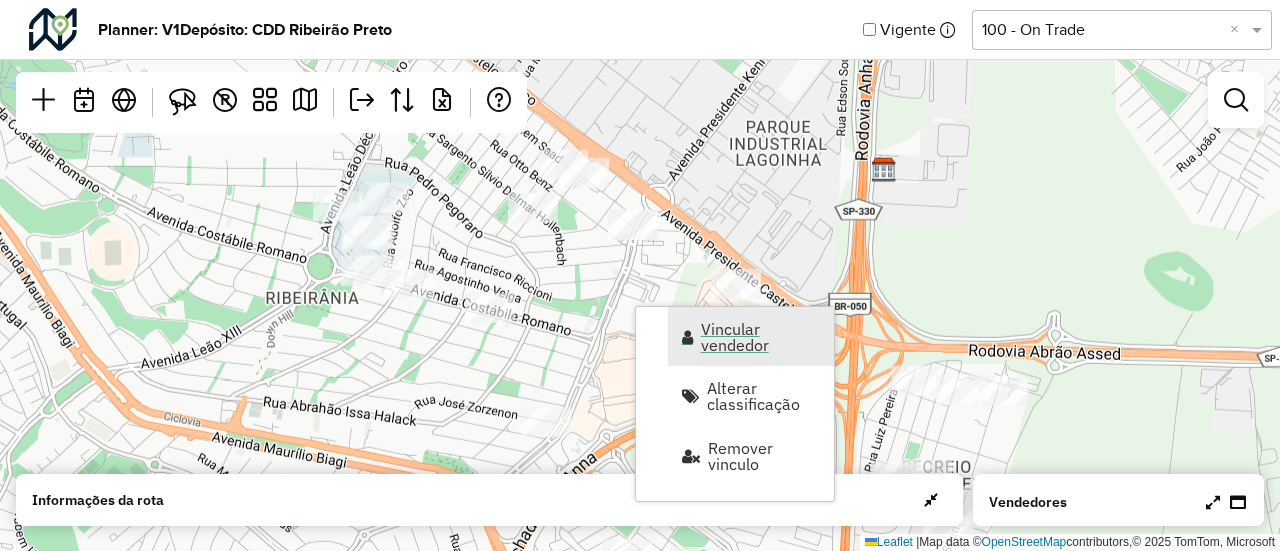 click on "Vincular vendedor" at bounding box center (761, 337) 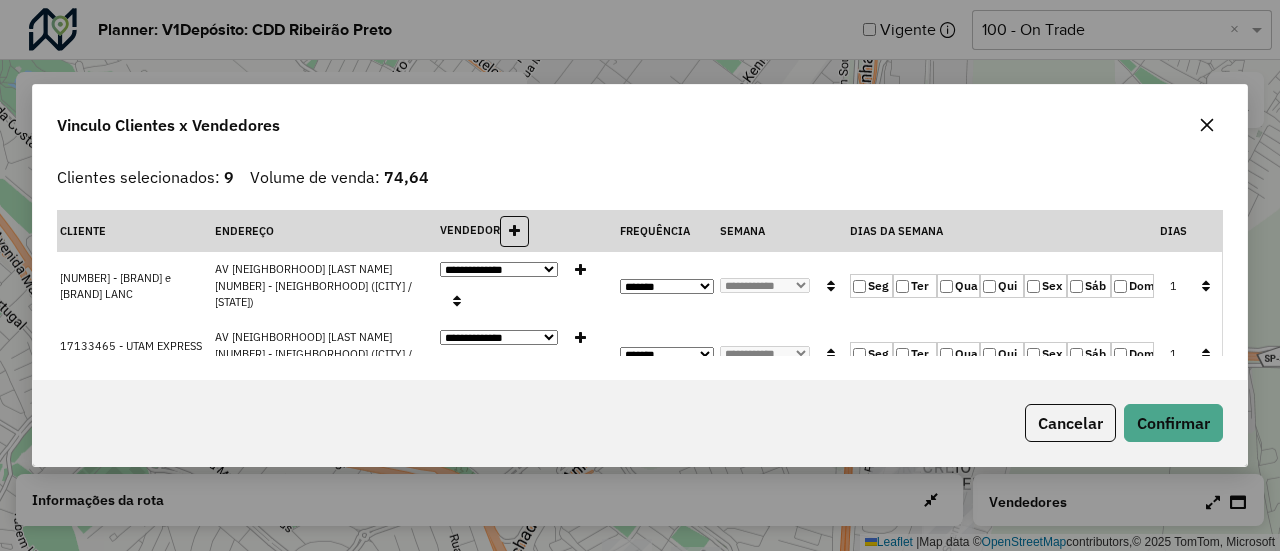 click 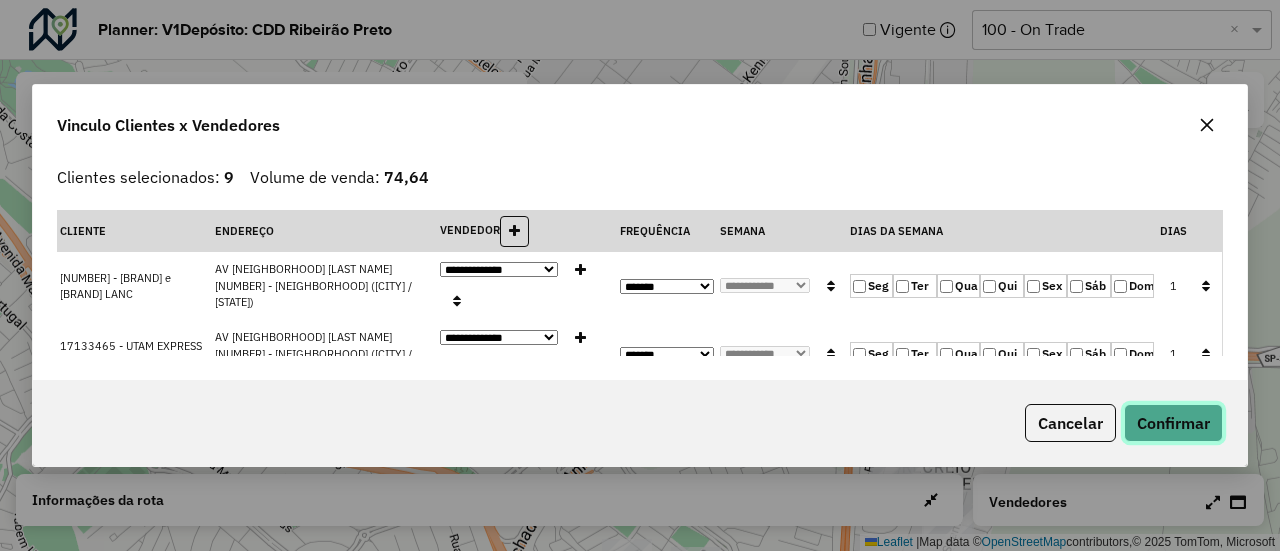 click on "Confirmar" 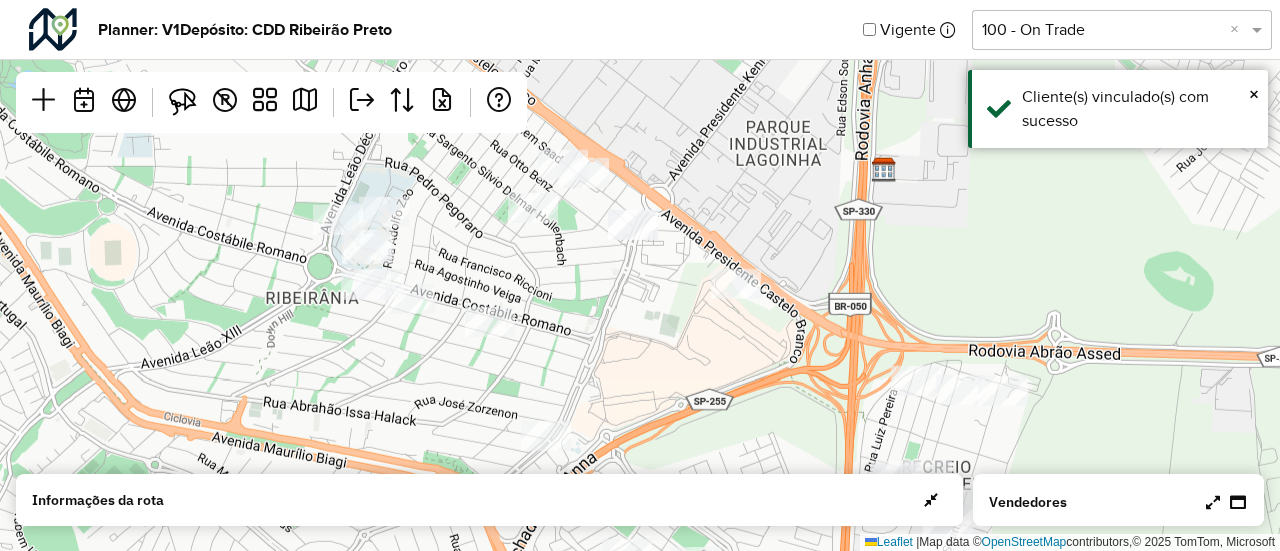 click at bounding box center (1213, 502) 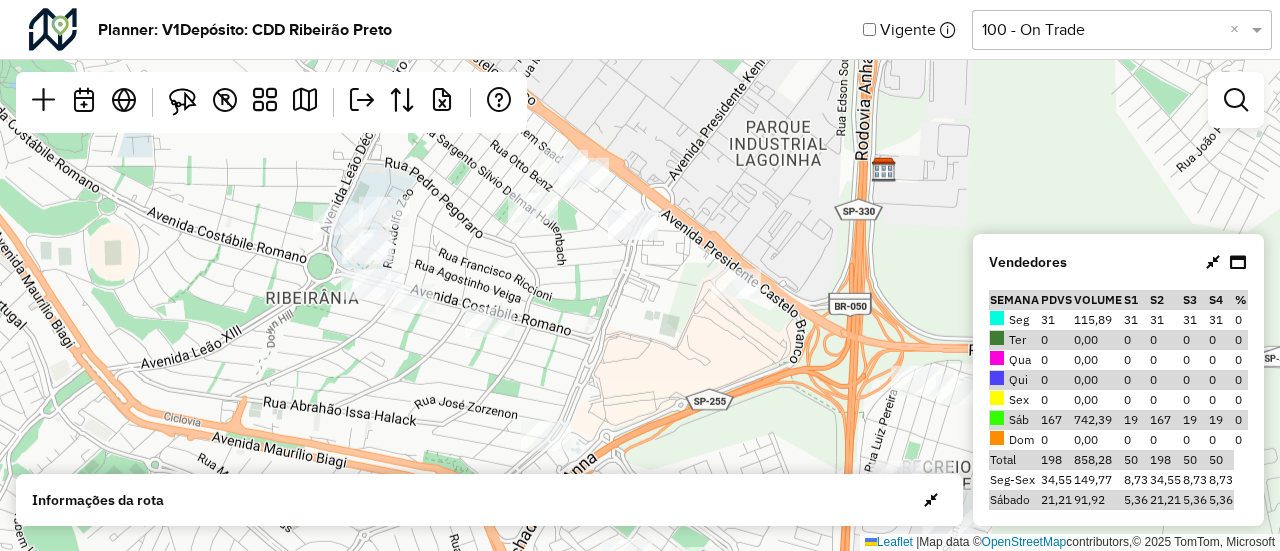click at bounding box center (1213, 262) 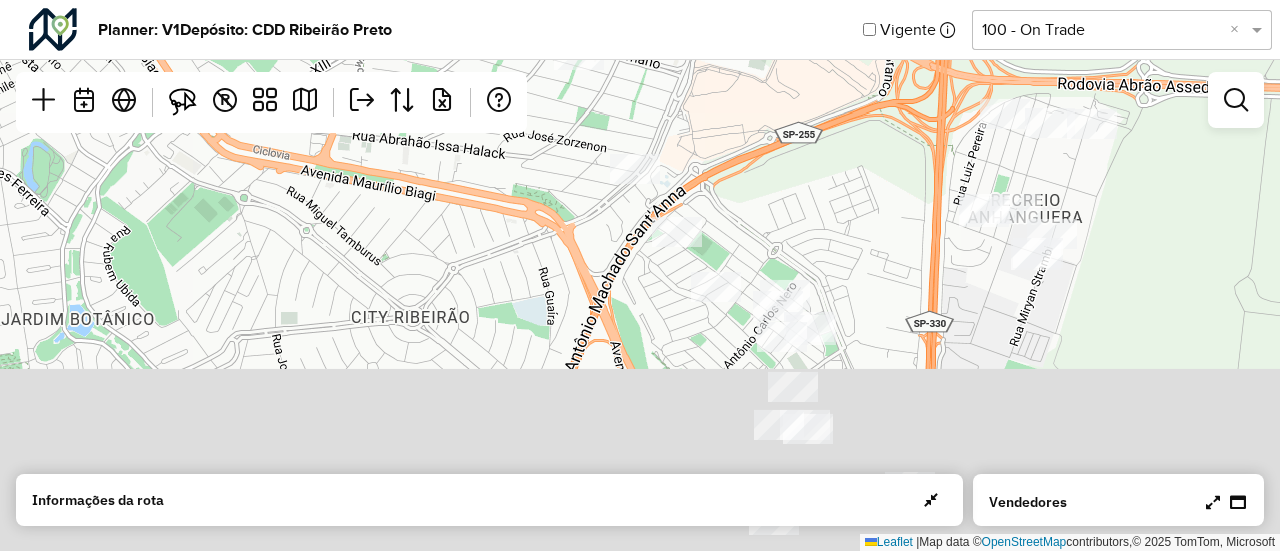 drag, startPoint x: 939, startPoint y: 328, endPoint x: 1029, endPoint y: 61, distance: 281.76053 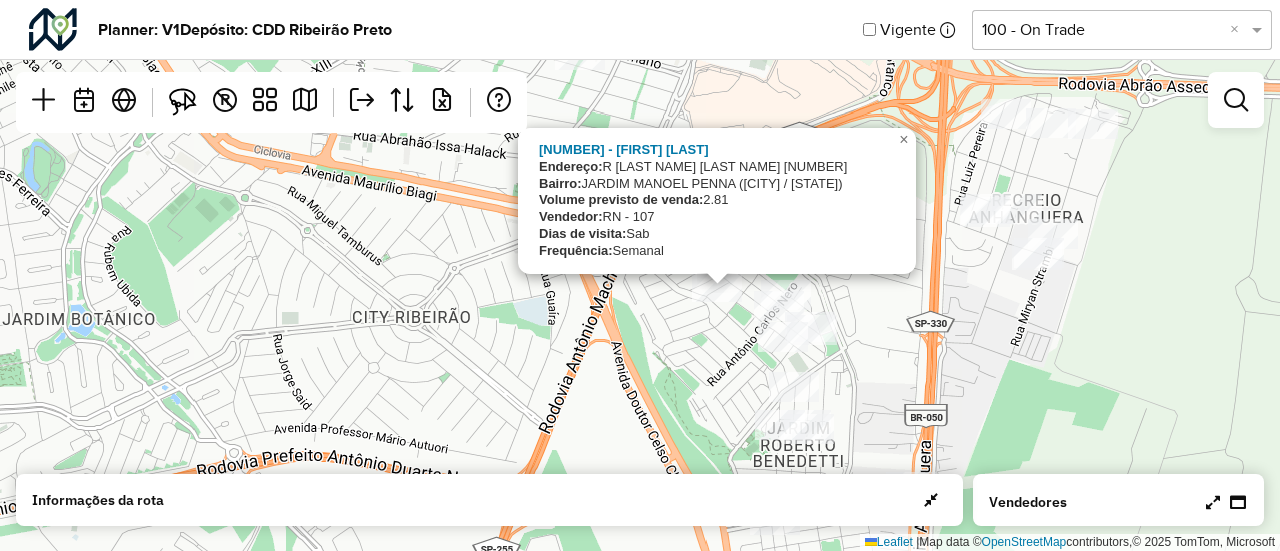 click on "[NUMBER] - [FIRST] [LAST] [LAST]
Endereço:  R   ARNALDO SEABRA                [NUMBER]
Bairro:  [CITY] ([STATE])
Volume previsto de venda:  2.81
Vendedor:  RN - 107
Dias de visita:  Sab
Frequência:  Semanal
×  Leaflet   |  Map data ©  OpenStreetMap  contributors,© 2025 TomTom, Microsoft" 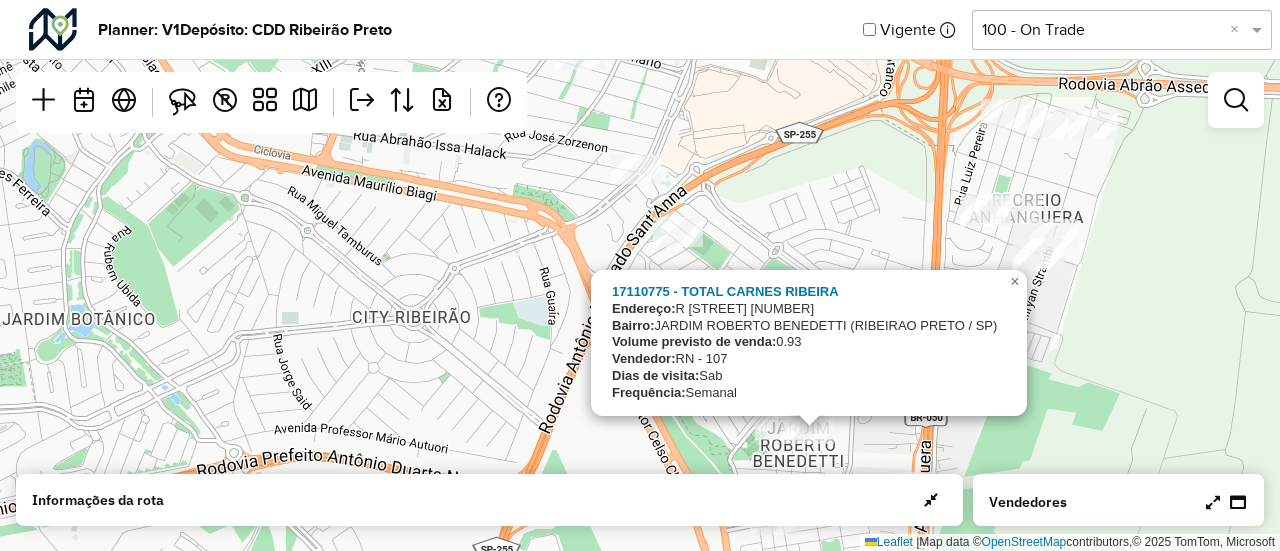 click on "[NUMBER] - [BRAND NAME] [CITY]
Endereço:  R   [LAST NAME] [LAST NAME] [LAST NAME]      [NUMBER]
Bairro:  [NEIGHBORHOOD] ([CITY] / [STATE])
Volume previsto de venda:  [NUMBER]
Vendedor:  [CODE] - [NUMBER]
Dias de visita:  [DAY]
Frequência:  [FREQUENCY]
×  Leaflet   |  Map data ©  OpenStreetMap  contributors,© 2025 TomTom, Microsoft" 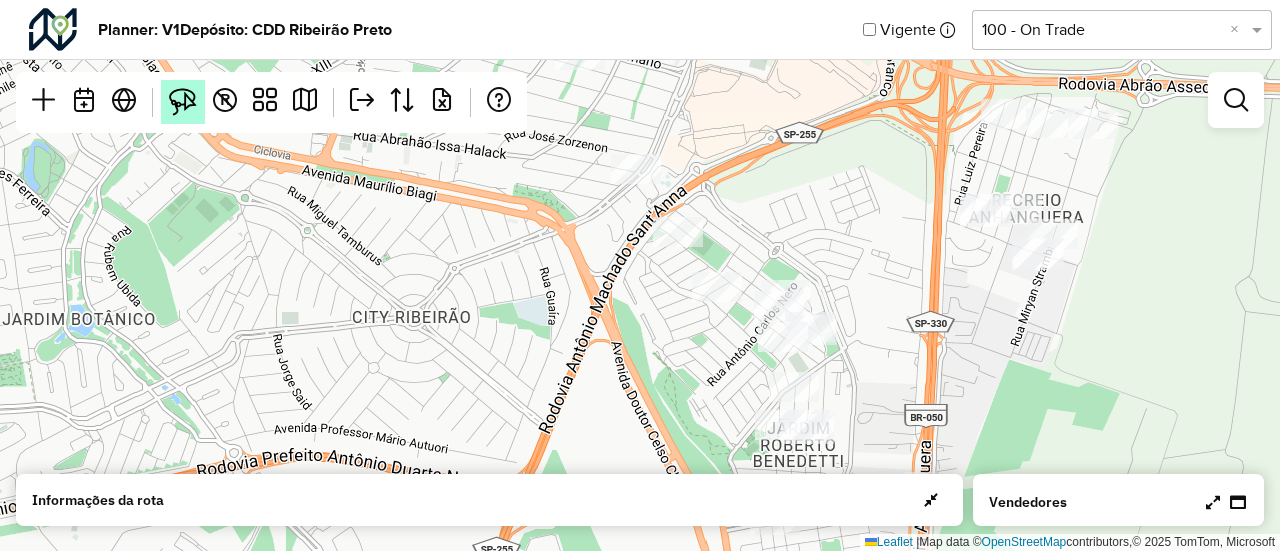 click at bounding box center [183, 102] 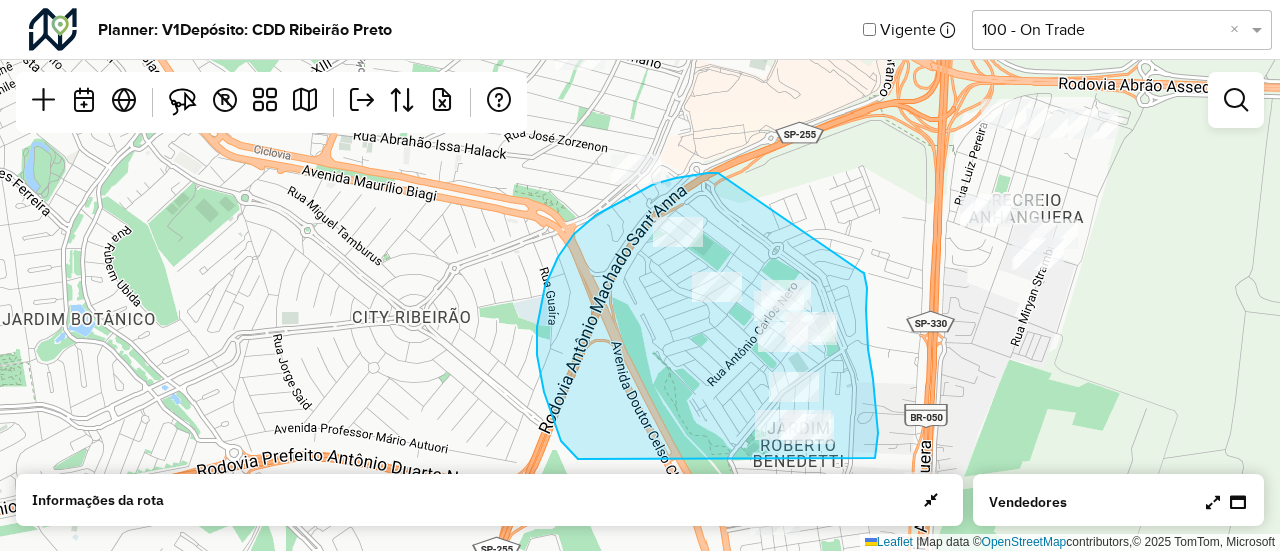 drag, startPoint x: 718, startPoint y: 173, endPoint x: 860, endPoint y: 268, distance: 170.84789 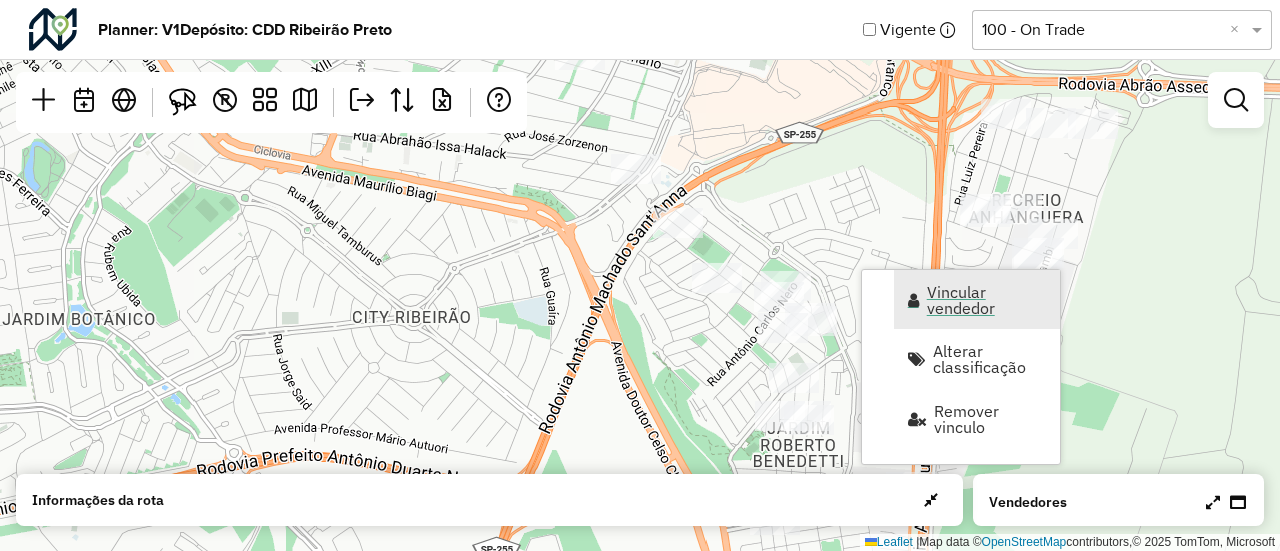 click on "Vincular vendedor" at bounding box center (987, 300) 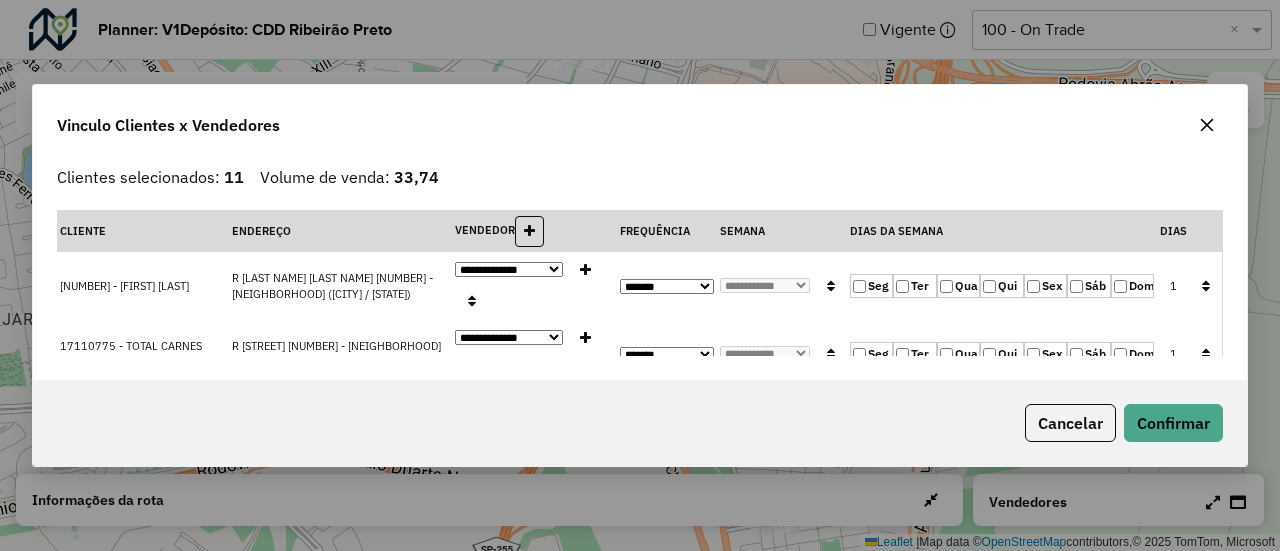 click 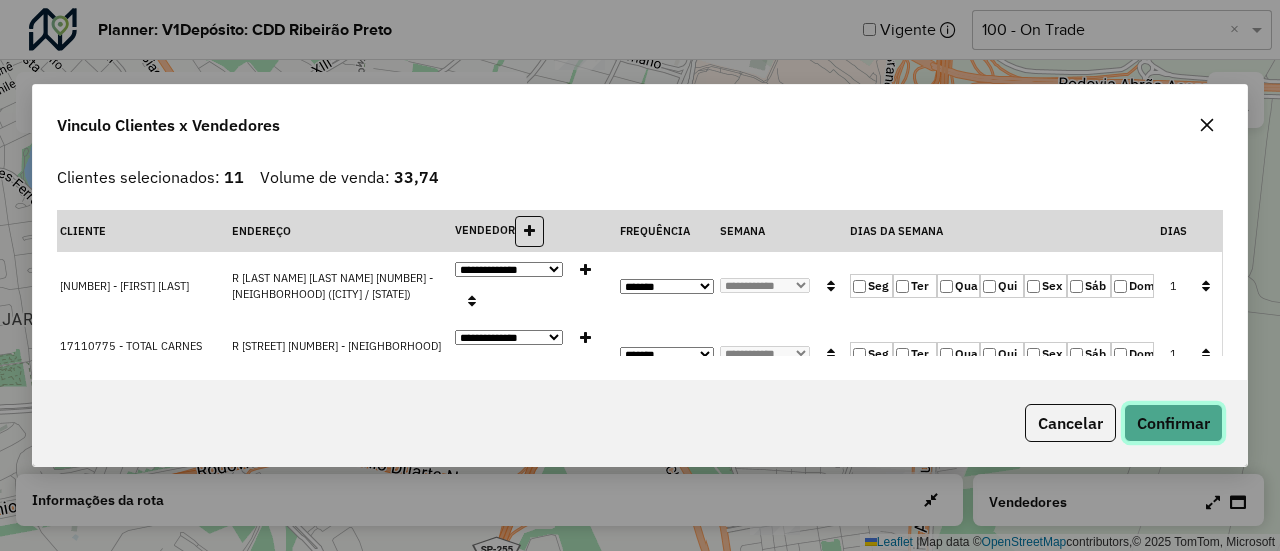 click on "Confirmar" 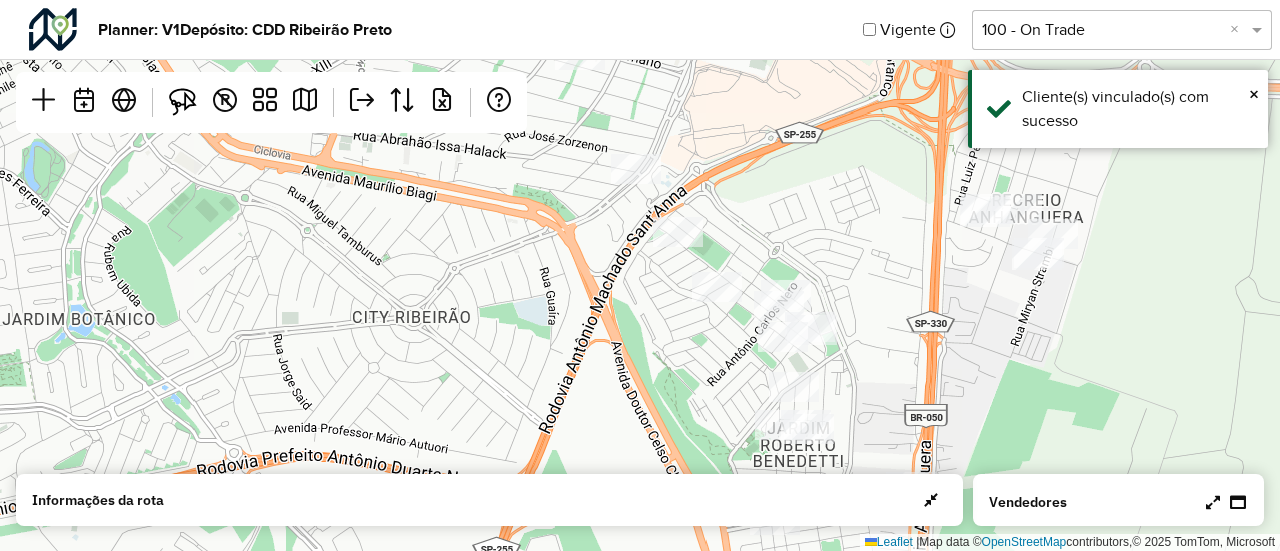click at bounding box center [1213, 502] 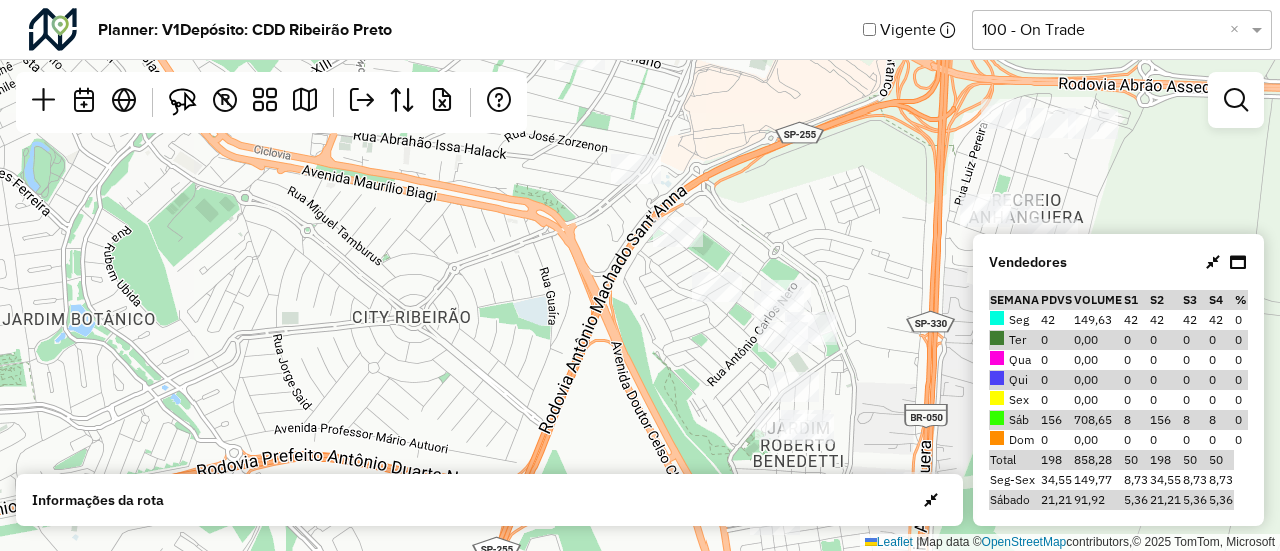 click at bounding box center [1213, 262] 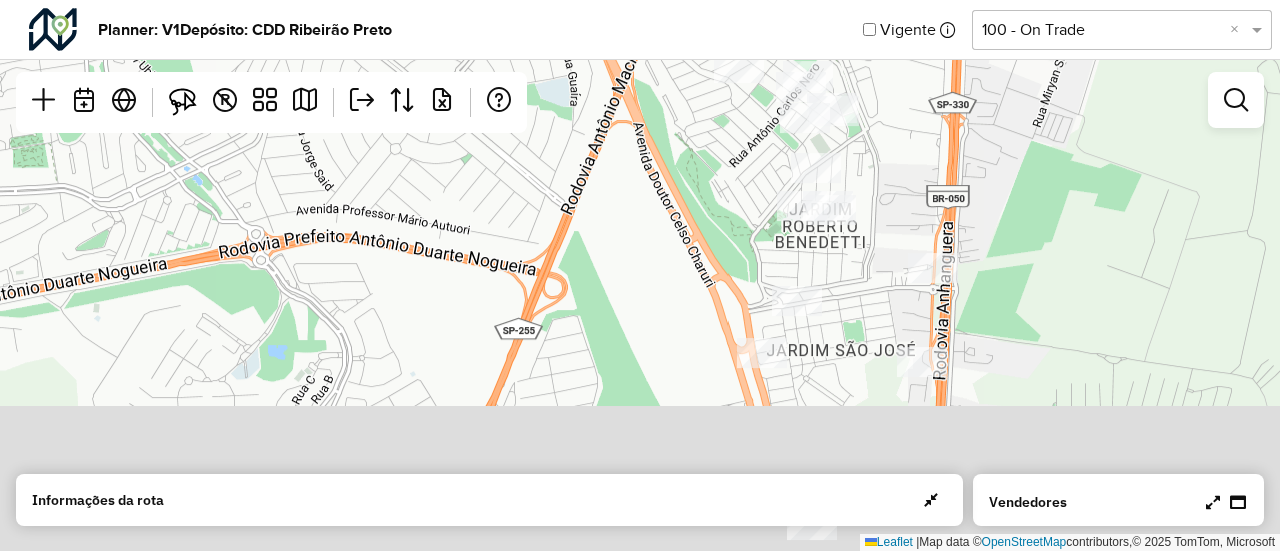 drag, startPoint x: 992, startPoint y: 317, endPoint x: 1014, endPoint y: 98, distance: 220.10225 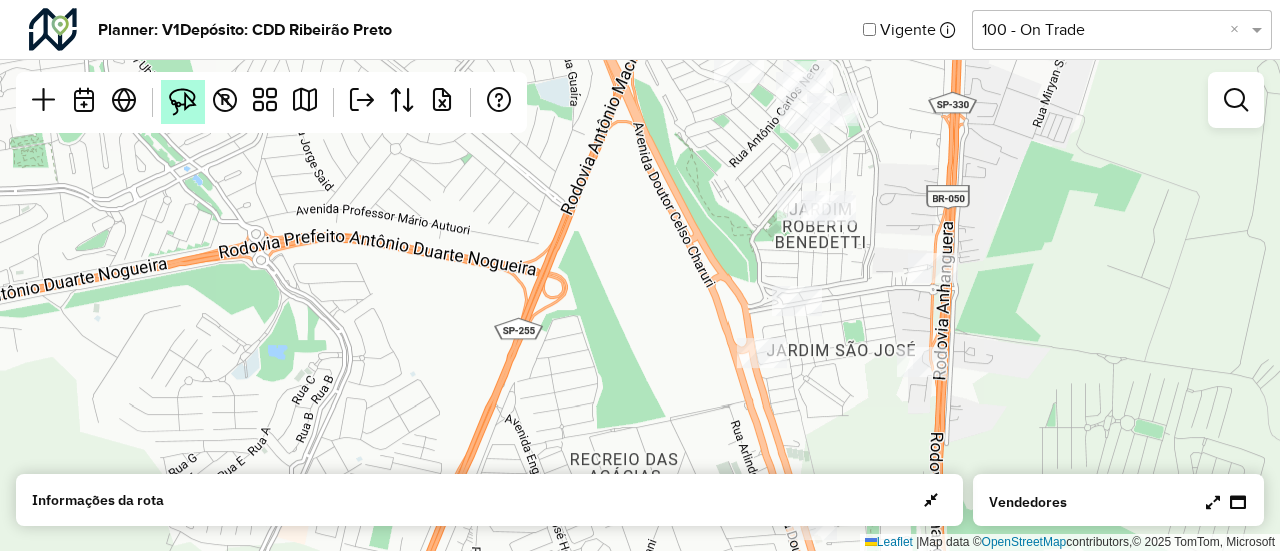 click at bounding box center (183, 102) 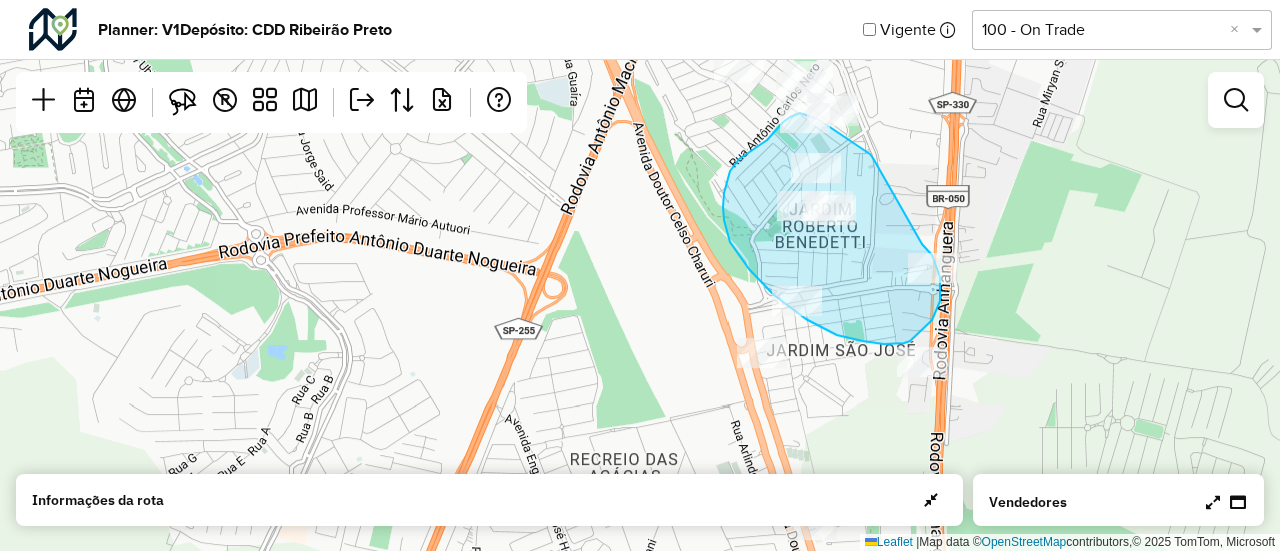 drag, startPoint x: 873, startPoint y: 158, endPoint x: 921, endPoint y: 243, distance: 97.6166 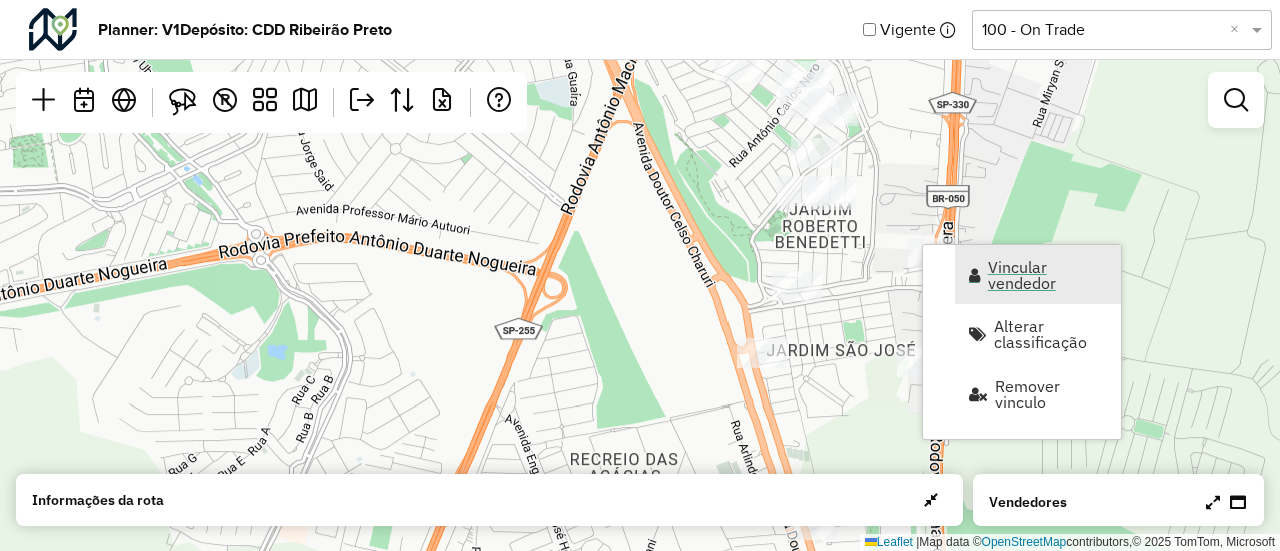 click on "Vincular vendedor" at bounding box center (1048, 275) 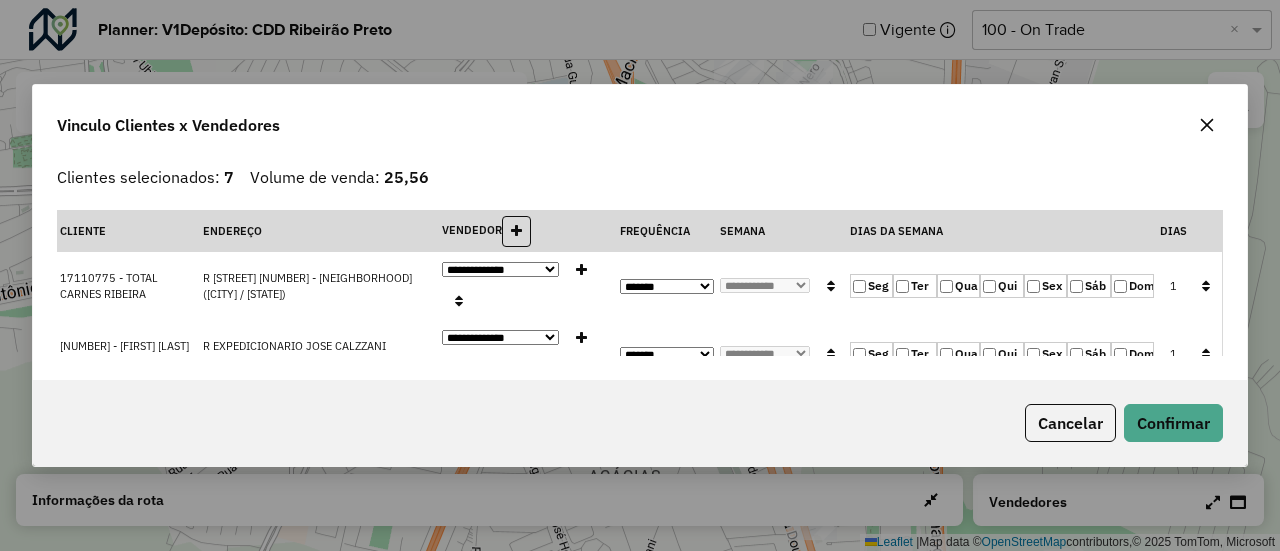 click 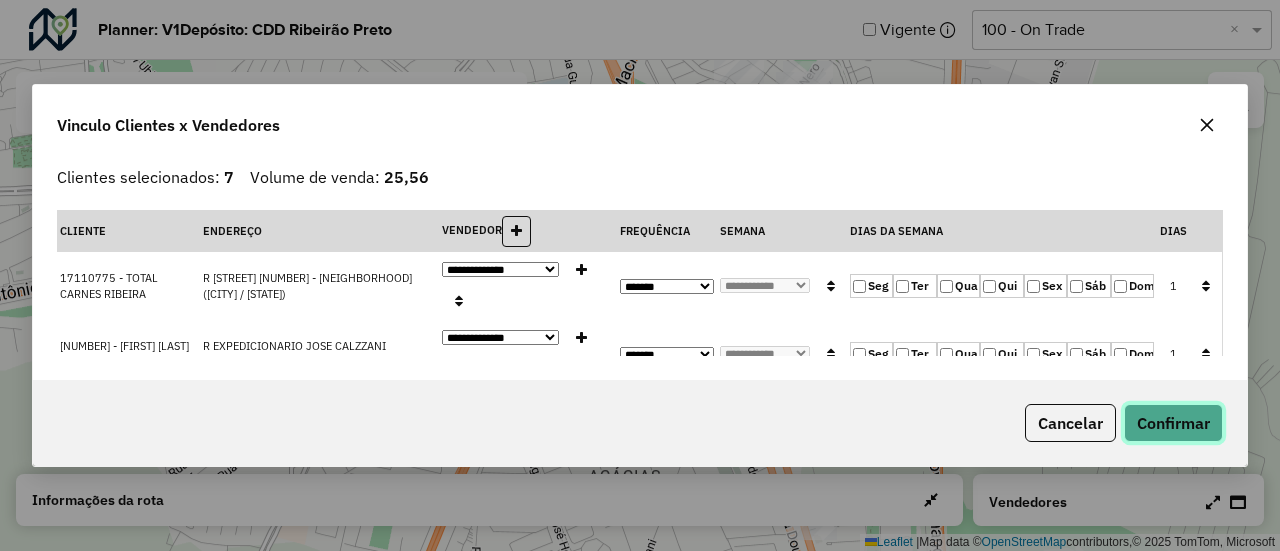 click on "Confirmar" 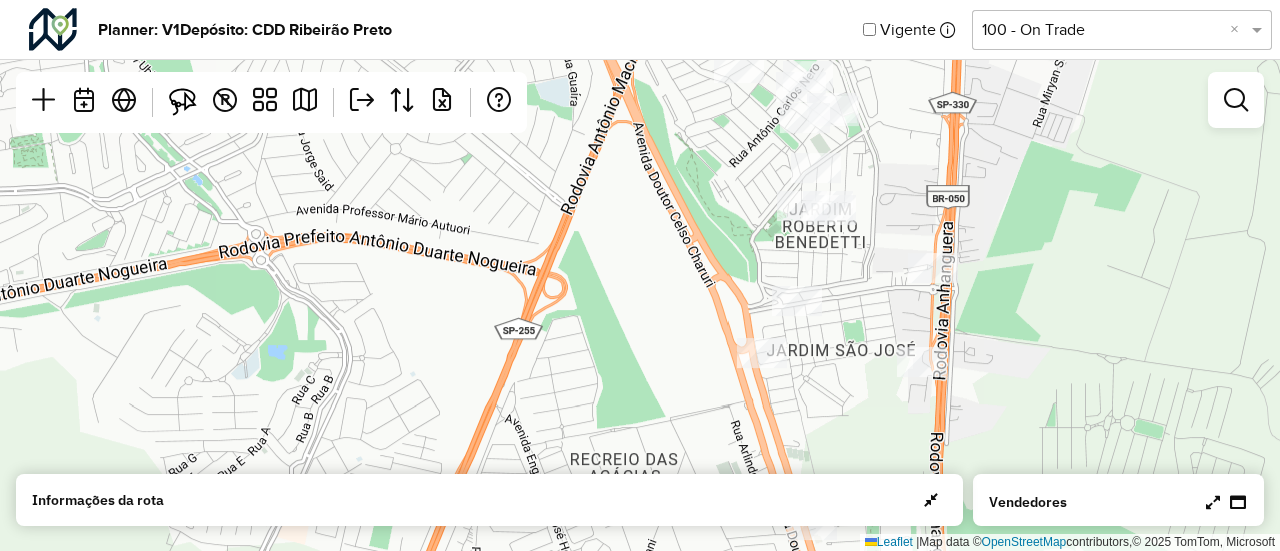 click at bounding box center [1238, 502] 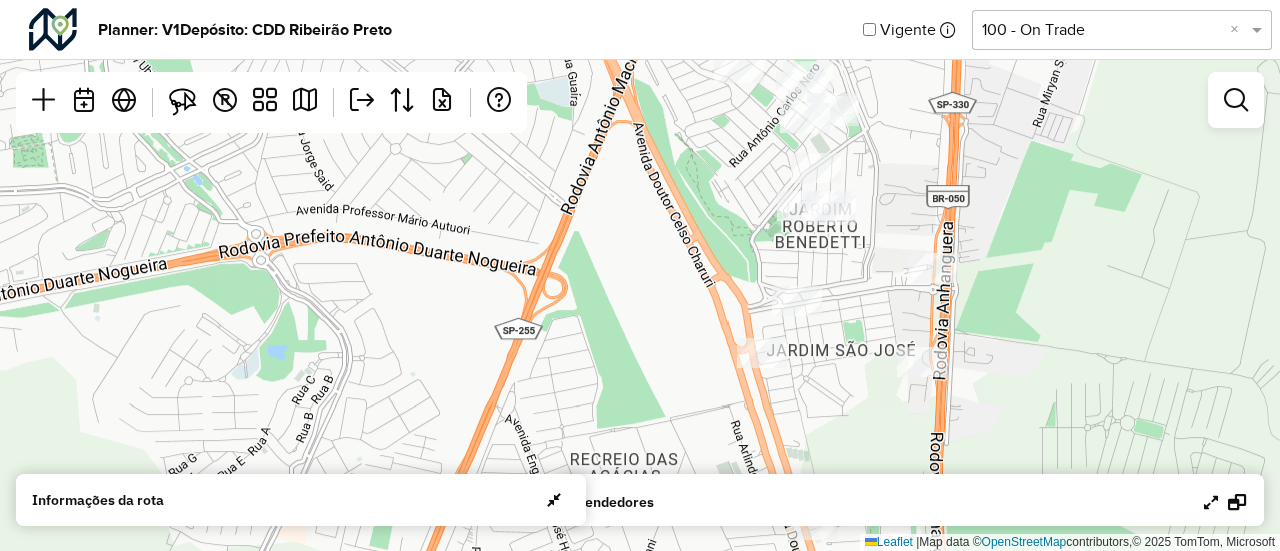 click at bounding box center (1211, 502) 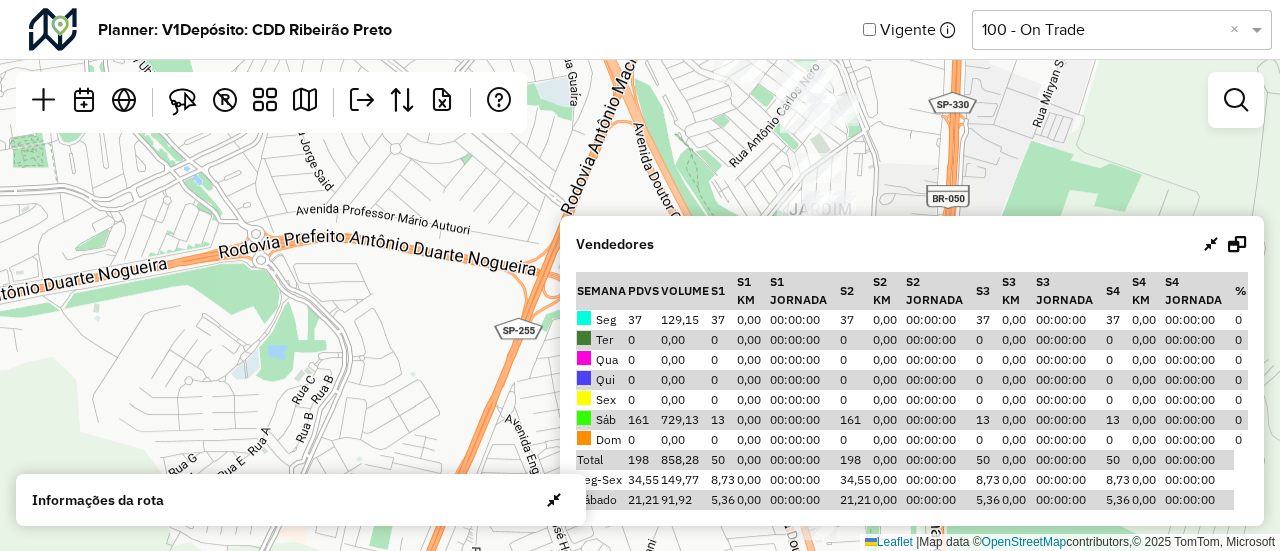 click at bounding box center (1237, 244) 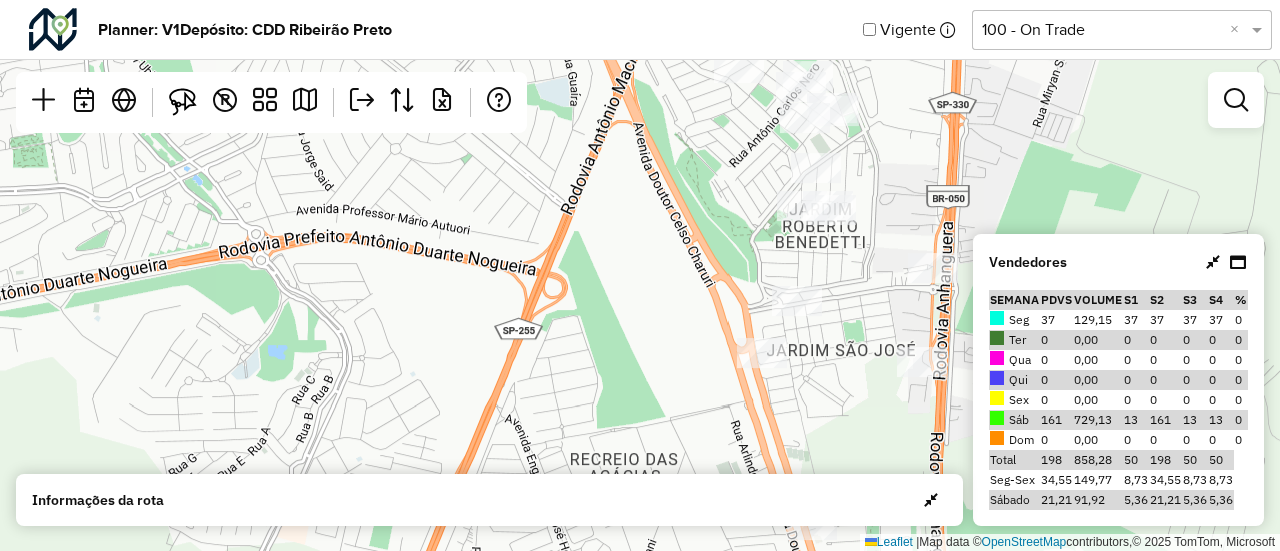 click on "Leaflet   |  Map data ©  OpenStreetMap  contributors,© 2025 TomTom, Microsoft" 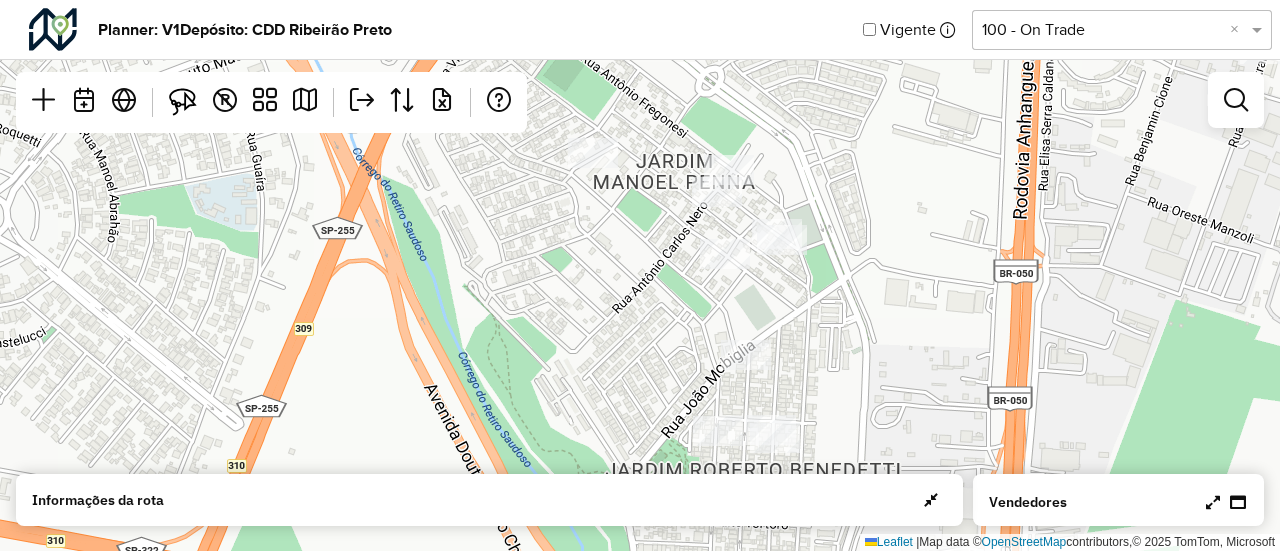drag, startPoint x: 880, startPoint y: 279, endPoint x: 857, endPoint y: 298, distance: 29.832869 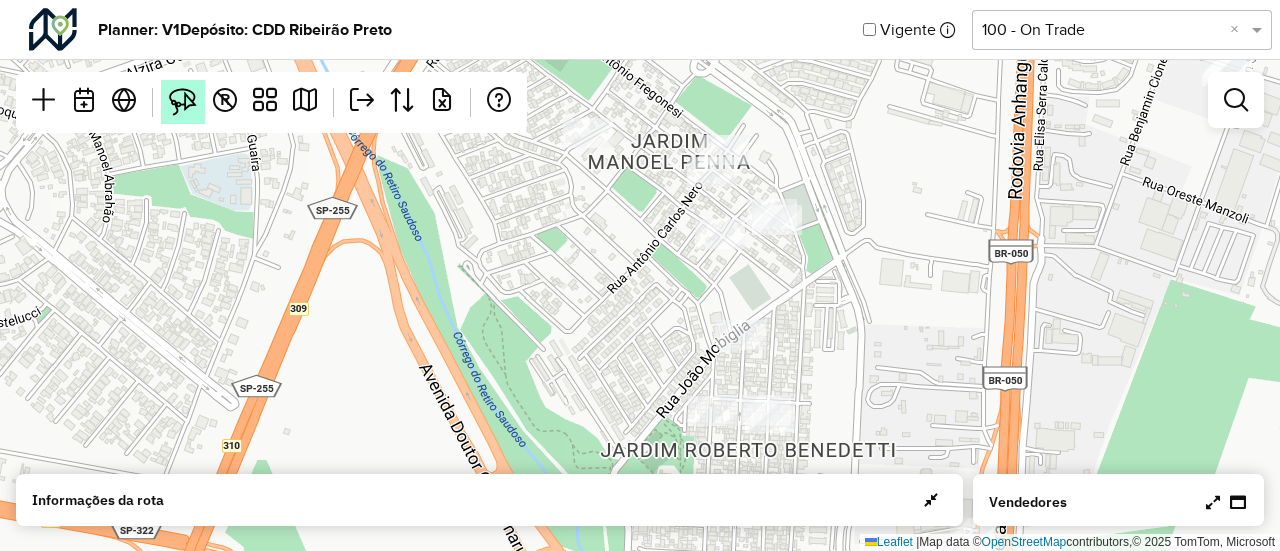 click at bounding box center (183, 102) 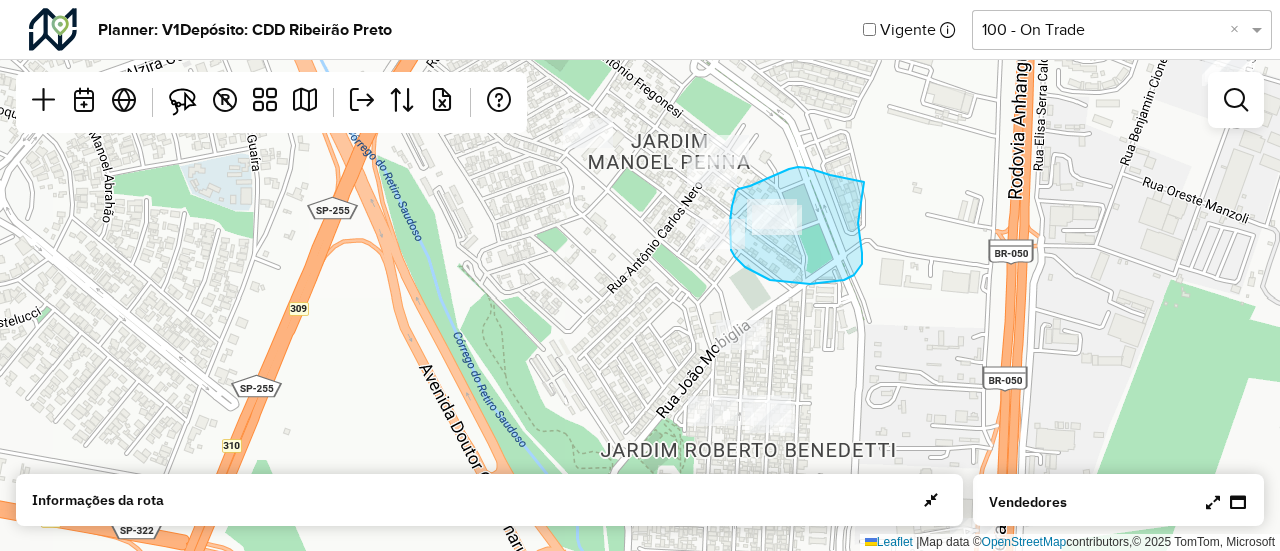 drag, startPoint x: 864, startPoint y: 182, endPoint x: 853, endPoint y: 213, distance: 32.89377 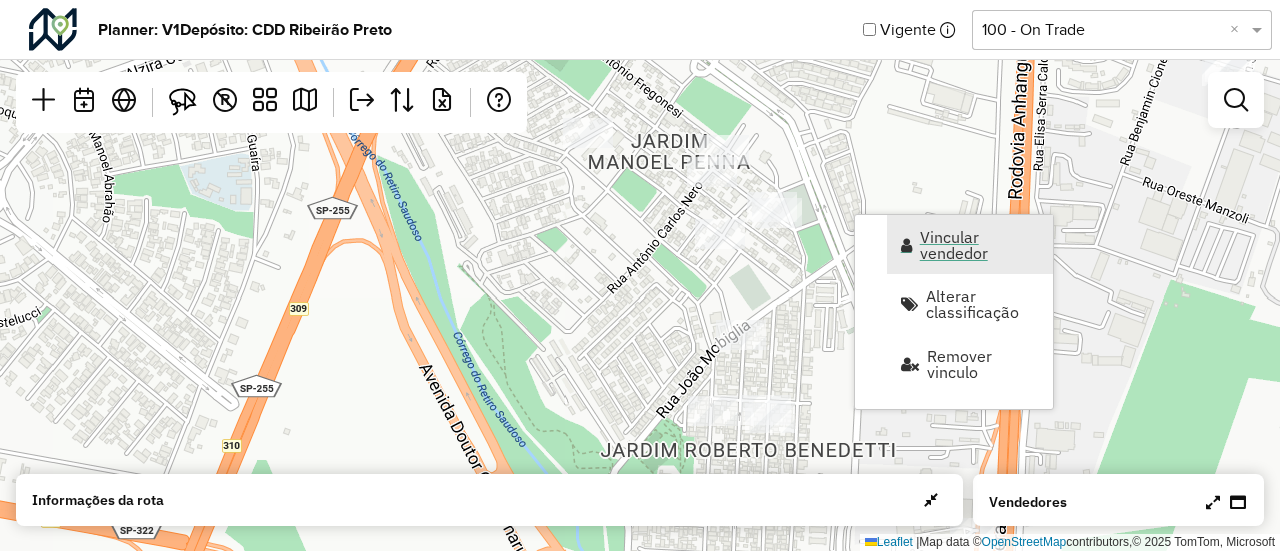 click on "Vincular vendedor" at bounding box center (980, 245) 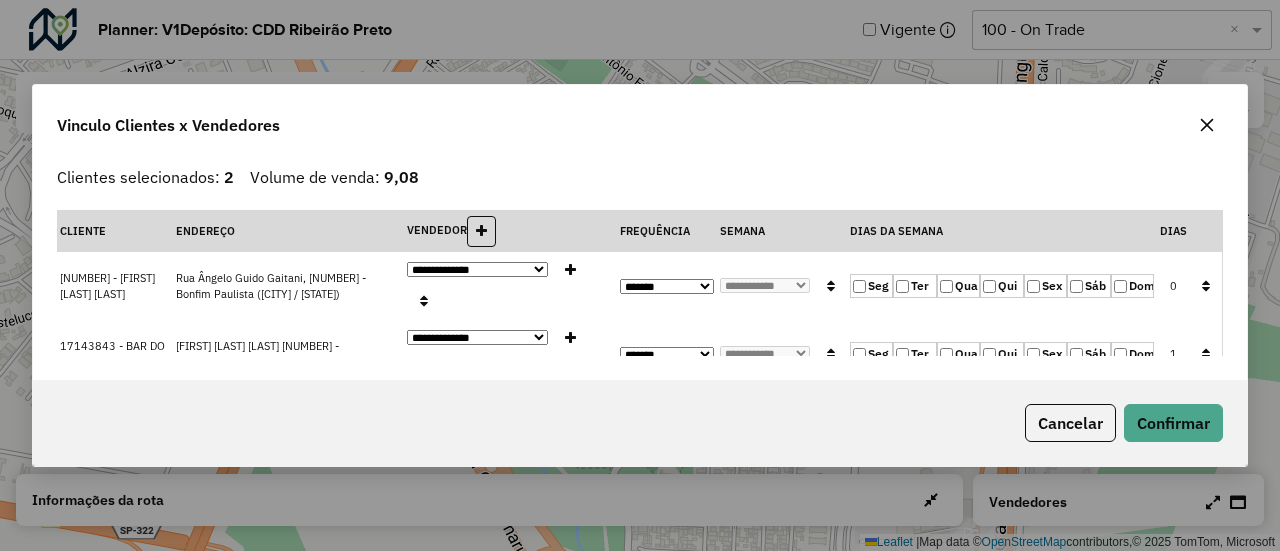 click on "Sáb" 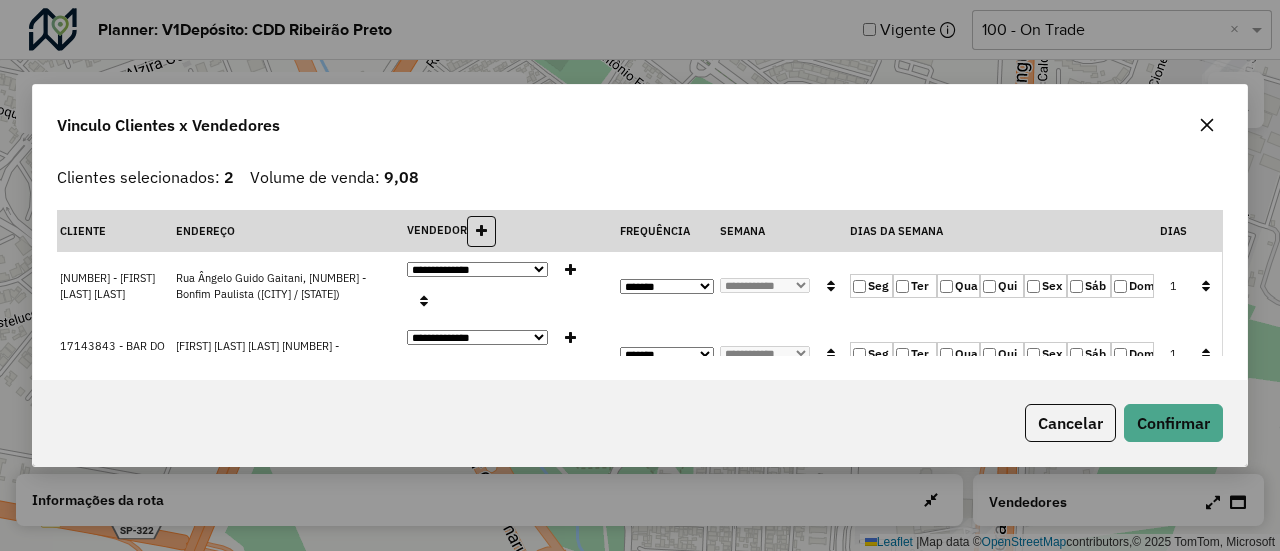 click 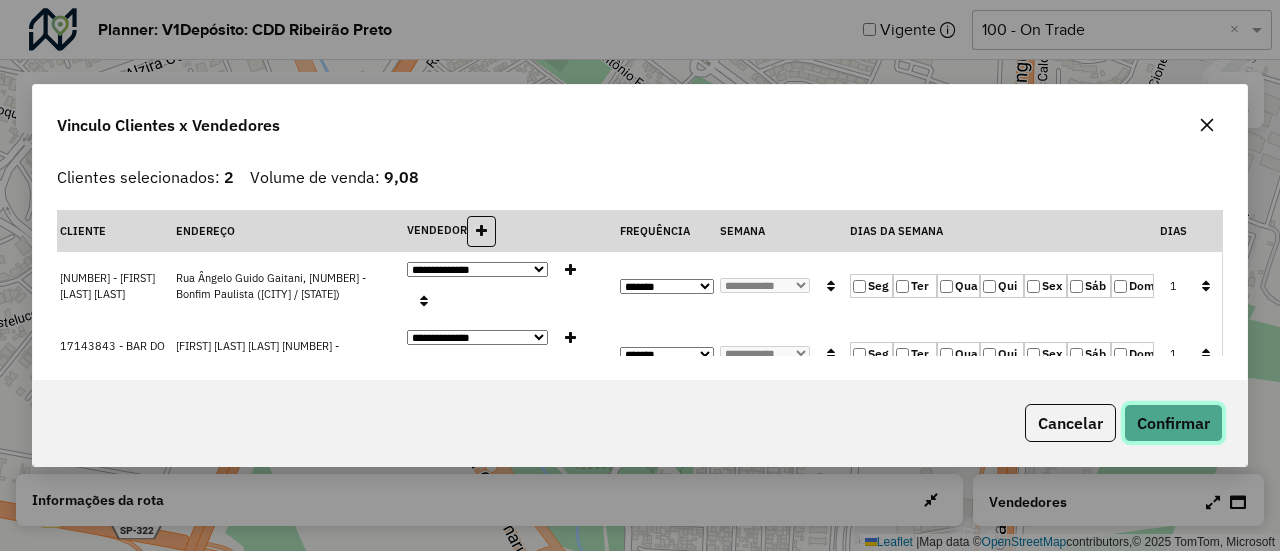 click on "Confirmar" 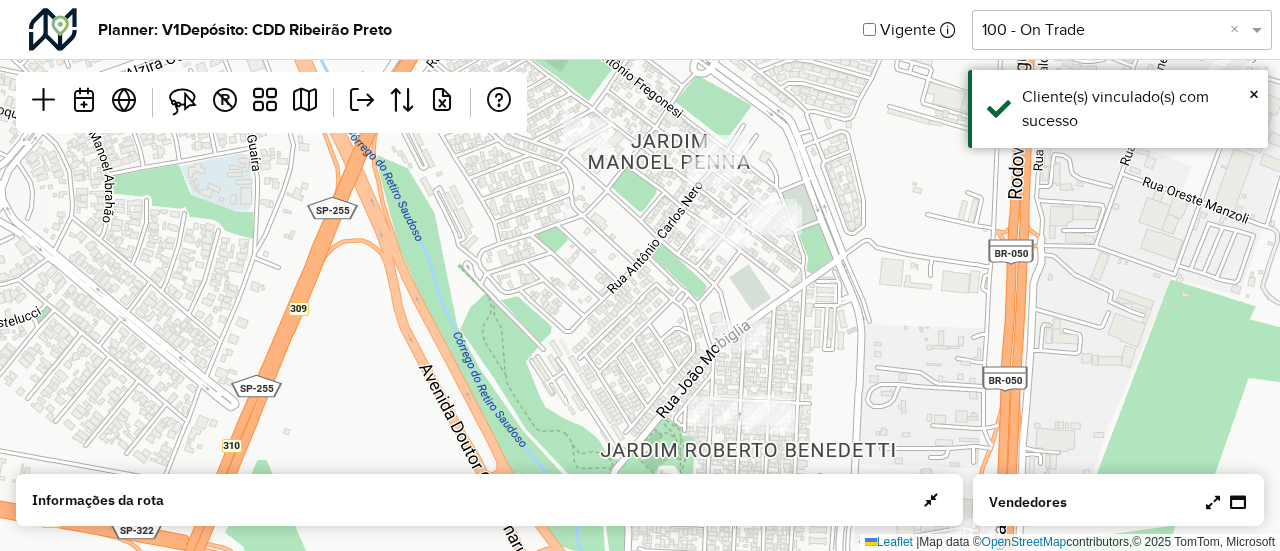 click on "Vendedores" at bounding box center [1118, 502] 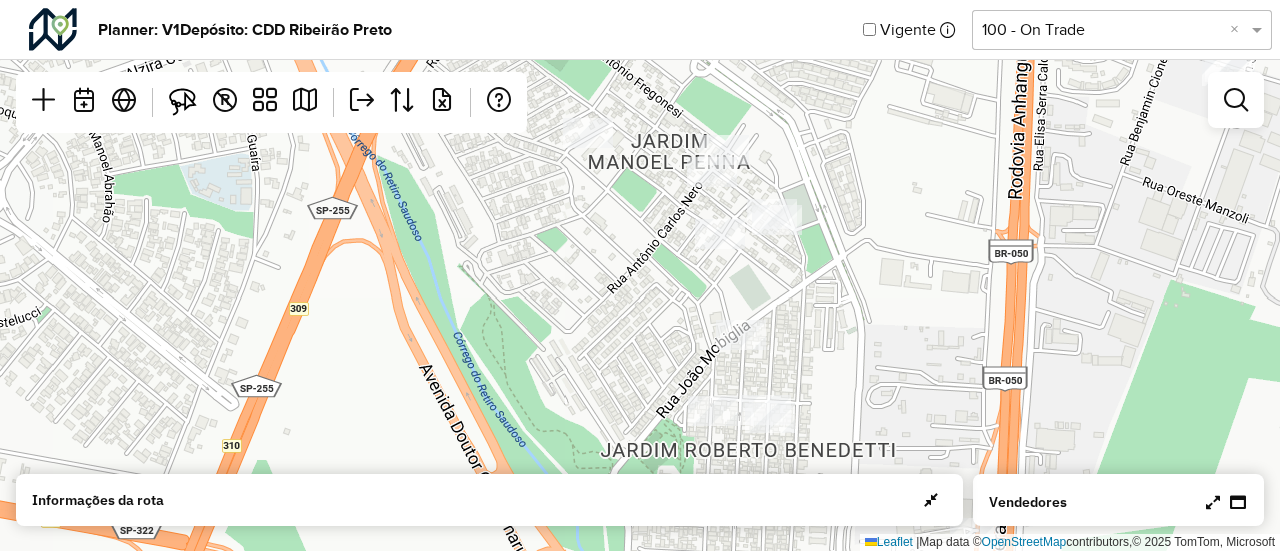 click at bounding box center (1213, 502) 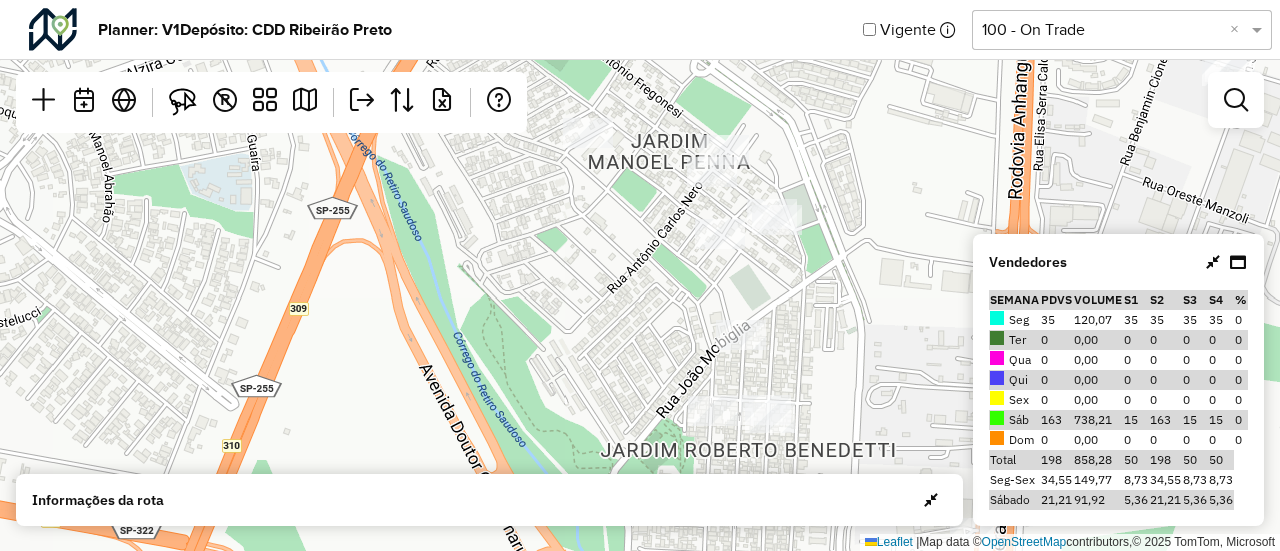 click at bounding box center [1213, 262] 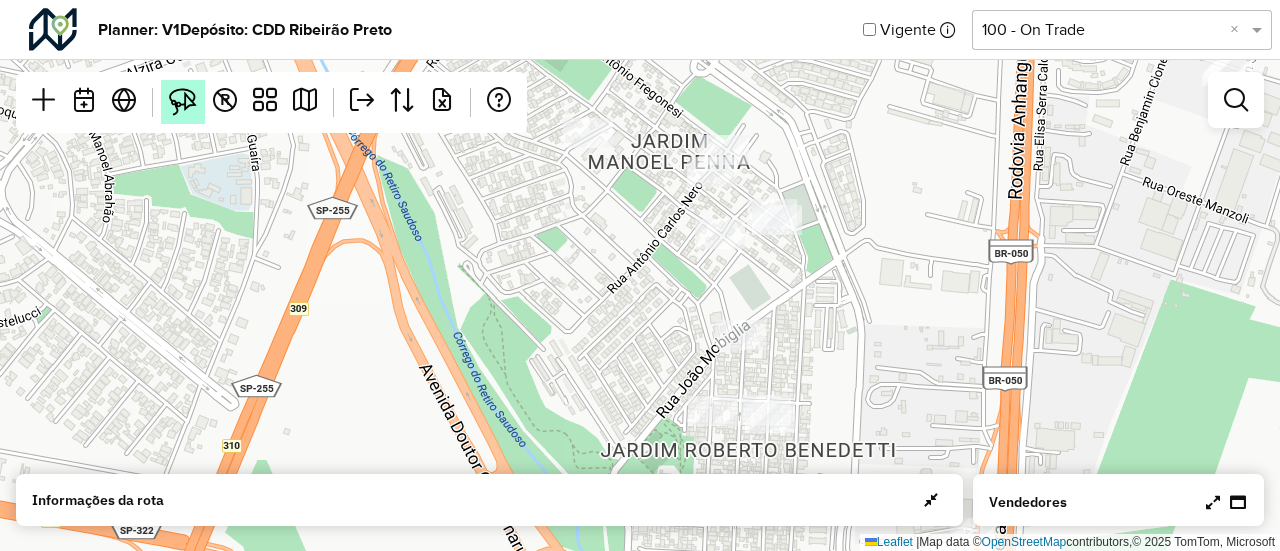 click at bounding box center [183, 102] 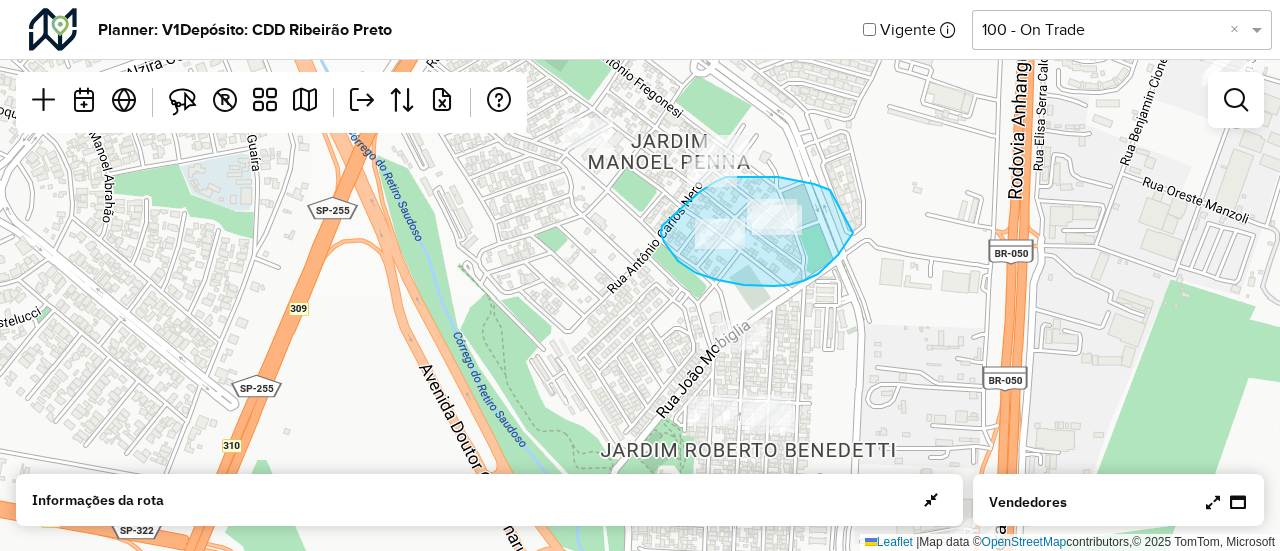 drag, startPoint x: 830, startPoint y: 190, endPoint x: 845, endPoint y: 207, distance: 22.671568 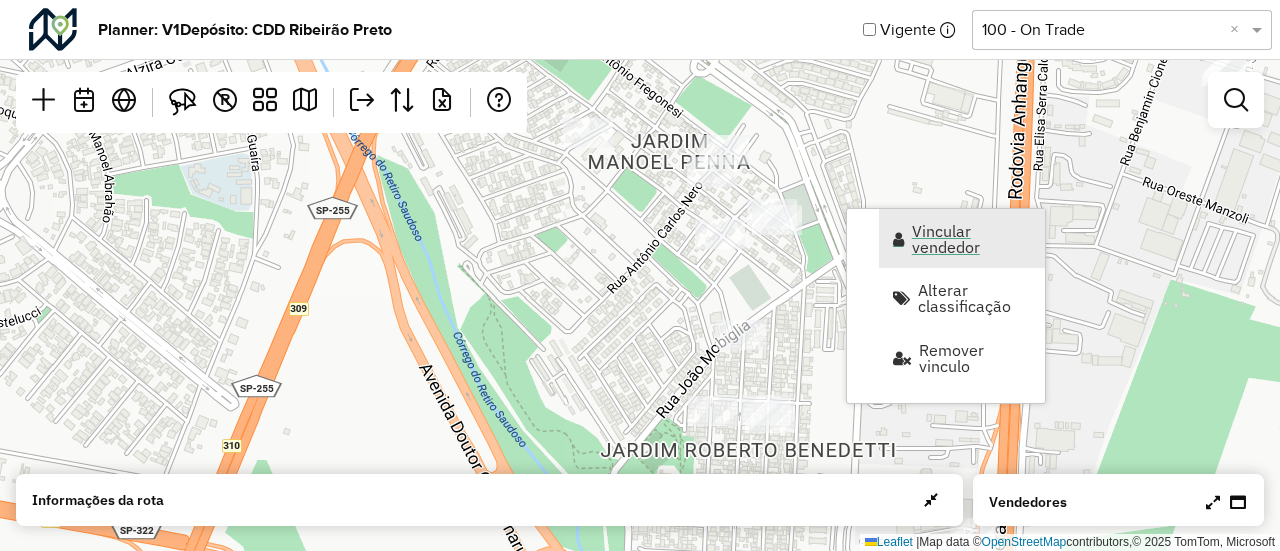click on "Vincular vendedor" at bounding box center (972, 239) 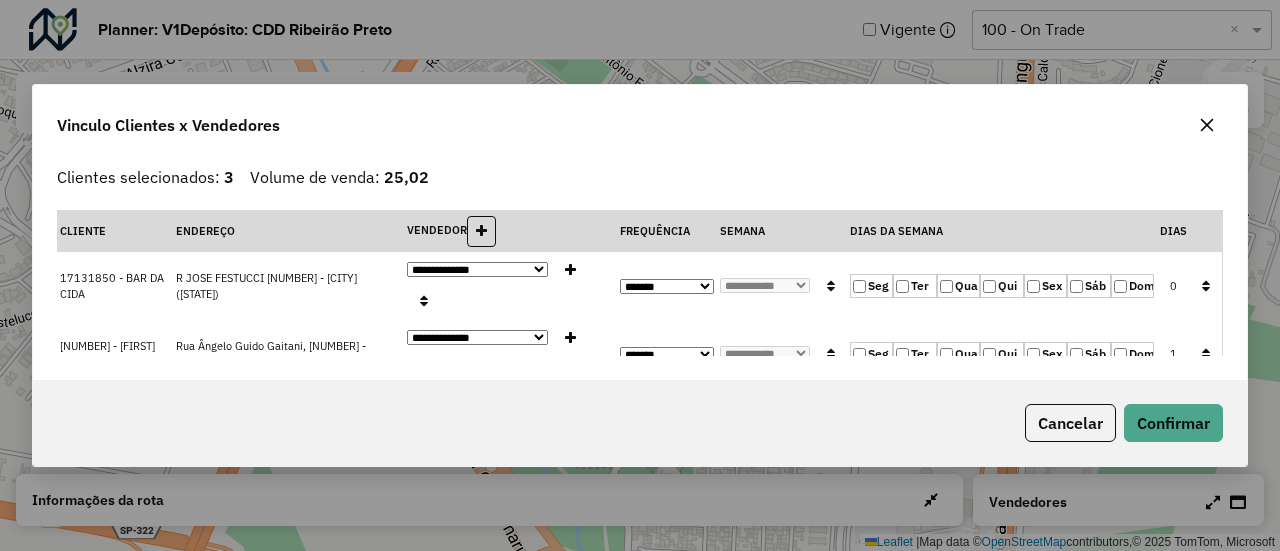click on "Seg" 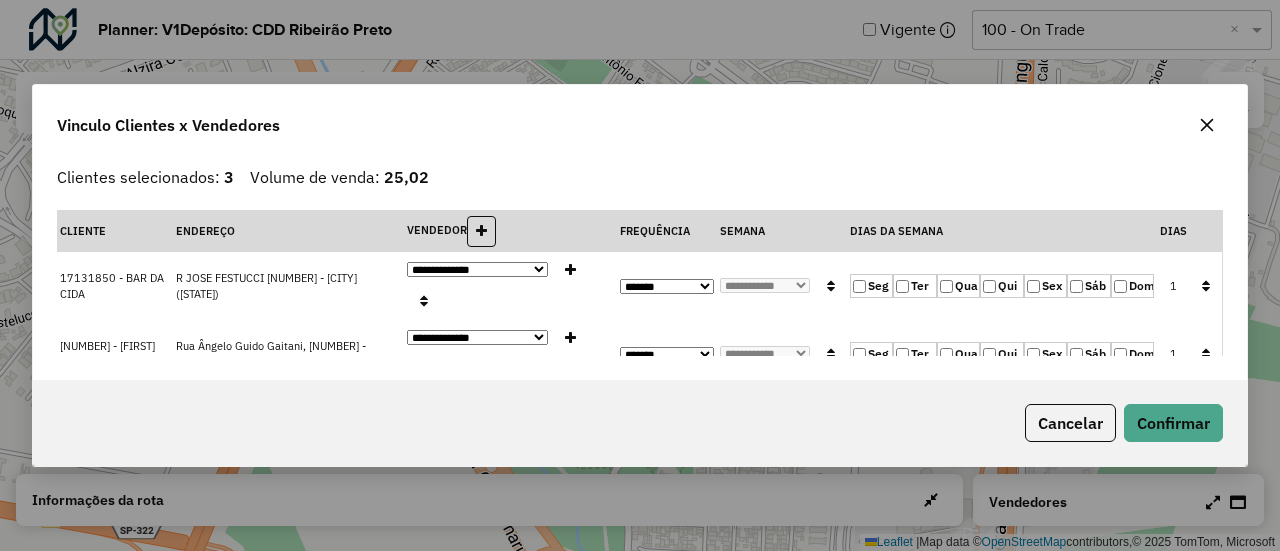 click 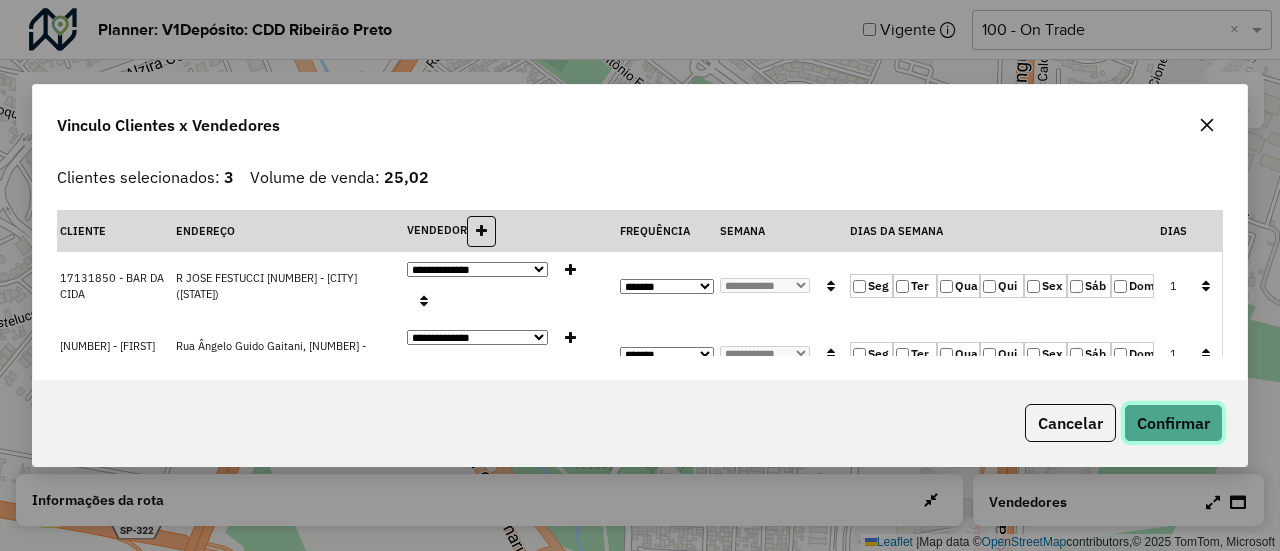 click on "Confirmar" 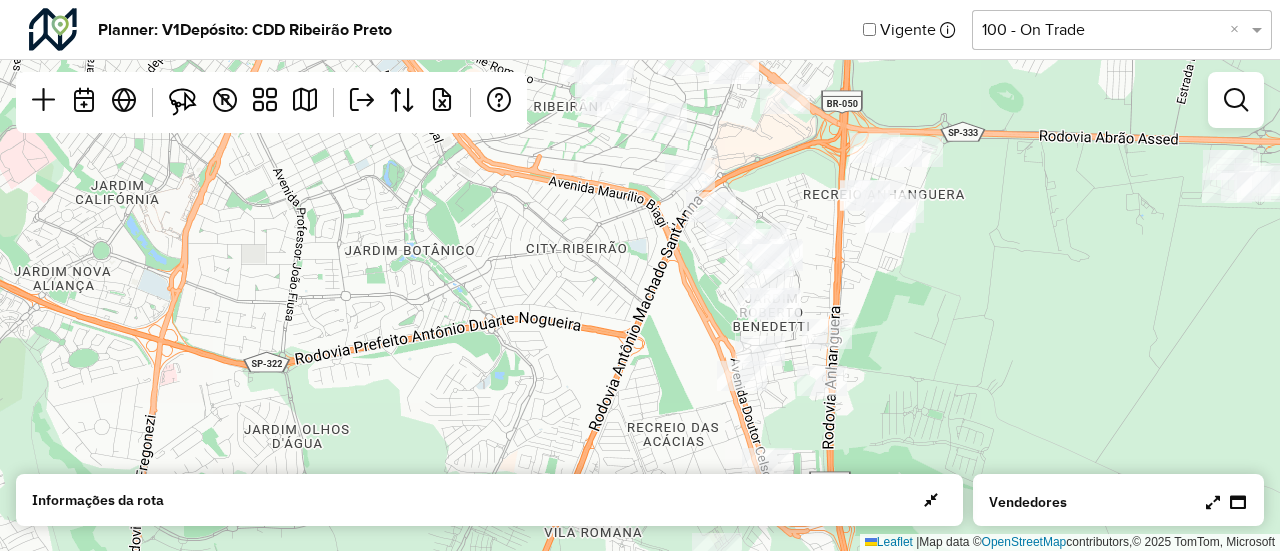 drag, startPoint x: 927, startPoint y: 316, endPoint x: 810, endPoint y: 274, distance: 124.3101 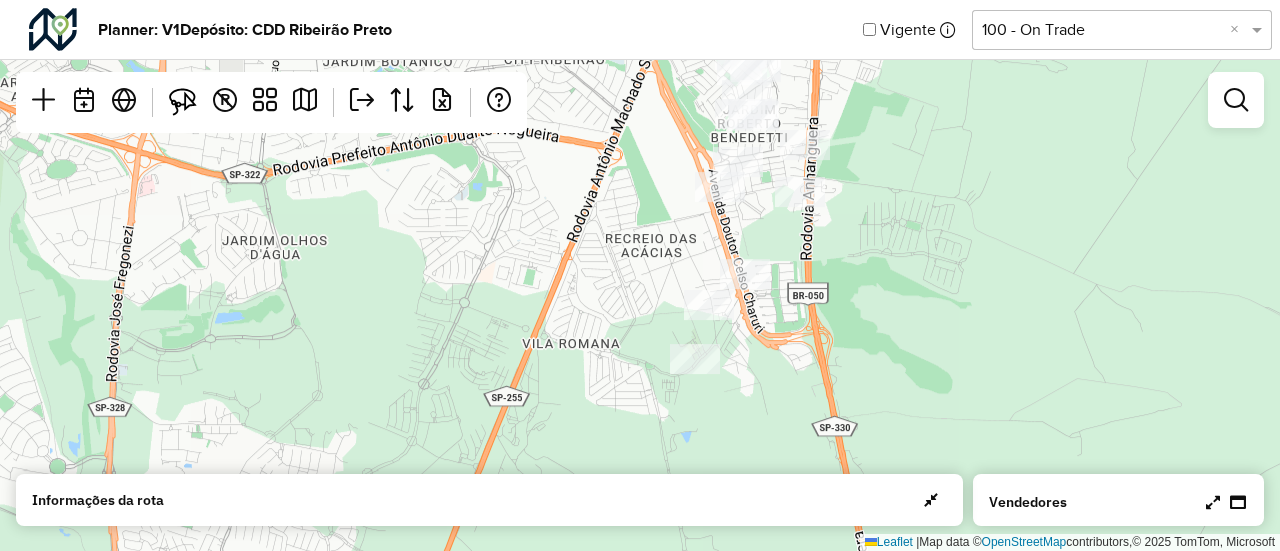 drag, startPoint x: 918, startPoint y: 372, endPoint x: 902, endPoint y: 189, distance: 183.69812 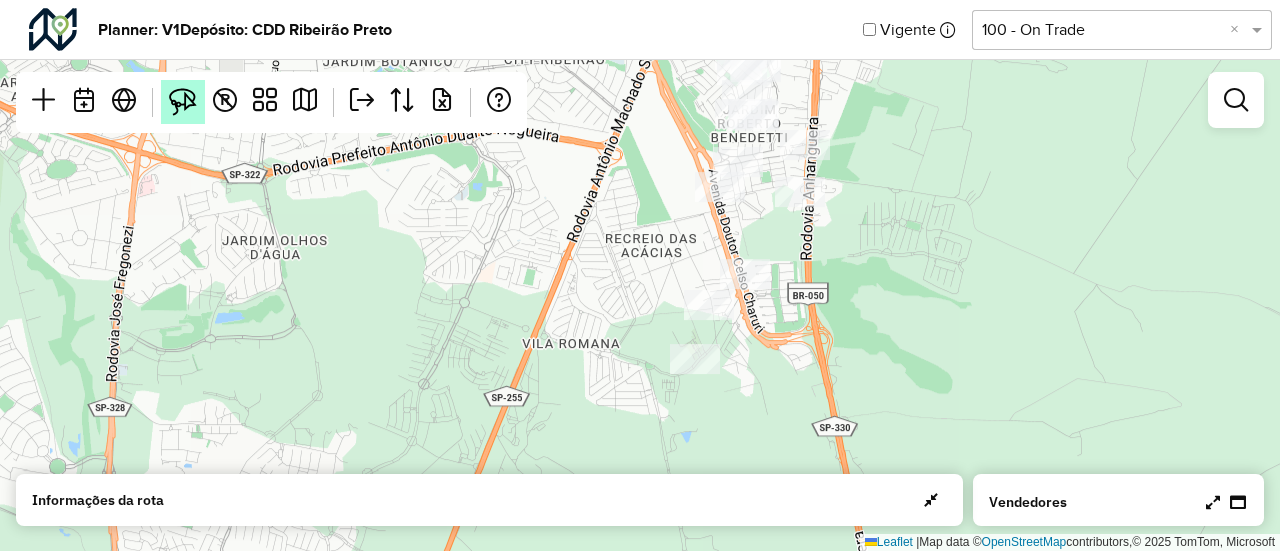 click at bounding box center (183, 102) 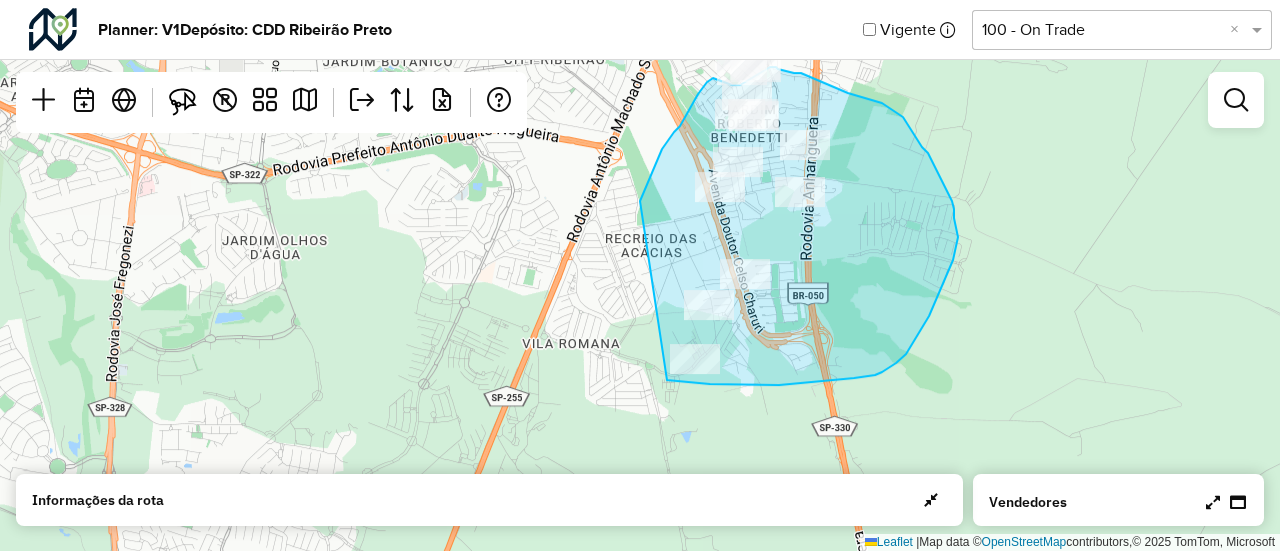 drag, startPoint x: 667, startPoint y: 380, endPoint x: 625, endPoint y: 271, distance: 116.81181 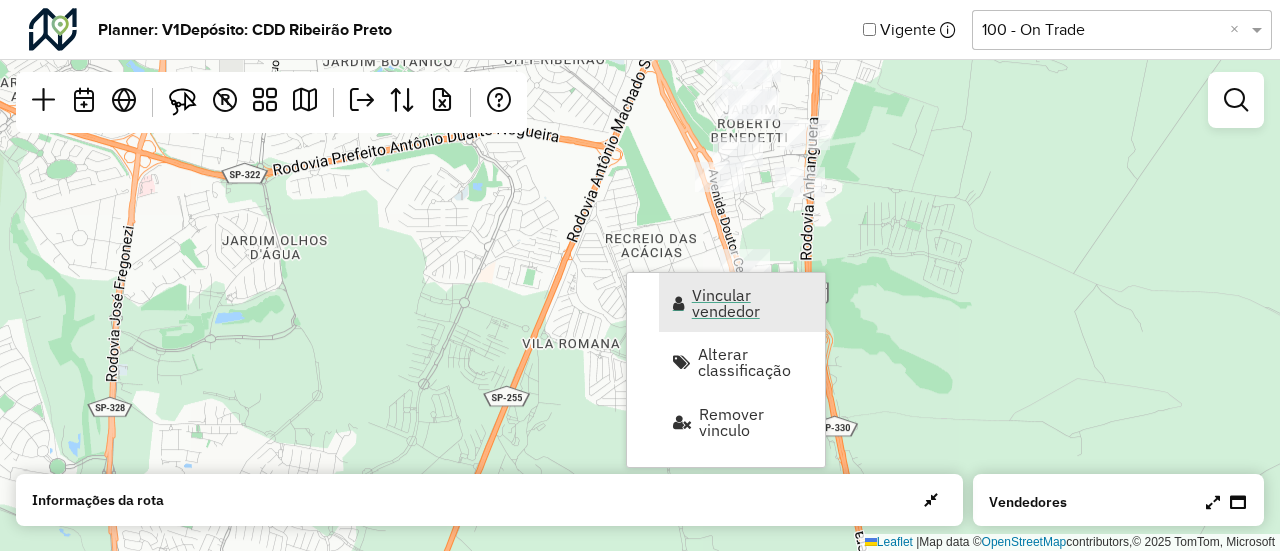 click on "Vincular vendedor" at bounding box center (752, 303) 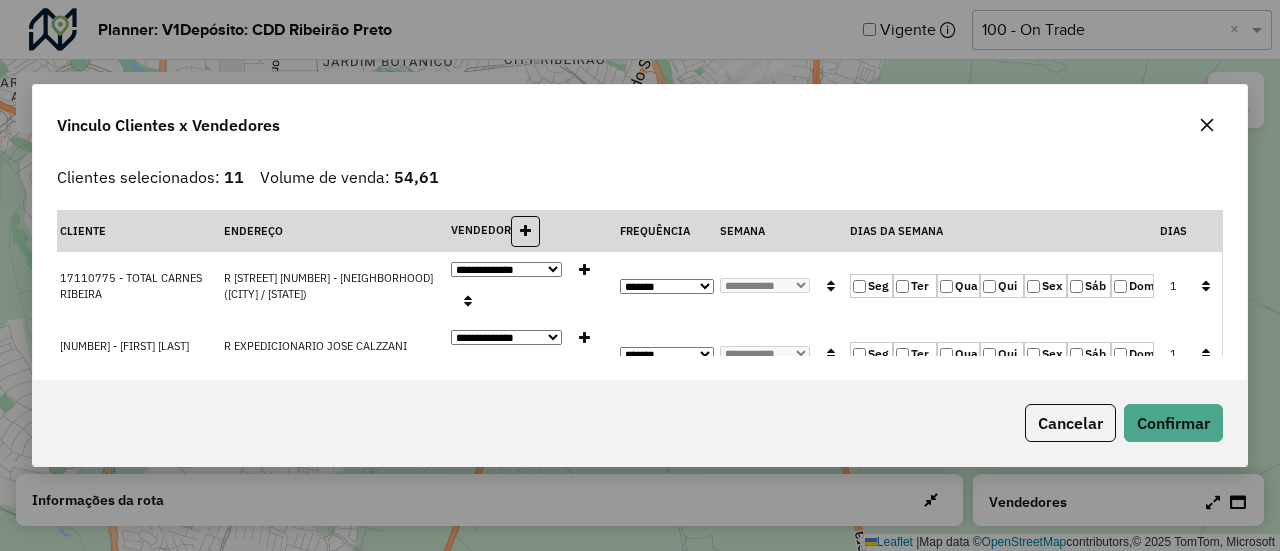 click 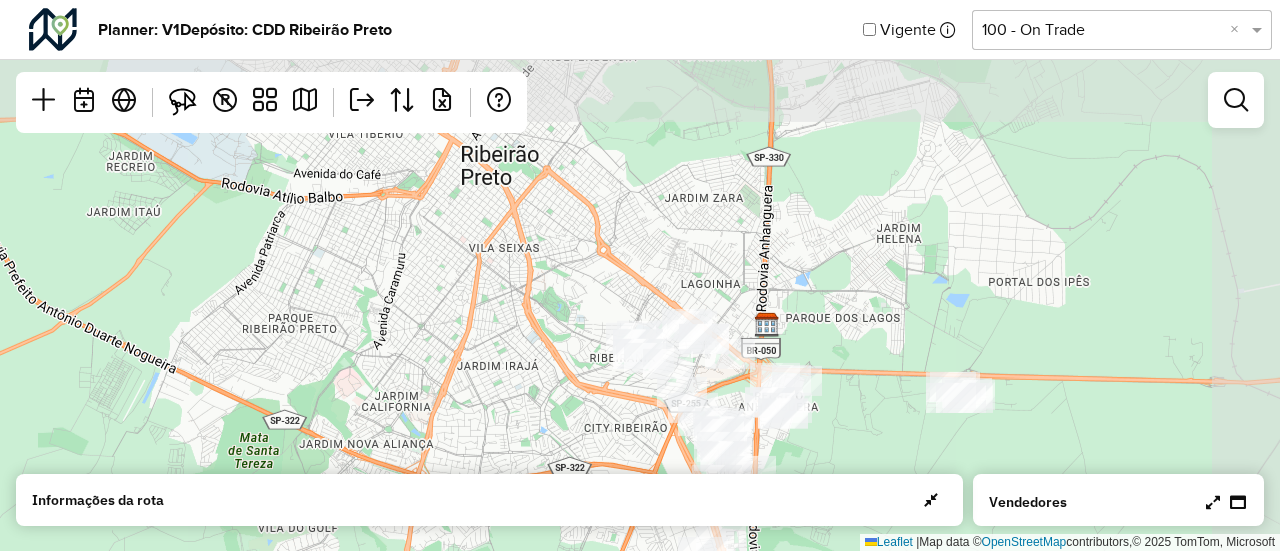 drag, startPoint x: 1118, startPoint y: 211, endPoint x: 868, endPoint y: 535, distance: 409.2383 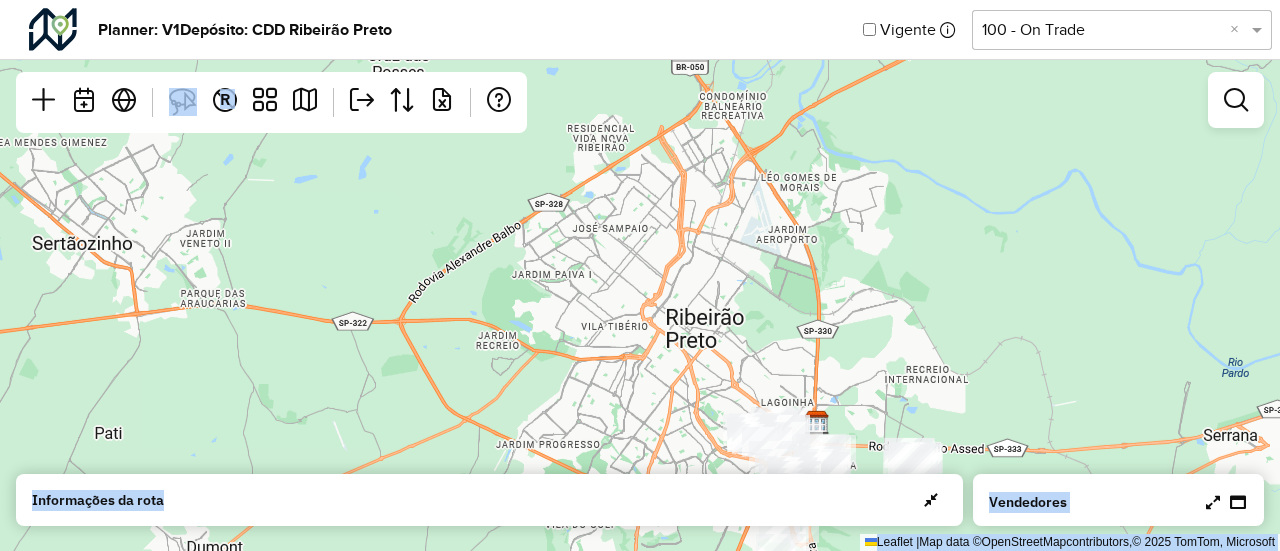 drag, startPoint x: 899, startPoint y: 490, endPoint x: 913, endPoint y: 347, distance: 143.68369 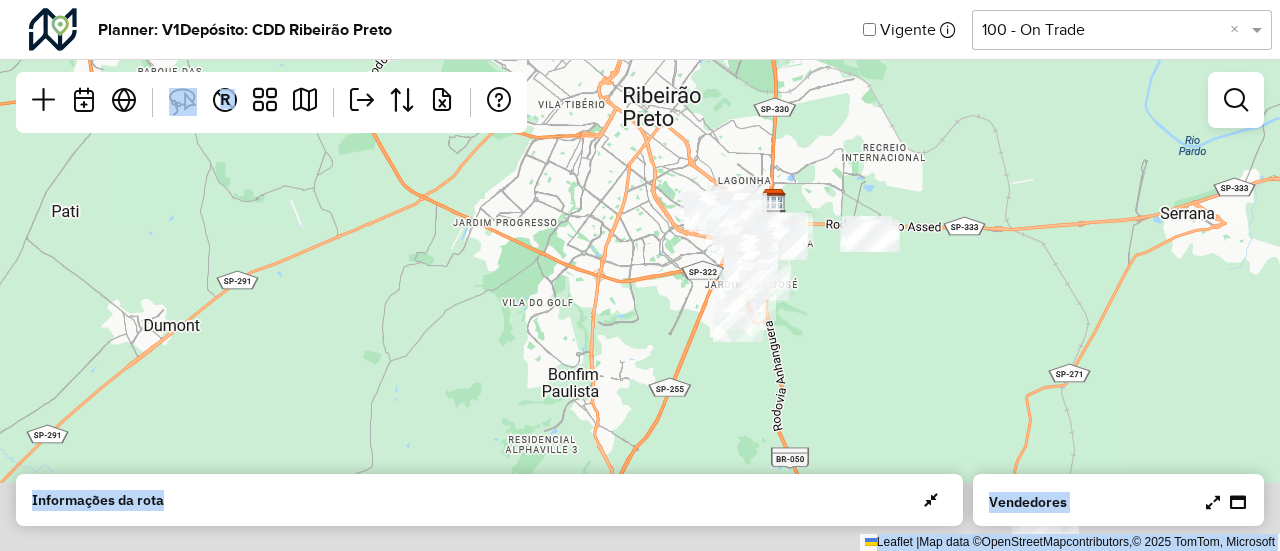drag, startPoint x: 913, startPoint y: 347, endPoint x: 863, endPoint y: 112, distance: 240.26027 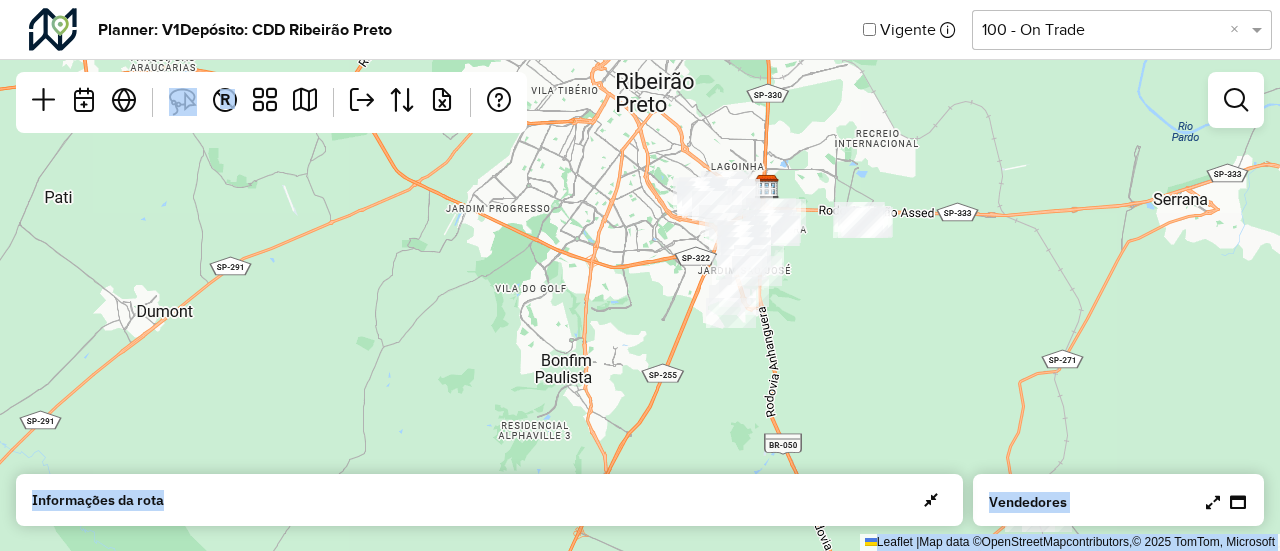 drag, startPoint x: 1012, startPoint y: 244, endPoint x: 508, endPoint y: -8, distance: 563.48914 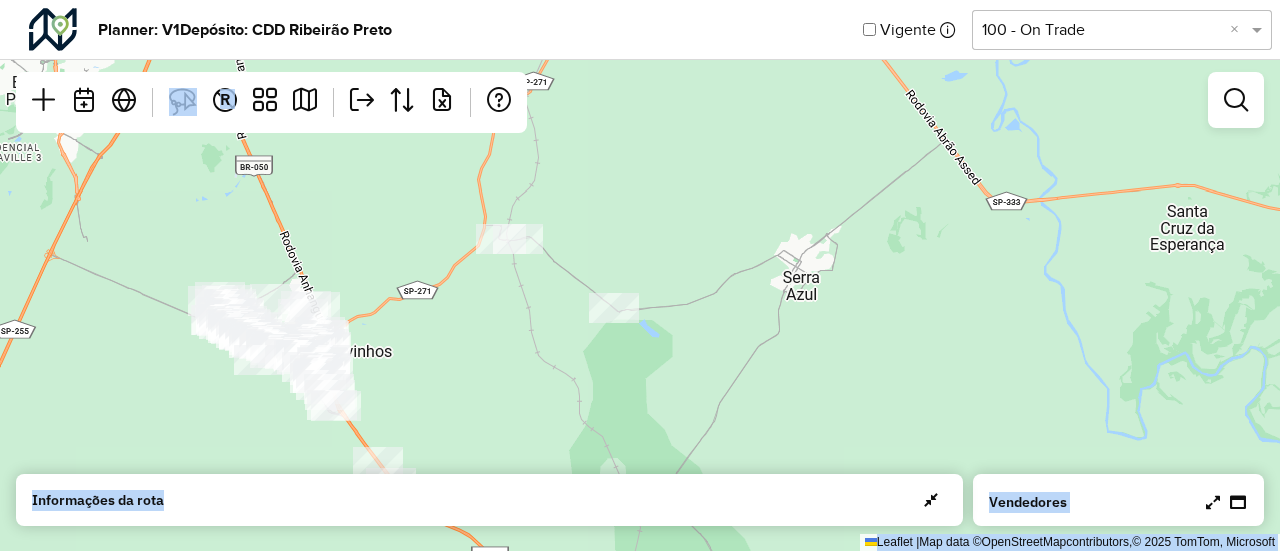 click on "Leaflet   |  Map data ©  OpenStreetMap  contributors,© 2025 TomTom, Microsoft" 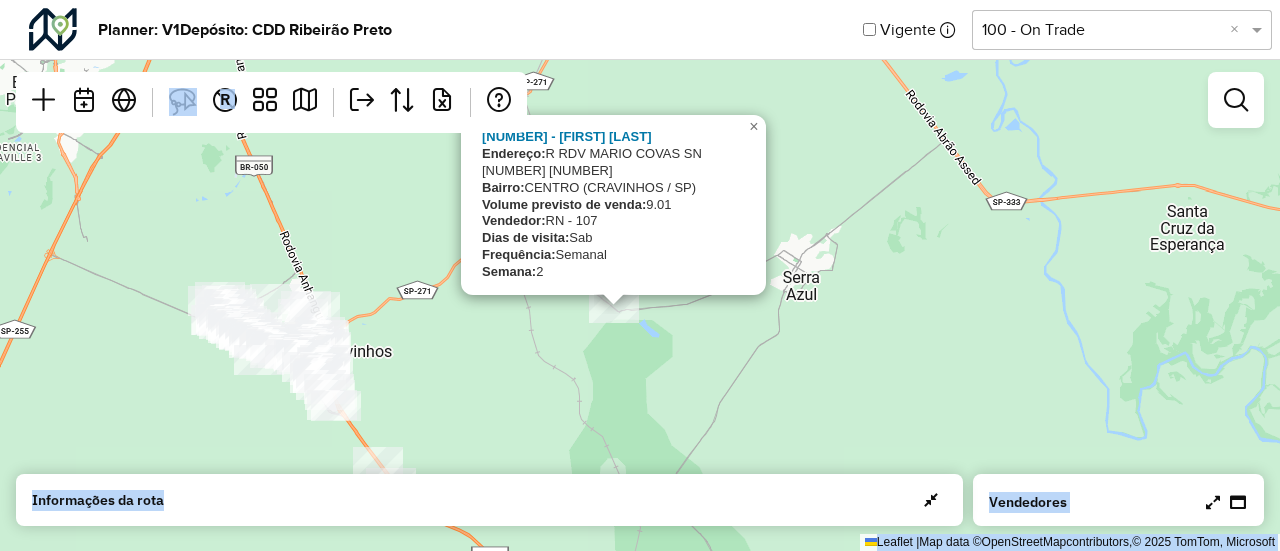 click on "[NUMBER] - [FIRST] [LAST]
Endereço:  R   RDV MARIO COVAS SN [NUMBER]
Bairro:  [CITY] ([STATE])
Volume previsto de venda:  9.01
Vendedor:  RN - 107
Dias de visita:  Sab
Frequência:  Semanal
Semana:  2
×  Leaflet   |  Map data ©  OpenStreetMap  contributors,© 2025 TomTom, Microsoft" 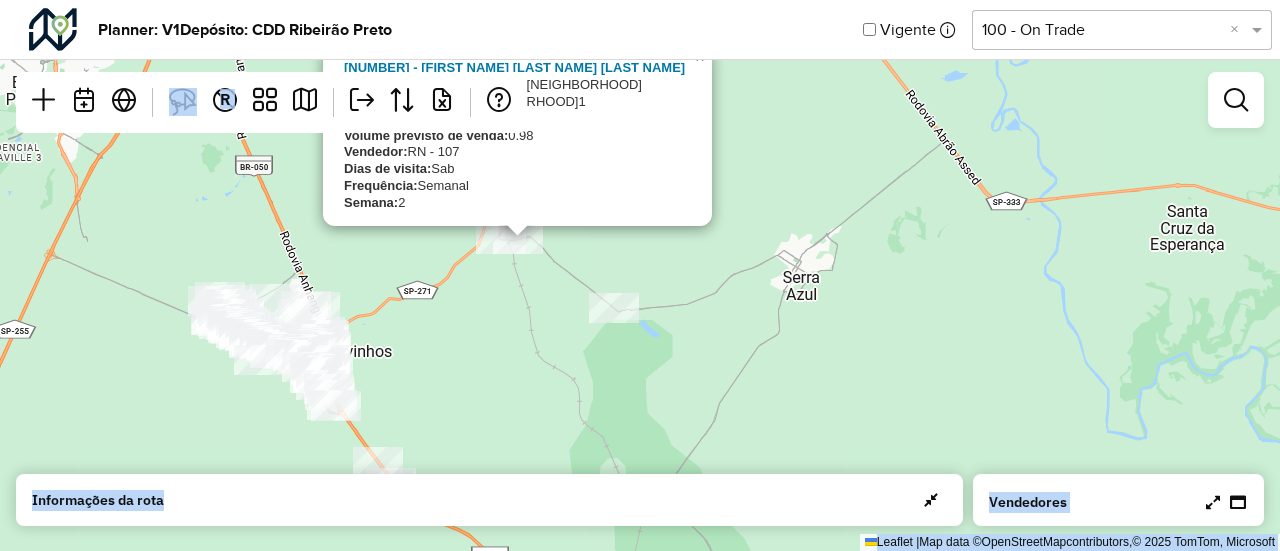 click 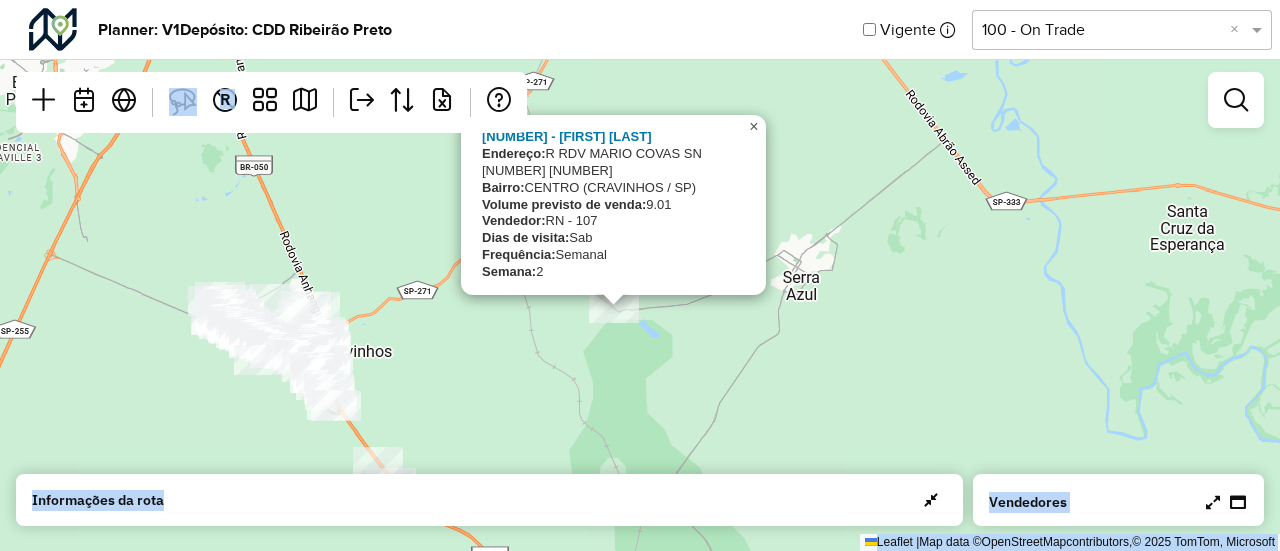 click on "×" 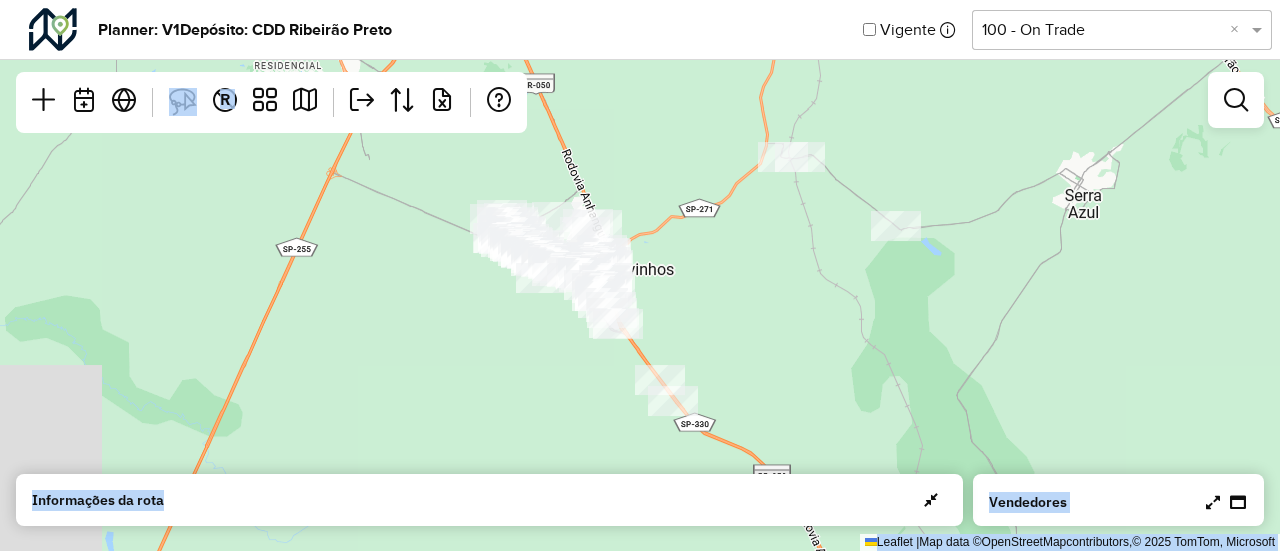 drag, startPoint x: 562, startPoint y: 319, endPoint x: 846, endPoint y: 237, distance: 295.60107 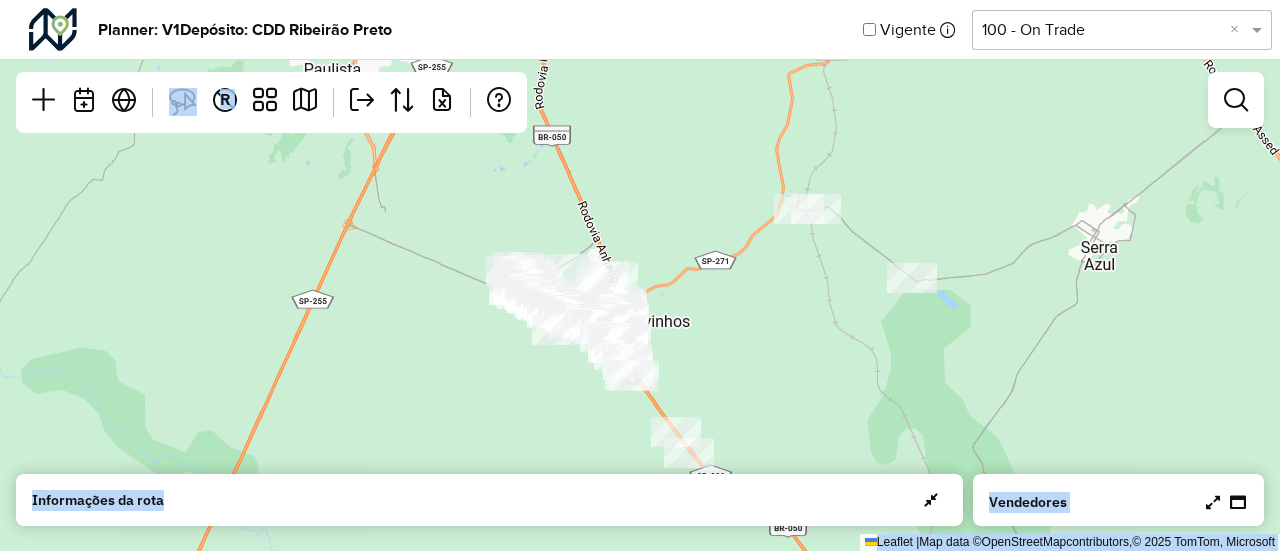 drag, startPoint x: 848, startPoint y: 297, endPoint x: 862, endPoint y: 349, distance: 53.851646 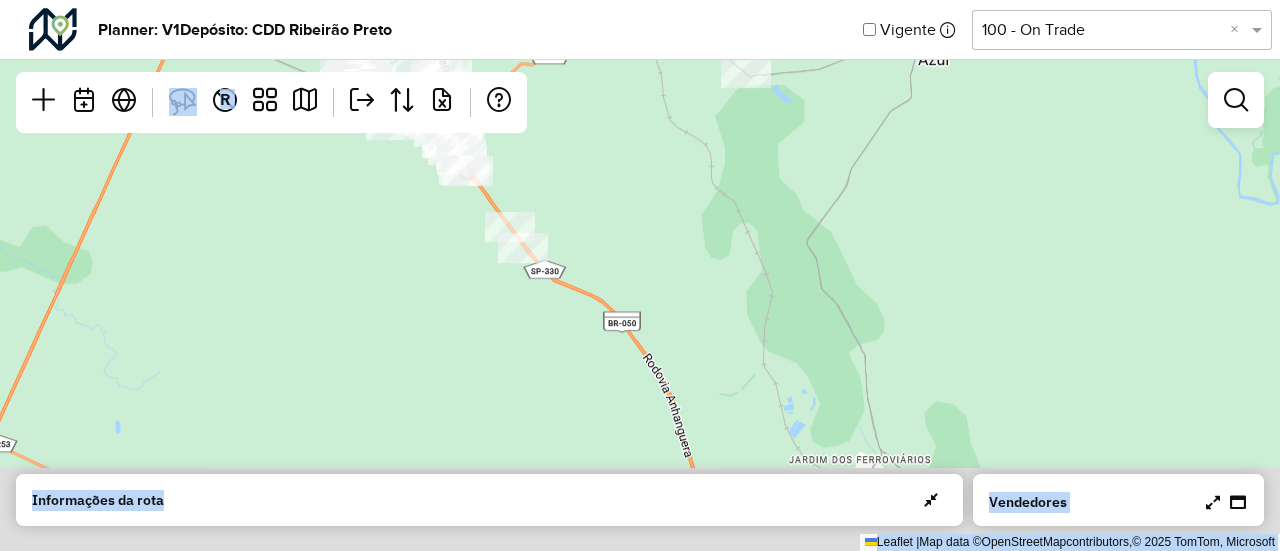 drag, startPoint x: 876, startPoint y: 358, endPoint x: 709, endPoint y: 152, distance: 265.1886 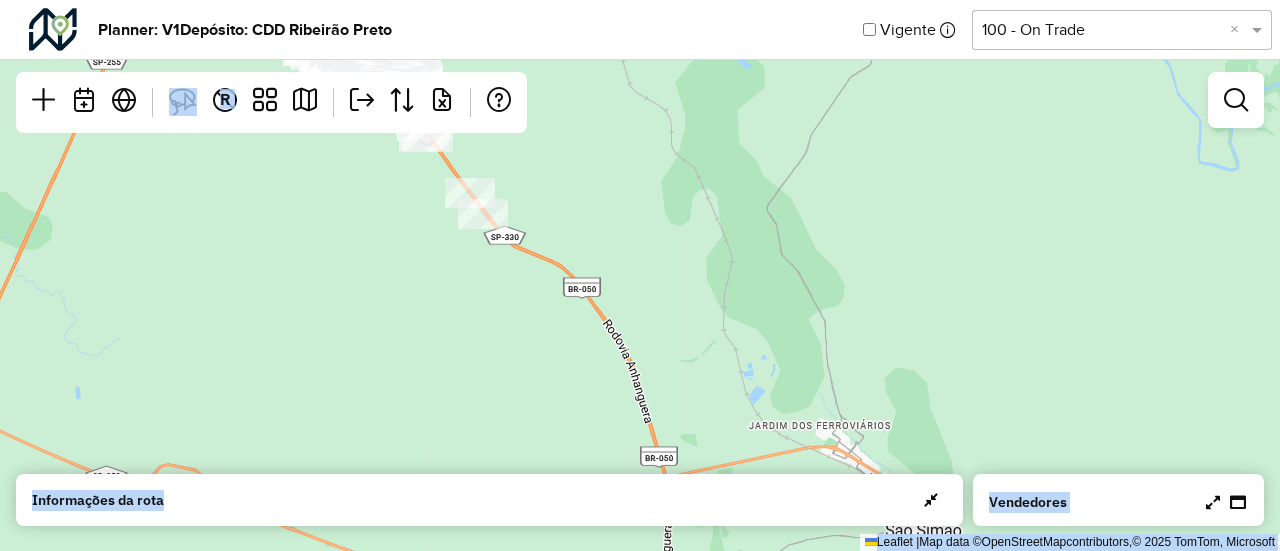 drag, startPoint x: 838, startPoint y: 370, endPoint x: 616, endPoint y: 135, distance: 323.2785 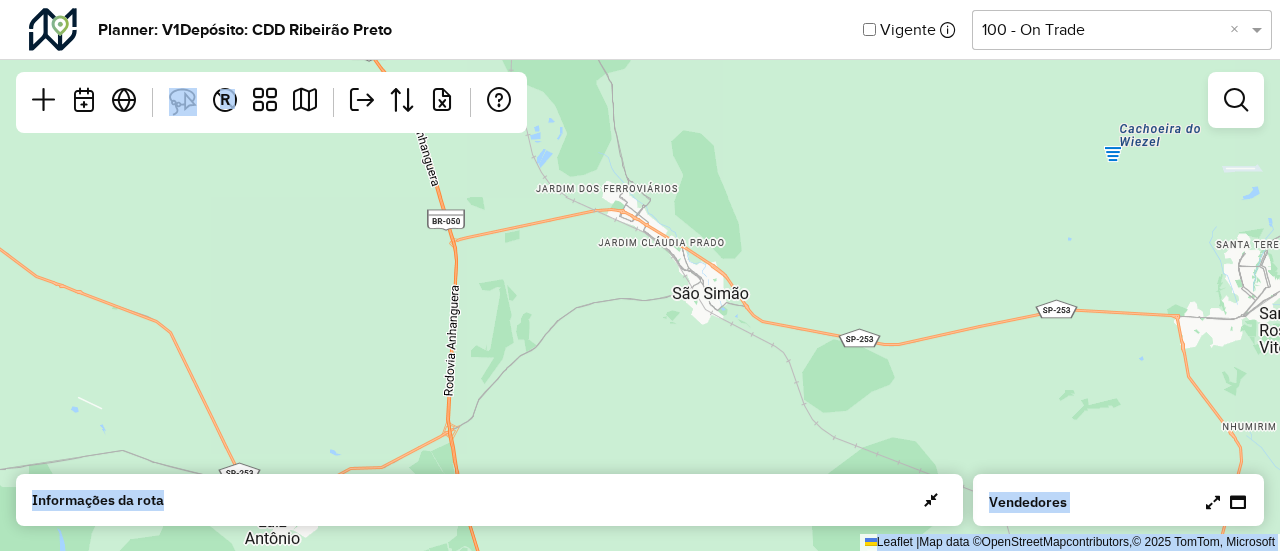 drag, startPoint x: 748, startPoint y: 260, endPoint x: 606, endPoint y: 79, distance: 230.05434 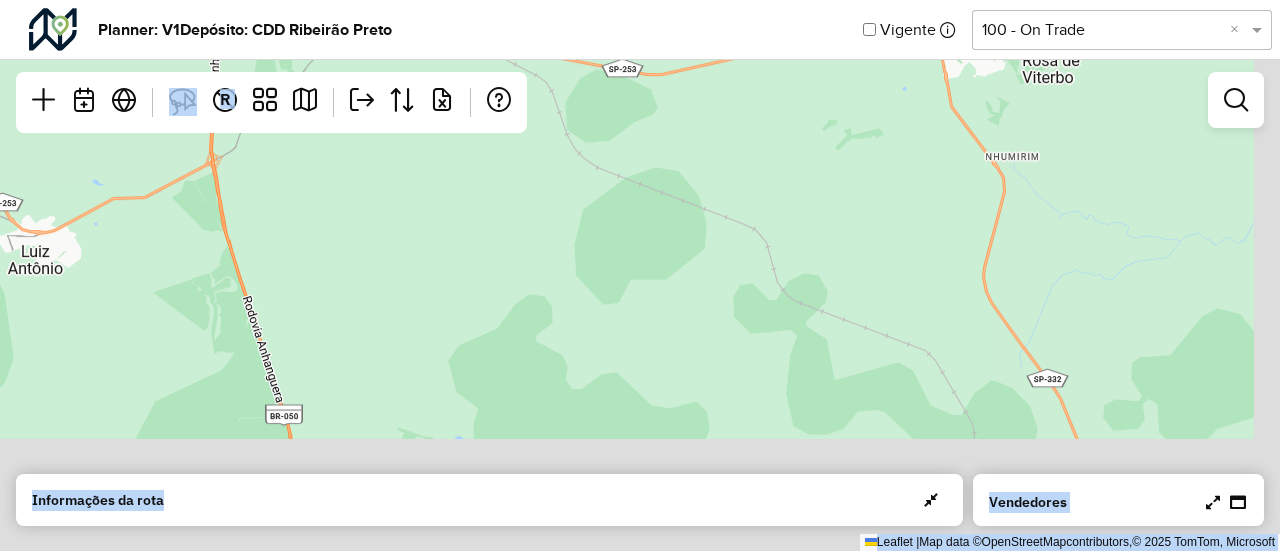 drag, startPoint x: 841, startPoint y: 274, endPoint x: 516, endPoint y: -84, distance: 483.51733 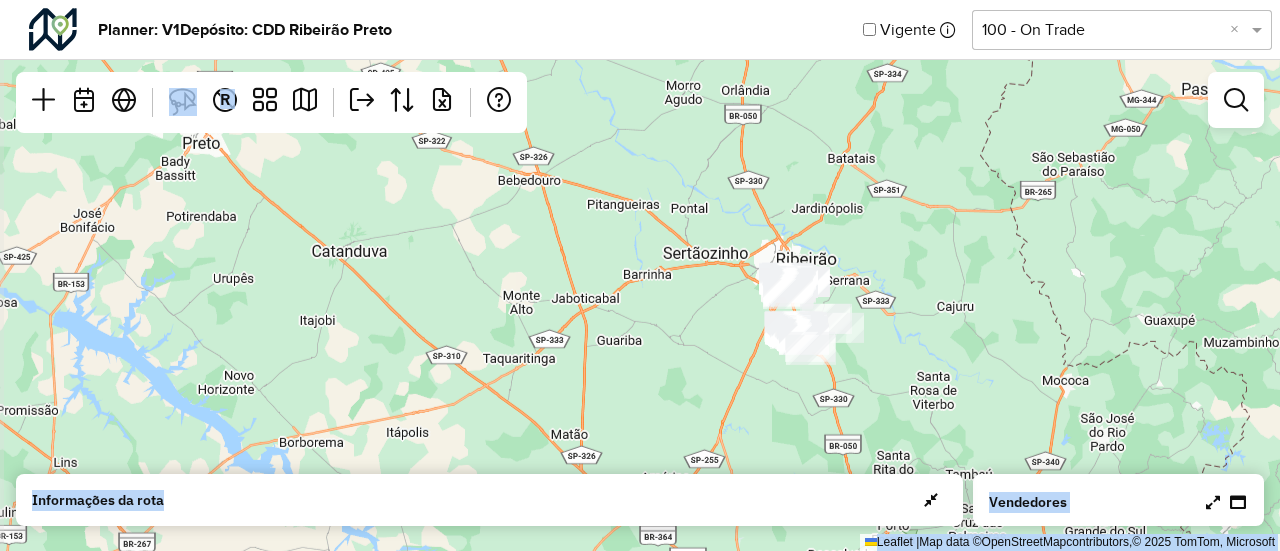 drag, startPoint x: 801, startPoint y: 190, endPoint x: 1043, endPoint y: 469, distance: 369.33047 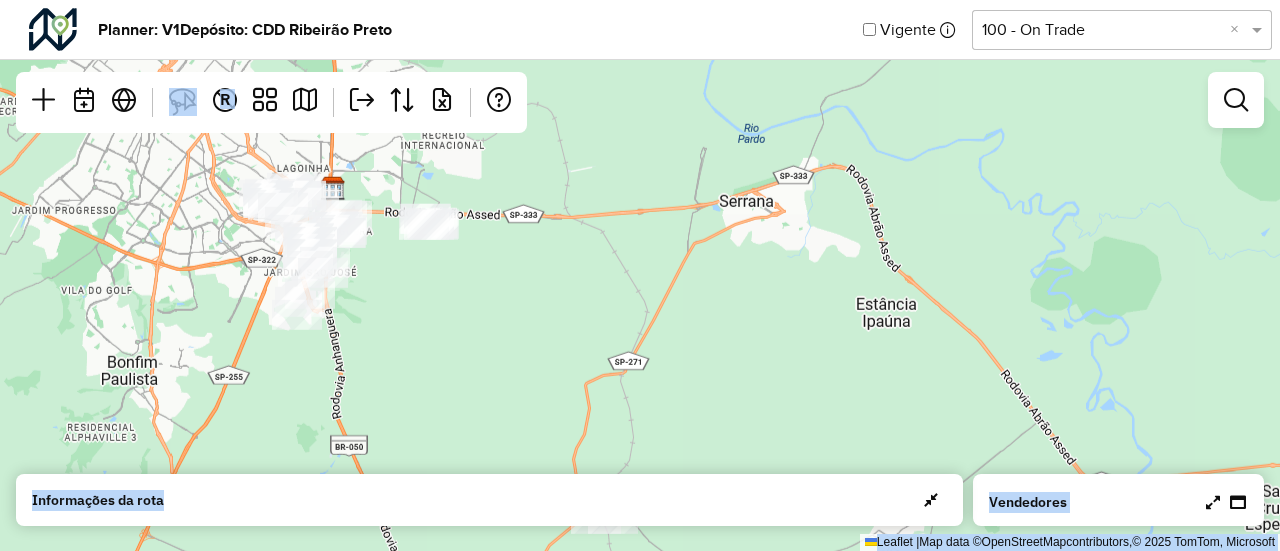 drag, startPoint x: 794, startPoint y: 257, endPoint x: 910, endPoint y: 318, distance: 131.06105 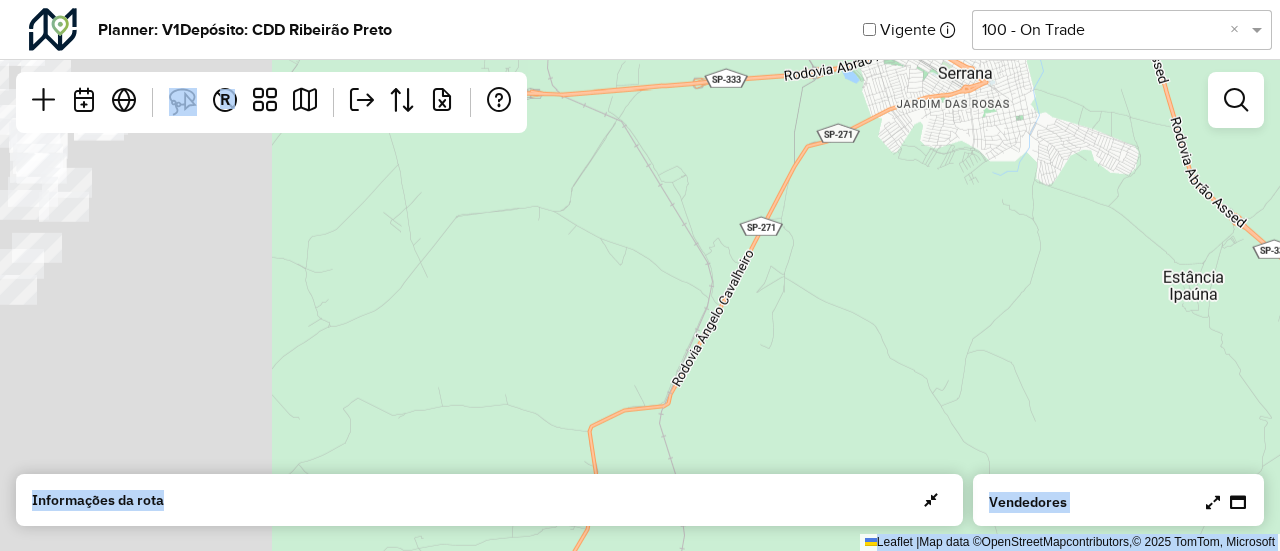 drag, startPoint x: 745, startPoint y: 219, endPoint x: 1086, endPoint y: 150, distance: 347.91092 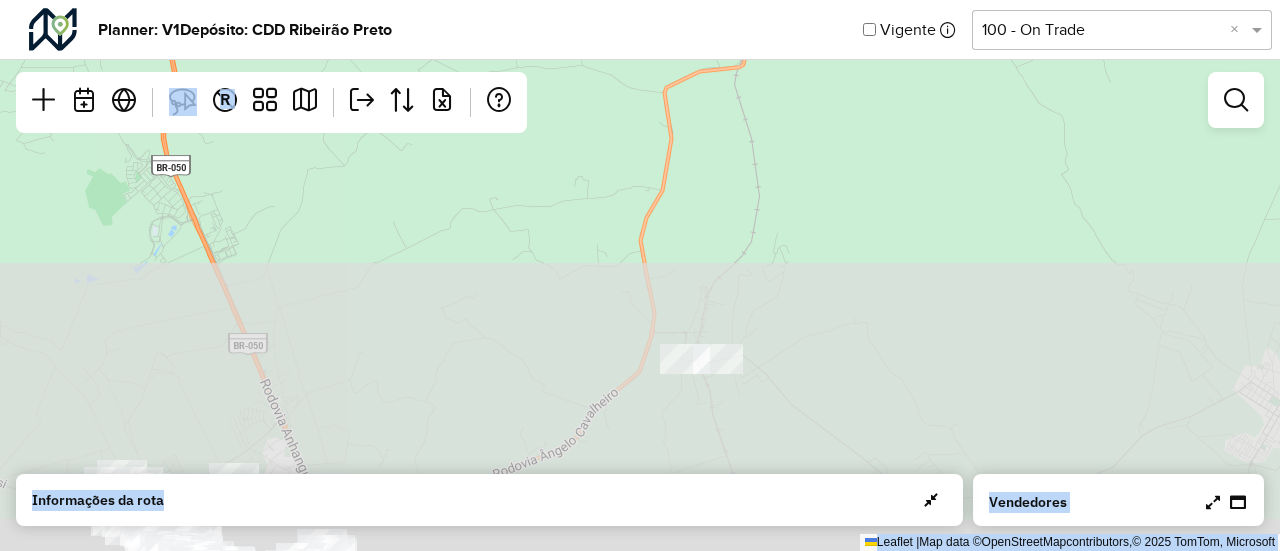 drag, startPoint x: 849, startPoint y: 287, endPoint x: 911, endPoint y: -29, distance: 322.02484 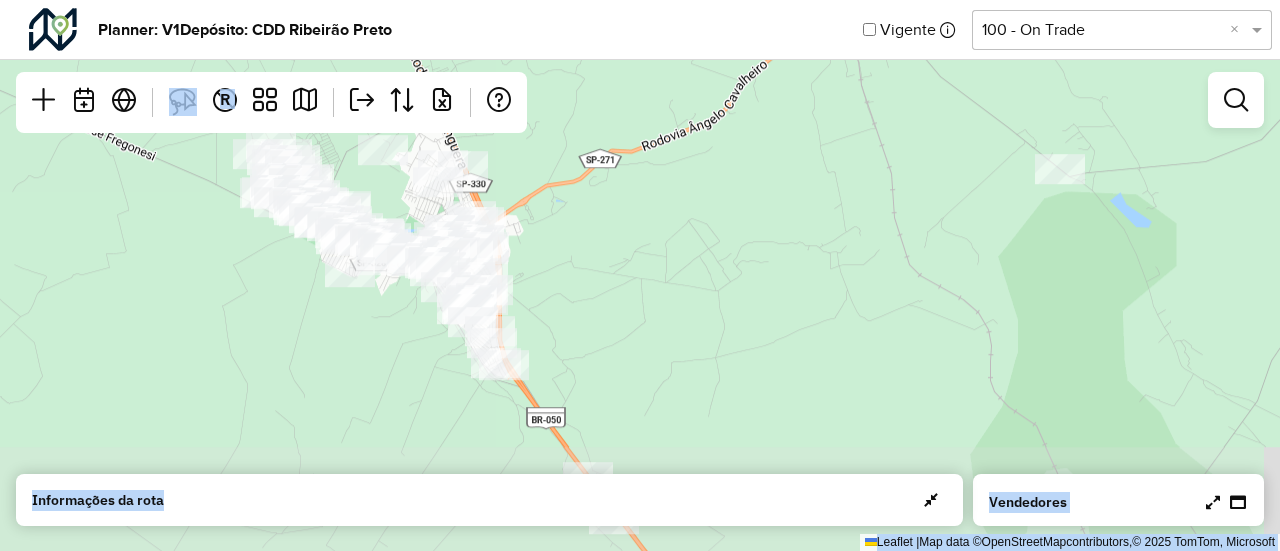 drag, startPoint x: 853, startPoint y: 269, endPoint x: 972, endPoint y: 9, distance: 285.9388 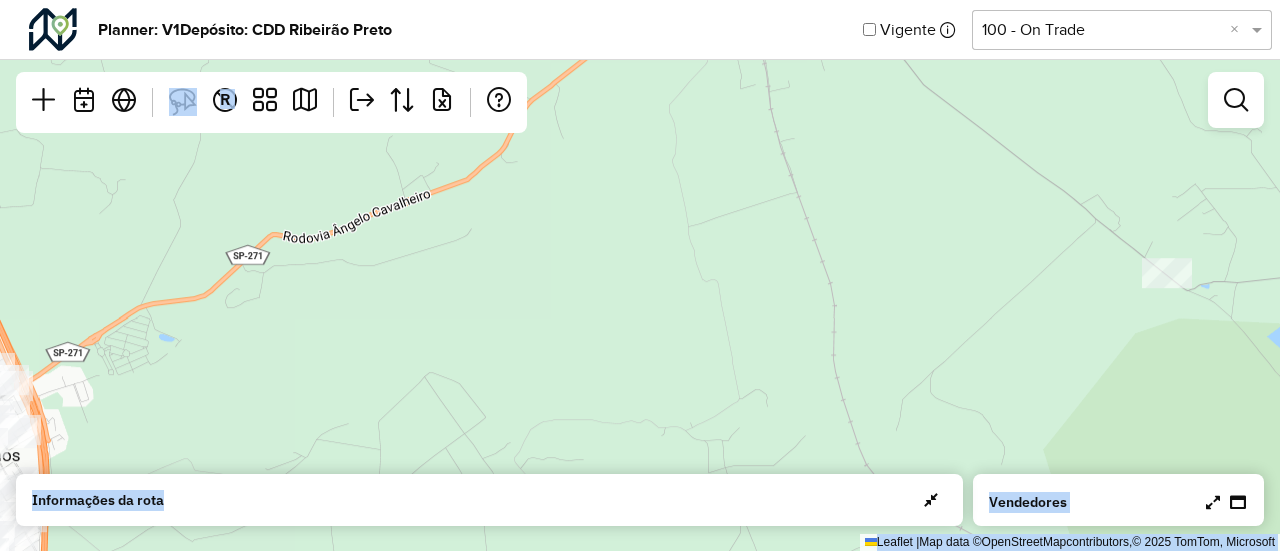 click on "Leaflet   |  Map data ©  OpenStreetMap  contributors,© 2025 TomTom, Microsoft" 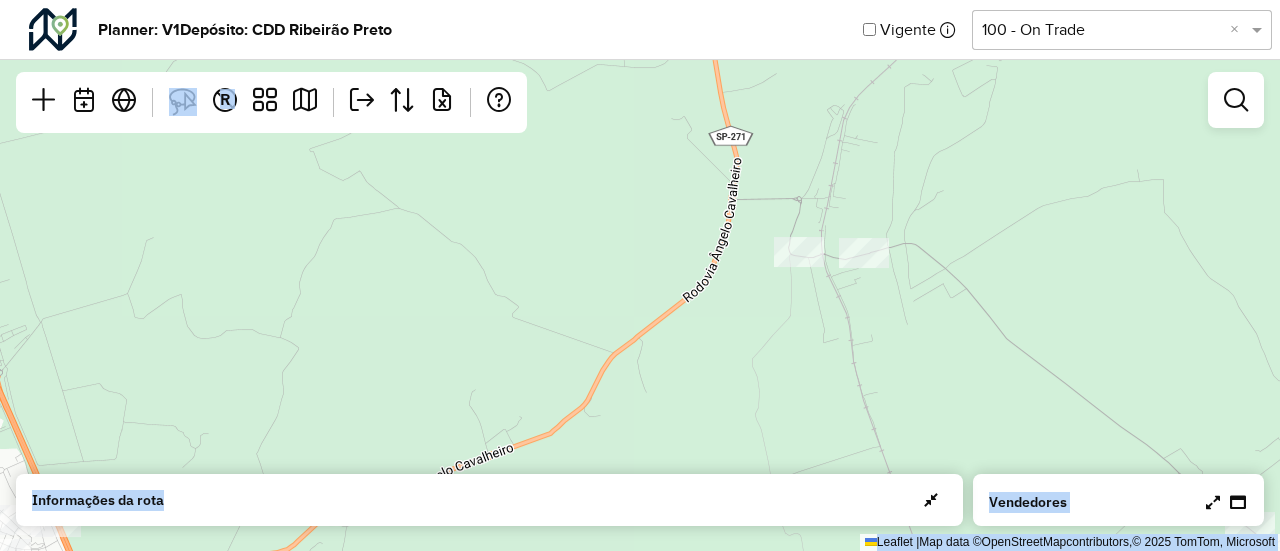 drag, startPoint x: 929, startPoint y: 314, endPoint x: 1000, endPoint y: 465, distance: 166.85922 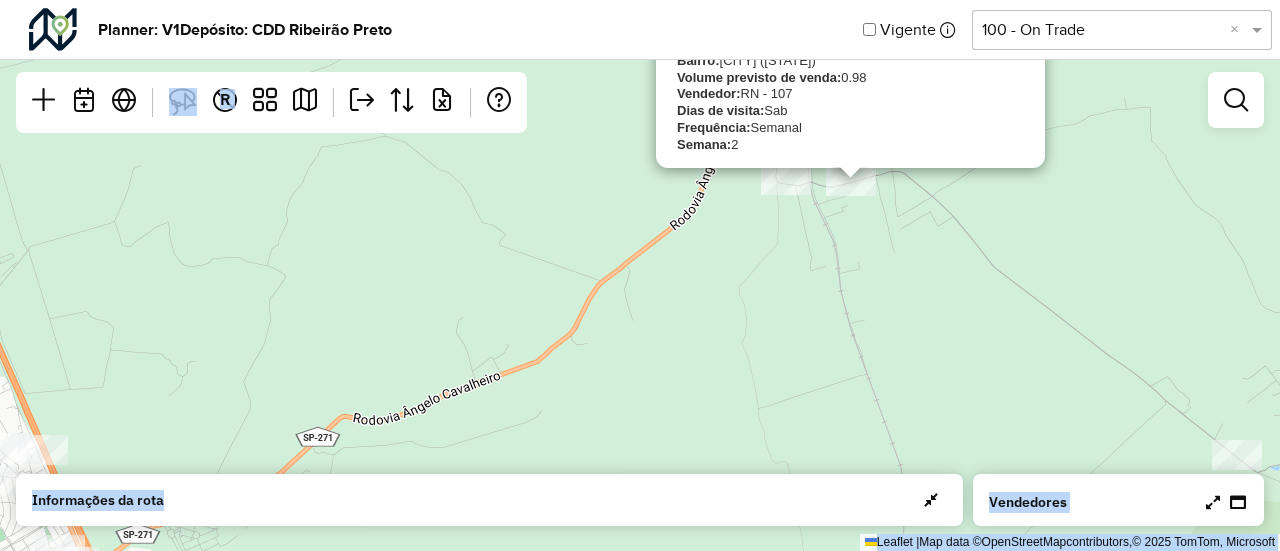 click on "[NUMBER] - [FIRST] [LAST] [LAST]
Endereço:  ROD CRAVINHOS SERANA VICINAL SERRA1
Bairro:  [CITY] ([STATE])
Volume previsto de venda:  0.98
Vendedor:  RN - 107
Dias de visita:  Sab
Frequência:  Semanal
Semana:  2
×  Leaflet   |  Map data ©  OpenStreetMap  contributors,© 2025 TomTom, Microsoft" 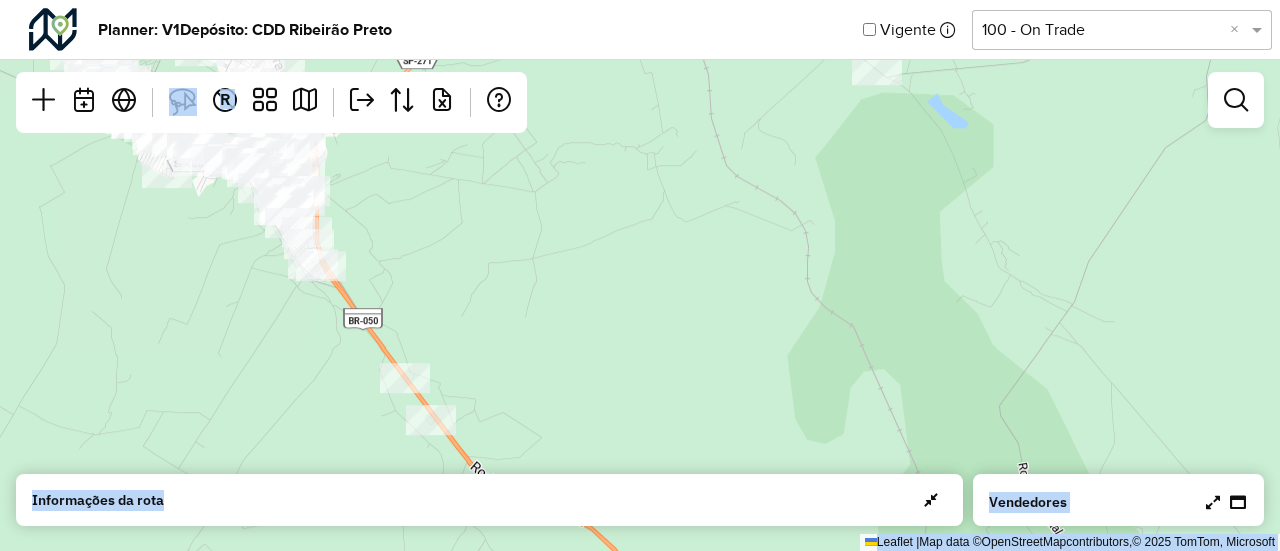 drag, startPoint x: 853, startPoint y: 291, endPoint x: 761, endPoint y: 109, distance: 203.93137 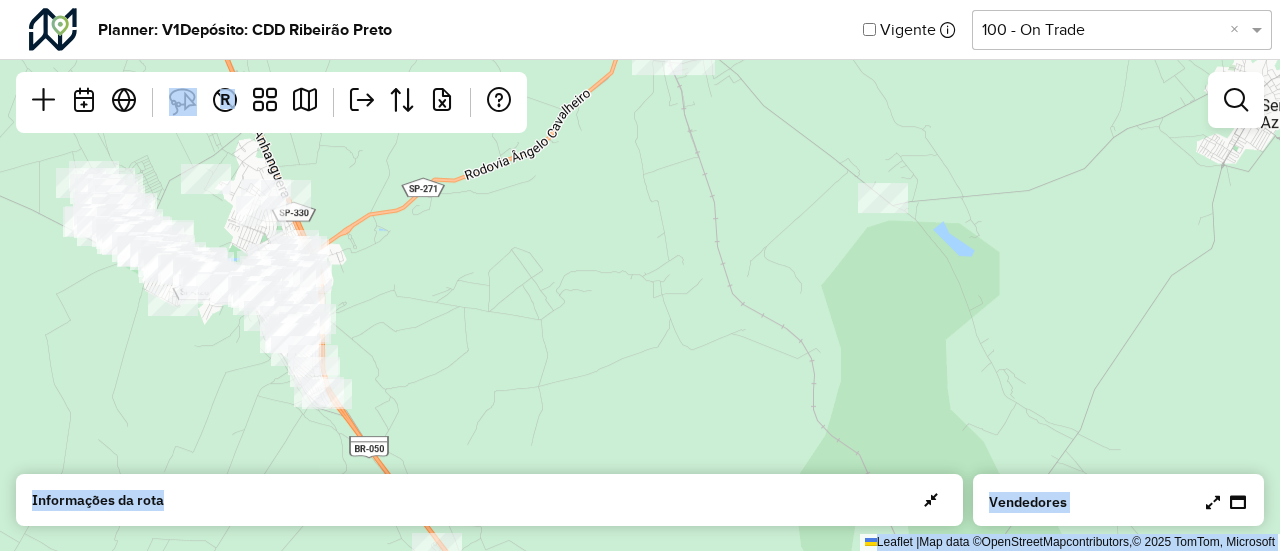 drag, startPoint x: 645, startPoint y: 199, endPoint x: 651, endPoint y: 327, distance: 128.14055 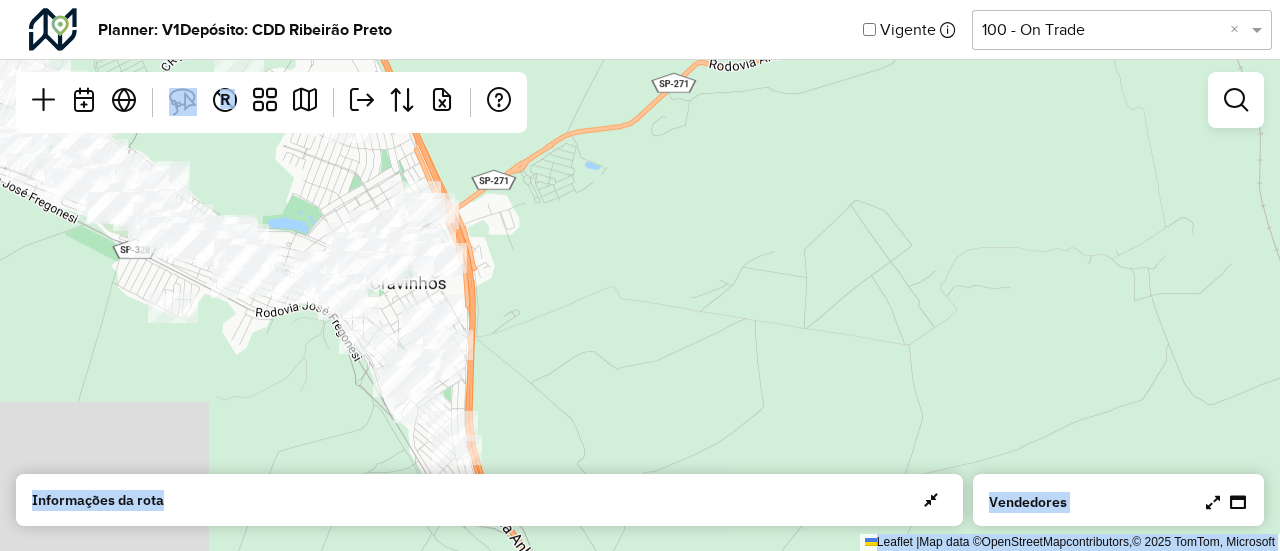 drag, startPoint x: 636, startPoint y: 322, endPoint x: 1085, endPoint y: 339, distance: 449.32172 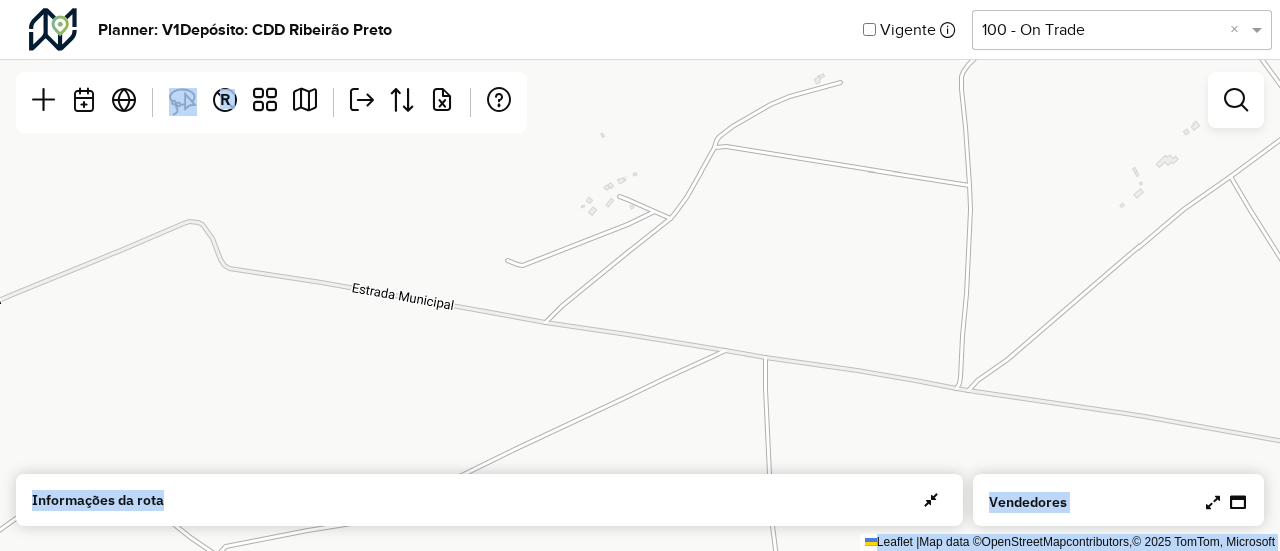 drag, startPoint x: 762, startPoint y: 286, endPoint x: 1279, endPoint y: 339, distance: 519.70953 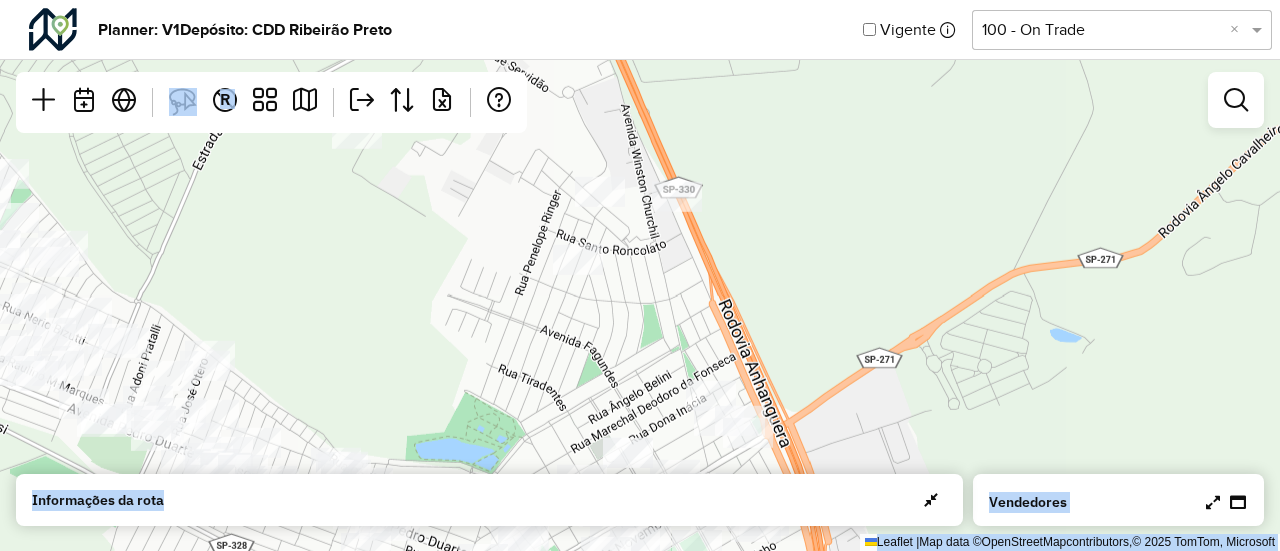 drag, startPoint x: 1128, startPoint y: 209, endPoint x: 1279, endPoint y: 525, distance: 350.2242 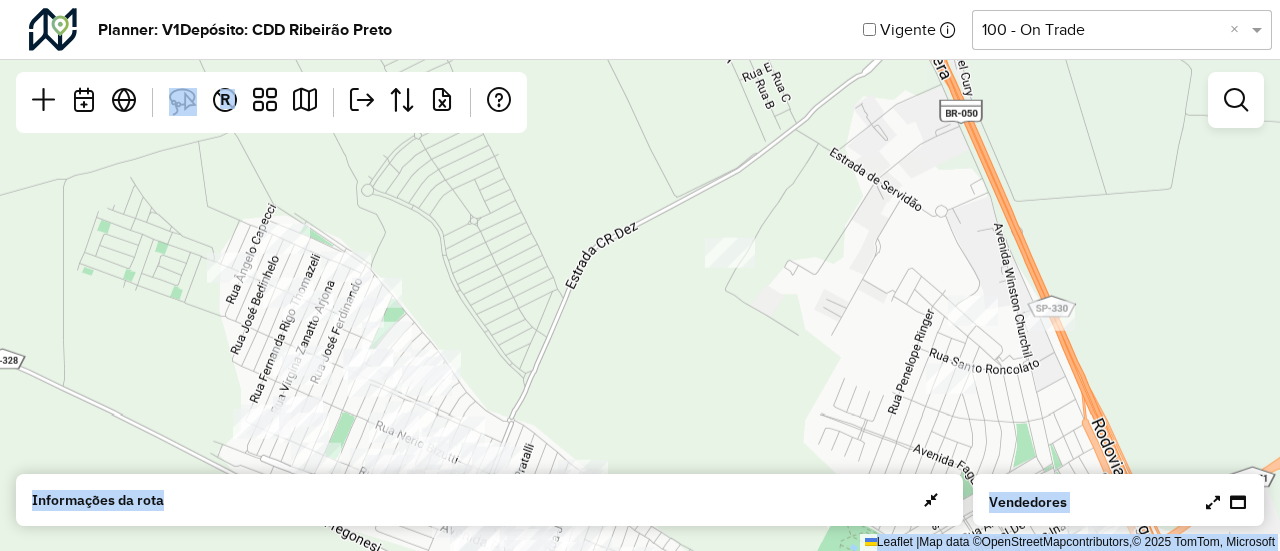 drag, startPoint x: 906, startPoint y: 211, endPoint x: 1279, endPoint y: 326, distance: 390.3255 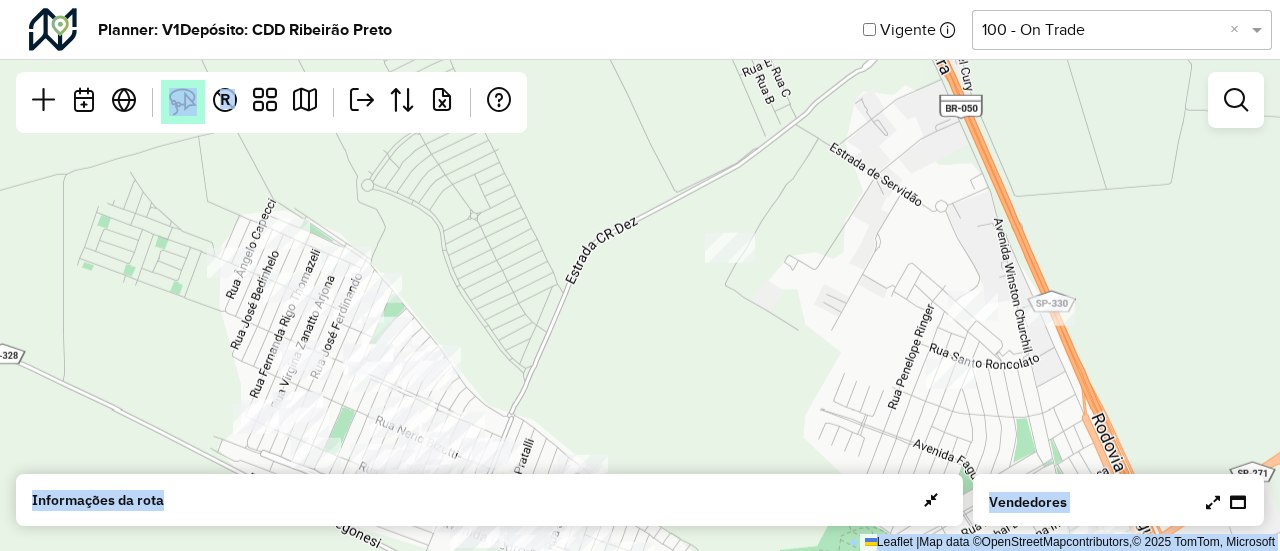 click at bounding box center [183, 102] 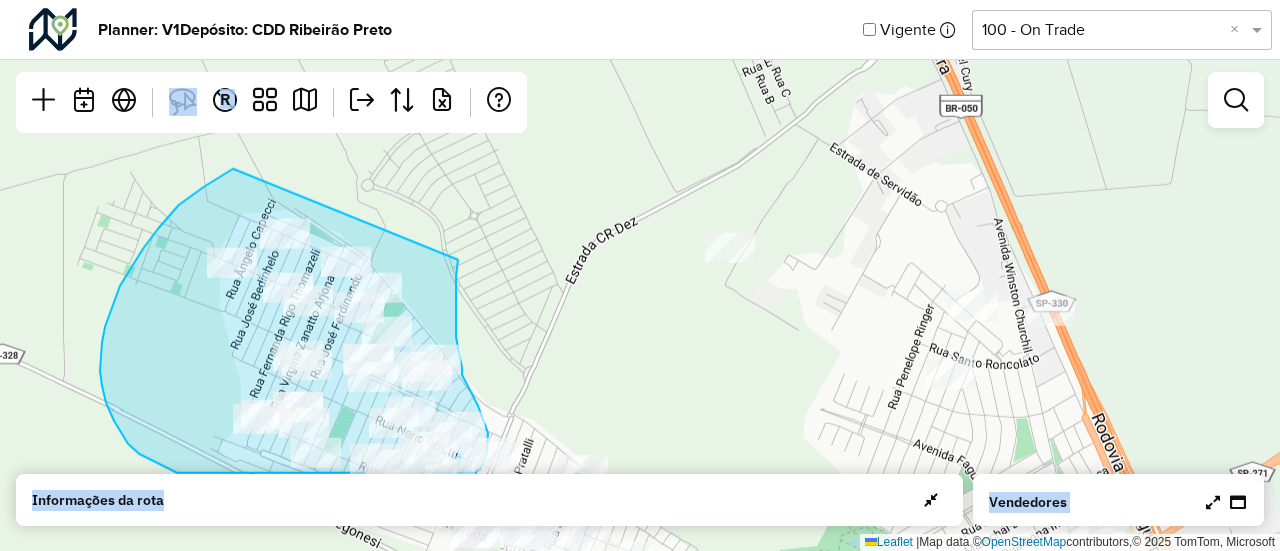 drag, startPoint x: 233, startPoint y: 169, endPoint x: 459, endPoint y: 257, distance: 242.52835 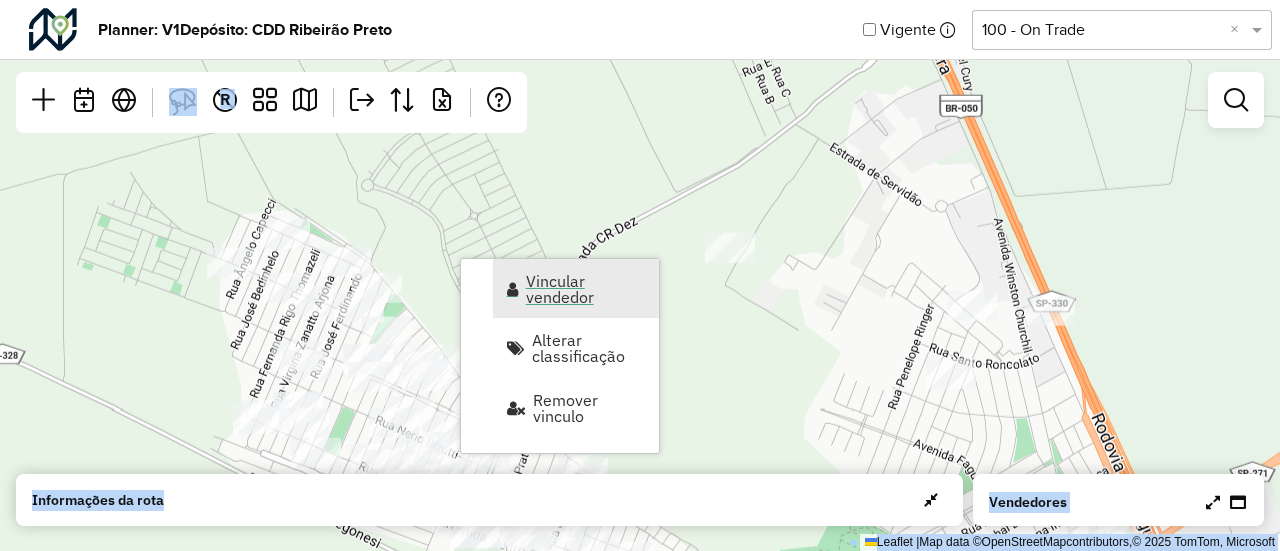 click on "Vincular vendedor" at bounding box center [586, 289] 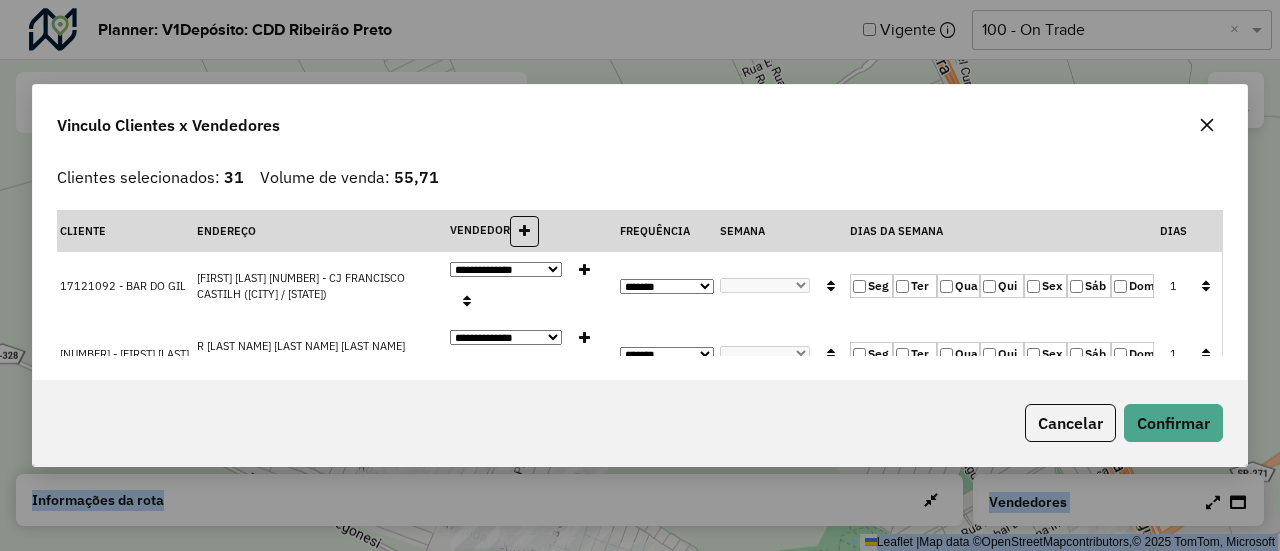 click 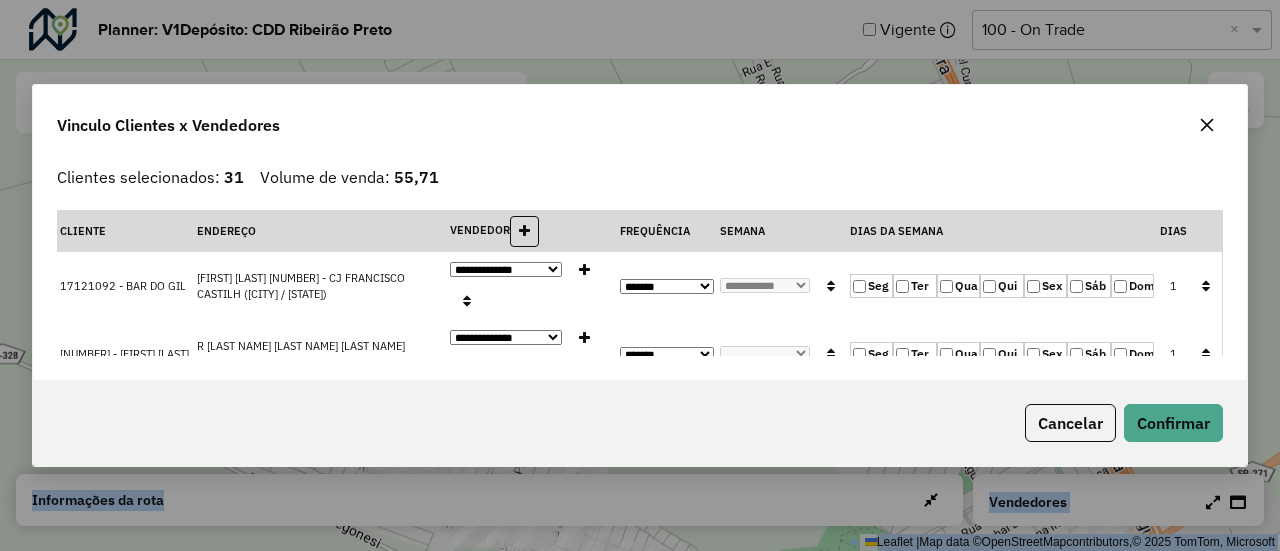 click 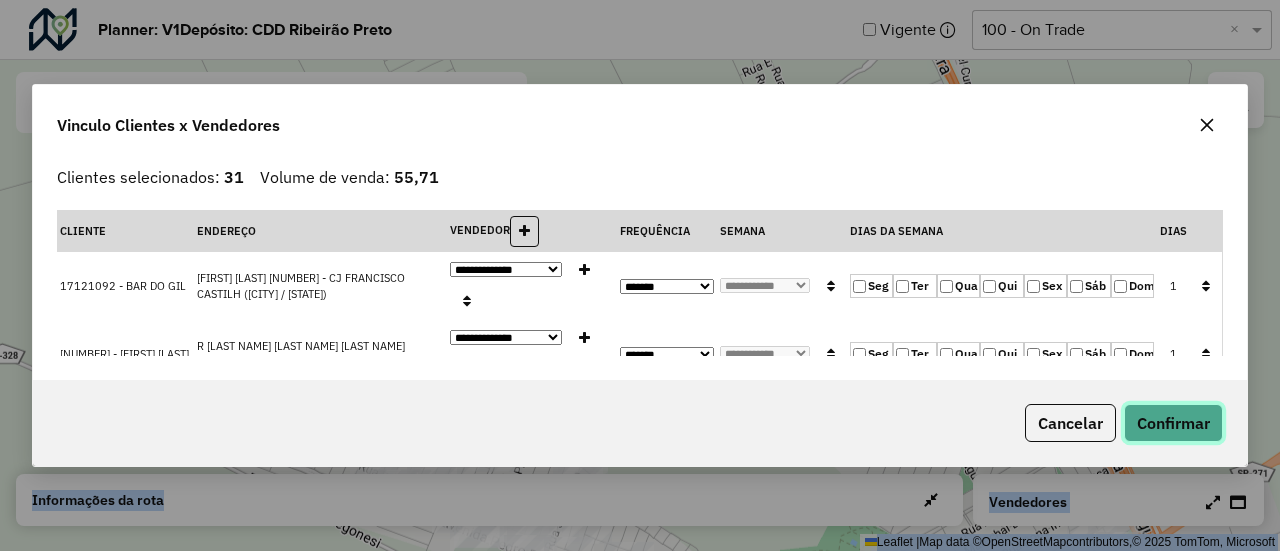 click on "Confirmar" 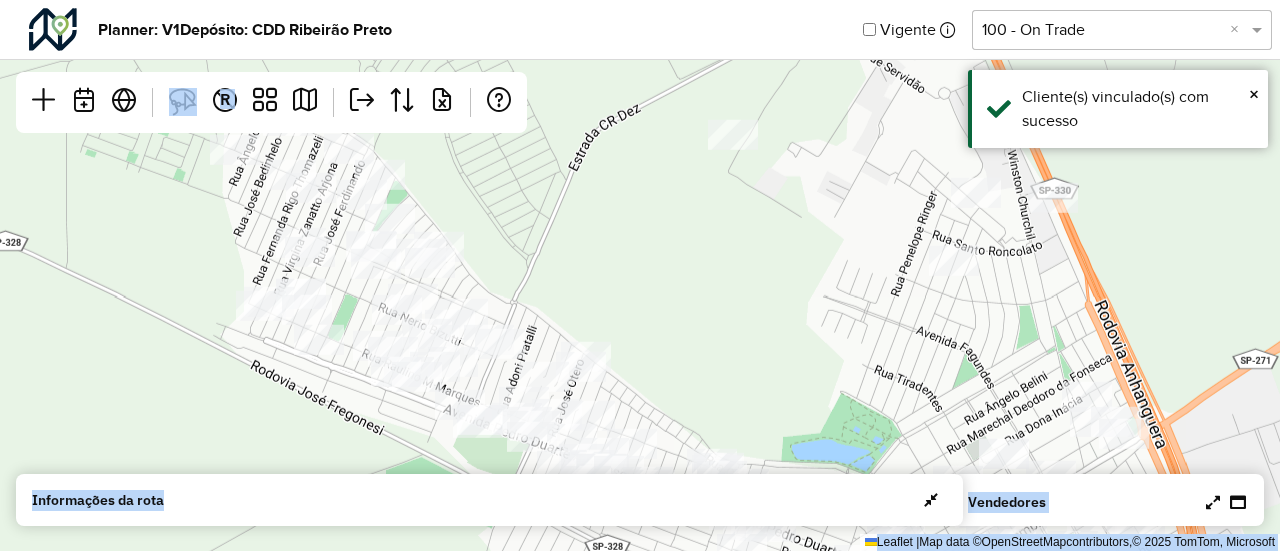 drag, startPoint x: 906, startPoint y: 420, endPoint x: 909, endPoint y: 306, distance: 114.03947 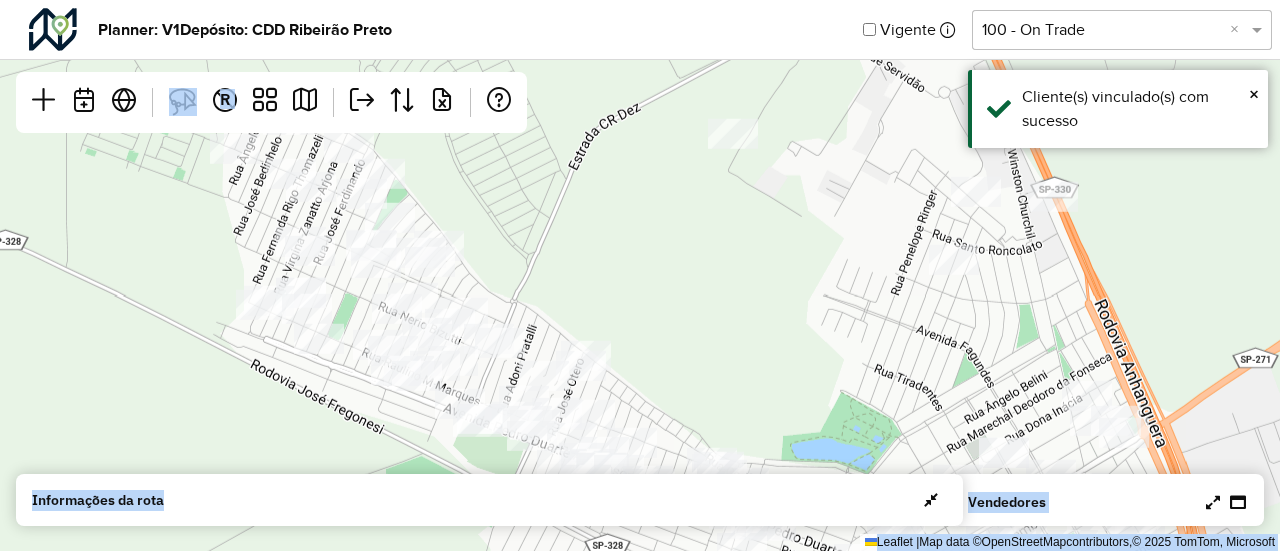 click at bounding box center [1226, 502] 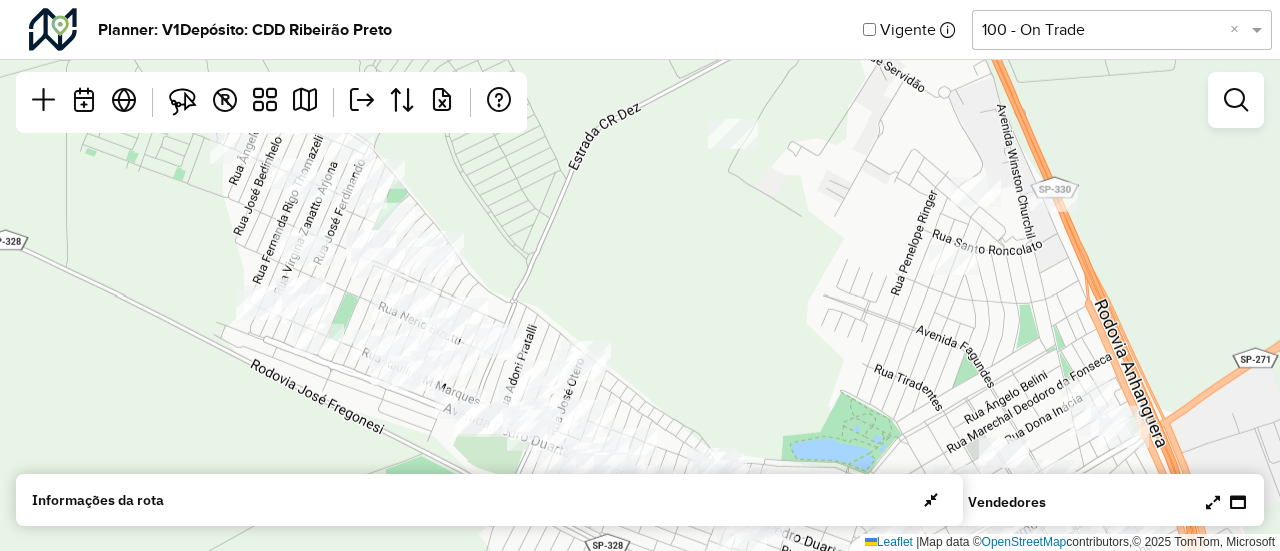 click at bounding box center (1226, 502) 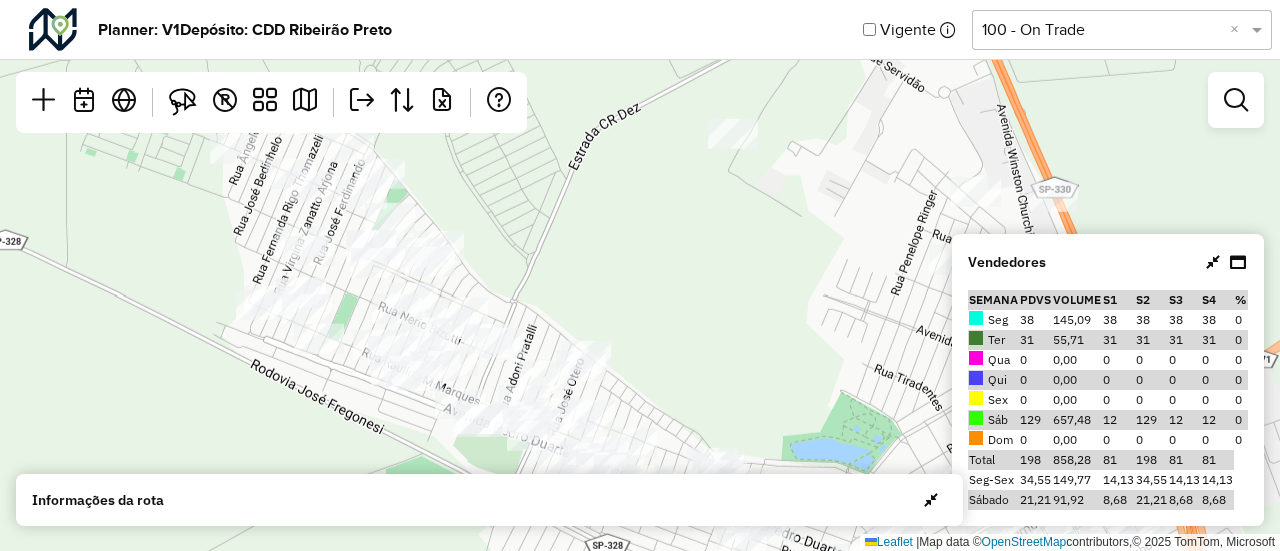click at bounding box center [1213, 262] 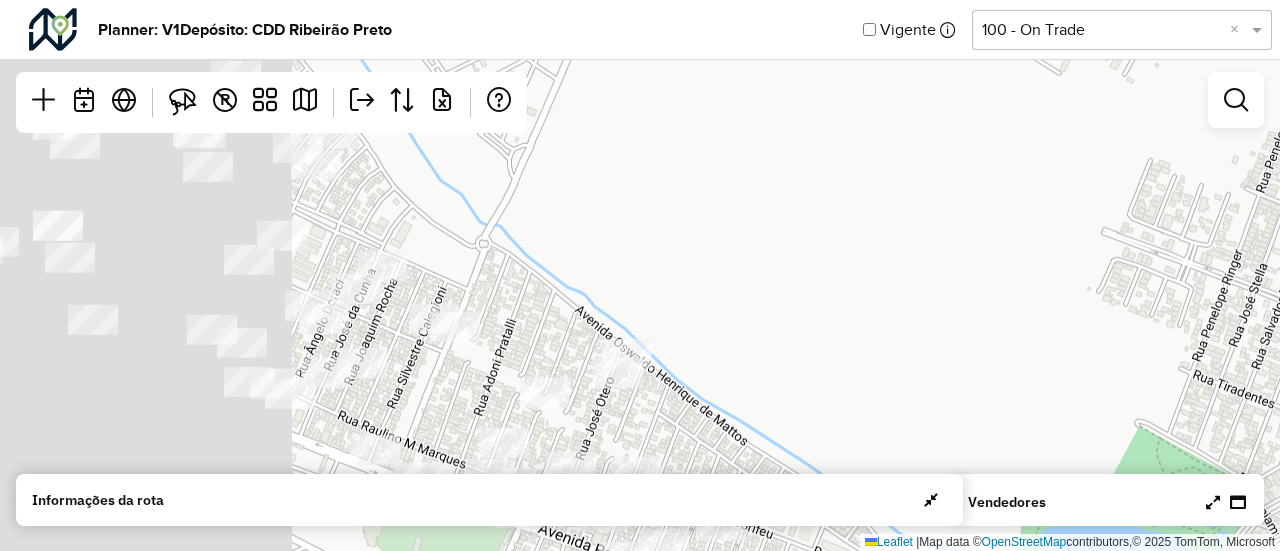 drag, startPoint x: 590, startPoint y: 325, endPoint x: 1007, endPoint y: 290, distance: 418.46625 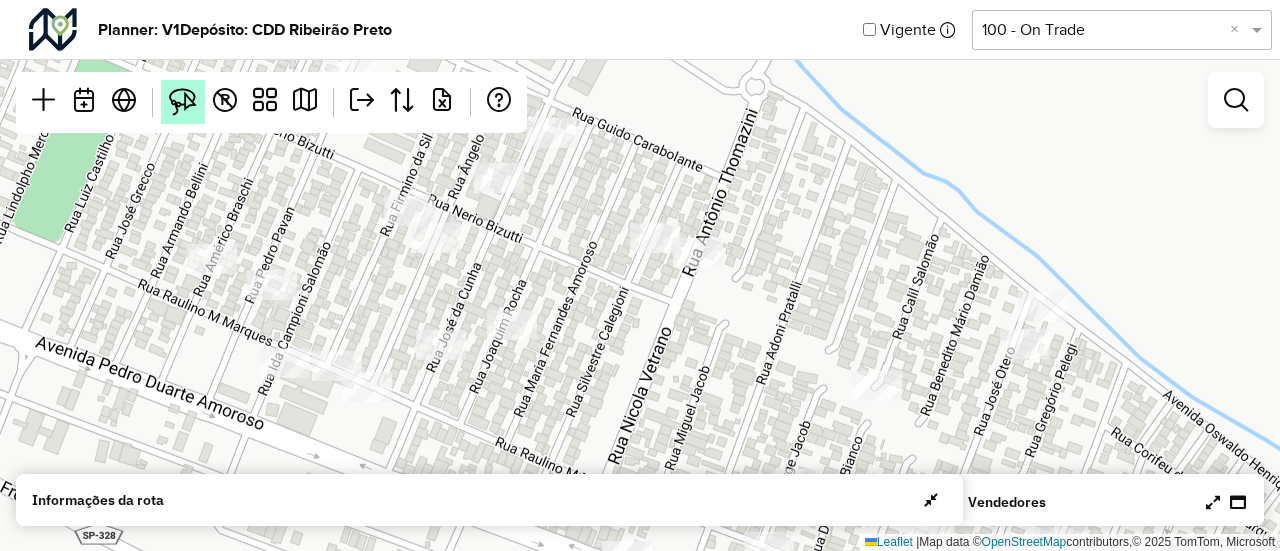 click at bounding box center [183, 102] 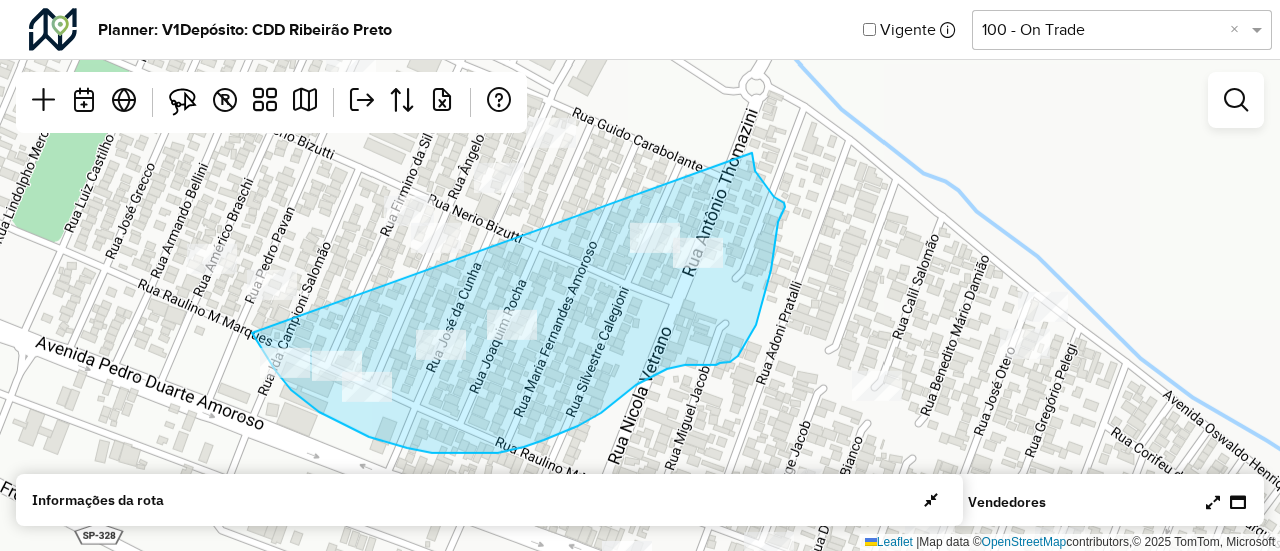 drag, startPoint x: 252, startPoint y: 333, endPoint x: 750, endPoint y: 139, distance: 534.453 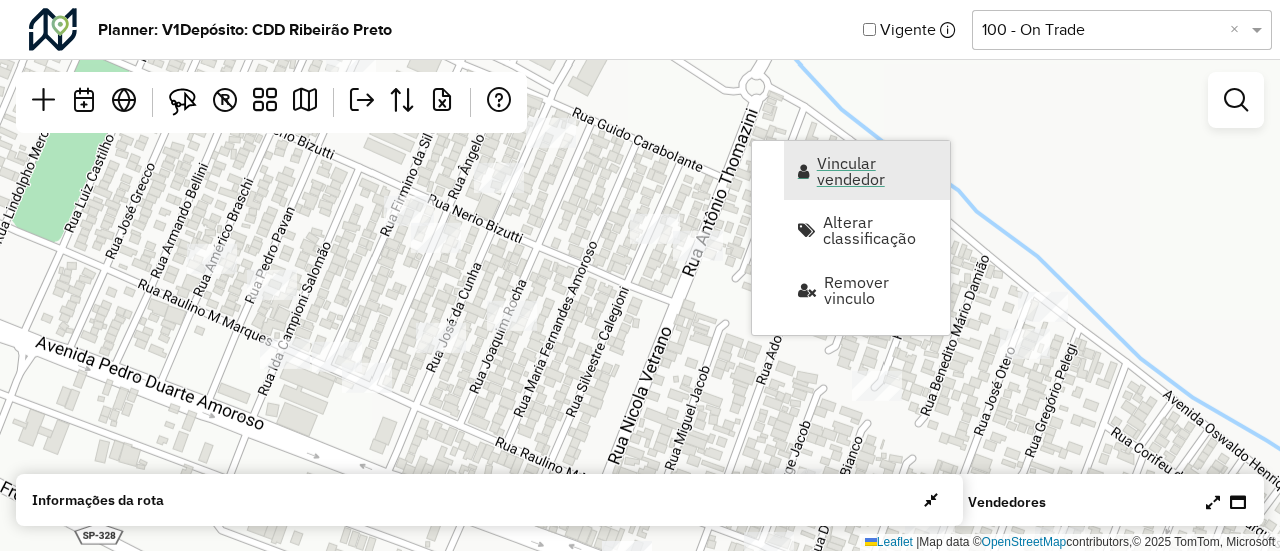 click on "Vincular vendedor" at bounding box center [877, 171] 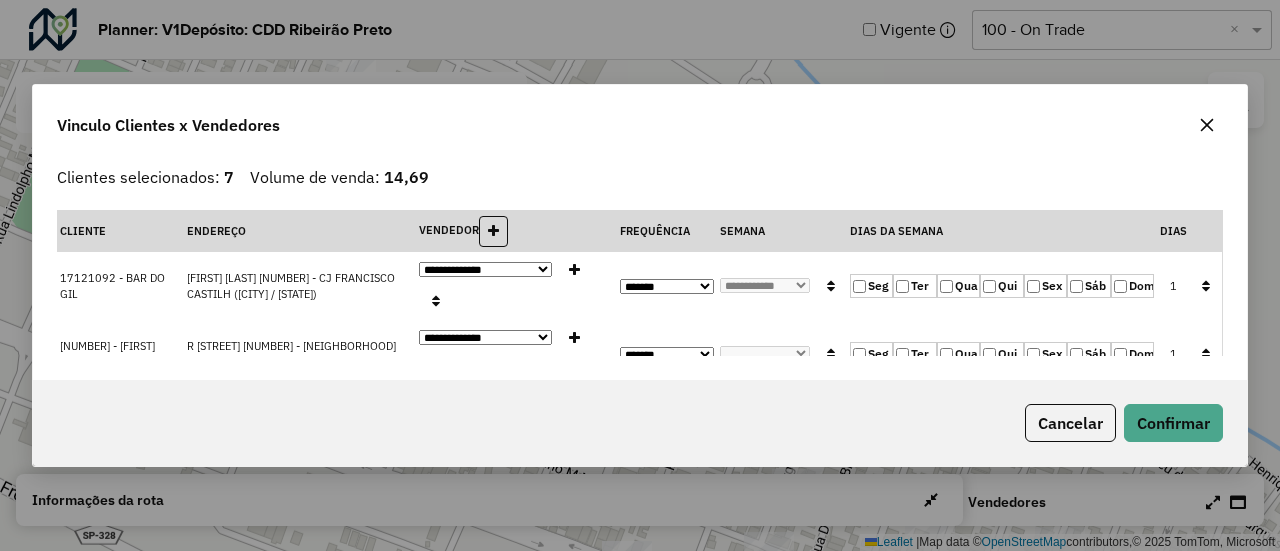 click 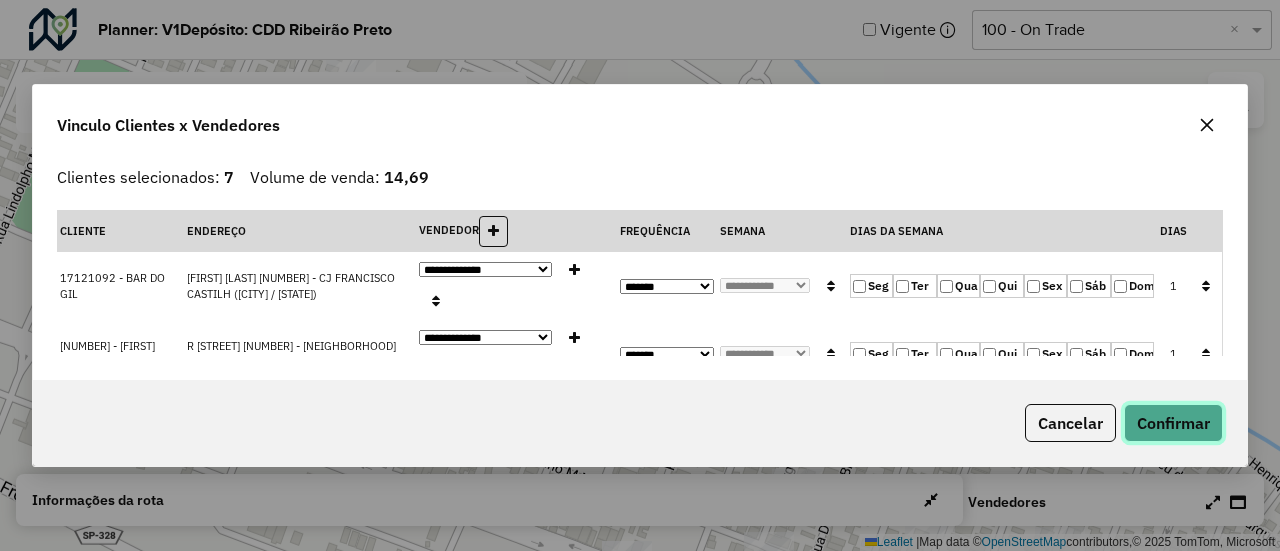 click on "Confirmar" 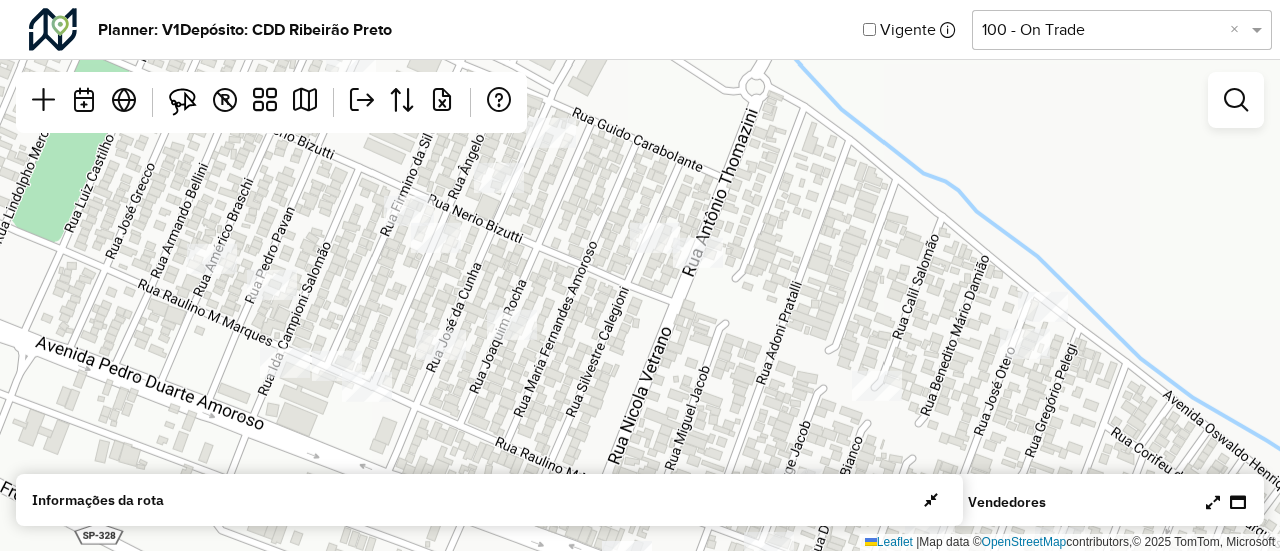click at bounding box center (1213, 502) 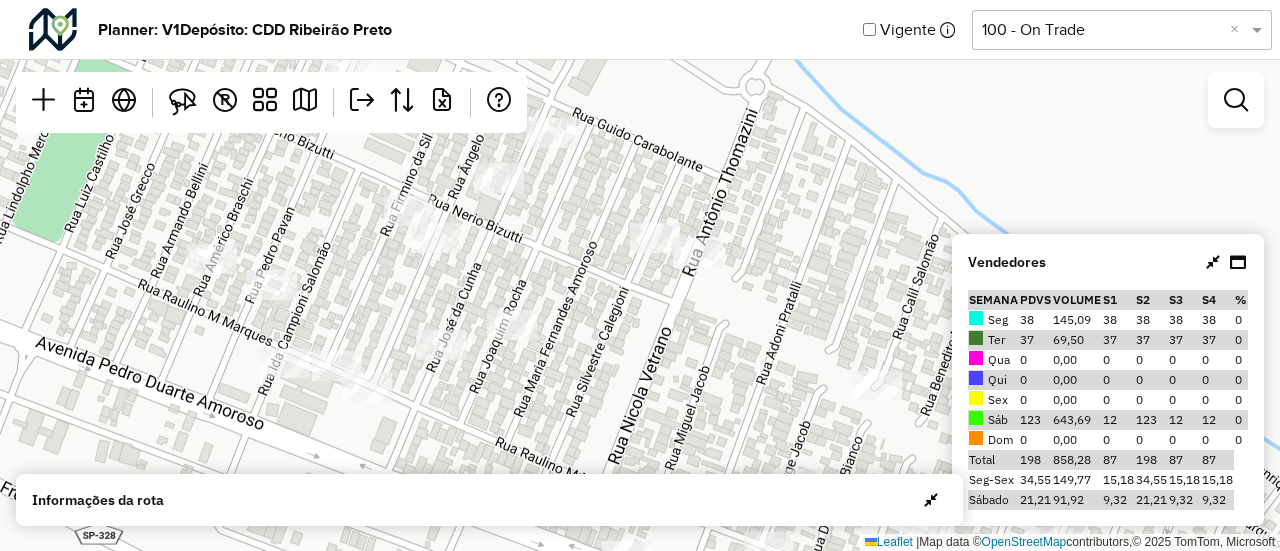 click on "Leaflet   |  Map data ©  OpenStreetMap  contributors,© 2025 TomTom, Microsoft" 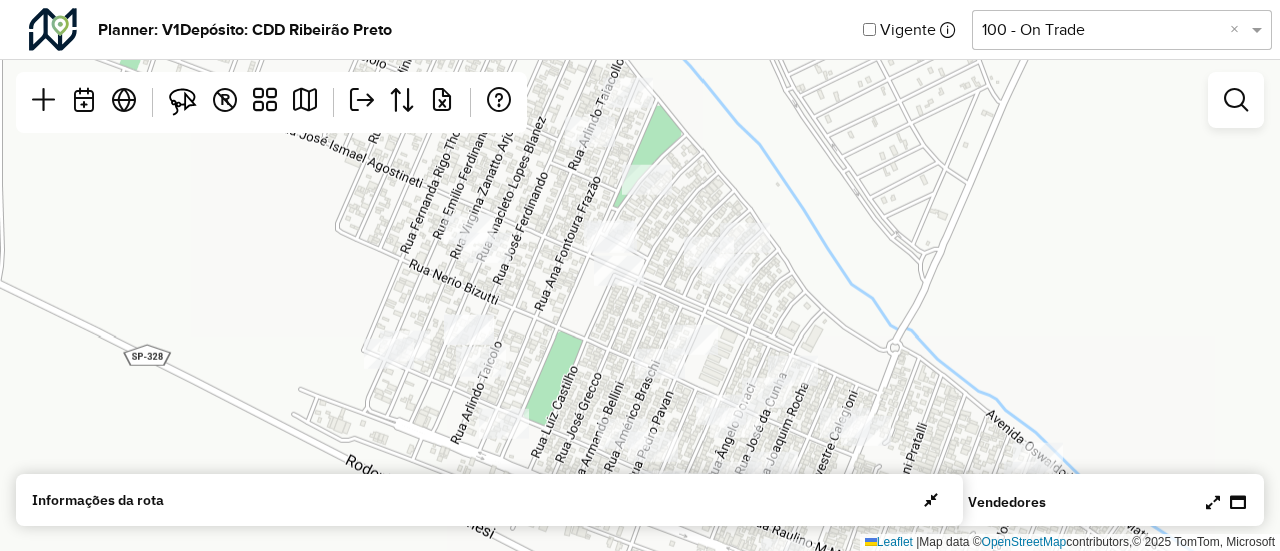 drag, startPoint x: 1003, startPoint y: 269, endPoint x: 1007, endPoint y: 429, distance: 160.04999 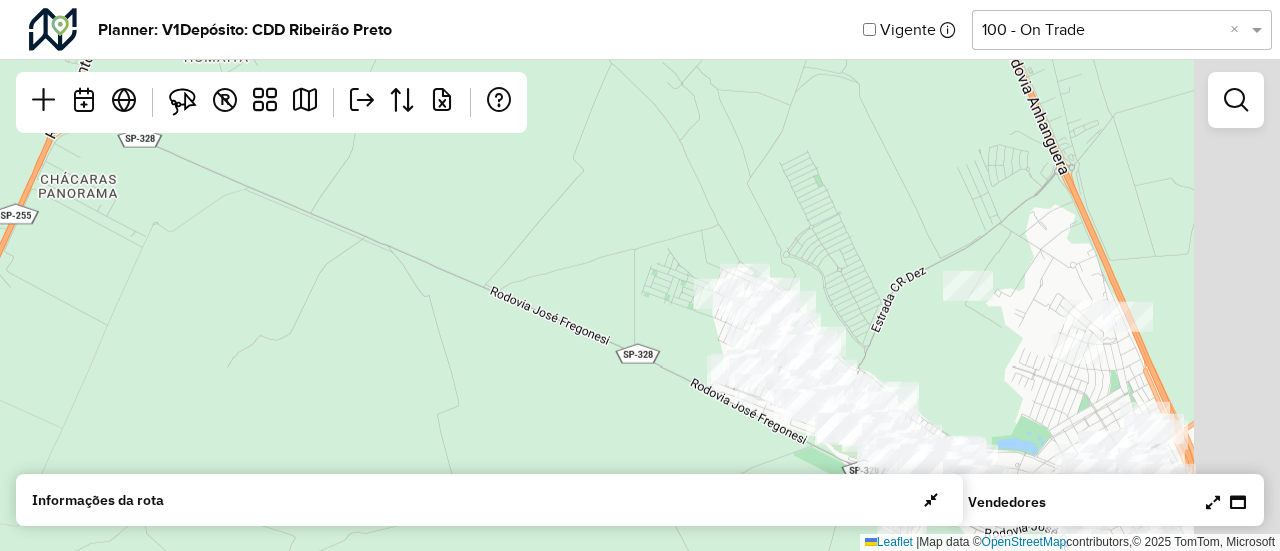 drag, startPoint x: 973, startPoint y: 296, endPoint x: 736, endPoint y: 192, distance: 258.8146 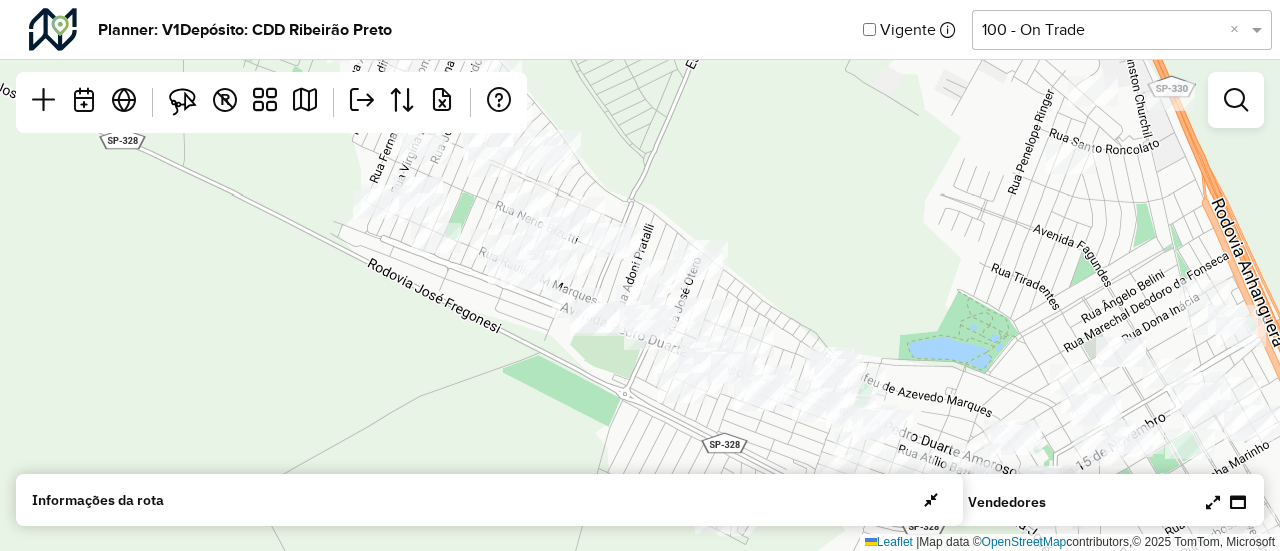 drag, startPoint x: 845, startPoint y: 290, endPoint x: 762, endPoint y: 142, distance: 169.685 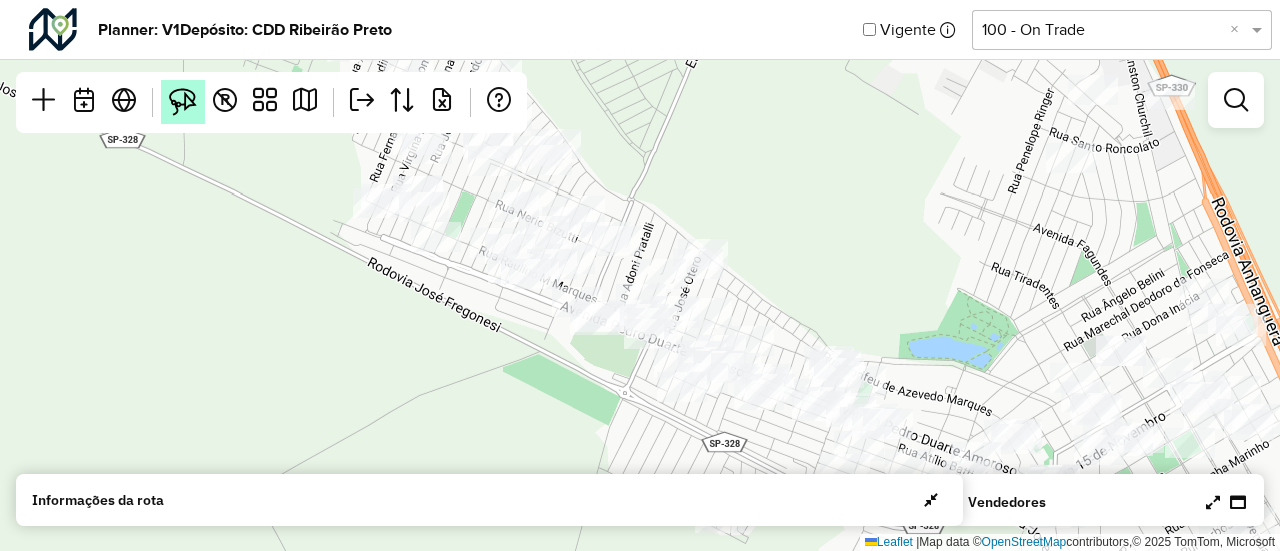 click at bounding box center [183, 102] 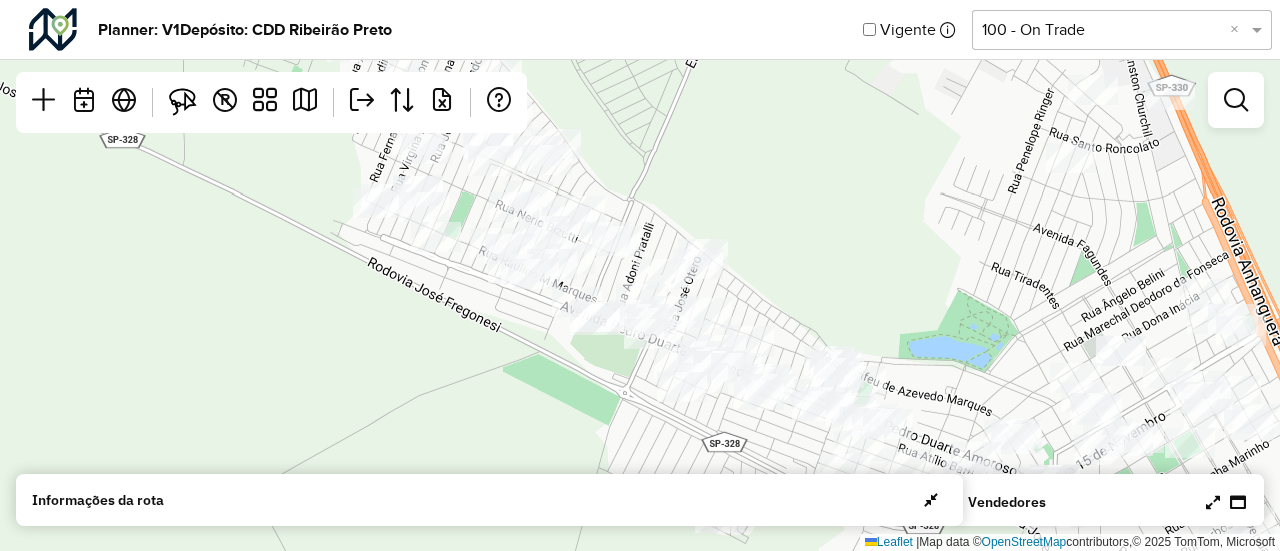 click at bounding box center (1213, 502) 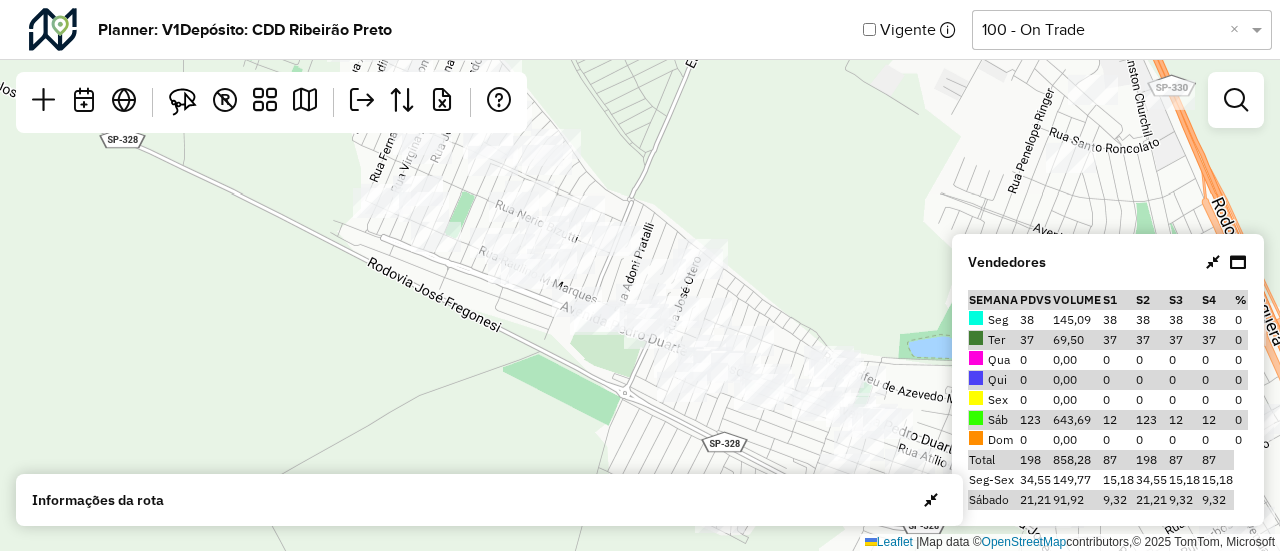 click on "Vendedores  Semana  PDVs Volume S1 S2 S3 S4 %  Seg [NUMBER] [NUMBER] [NUMBER] [NUMBER] [NUMBER] [NUMBER] [NUMBER]  Ter [NUMBER] [NUMBER] [NUMBER] [NUMBER] [NUMBER] [NUMBER] [NUMBER]  Qua [NUMBER] [NUMBER] [NUMBER] [NUMBER] [NUMBER] [NUMBER] [NUMBER]  Qui [NUMBER] [NUMBER] [NUMBER] [NUMBER] [NUMBER] [NUMBER] [NUMBER]  Sex [NUMBER] [NUMBER] [NUMBER] [NUMBER] [NUMBER] [NUMBER] [NUMBER]  Sáb [NUMBER] [NUMBER] [NUMBER] [NUMBER] [NUMBER] [NUMBER] [NUMBER]  Dom [NUMBER] [NUMBER] [NUMBER] [NUMBER] [NUMBER] [NUMBER] [NUMBER] Total [NUMBER] [NUMBER] [NUMBER] [NUMBER] [NUMBER] [NUMBER] Seg-Sex  [NUMBER]  [NUMBER] [NUMBER] [NUMBER] [NUMBER] [NUMBER] Sábado  [NUMBER]  [NUMBER] [NUMBER] [NUMBER] [NUMBER] [NUMBER]" at bounding box center [1108, 380] 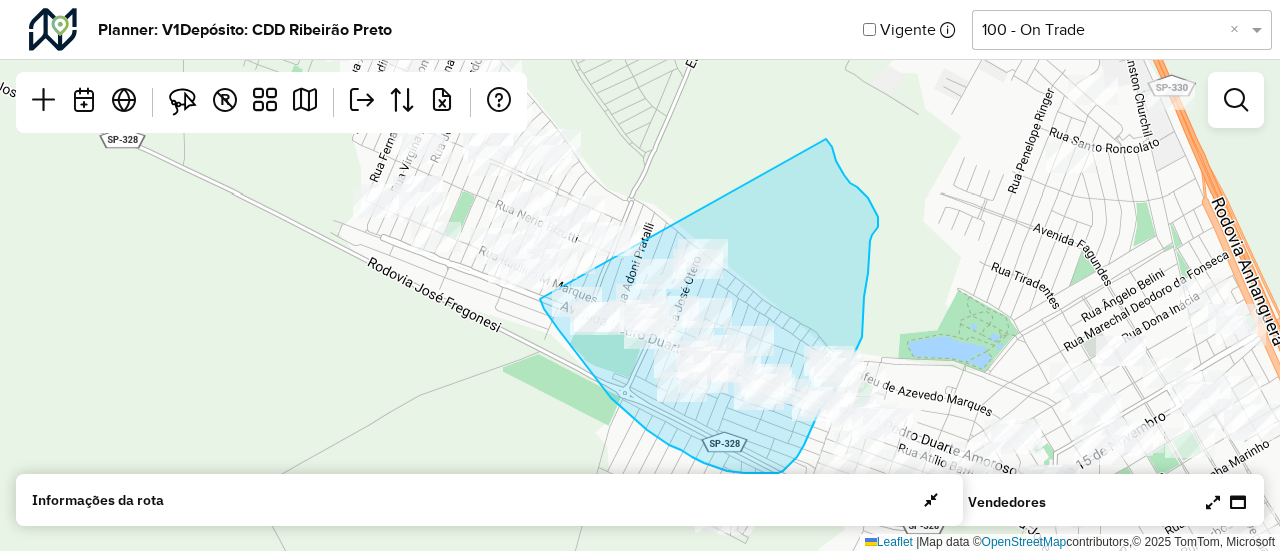drag, startPoint x: 540, startPoint y: 299, endPoint x: 826, endPoint y: 139, distance: 327.7133 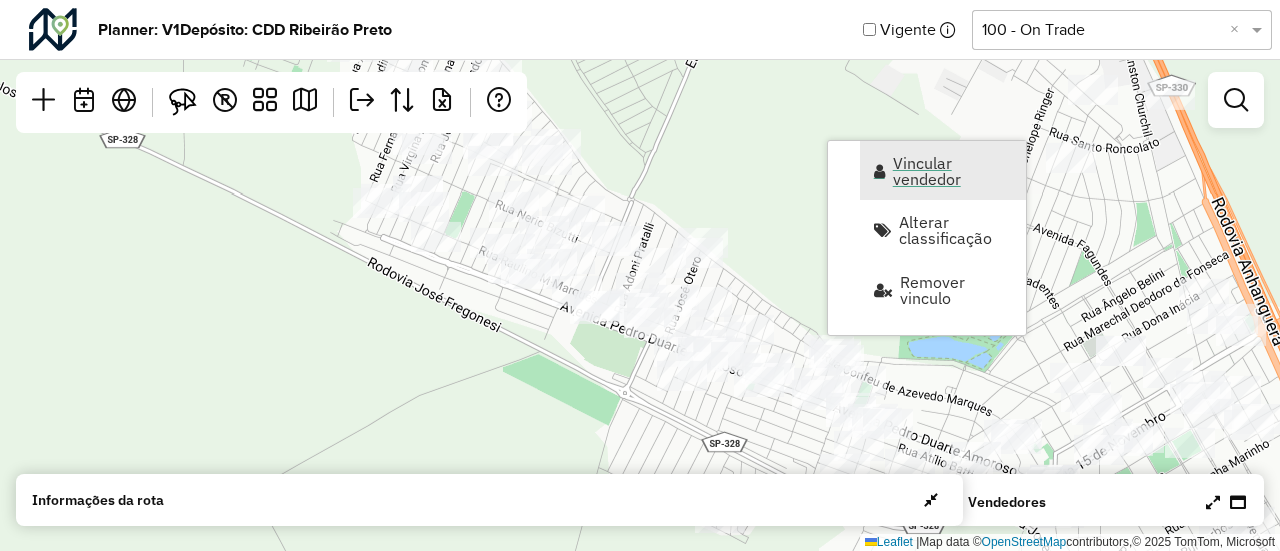 click on "Vincular vendedor" at bounding box center [953, 171] 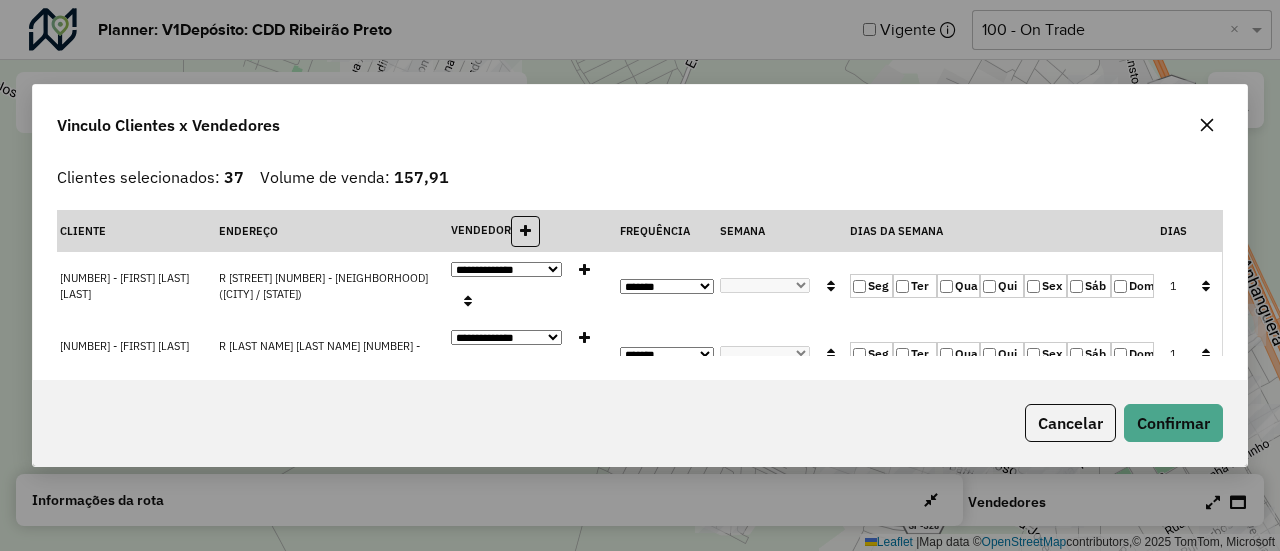 click 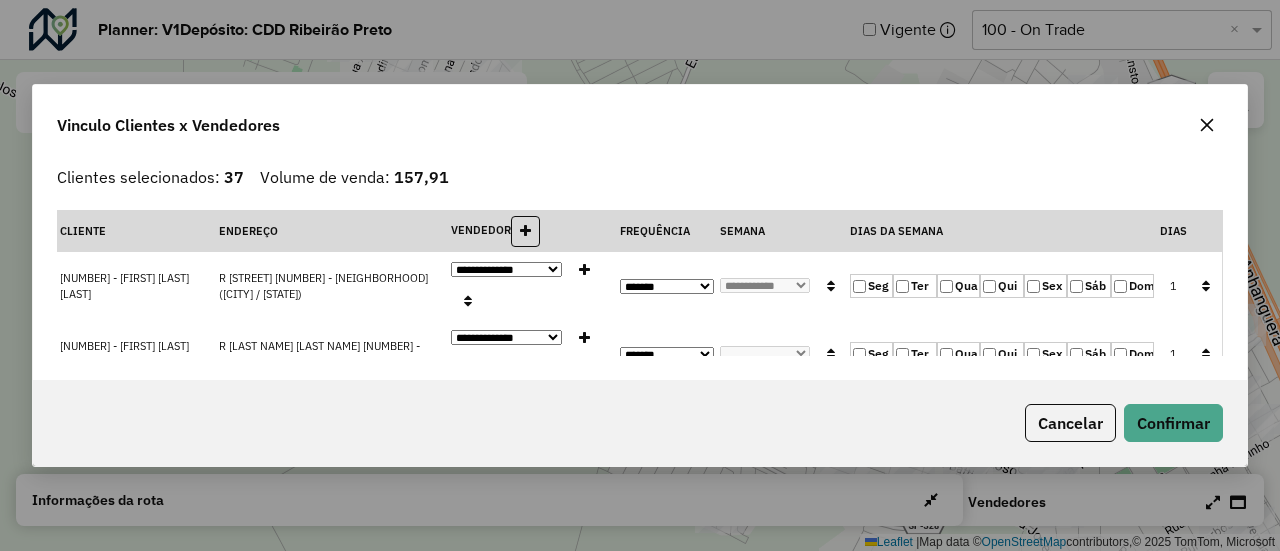 click 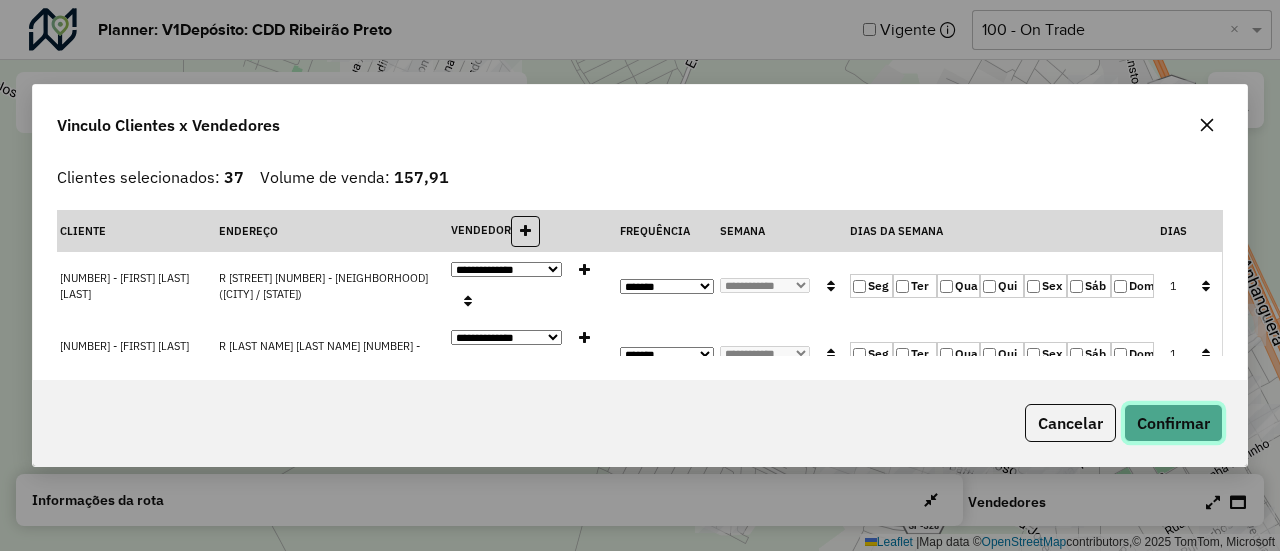 click on "Confirmar" 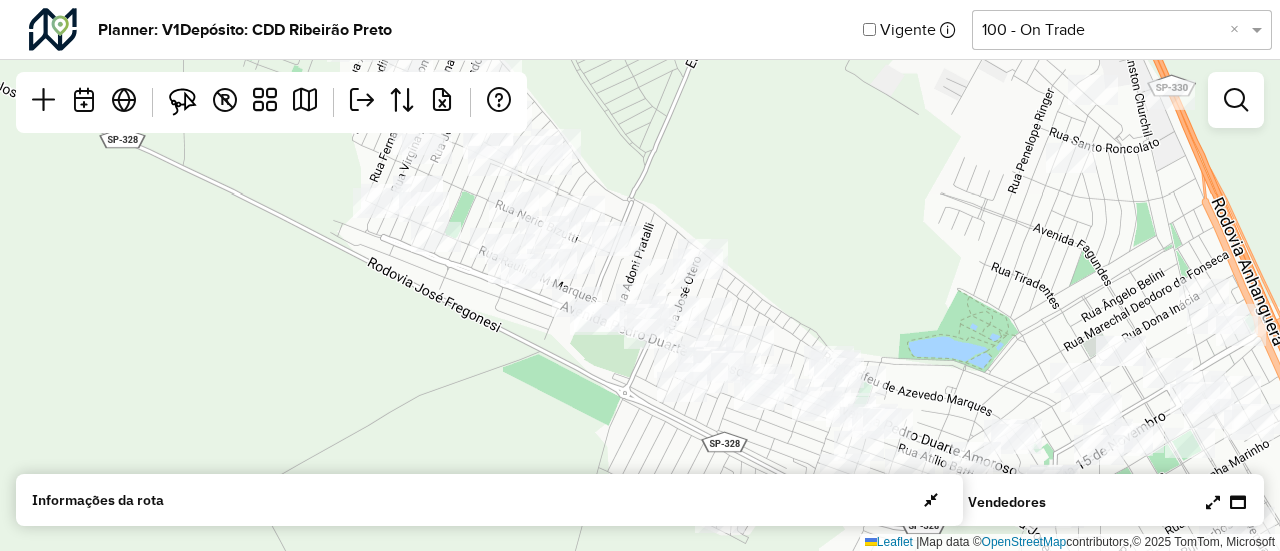 click at bounding box center (1213, 502) 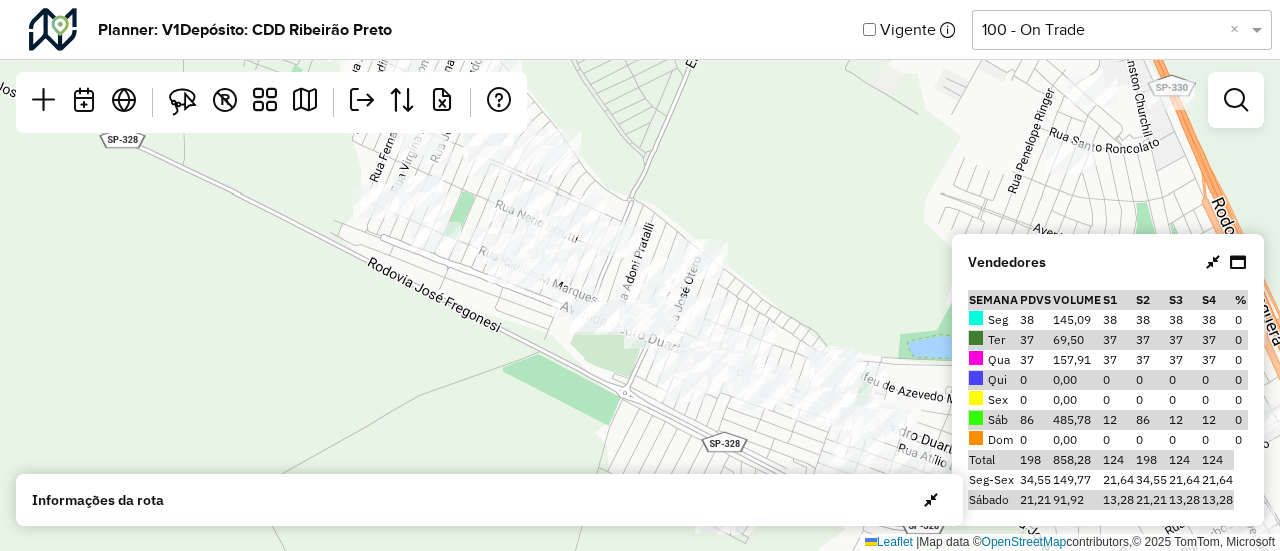 click at bounding box center (1226, 262) 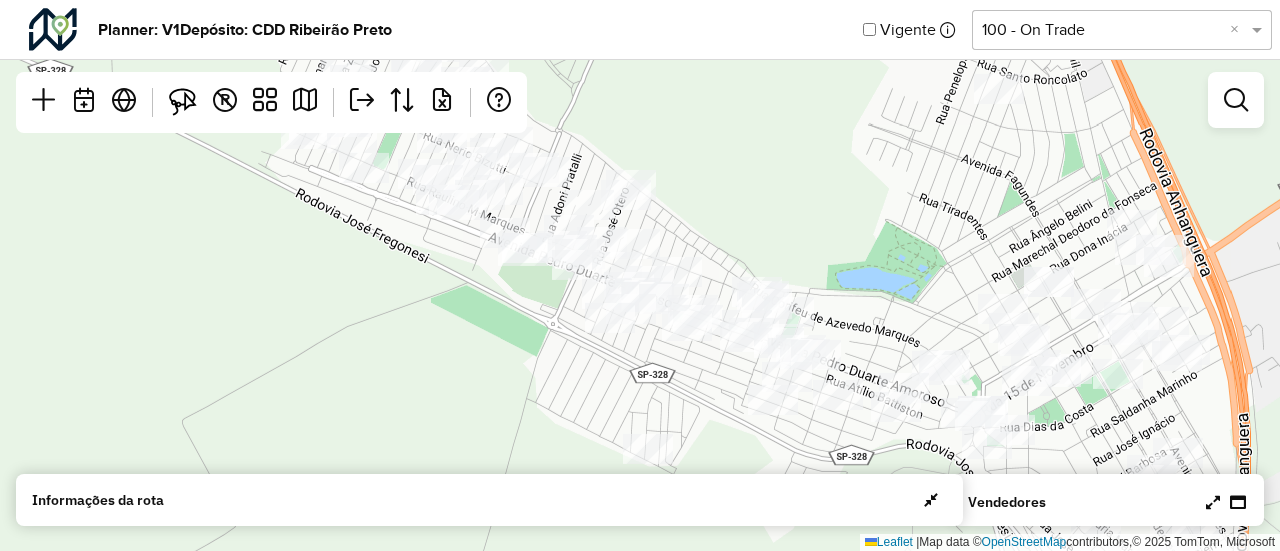 drag, startPoint x: 986, startPoint y: 240, endPoint x: 884, endPoint y: 147, distance: 138.03261 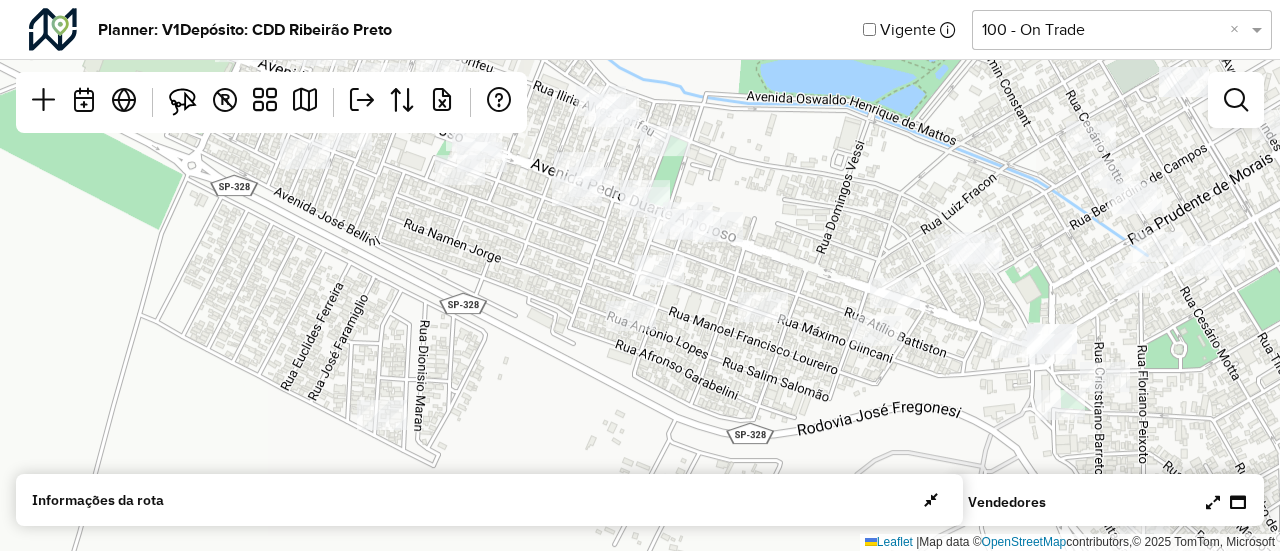 drag, startPoint x: 908, startPoint y: 331, endPoint x: 946, endPoint y: 132, distance: 202.59566 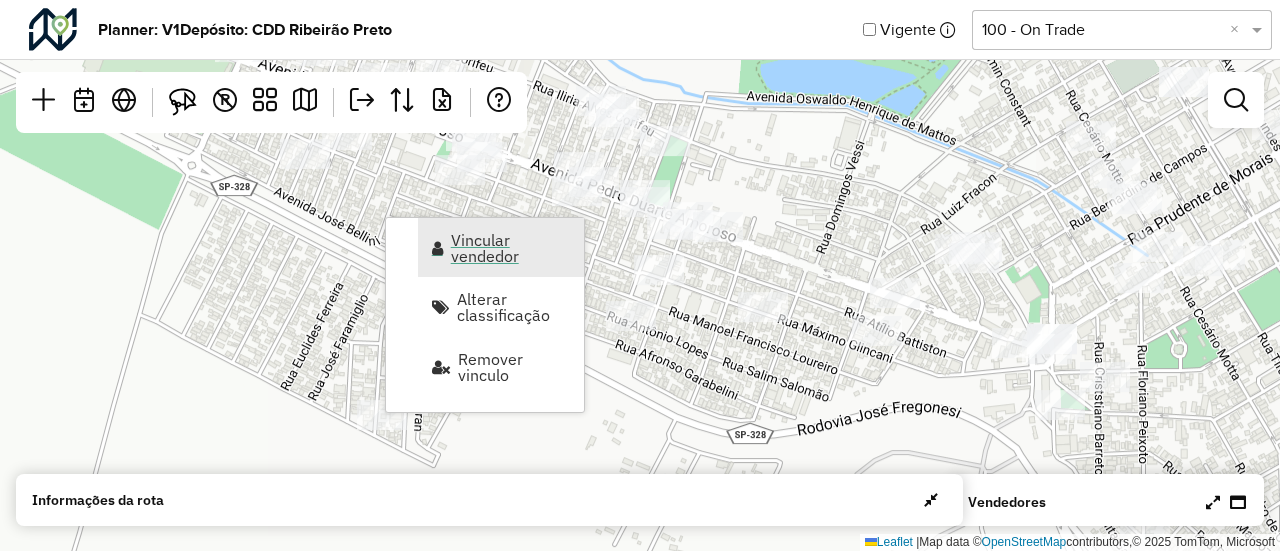 click on "Vincular vendedor" at bounding box center [511, 248] 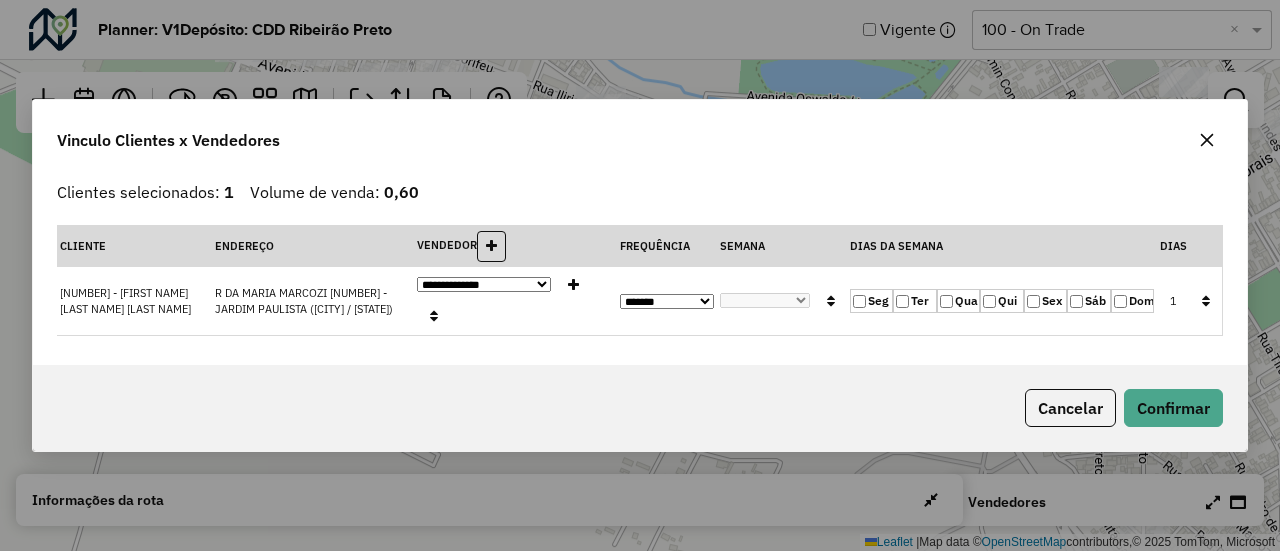 click on "Sáb" 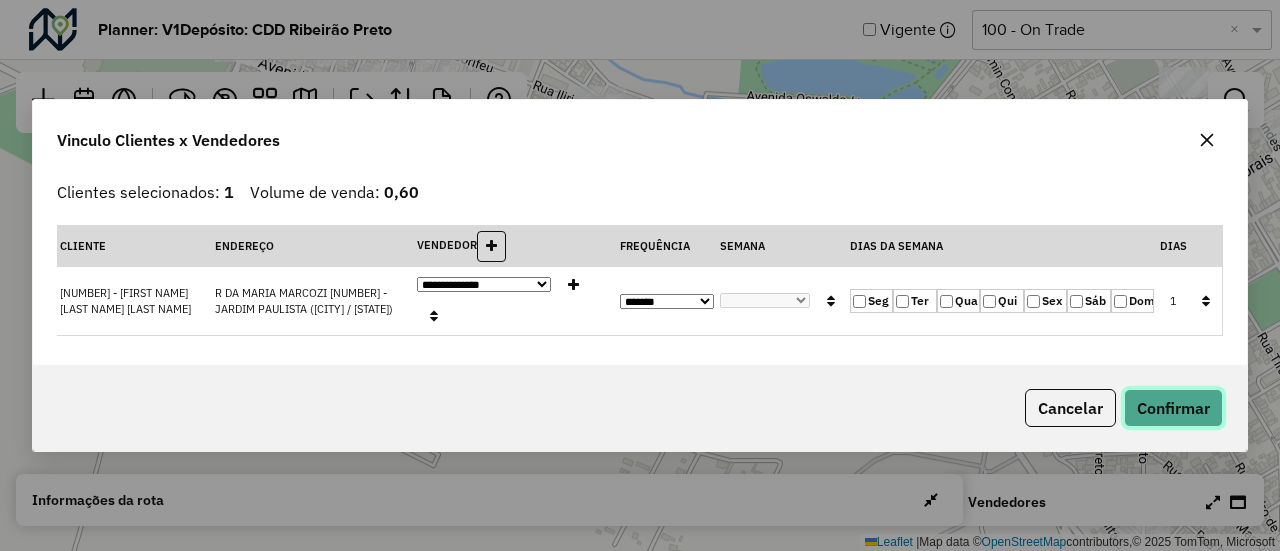 click on "Confirmar" 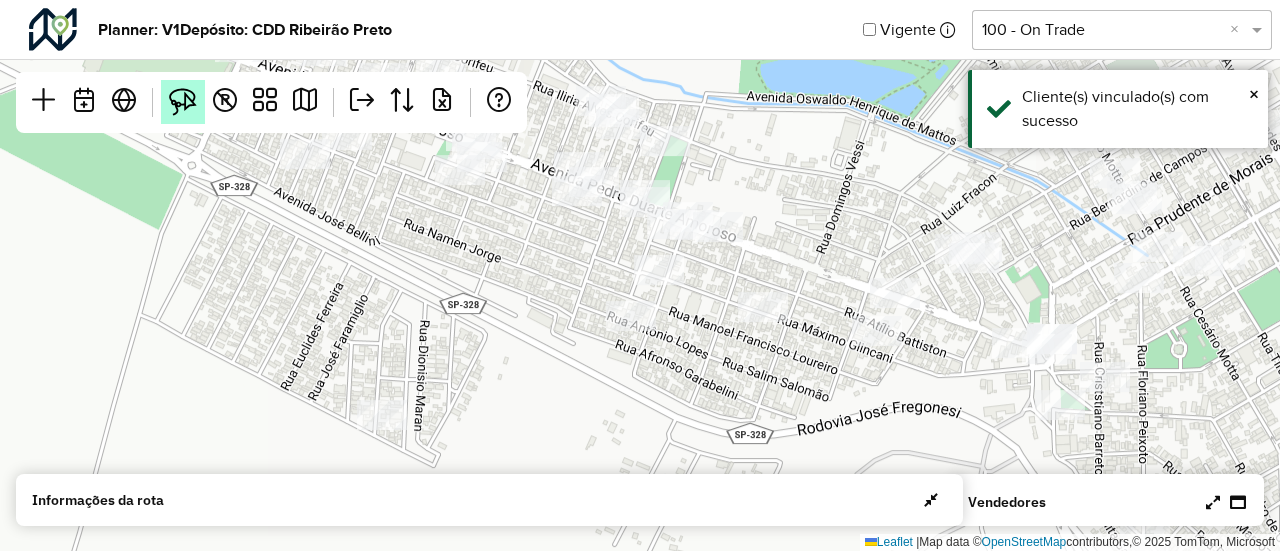 click at bounding box center [183, 102] 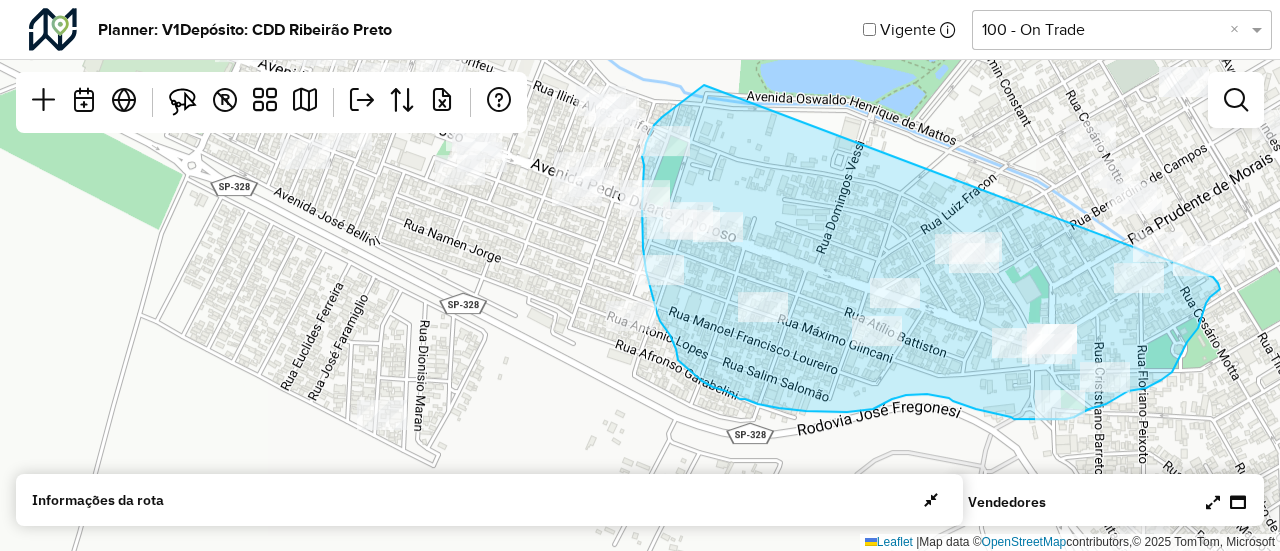 drag, startPoint x: 704, startPoint y: 85, endPoint x: 1213, endPoint y: 277, distance: 544.0083 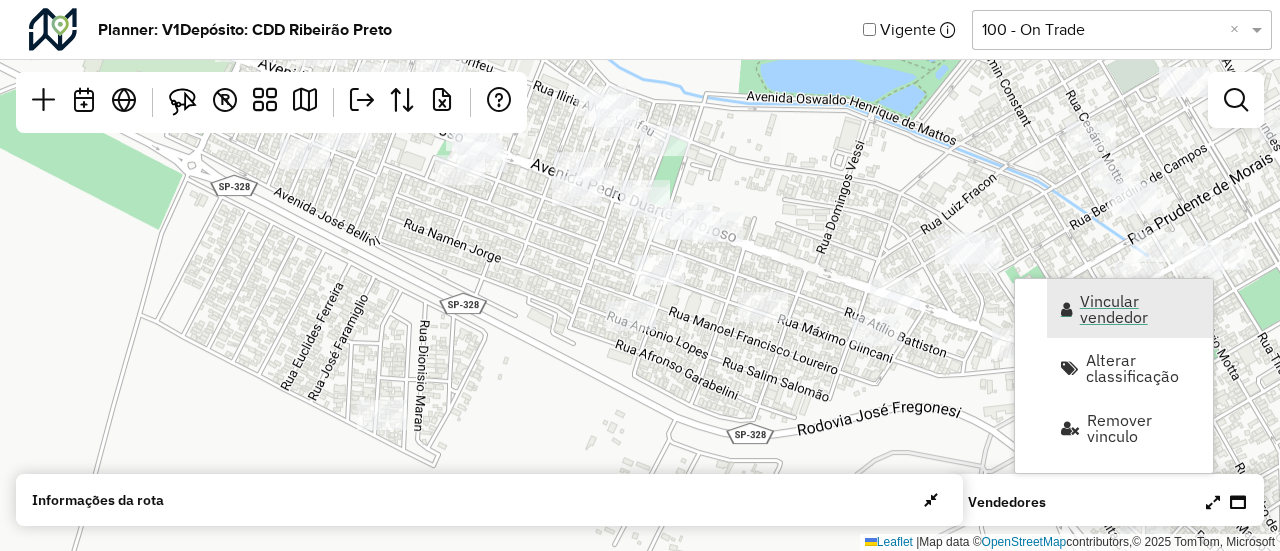 click on "Vincular vendedor" at bounding box center [1140, 309] 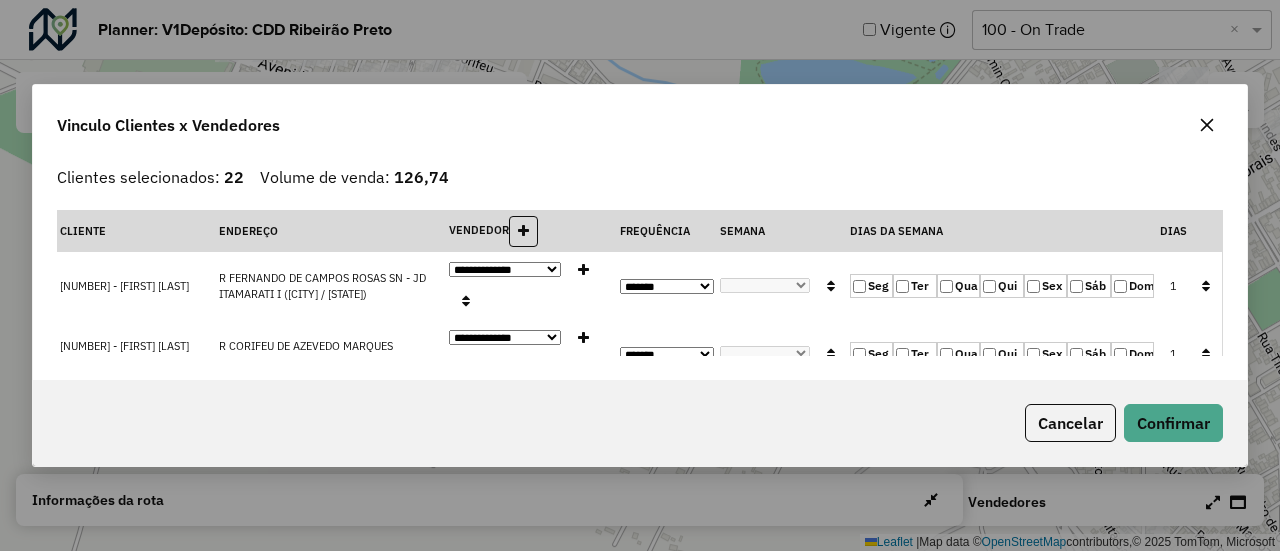 click 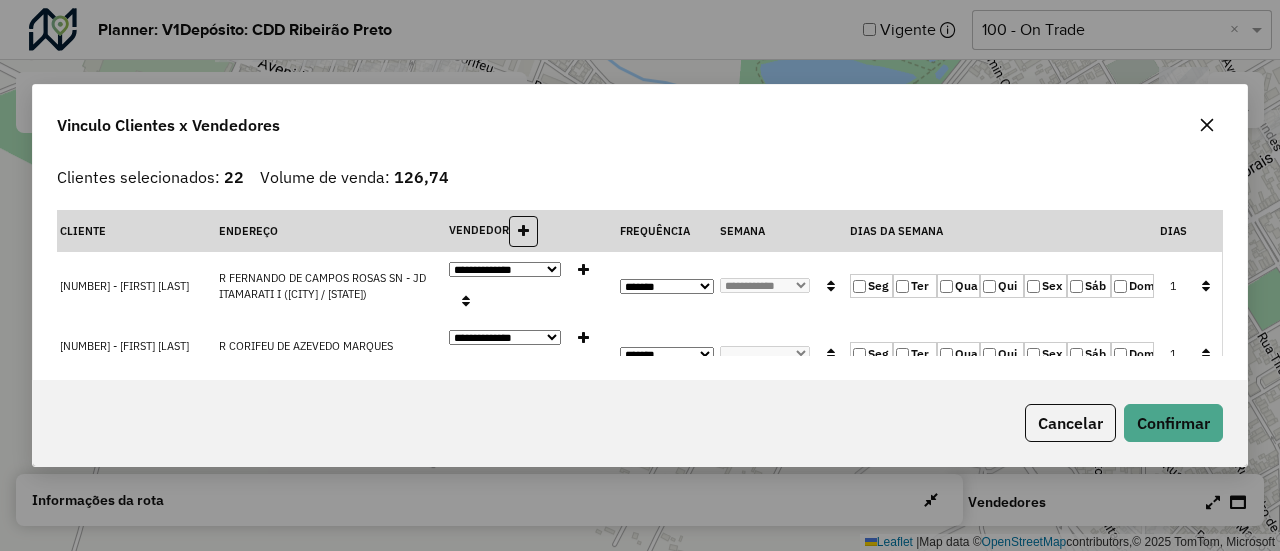 click 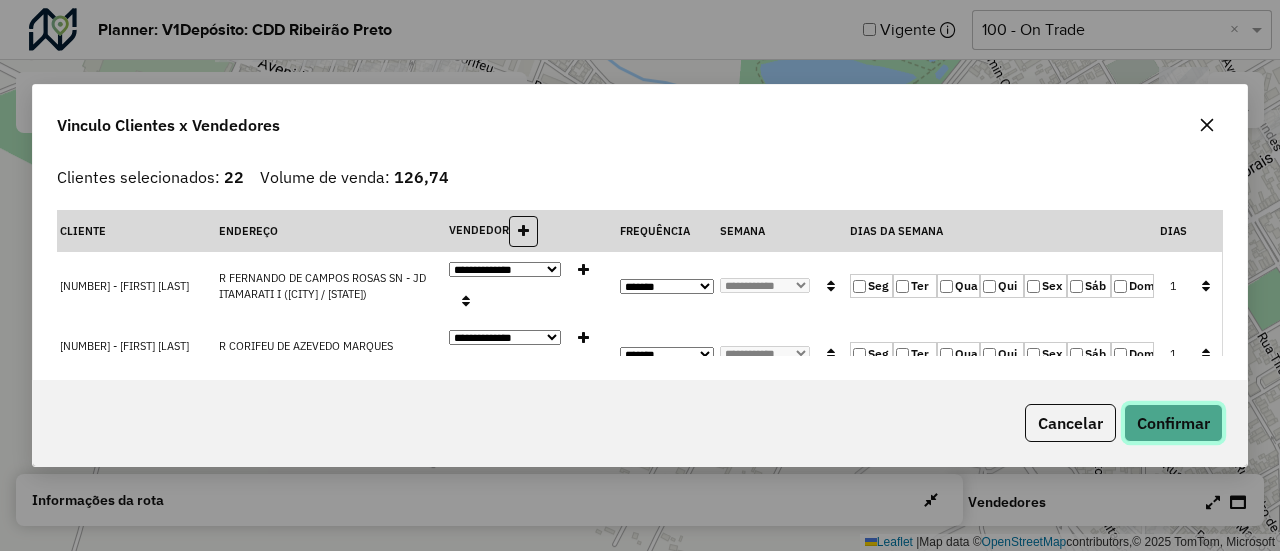 click on "Confirmar" 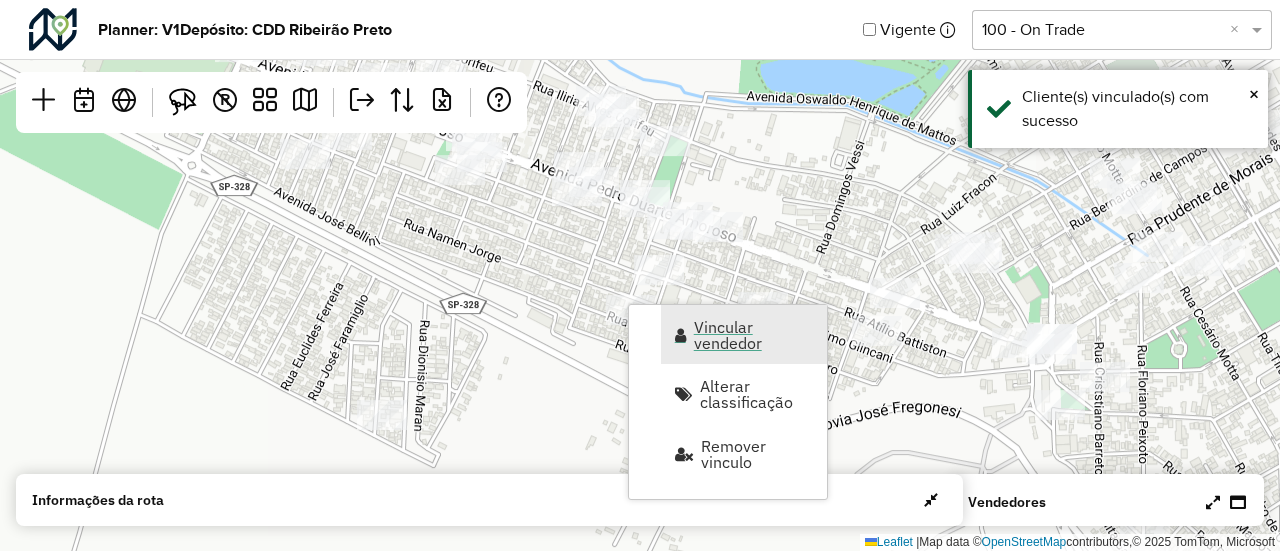 click on "Vincular vendedor" at bounding box center [744, 334] 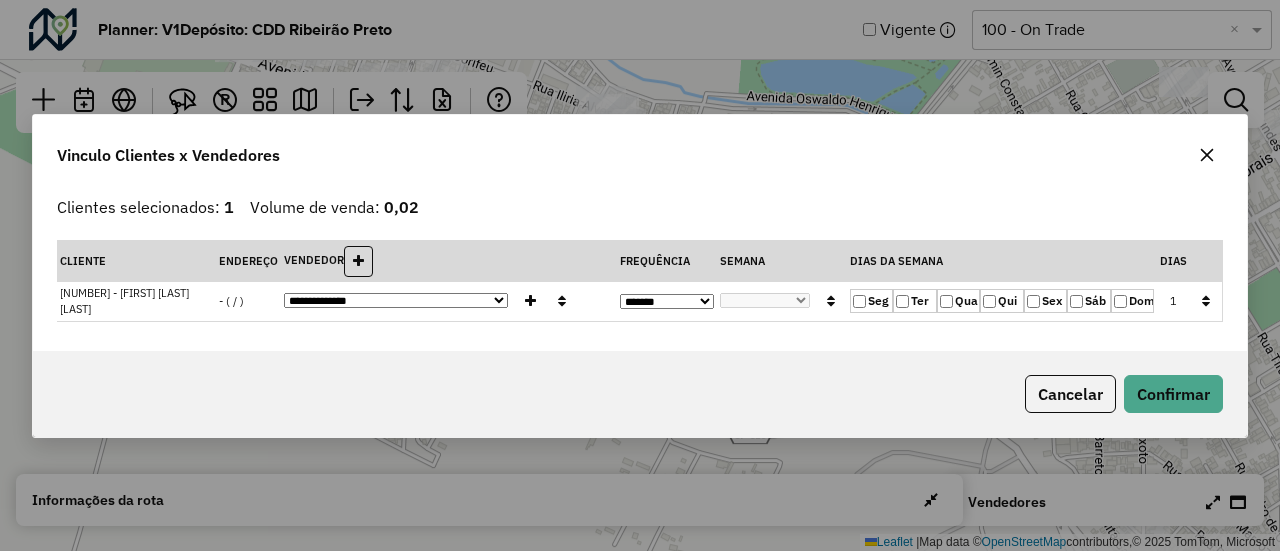click 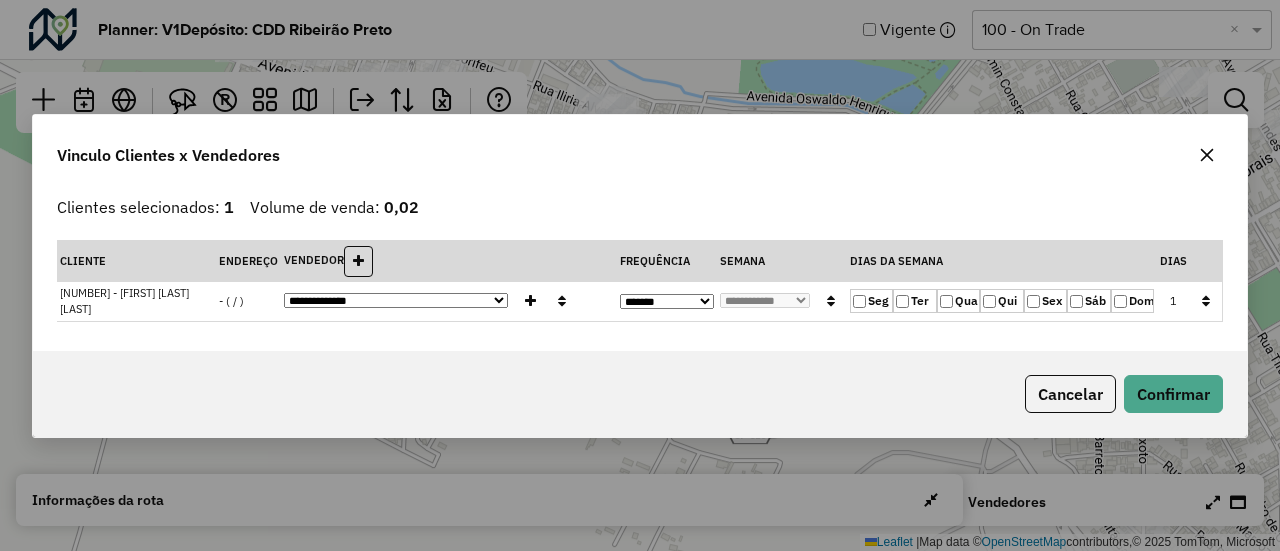 click 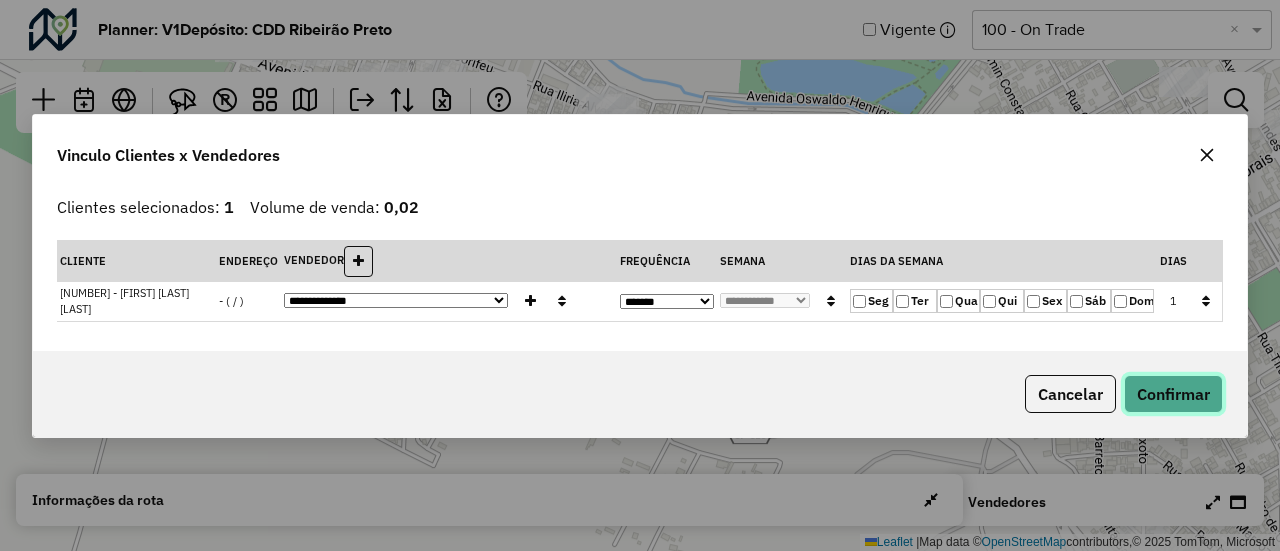 click on "Confirmar" 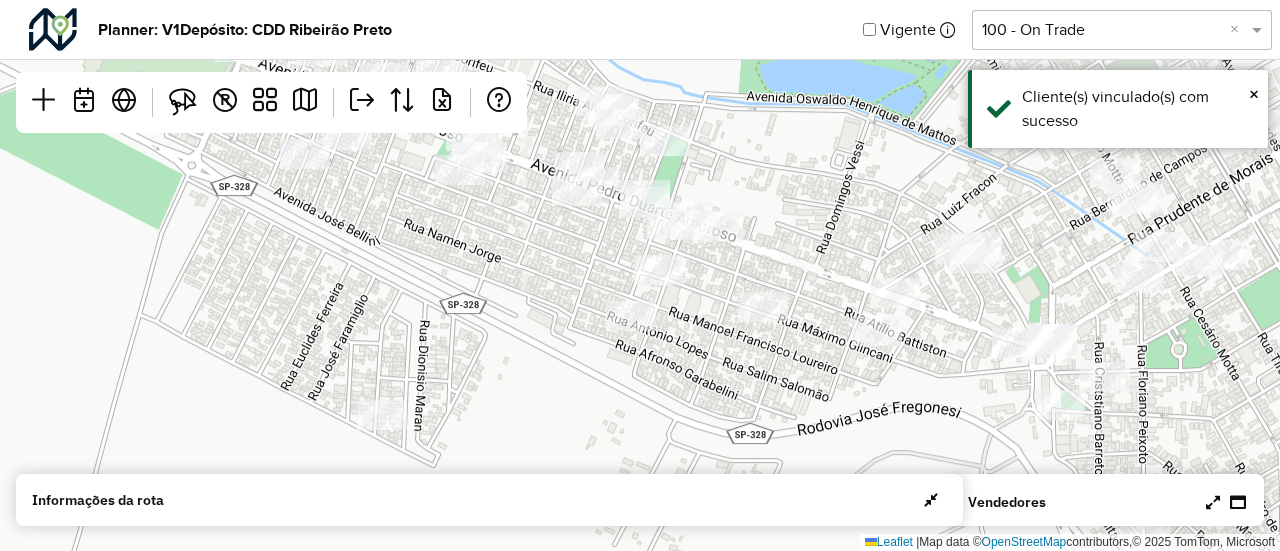 click at bounding box center (1213, 502) 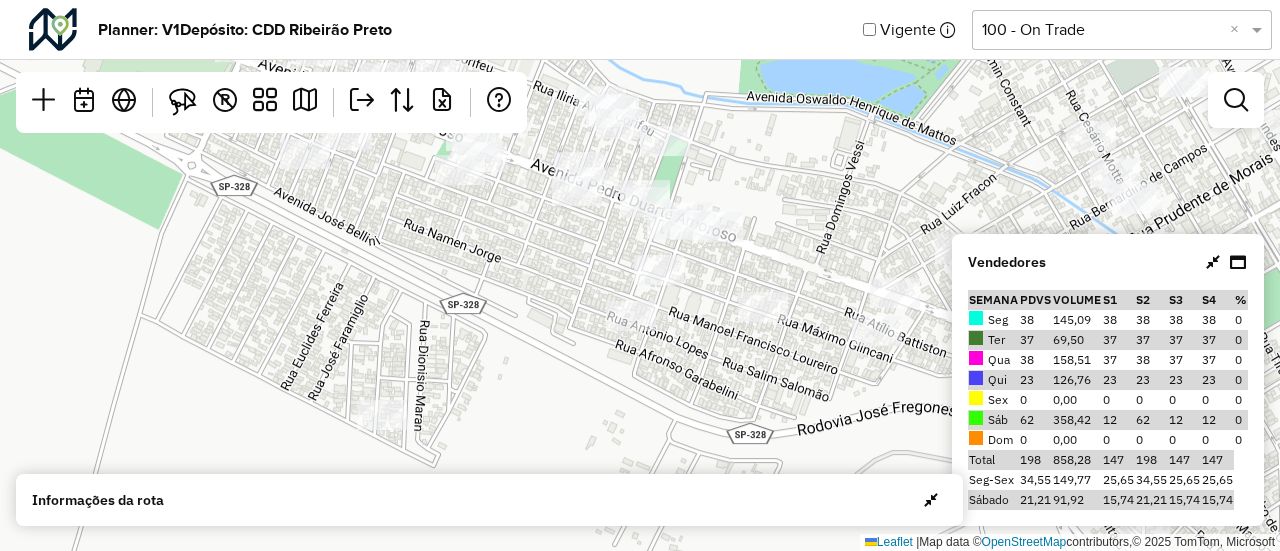 click at bounding box center (1213, 262) 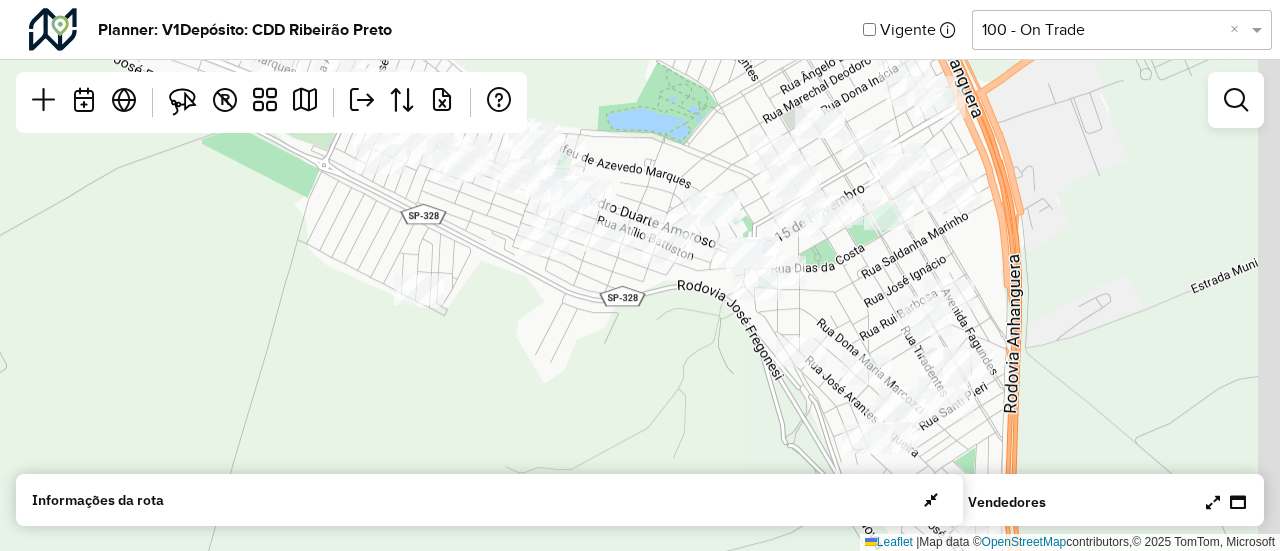 drag, startPoint x: 1029, startPoint y: 268, endPoint x: 743, endPoint y: 217, distance: 290.51163 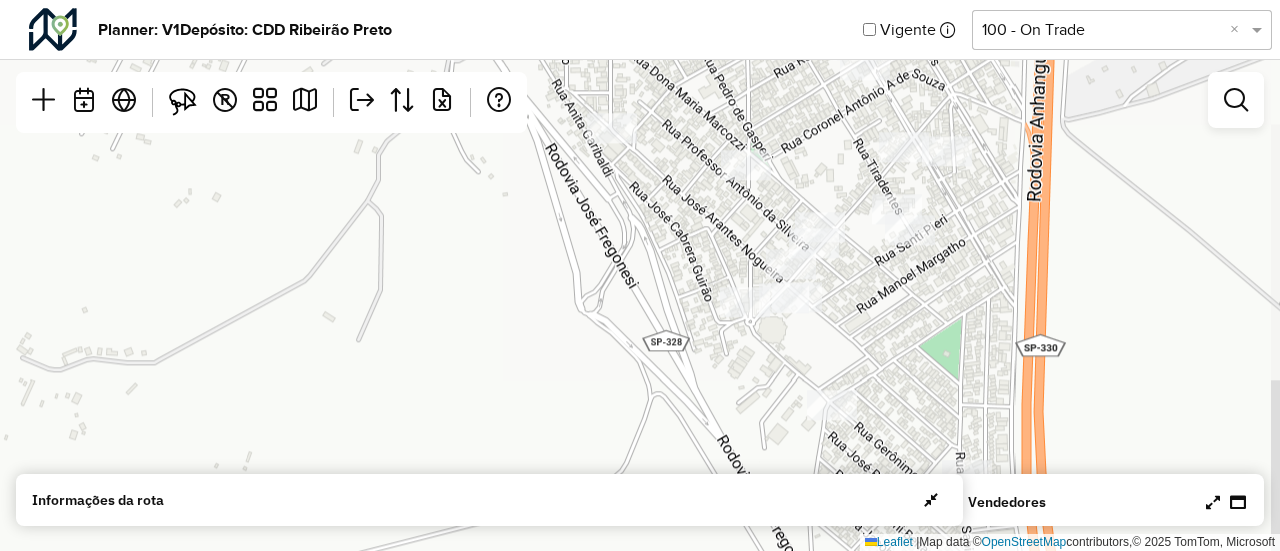 drag, startPoint x: 817, startPoint y: 248, endPoint x: 571, endPoint y: -121, distance: 443.48282 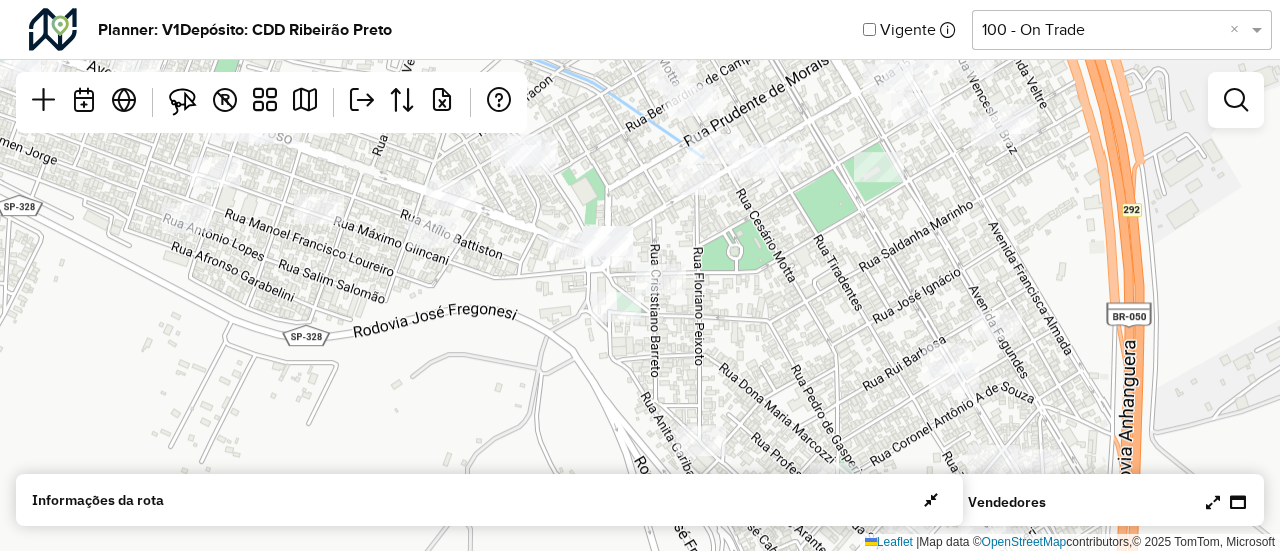 drag, startPoint x: 638, startPoint y: 184, endPoint x: 744, endPoint y: 575, distance: 405.11356 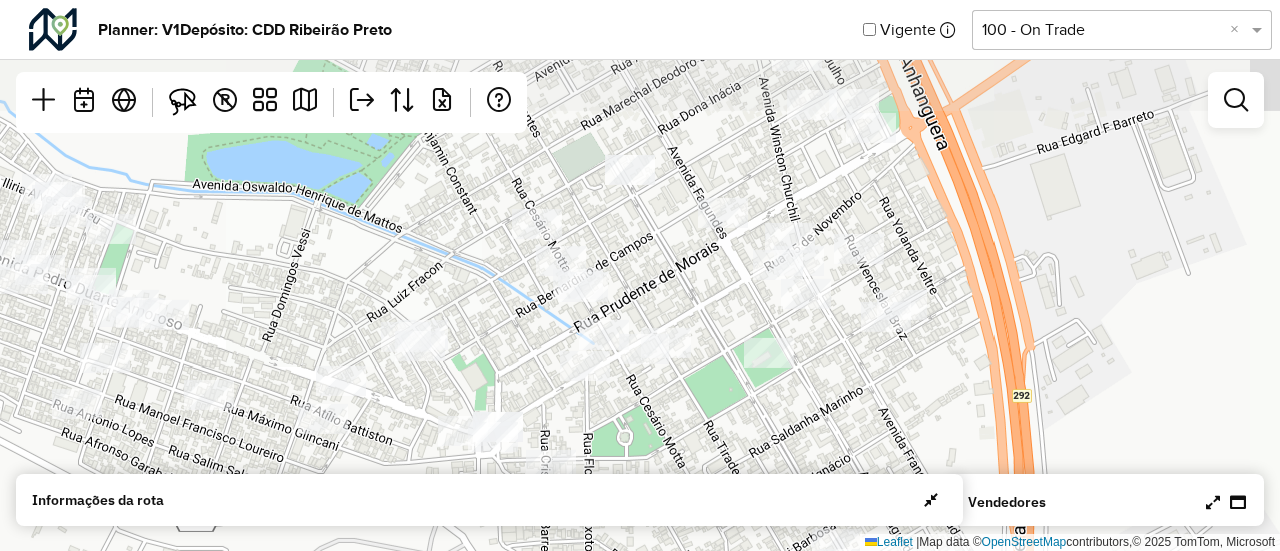 drag, startPoint x: 846, startPoint y: 473, endPoint x: 710, endPoint y: 598, distance: 184.7187 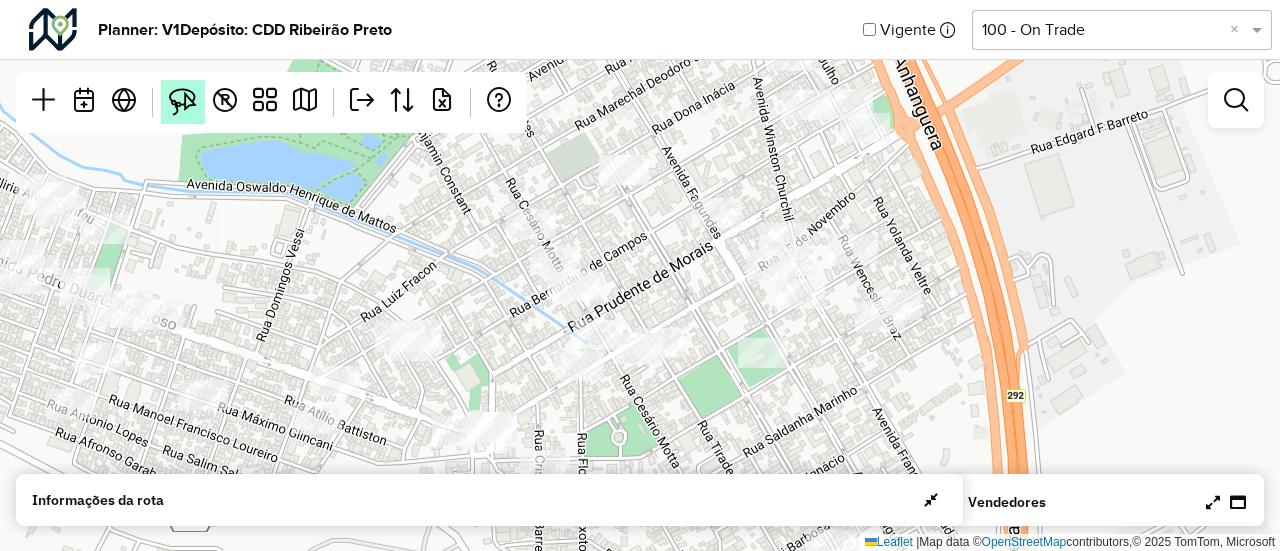 click at bounding box center (183, 102) 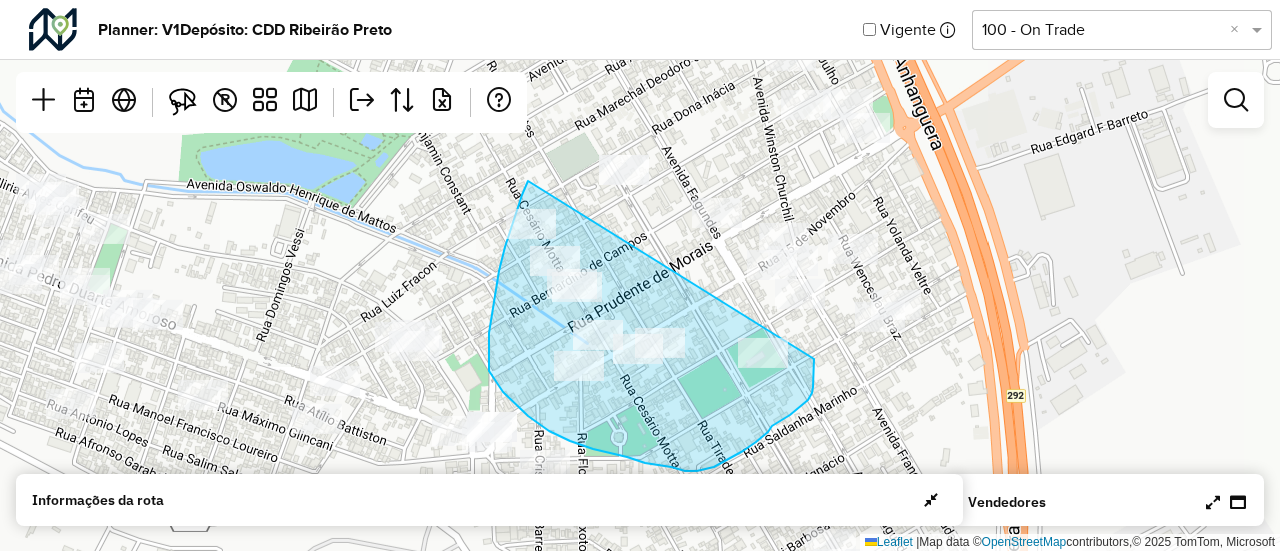 drag, startPoint x: 528, startPoint y: 181, endPoint x: 814, endPoint y: 352, distance: 333.22214 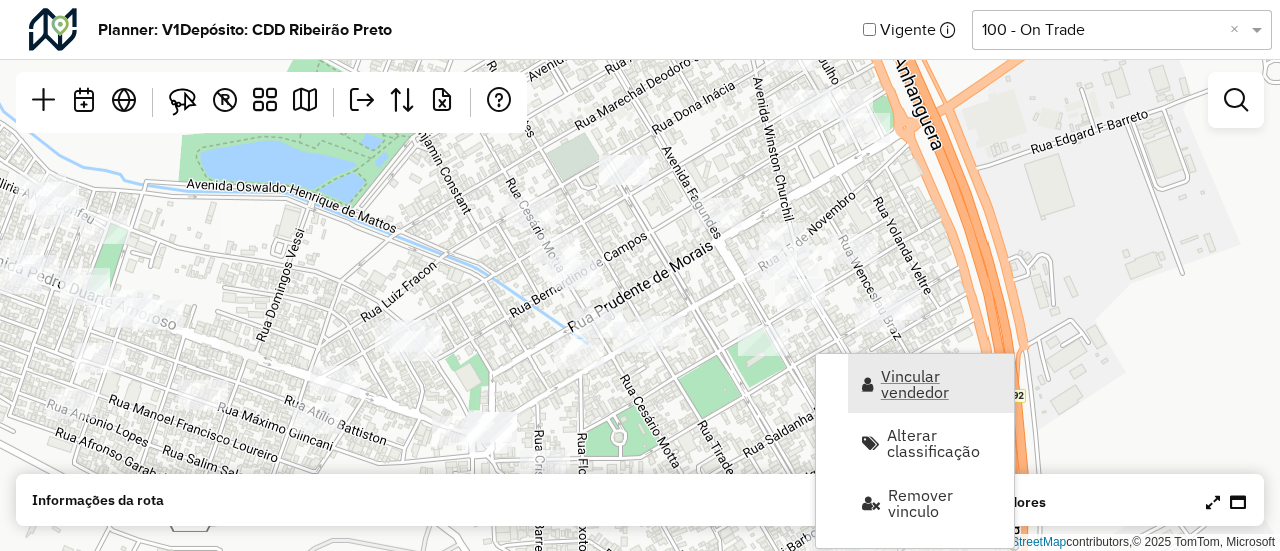 click on "Vincular vendedor" at bounding box center [931, 383] 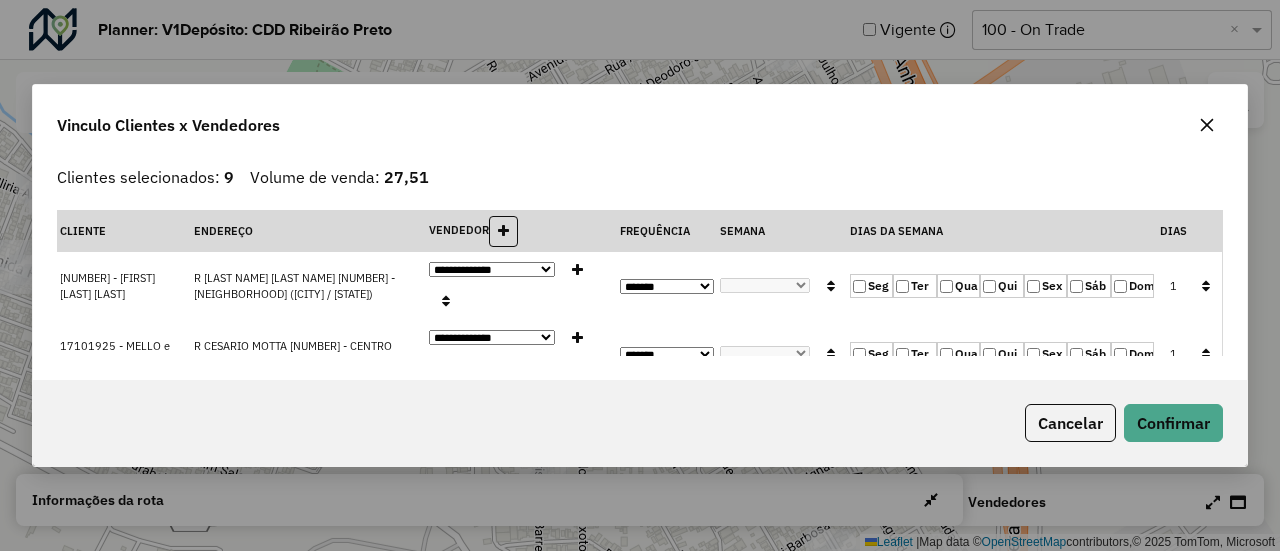 click on "Sáb" 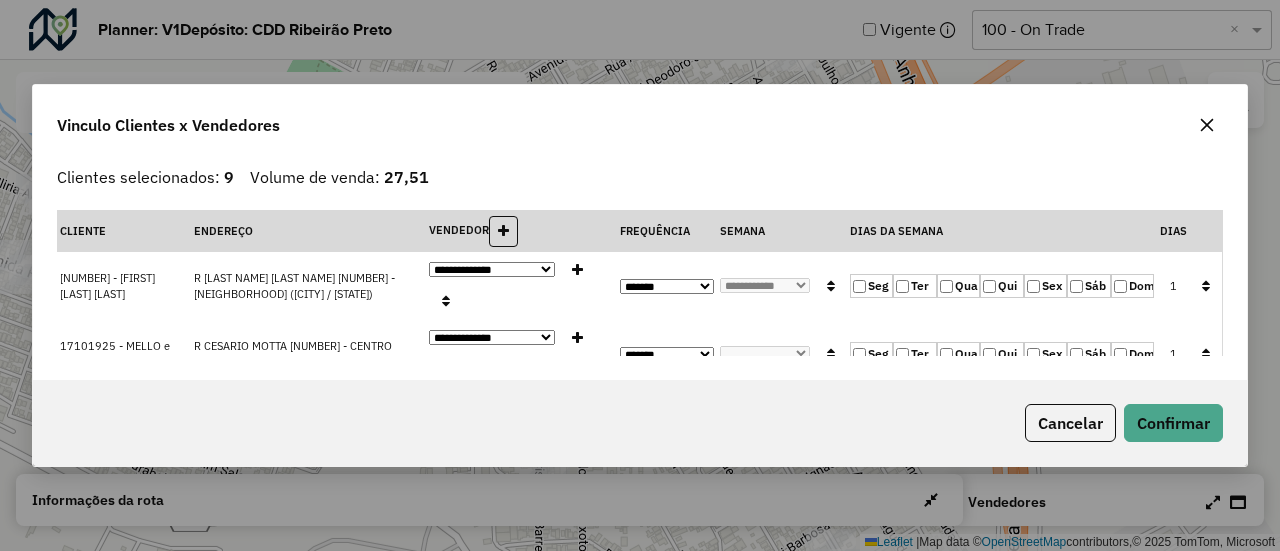 click 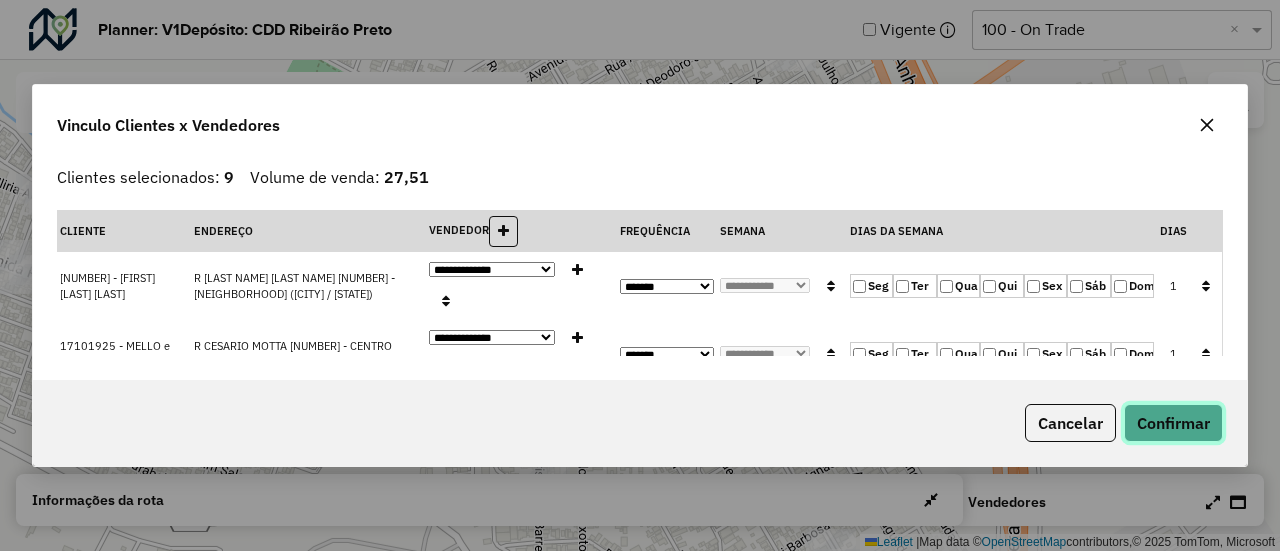 click on "Confirmar" 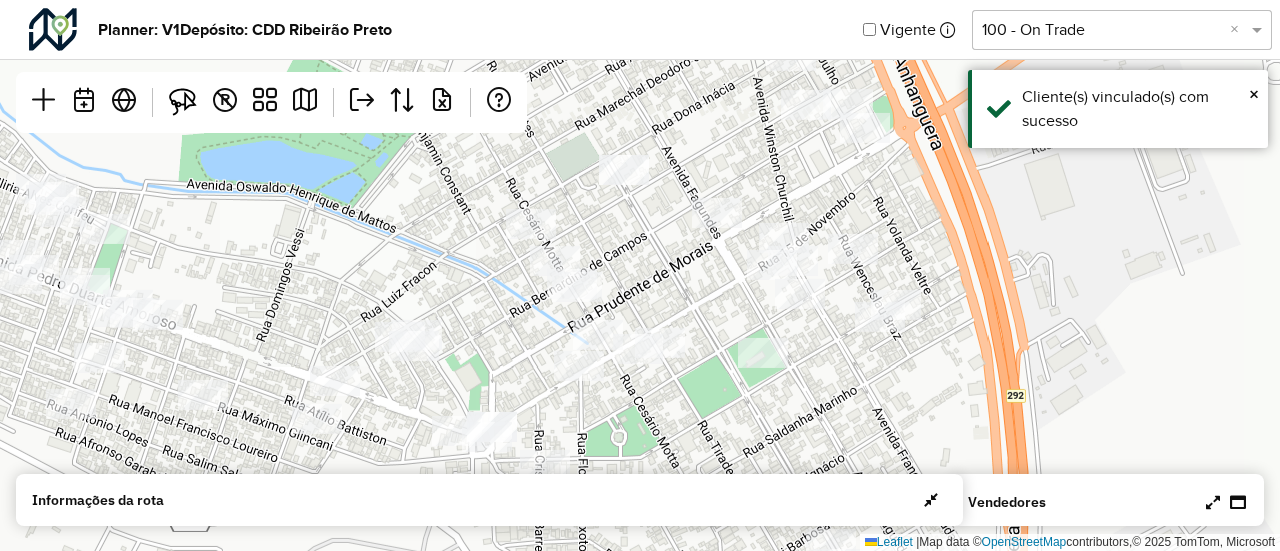 click at bounding box center (1213, 502) 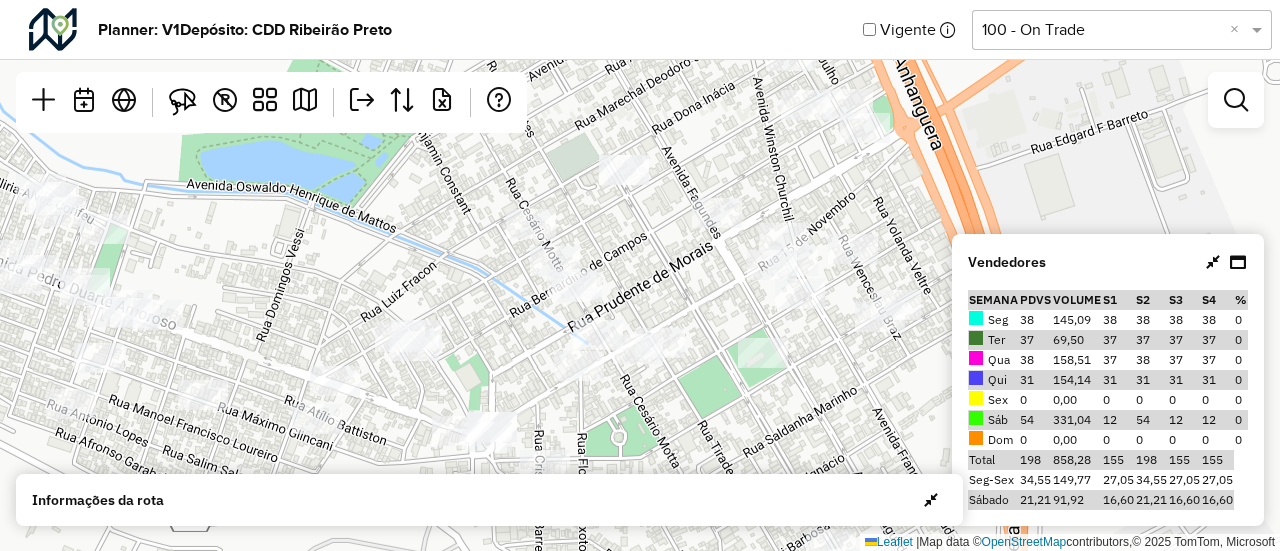 click at bounding box center [1213, 262] 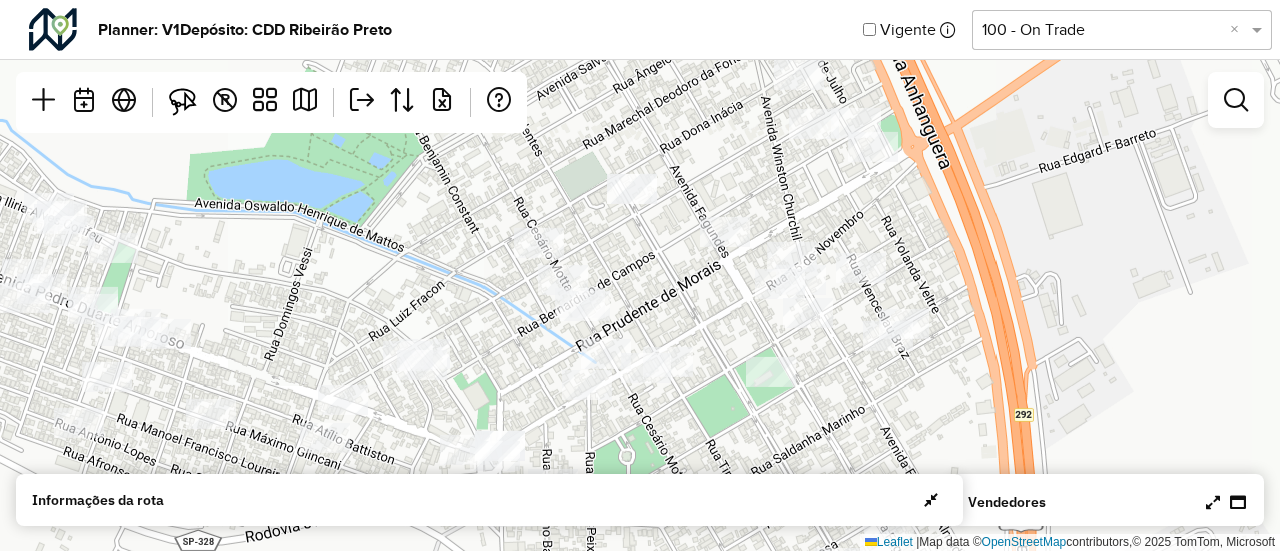 drag, startPoint x: 786, startPoint y: 411, endPoint x: 790, endPoint y: 431, distance: 20.396078 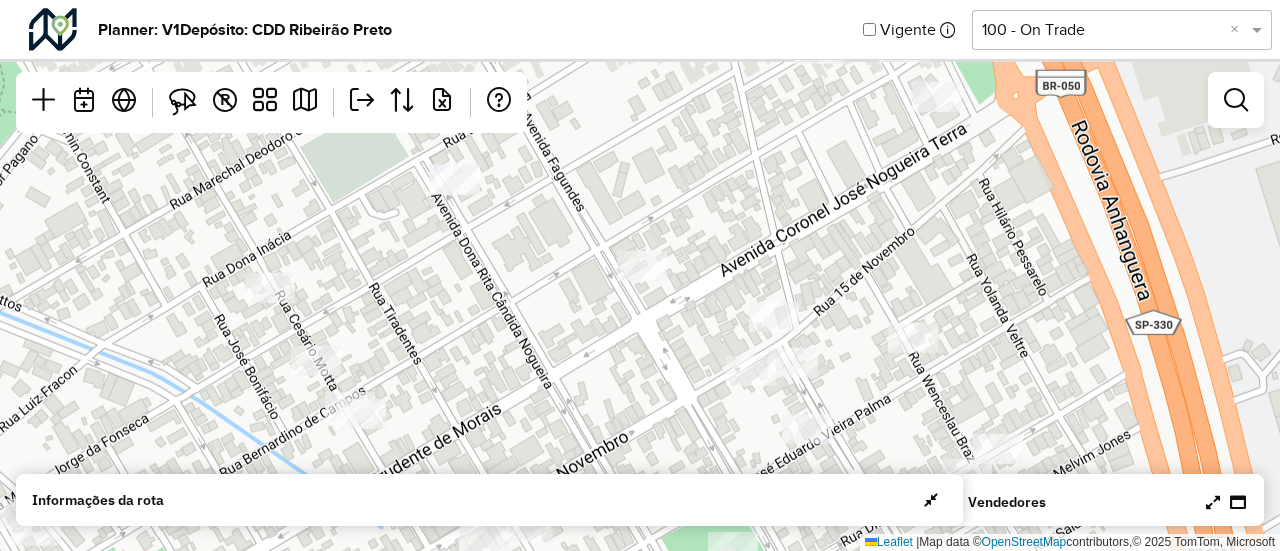 drag, startPoint x: 815, startPoint y: 367, endPoint x: 805, endPoint y: 598, distance: 231.21635 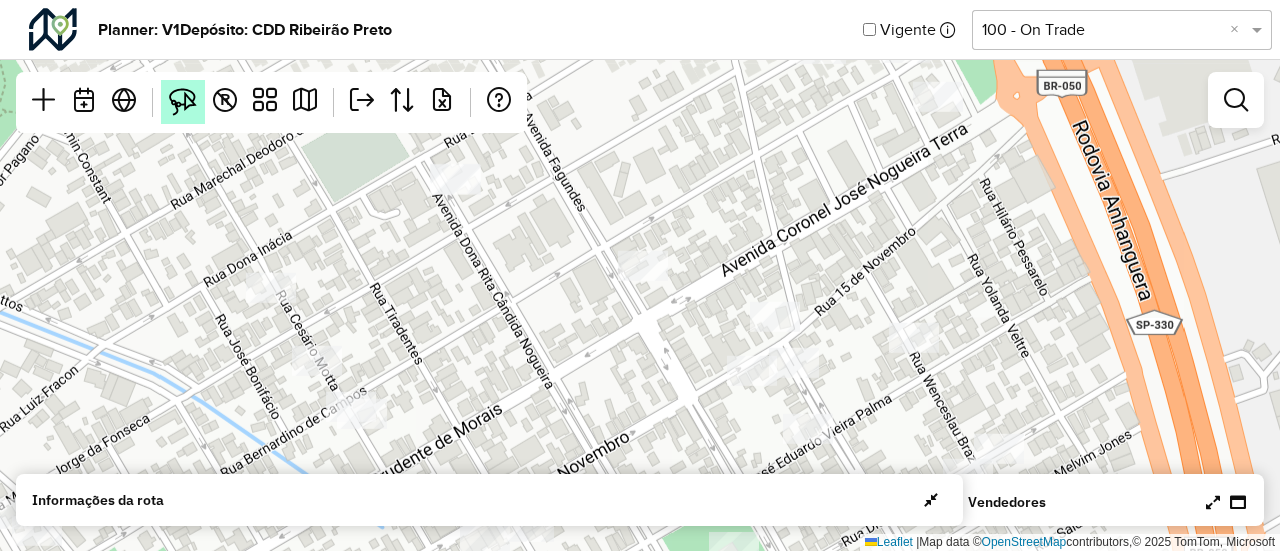 click at bounding box center (183, 102) 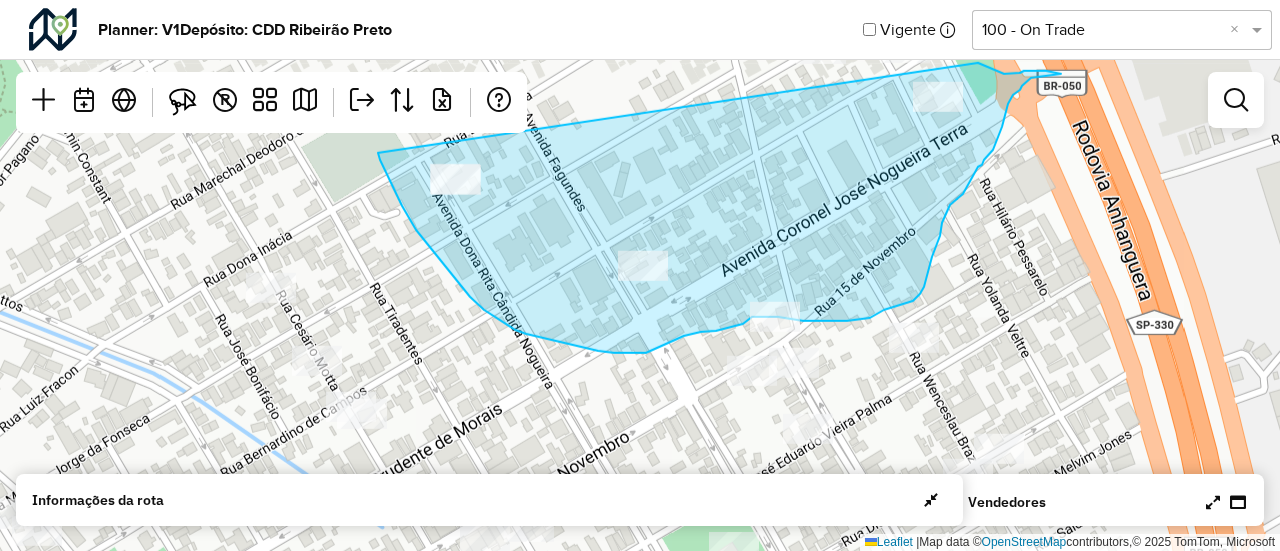 drag, startPoint x: 378, startPoint y: 153, endPoint x: 974, endPoint y: 62, distance: 602.9071 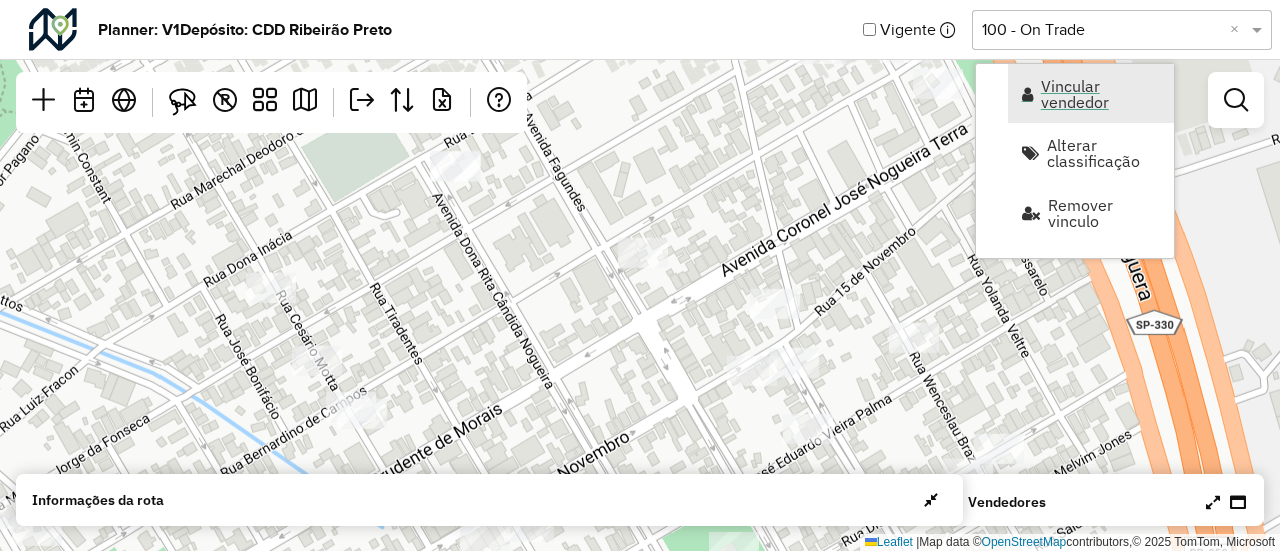click on "Vincular vendedor" at bounding box center (1091, 93) 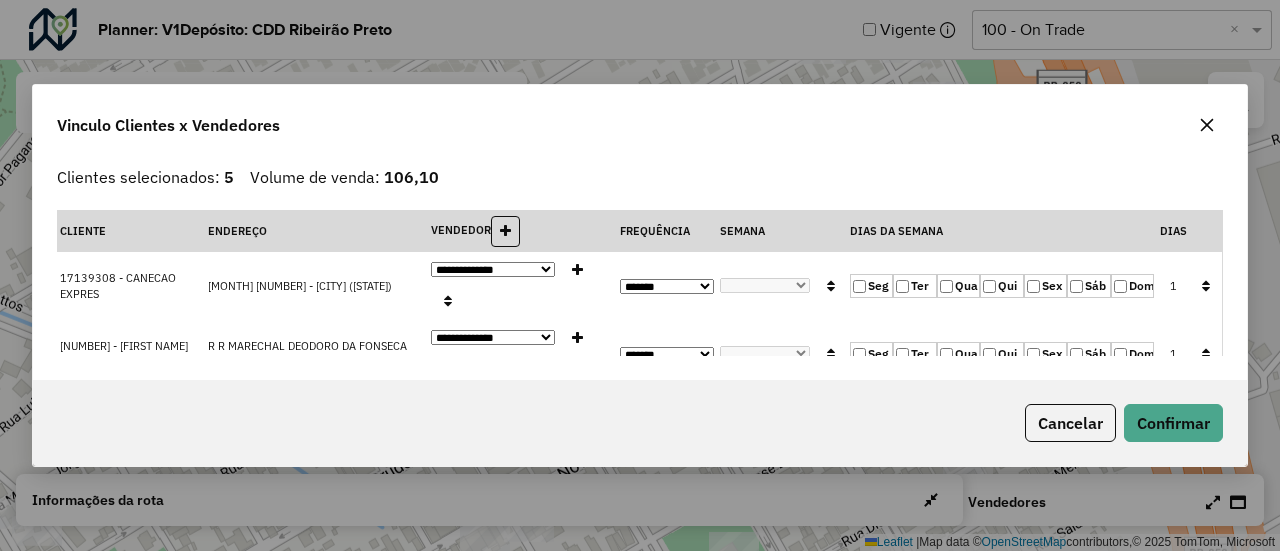 click 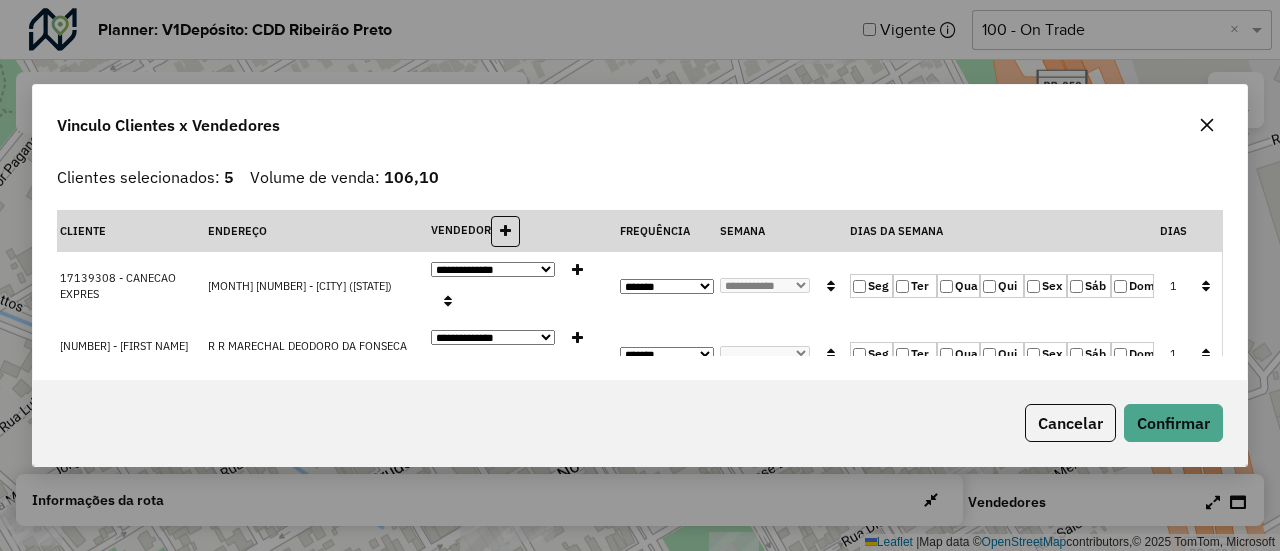 click 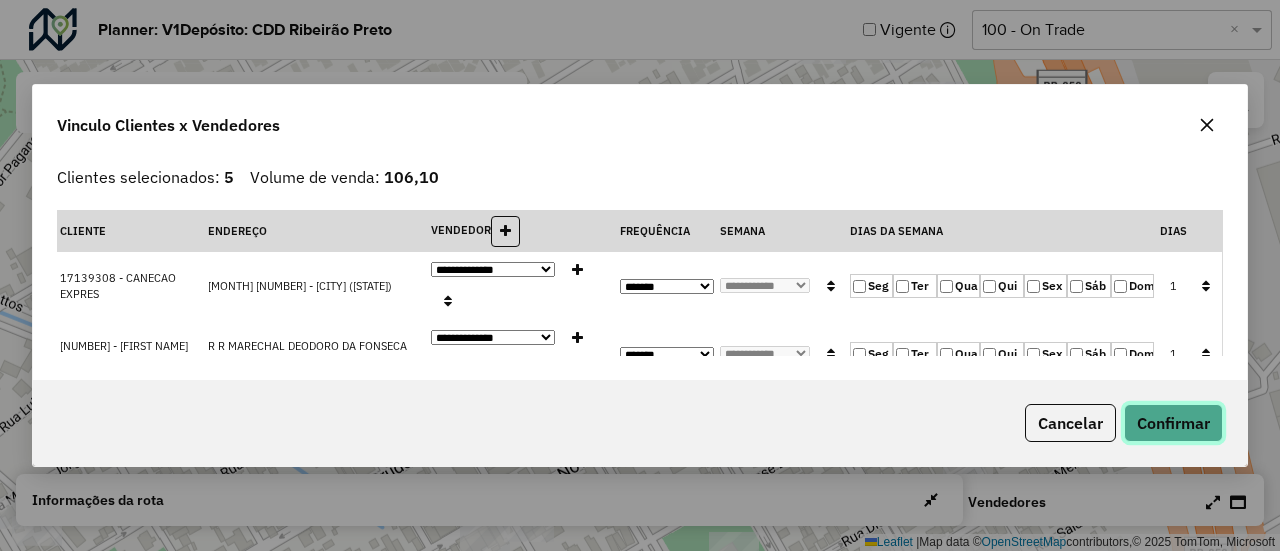 click on "Confirmar" 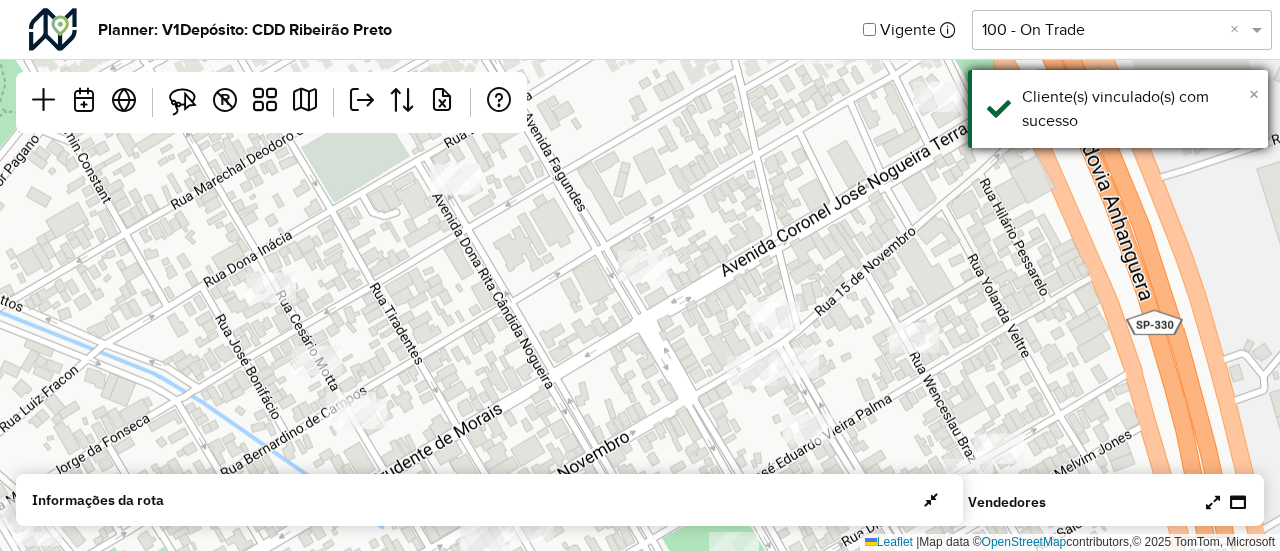 click on "×" at bounding box center [1254, 94] 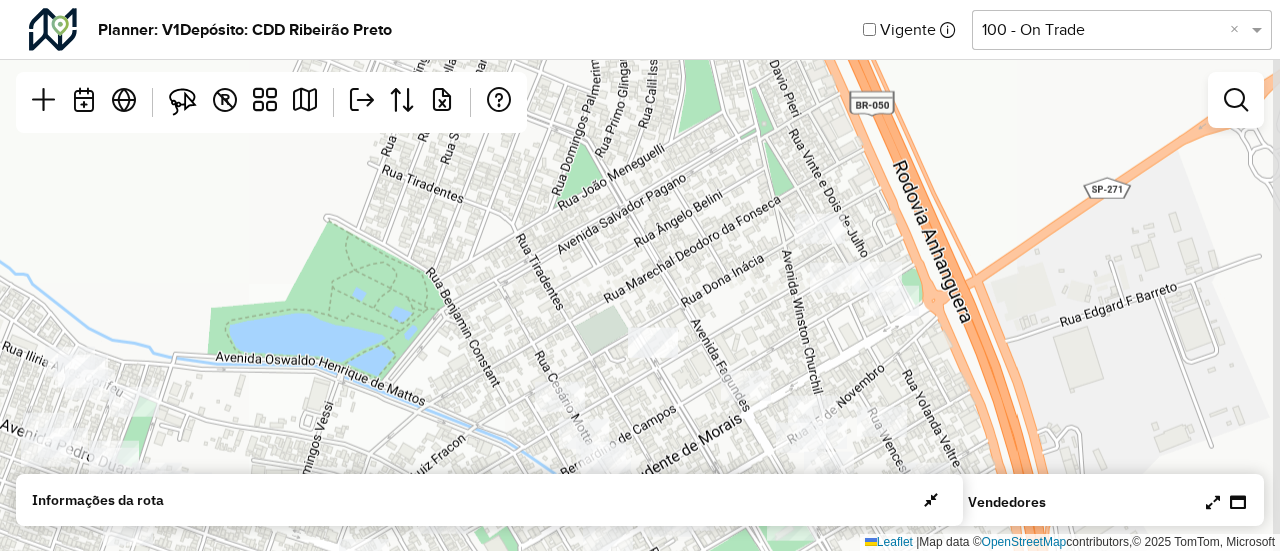 drag, startPoint x: 1015, startPoint y: 237, endPoint x: 910, endPoint y: 405, distance: 198.1136 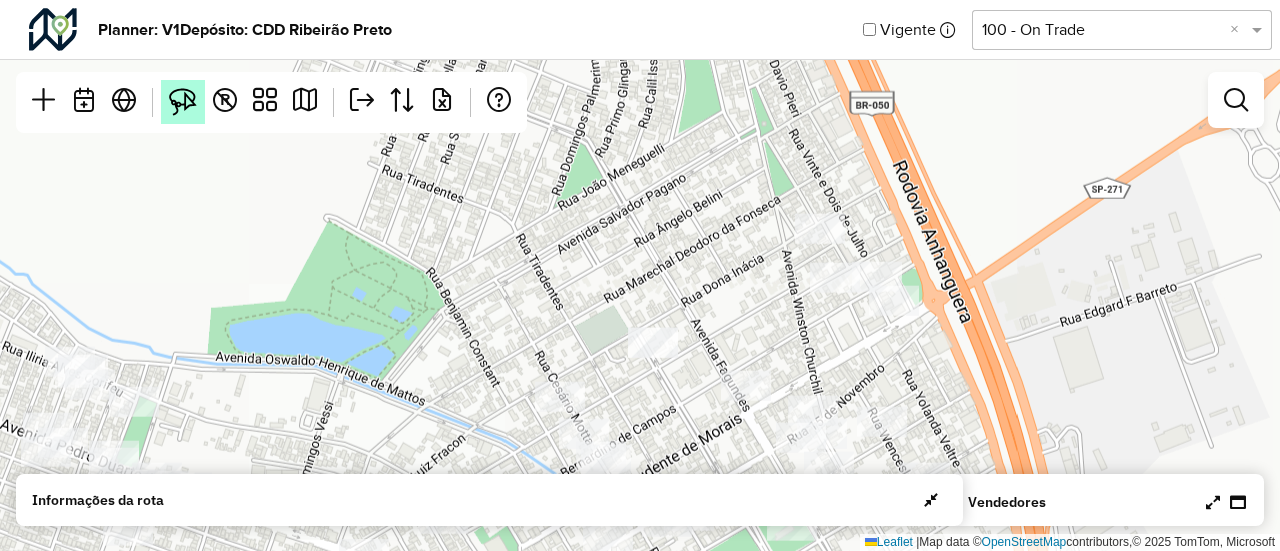 click at bounding box center [183, 102] 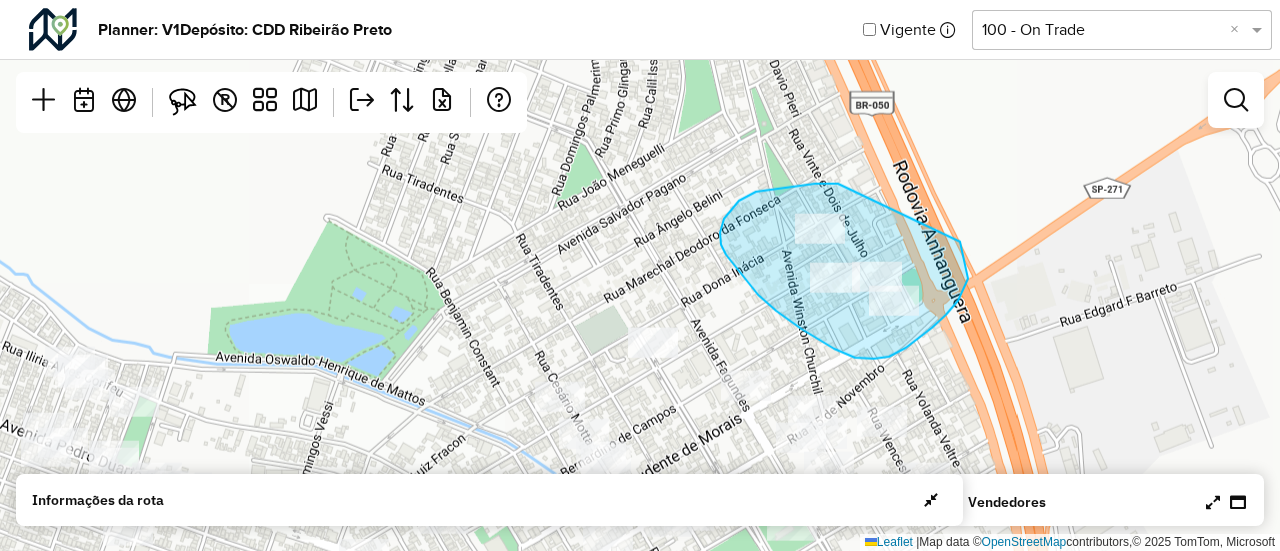 drag, startPoint x: 838, startPoint y: 184, endPoint x: 937, endPoint y: 190, distance: 99.18165 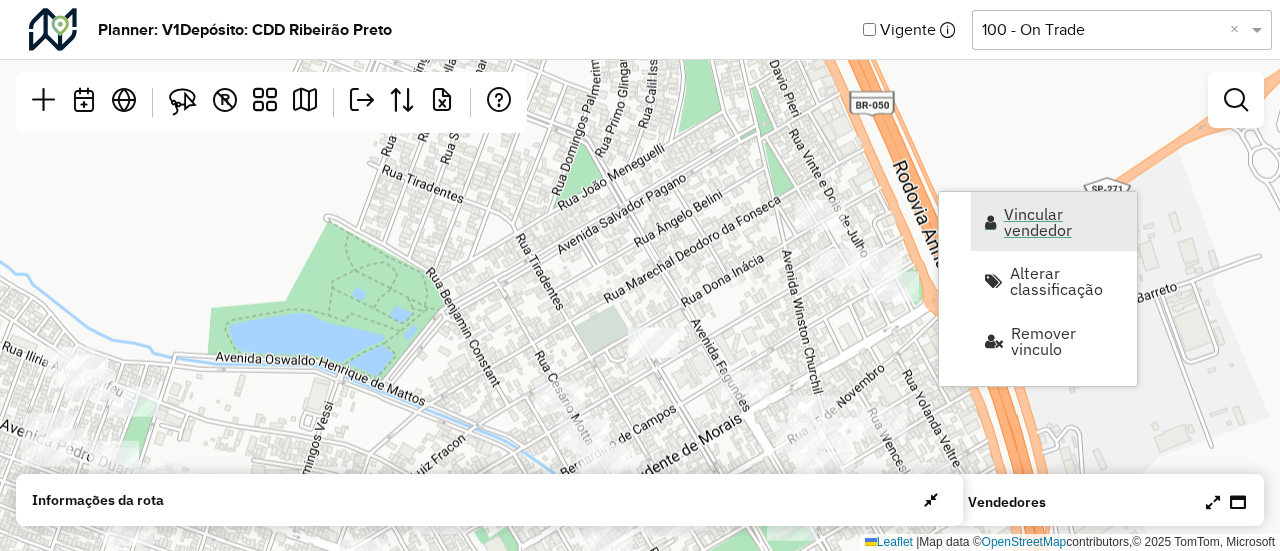 click on "Vincular vendedor" at bounding box center [1064, 222] 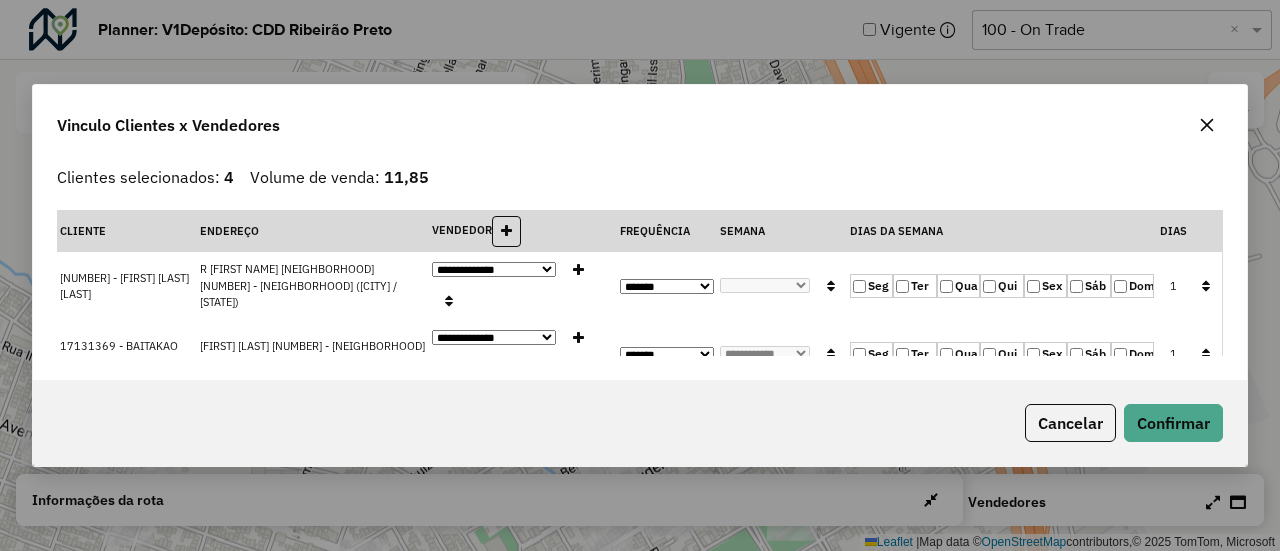 click 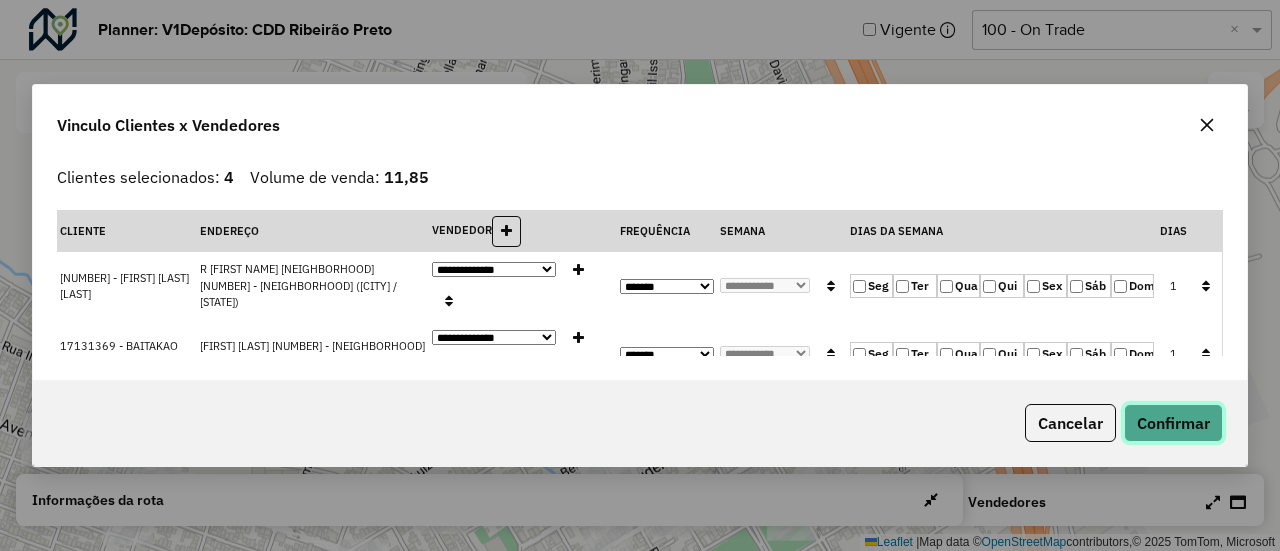 click on "Confirmar" 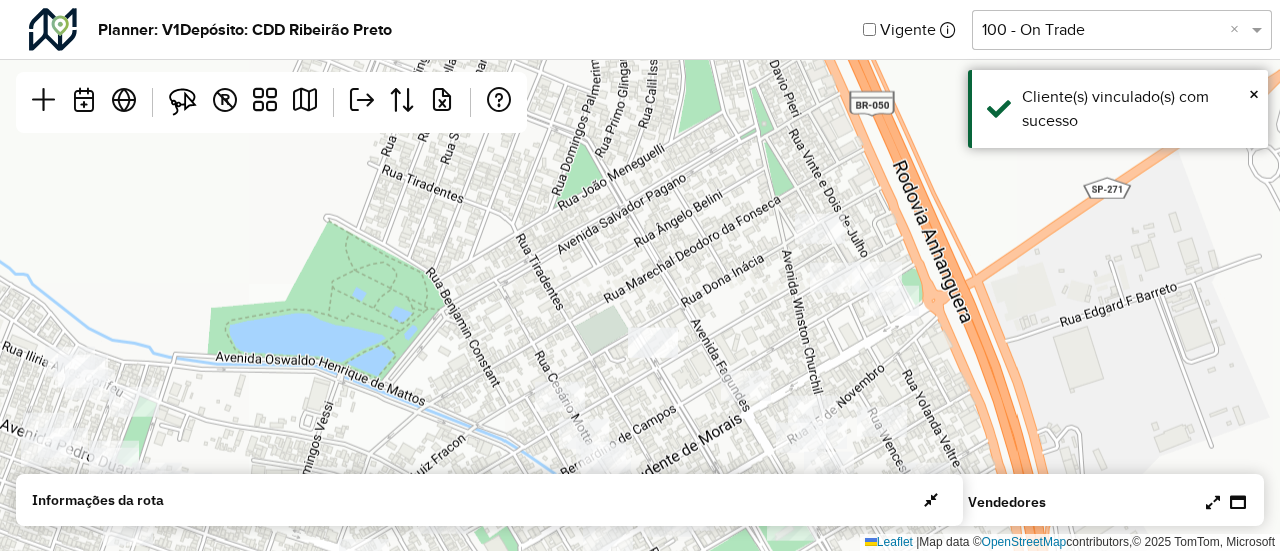 click at bounding box center (1213, 502) 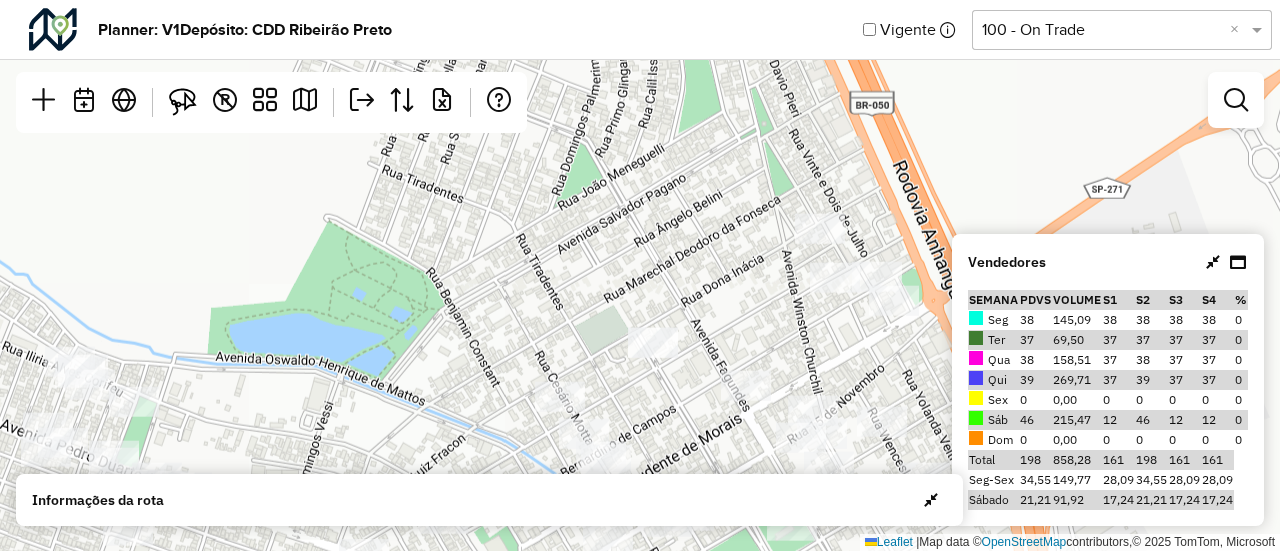click at bounding box center [1213, 262] 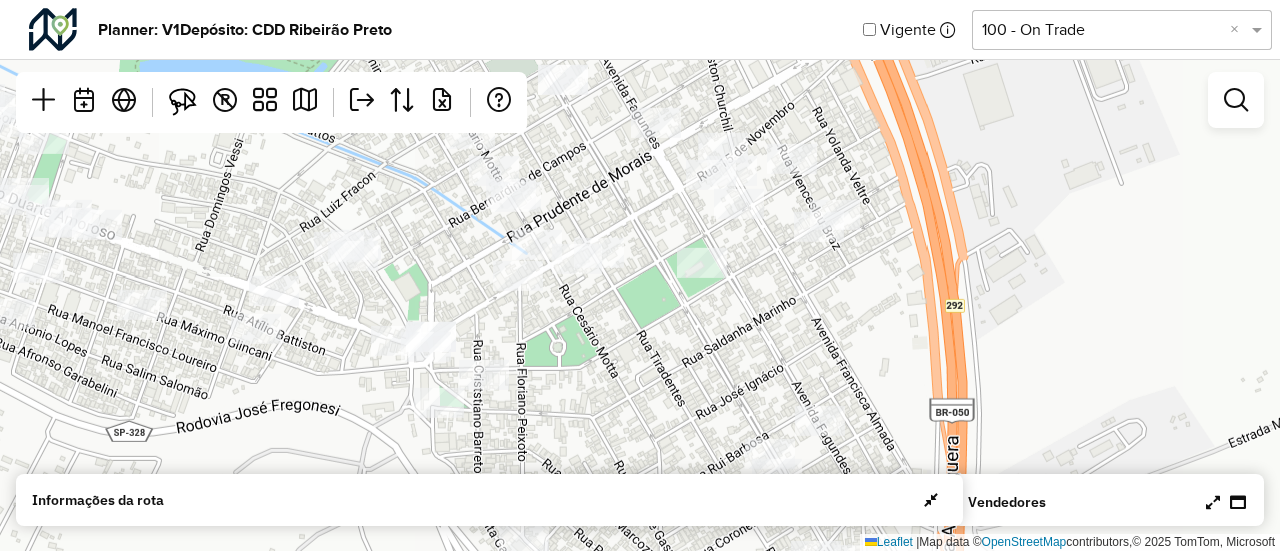 drag, startPoint x: 962, startPoint y: 342, endPoint x: 870, endPoint y: 79, distance: 278.62698 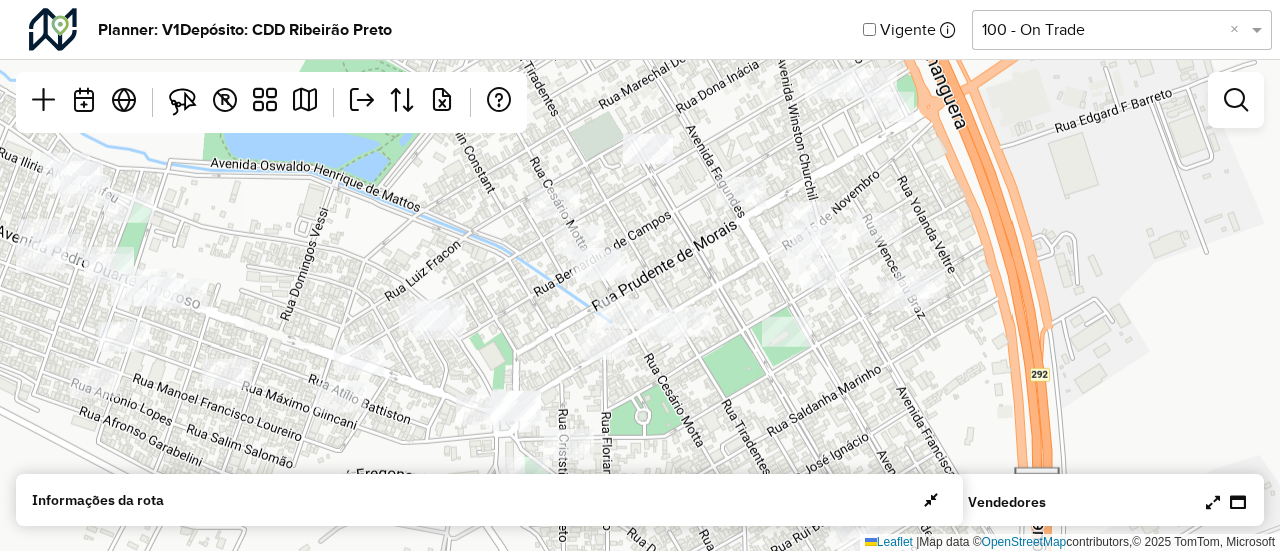 drag, startPoint x: 845, startPoint y: 296, endPoint x: 932, endPoint y: 365, distance: 111.040535 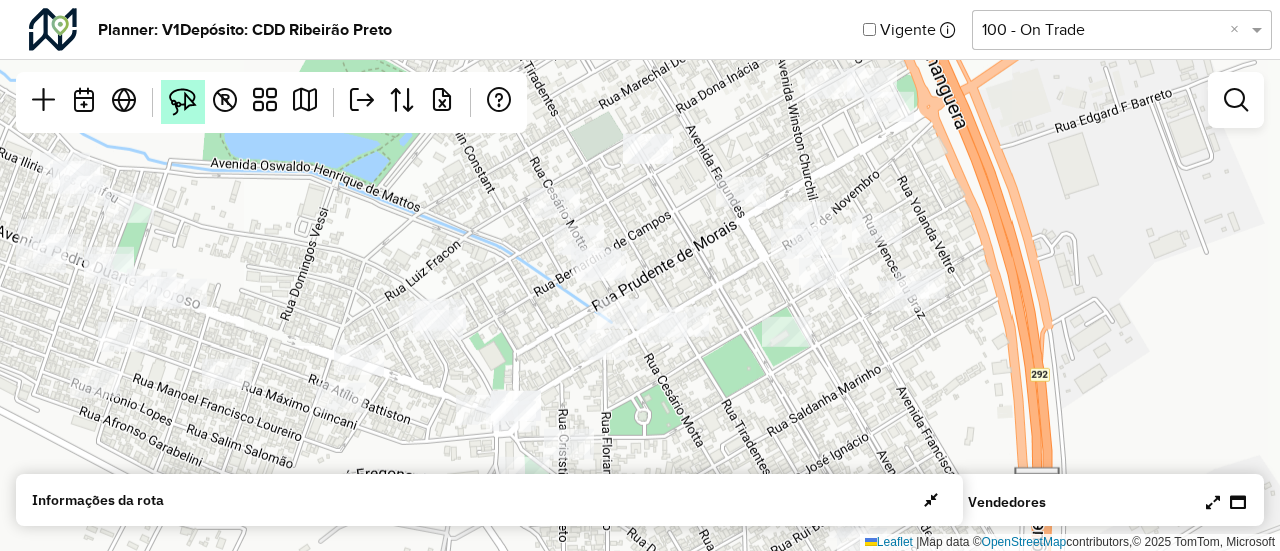 click at bounding box center [183, 102] 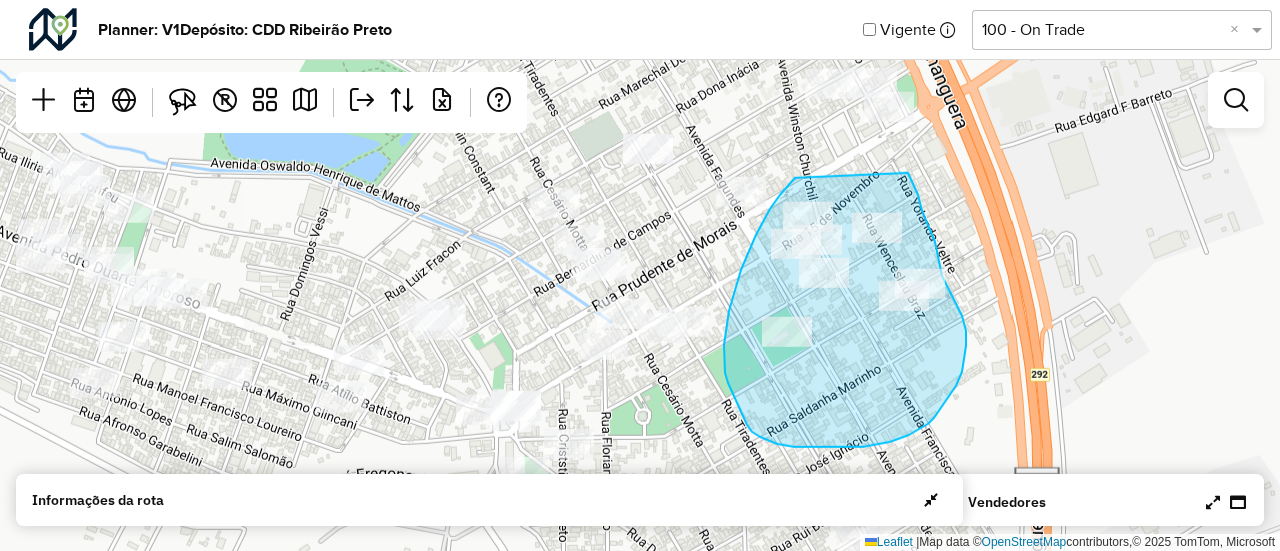 drag, startPoint x: 795, startPoint y: 178, endPoint x: 908, endPoint y: 175, distance: 113.03982 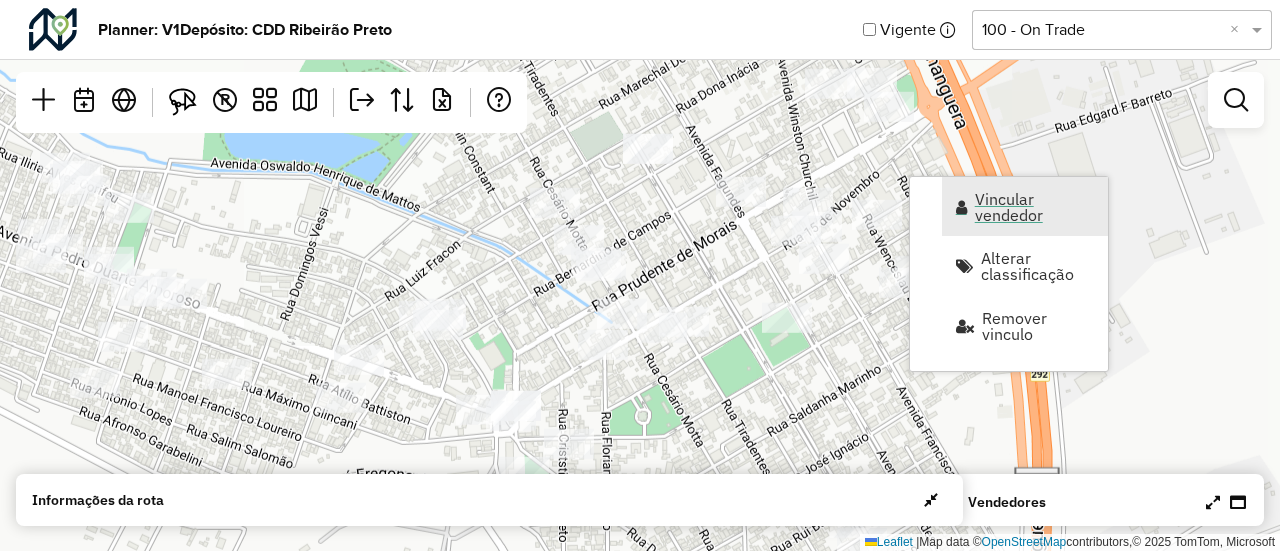 click on "Vincular vendedor" at bounding box center [1035, 207] 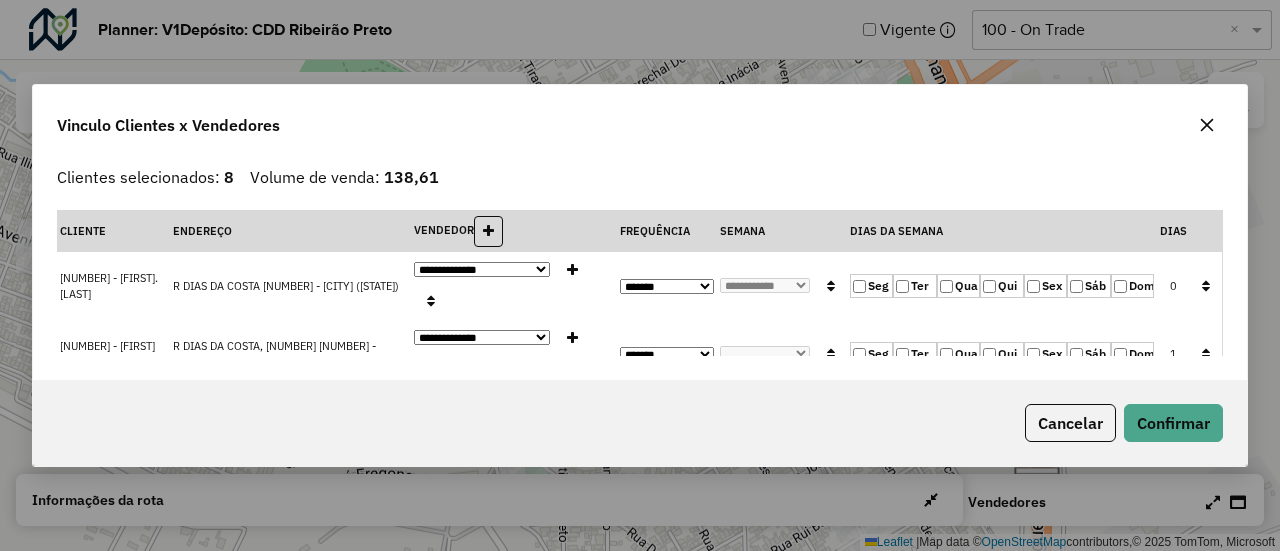 click on "Sex" 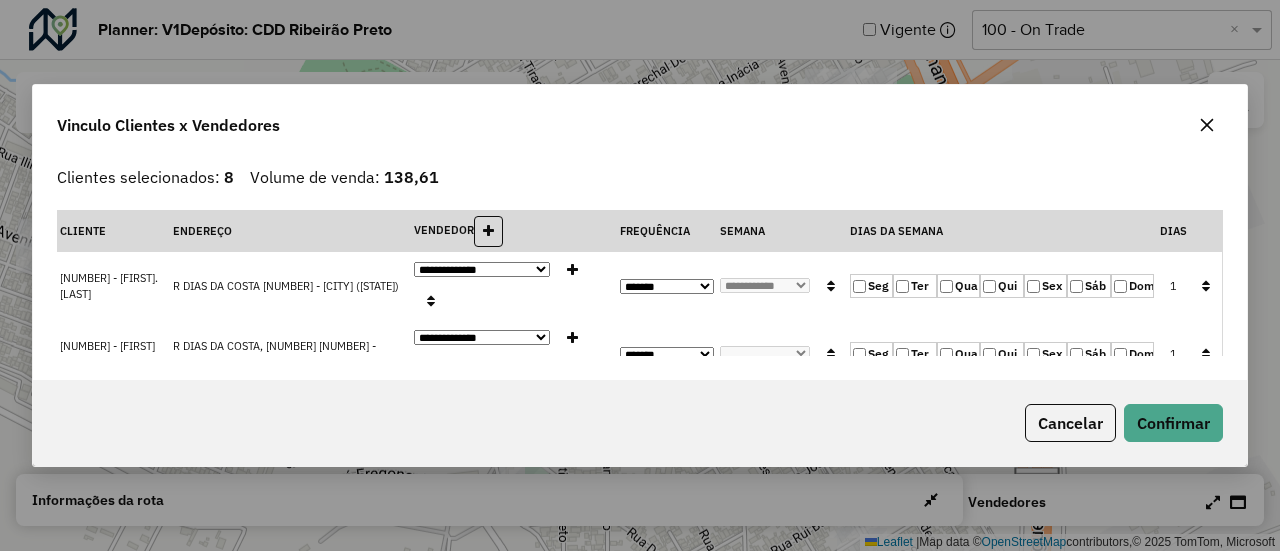 click 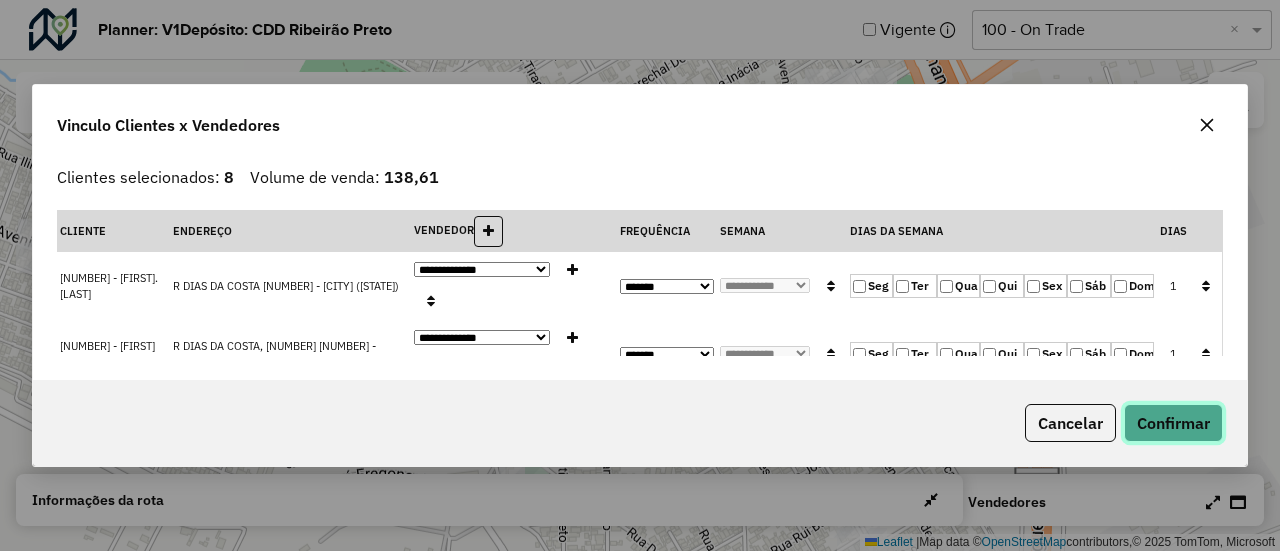 click on "Confirmar" 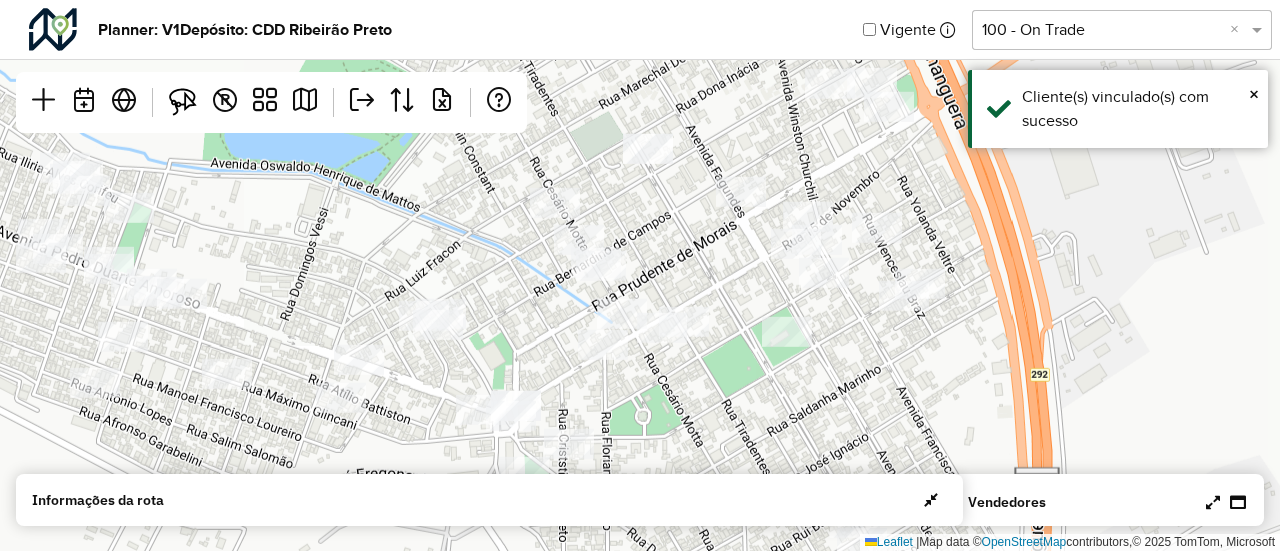 click at bounding box center [1213, 502] 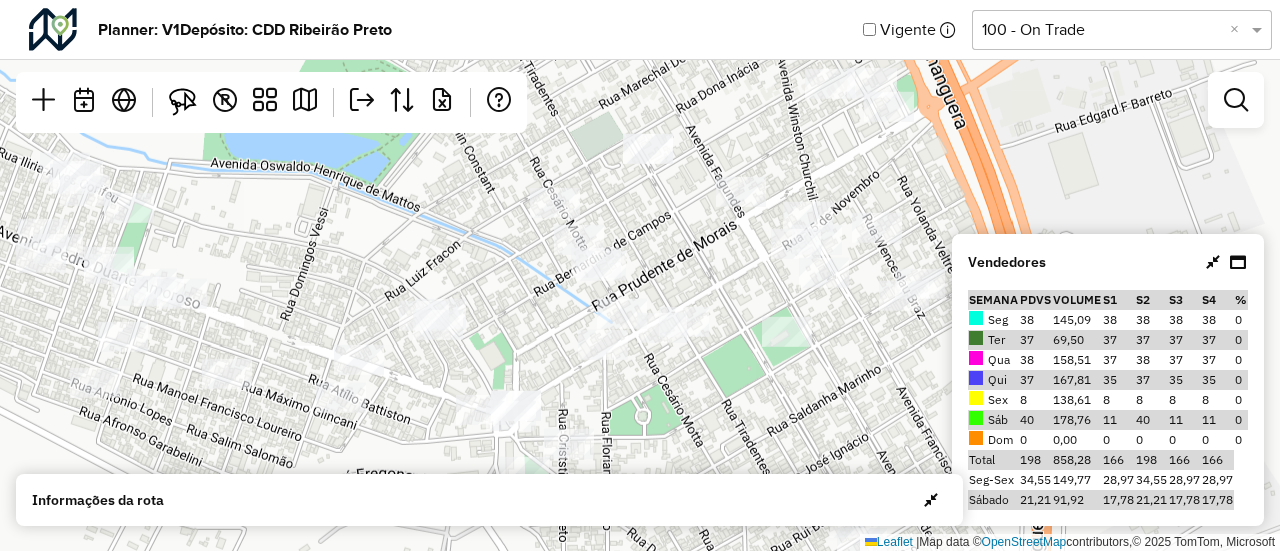 click at bounding box center [1213, 262] 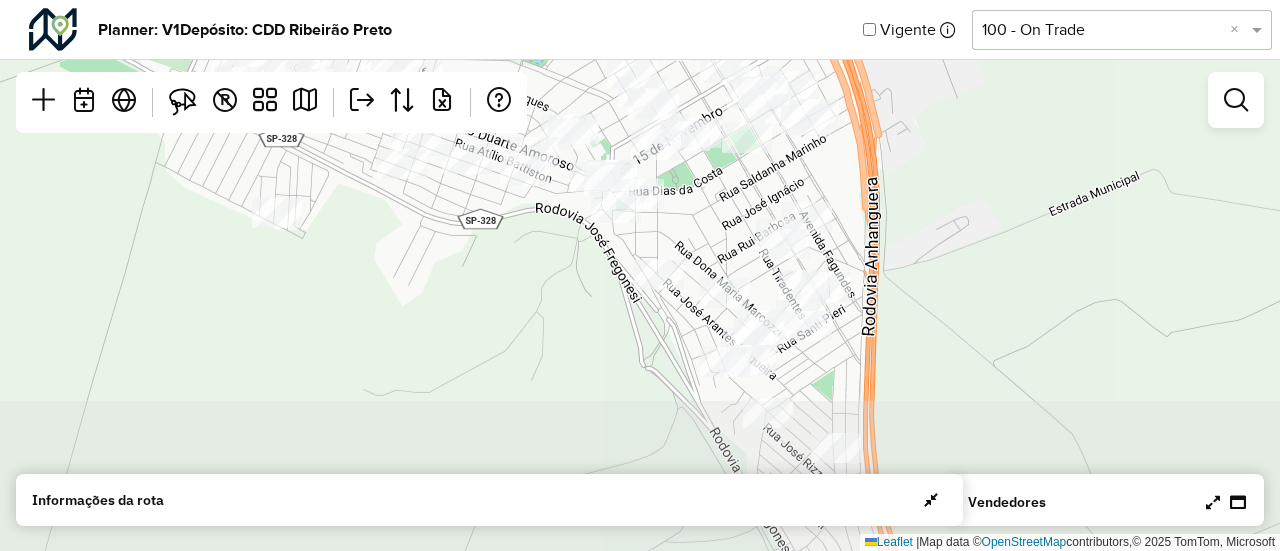drag, startPoint x: 908, startPoint y: 379, endPoint x: 820, endPoint y: 164, distance: 232.31229 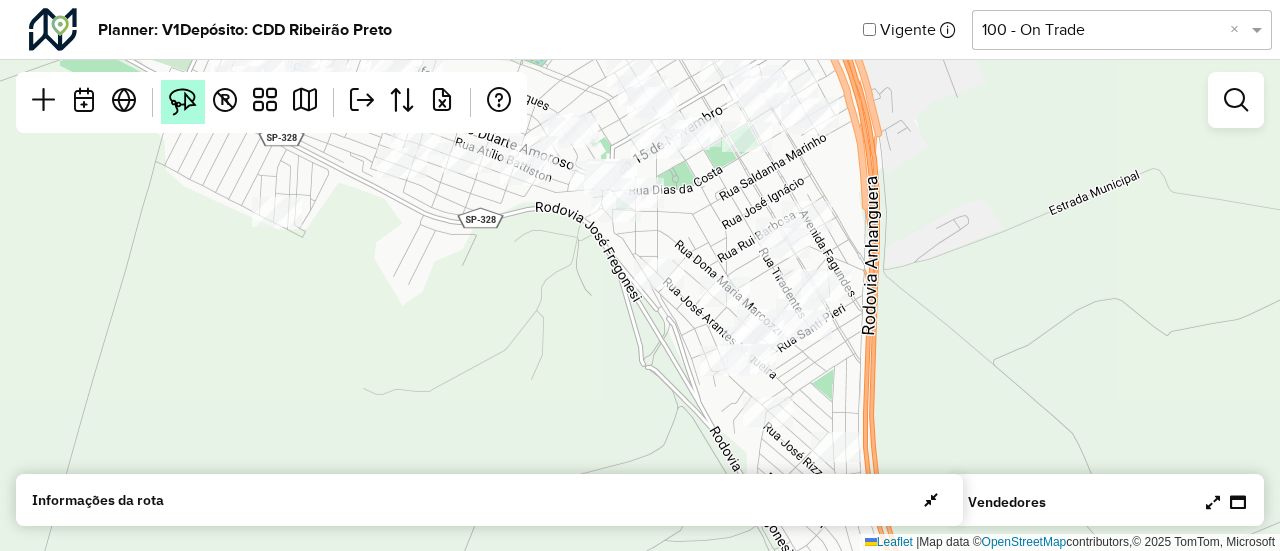 click at bounding box center (183, 102) 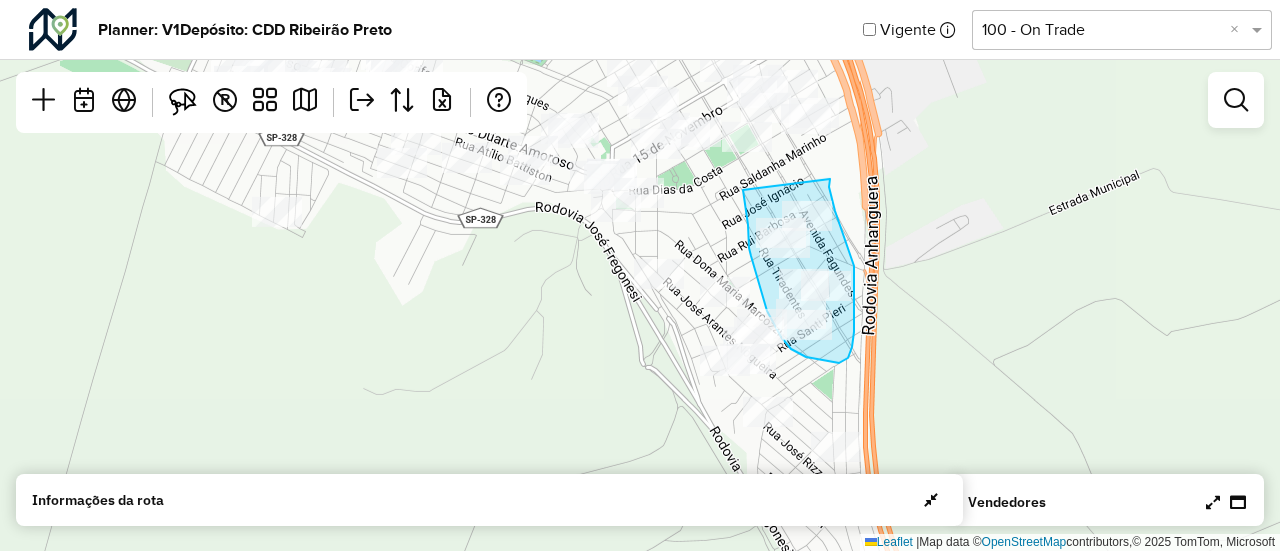 drag, startPoint x: 743, startPoint y: 190, endPoint x: 830, endPoint y: 178, distance: 87.823685 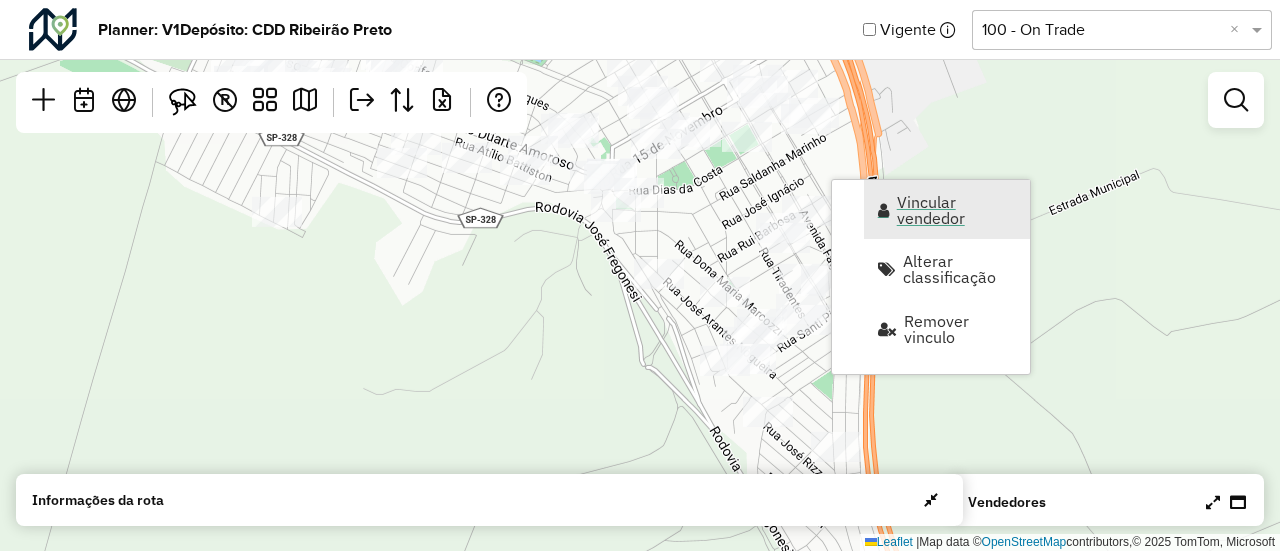 click on "Vincular vendedor" at bounding box center (957, 210) 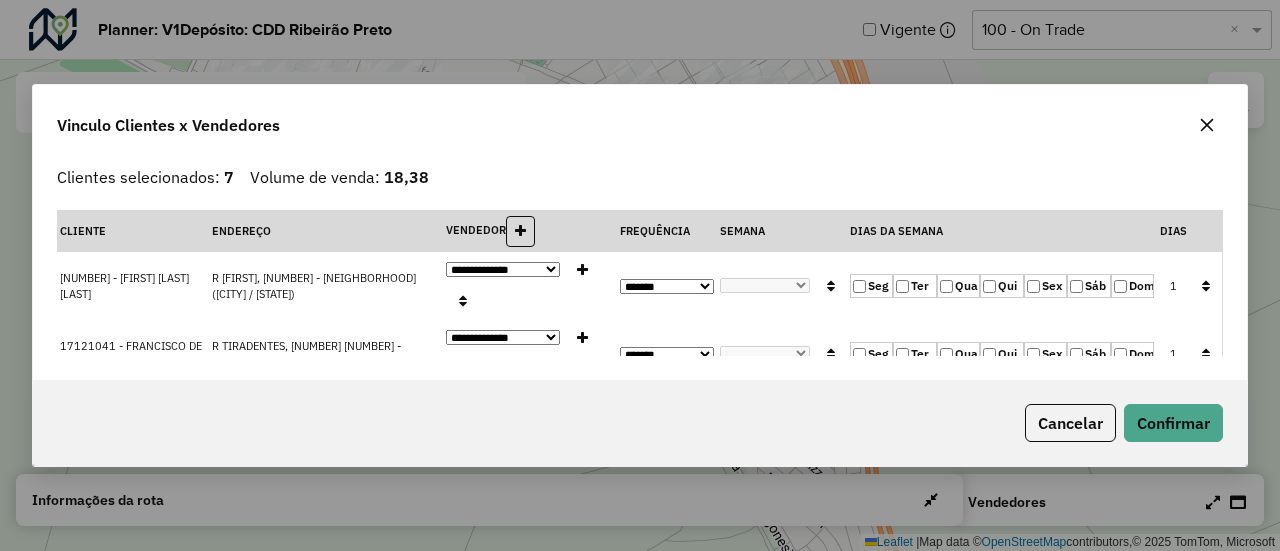 click 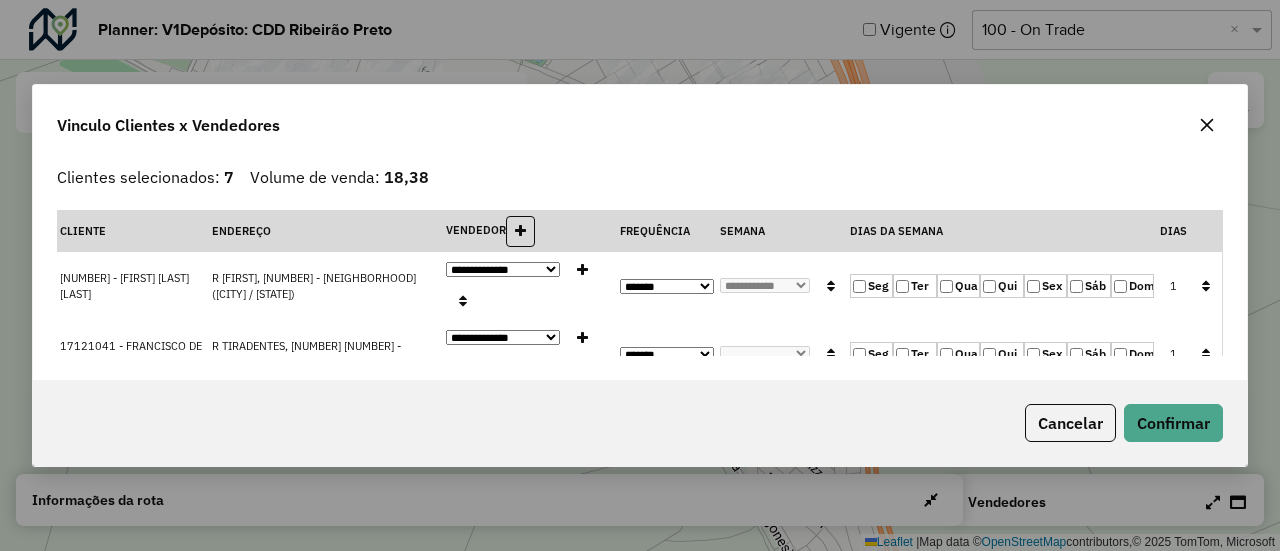 click 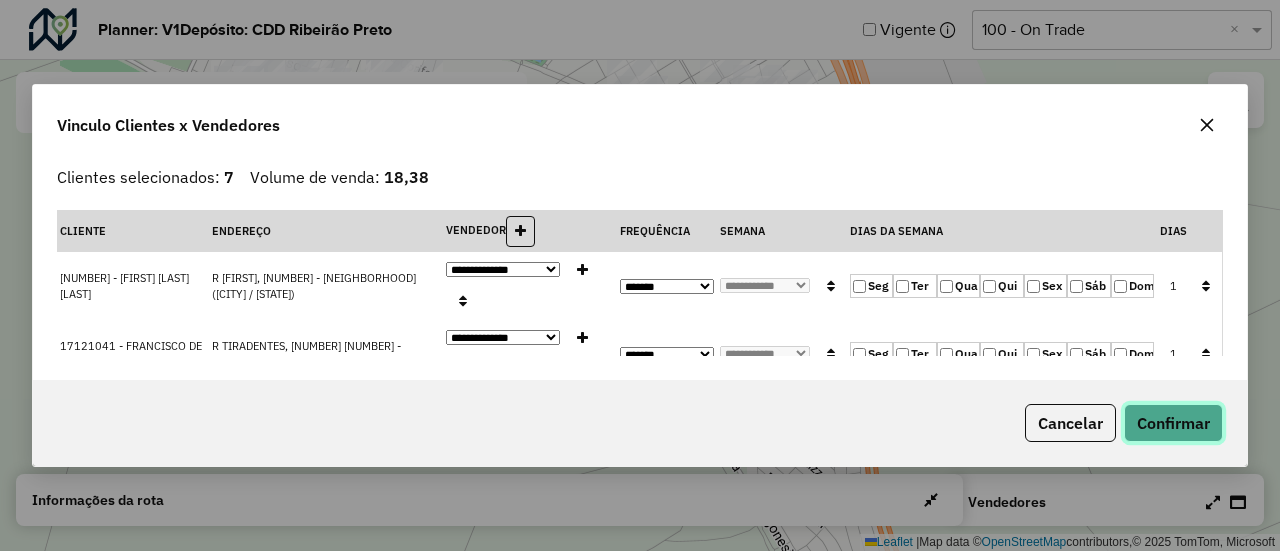 click on "Confirmar" 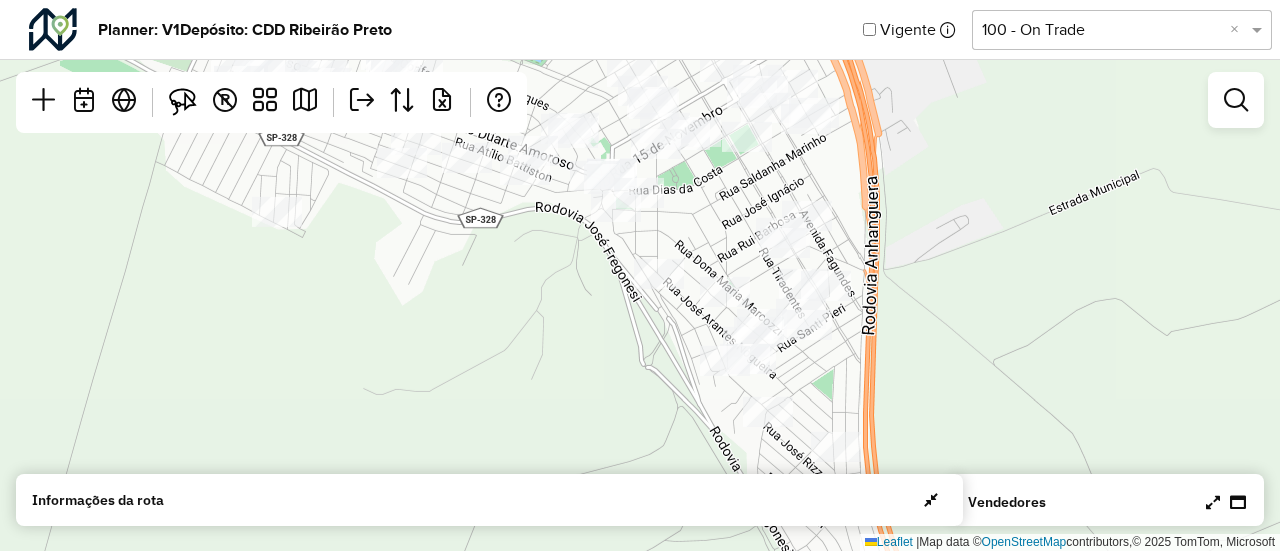 click at bounding box center (1213, 502) 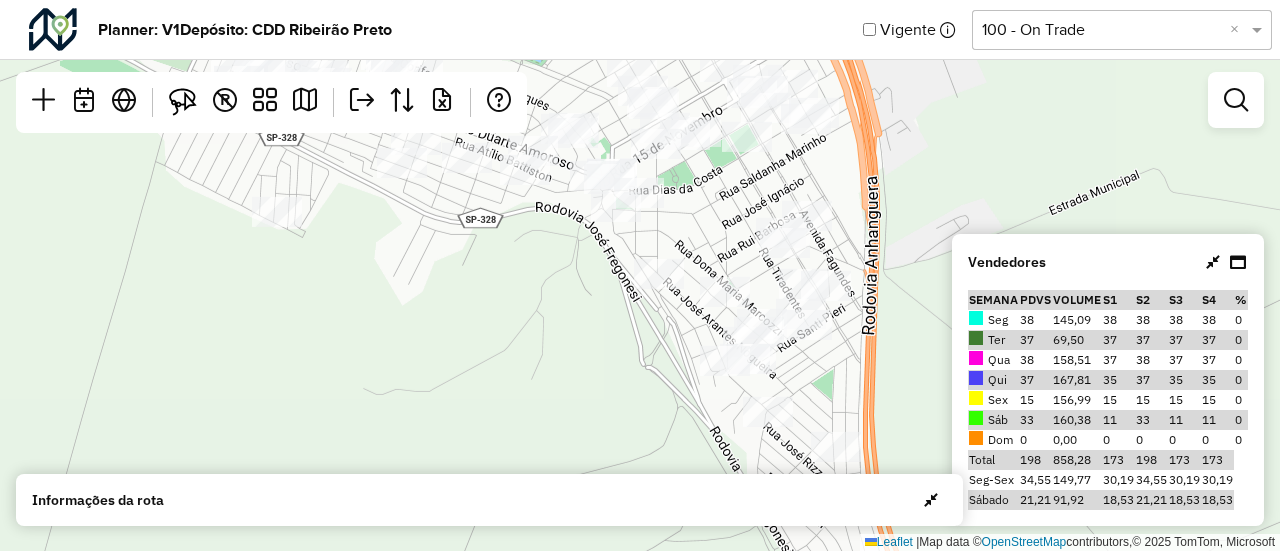 click at bounding box center (1213, 262) 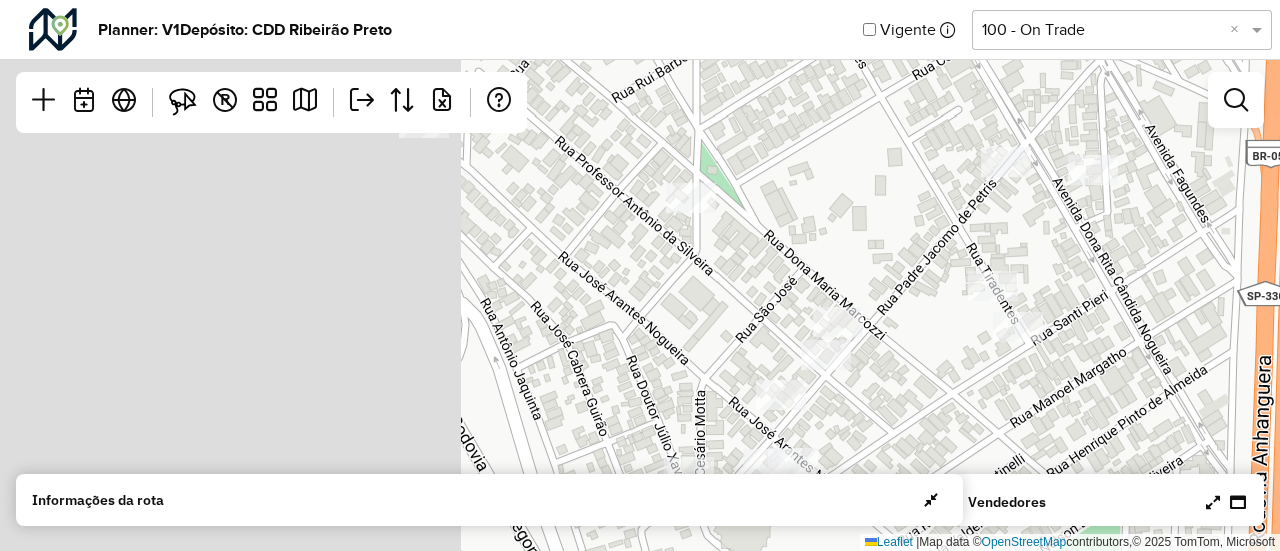 drag, startPoint x: 808, startPoint y: 287, endPoint x: 1279, endPoint y: 49, distance: 527.7168 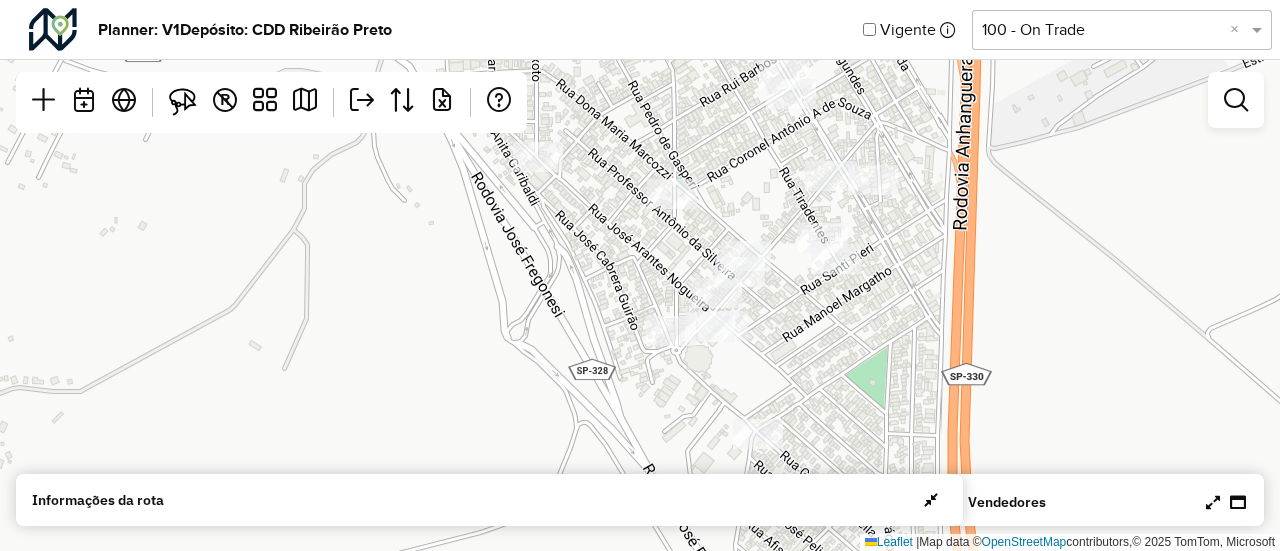 click on "Leaflet   |  Map data ©  OpenStreetMap  contributors,© 2025 TomTom, Microsoft" 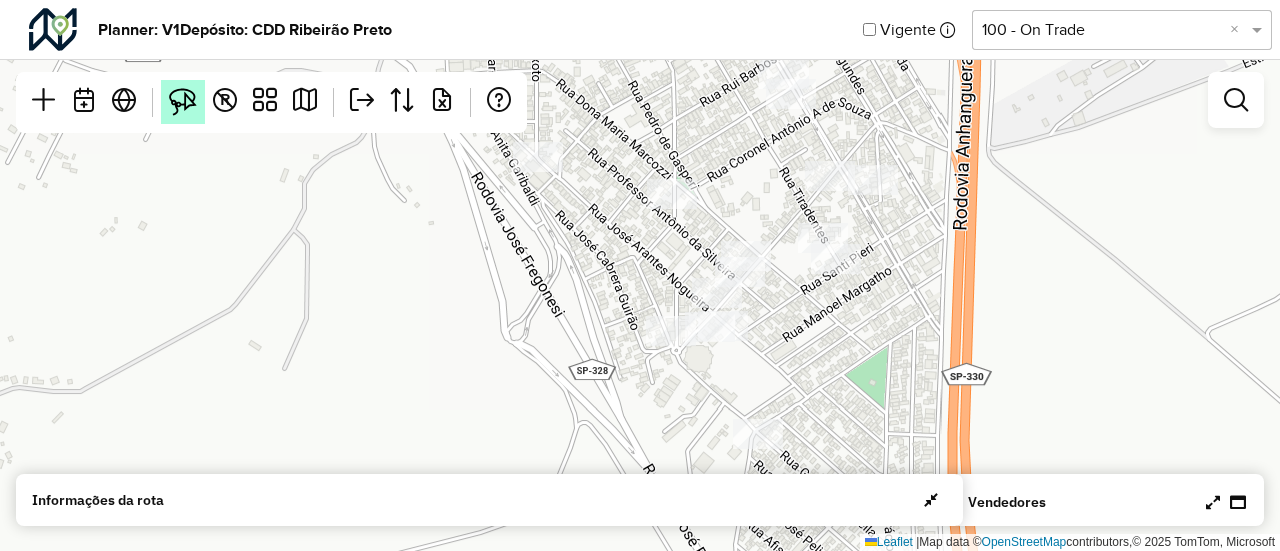 click at bounding box center (183, 102) 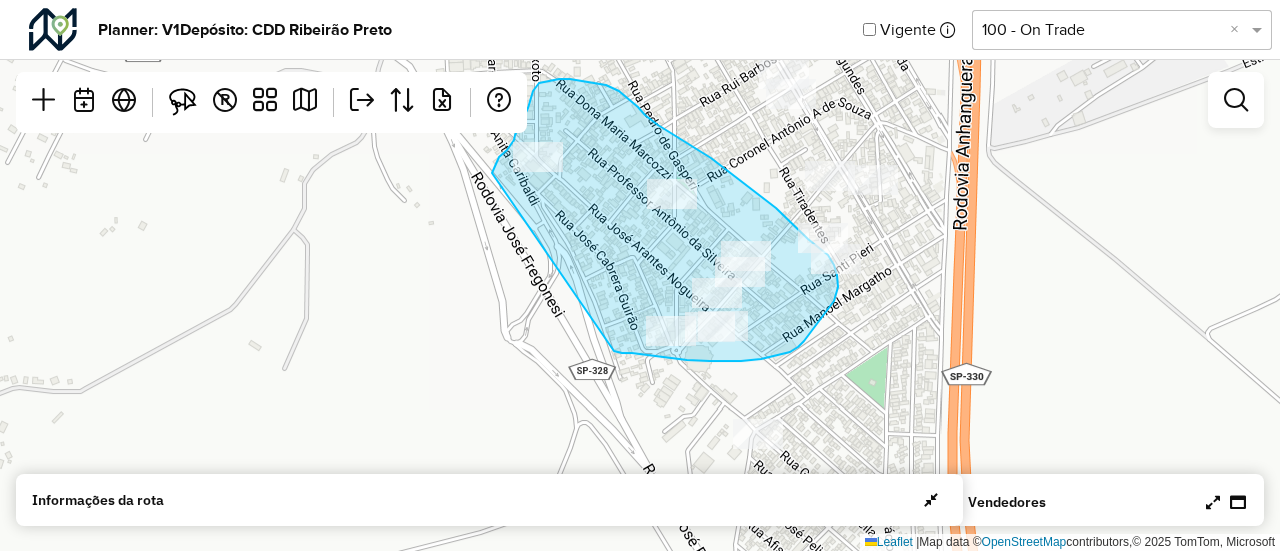 drag, startPoint x: 614, startPoint y: 351, endPoint x: 496, endPoint y: 195, distance: 195.60164 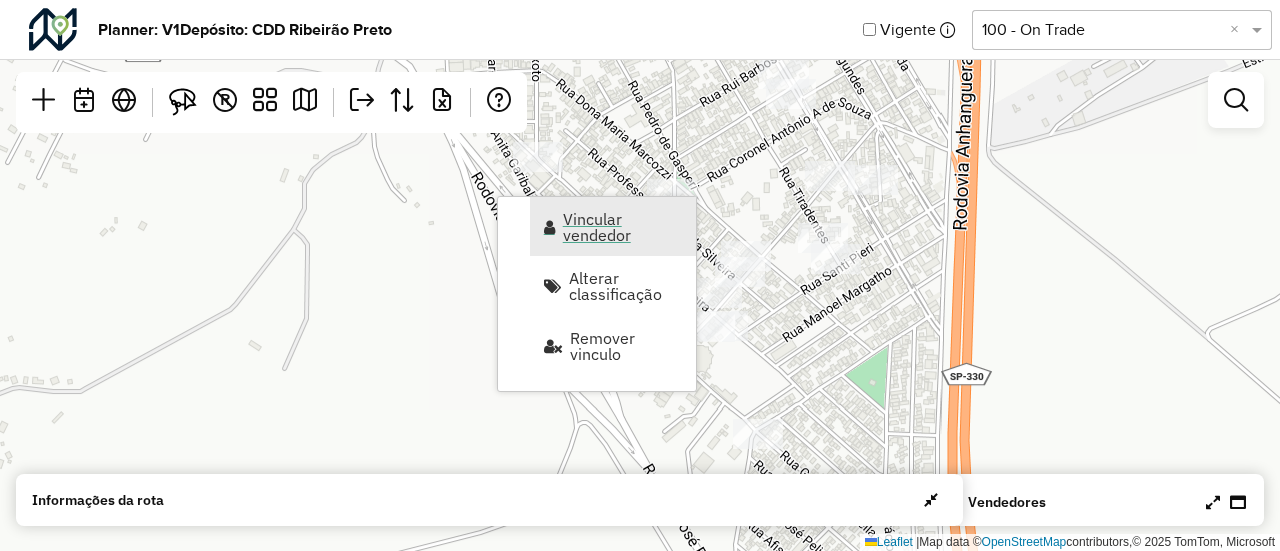 click on "Vincular vendedor" at bounding box center (613, 226) 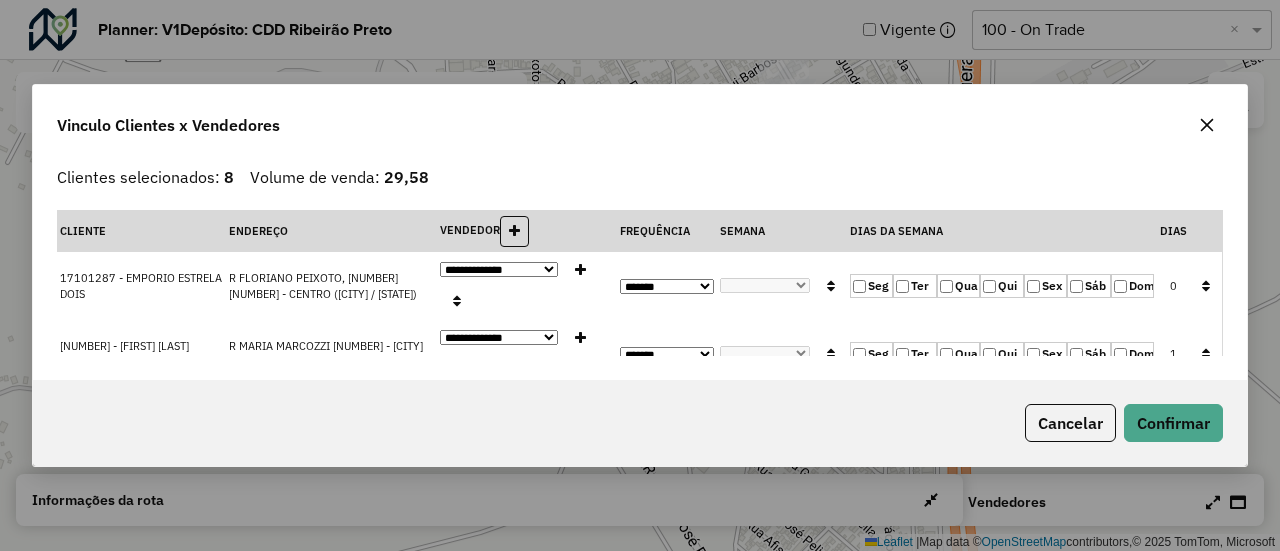 click on "Sex" 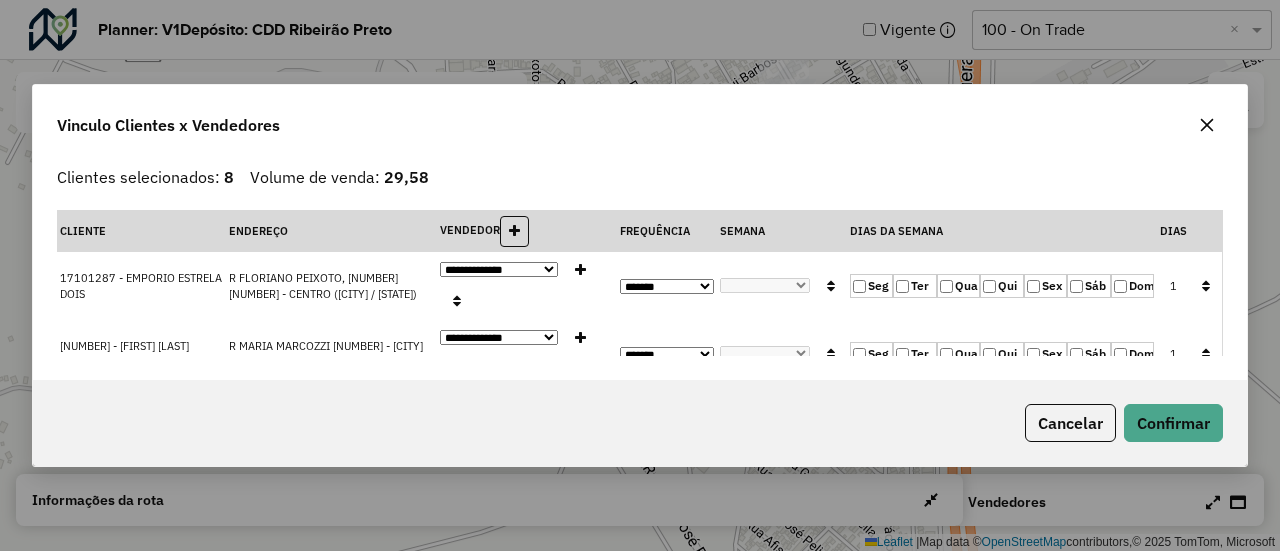 click 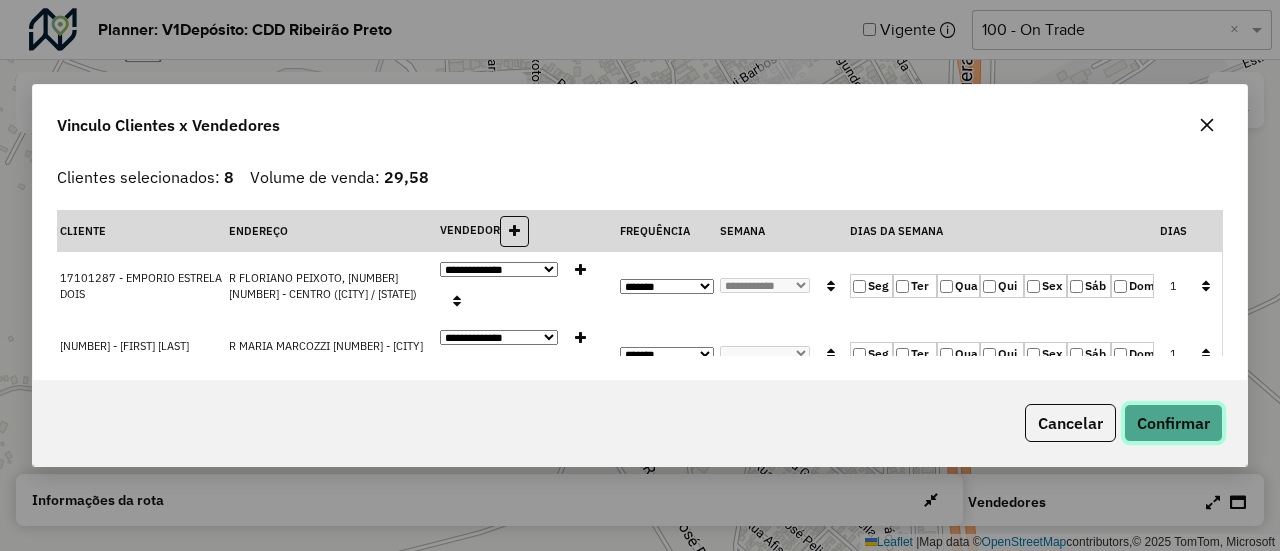 click on "Confirmar" 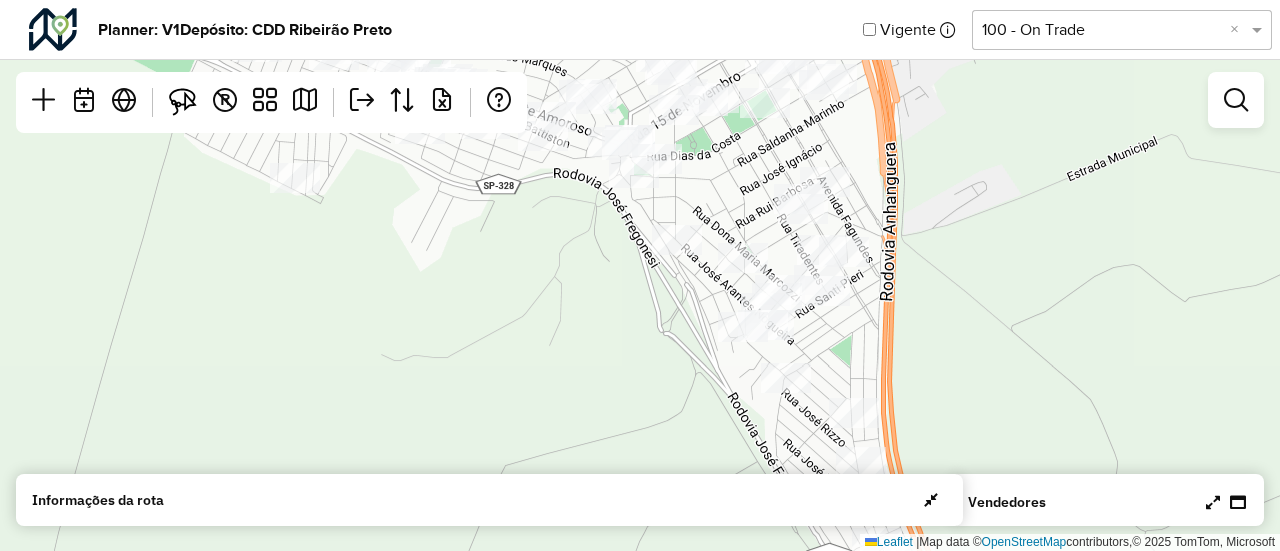 click at bounding box center (1226, 502) 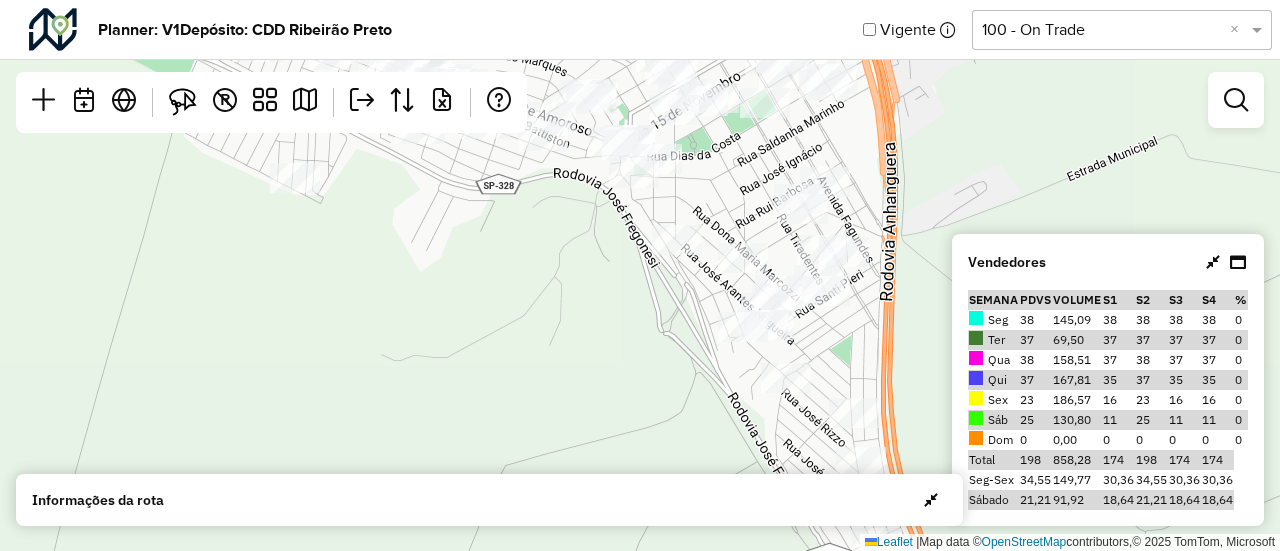 click at bounding box center (1213, 262) 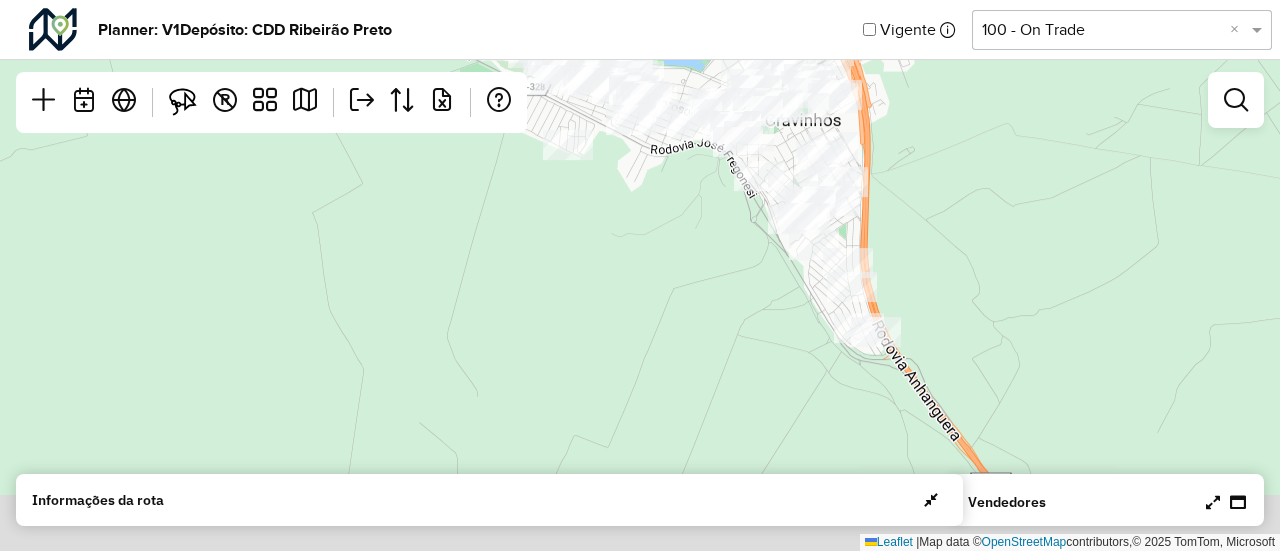 drag, startPoint x: 981, startPoint y: 353, endPoint x: 912, endPoint y: 233, distance: 138.42326 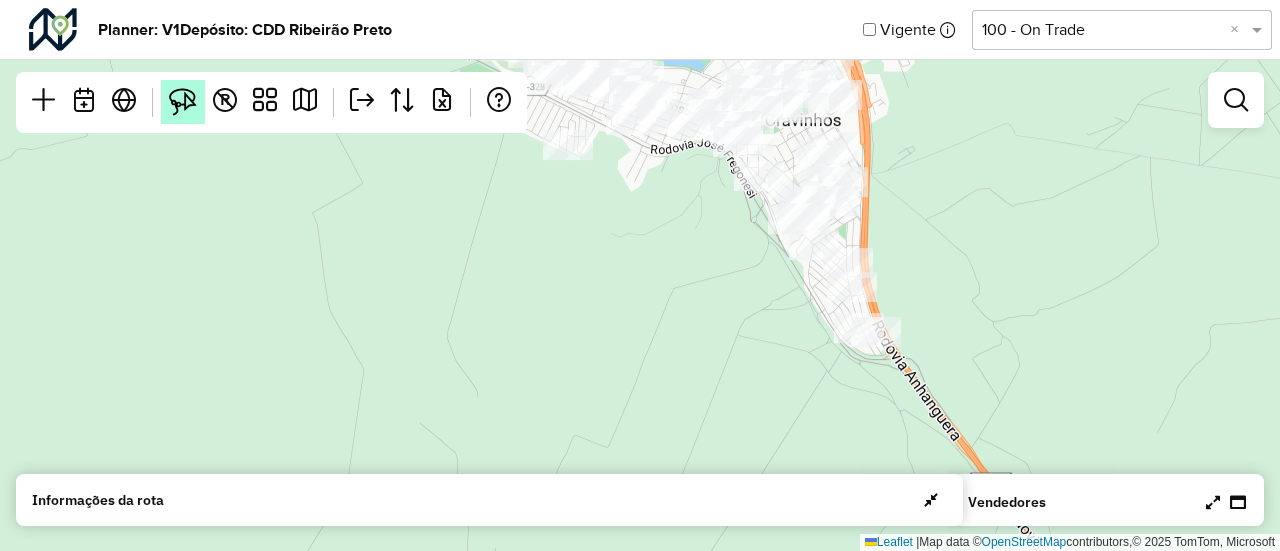 click at bounding box center [183, 102] 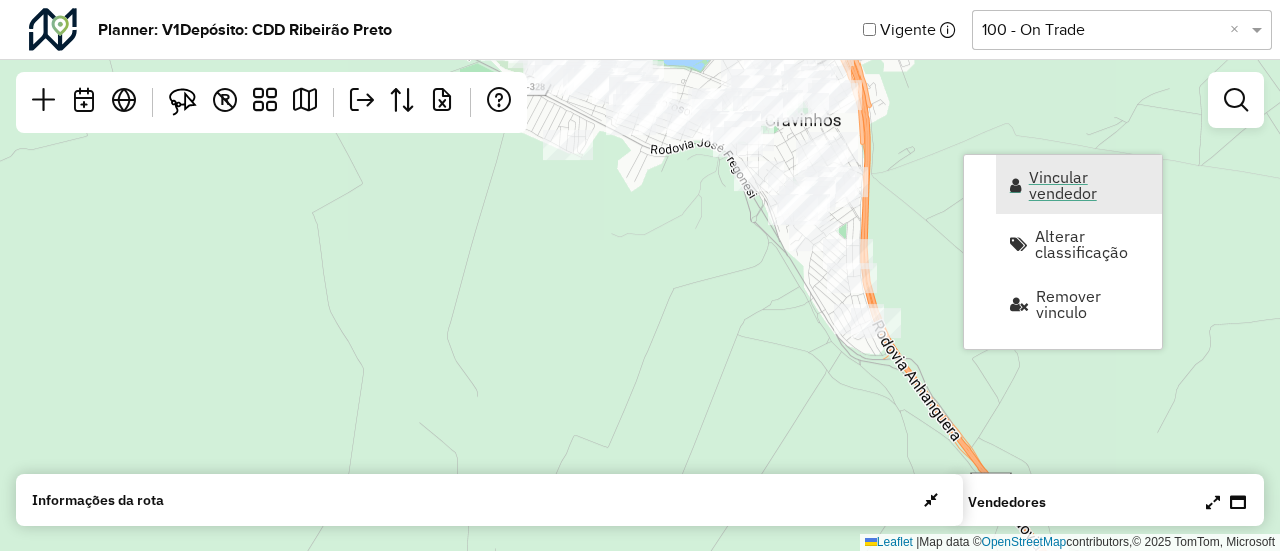 click on "Vincular vendedor" at bounding box center (1089, 185) 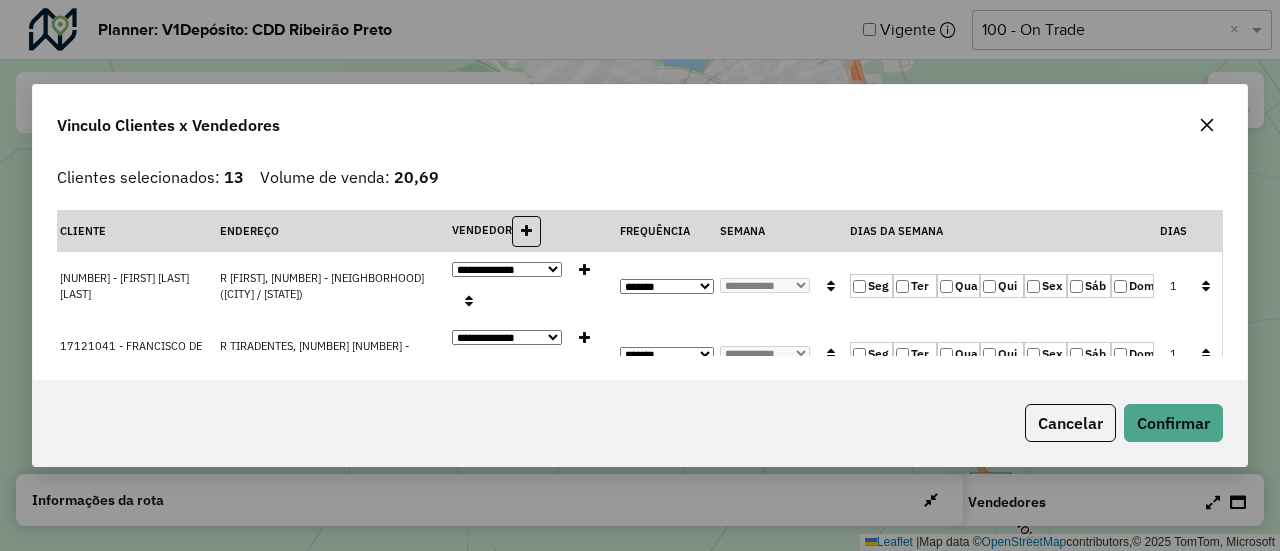 click 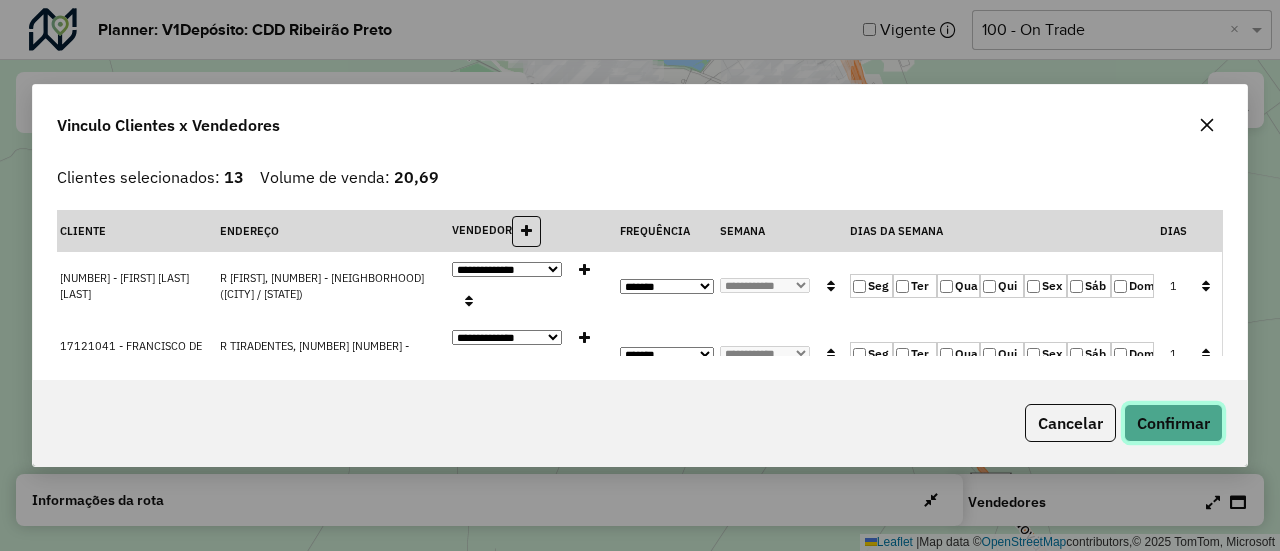 click on "Confirmar" 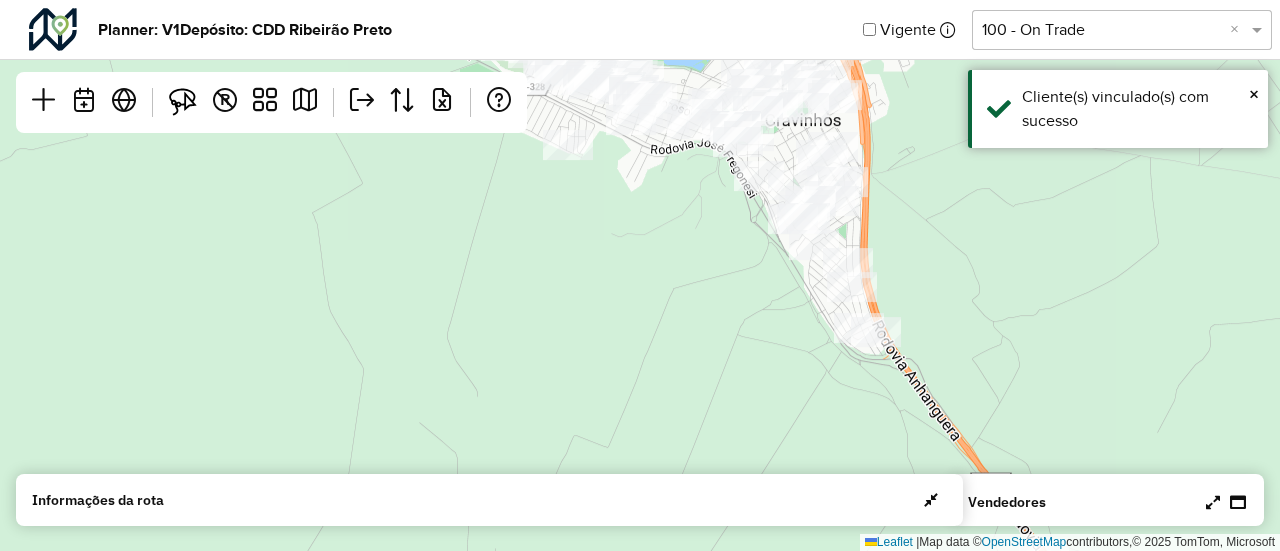 click at bounding box center [1213, 502] 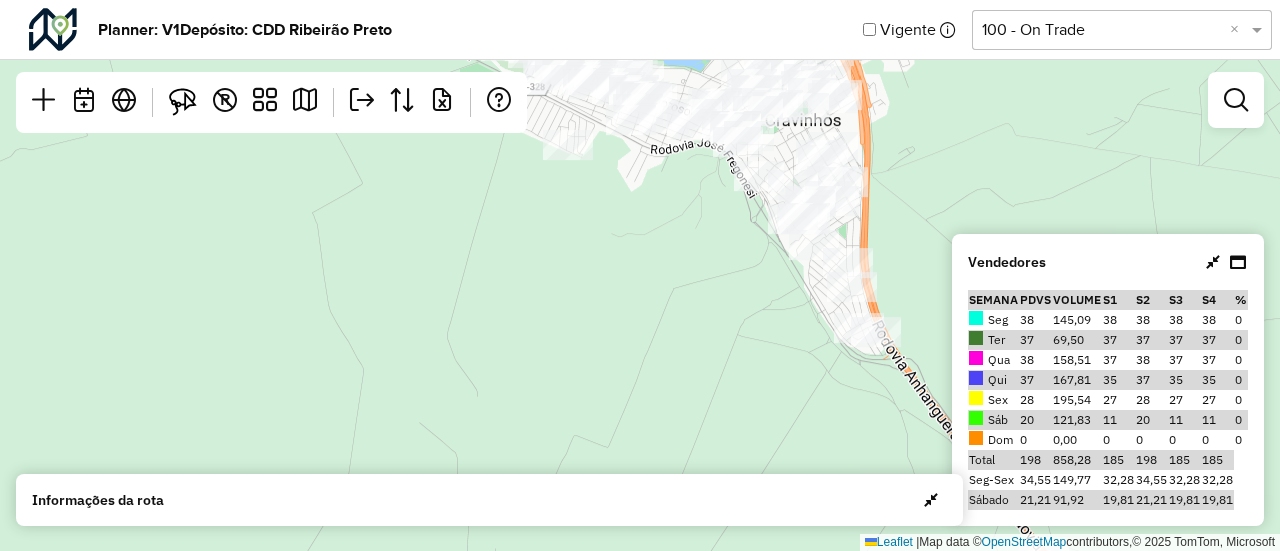 click at bounding box center [1213, 262] 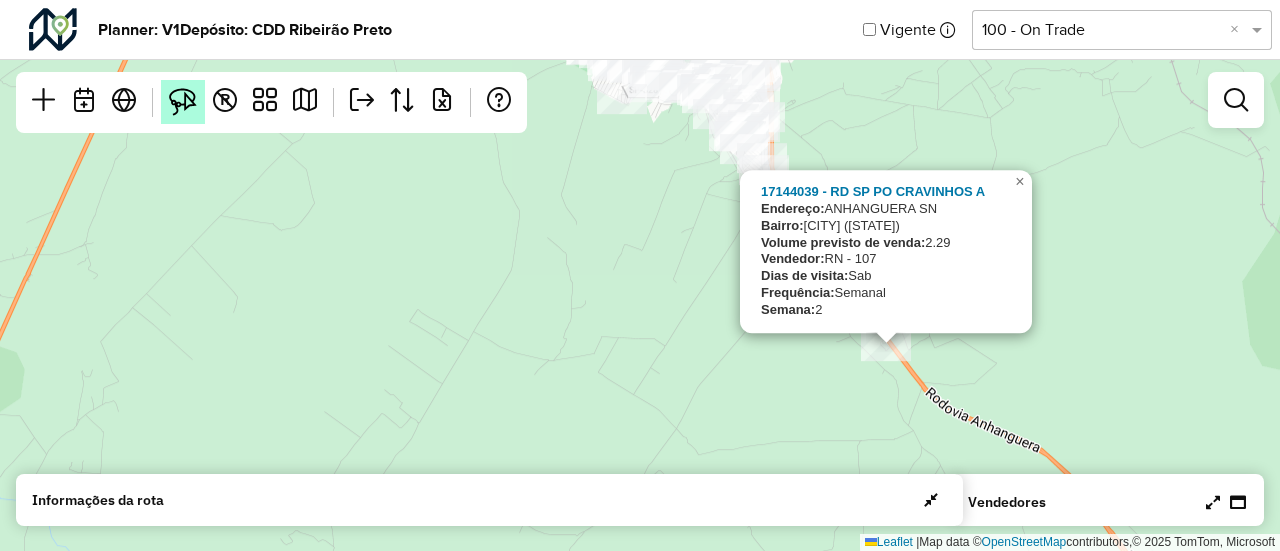 click at bounding box center (183, 102) 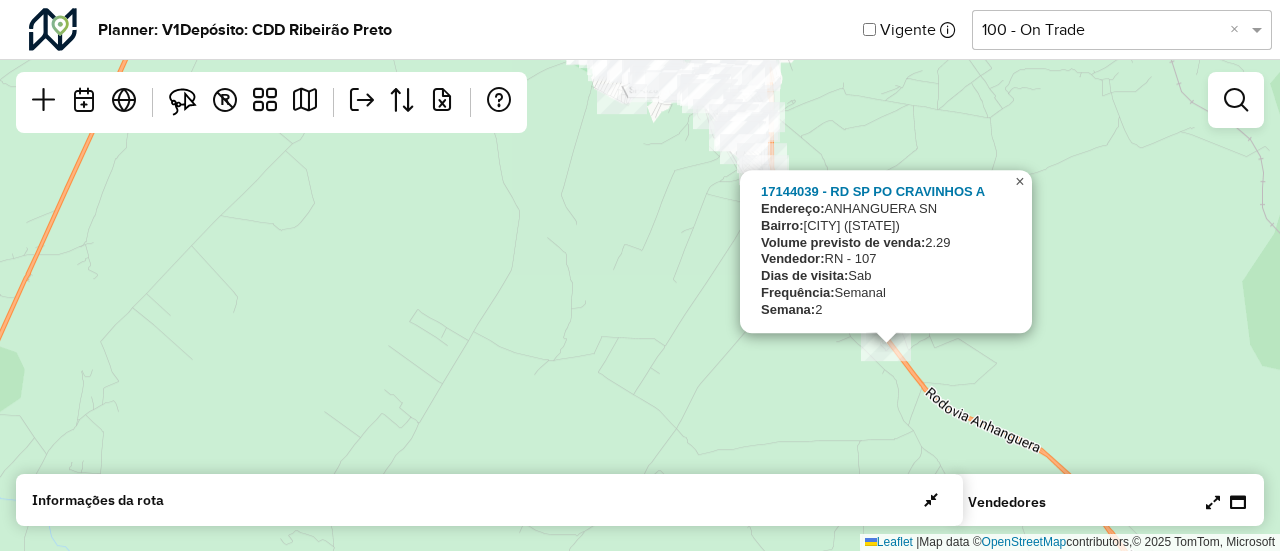 click on "×" 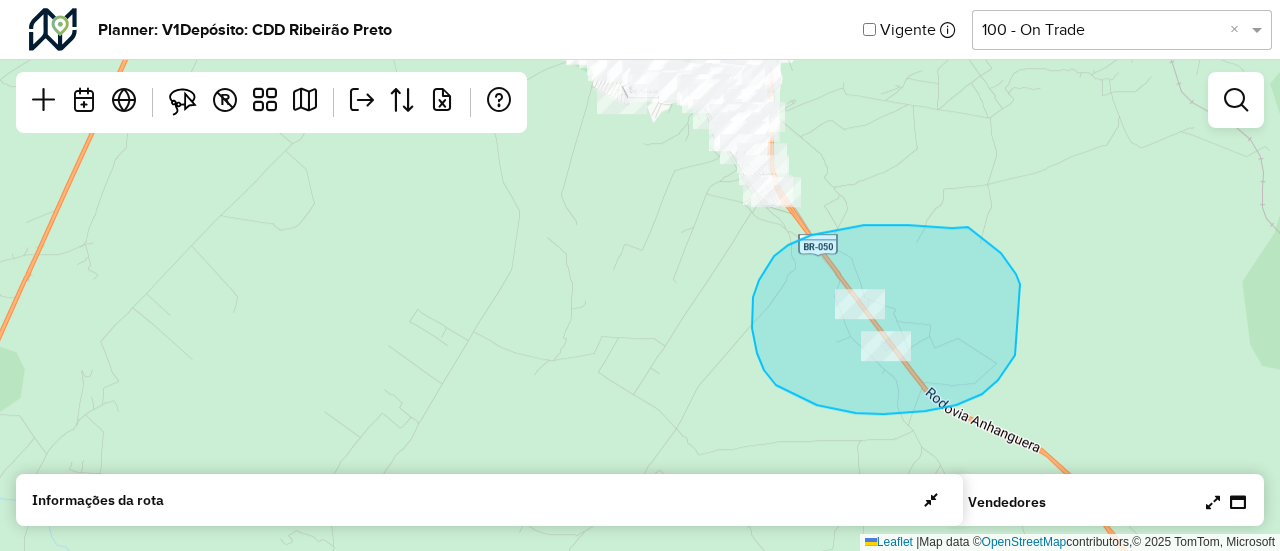 drag, startPoint x: 952, startPoint y: 228, endPoint x: 964, endPoint y: 224, distance: 12.649111 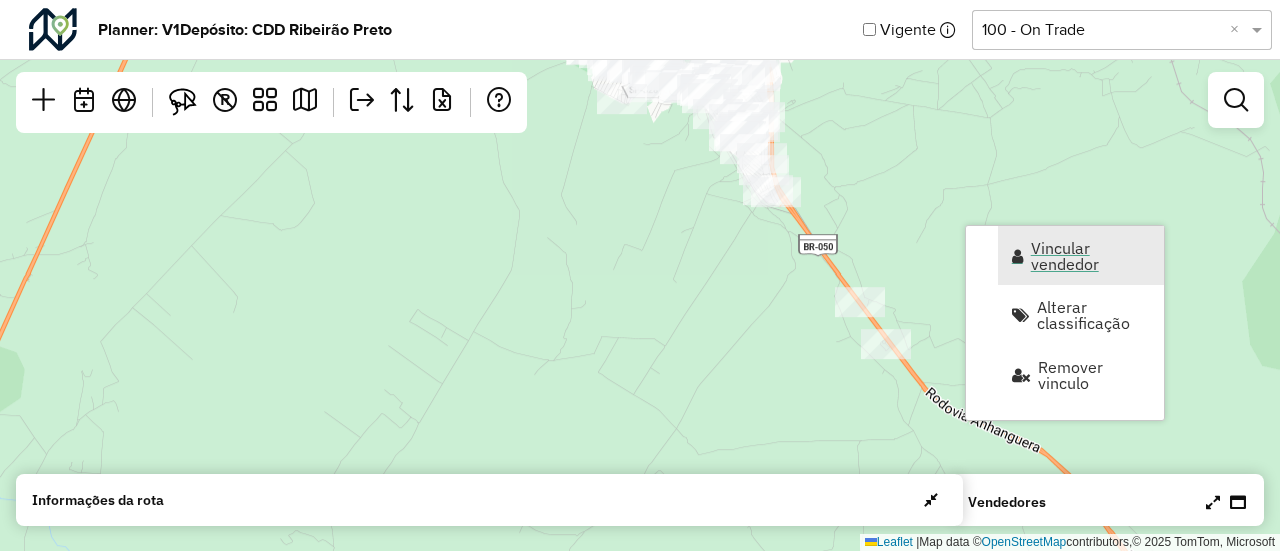 click on "Vincular vendedor" at bounding box center [1091, 256] 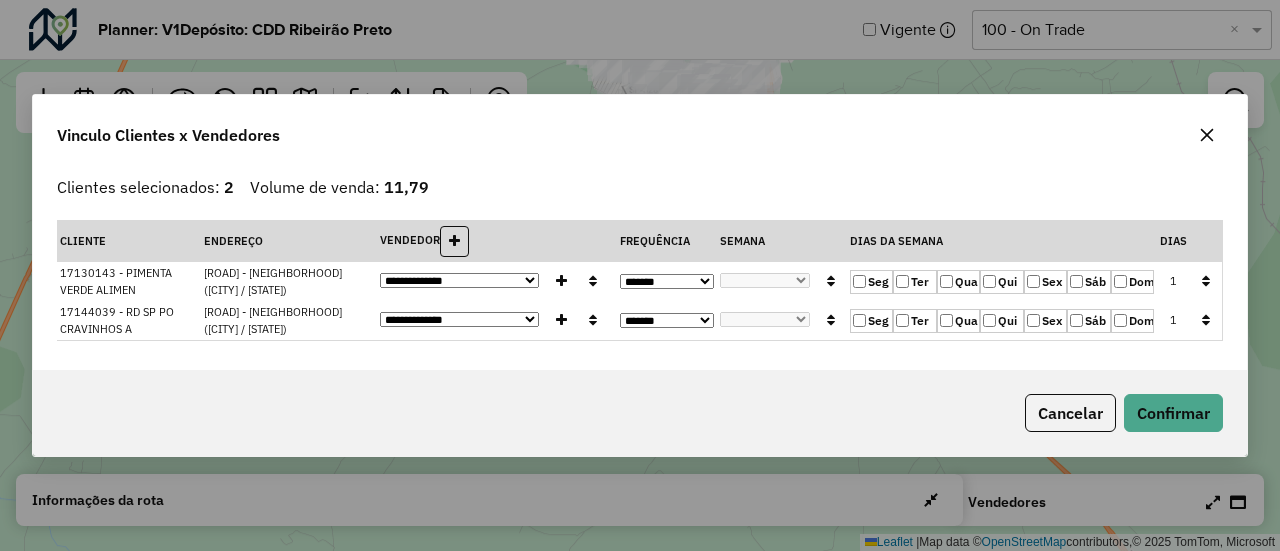 click 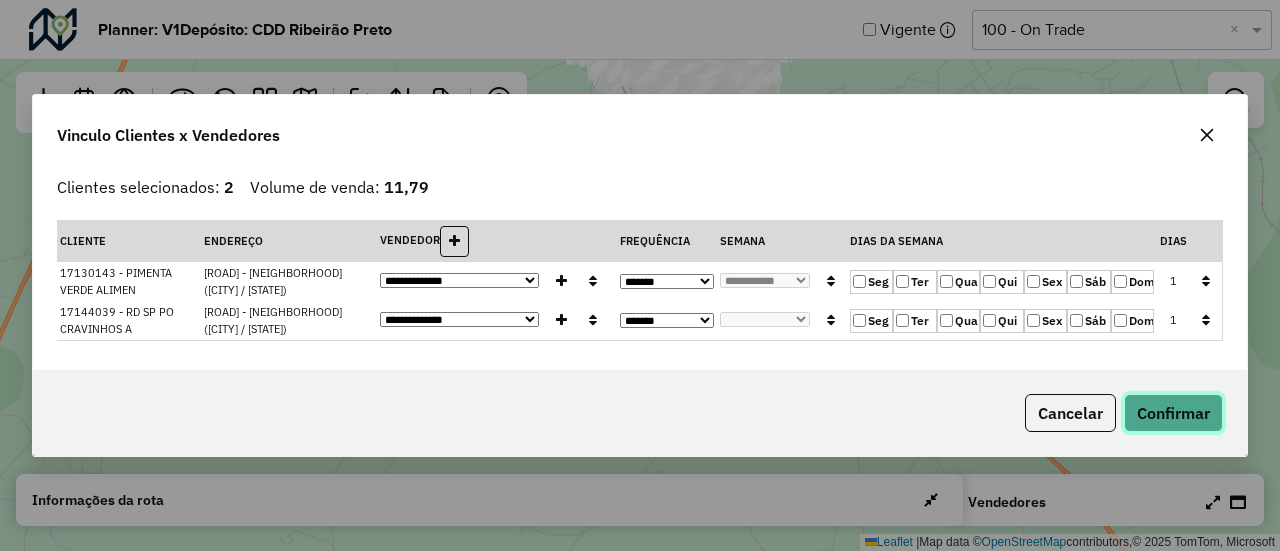 click on "Confirmar" 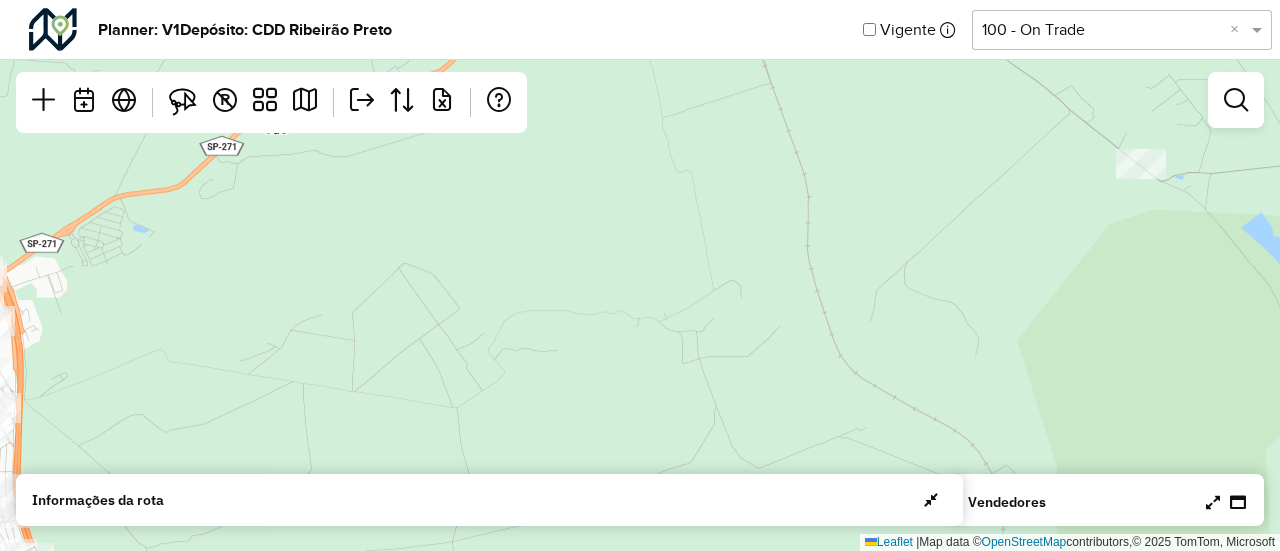 click on "[NUMBER] - [FIRST] [LAST] [LAST]
Endereço:  ROD CRAVINHOS SERANA VICINAL SERRA1
Bairro:  [CITY] ([STATE])
Volume previsto de venda:  0.98
Vendedor:  RN - 107
Dias de visita:  Sab
Frequência:  Semanal
Semana:  2
×  Leaflet   |  Map data ©  OpenStreetMap  contributors,© 2025 TomTom, Microsoft" 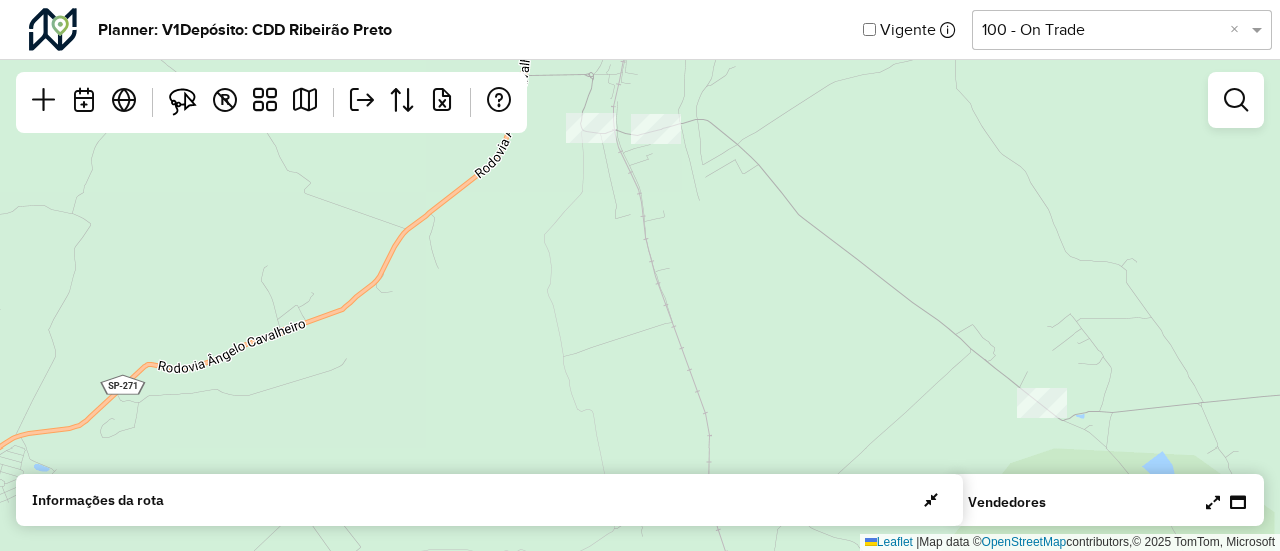 drag, startPoint x: 741, startPoint y: 313, endPoint x: 625, endPoint y: 539, distance: 254.0315 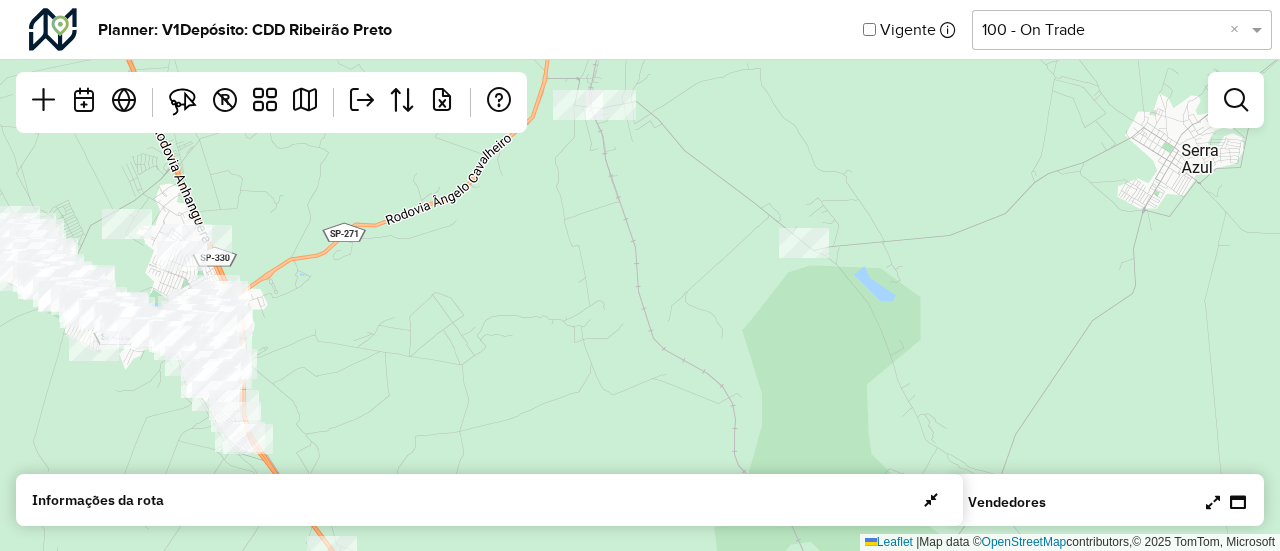drag, startPoint x: 598, startPoint y: 243, endPoint x: 580, endPoint y: 273, distance: 34.98571 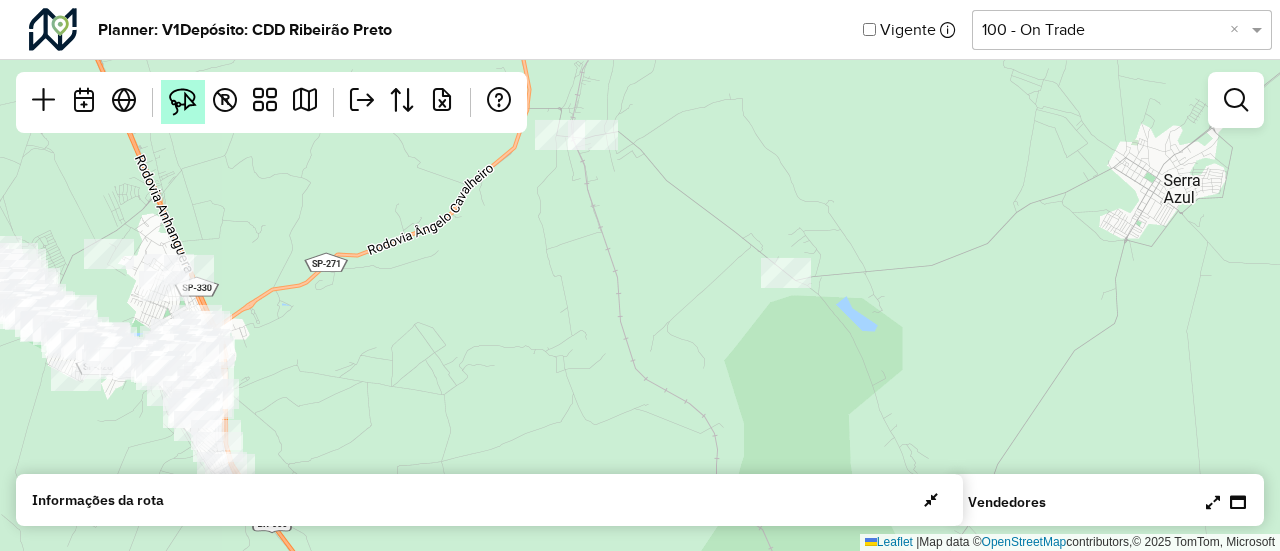 click at bounding box center (183, 102) 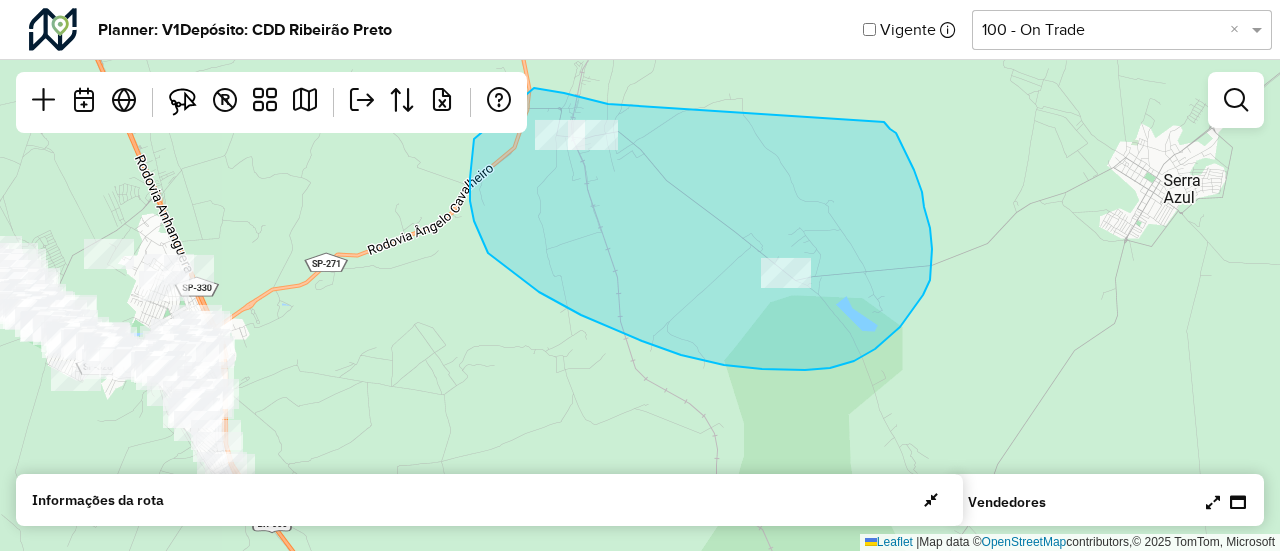 drag, startPoint x: 608, startPoint y: 104, endPoint x: 884, endPoint y: 122, distance: 276.58633 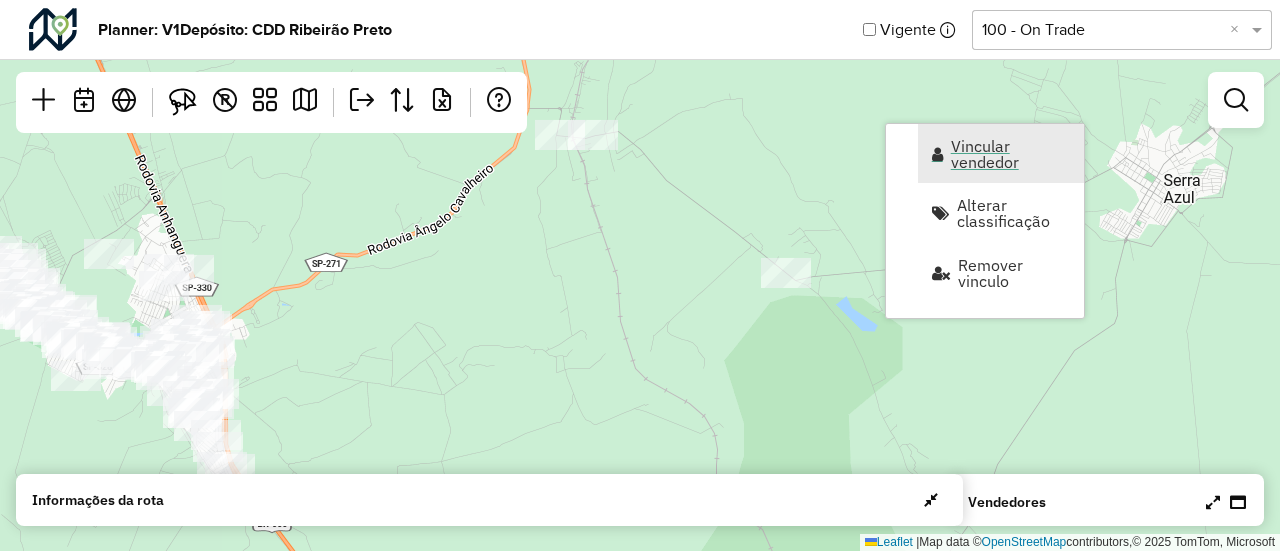 click on "Vincular vendedor" at bounding box center (1001, 153) 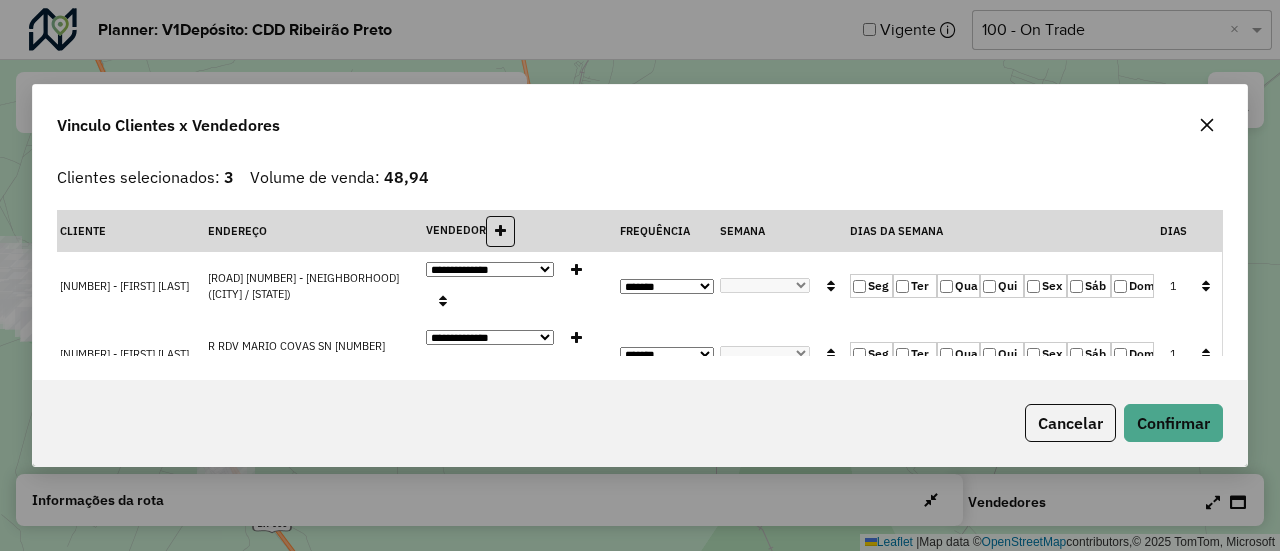 click on "Sáb" 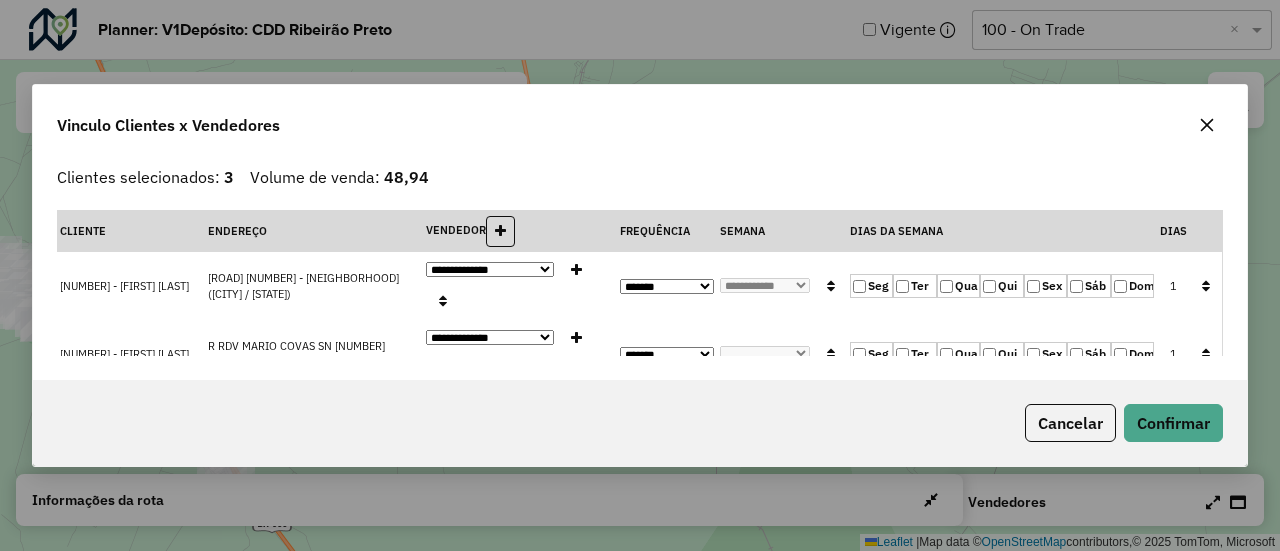 click 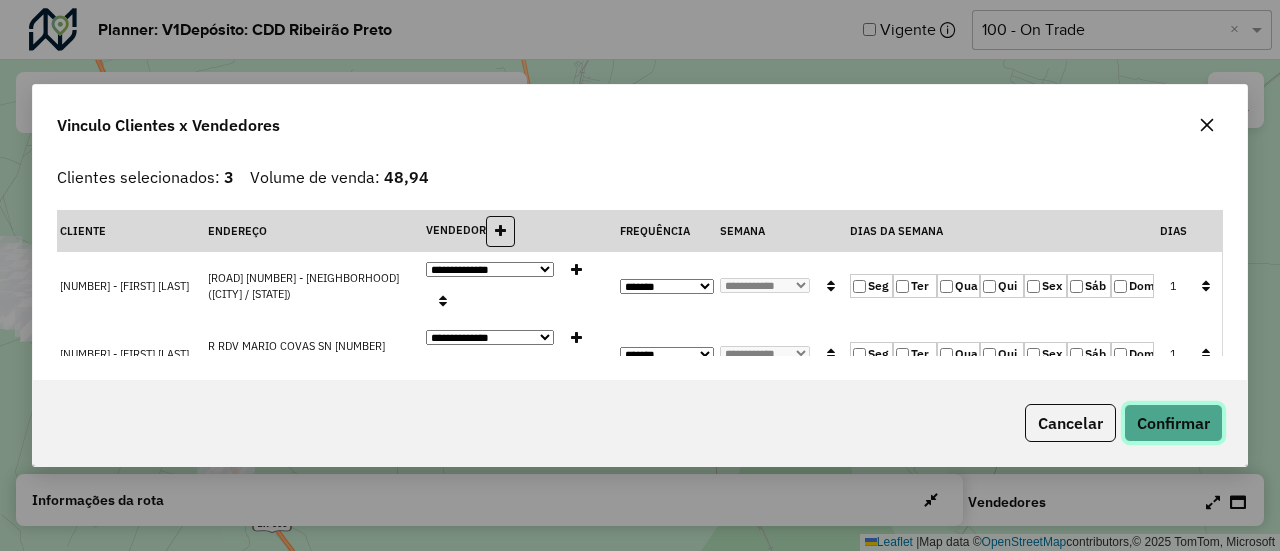 click on "Confirmar" 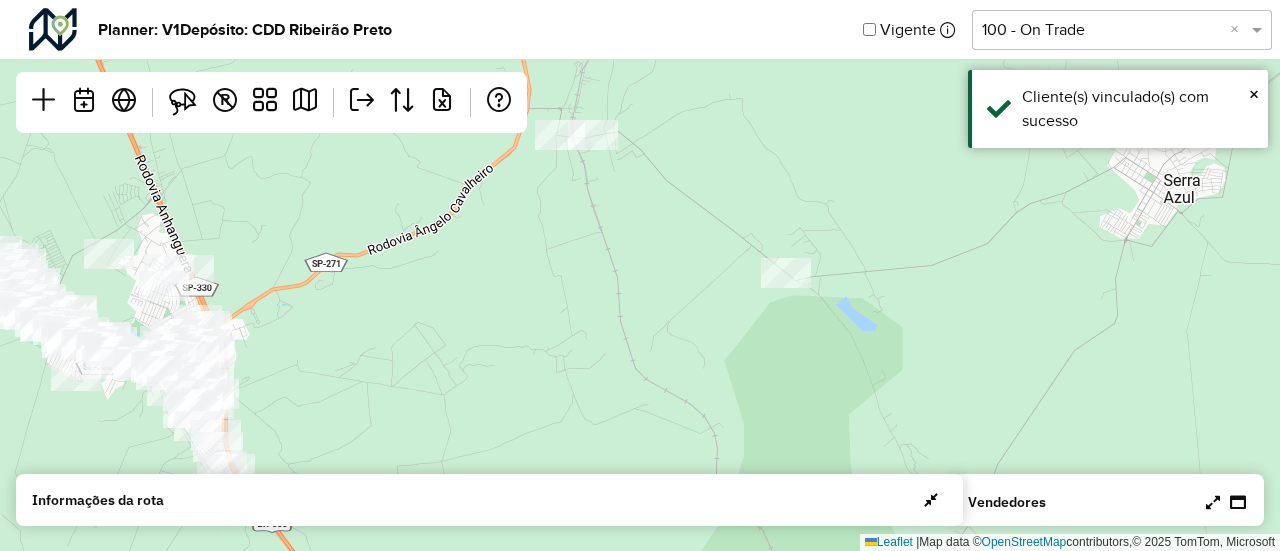click at bounding box center (1226, 502) 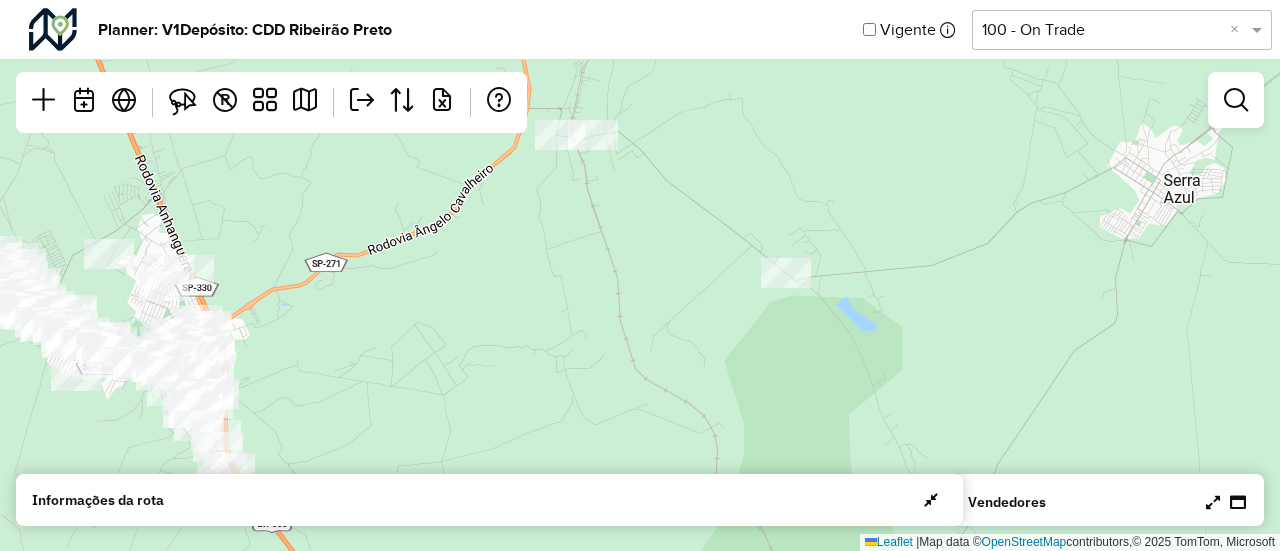 click at bounding box center (1213, 502) 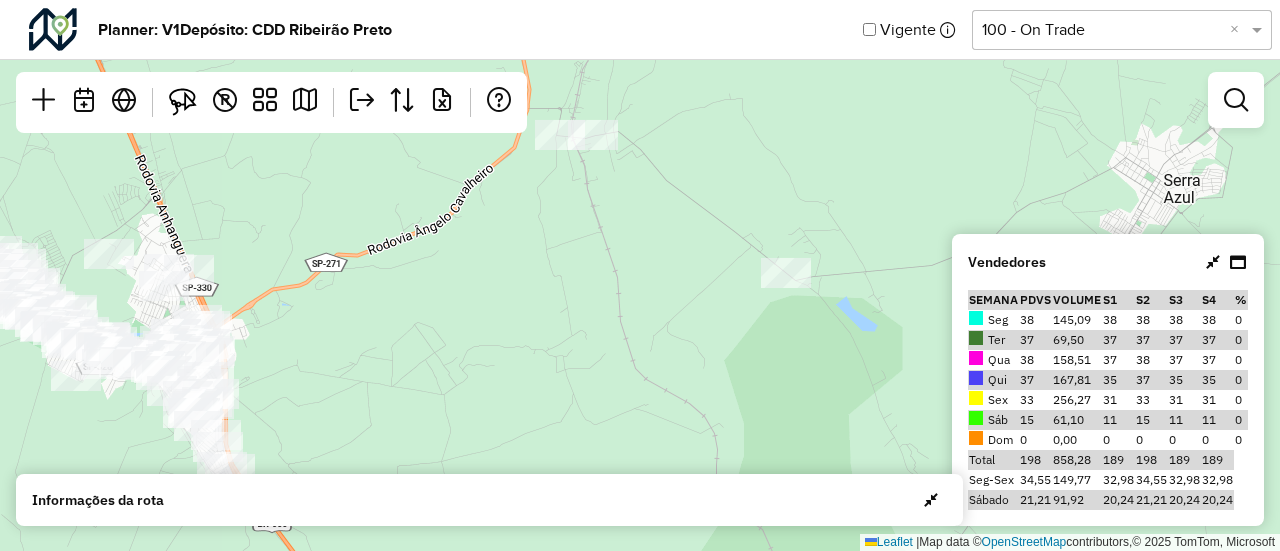 click at bounding box center (1213, 262) 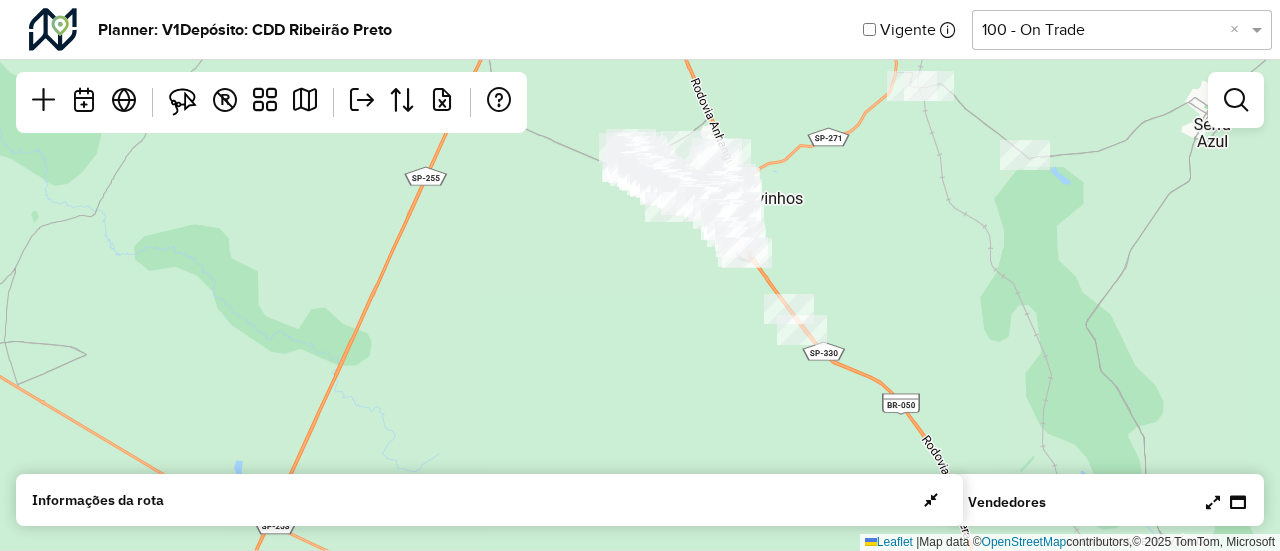 drag, startPoint x: 718, startPoint y: 341, endPoint x: 991, endPoint y: 189, distance: 312.4628 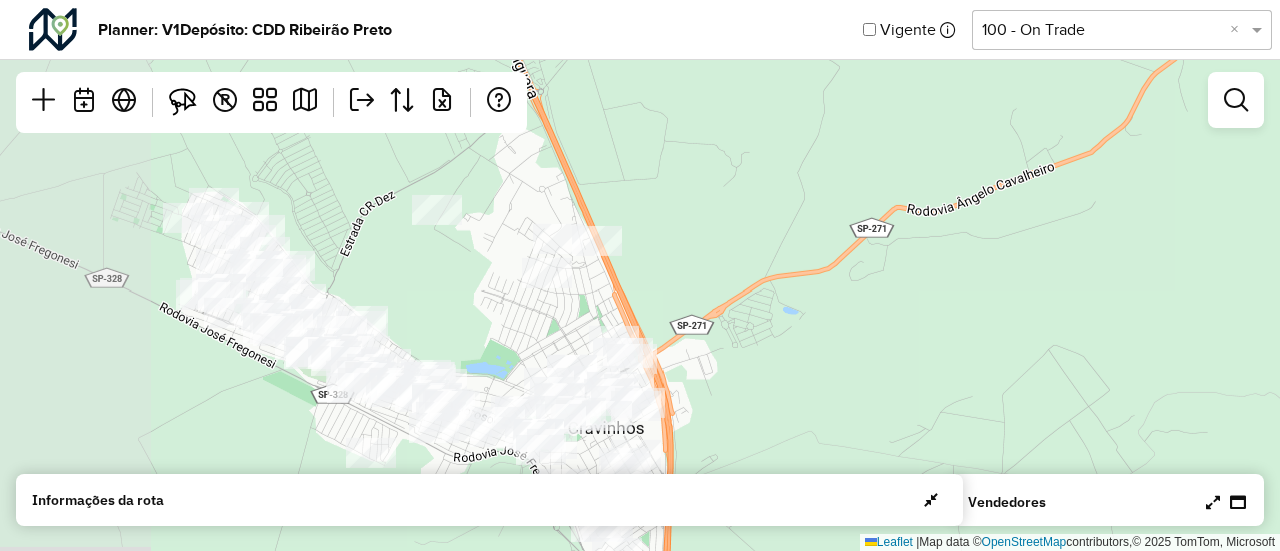 drag, startPoint x: 803, startPoint y: 229, endPoint x: 1182, endPoint y: 408, distance: 419.14438 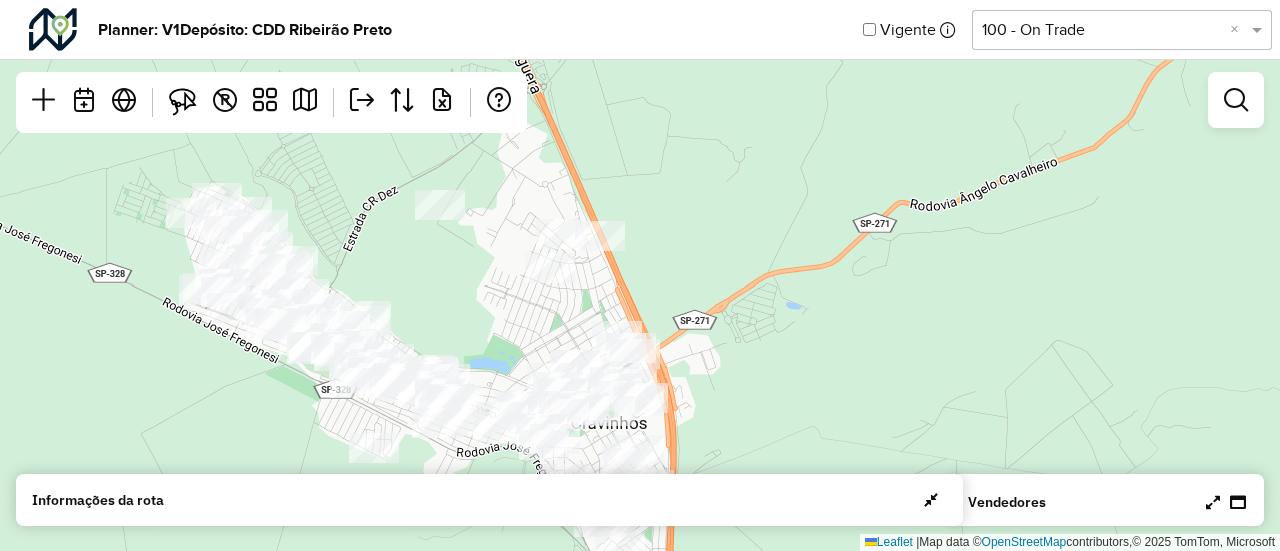 drag, startPoint x: 1092, startPoint y: 331, endPoint x: 1098, endPoint y: 387, distance: 56.32051 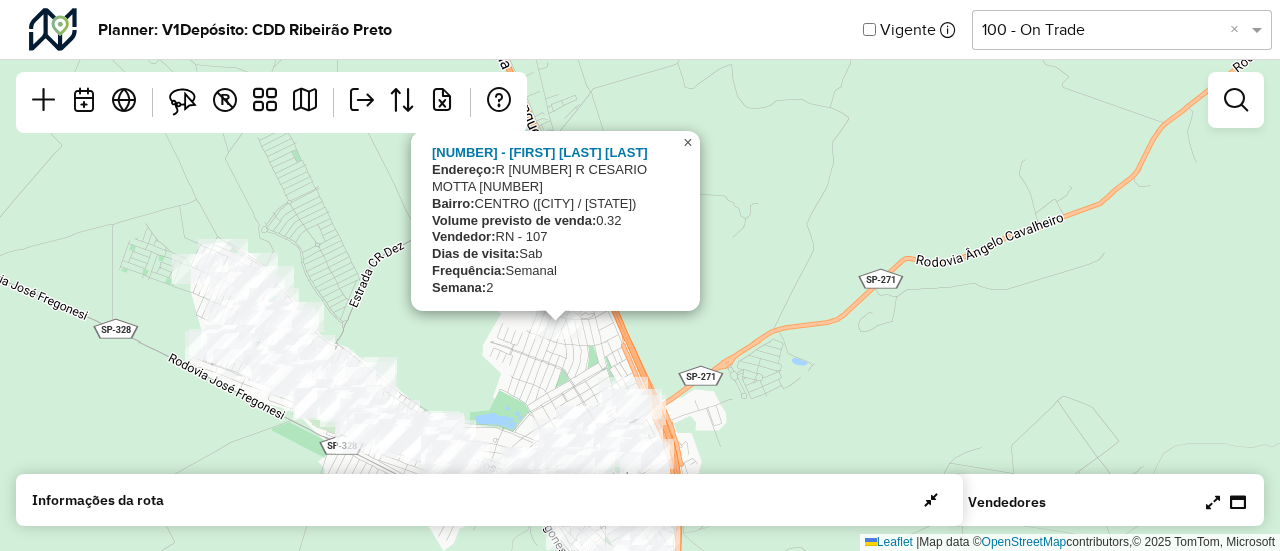 click on "×" 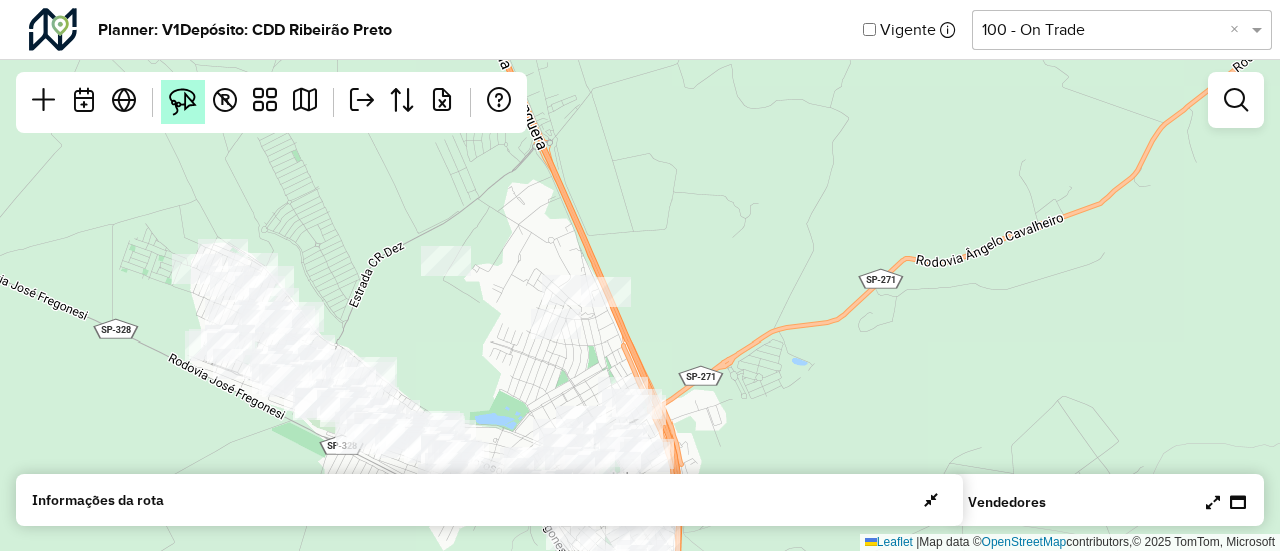 click at bounding box center [183, 102] 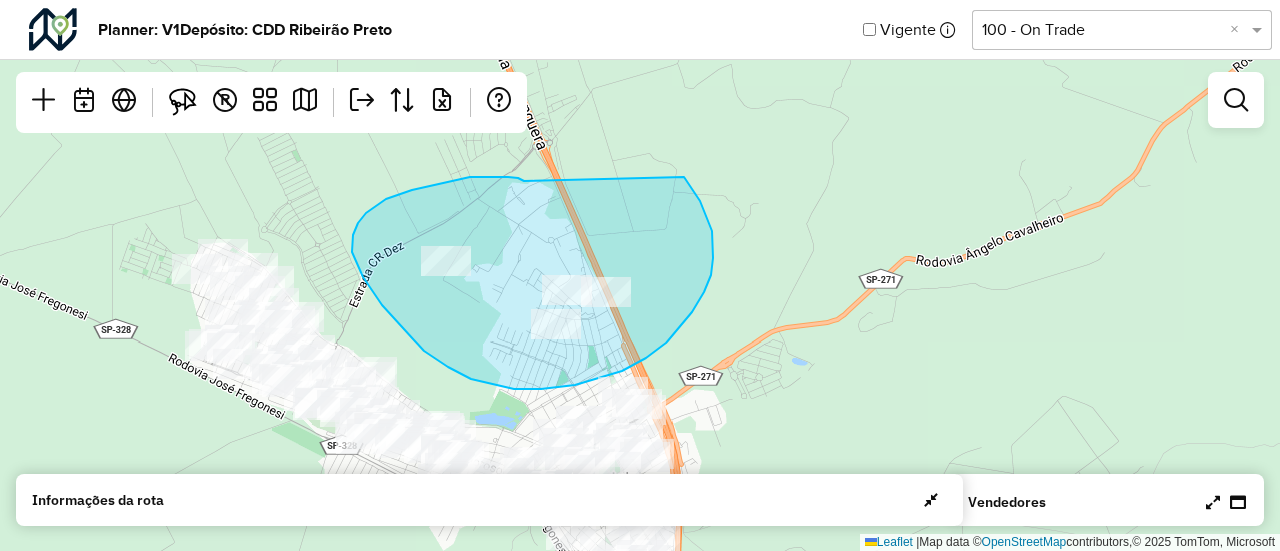 drag, startPoint x: 524, startPoint y: 181, endPoint x: 684, endPoint y: 176, distance: 160.07811 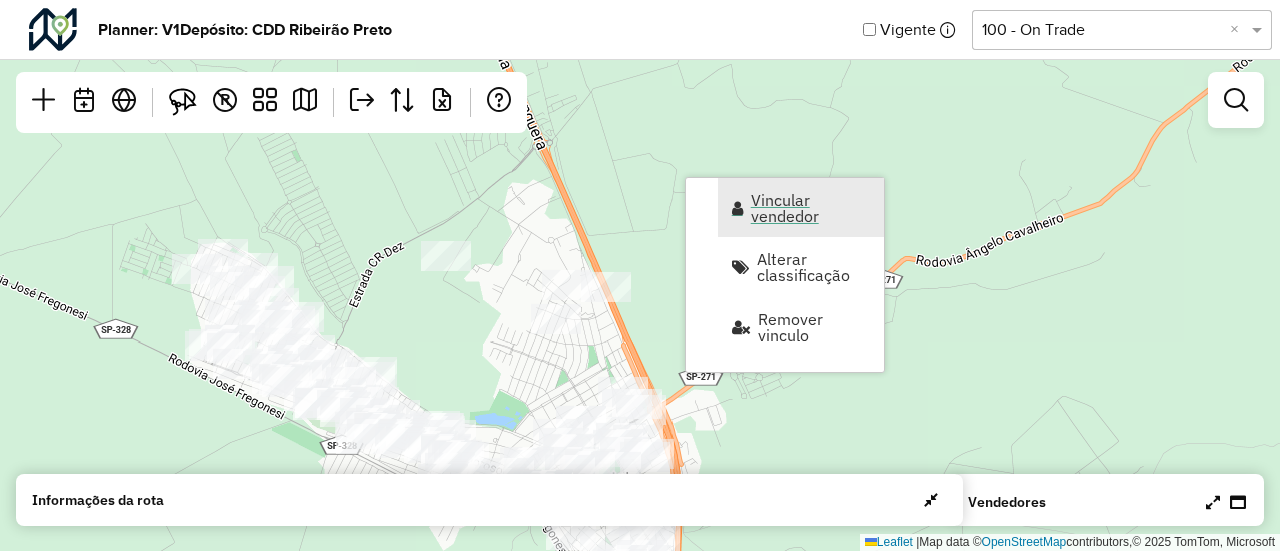 click on "Vincular vendedor" at bounding box center [811, 208] 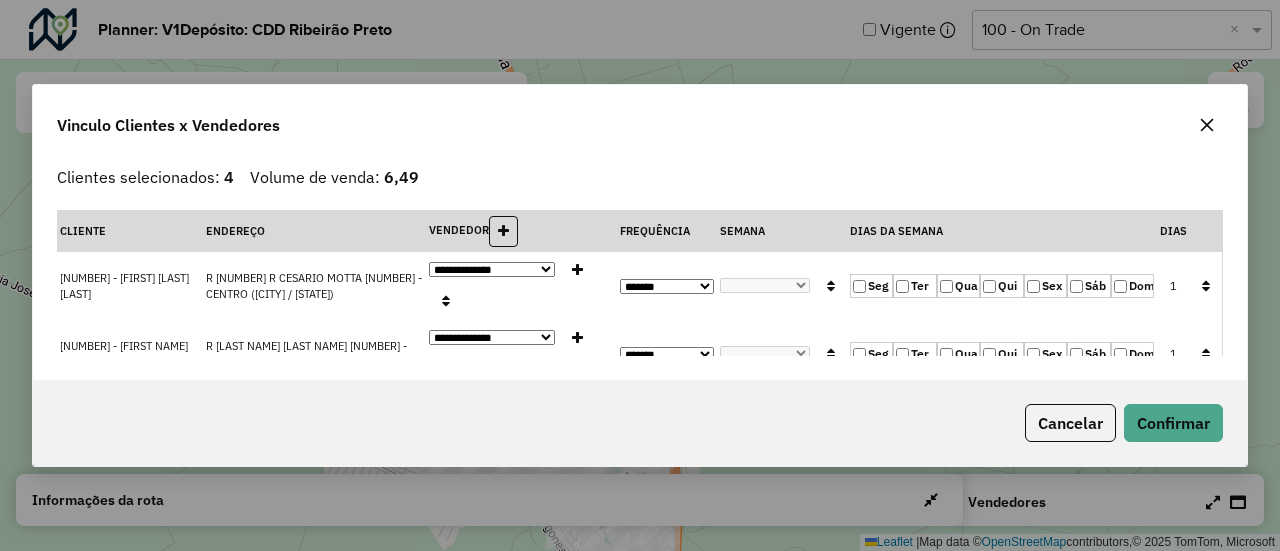click 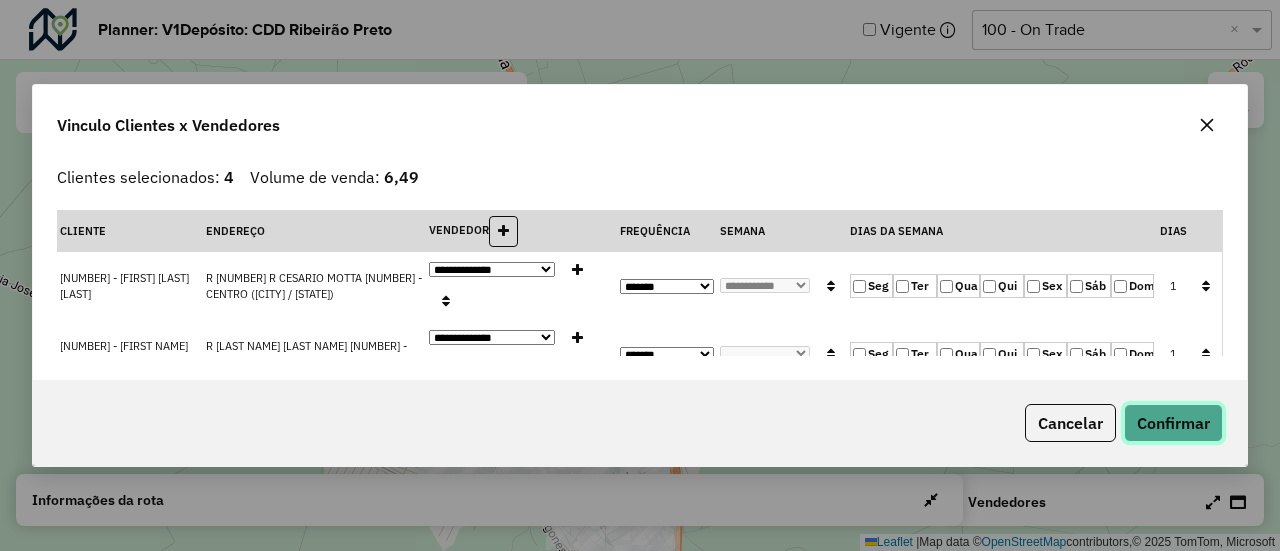 click on "Confirmar" 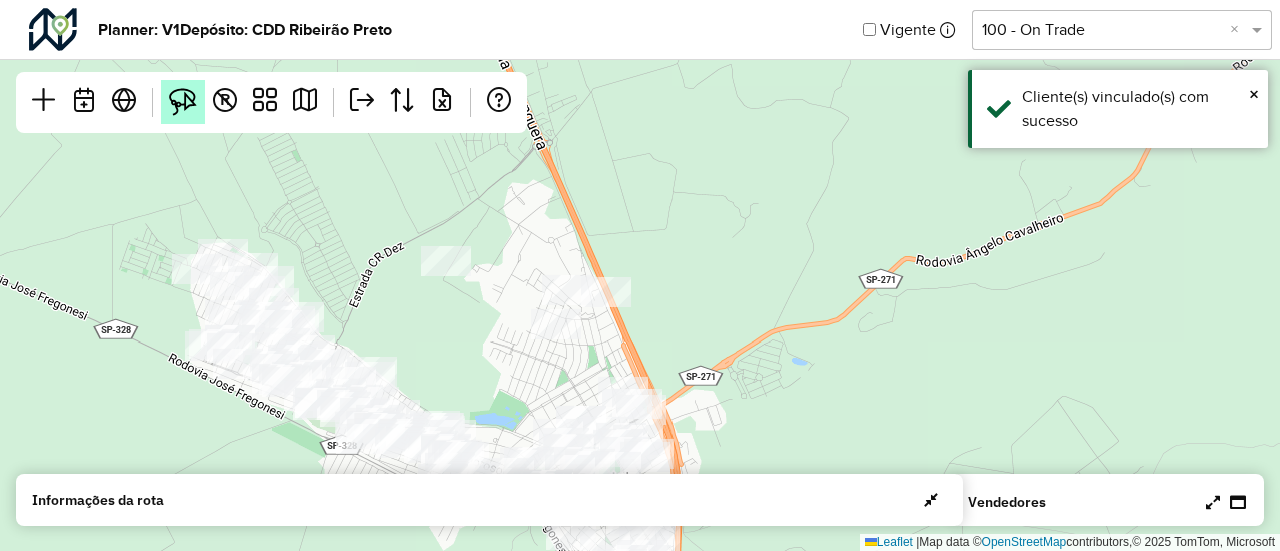 click at bounding box center [183, 102] 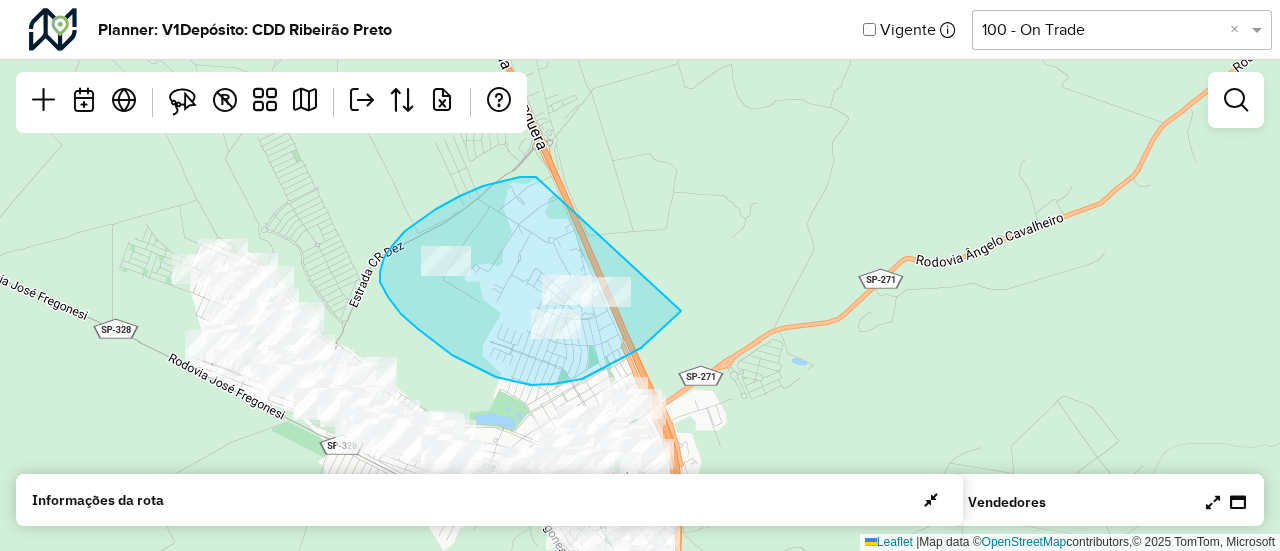 drag, startPoint x: 536, startPoint y: 177, endPoint x: 683, endPoint y: 196, distance: 148.22281 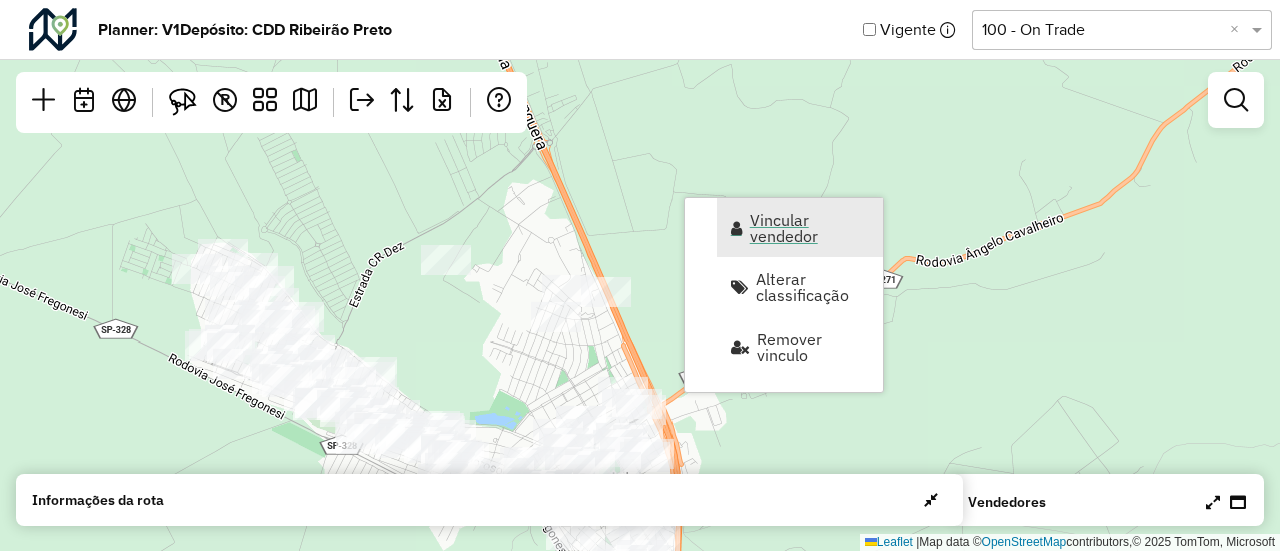 click on "Vincular vendedor" at bounding box center [810, 228] 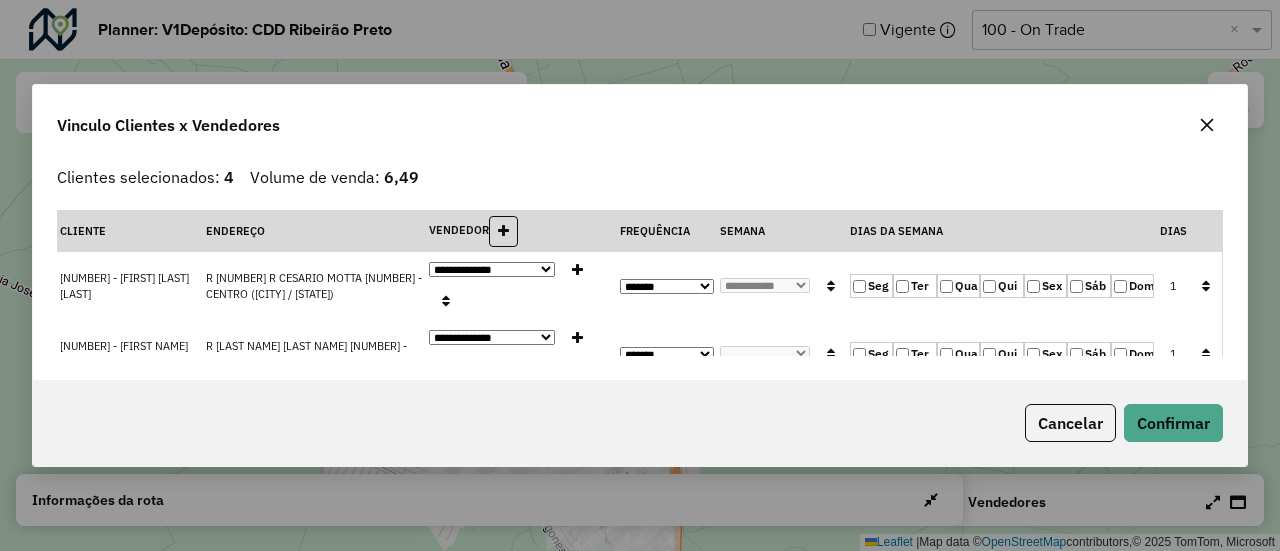 click 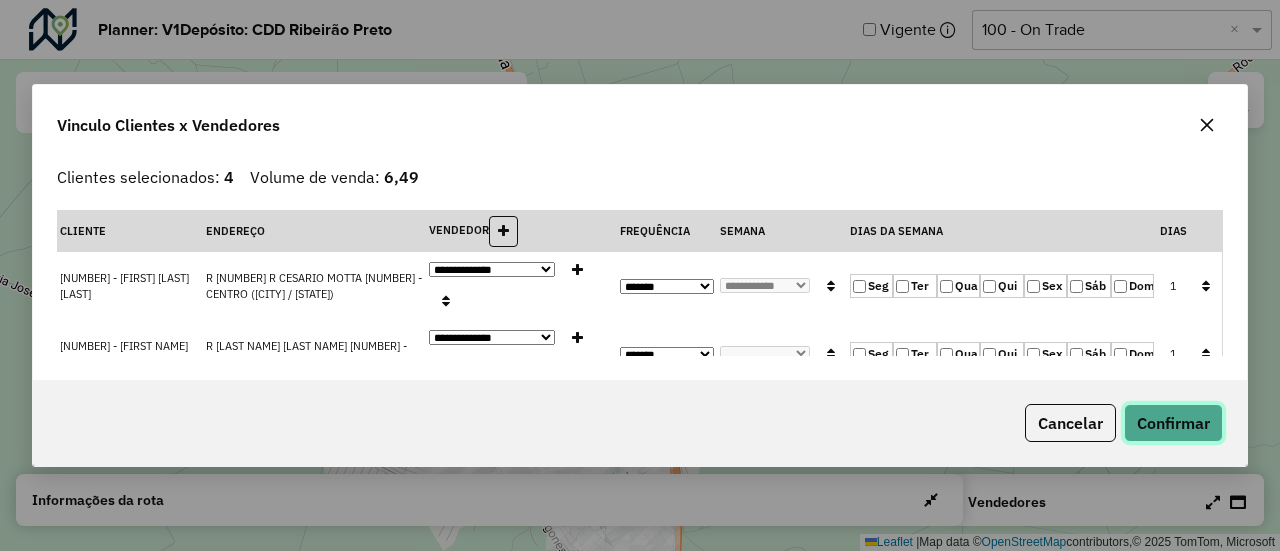 click on "Confirmar" 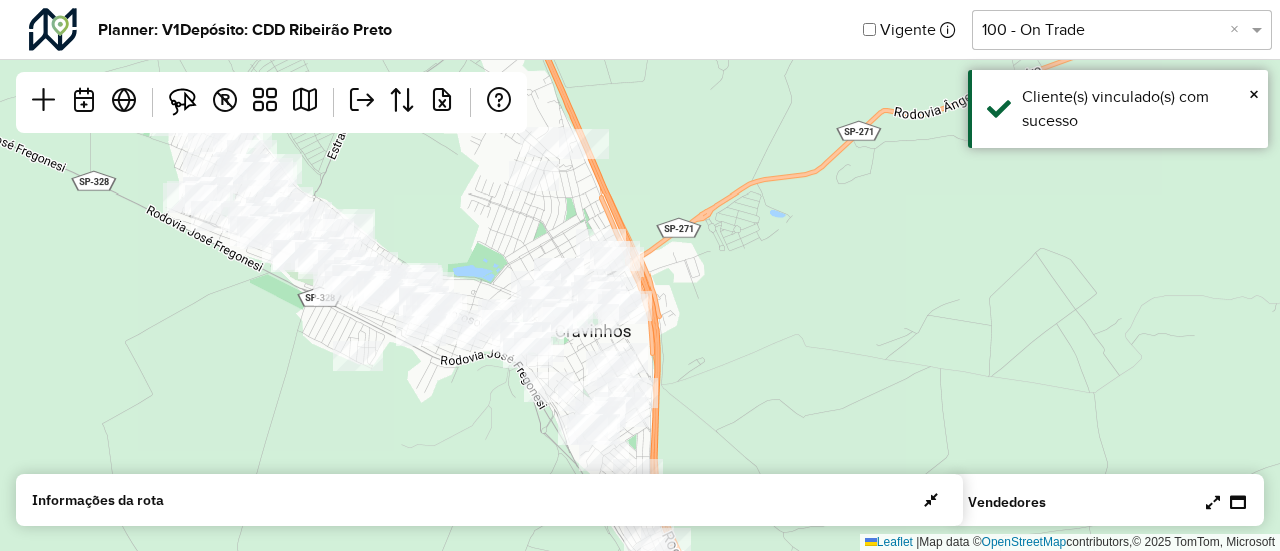 drag, startPoint x: 1060, startPoint y: 359, endPoint x: 1036, endPoint y: 210, distance: 150.9205 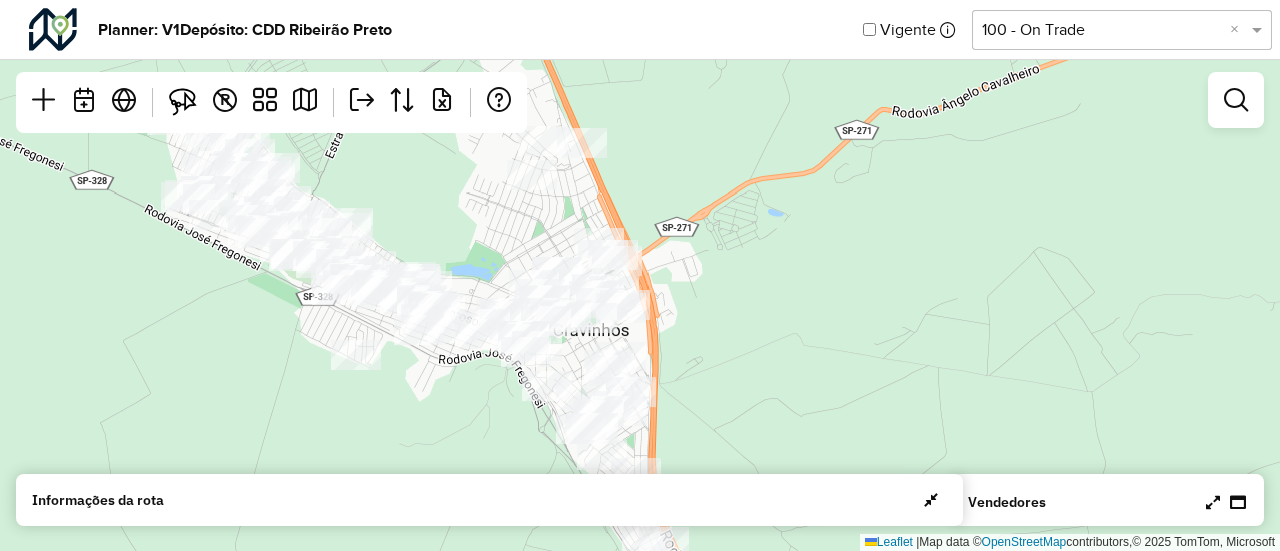click at bounding box center (1213, 502) 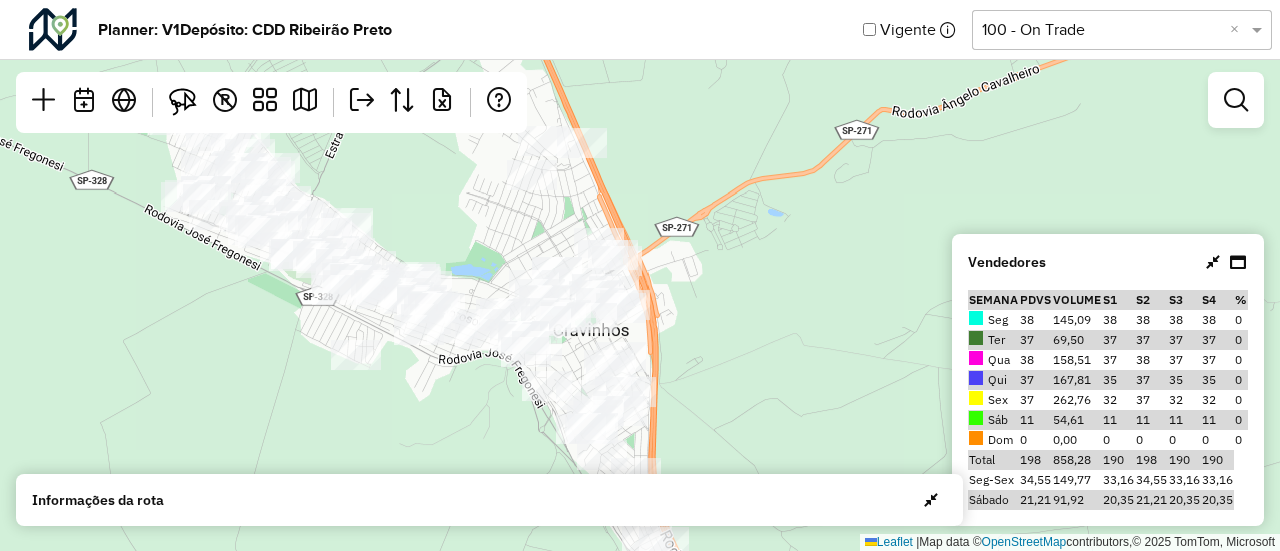 click at bounding box center [1213, 262] 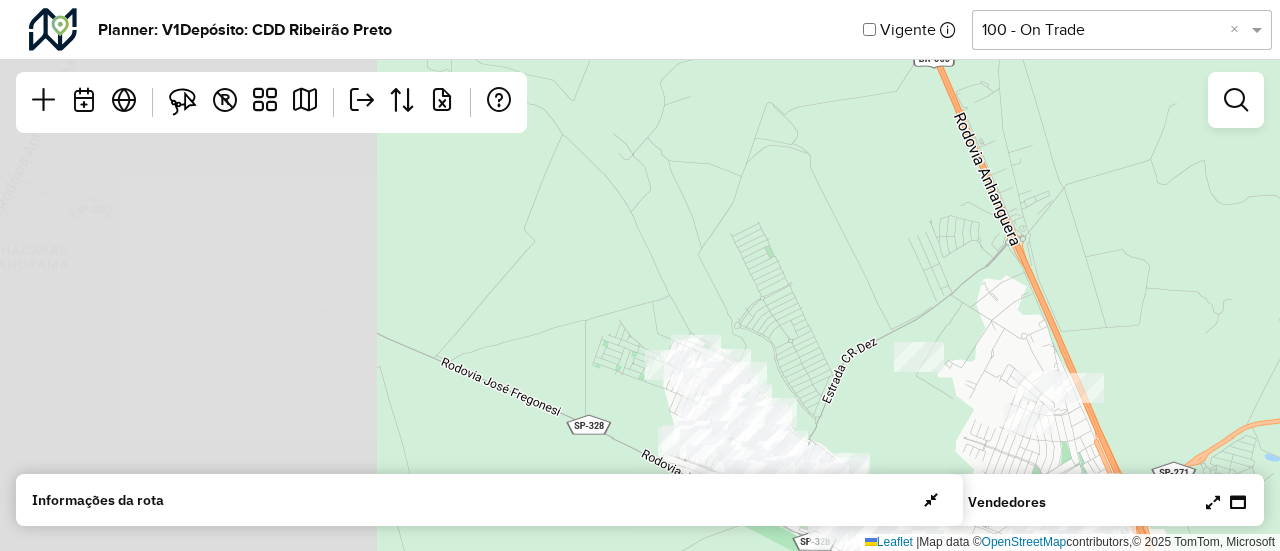 drag, startPoint x: 782, startPoint y: 316, endPoint x: 1190, endPoint y: 327, distance: 408.14825 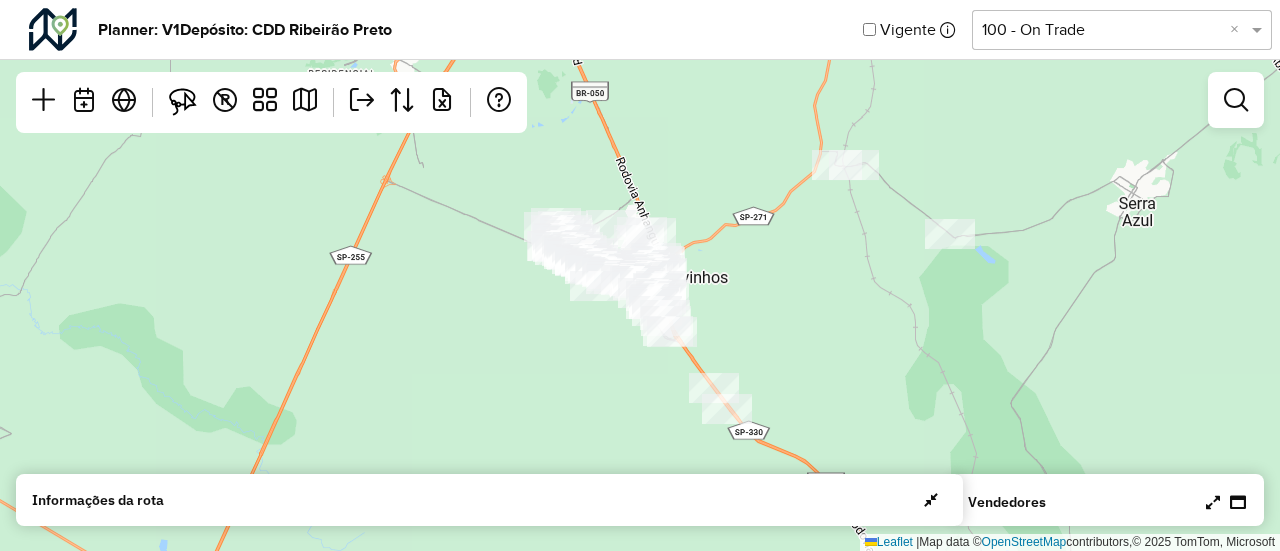 click 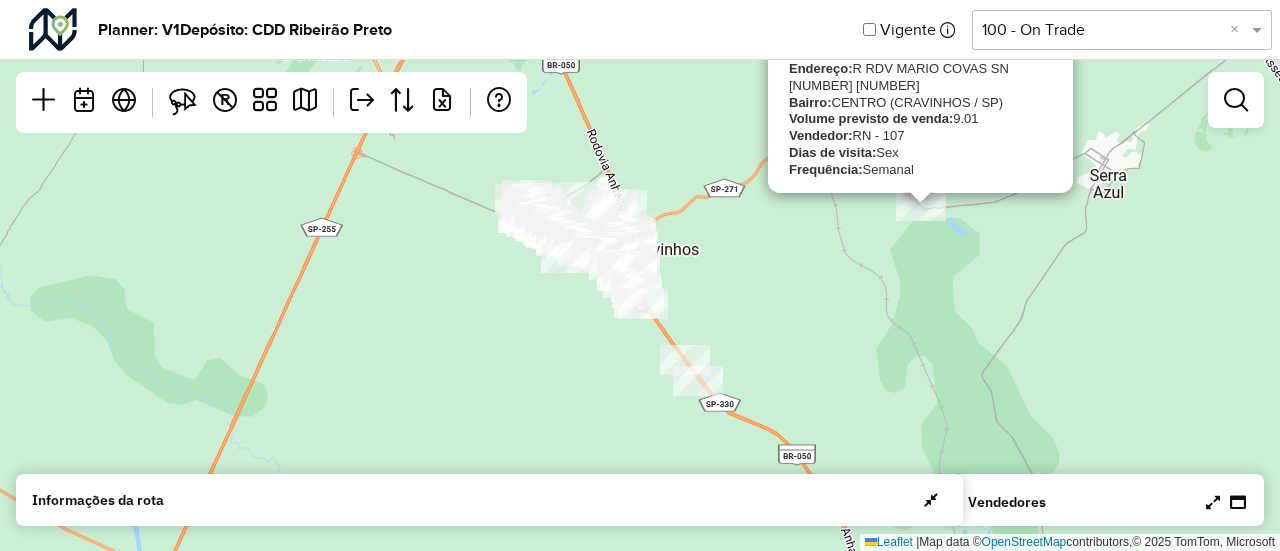click on "[NUMBER] - [FIRST] [LAST]
Endereço:  R [ROAD] [ROAD] [ROAD] [NUMBER] [NUMBER]
Bairro:  [NEIGHBORHOOD] ([CITY] / [STATE])
Volume previsto de venda:  [NUMBER]
Vendedor:  [INITIAL] - [NUMBER]
Dias de visita:  [DAY]
Frequência:  [FREQUENCY]
×  Leaflet   |  Map data ©  OpenStreetMap  contributors,© [YEAR] TomTom, Microsoft" 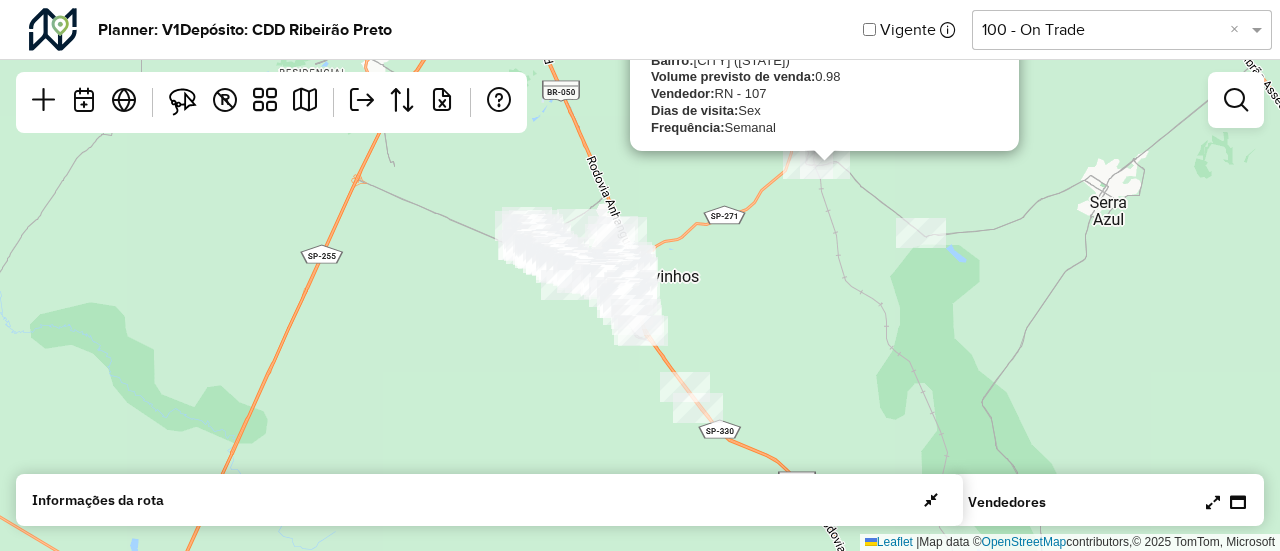 click on "[FIRST] [LAST]
Endereço:  [ROAD] [NUMBER]
Bairro:  [NEIGHBORHOOD] ([CITY] / [STATE])
Volume previsto de venda:  [NUMBER]
Vendedor:  [INITIAL] - [NUMBER]
Dias de visita:  [DAY]
Frequência:  [FREQUENCY]
×  Leaflet   |  Map data ©  OpenStreetMap  contributors,© [YEAR] TomTom, Microsoft" 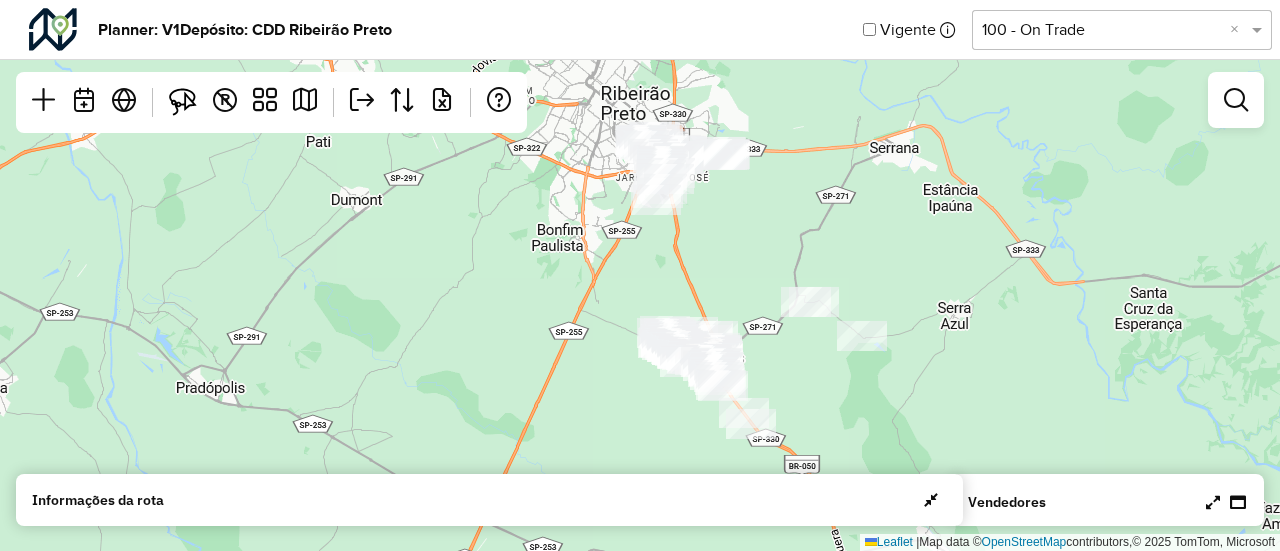 drag, startPoint x: 896, startPoint y: 116, endPoint x: 870, endPoint y: 214, distance: 101.390335 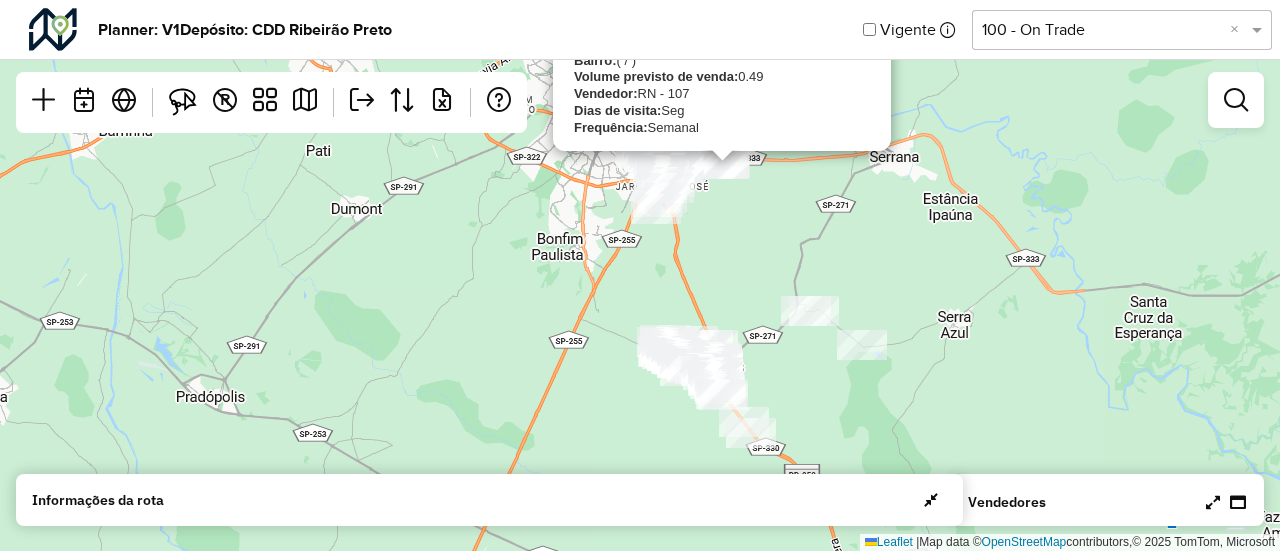click at bounding box center (1213, 502) 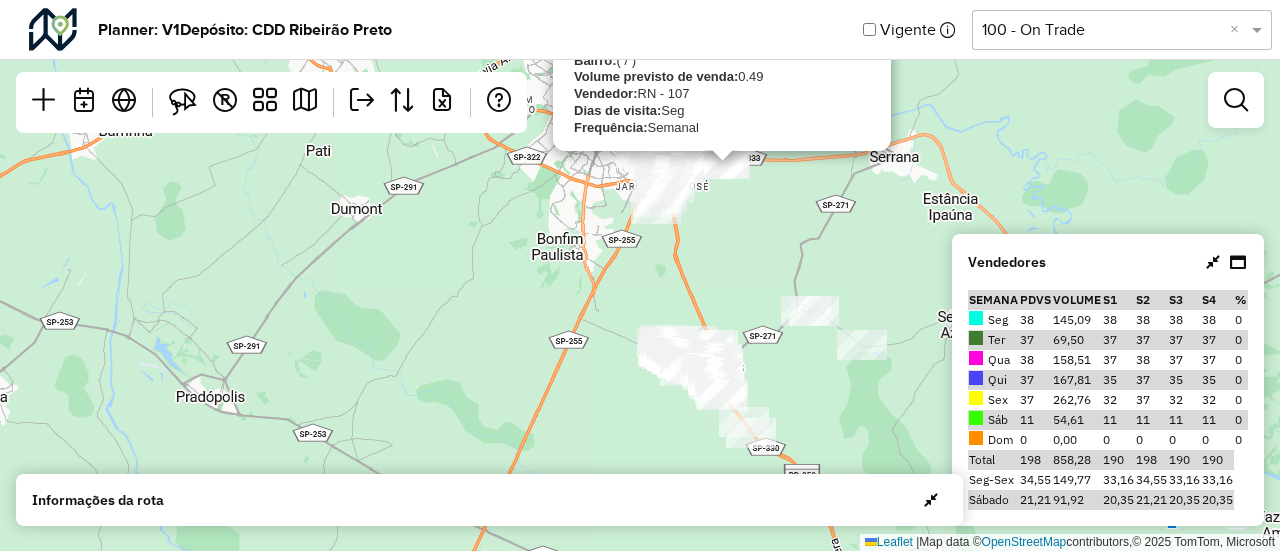 click on "[NUMBER] - [FIRST] [LAST] [NUMBER]
Endereço:  null
Bairro:   ( / )
Volume previsto de venda:  [NUMBER]
Vendedor:  [INITIAL] - [NUMBER]
Dias de visita:  [DAY]
Frequência:  [FREQUENCY]
×  Leaflet   |  Map data ©  OpenStreetMap  contributors,© [YEAR] TomTom, Microsoft" 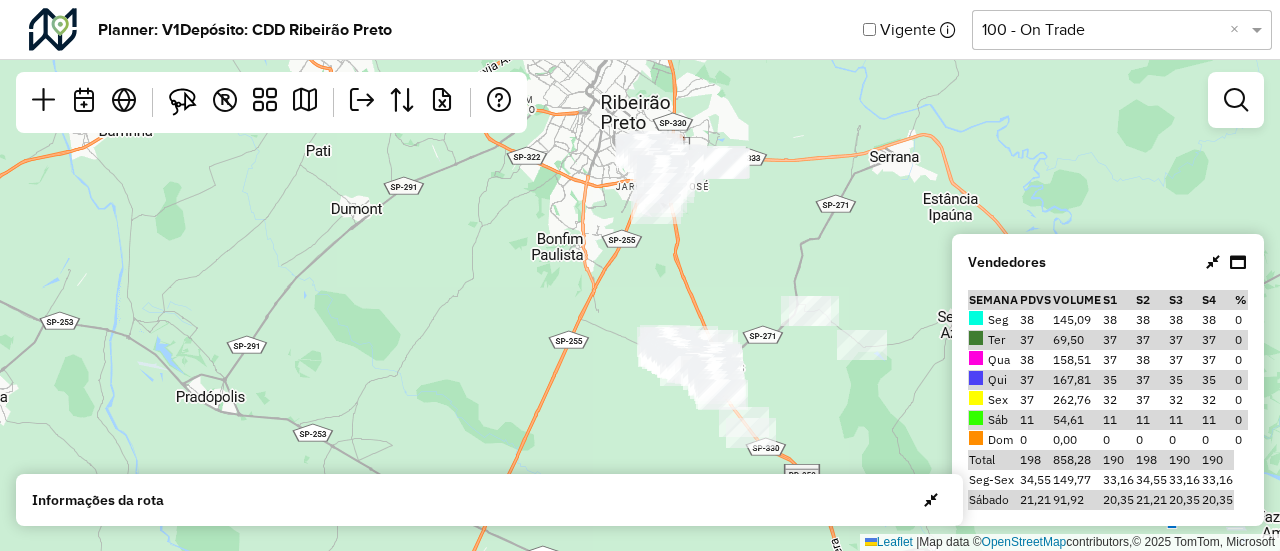 click at bounding box center (1213, 262) 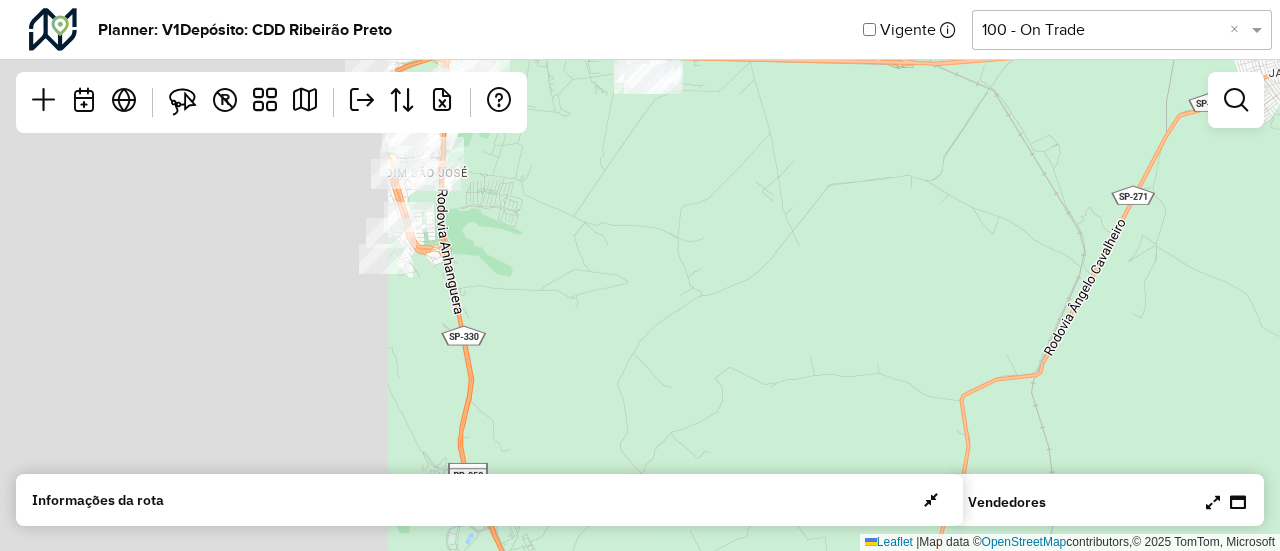 drag, startPoint x: 644, startPoint y: 232, endPoint x: 1183, endPoint y: 397, distance: 563.68964 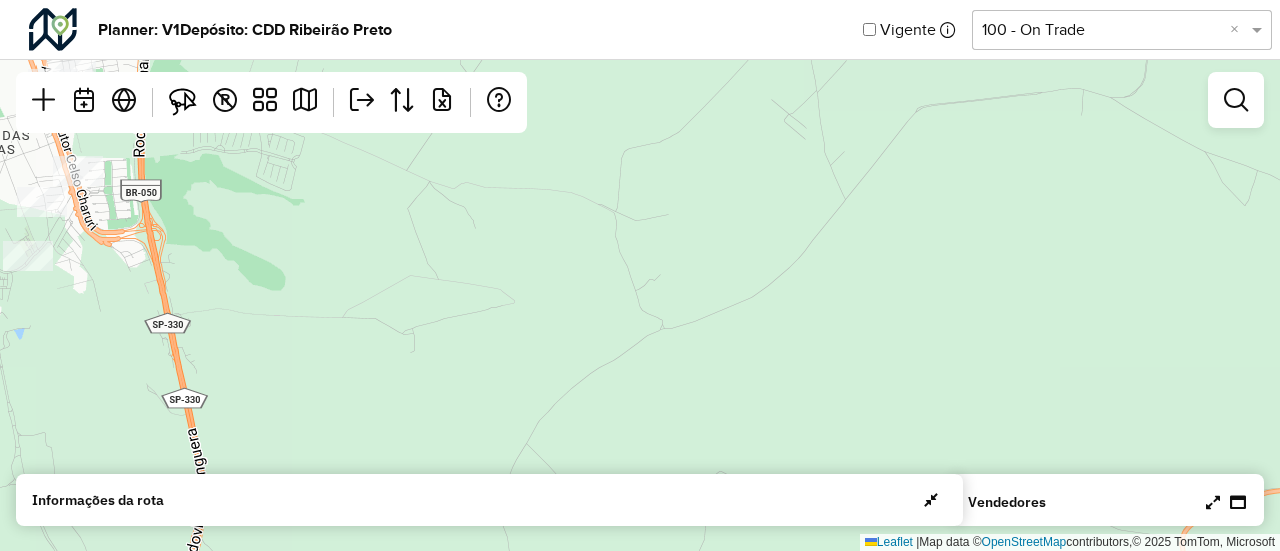 drag, startPoint x: 728, startPoint y: 247, endPoint x: 1249, endPoint y: 415, distance: 547.4167 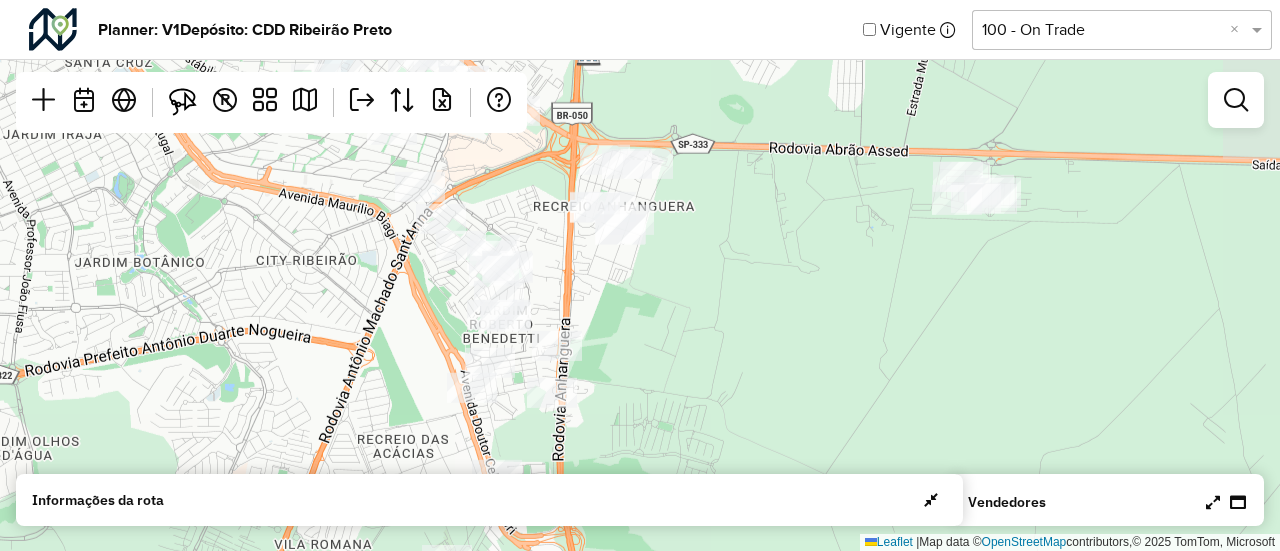 drag, startPoint x: 1086, startPoint y: 265, endPoint x: 976, endPoint y: 401, distance: 174.91713 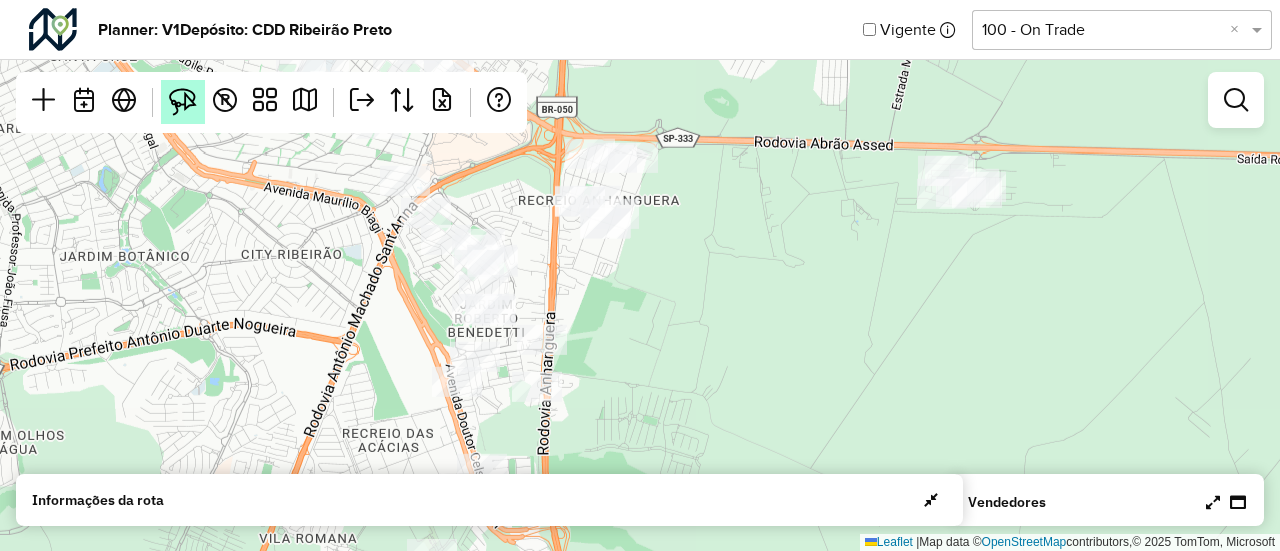 click at bounding box center (183, 102) 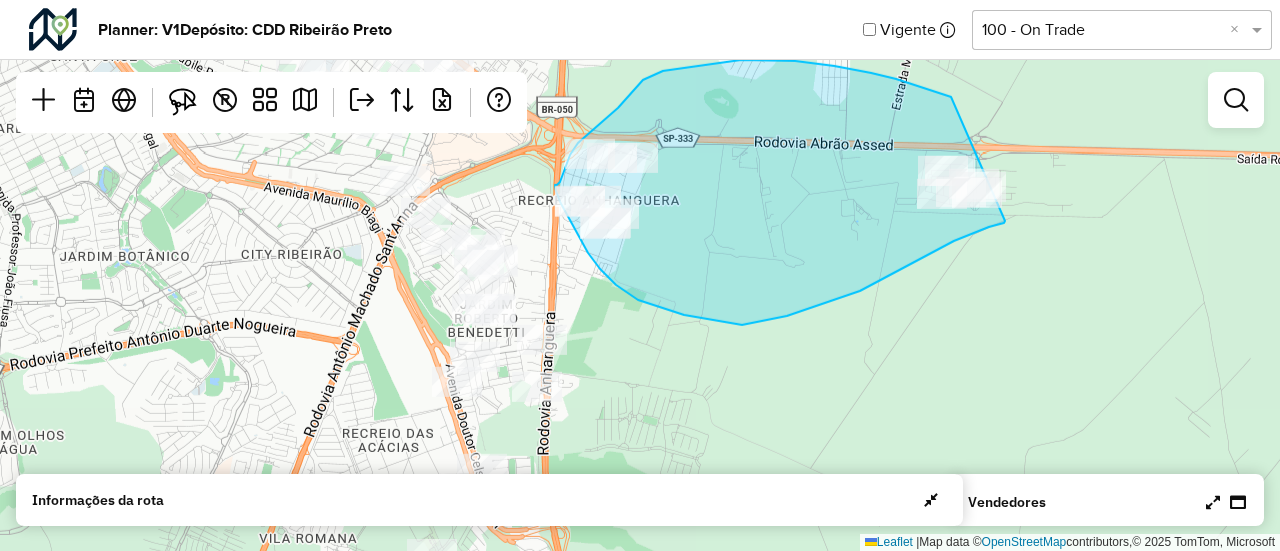 drag, startPoint x: 951, startPoint y: 97, endPoint x: 1014, endPoint y: 171, distance: 97.18539 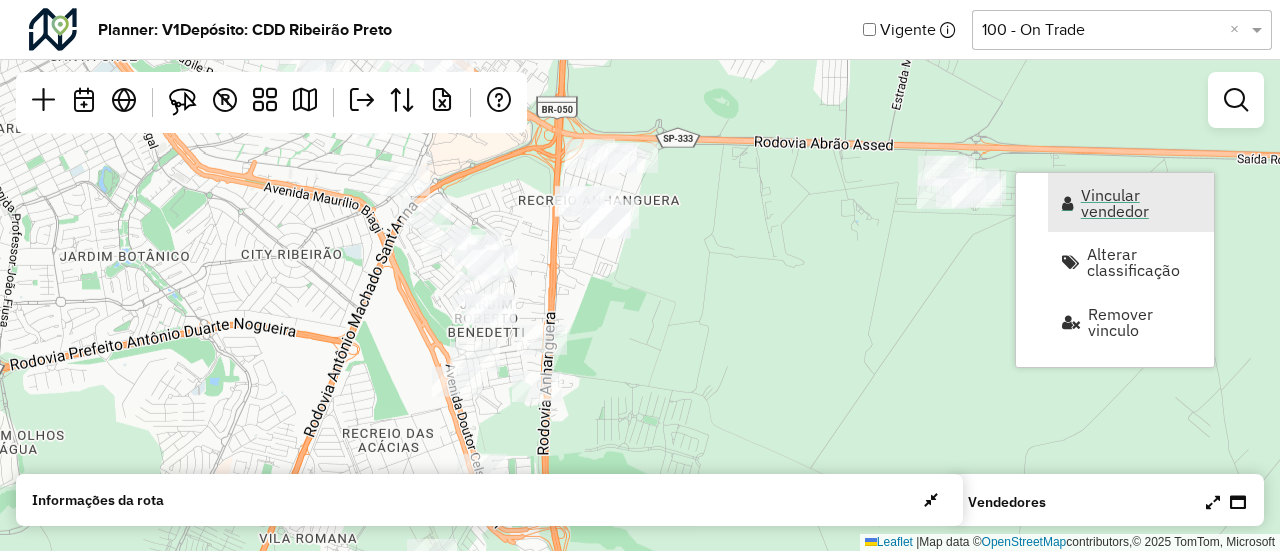 click on "Vincular vendedor" at bounding box center (1131, 202) 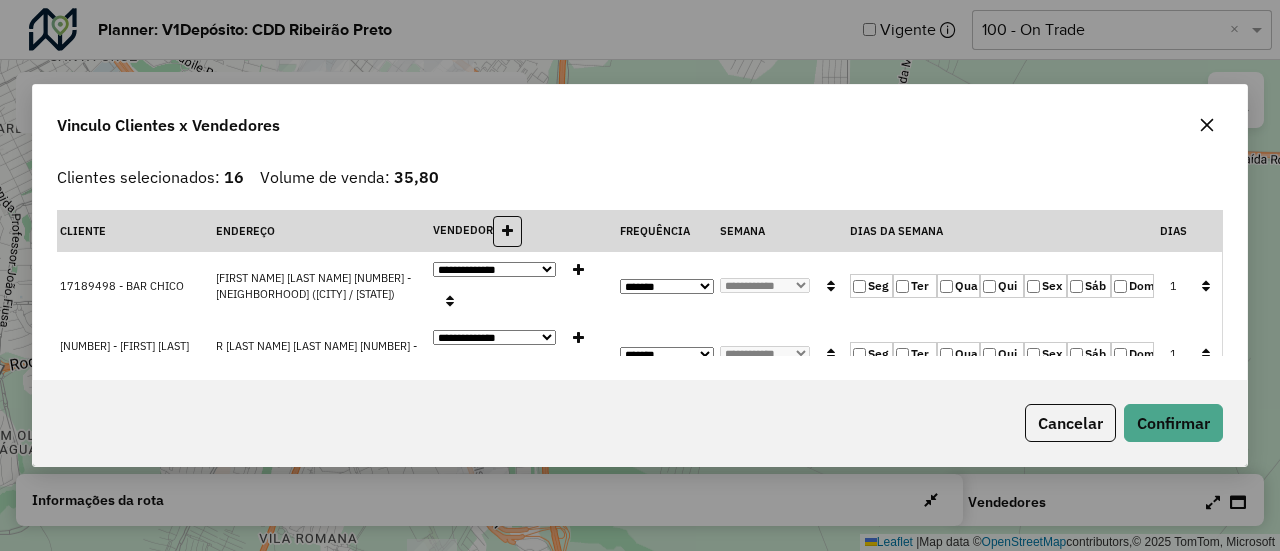 click 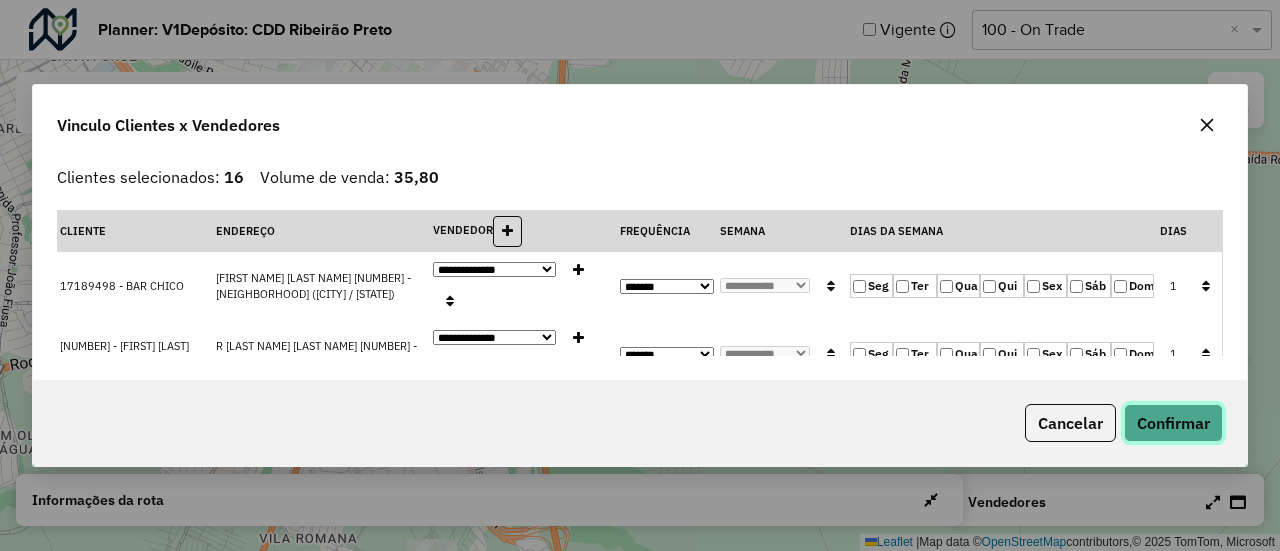 click on "Confirmar" 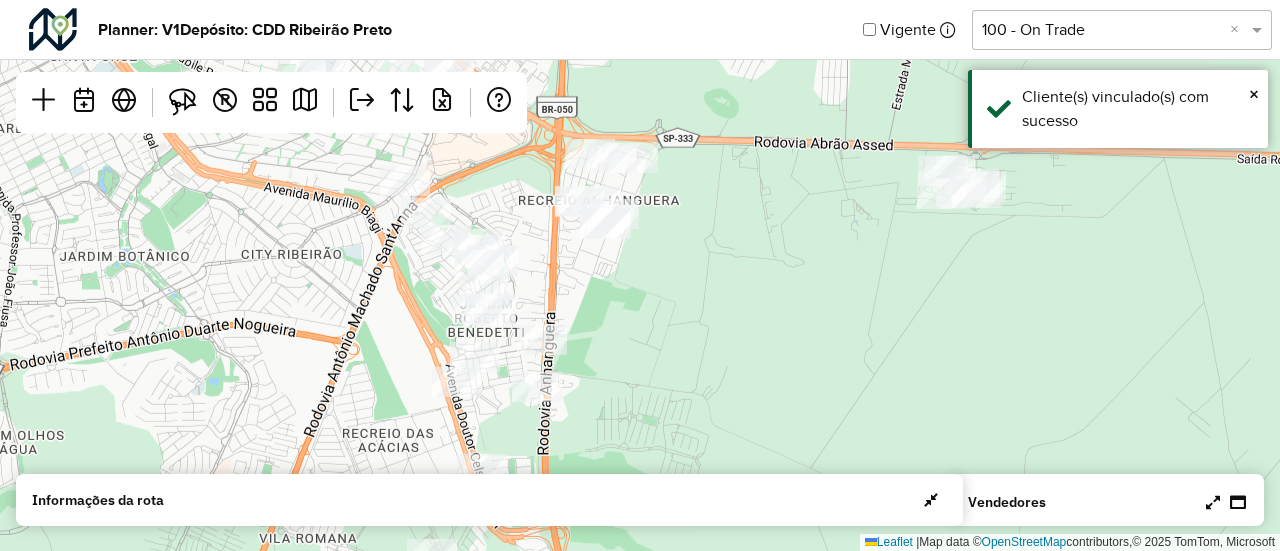 click at bounding box center [1213, 502] 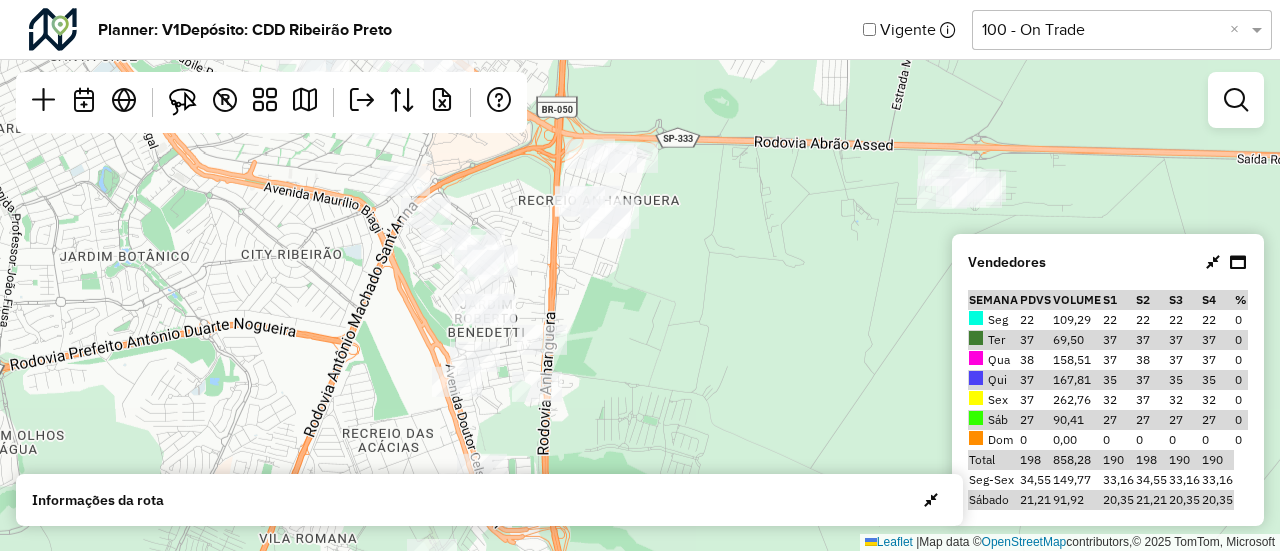 click at bounding box center [1213, 262] 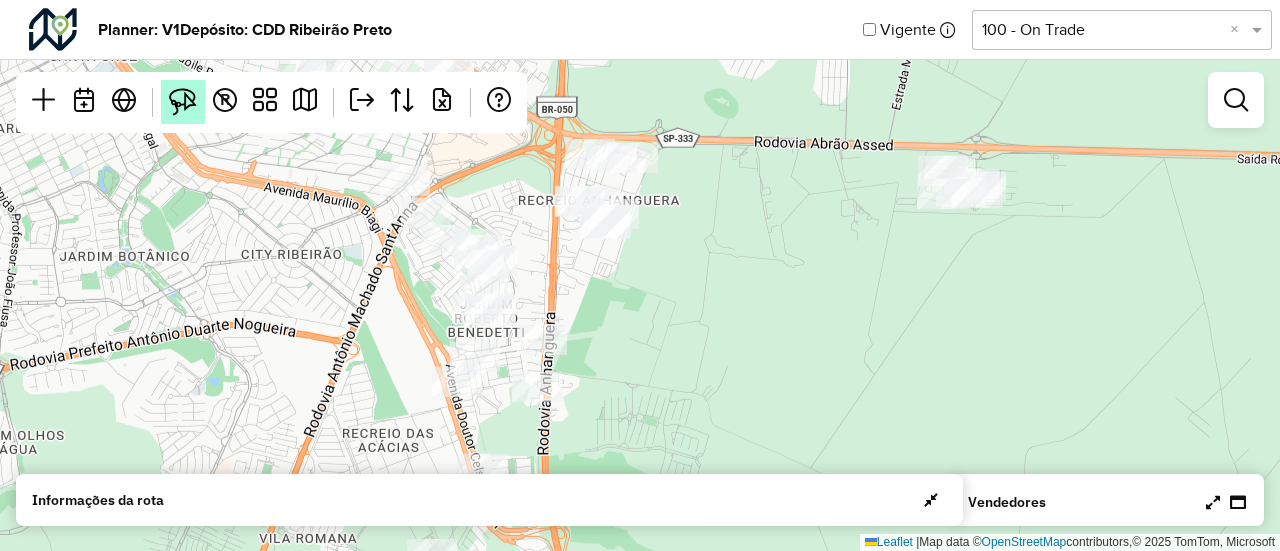 click at bounding box center (183, 102) 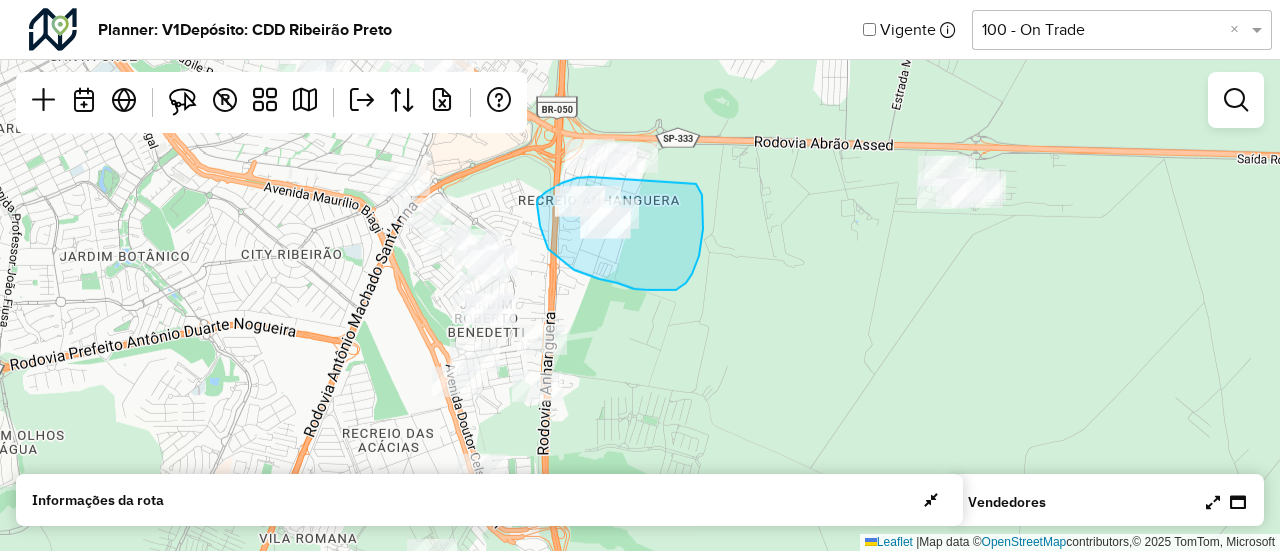 drag, startPoint x: 590, startPoint y: 177, endPoint x: 688, endPoint y: 173, distance: 98.0816 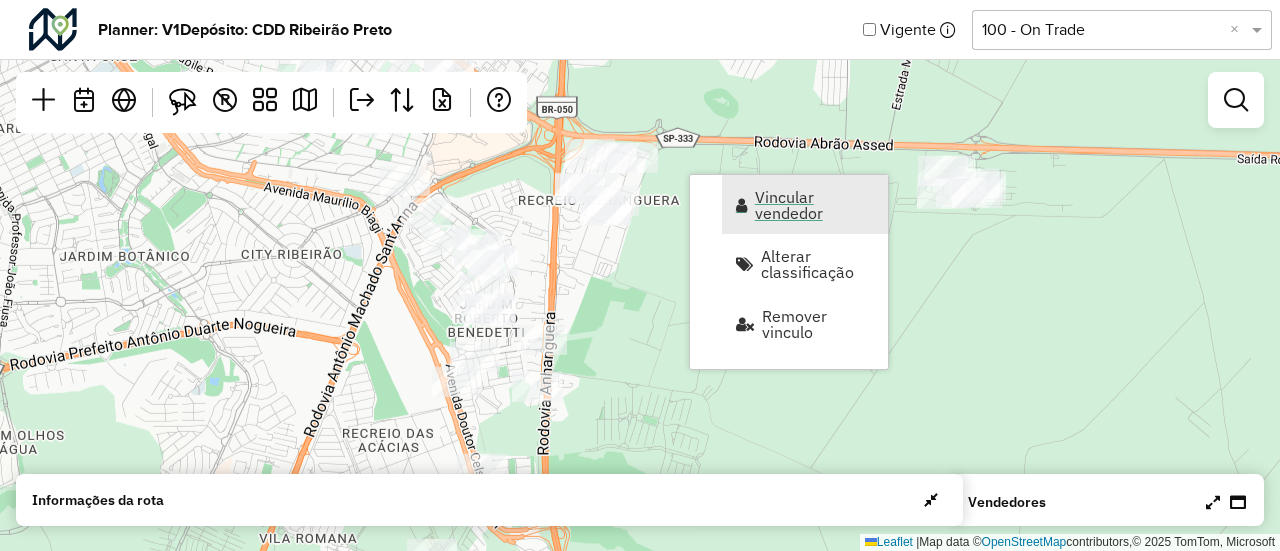 click on "Vincular vendedor" at bounding box center (815, 205) 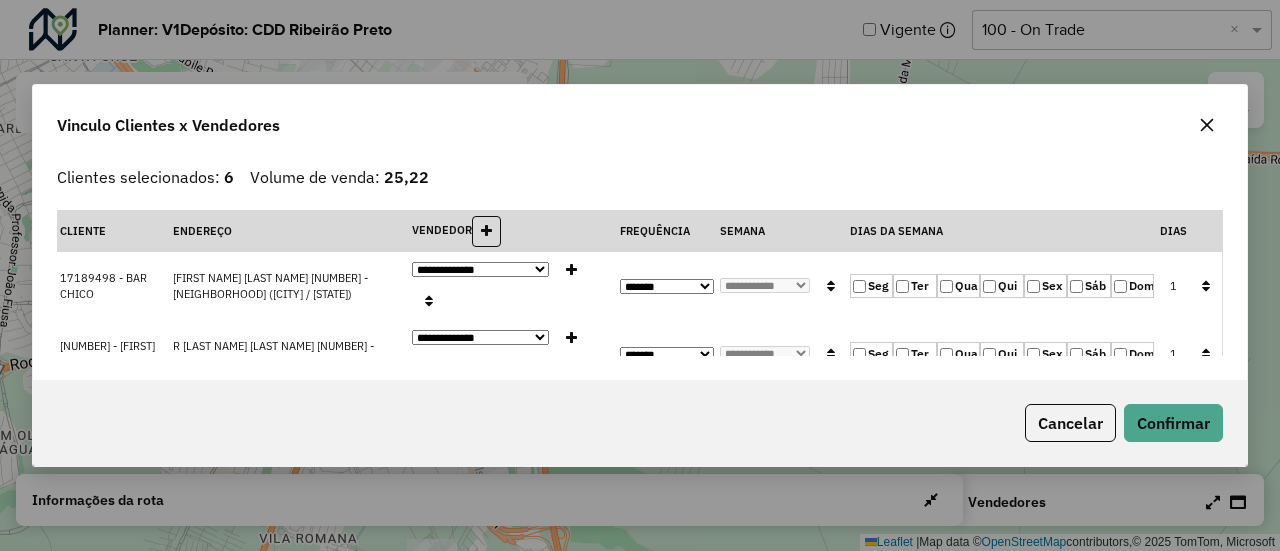 click 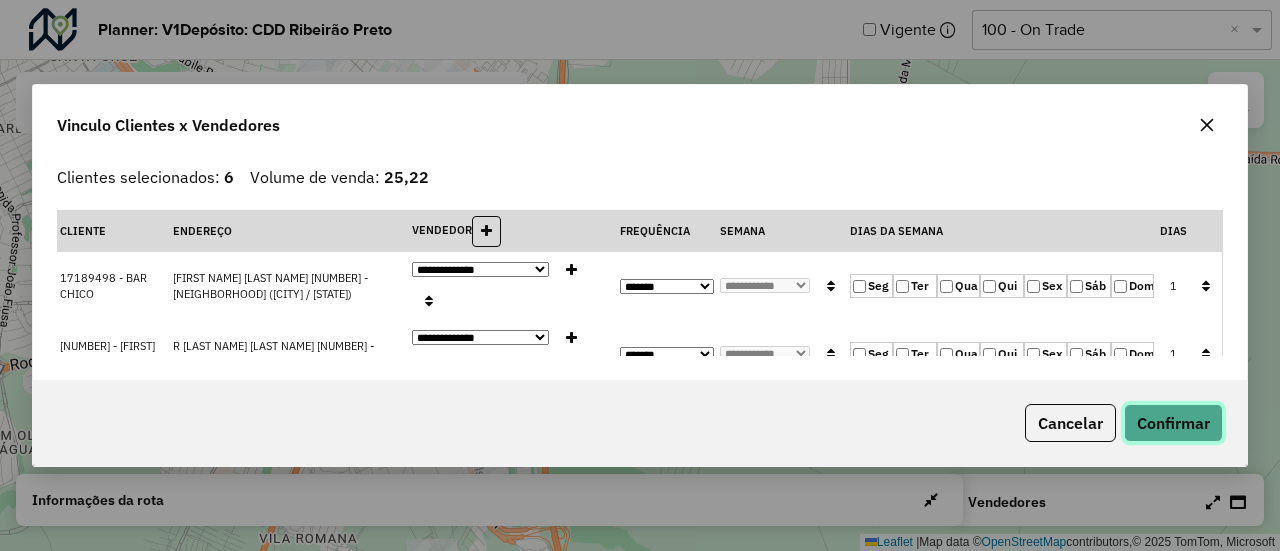 click on "Confirmar" 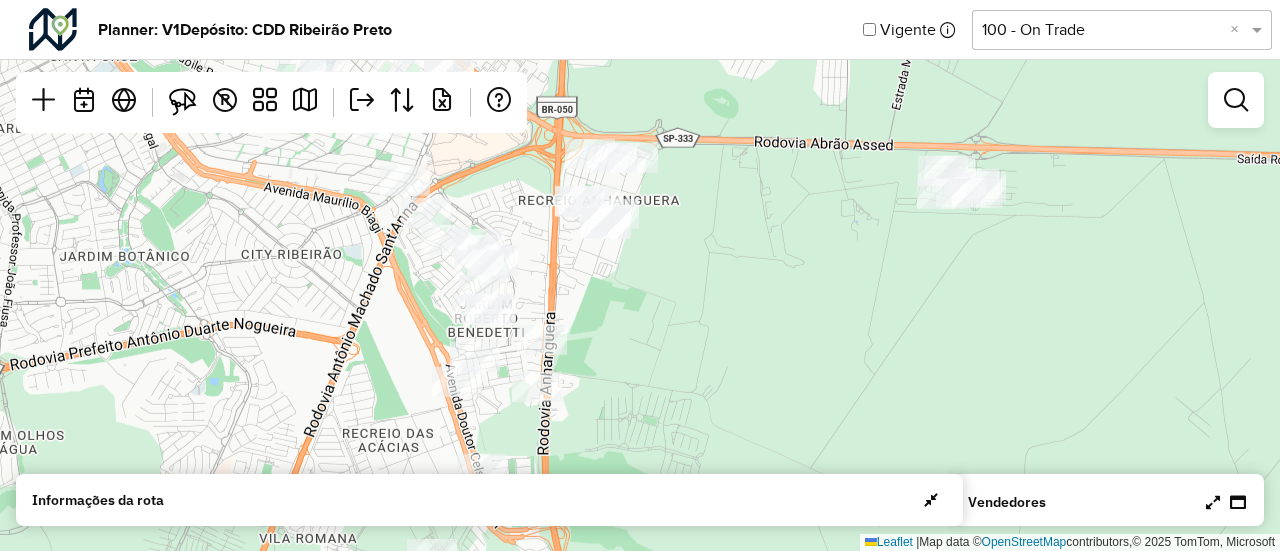 click at bounding box center (1213, 502) 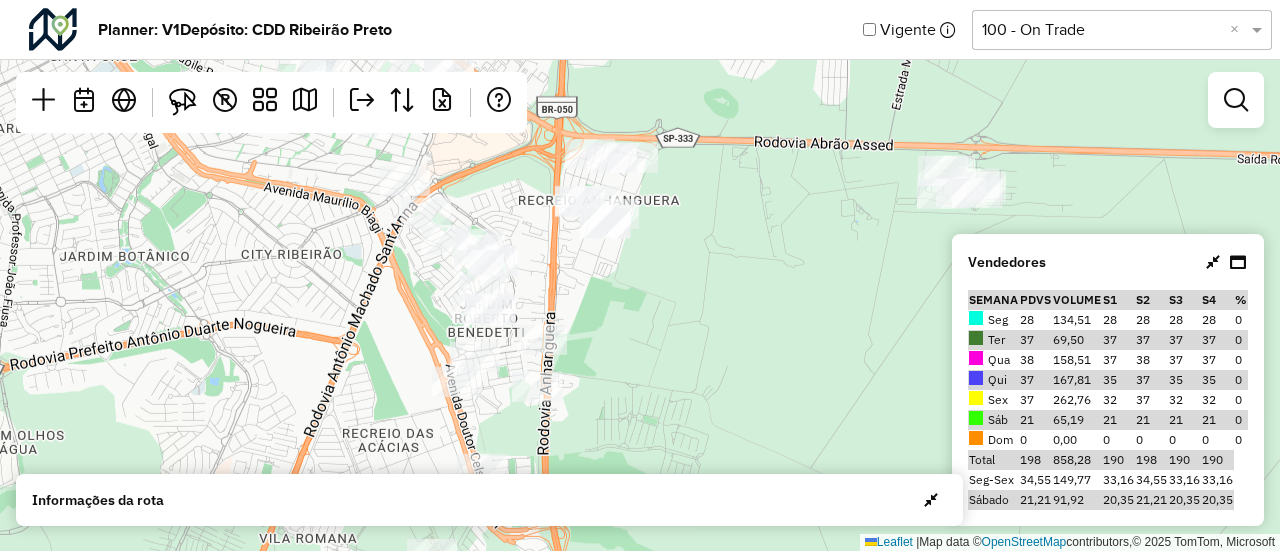 click at bounding box center [1213, 262] 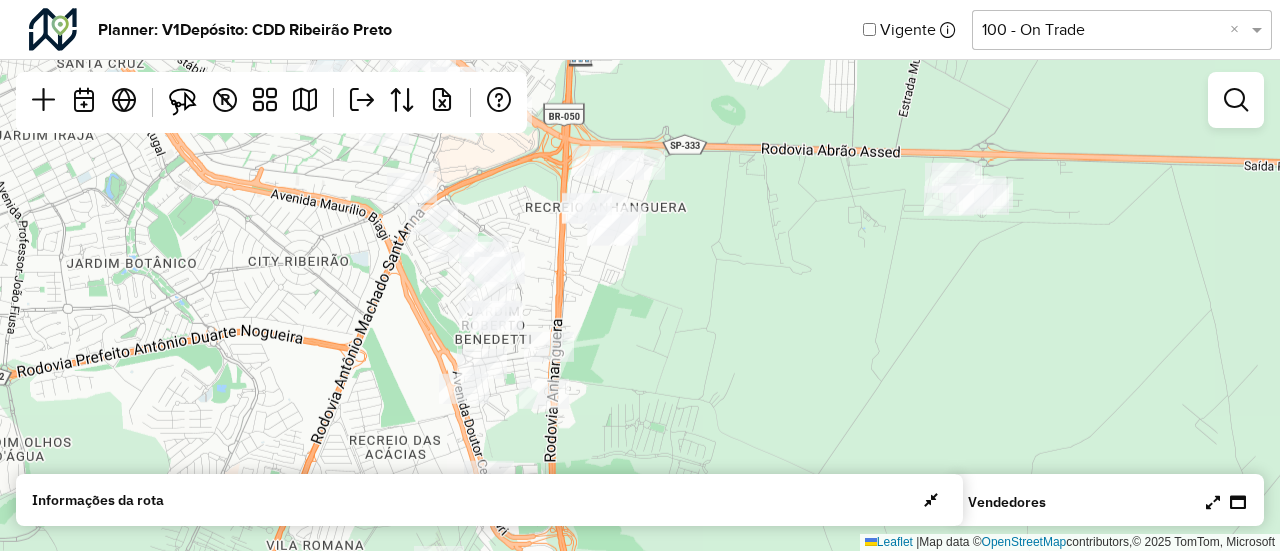 click on "Leaflet   |  Map data ©  OpenStreetMap  contributors,© 2025 TomTom, Microsoft" 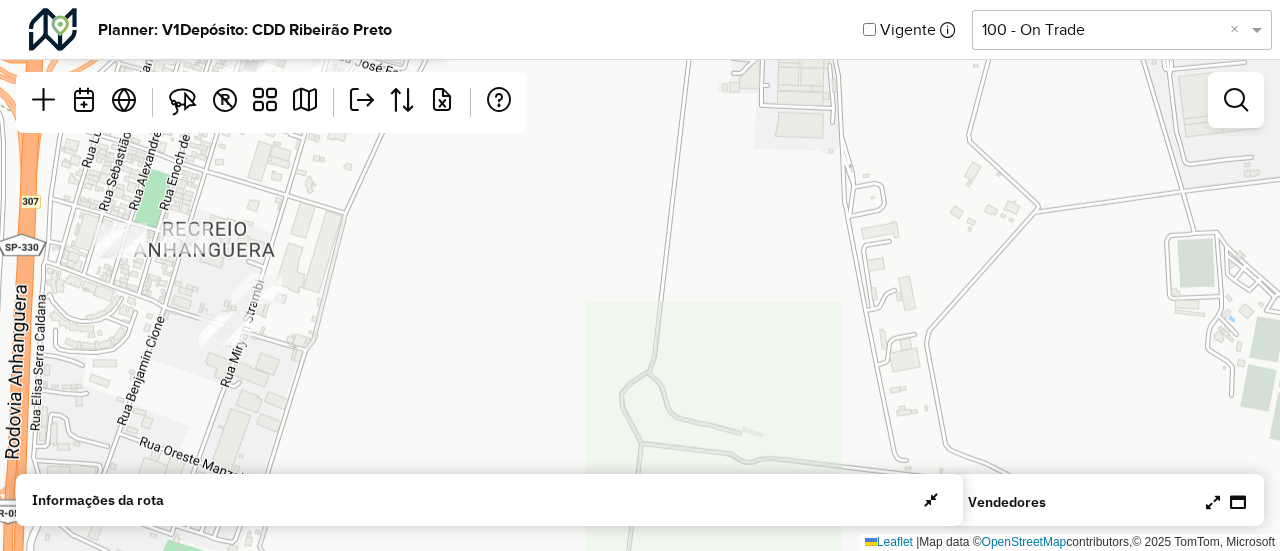 click on "[NUMBER] - [FIRST] [LAST]
Endereço:   [ROAD] [NUMBER]
Bairro:  [NEIGHBORHOOD] ([CITY] / [STATE])
Volume previsto de venda:  [NUMBER]
Vendedor:  [INITIAL] - [NUMBER]
Dias de visita:  [DAY]
Frequência:  [FREQUENCY]
×  Leaflet   |  Map data ©  OpenStreetMap  contributors,© [YEAR] TomTom, Microsoft" 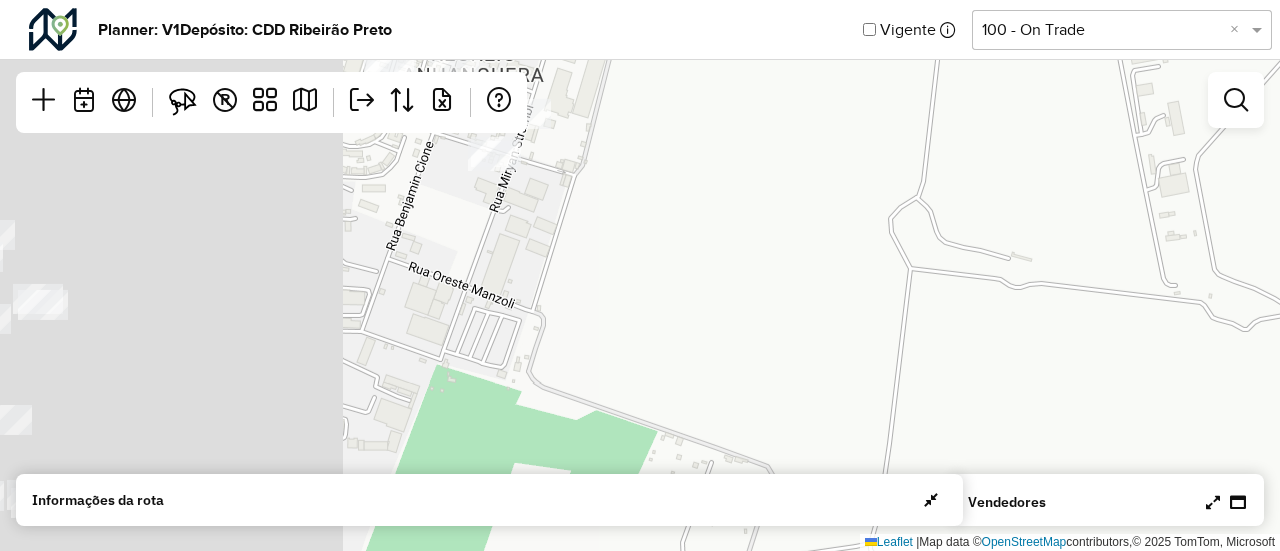 drag, startPoint x: 787, startPoint y: 299, endPoint x: 1056, endPoint y: 118, distance: 324.22522 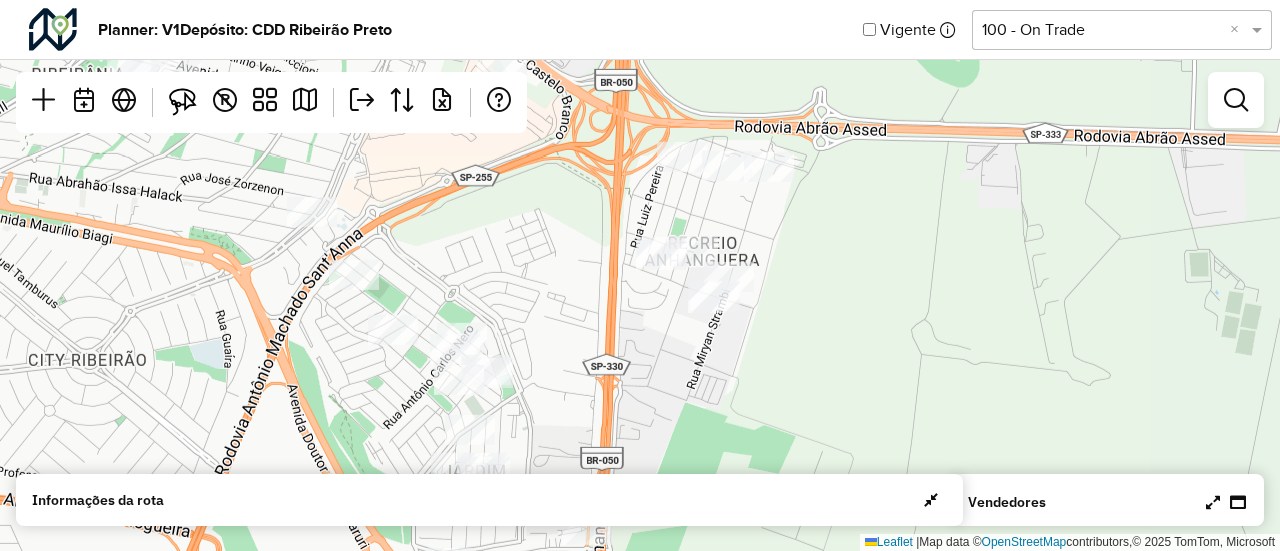 drag, startPoint x: 1041, startPoint y: 69, endPoint x: 971, endPoint y: 225, distance: 170.98538 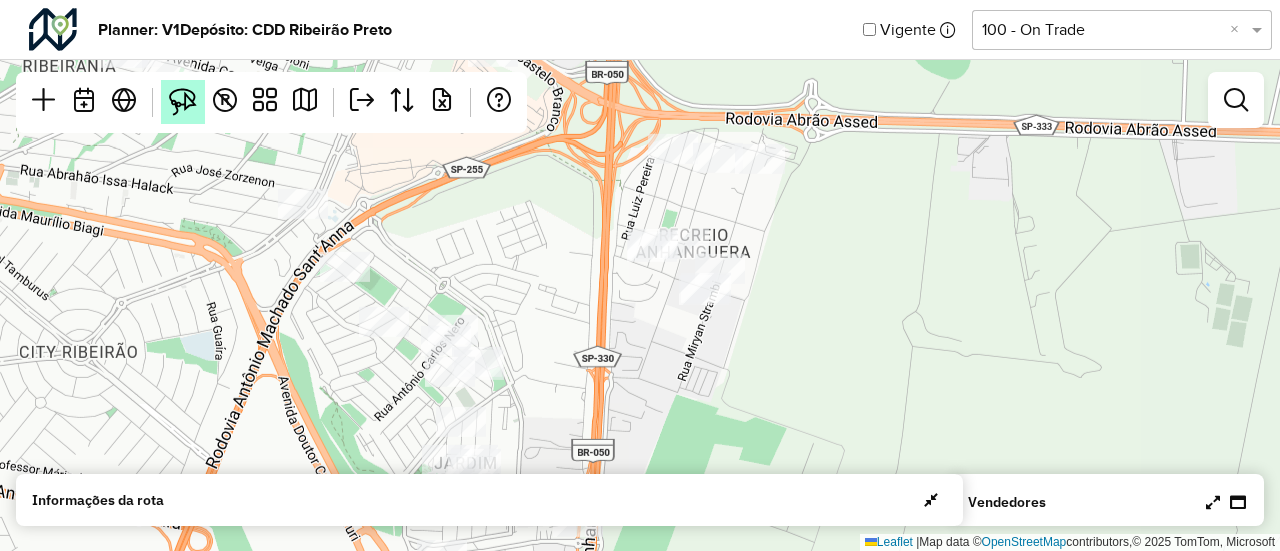 click at bounding box center (183, 102) 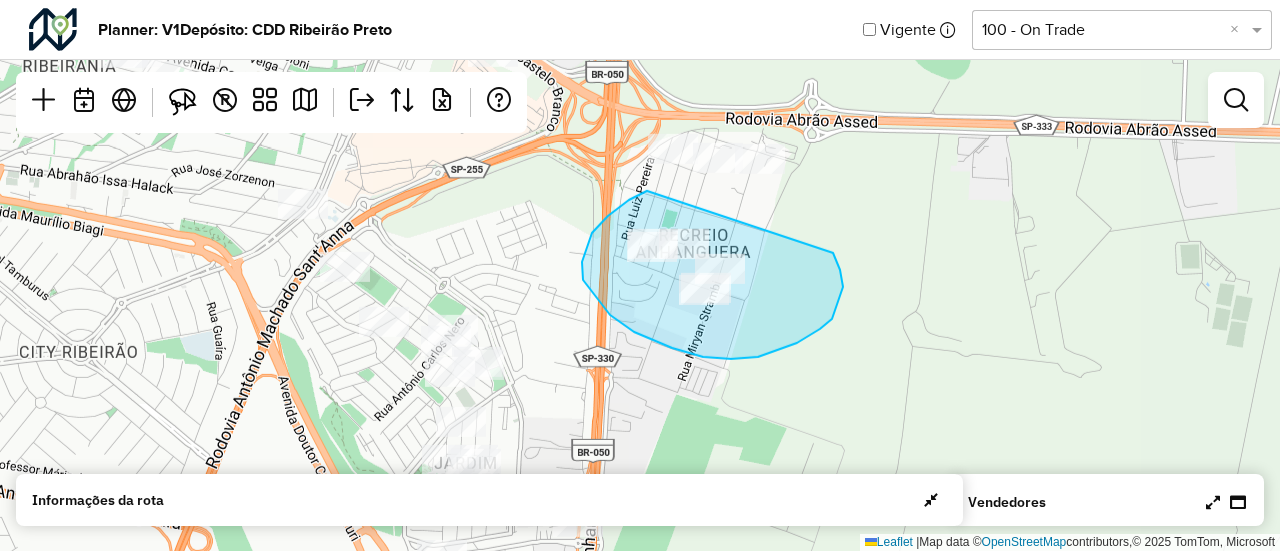drag, startPoint x: 647, startPoint y: 191, endPoint x: 768, endPoint y: 181, distance: 121.41252 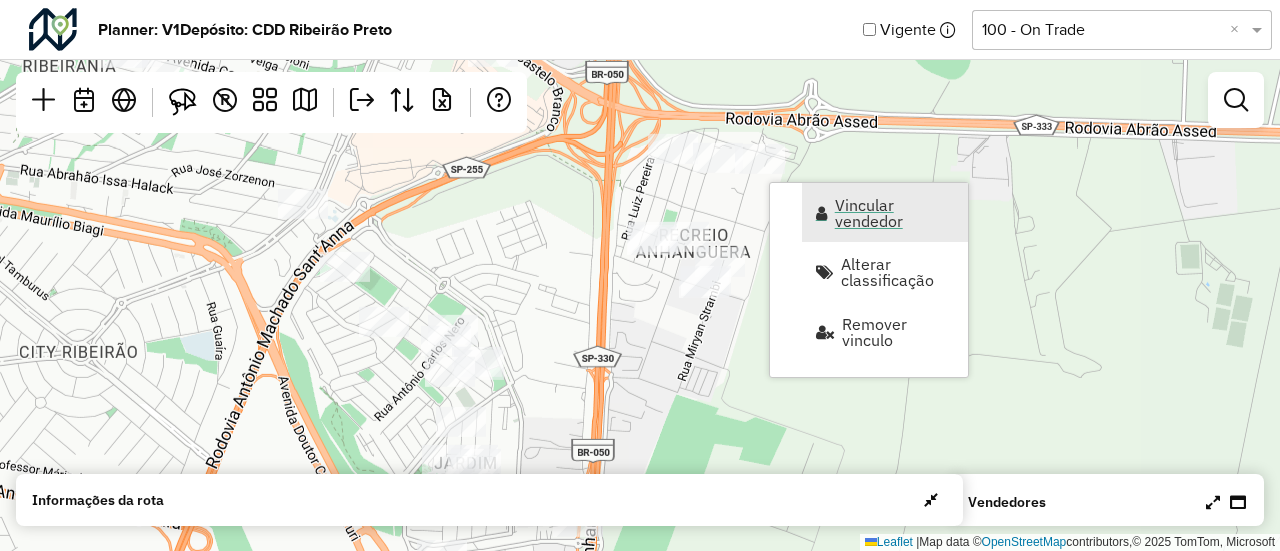 click on "Vincular vendedor" at bounding box center (895, 213) 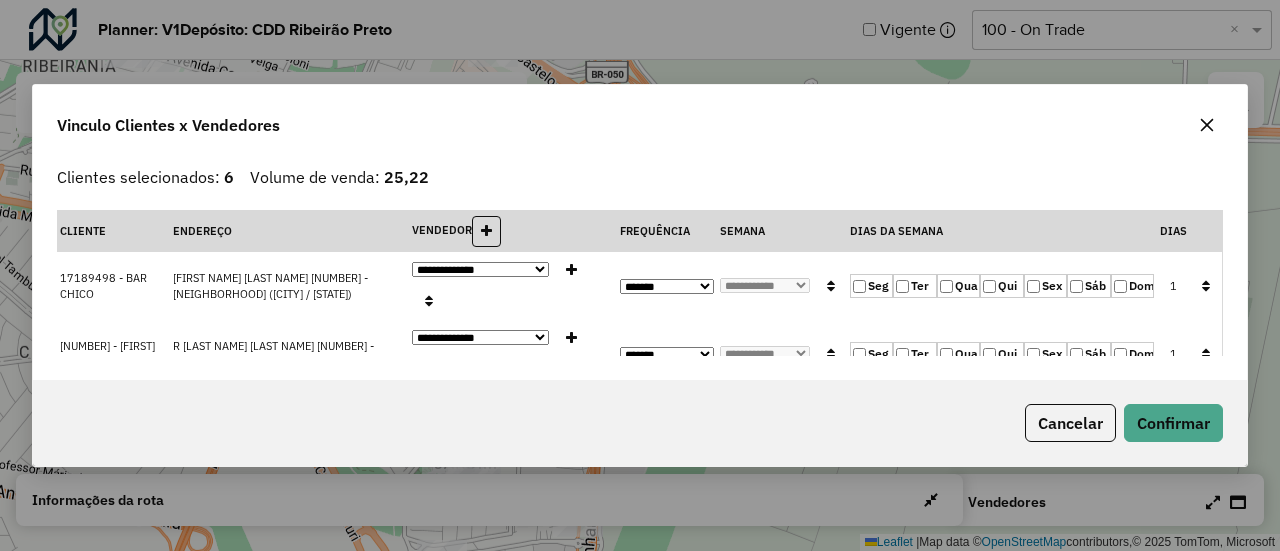 click 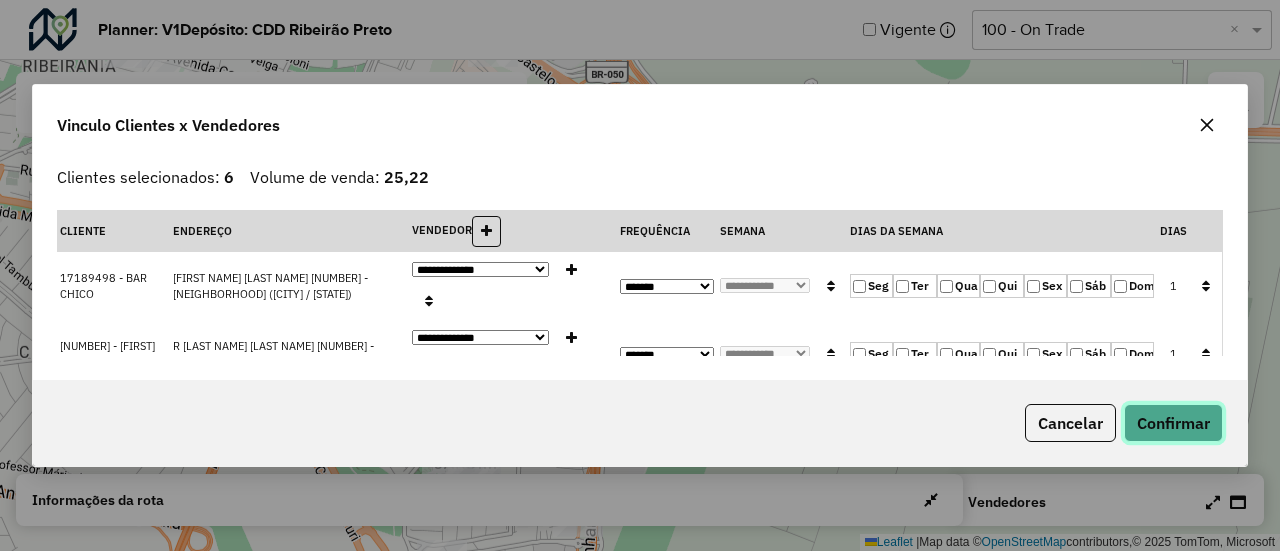 click on "Confirmar" 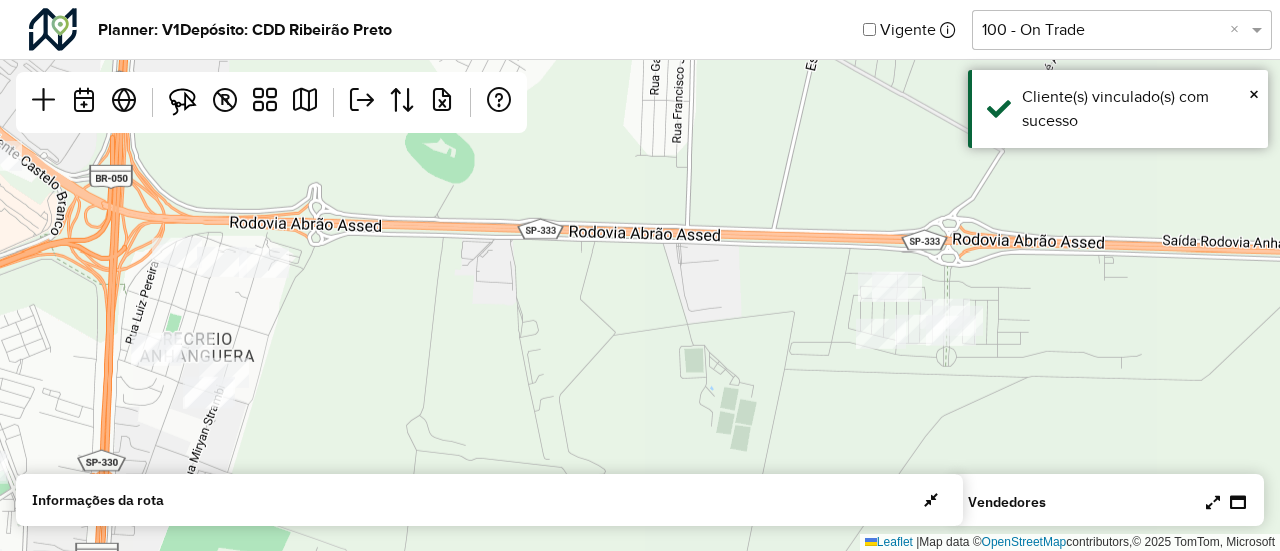 drag, startPoint x: 1048, startPoint y: 265, endPoint x: 555, endPoint y: 371, distance: 504.26678 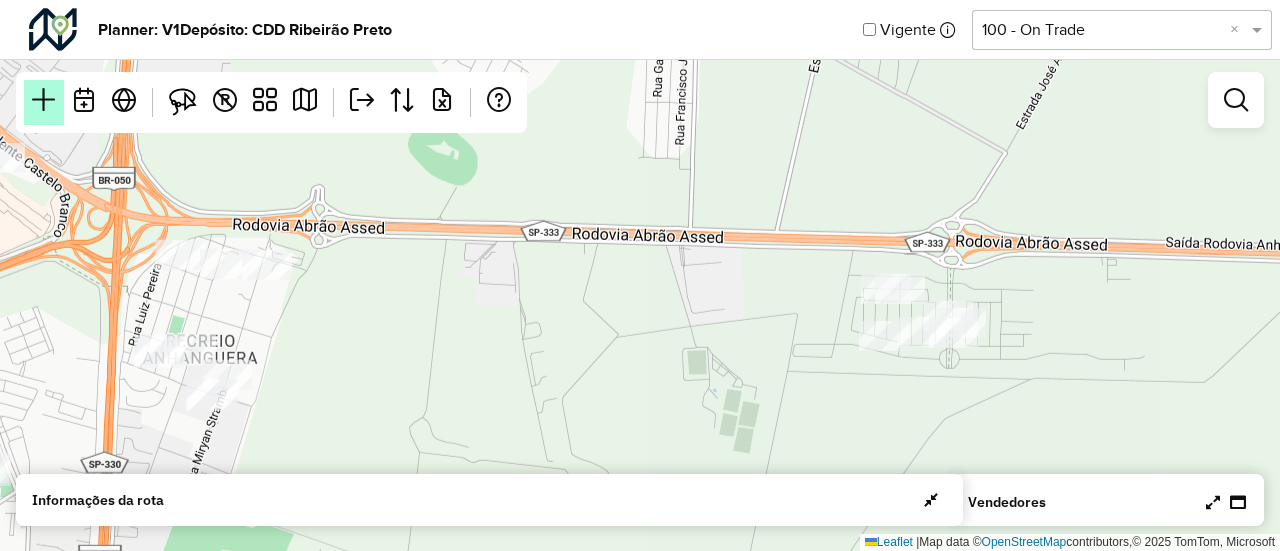 click at bounding box center [44, 100] 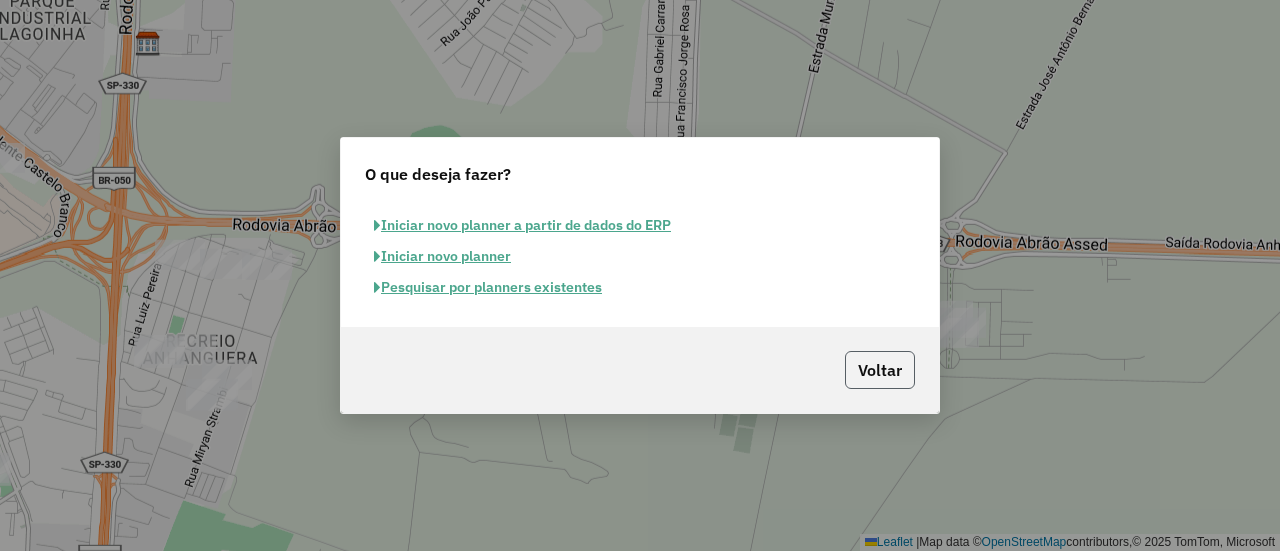click on "Voltar" 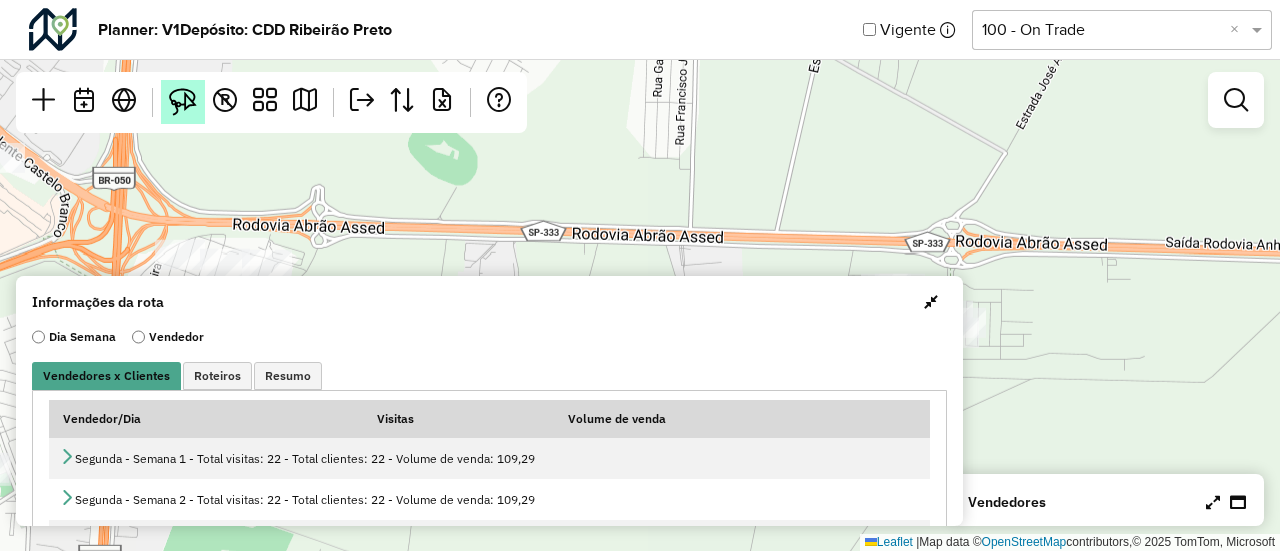 click on "R" at bounding box center [225, 102] 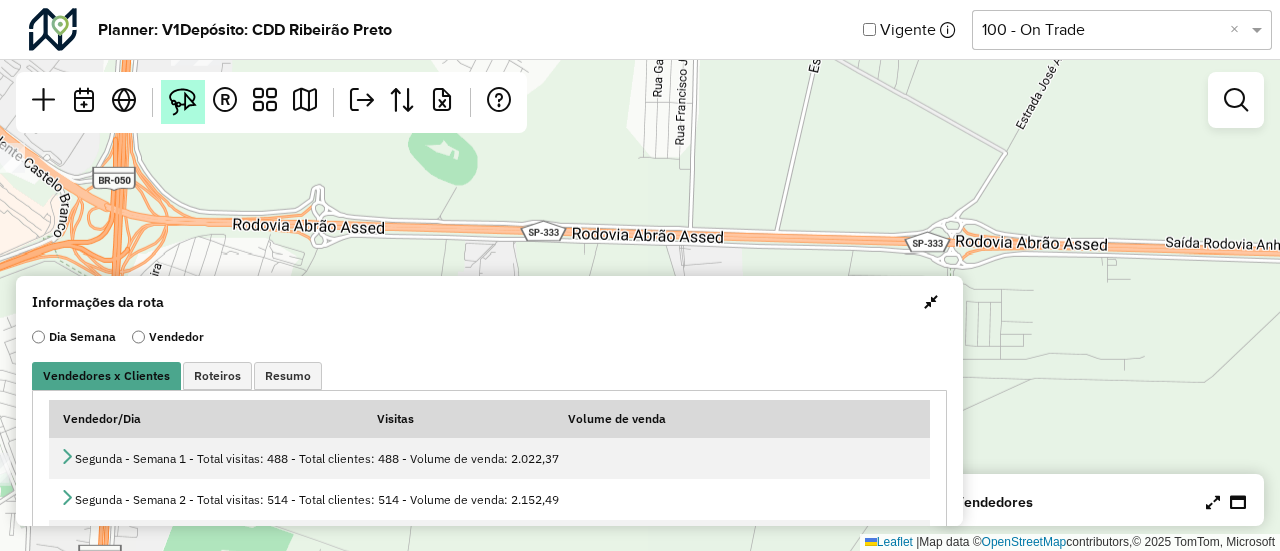 click at bounding box center [183, 102] 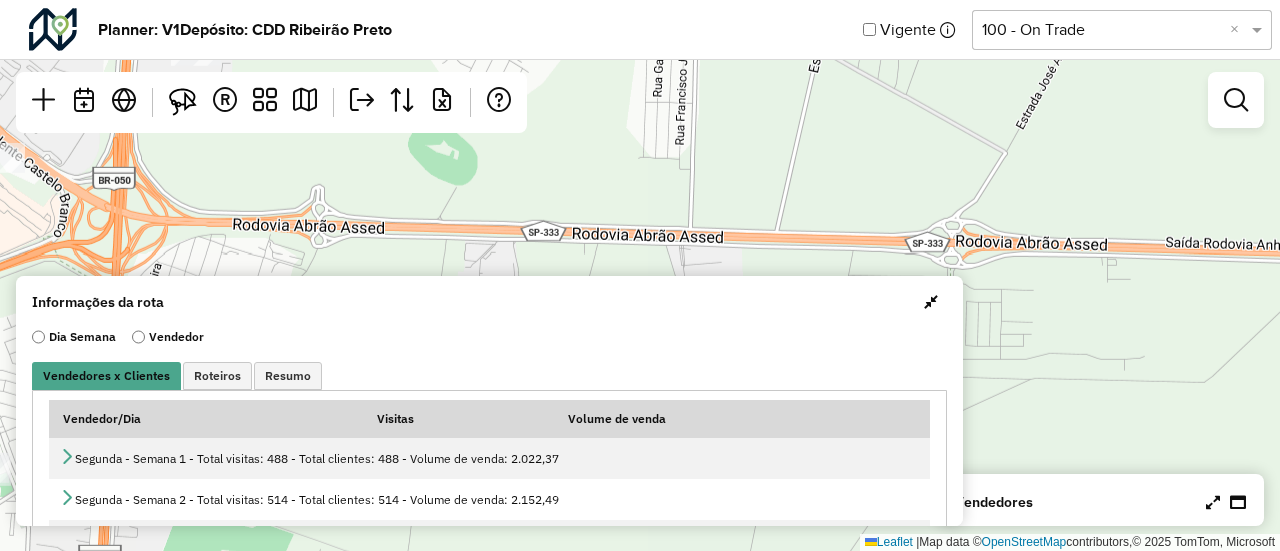 click at bounding box center (931, 302) 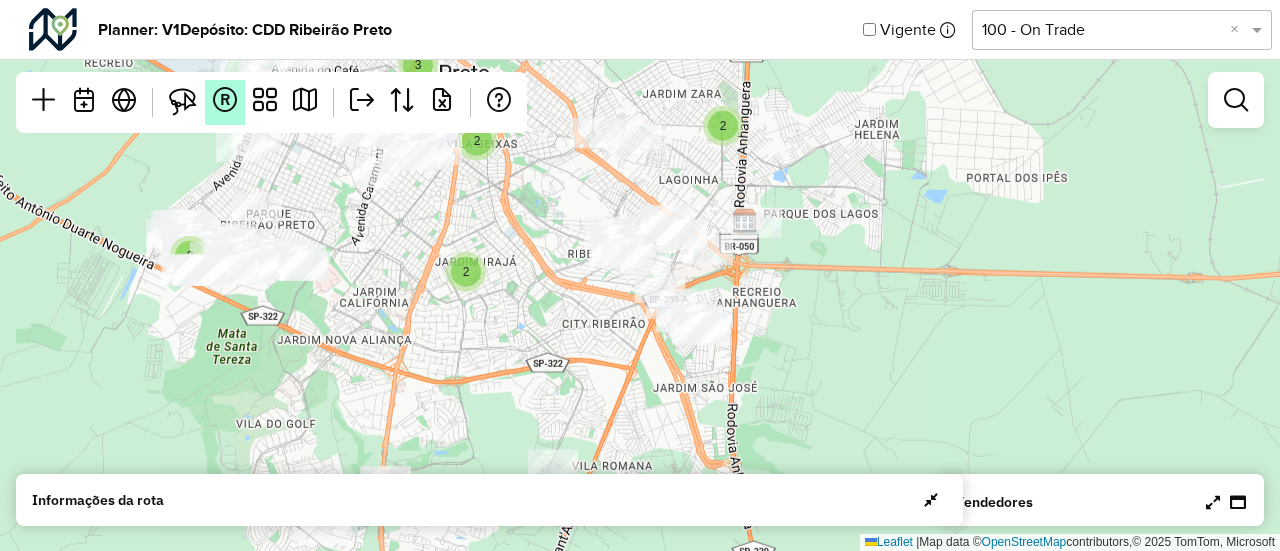 click on "R" at bounding box center [225, 99] 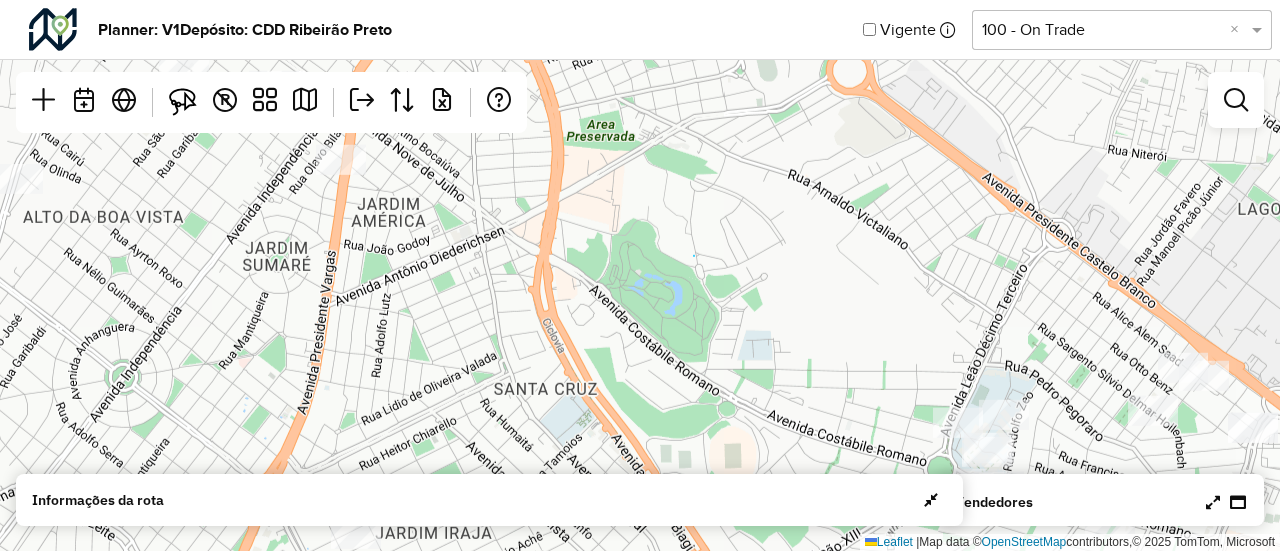 drag, startPoint x: 694, startPoint y: 256, endPoint x: 454, endPoint y: 130, distance: 271.06458 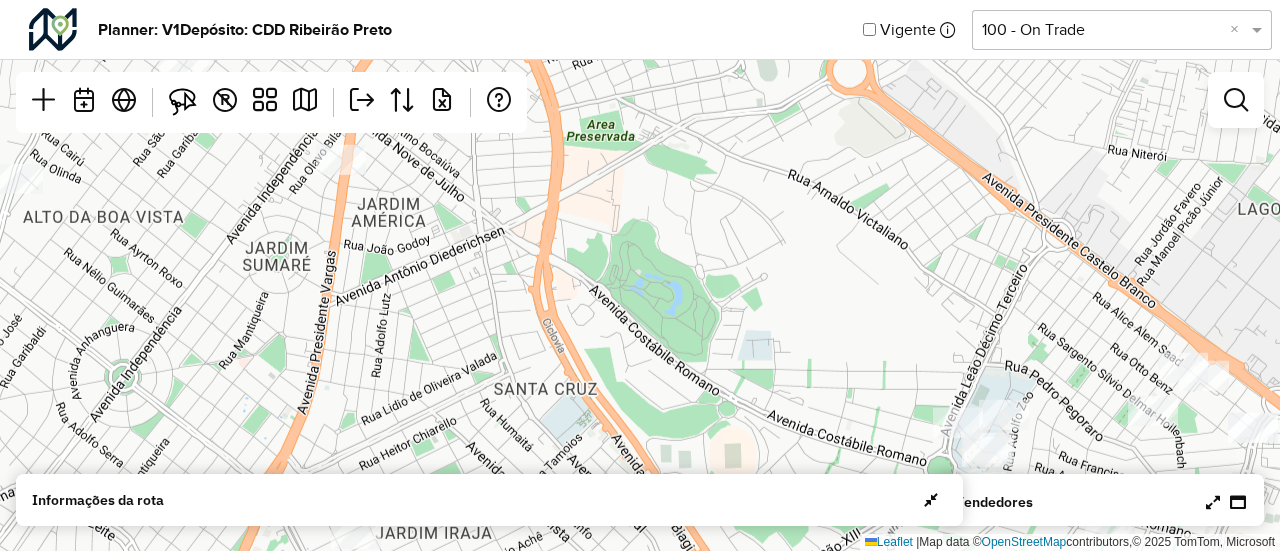 drag, startPoint x: 1020, startPoint y: 320, endPoint x: 533, endPoint y: 87, distance: 539.8685 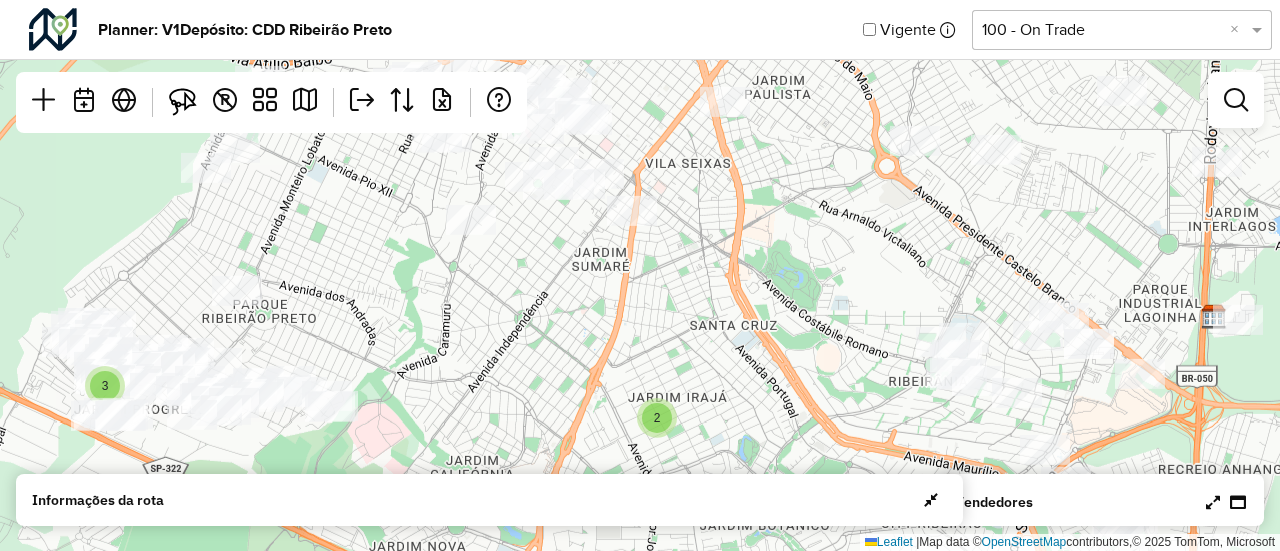 drag, startPoint x: 441, startPoint y: 184, endPoint x: 684, endPoint y: 281, distance: 261.6448 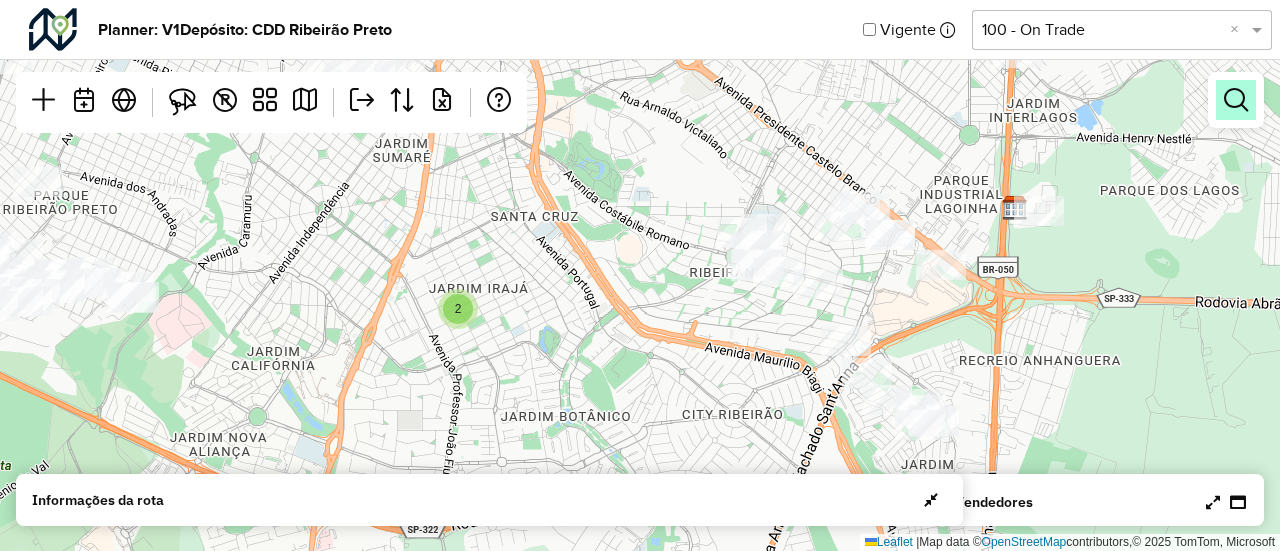 click at bounding box center [1236, 100] 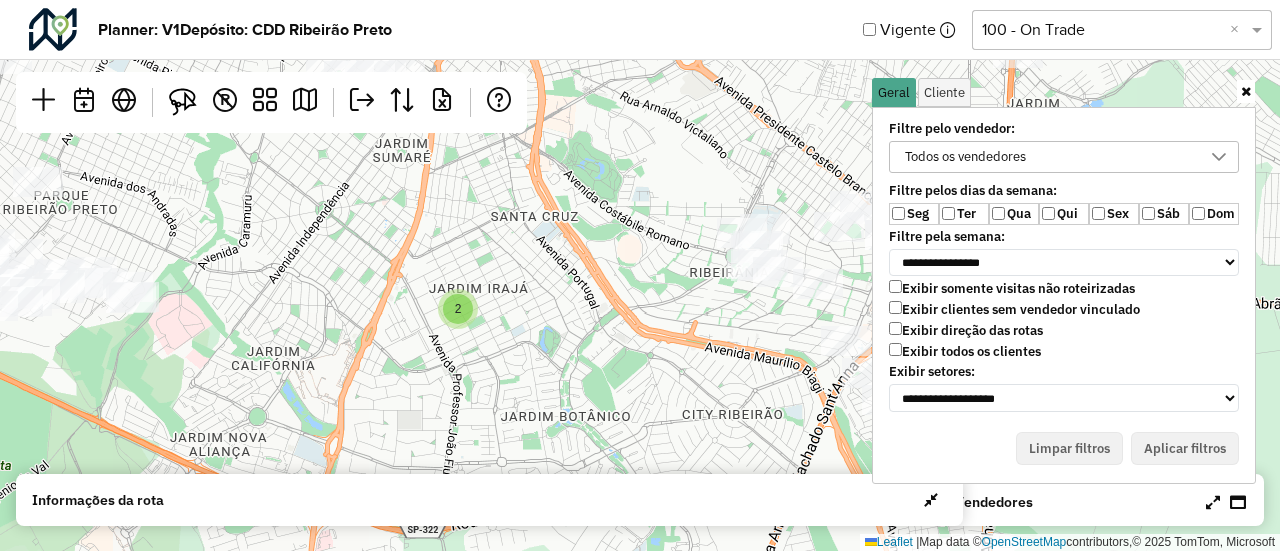 click on "Ter" at bounding box center (964, 214) 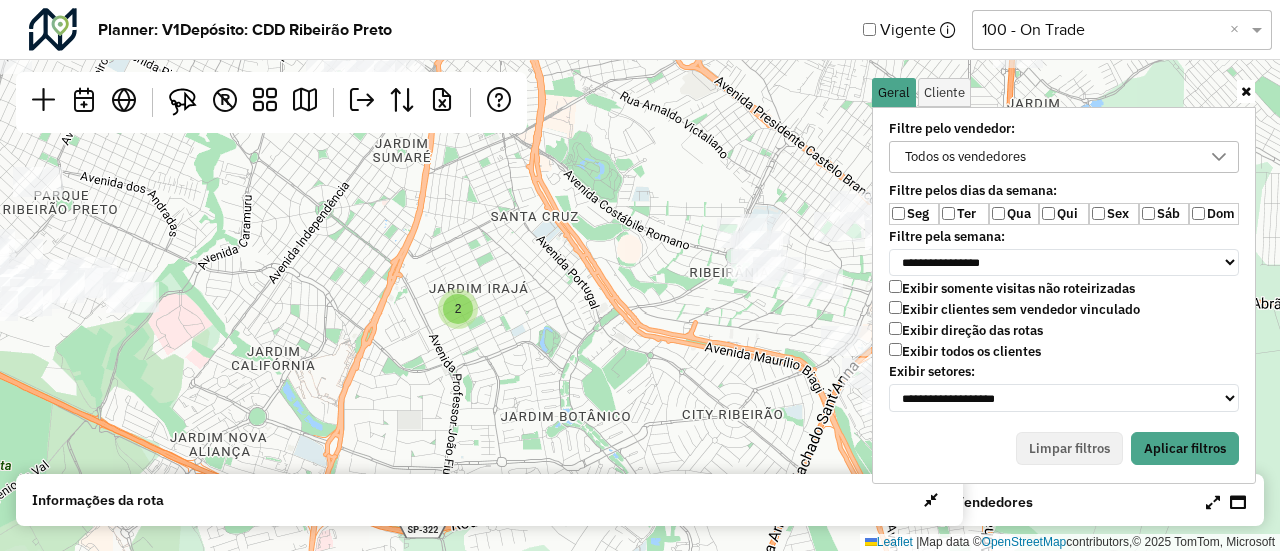 click on "Exibir todos os clientes" at bounding box center (965, 351) 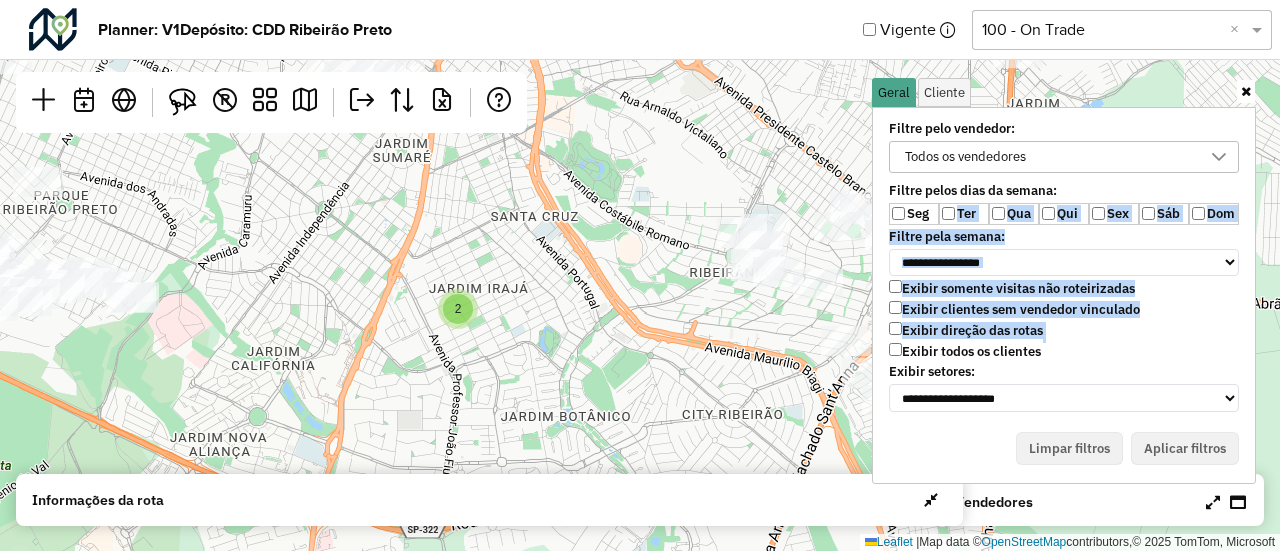 click on "**********" at bounding box center [1064, 266] 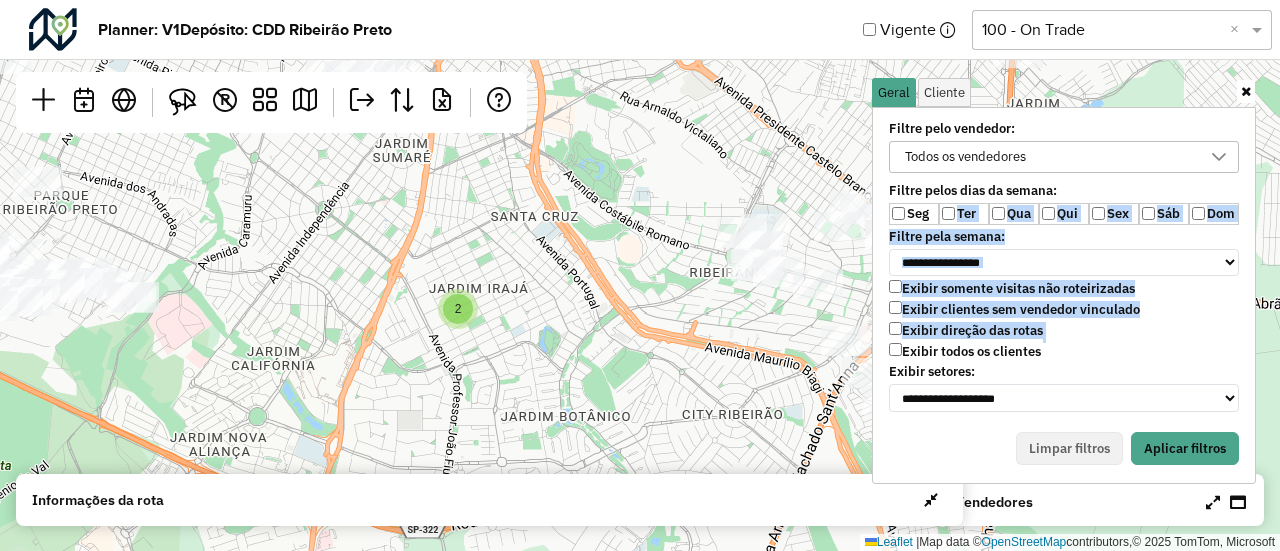 click on "Todos os vendedores" at bounding box center (1049, 157) 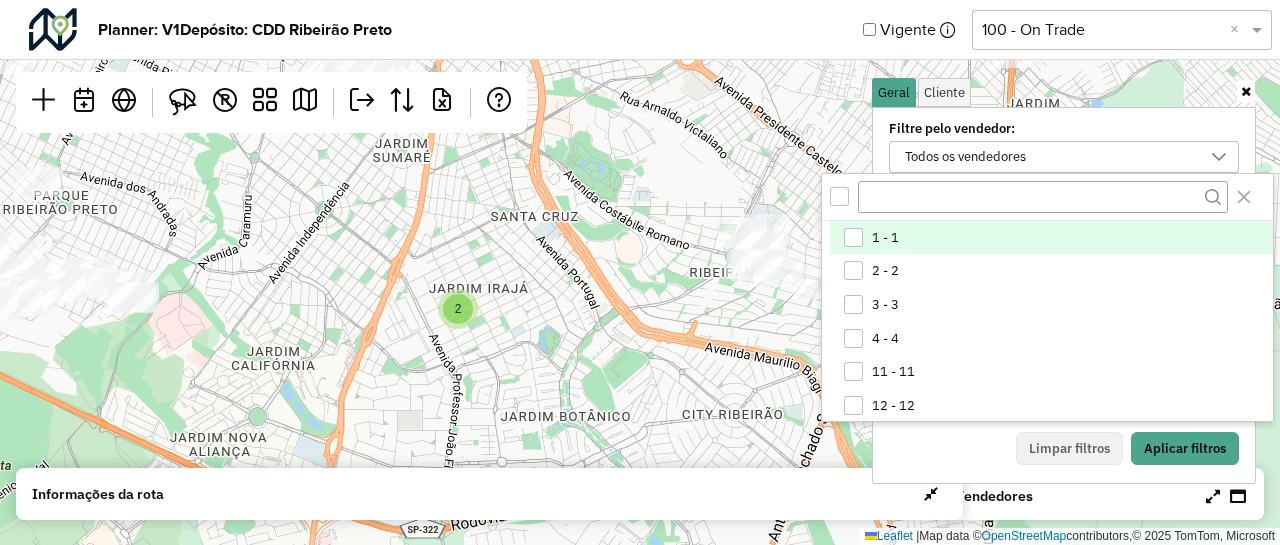 scroll, scrollTop: 10, scrollLeft: 74, axis: both 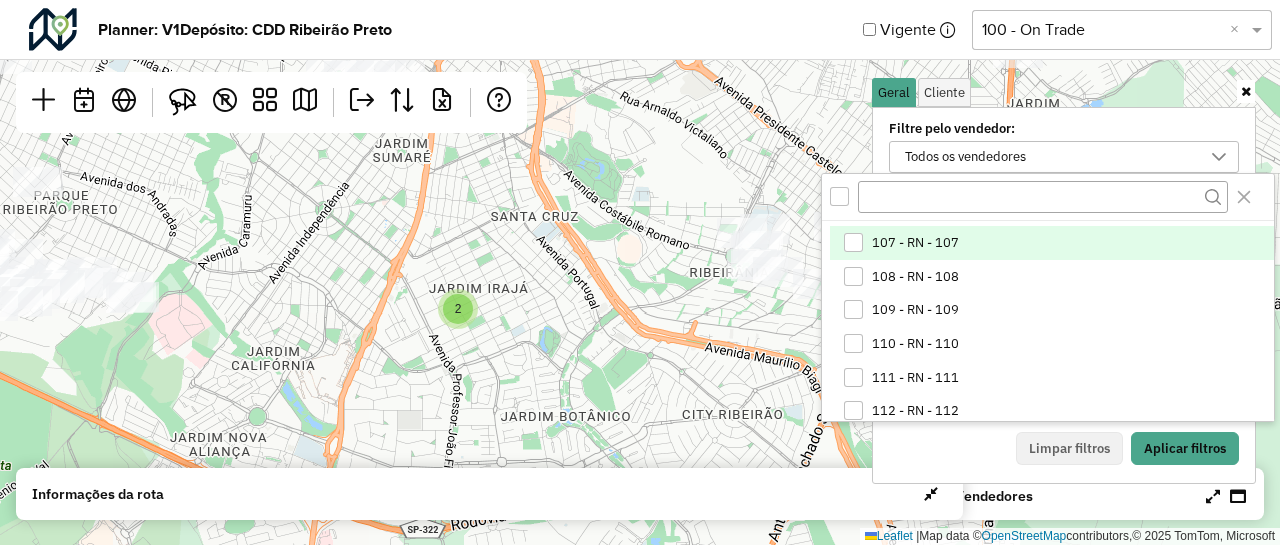 click on "107 - RN - 107" at bounding box center (1051, 243) 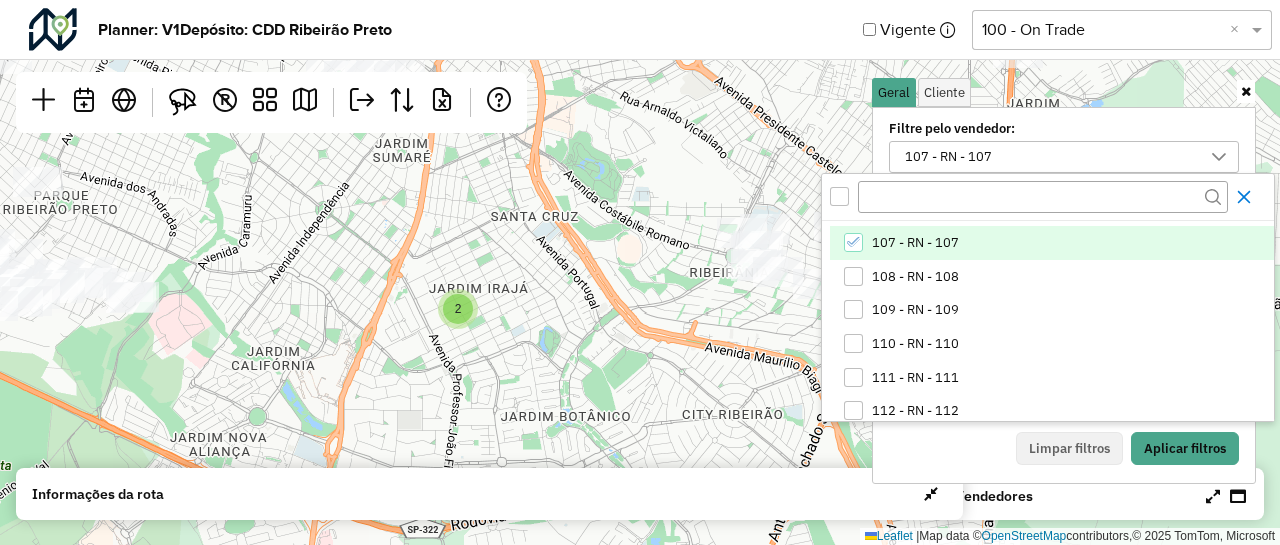click 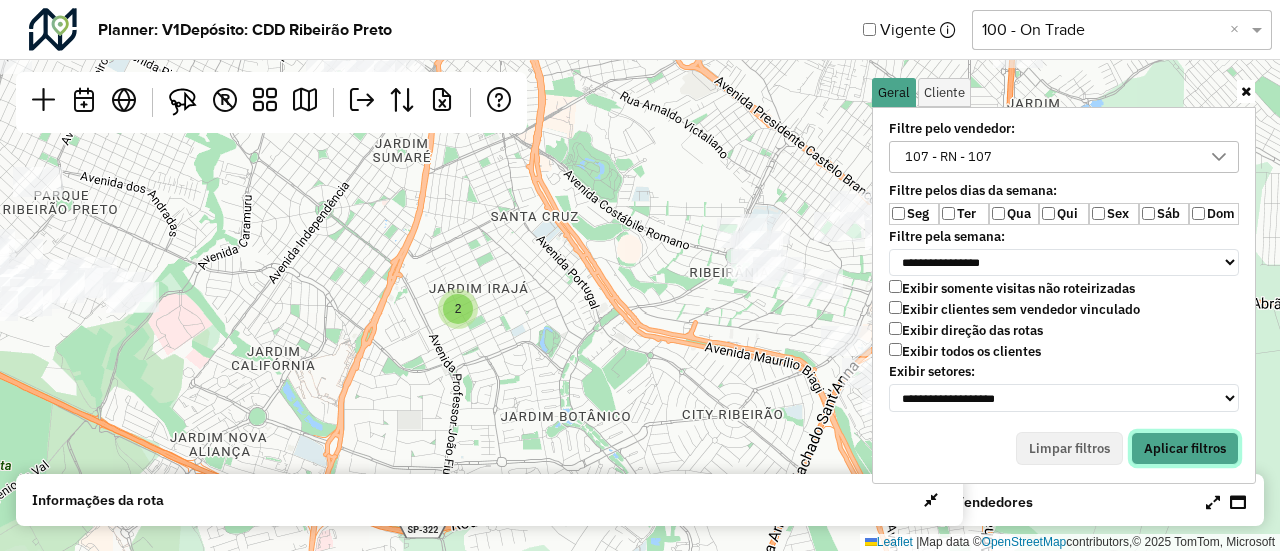 click on "Aplicar filtros" at bounding box center (1185, 449) 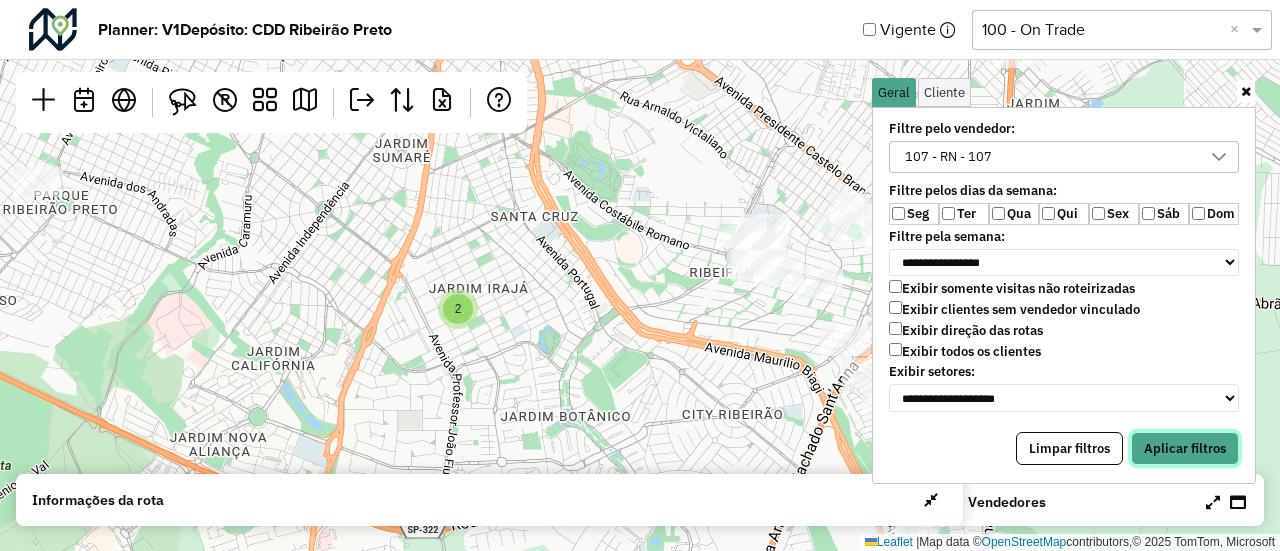 click on "Aplicar filtros" at bounding box center (1185, 449) 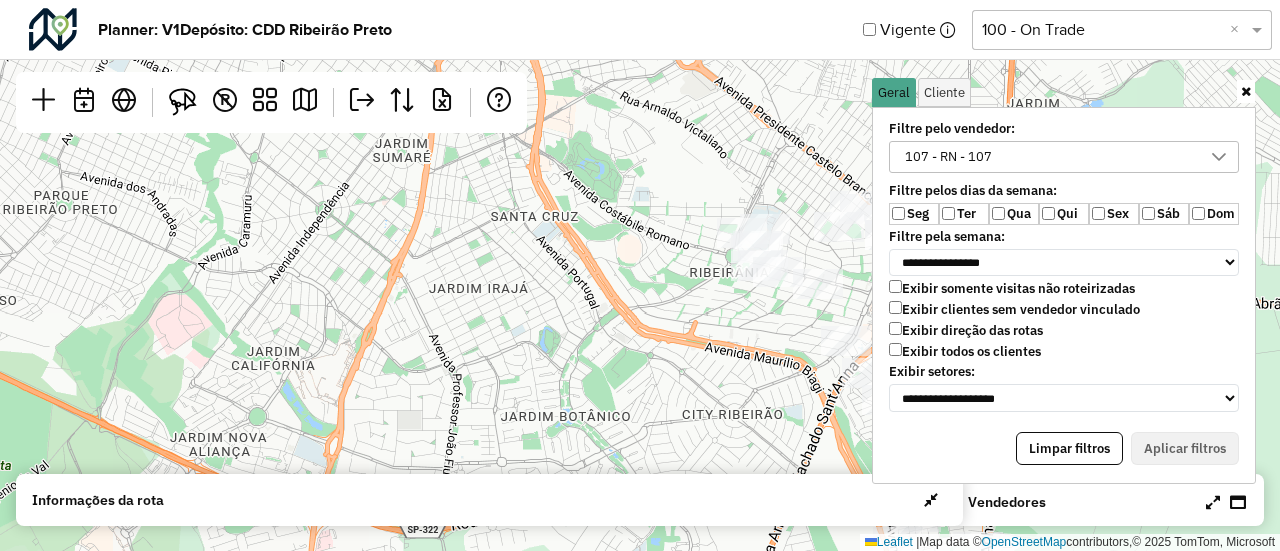 click at bounding box center [1246, 91] 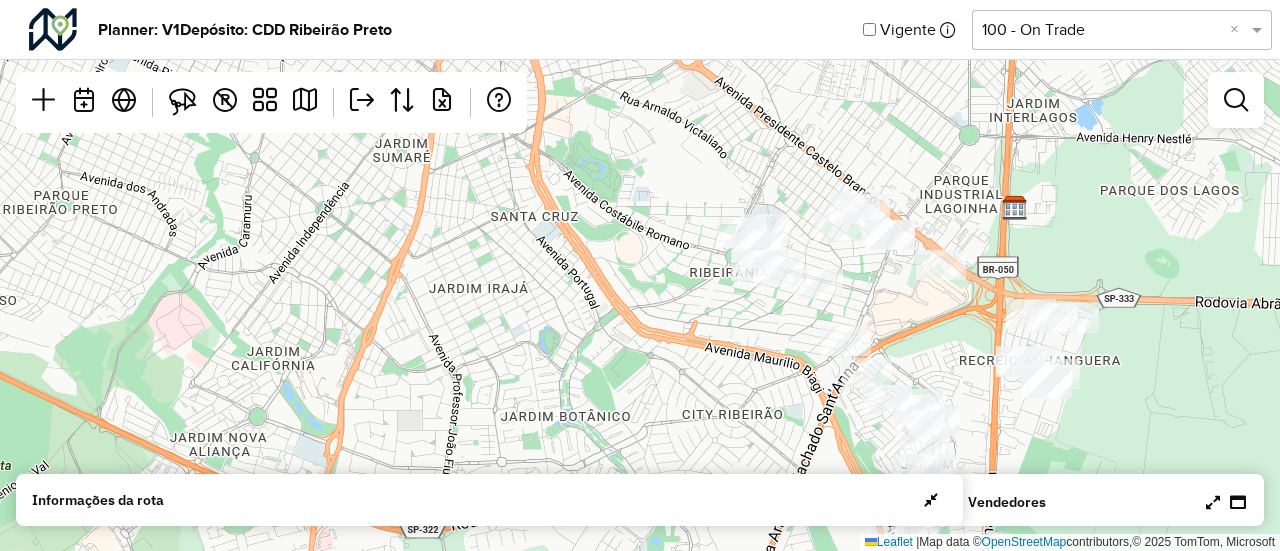 click at bounding box center (1226, 502) 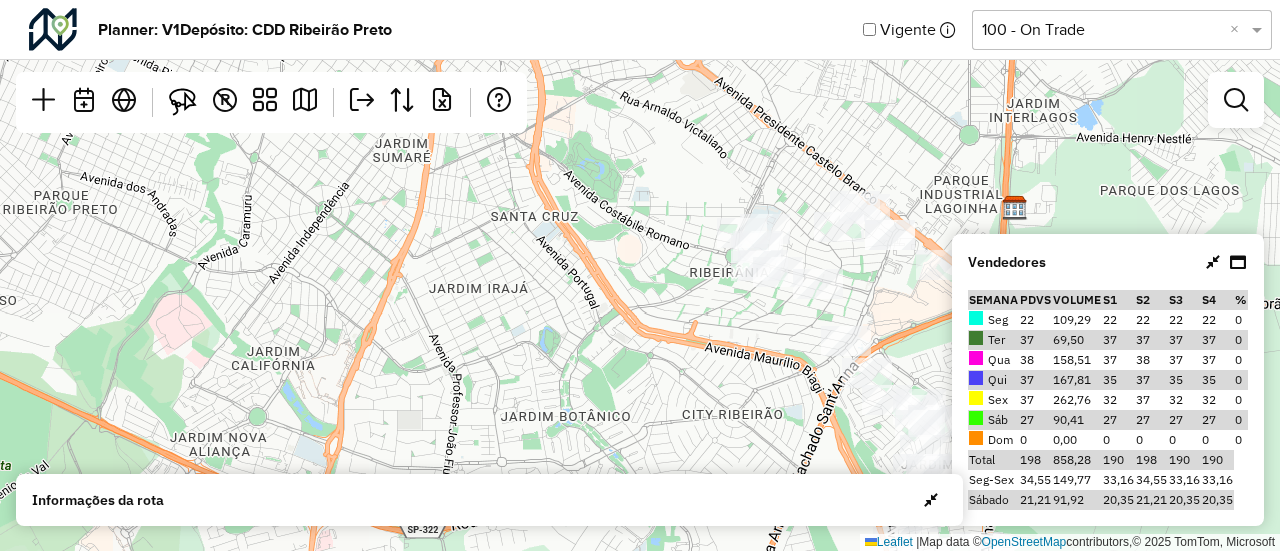 click at bounding box center [1213, 262] 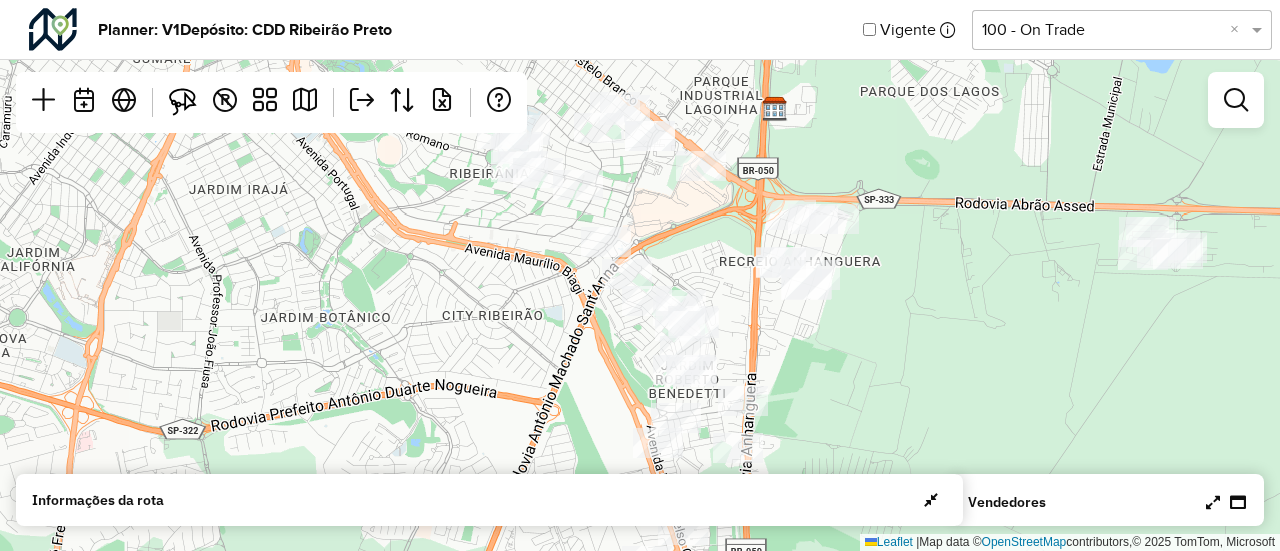 drag, startPoint x: 1104, startPoint y: 271, endPoint x: 861, endPoint y: 172, distance: 262.39282 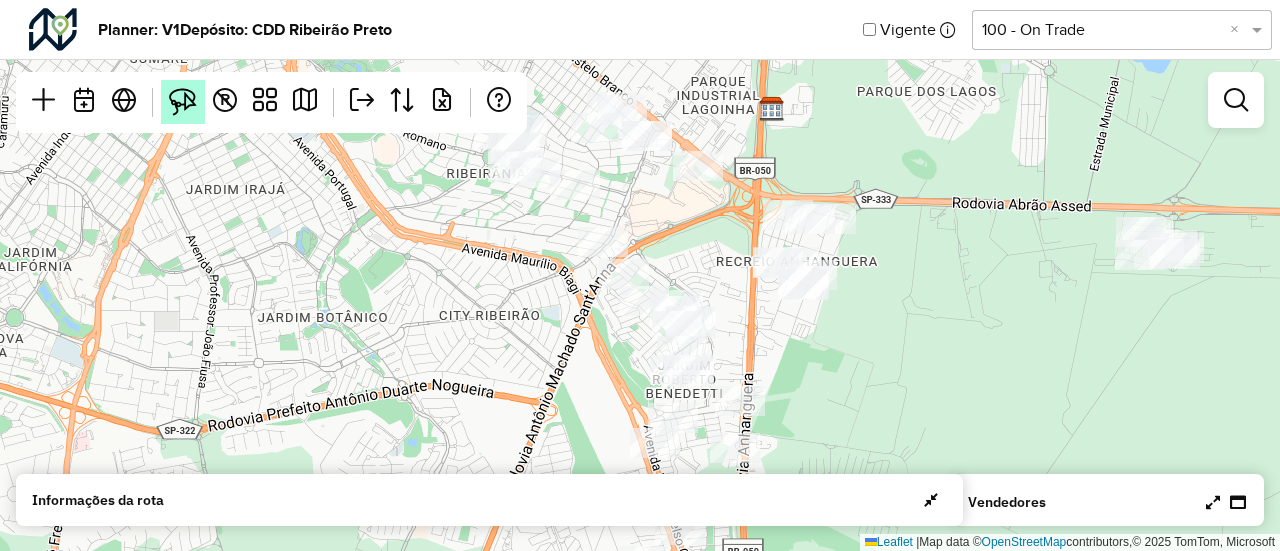 click at bounding box center [183, 102] 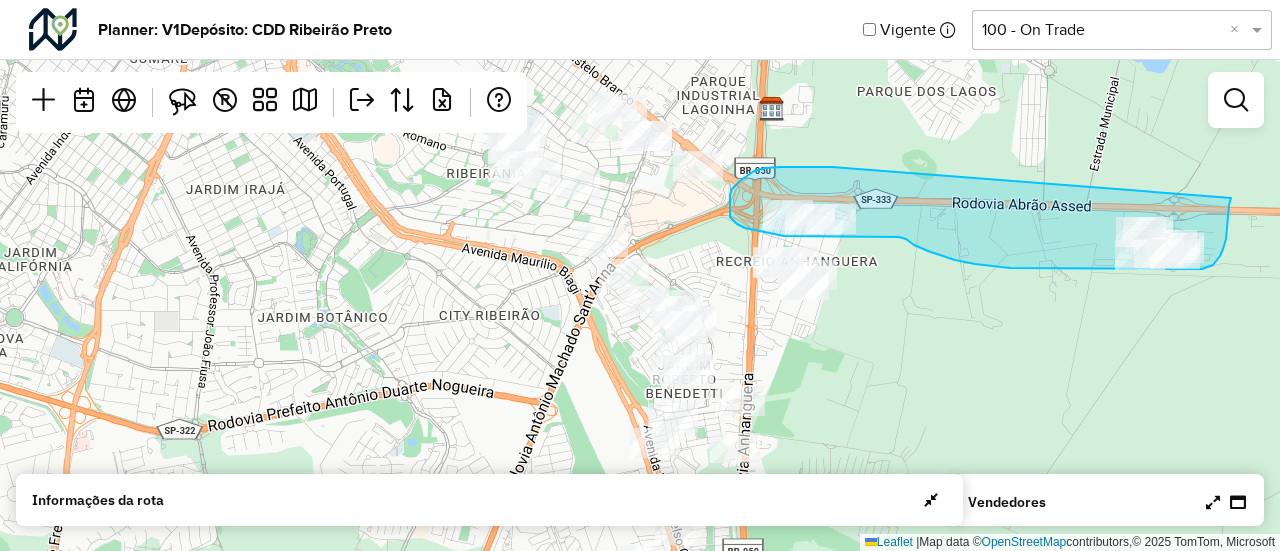 drag, startPoint x: 832, startPoint y: 167, endPoint x: 1263, endPoint y: 178, distance: 431.14035 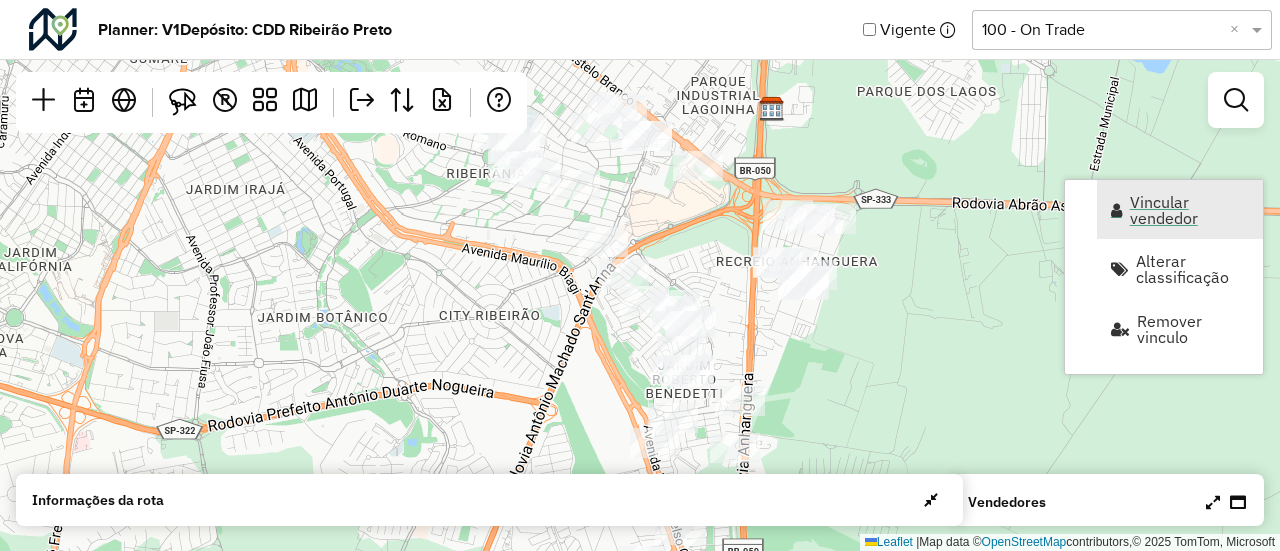 click on "Vincular vendedor" at bounding box center [1190, 210] 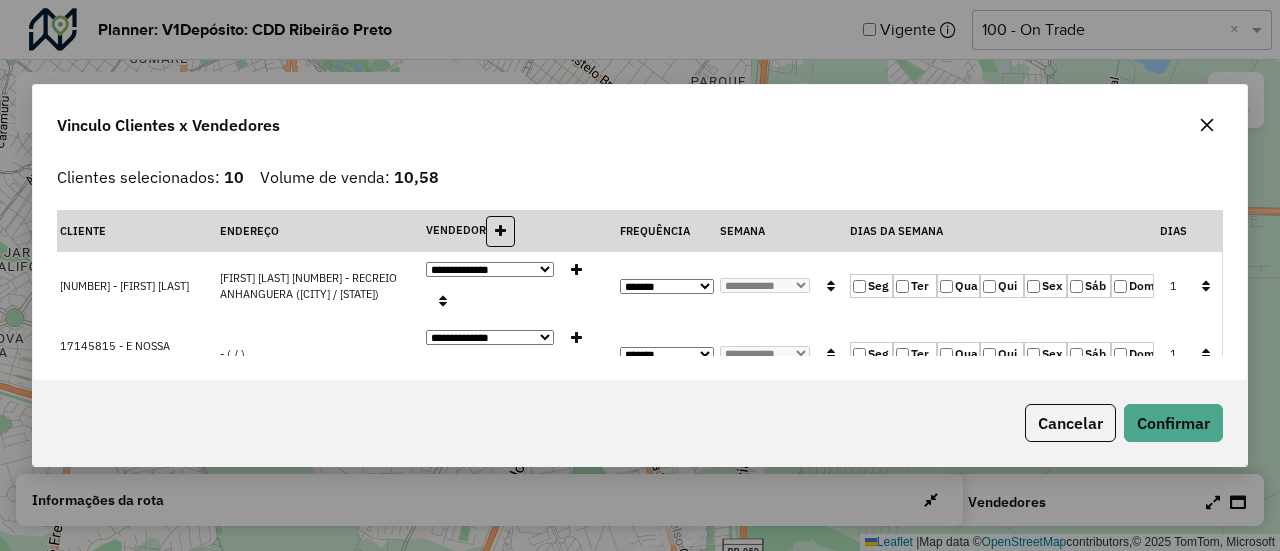 click 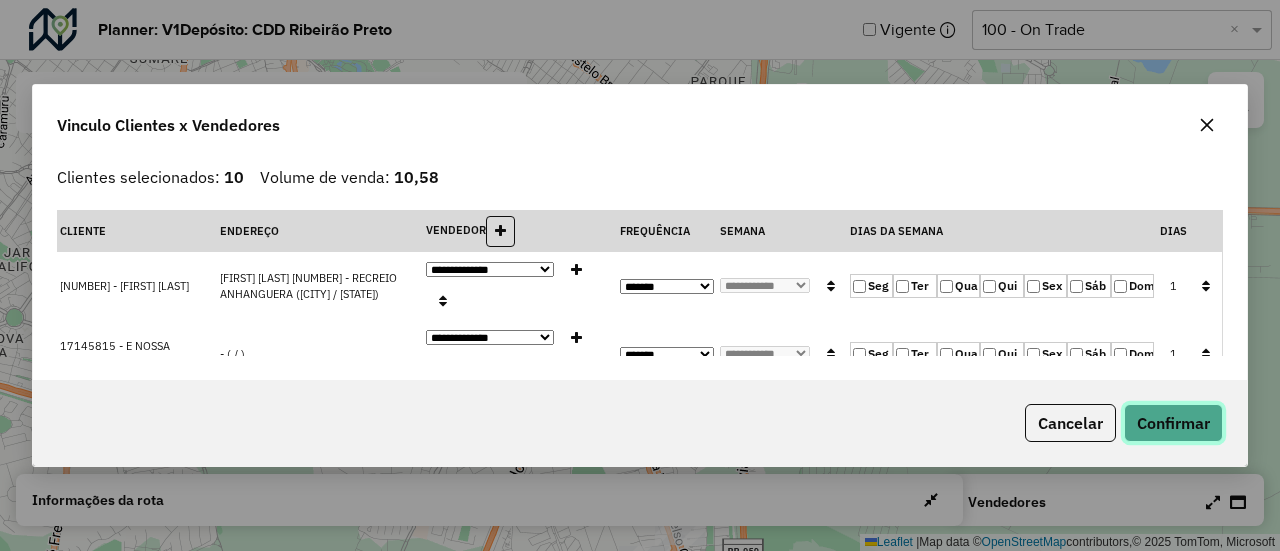 click on "Confirmar" 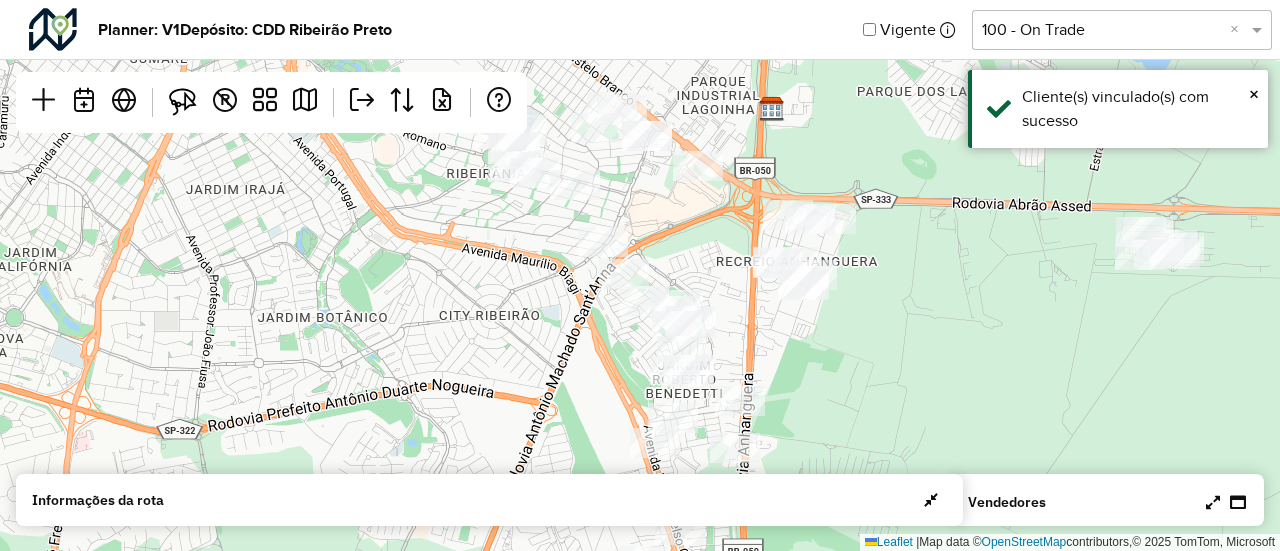 click at bounding box center (1213, 502) 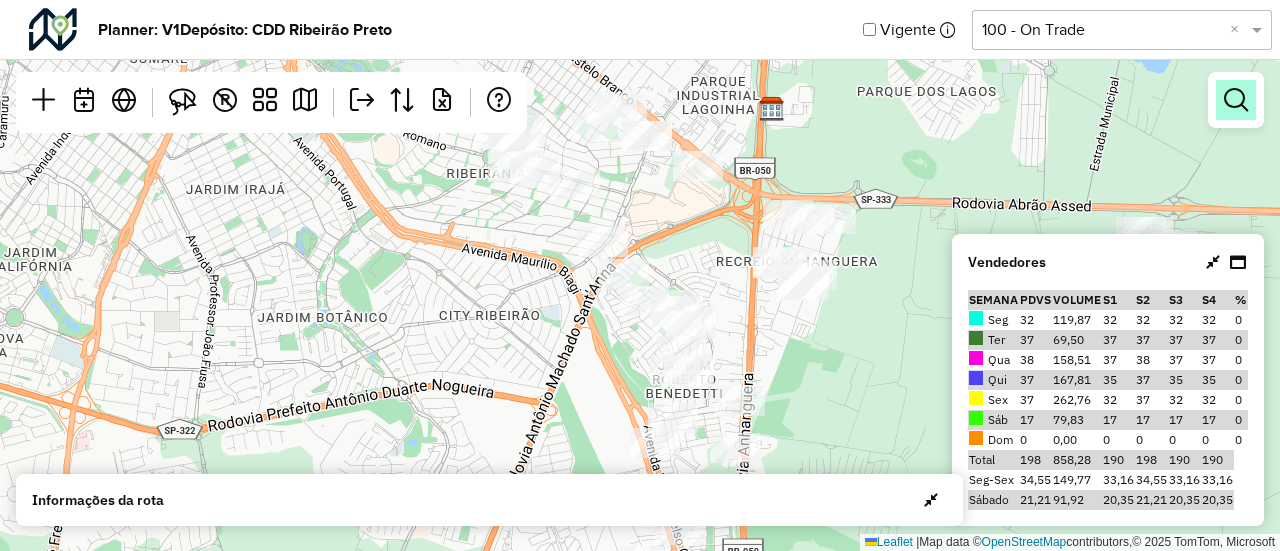 click at bounding box center [1236, 100] 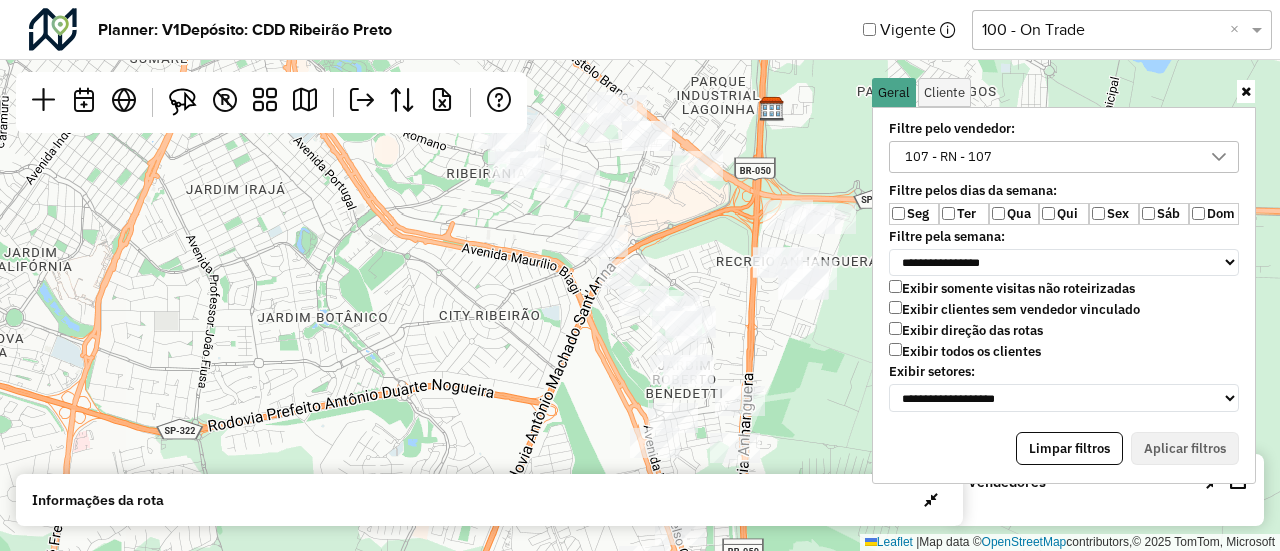 click on "Exibir todos os clientes" at bounding box center (965, 351) 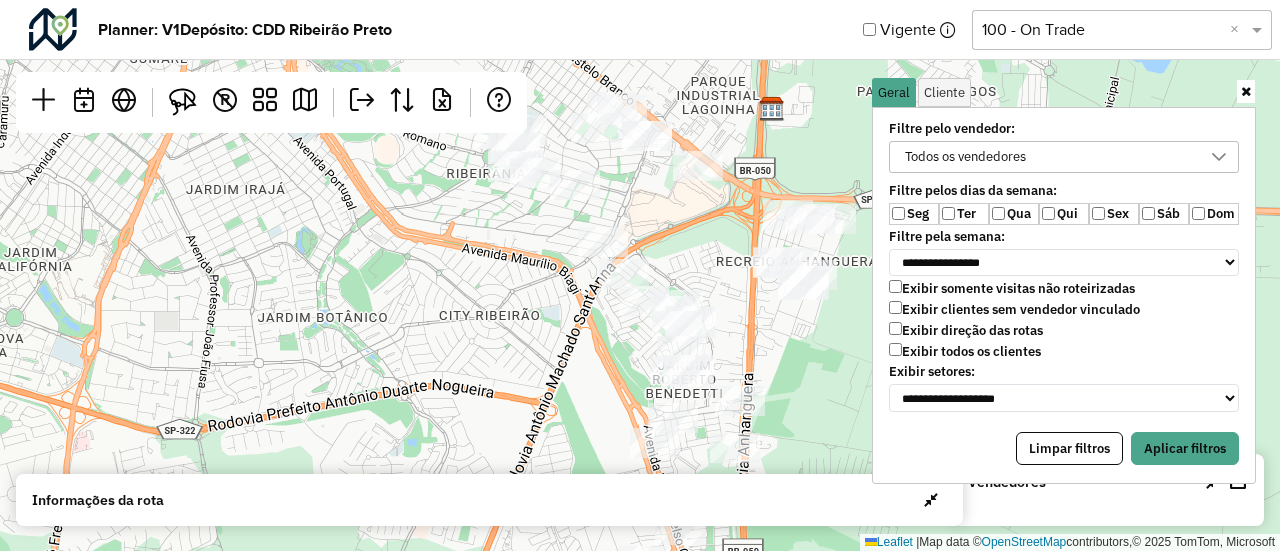 click on "Todos os vendedores" at bounding box center (1049, 157) 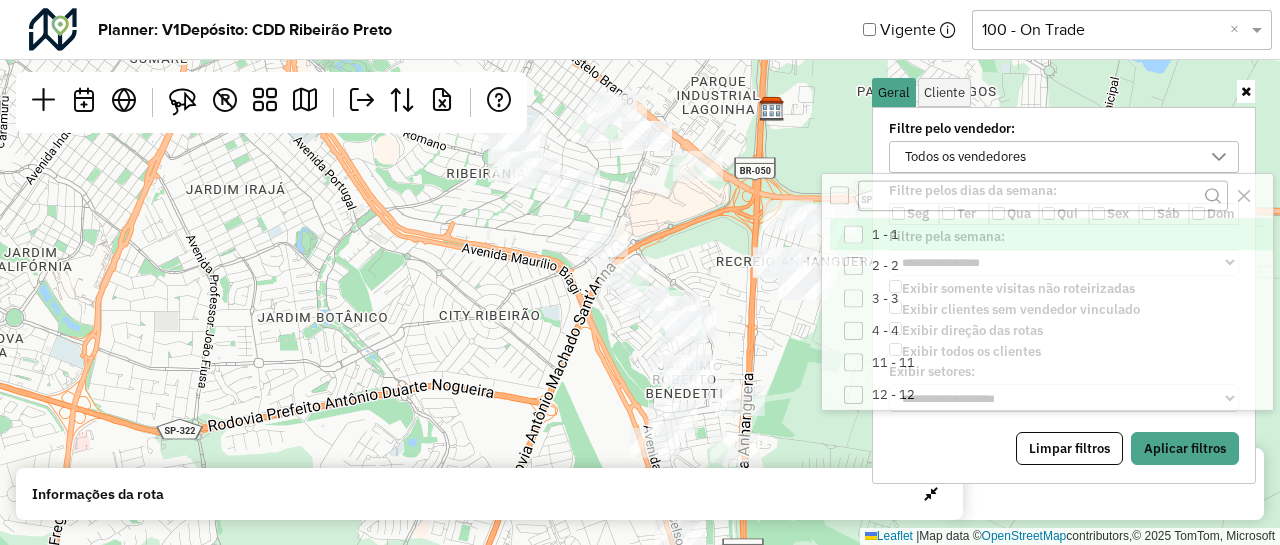 scroll, scrollTop: 10, scrollLeft: 74, axis: both 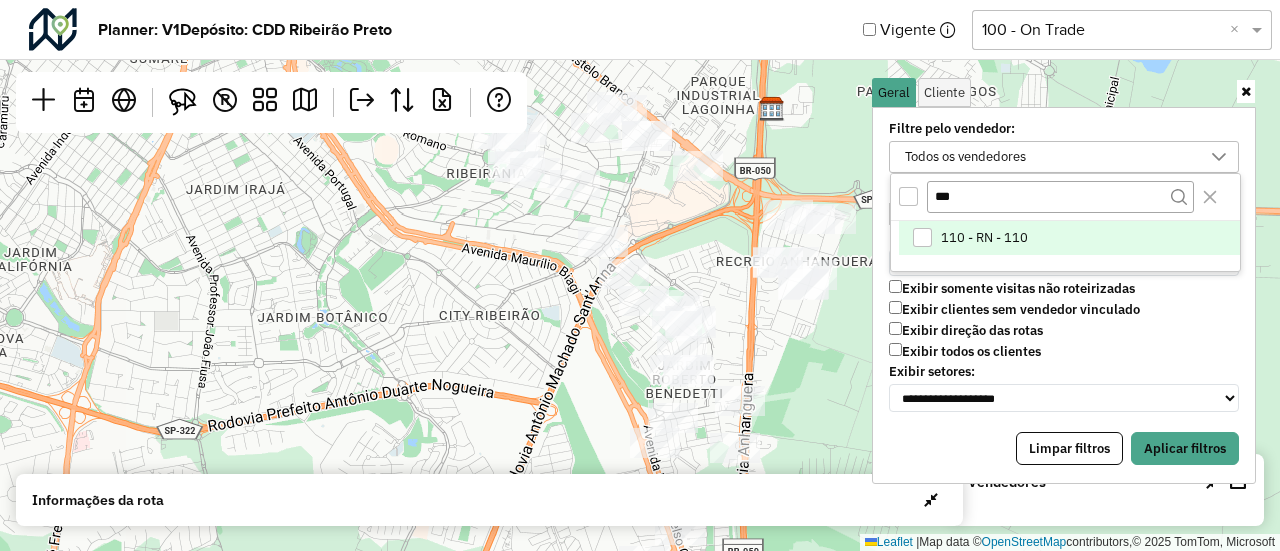 click at bounding box center (922, 237) 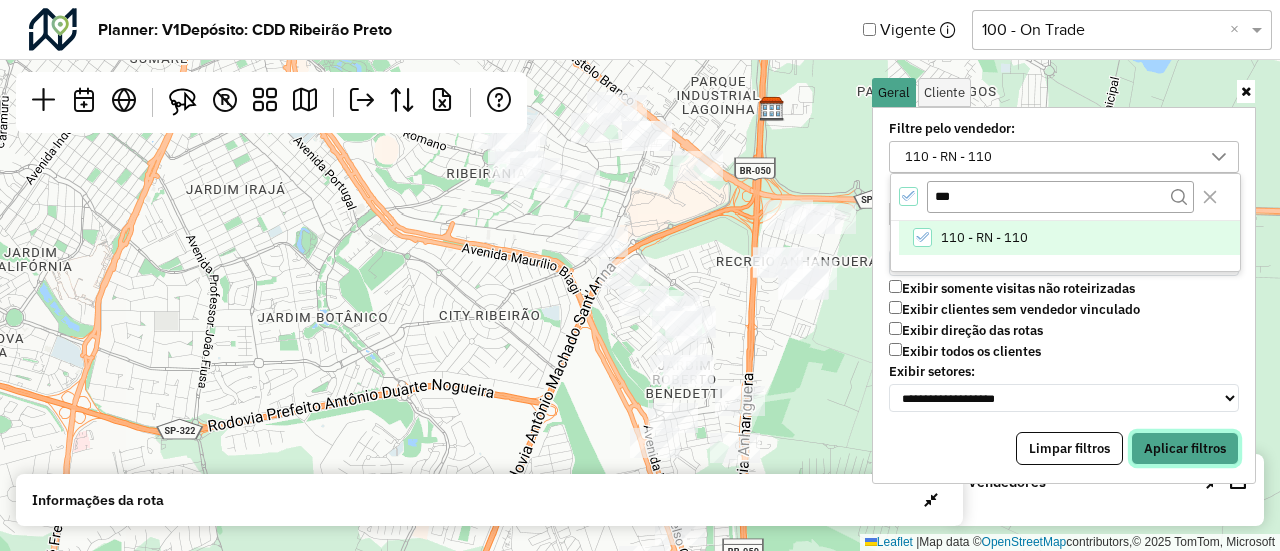 click on "Aplicar filtros" at bounding box center (1185, 449) 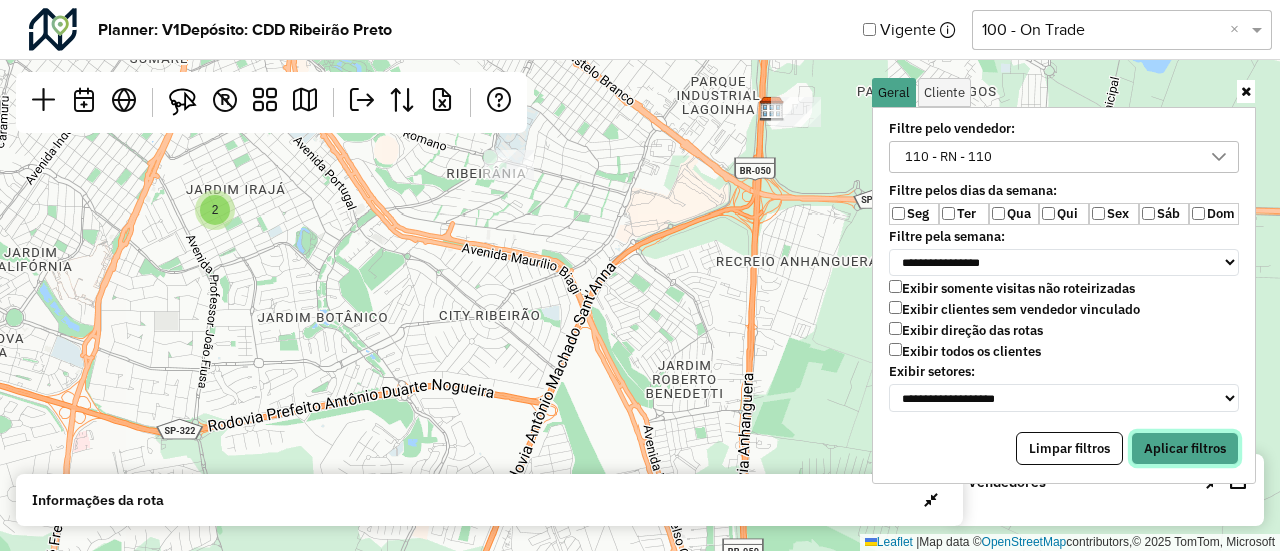 click on "Aplicar filtros" at bounding box center [1185, 449] 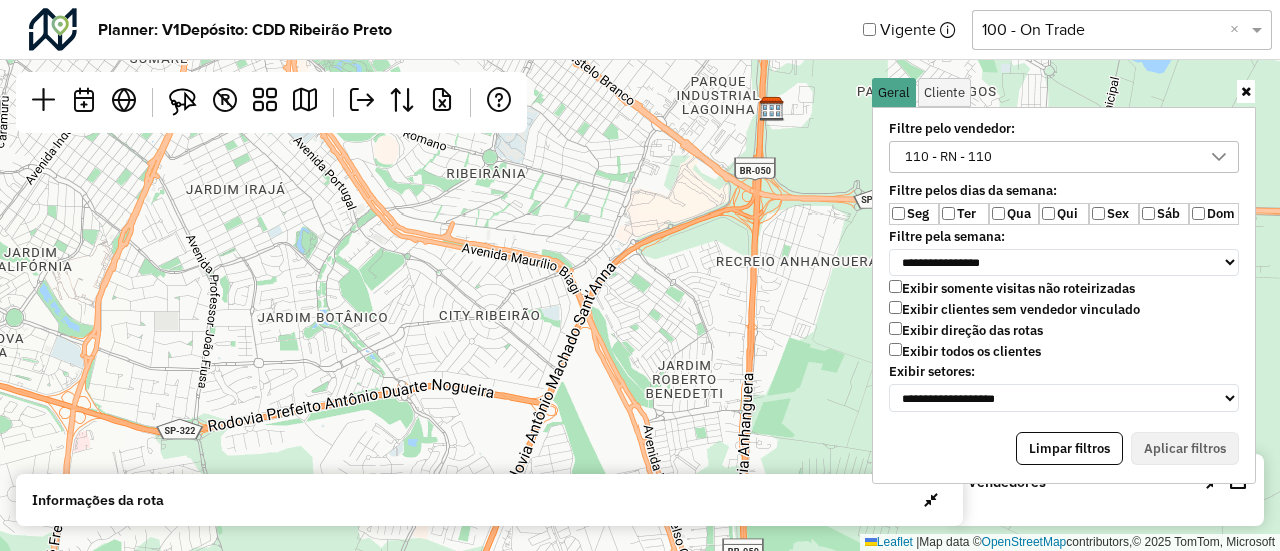 click at bounding box center (1246, 91) 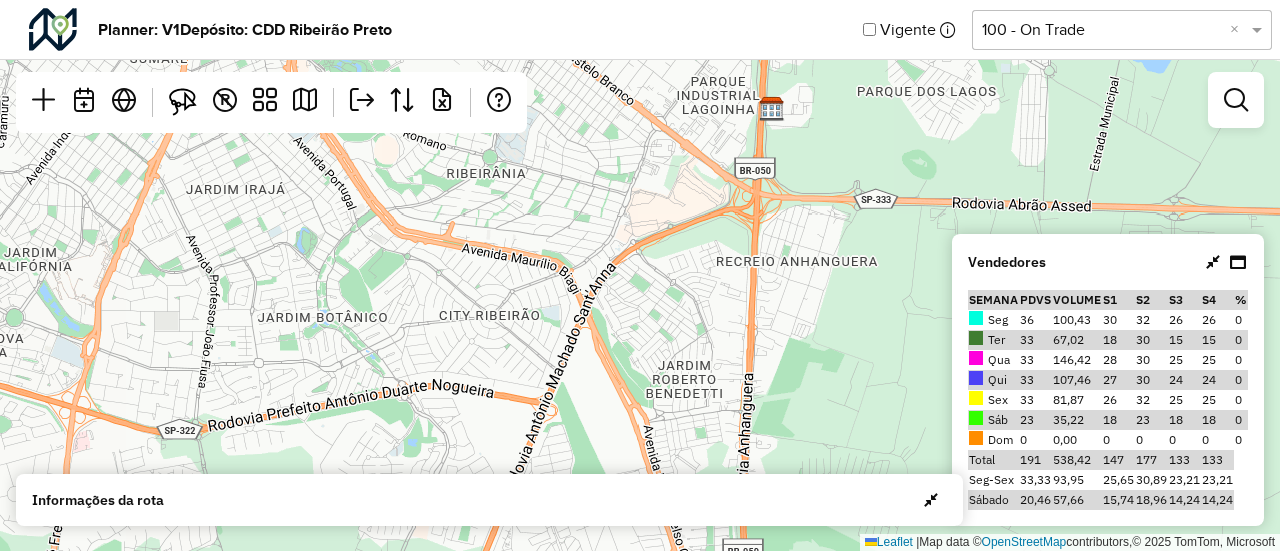 click at bounding box center (1213, 262) 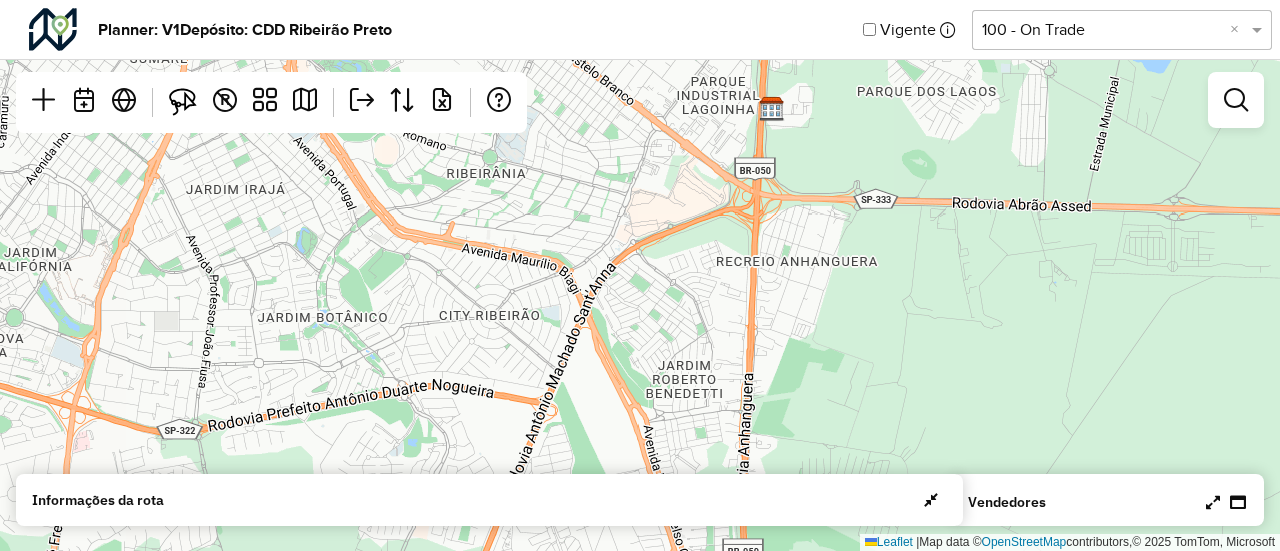 click at bounding box center [1213, 502] 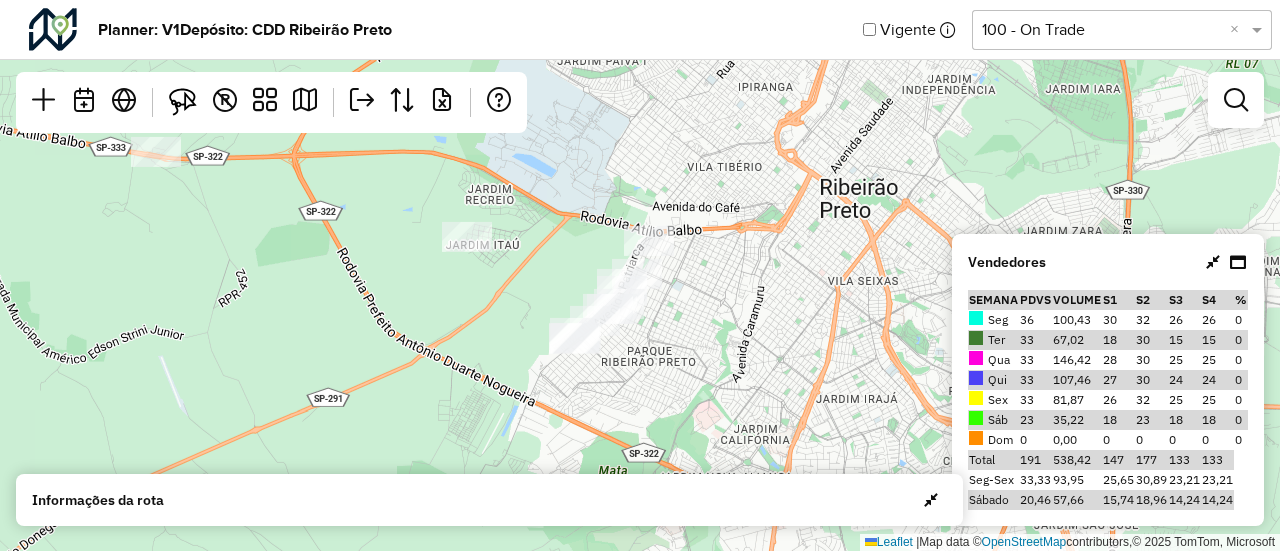 drag, startPoint x: 573, startPoint y: 295, endPoint x: 978, endPoint y: 430, distance: 426.90747 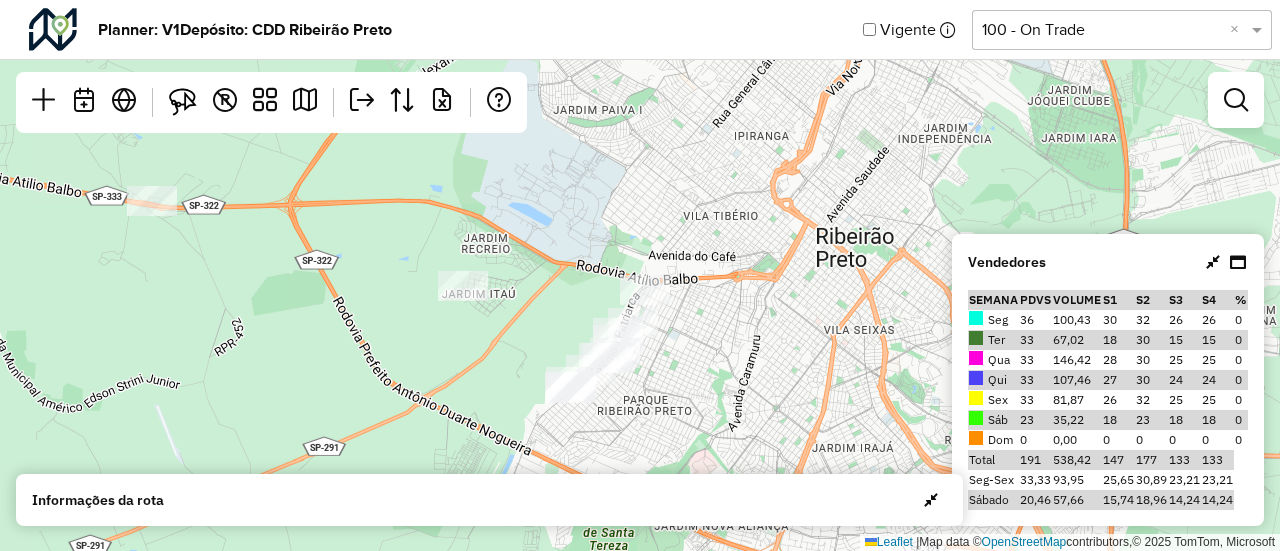 drag, startPoint x: 796, startPoint y: 308, endPoint x: 796, endPoint y: 355, distance: 47 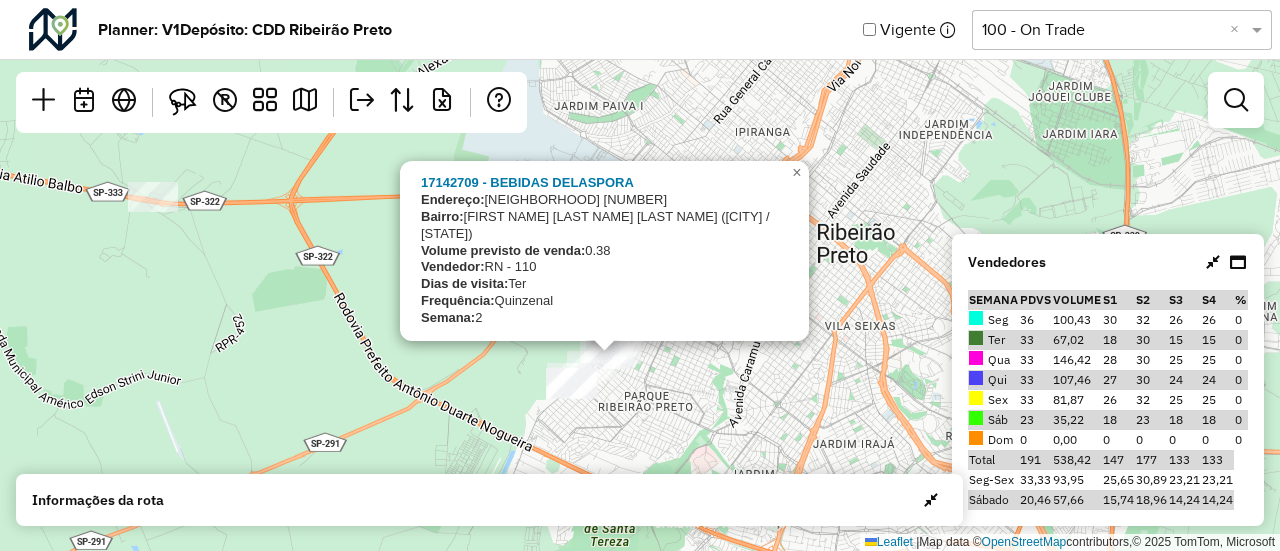 click on "[NUMBER] - [BRAND NAME]
Endereço:   [NEIGHBORHOOD] [NUMBER]
Bairro:  [NEIGHBORHOOD] ([CITY] / [STATE])
Volume previsto de venda:  [NUMBER]
Vendedor:  [CODE] - [NUMBER]
Dias de visita:  [DAY]
Frequência:  [FREQUENCY]
Semana:  [NUMBER]
×  Leaflet   |  Map data ©  OpenStreetMap  contributors,© 2025 TomTom, Microsoft" 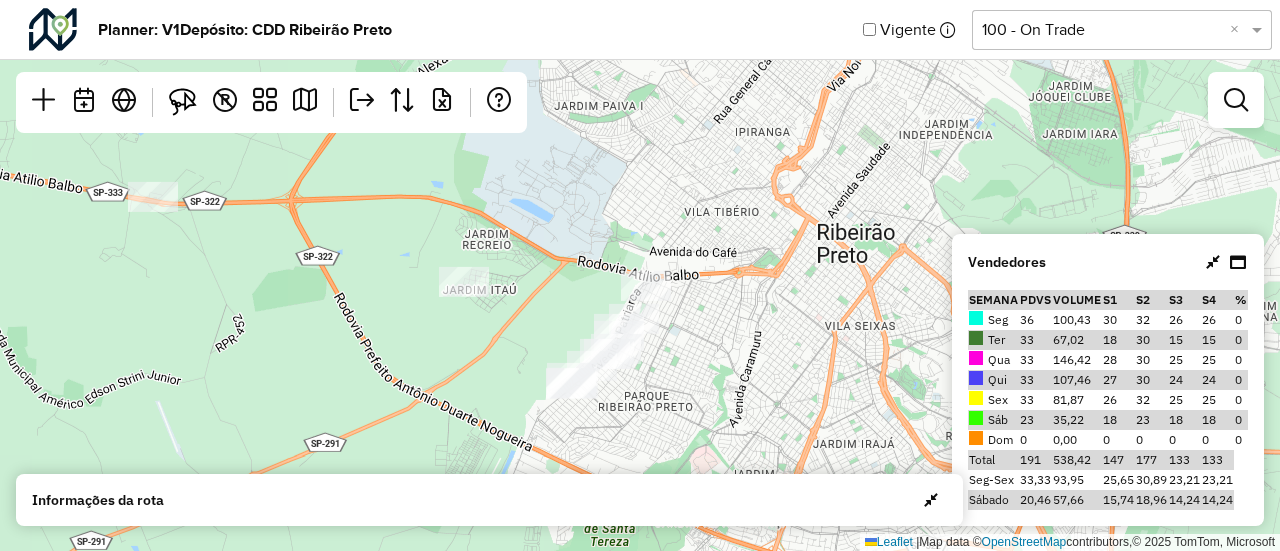 click at bounding box center [1213, 262] 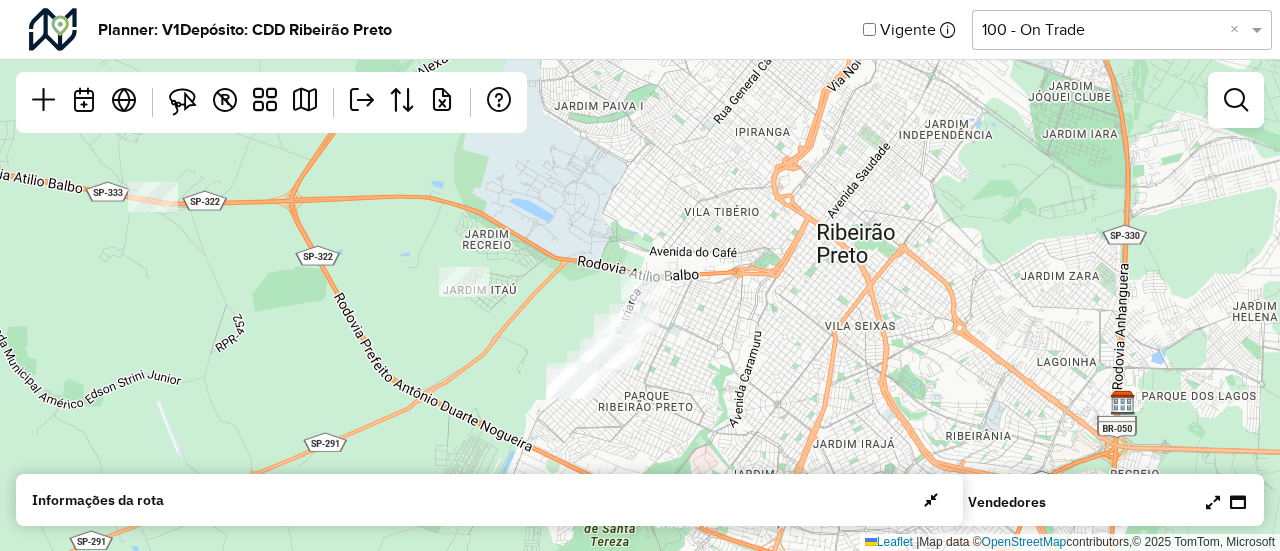 click at bounding box center (1236, 100) 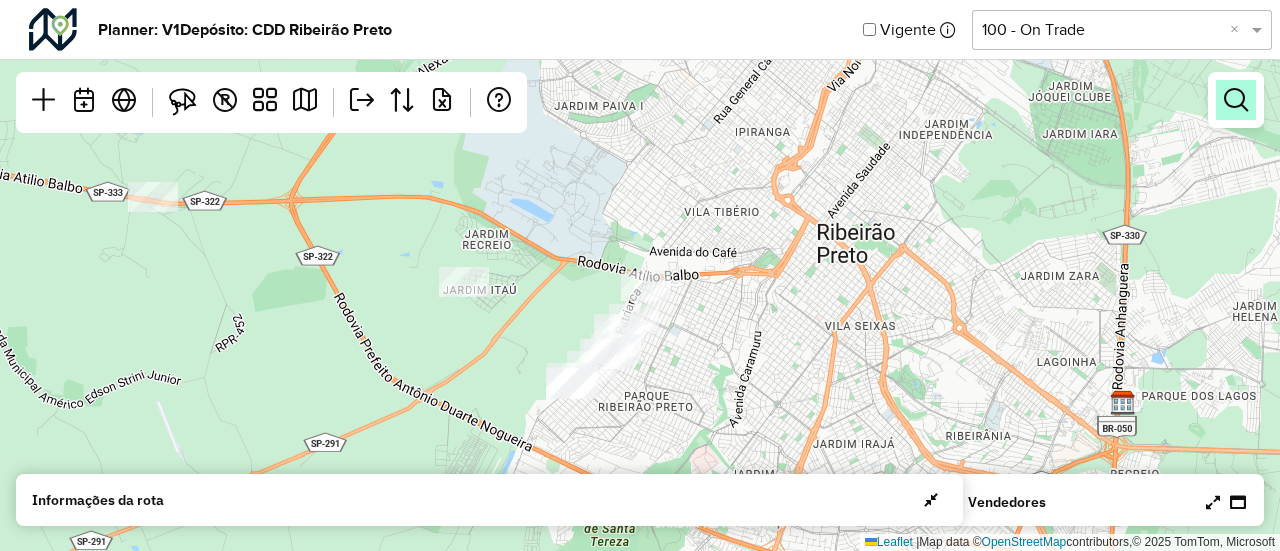 click at bounding box center [1236, 100] 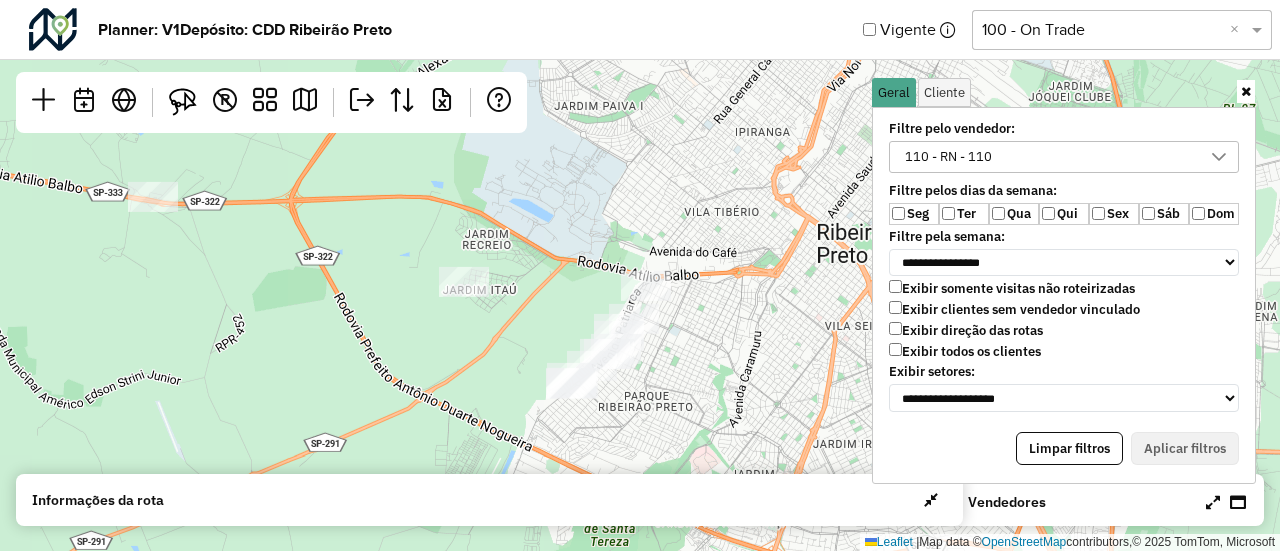 click on "Exibir todos os clientes" at bounding box center [965, 351] 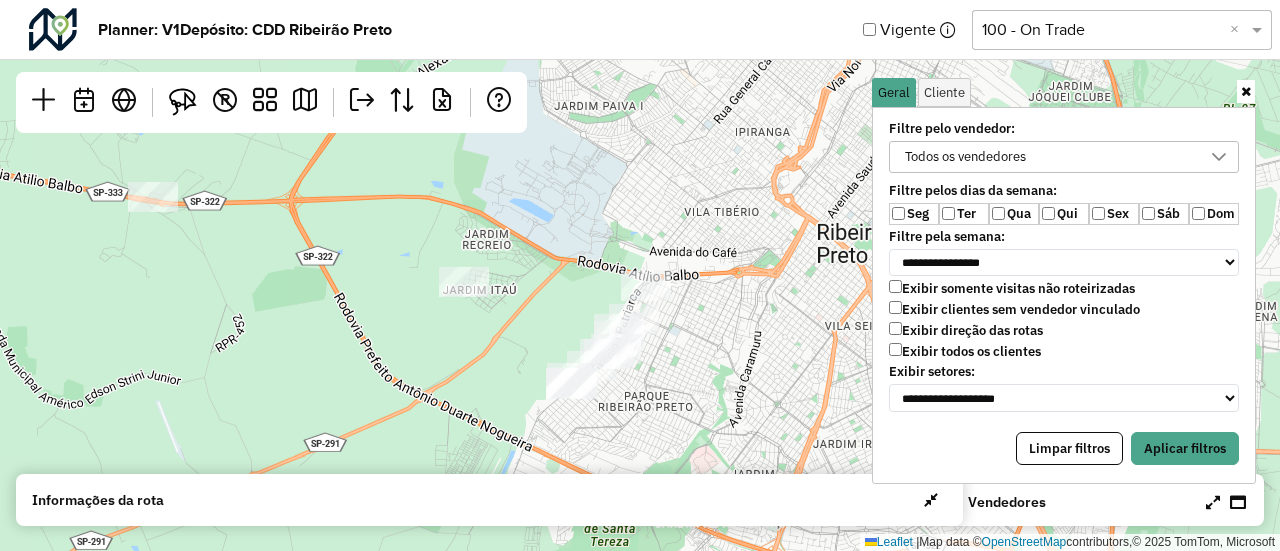 click on "Ter" at bounding box center [964, 214] 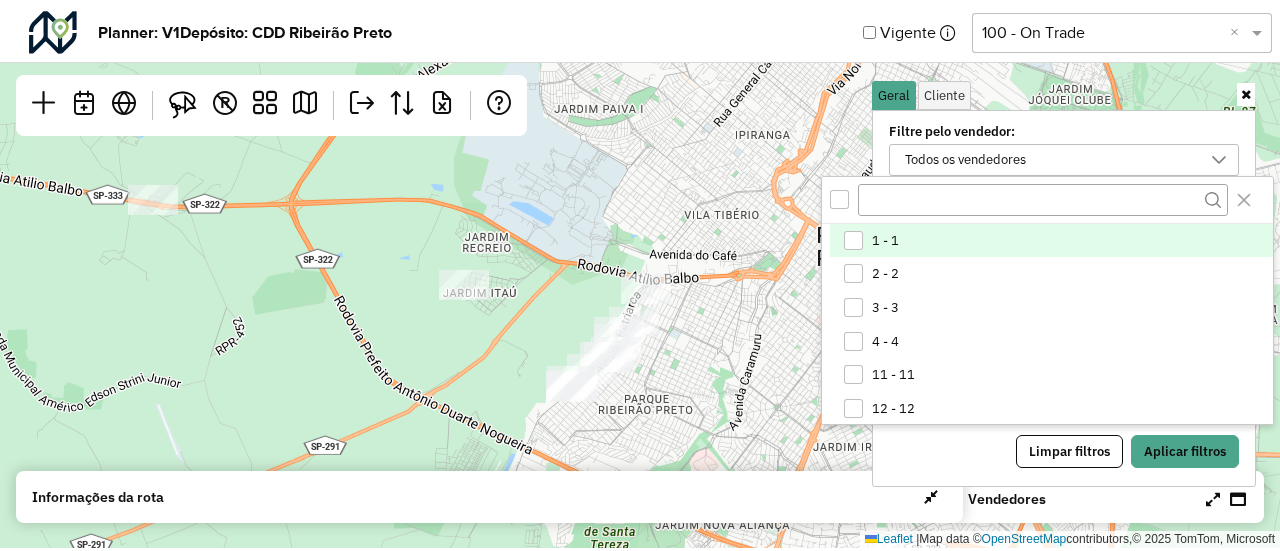 scroll, scrollTop: 10, scrollLeft: 74, axis: both 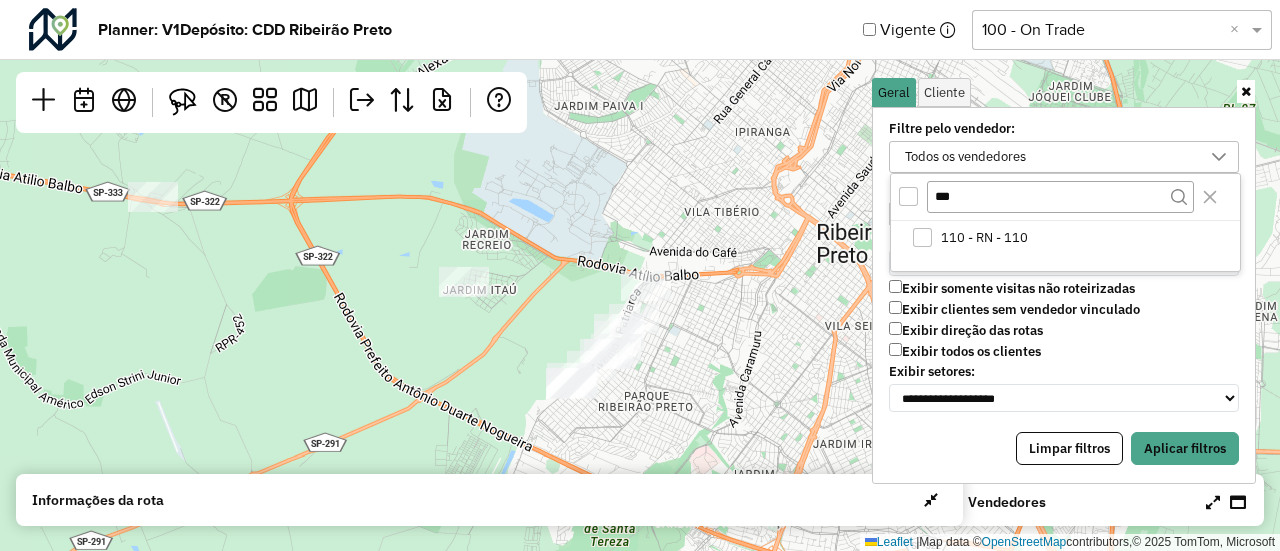 click at bounding box center (908, 196) 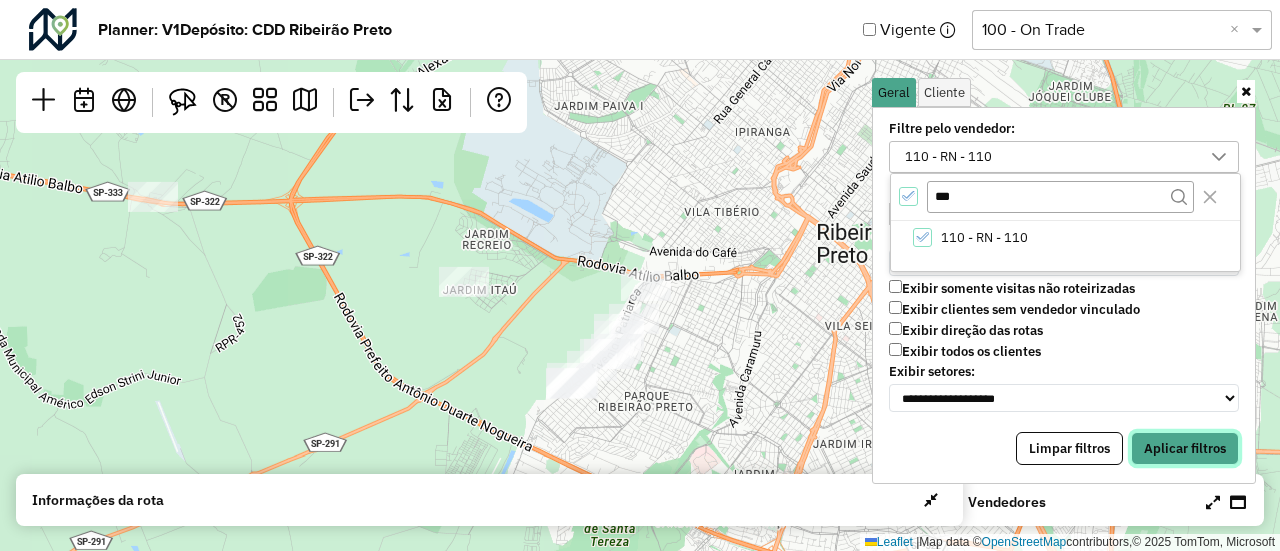 click on "Aplicar filtros" at bounding box center (1185, 449) 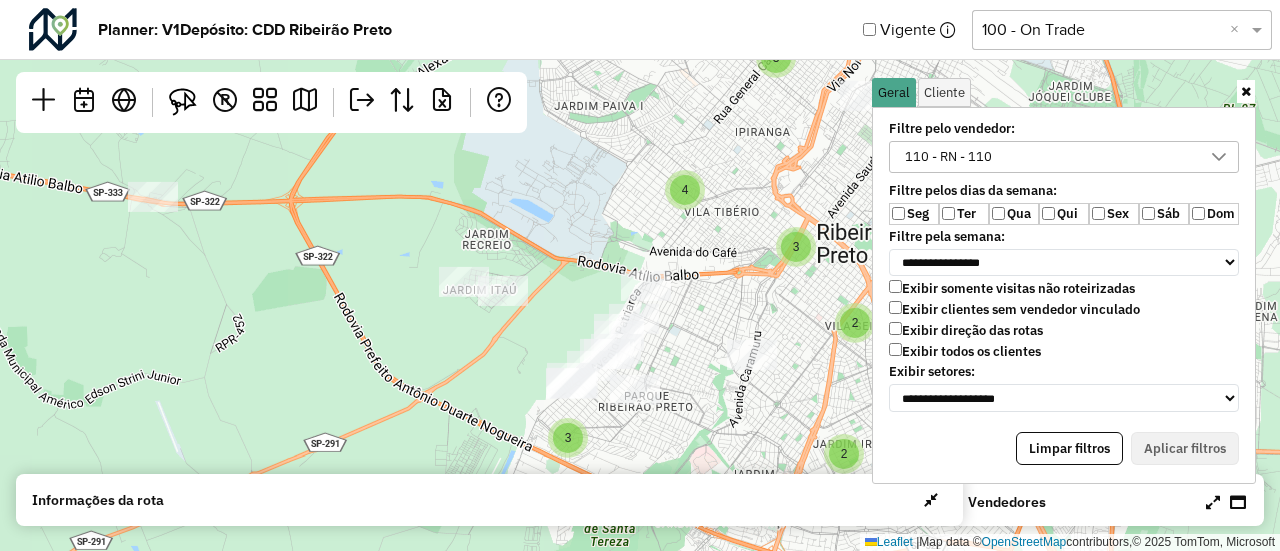 click on "Exibir clientes sem vendedor vinculado" at bounding box center [1014, 309] 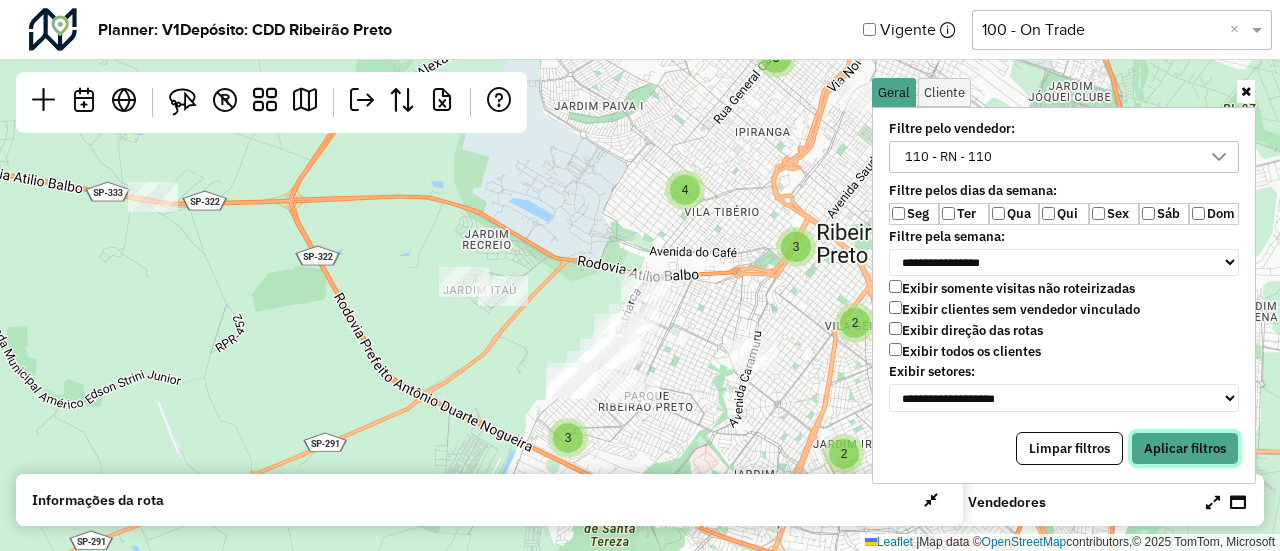 click on "Aplicar filtros" at bounding box center (1185, 449) 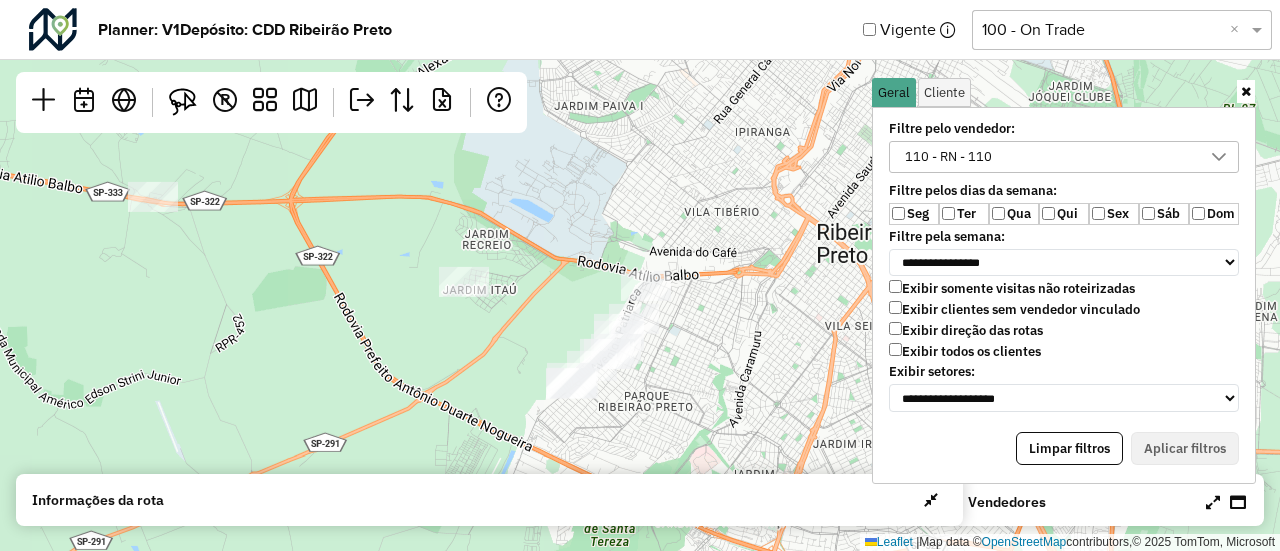 click at bounding box center [1246, 91] 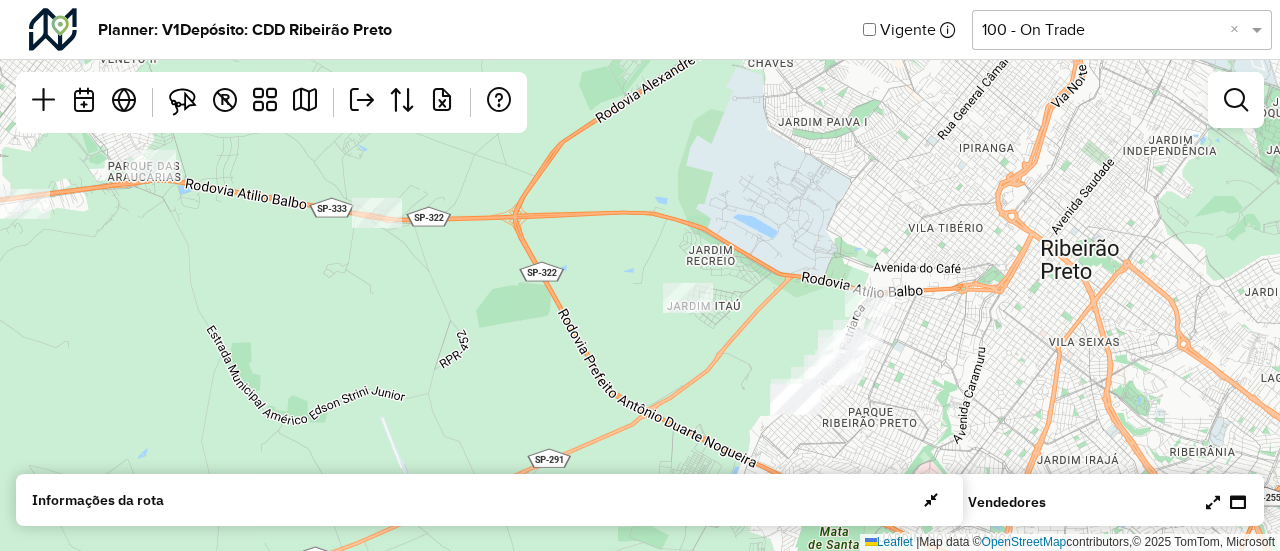 drag, startPoint x: 858, startPoint y: 259, endPoint x: 1082, endPoint y: 265, distance: 224.08034 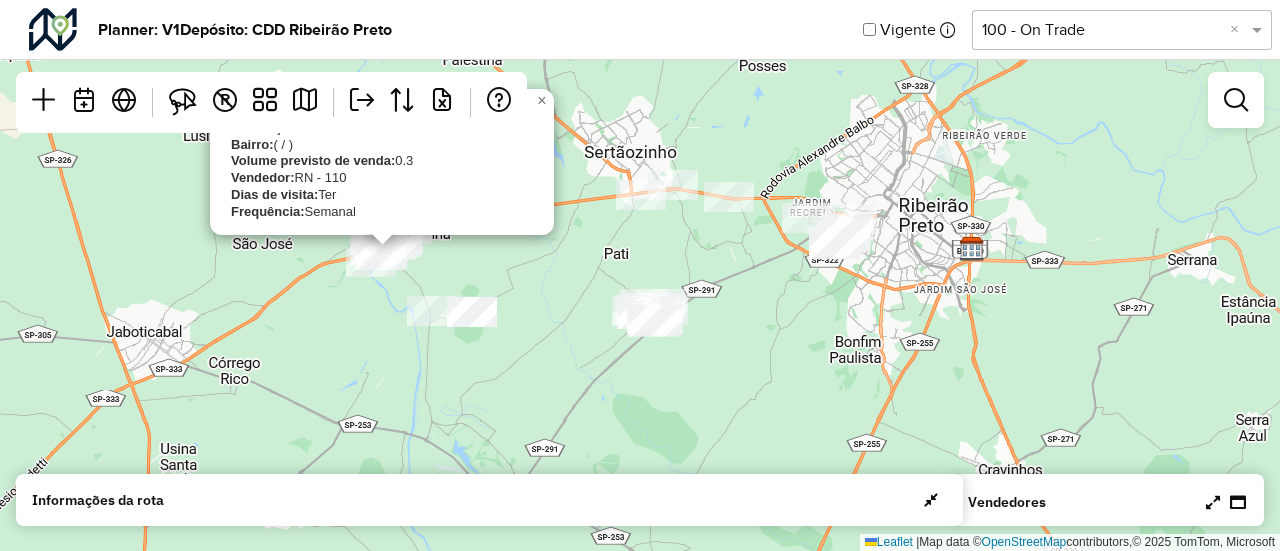 click on "[NUMBER] - [BRAND] LTDA
Endereço:  null
Bairro:   ( / )
Volume previsto de venda:  0.3
Vendedor:  RN - 110
Dias de visita:  Ter
Frequência:  Semanal
×  Leaflet   |  Map data ©  OpenStreetMap  contributors,© 2025 TomTom, Microsoft" 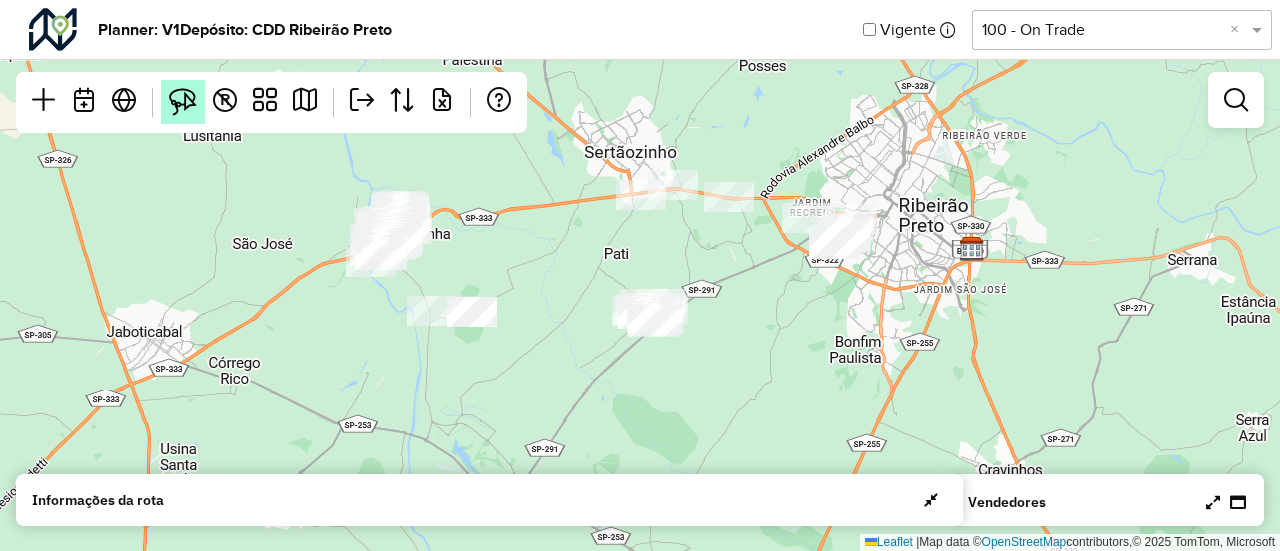 click at bounding box center [183, 102] 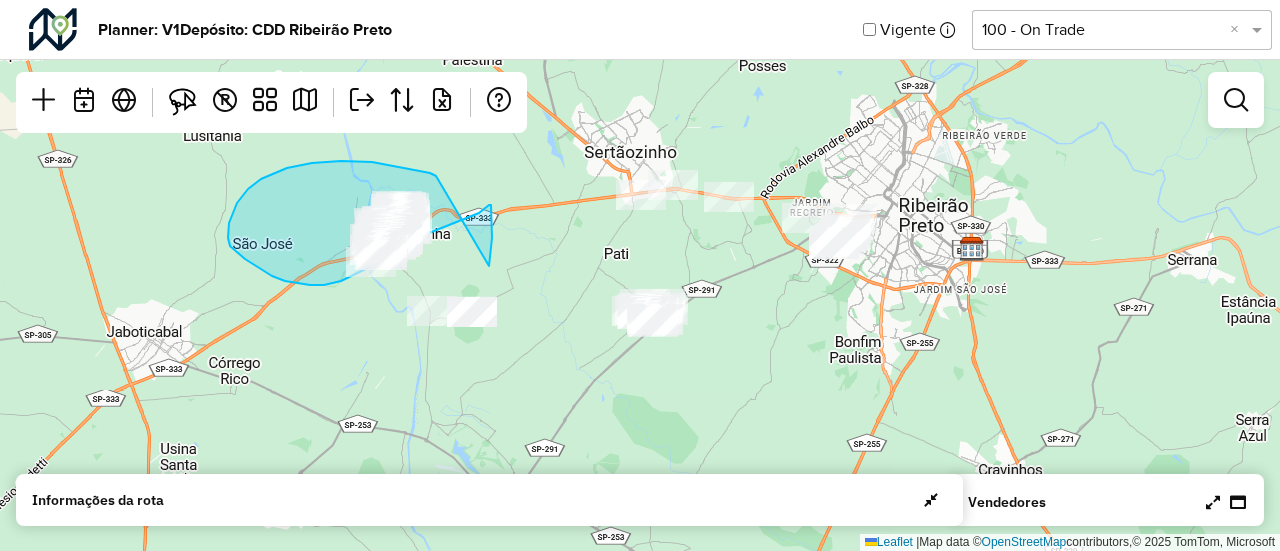 drag, startPoint x: 436, startPoint y: 176, endPoint x: 489, endPoint y: 267, distance: 105.30907 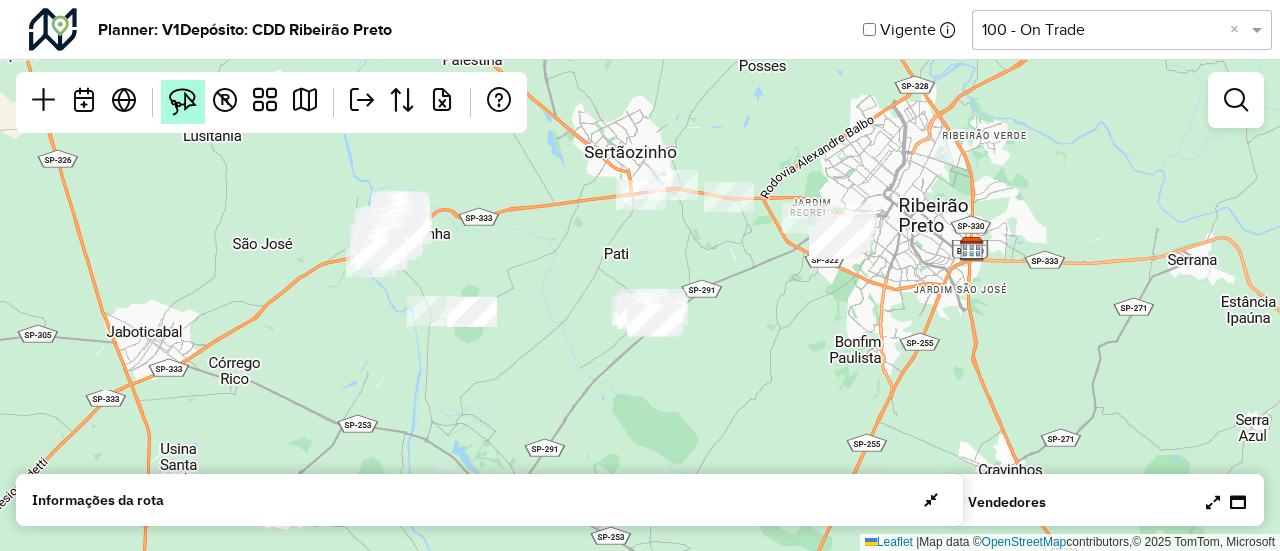 click at bounding box center [183, 102] 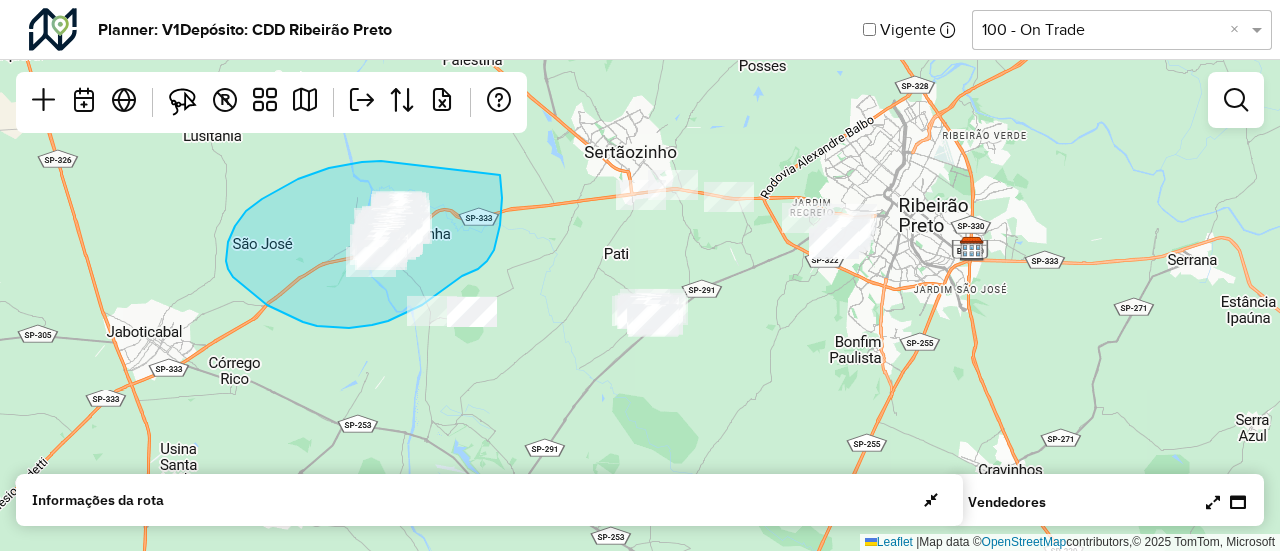drag, startPoint x: 381, startPoint y: 161, endPoint x: 487, endPoint y: 129, distance: 110.724884 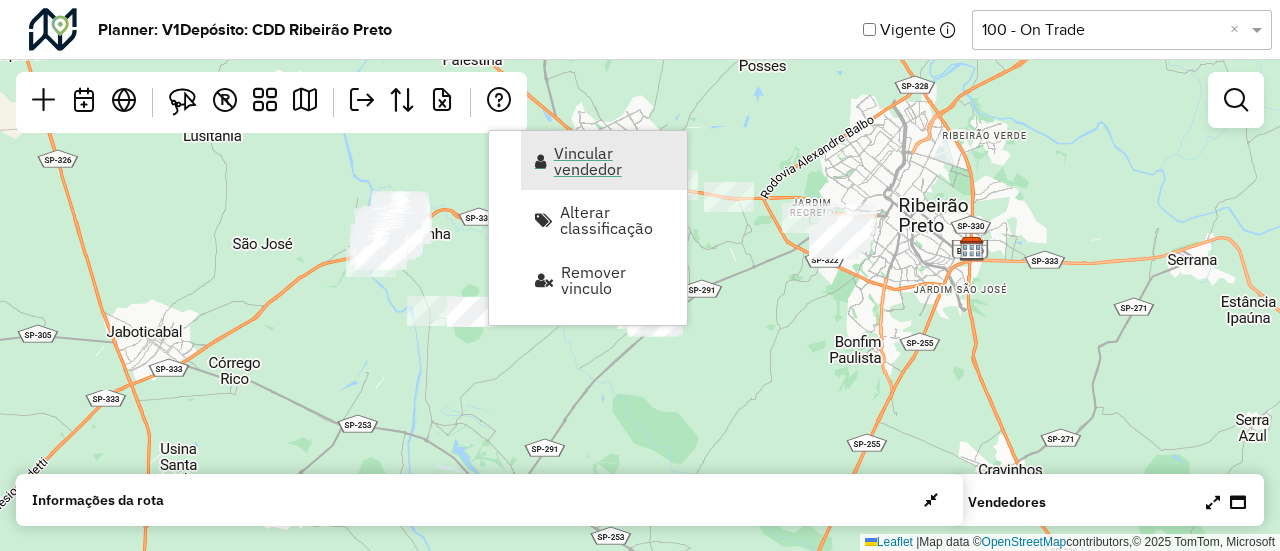 click on "Vincular vendedor" at bounding box center (614, 161) 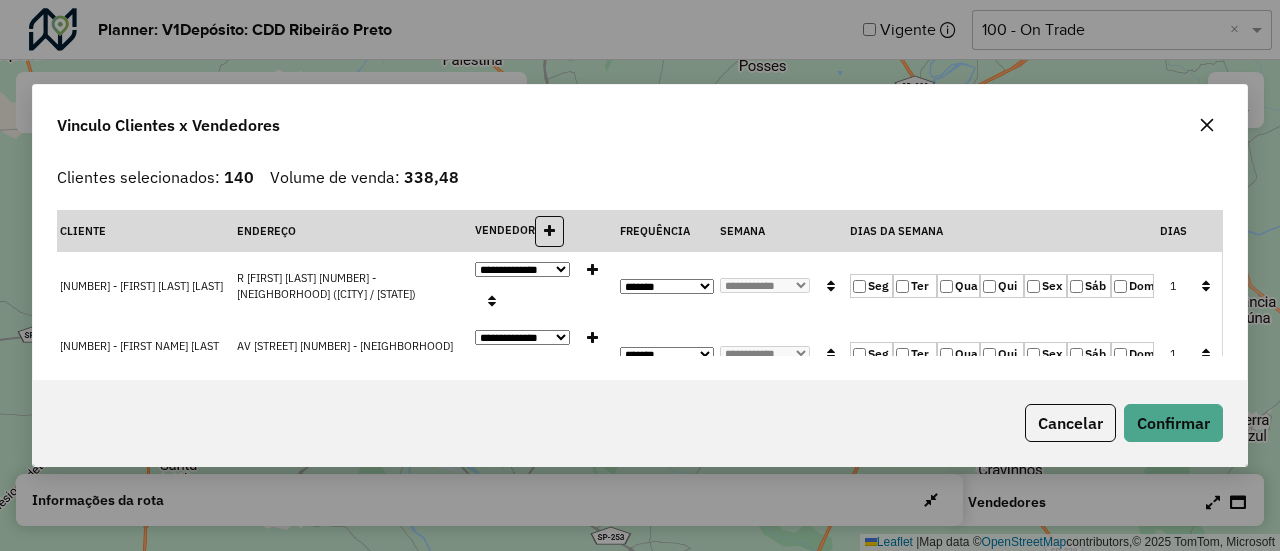 click 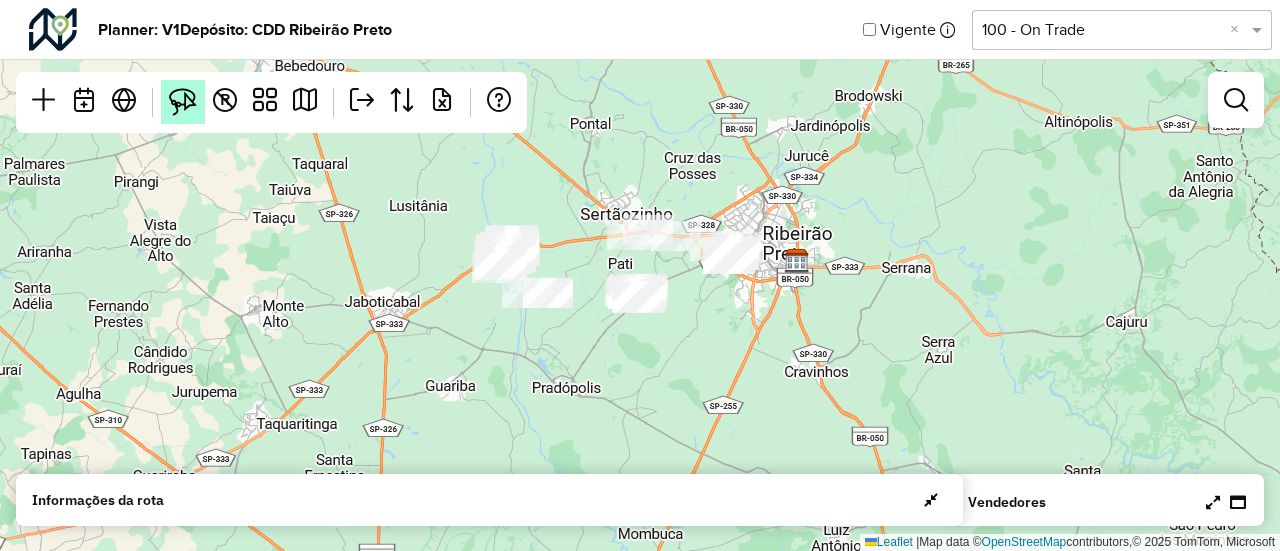 click at bounding box center [183, 102] 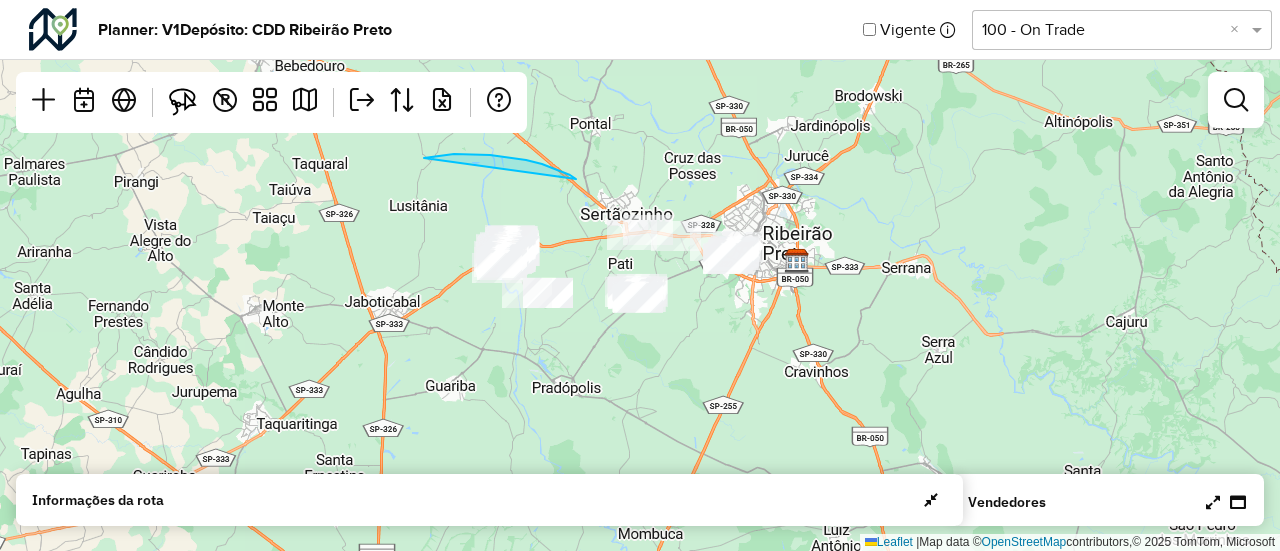 drag, startPoint x: 576, startPoint y: 179, endPoint x: 764, endPoint y: 468, distance: 344.76804 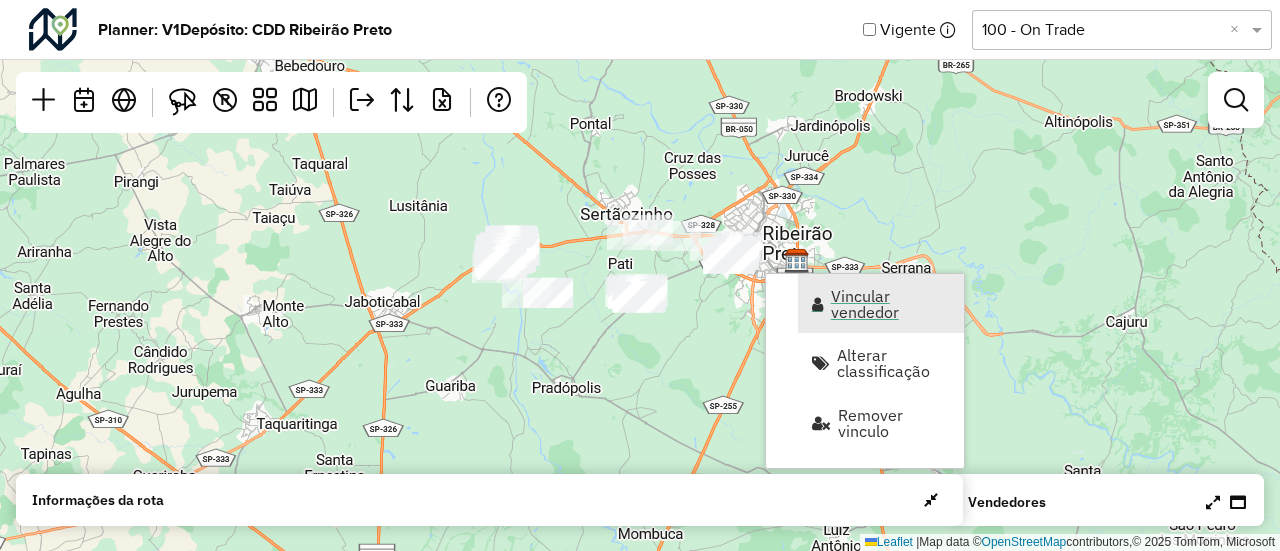 click on "Vincular vendedor" at bounding box center [881, 303] 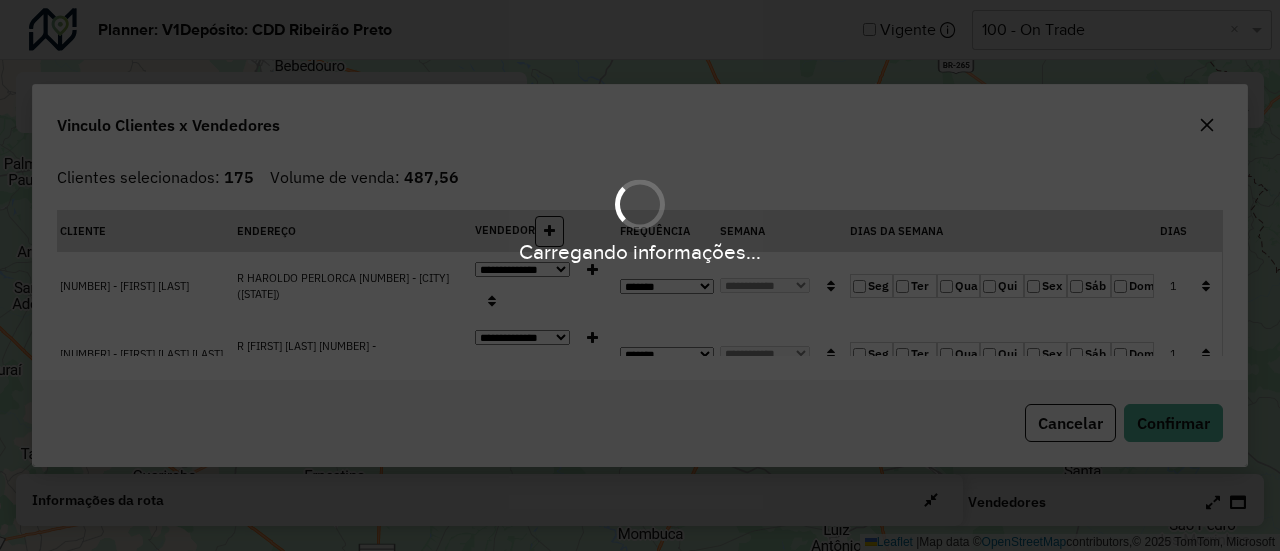 click on "Carregando informações..." at bounding box center (640, 275) 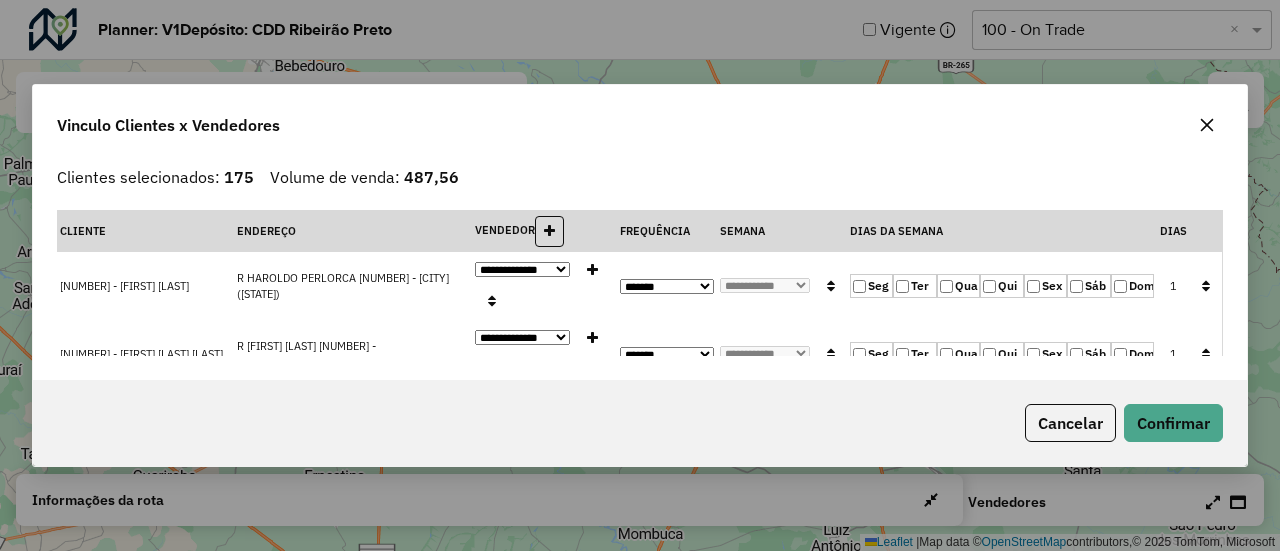 click 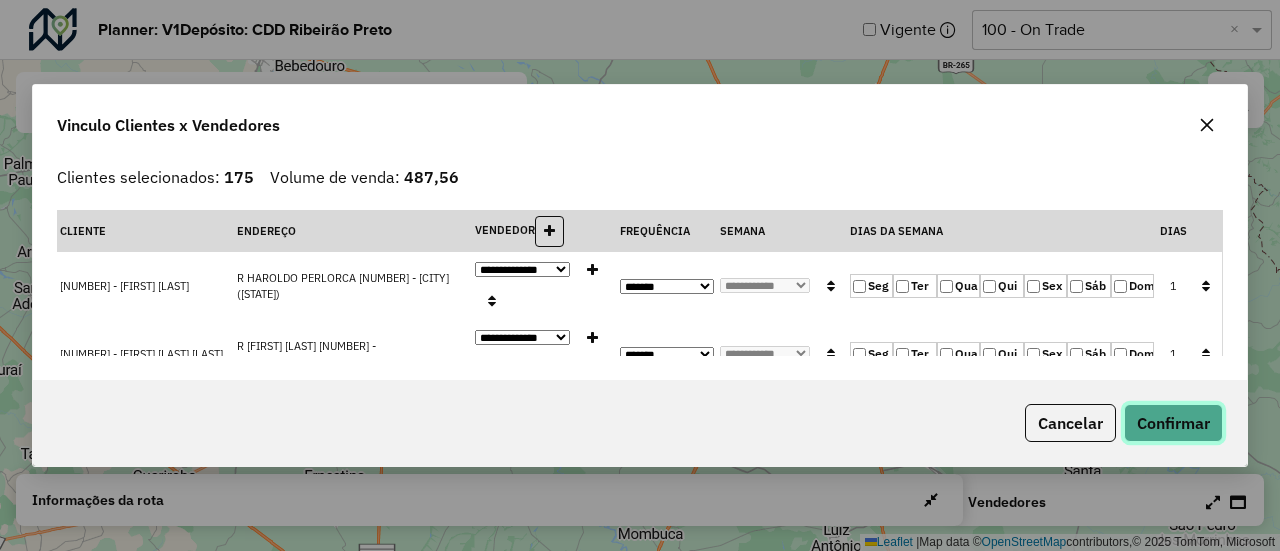 click on "Confirmar" 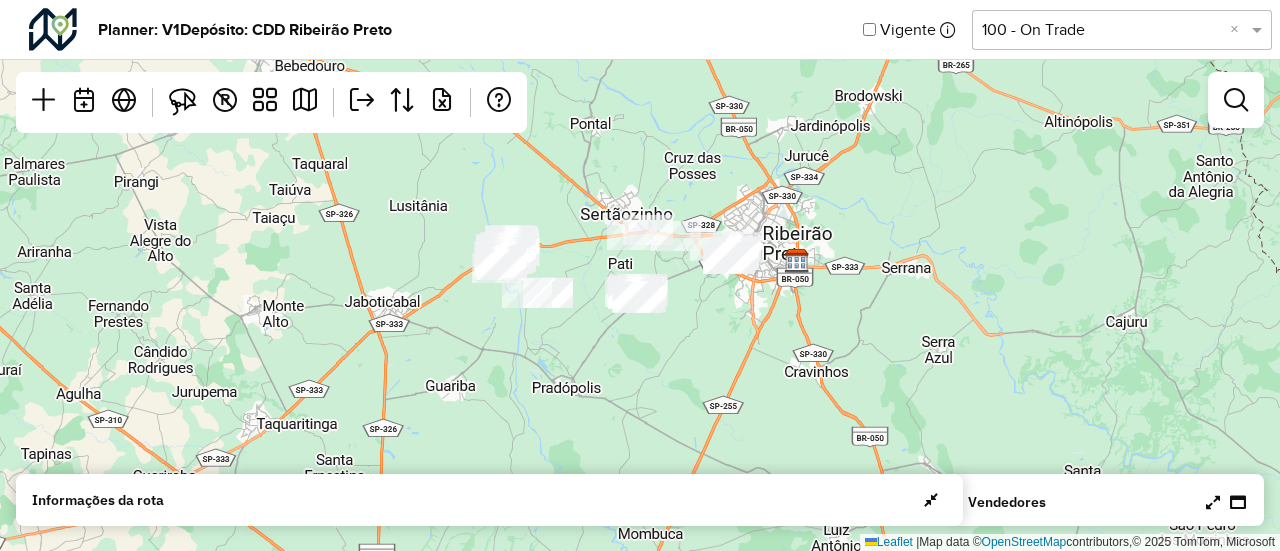 click on "Vendedores" at bounding box center [1108, 502] 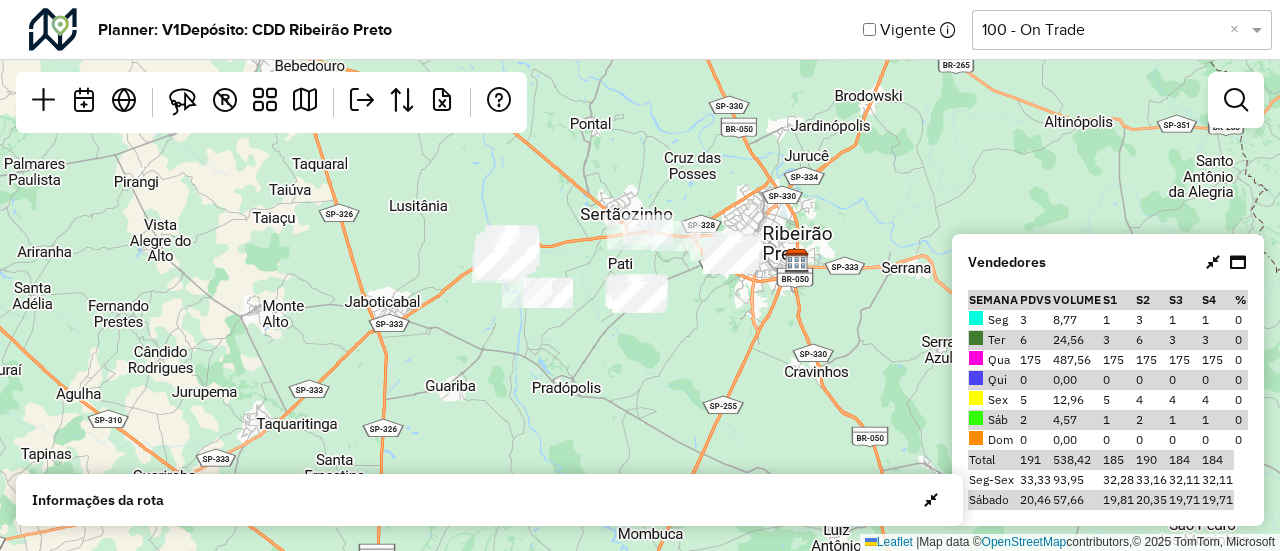 click at bounding box center [1213, 262] 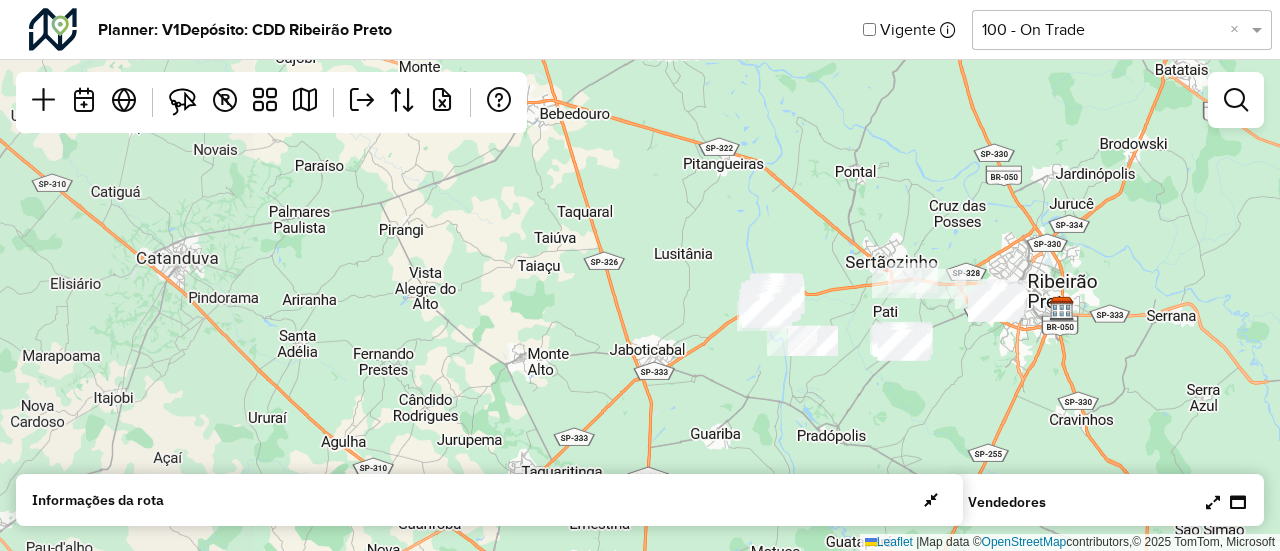 drag, startPoint x: 1014, startPoint y: 257, endPoint x: 1279, endPoint y: 305, distance: 269.31207 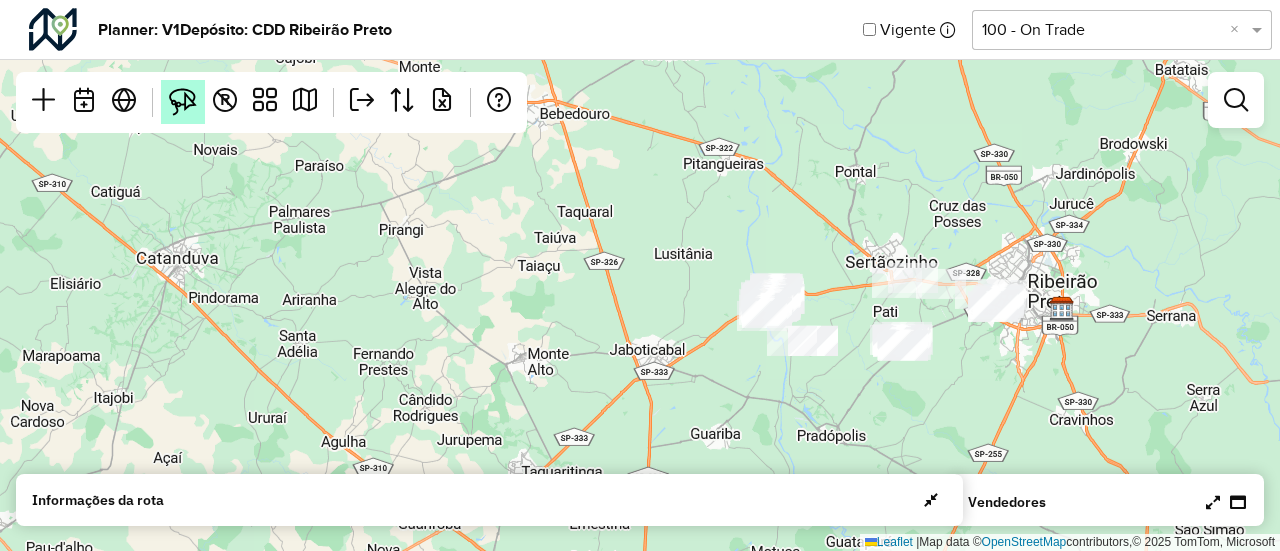 click at bounding box center (183, 102) 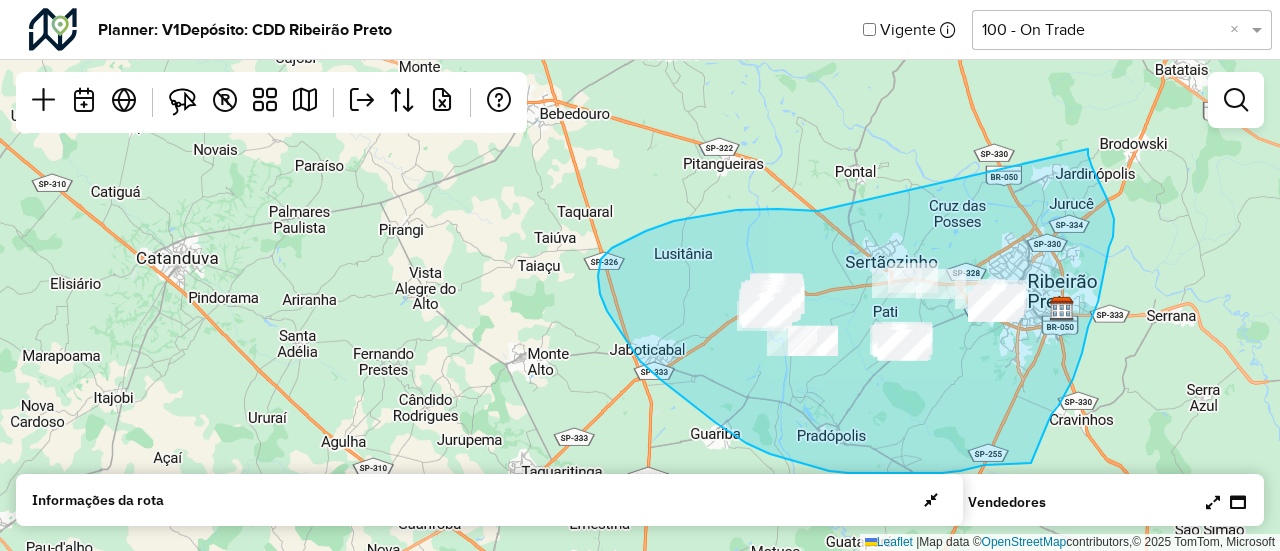 drag, startPoint x: 818, startPoint y: 211, endPoint x: 1086, endPoint y: 136, distance: 278.2966 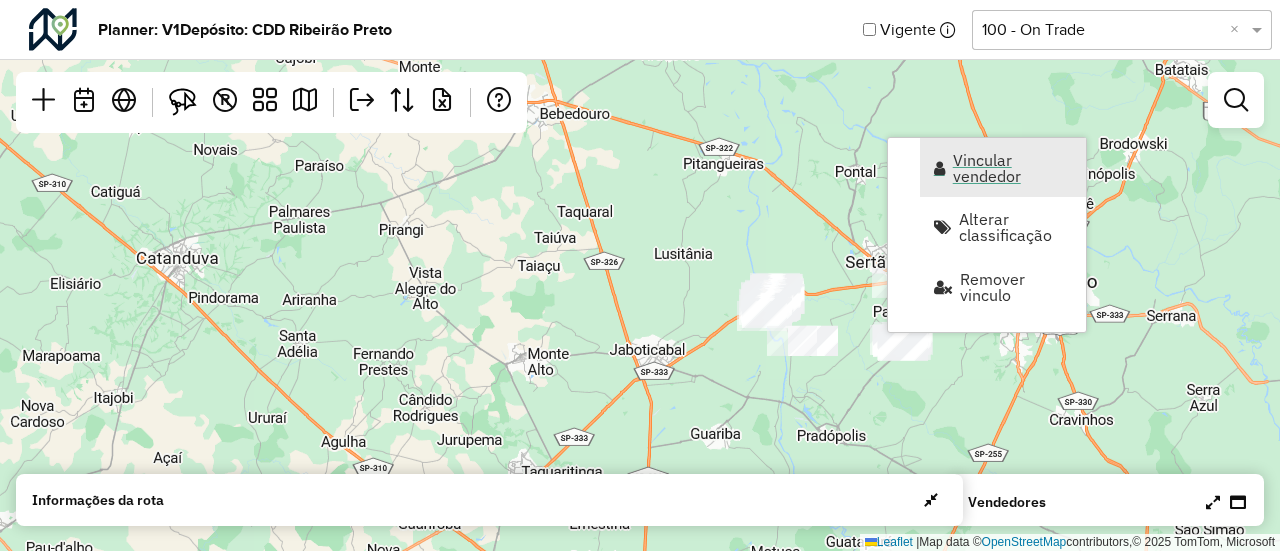 click on "Vincular vendedor" at bounding box center [1013, 168] 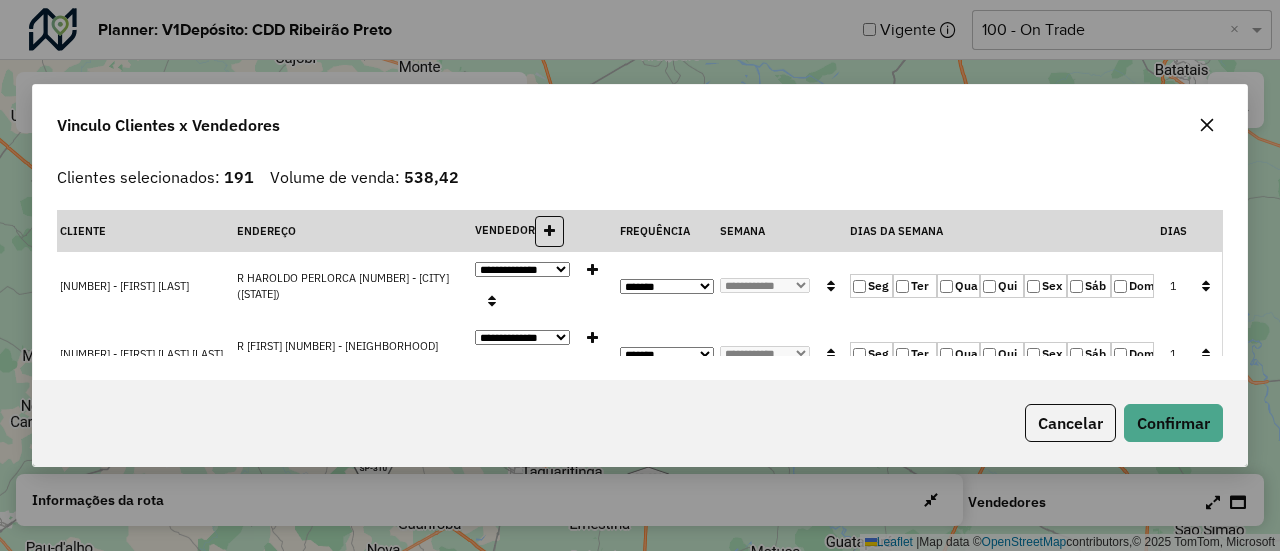click 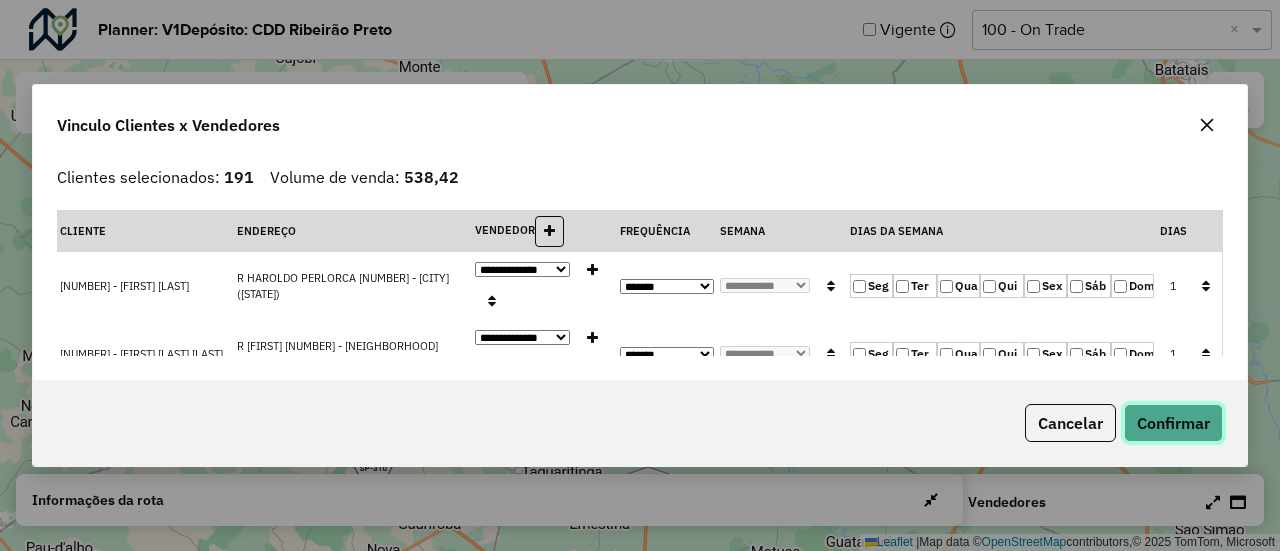click on "Confirmar" 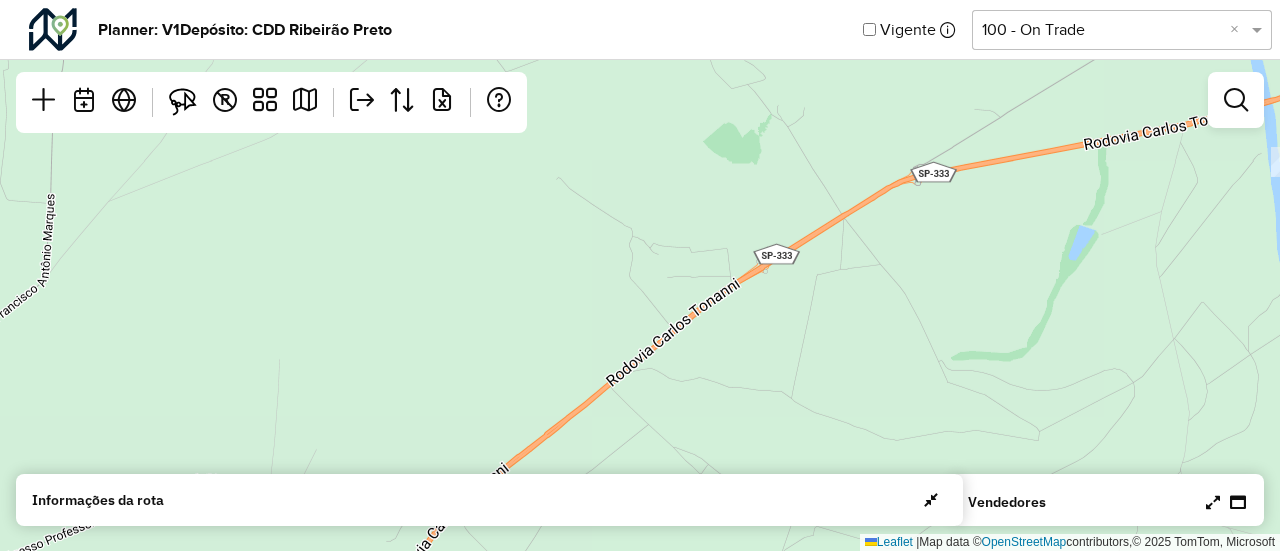 drag, startPoint x: 966, startPoint y: 289, endPoint x: 592, endPoint y: 303, distance: 374.26193 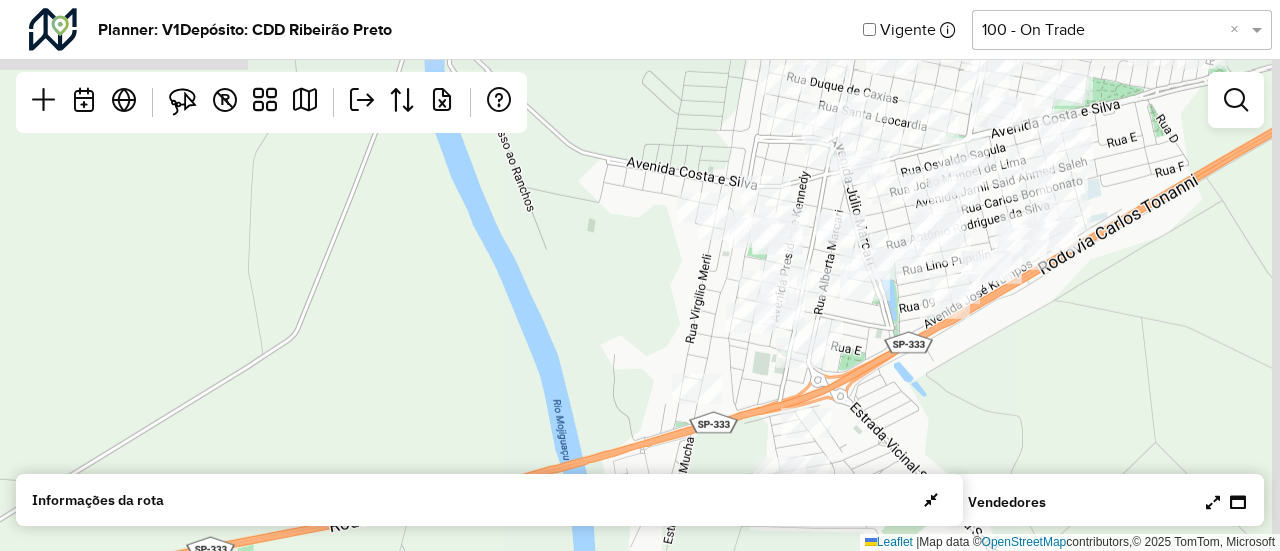 drag, startPoint x: 1021, startPoint y: 174, endPoint x: 874, endPoint y: 517, distance: 373.17288 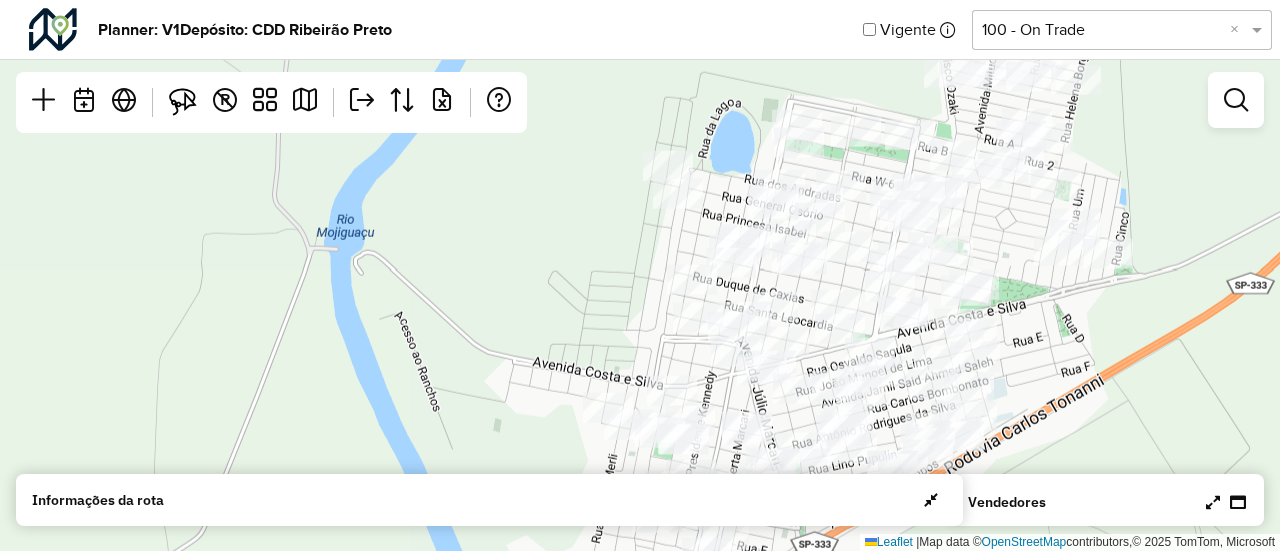 drag, startPoint x: 1019, startPoint y: 400, endPoint x: 913, endPoint y: 598, distance: 224.58852 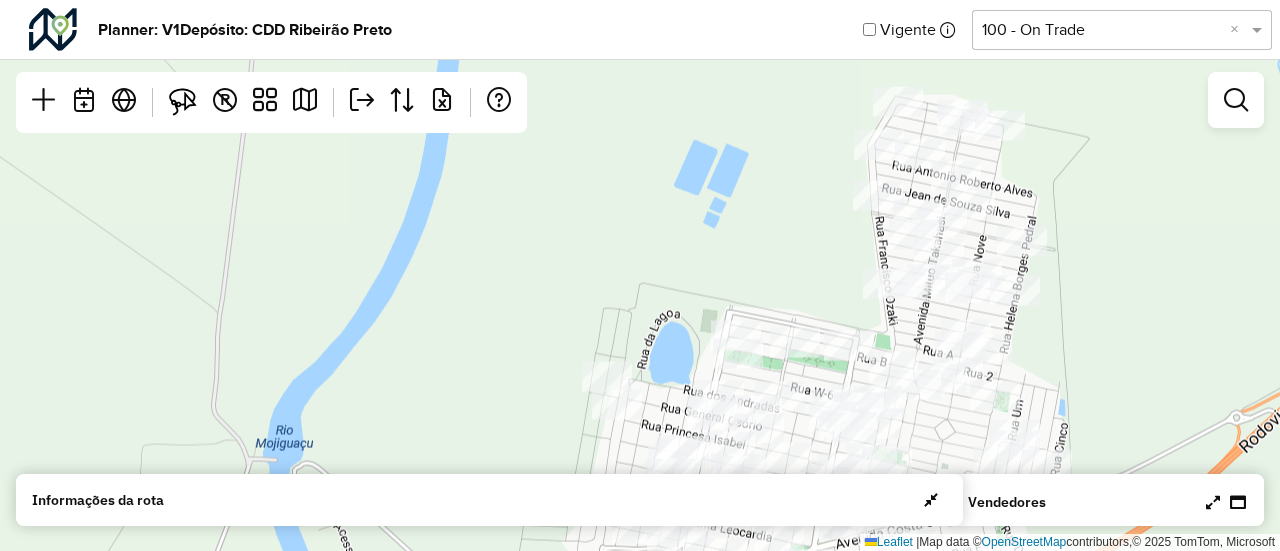 click on "Aguarde...  Pop-up bloqueado!  Seu navegador bloqueou automáticamente a abertura de uma nova janela.   Acesse as configurações e adicione o endereço do sistema a lista de permissão.   Fechar   Planner: V1   Depósito: CDD Ribeirão Preto   Vigente  Selecione uma opção  100 - On Trade  ×  Leaflet   |  Map data ©  OpenStreetMap  contributors,© [YEAR] TomTom, Microsoft R Vendedores  Semana  PDVs Volume S1 S2 S3 S4 %  Seg 0 0,00 0 0 0 0 0  Ter 0 0,00 0 0 0 0 0  Qua 0 0,00 0 0 0 0 0  Qui 0 0,00 0 0 0 0 0  Sex 0 0,00 0 0 0 0 0  Sáb 191 538,42 191 191 191 191 0  Dom 0 0,00 0 0 0 0 0 Total 191 538,42 191 191 191 191 Seg-Sex  33,33  93,95 33,33 33,33 33,33 33,33 Sábado  20,46  57,66 20,46 20,46 20,46 20,46 Informações da rota  Dia Semana   Vendedor  Vendedores x Clientes Roteiros Resumo Vendedor/Dia Visitas Volume de venda  Sábado - Semana 1 - Total visitas: 191 - Total clientes: 191 - Volume de venda: 538,42  Vendedor/Dia Visitas Tempo total em rota Início Fim Distância total (Km) 3705 3646" at bounding box center (640, 275) 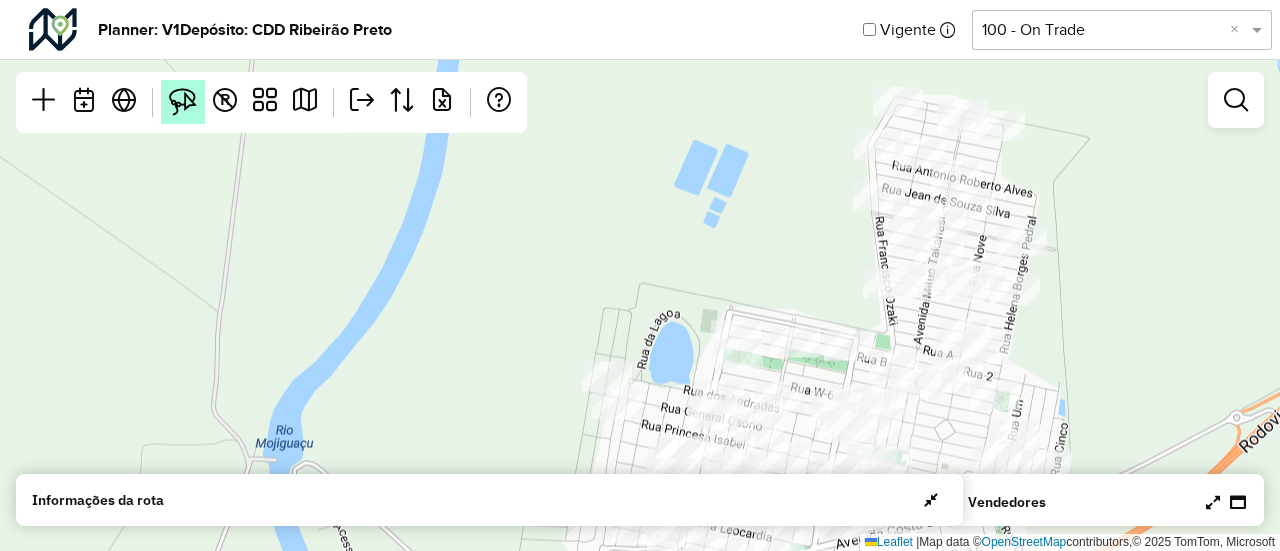 click at bounding box center (183, 102) 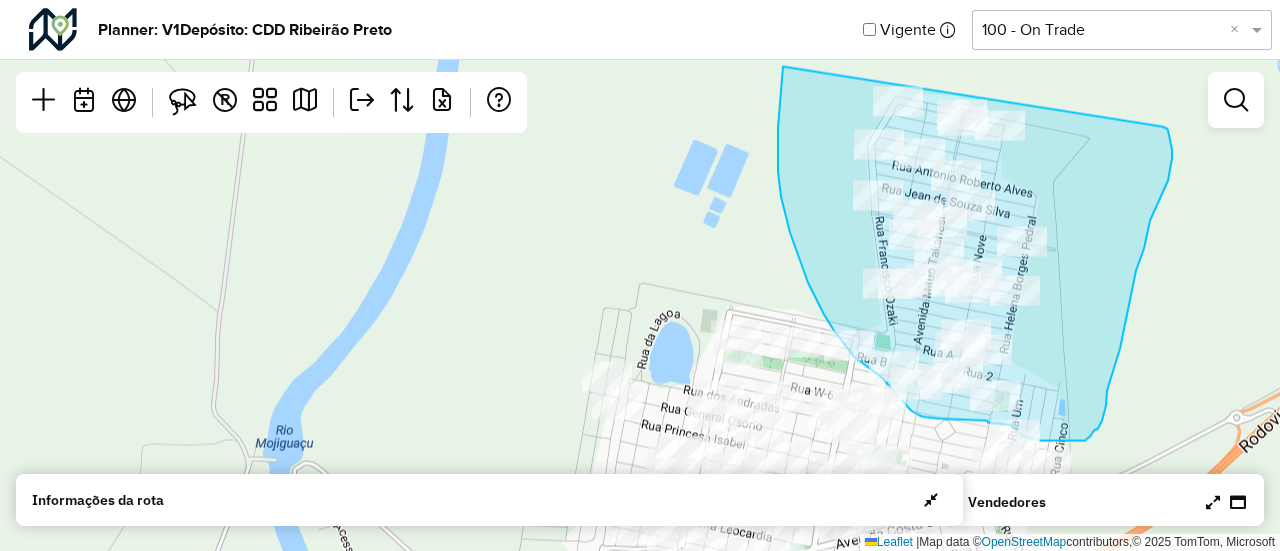 drag, startPoint x: 783, startPoint y: 67, endPoint x: 1162, endPoint y: 127, distance: 383.71994 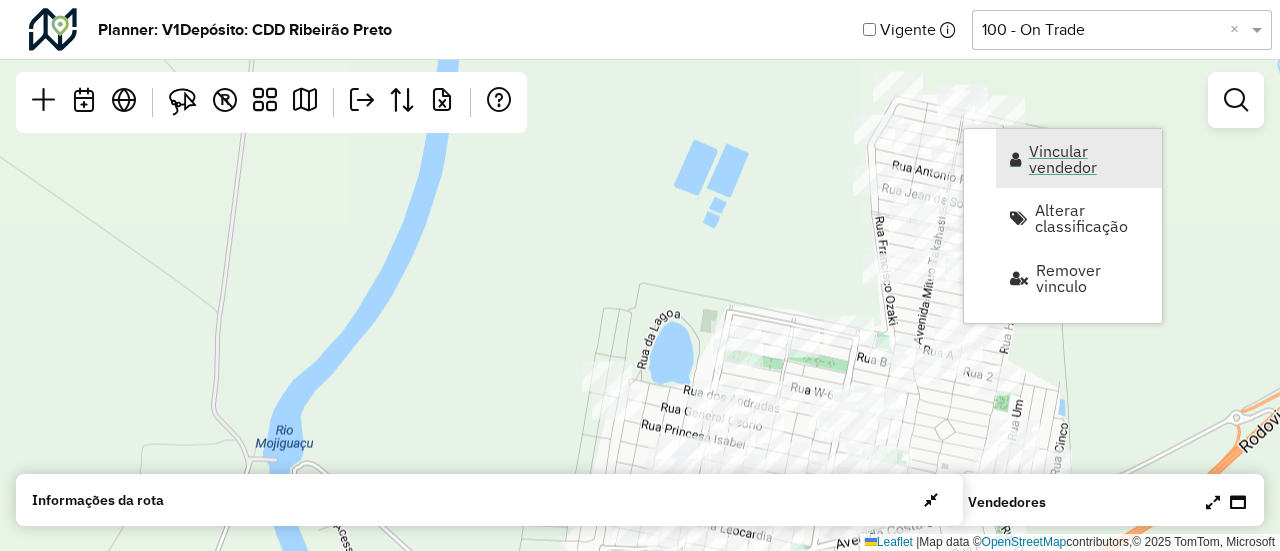 click on "Vincular vendedor" at bounding box center (1079, 158) 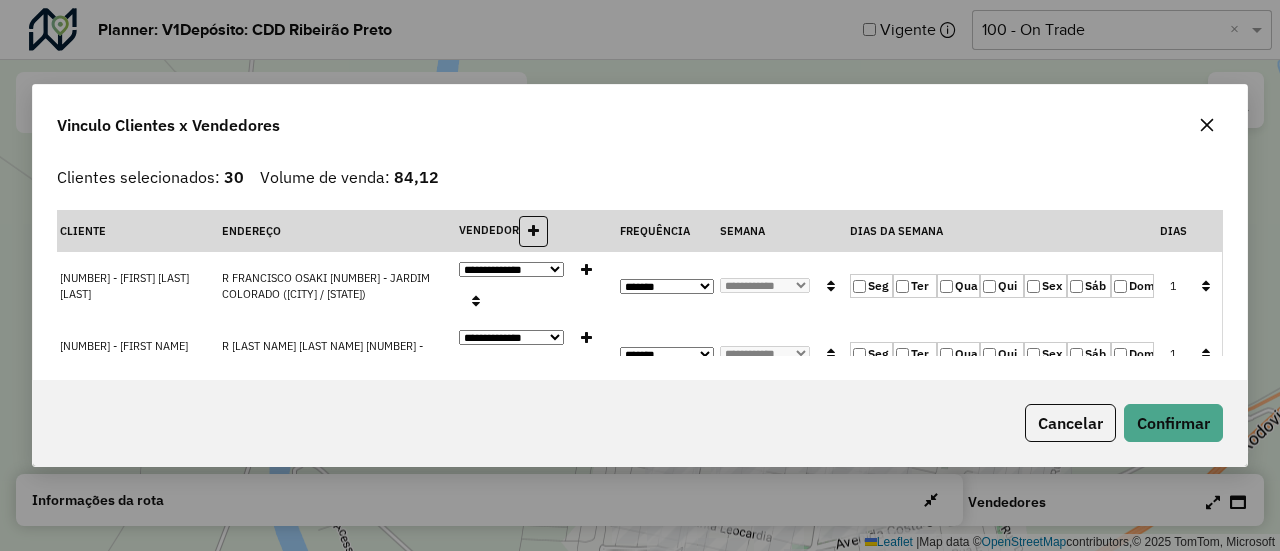 click 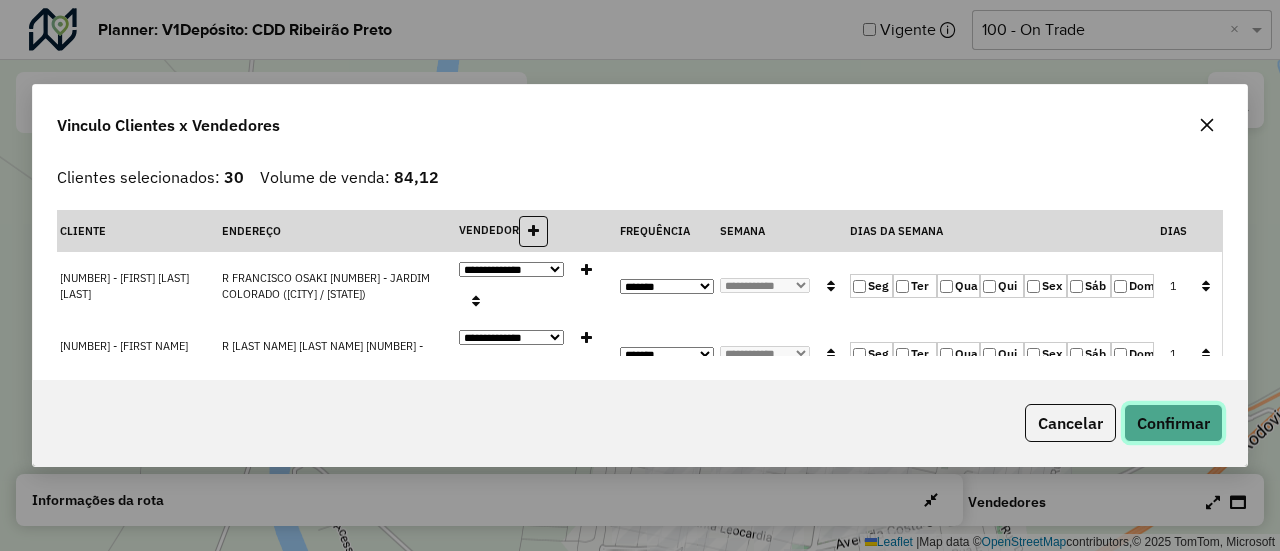 click on "Confirmar" 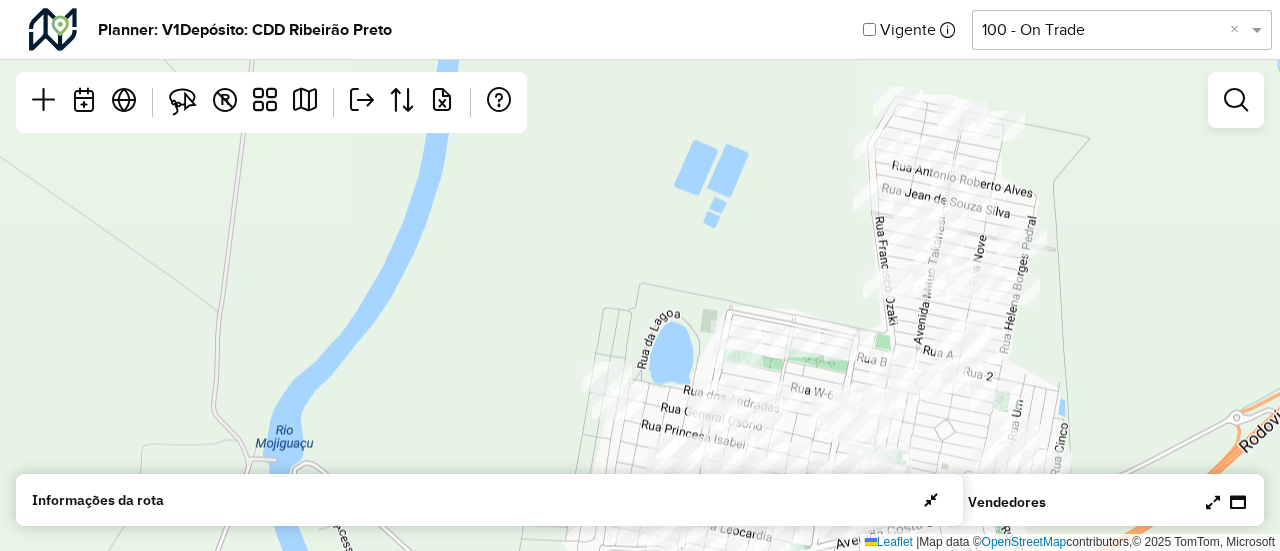 click on "Vendedores" at bounding box center (1108, 502) 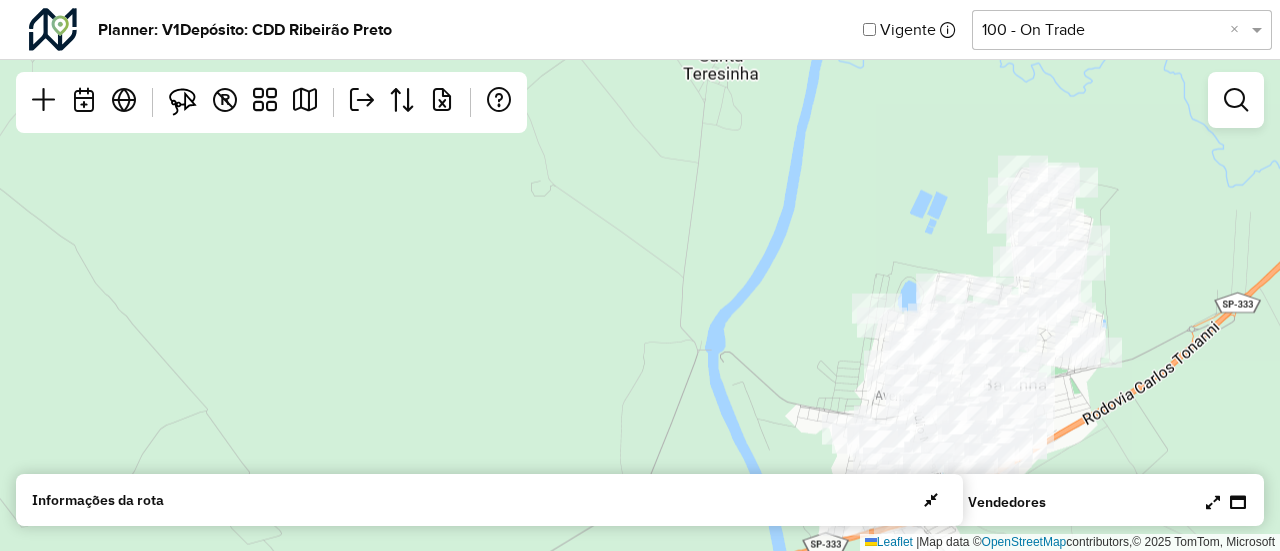 click at bounding box center [1213, 502] 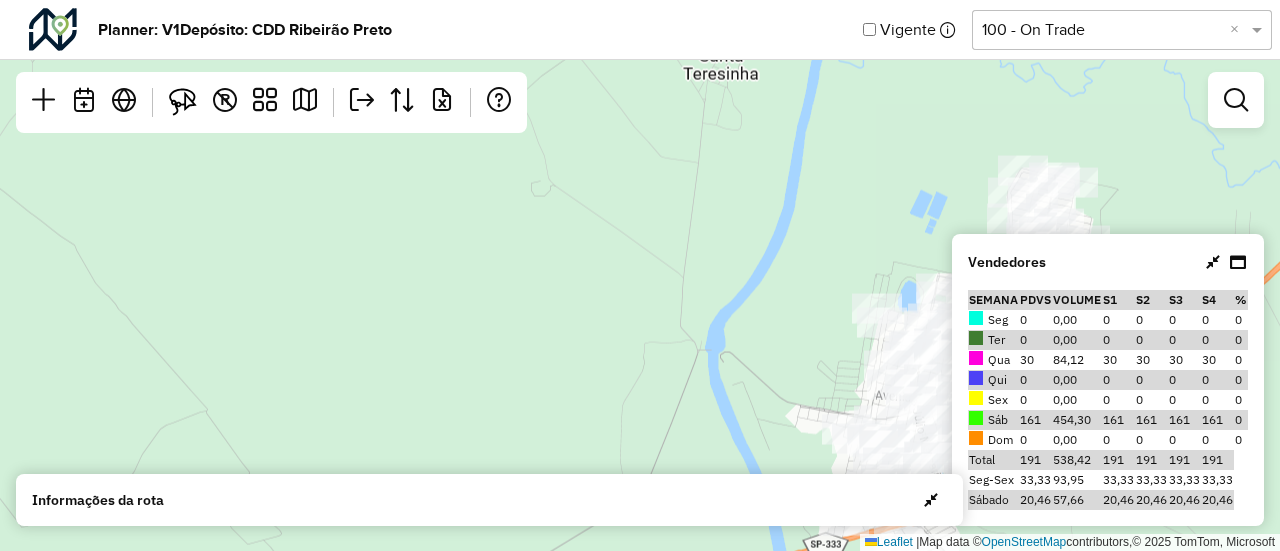 click at bounding box center (1213, 262) 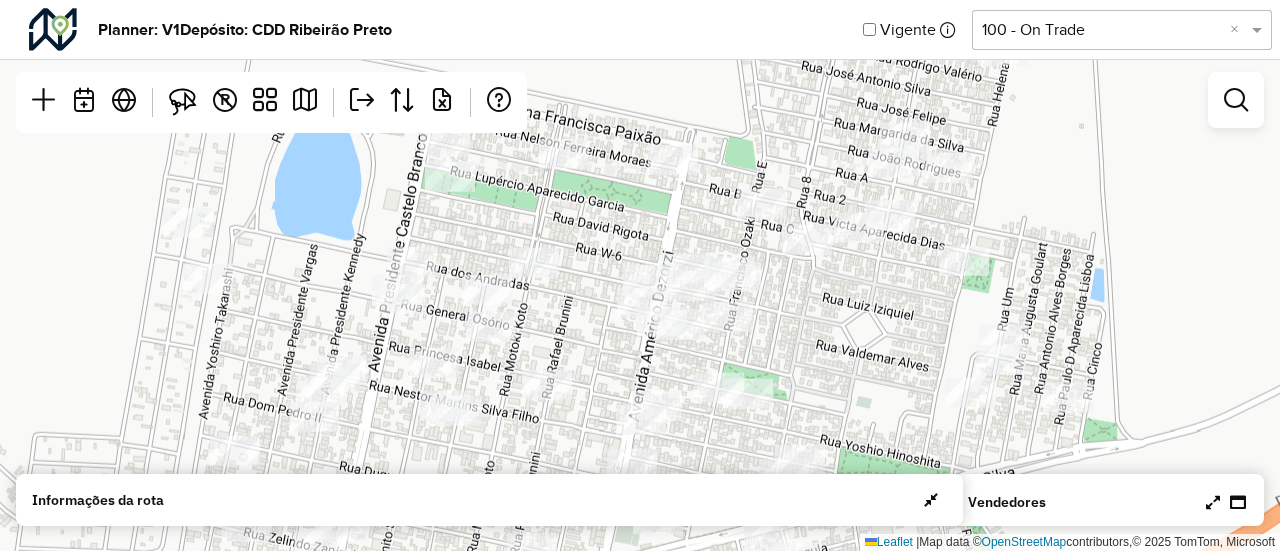 drag, startPoint x: 835, startPoint y: 308, endPoint x: 667, endPoint y: 21, distance: 332.55527 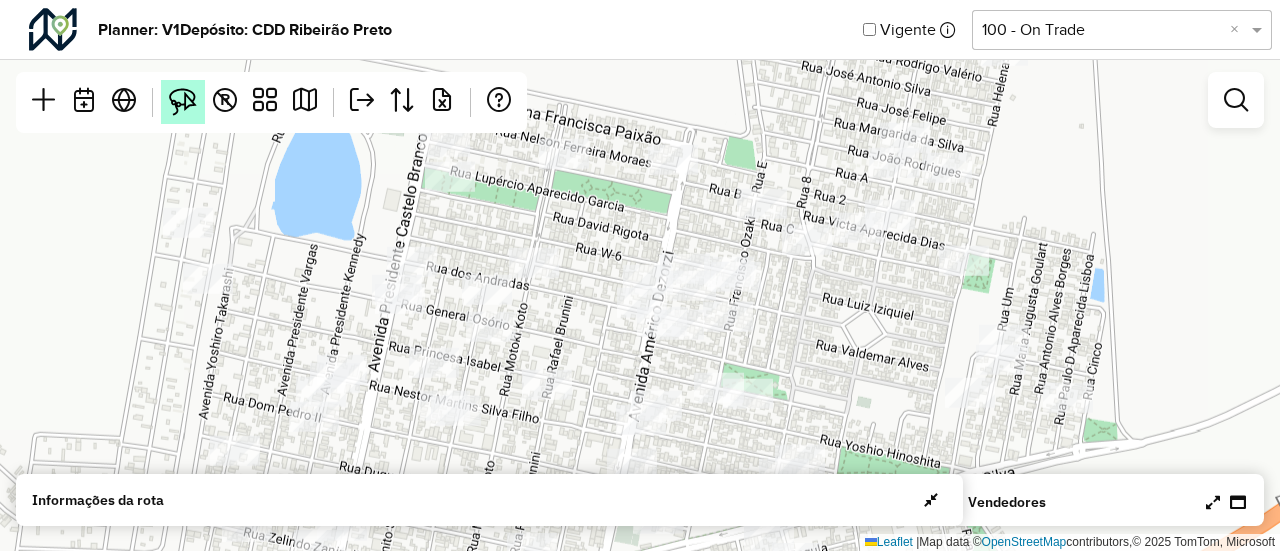 click at bounding box center (183, 102) 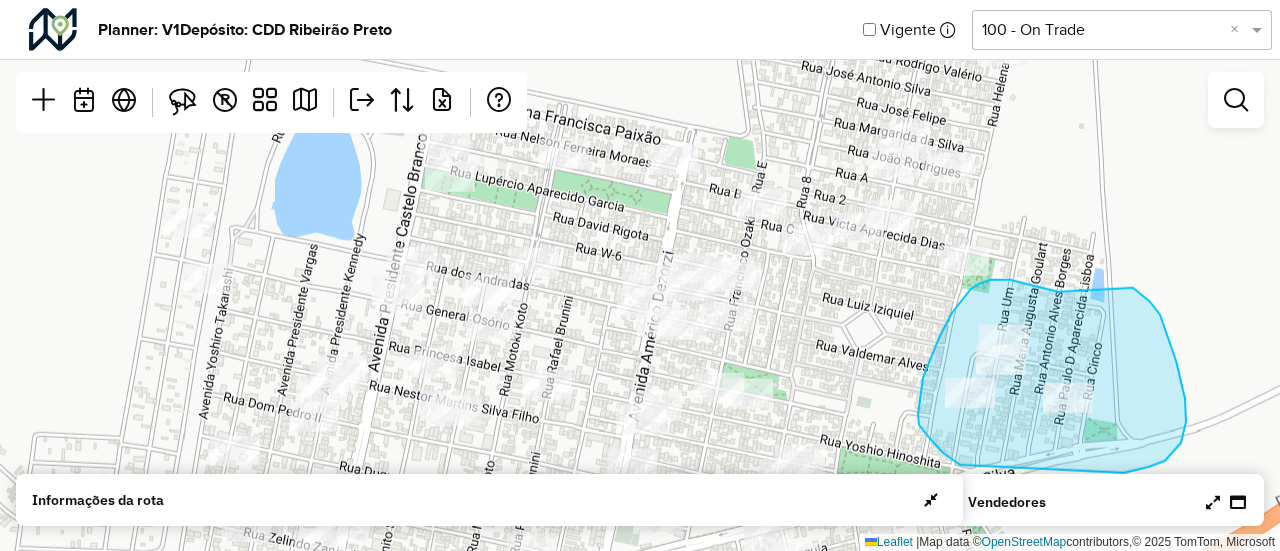 drag, startPoint x: 1058, startPoint y: 292, endPoint x: 1129, endPoint y: 287, distance: 71.17584 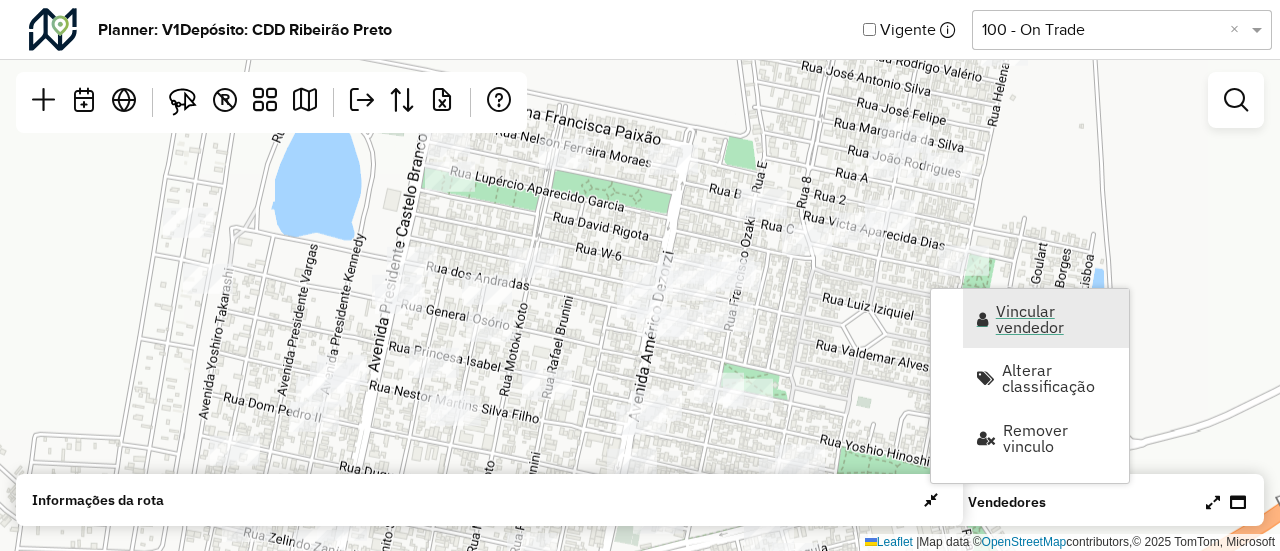 click on "Vincular vendedor" at bounding box center [1056, 319] 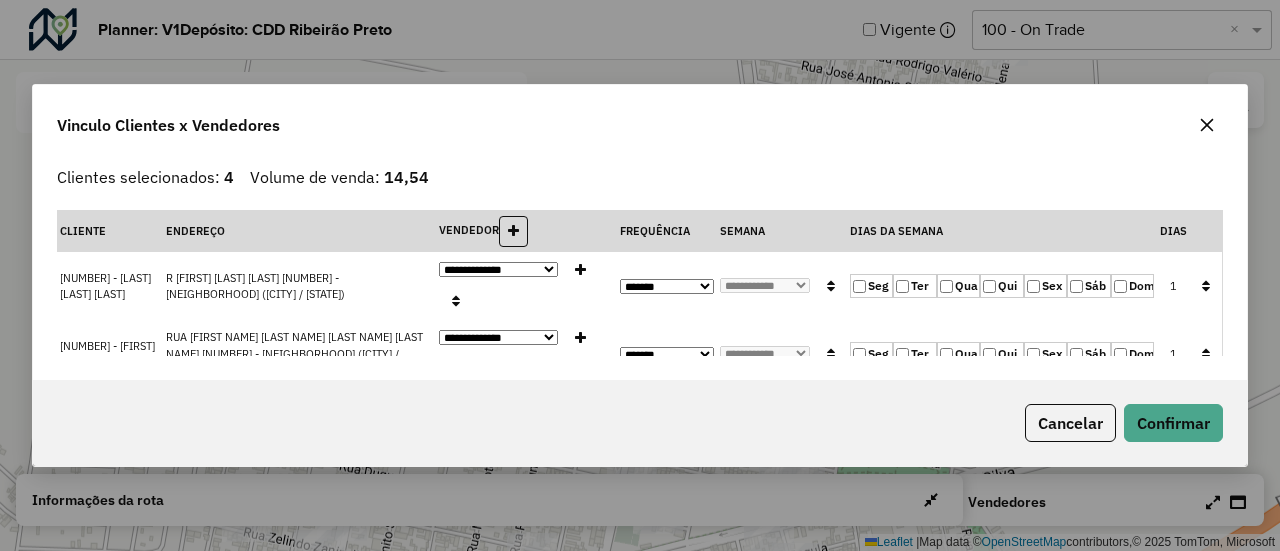 click 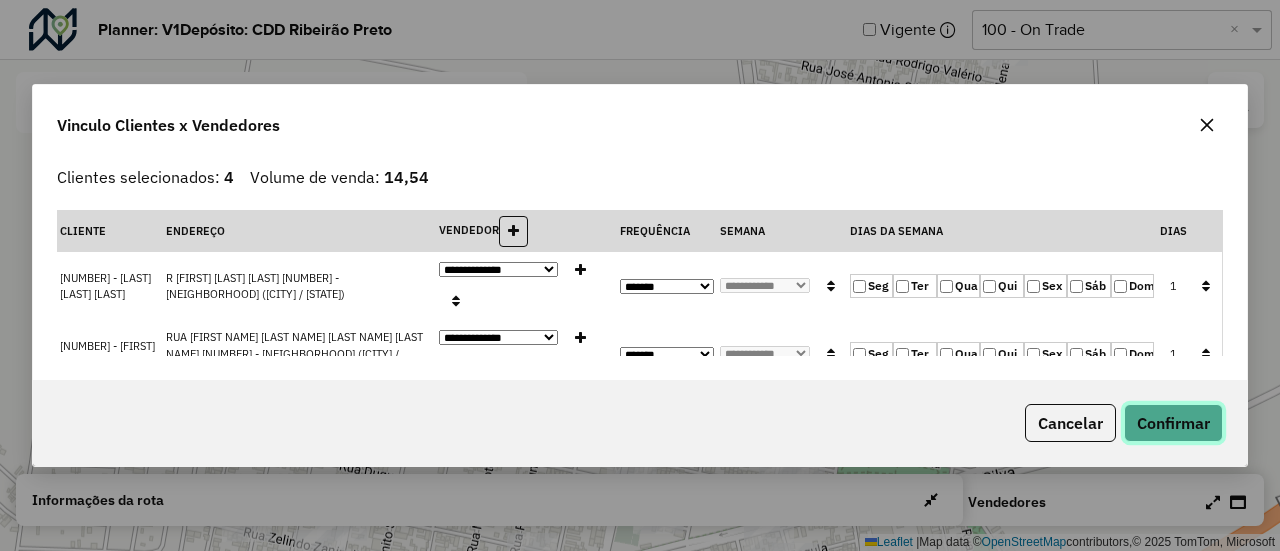 click on "Confirmar" 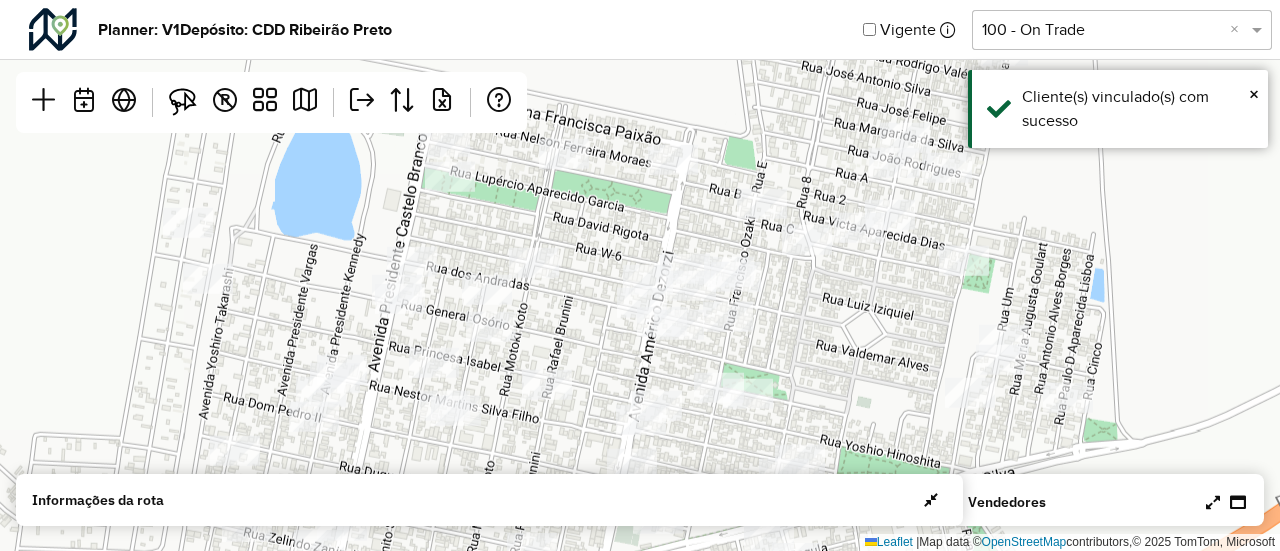 click at bounding box center [1213, 502] 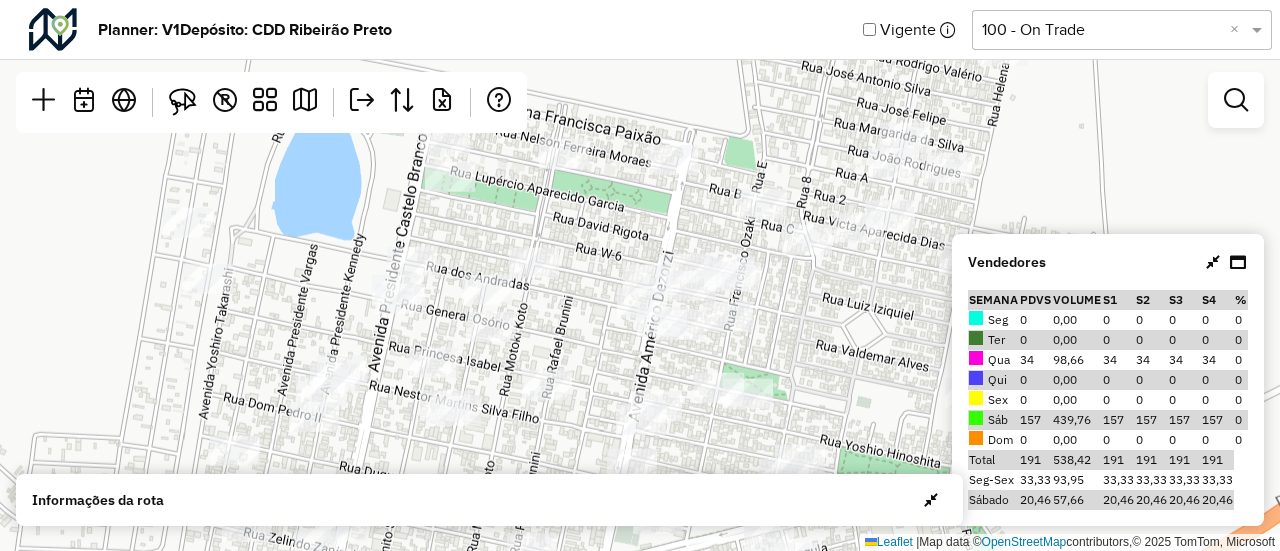click at bounding box center (1213, 262) 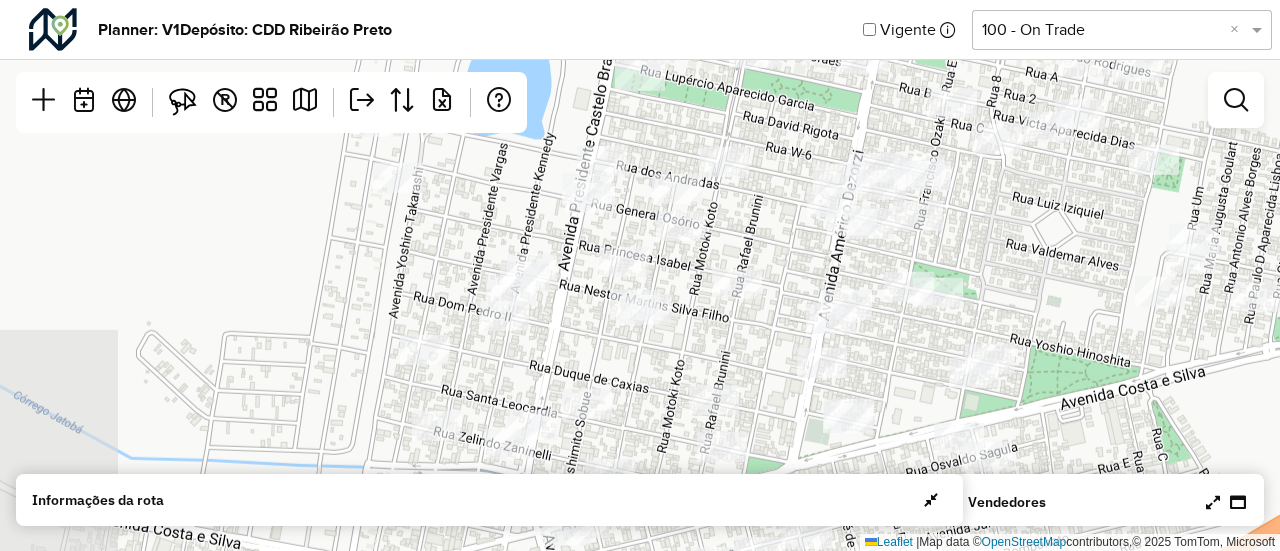 drag, startPoint x: 882, startPoint y: 262, endPoint x: 1046, endPoint y: 19, distance: 293.1638 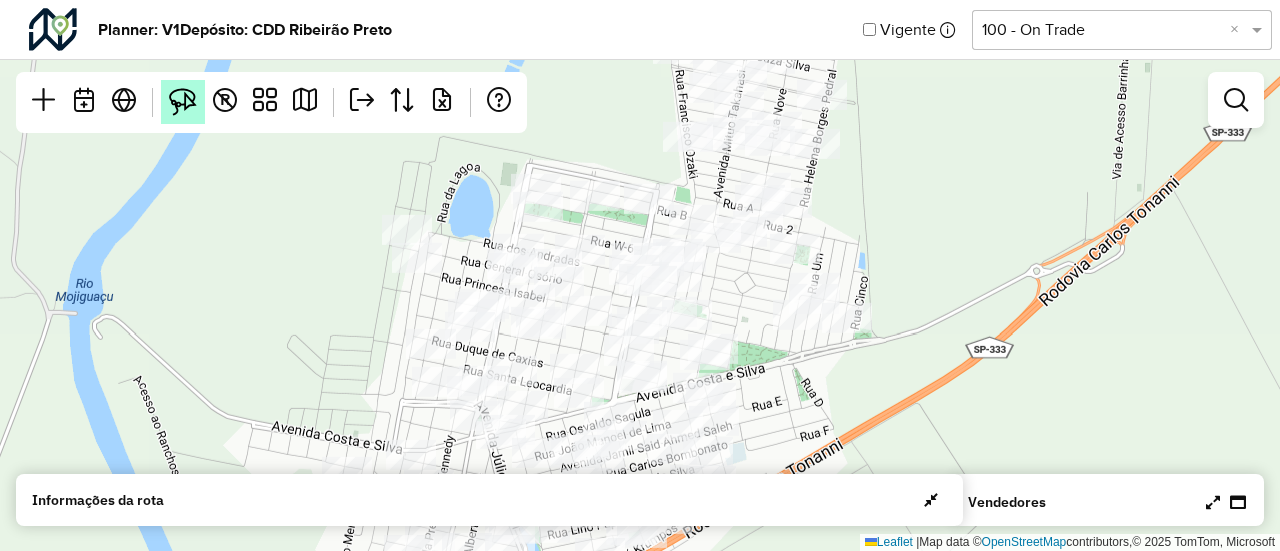 click at bounding box center (183, 102) 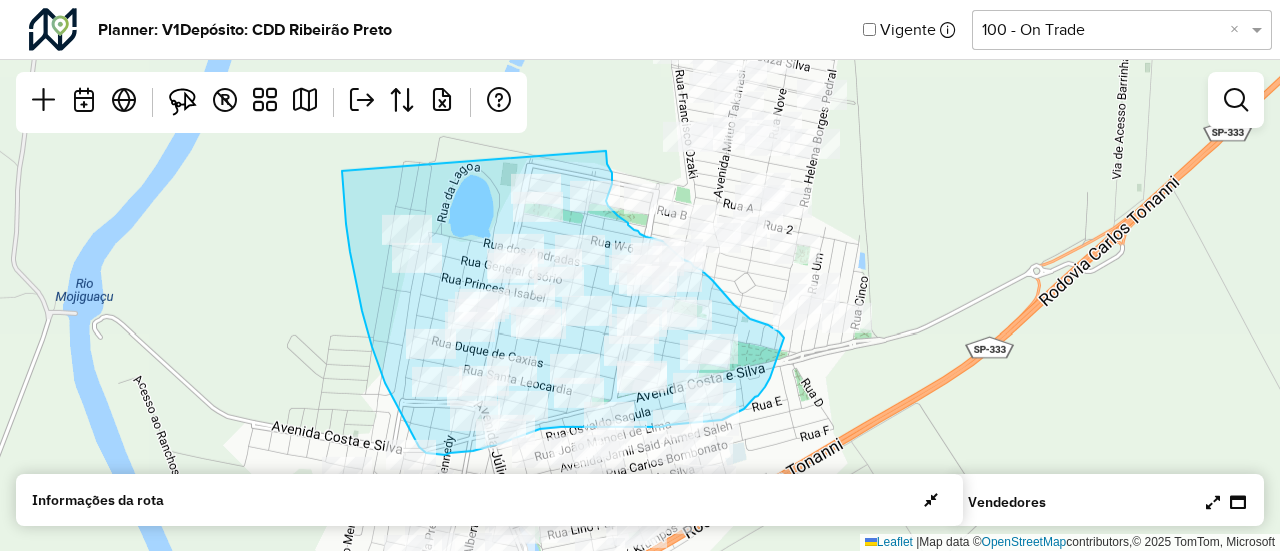 drag, startPoint x: 342, startPoint y: 171, endPoint x: 606, endPoint y: 150, distance: 264.83392 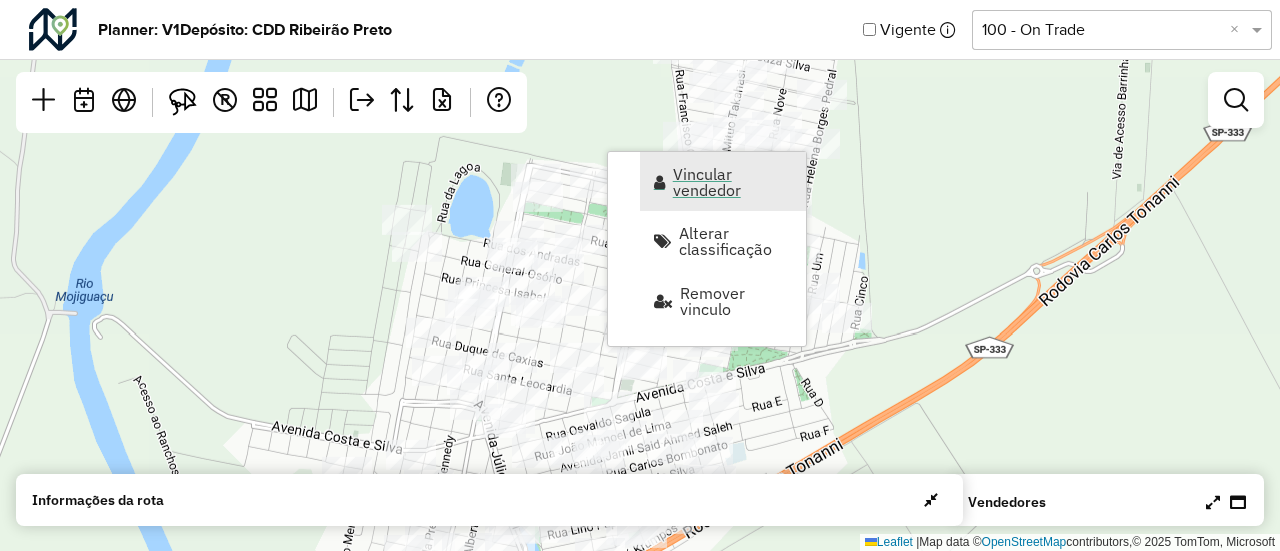 click on "Vincular vendedor" at bounding box center [733, 182] 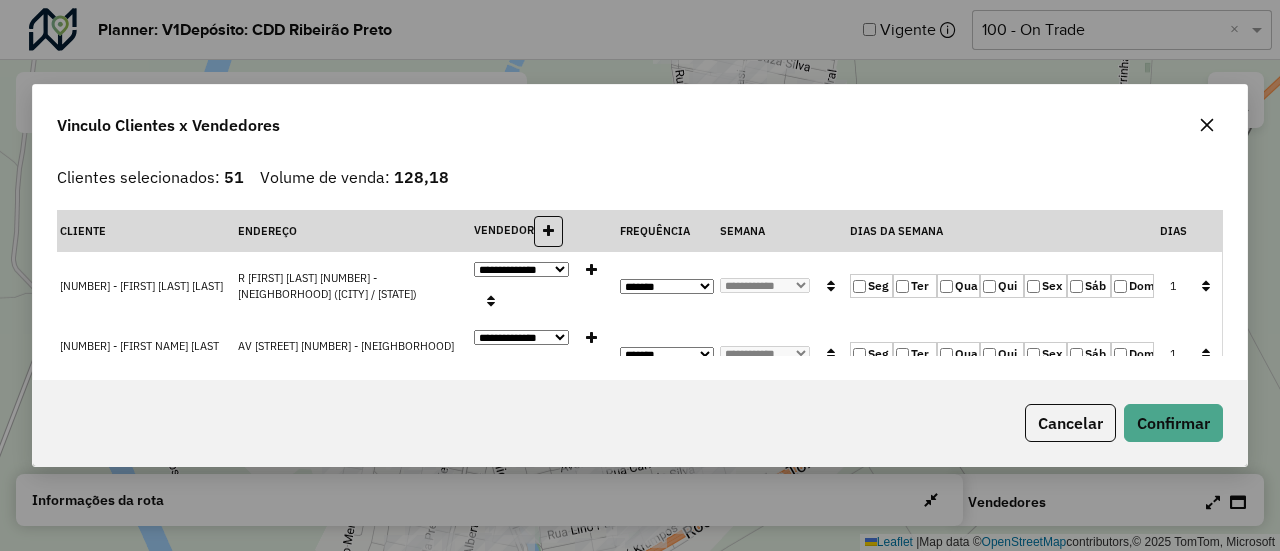 click 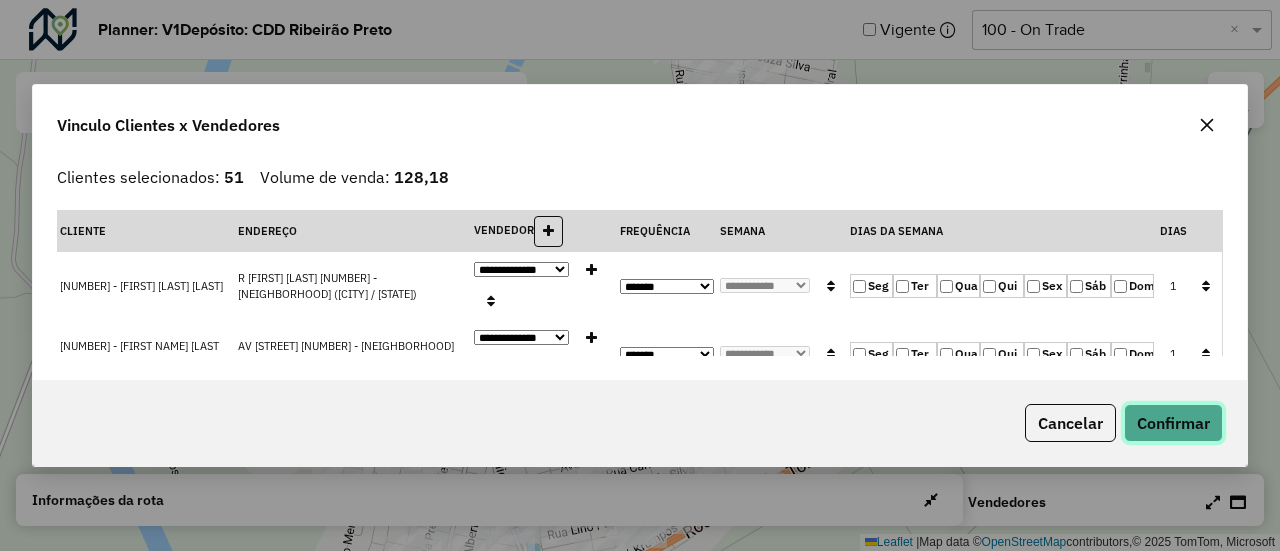 click on "Confirmar" 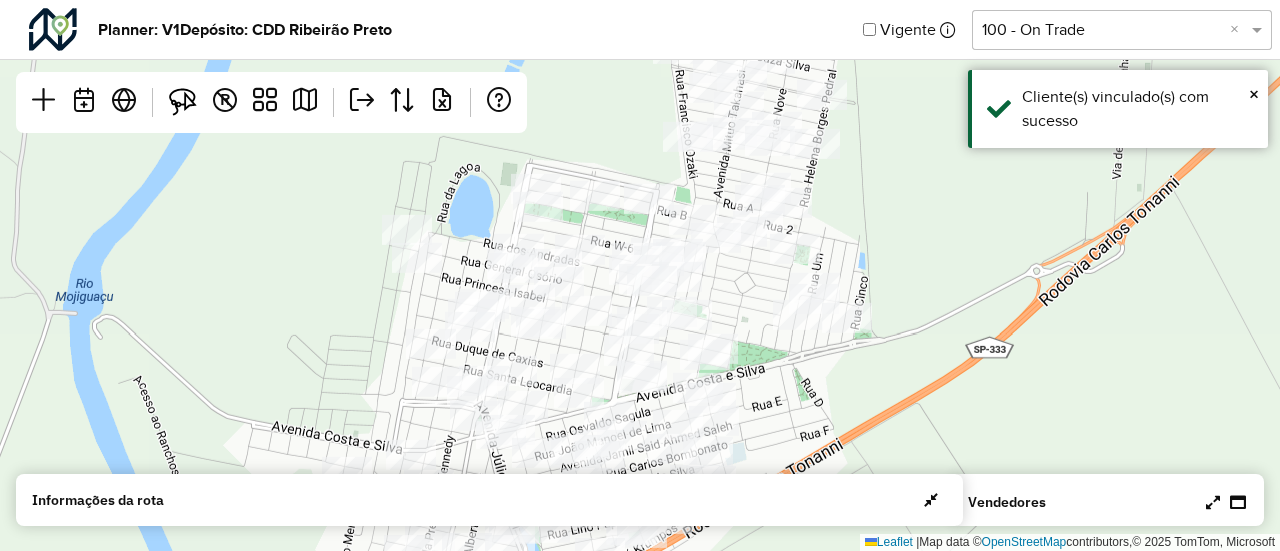 click at bounding box center [1213, 502] 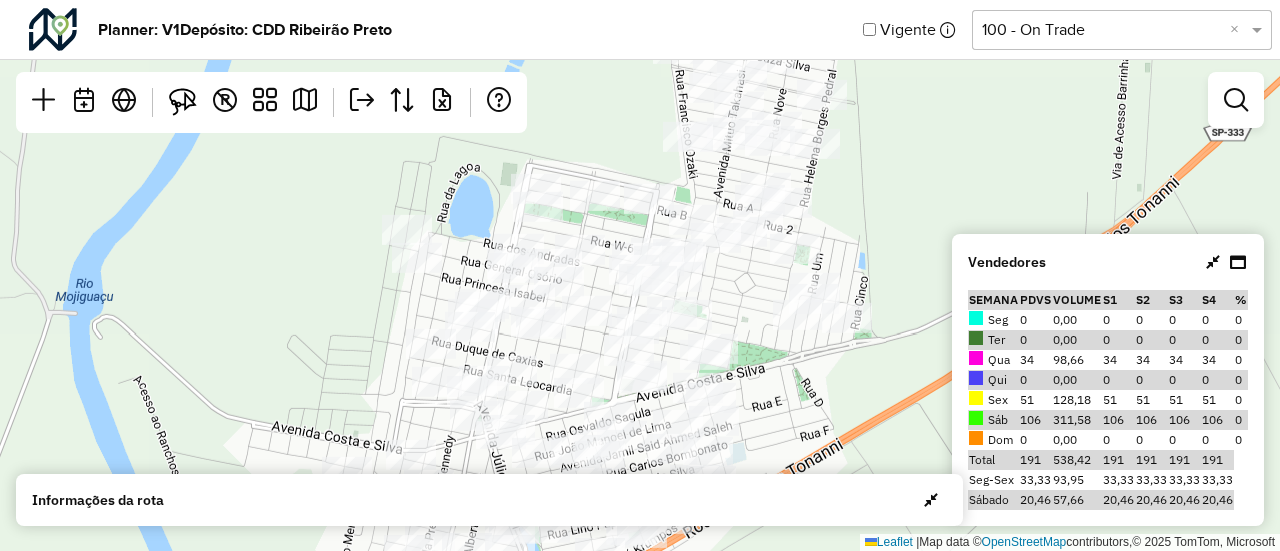 click at bounding box center (1213, 262) 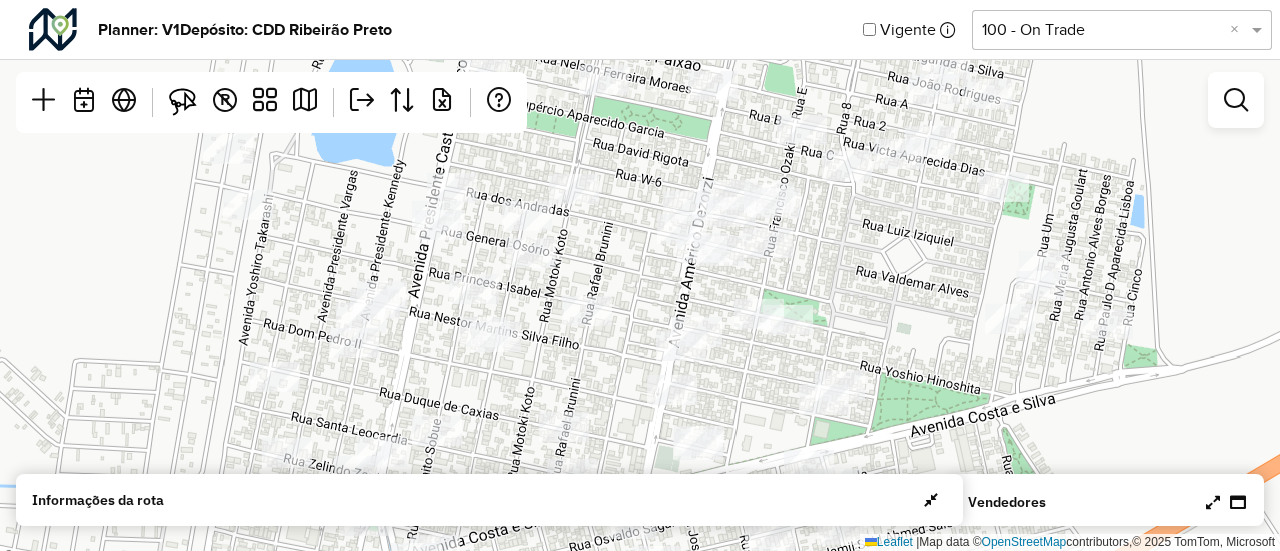 drag, startPoint x: 726, startPoint y: 259, endPoint x: 874, endPoint y: 226, distance: 151.63443 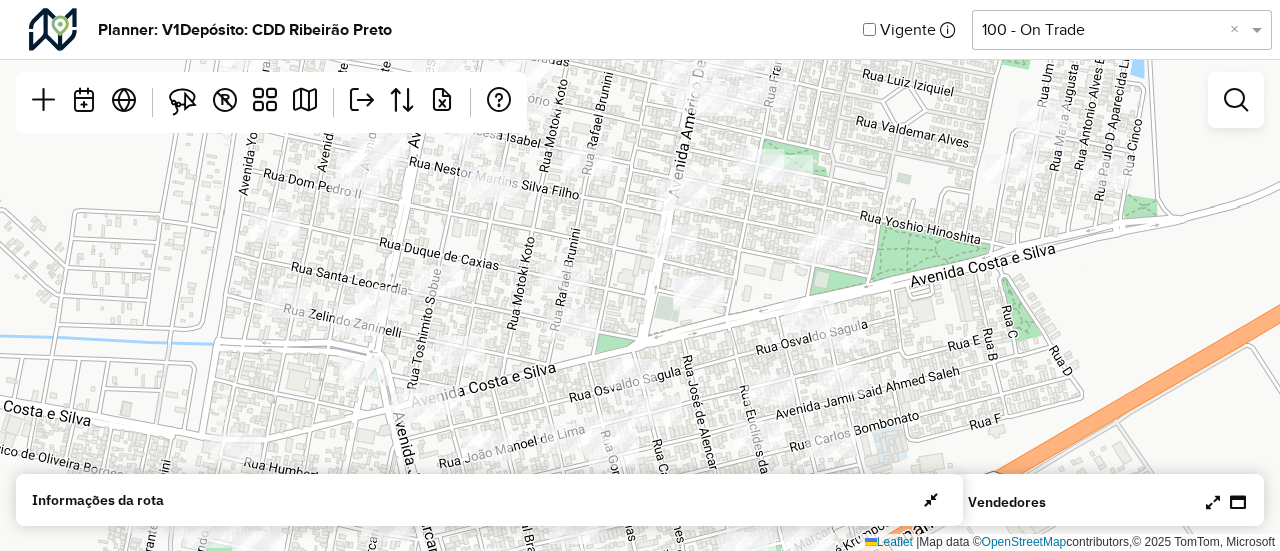 drag, startPoint x: 742, startPoint y: 291, endPoint x: 742, endPoint y: 141, distance: 150 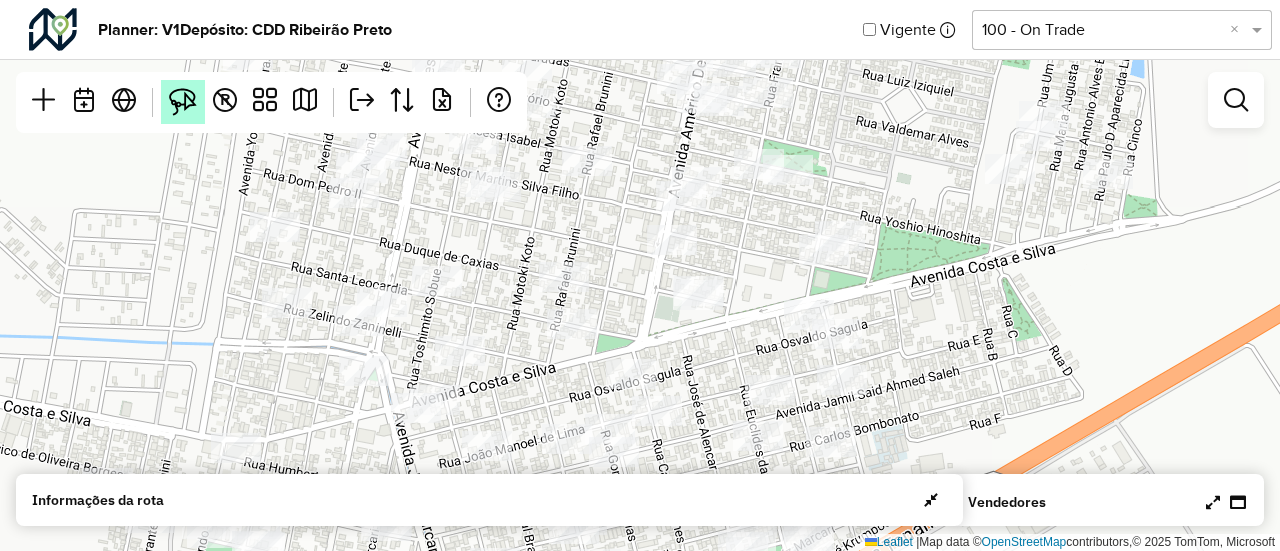 click at bounding box center (183, 102) 